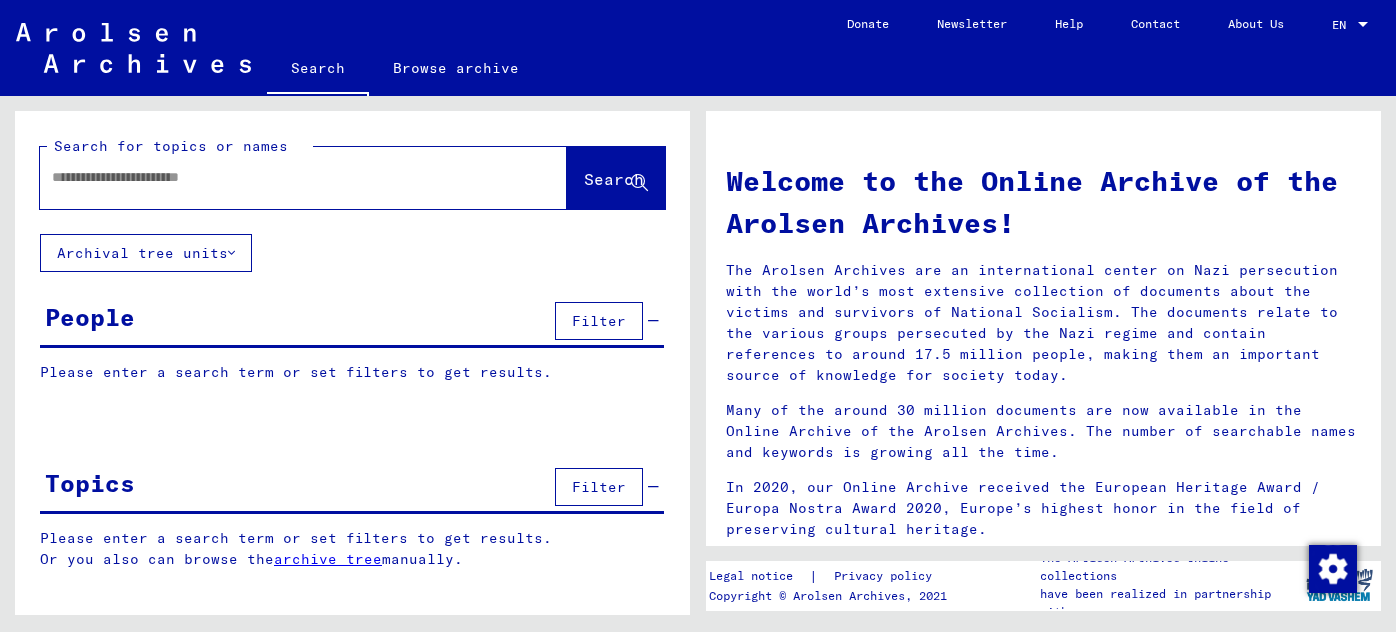 scroll, scrollTop: 0, scrollLeft: 0, axis: both 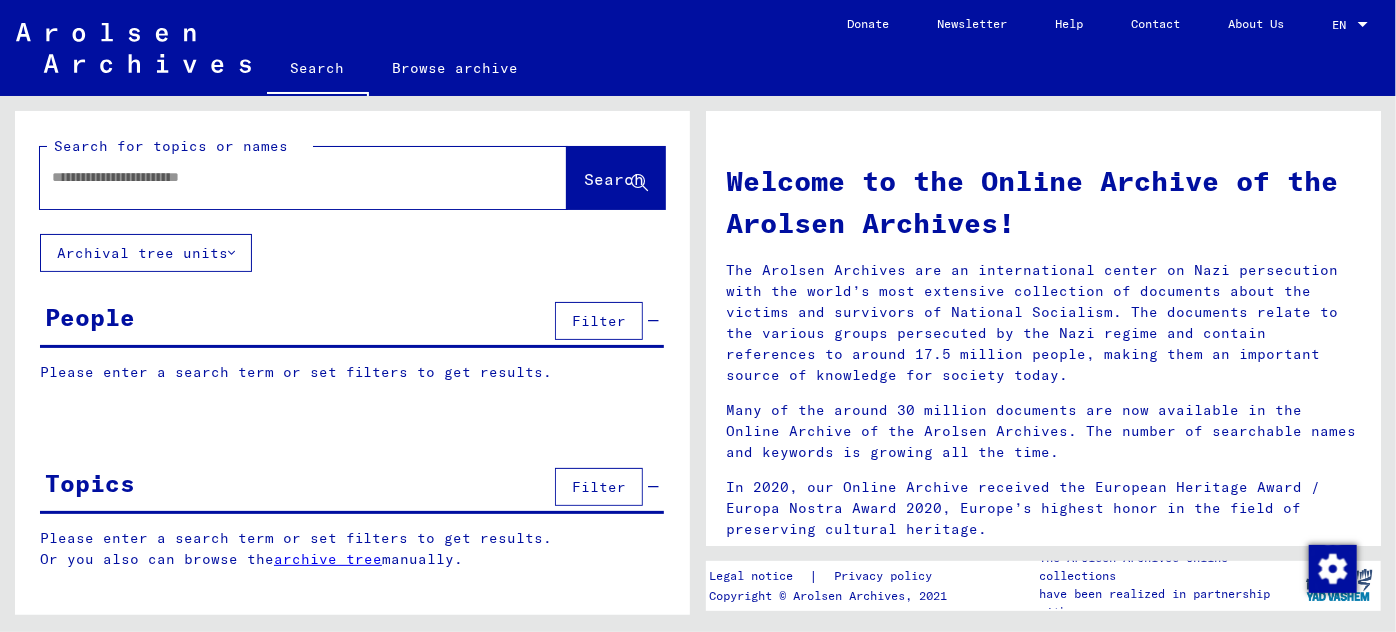 click at bounding box center (279, 177) 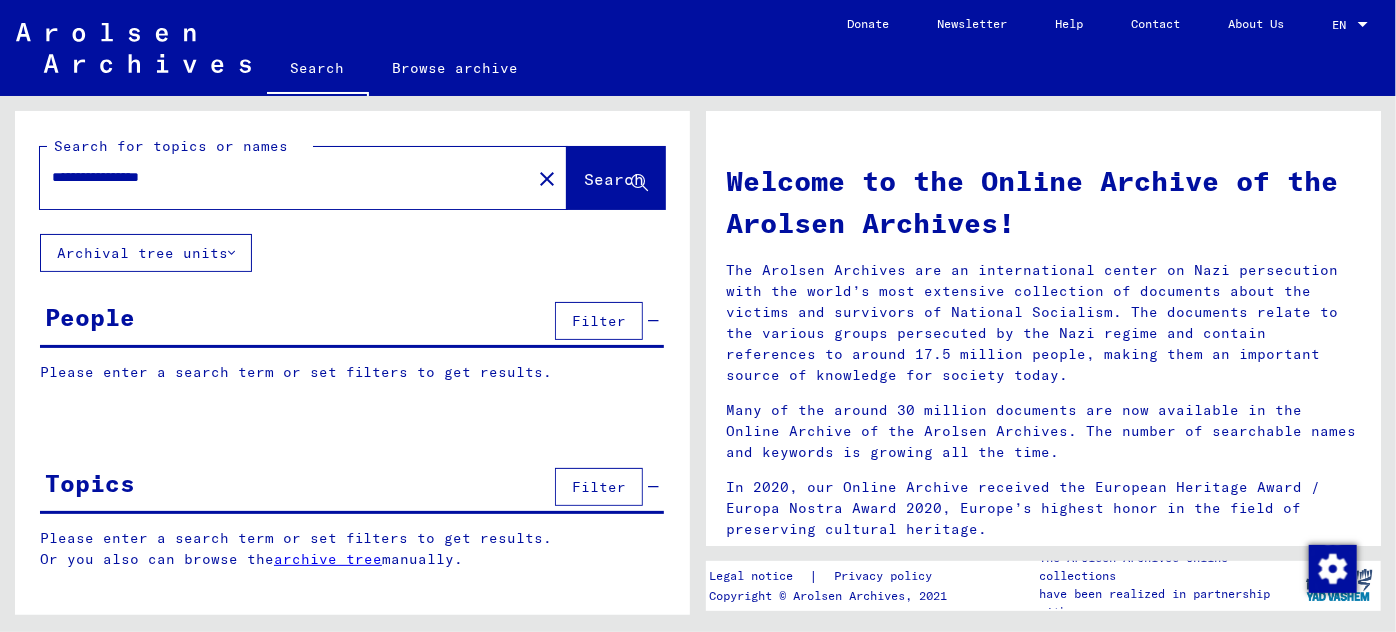 type on "**********" 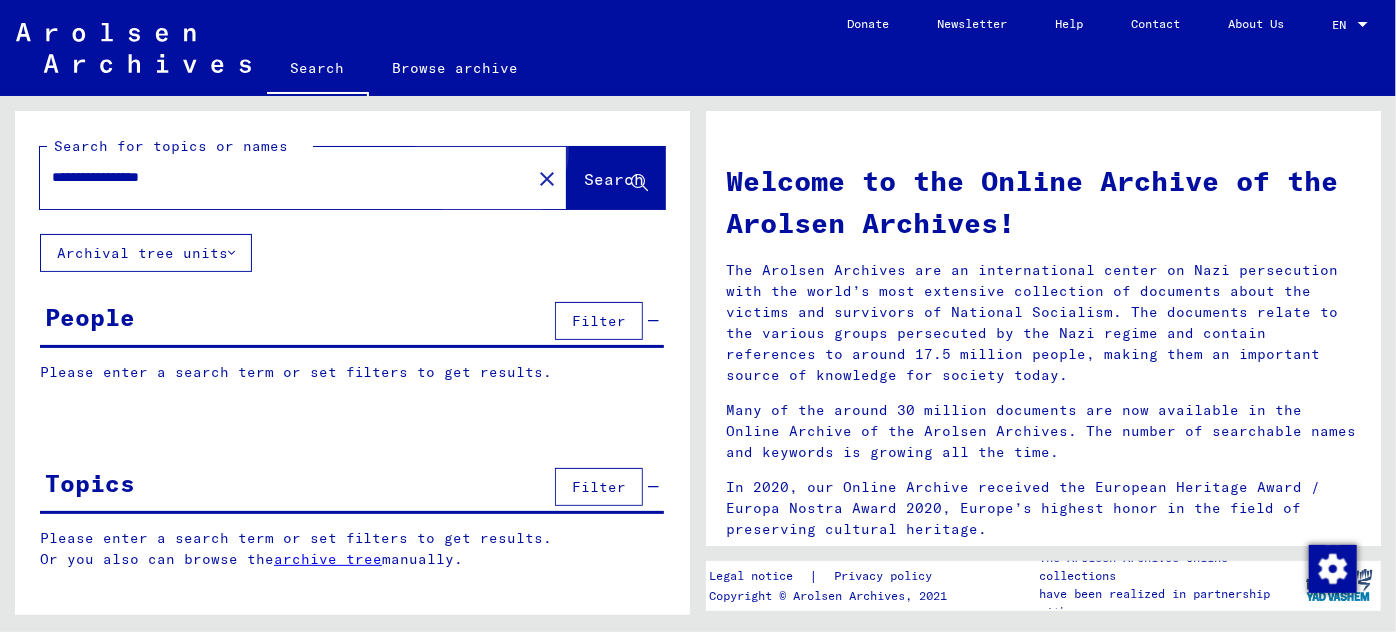 click on "Search" 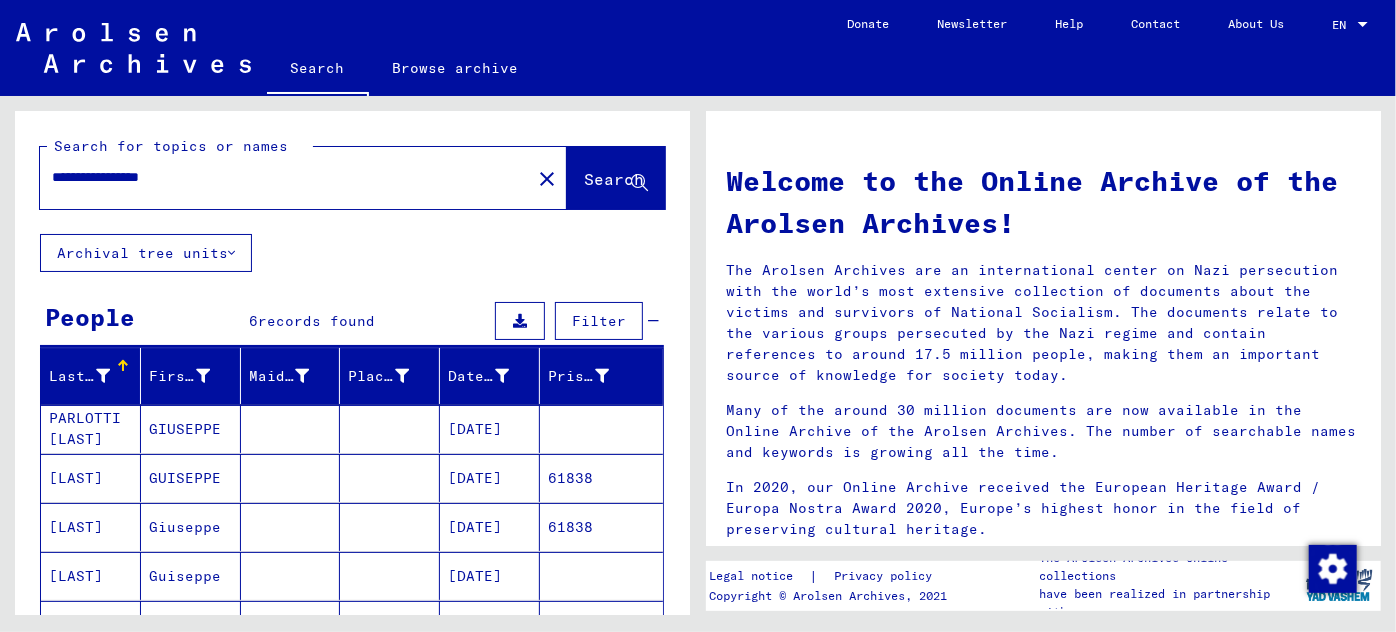 scroll, scrollTop: 90, scrollLeft: 0, axis: vertical 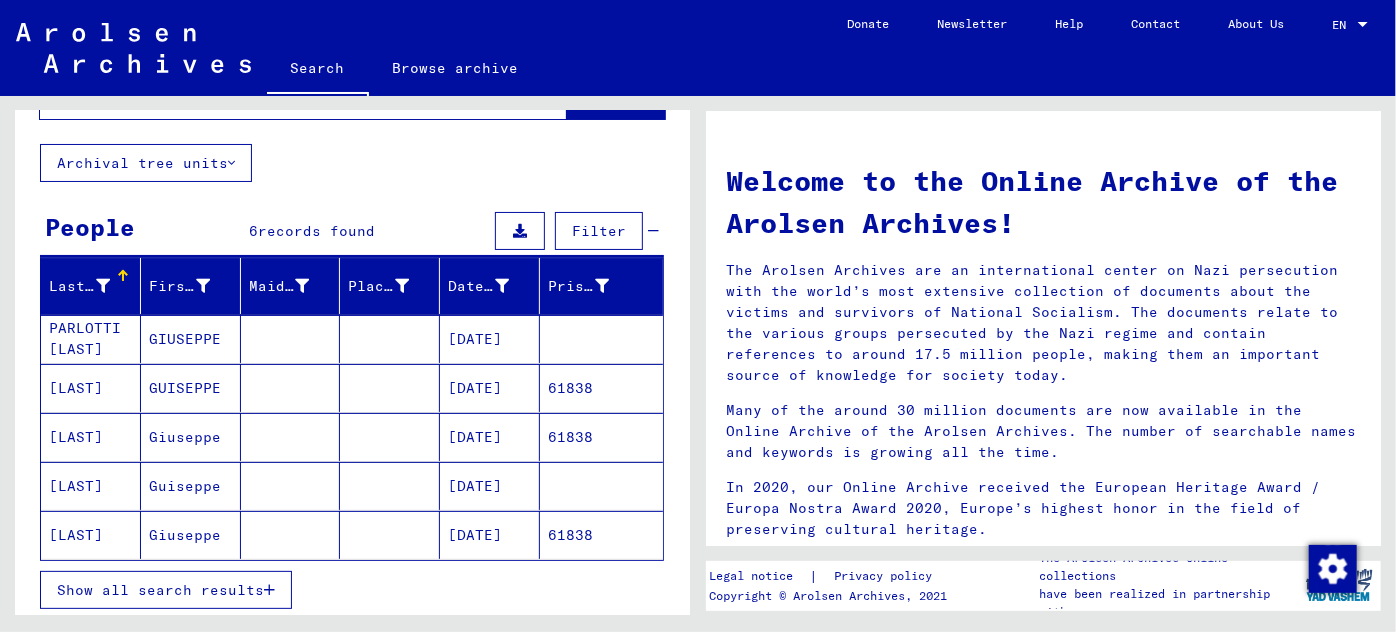 click on "GIUSEPPE" at bounding box center (191, 388) 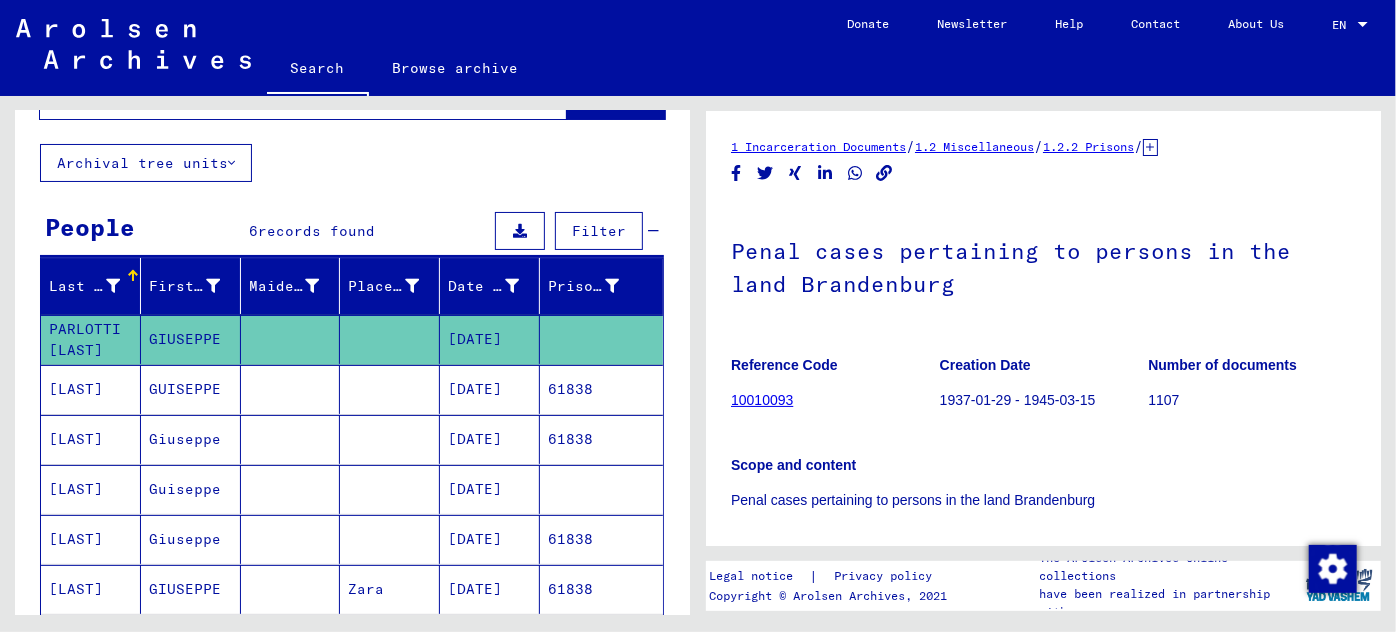 scroll, scrollTop: 303, scrollLeft: 0, axis: vertical 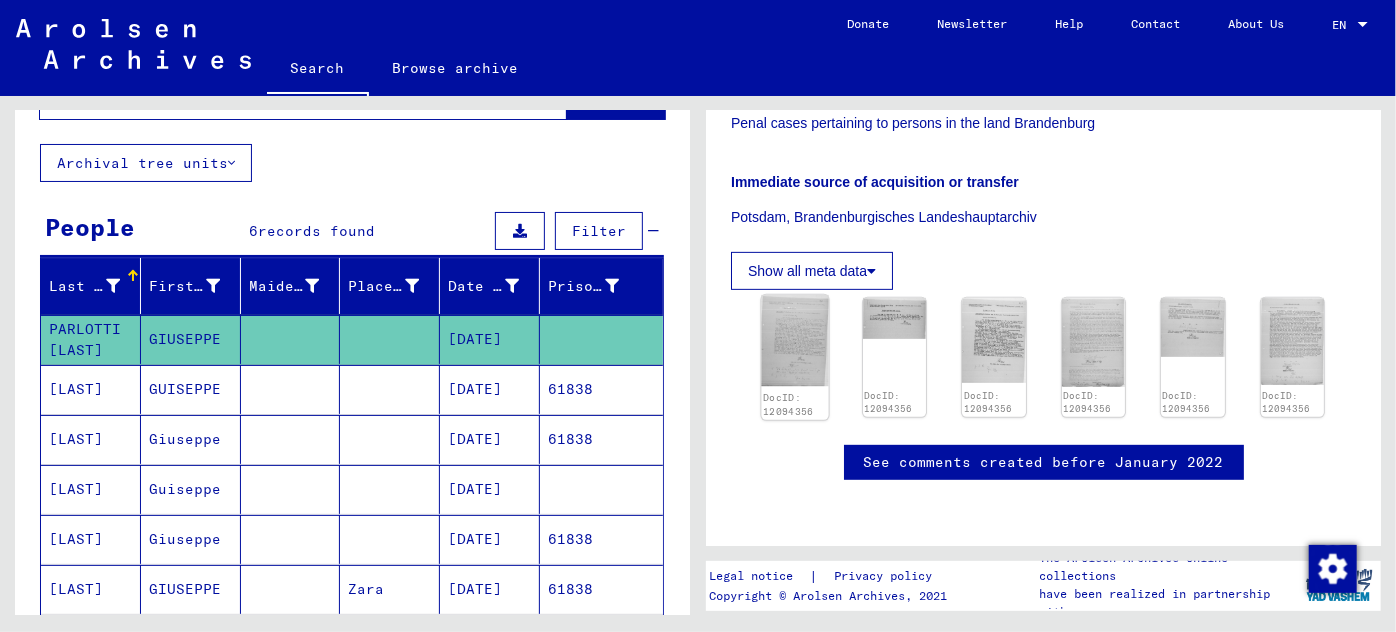 click 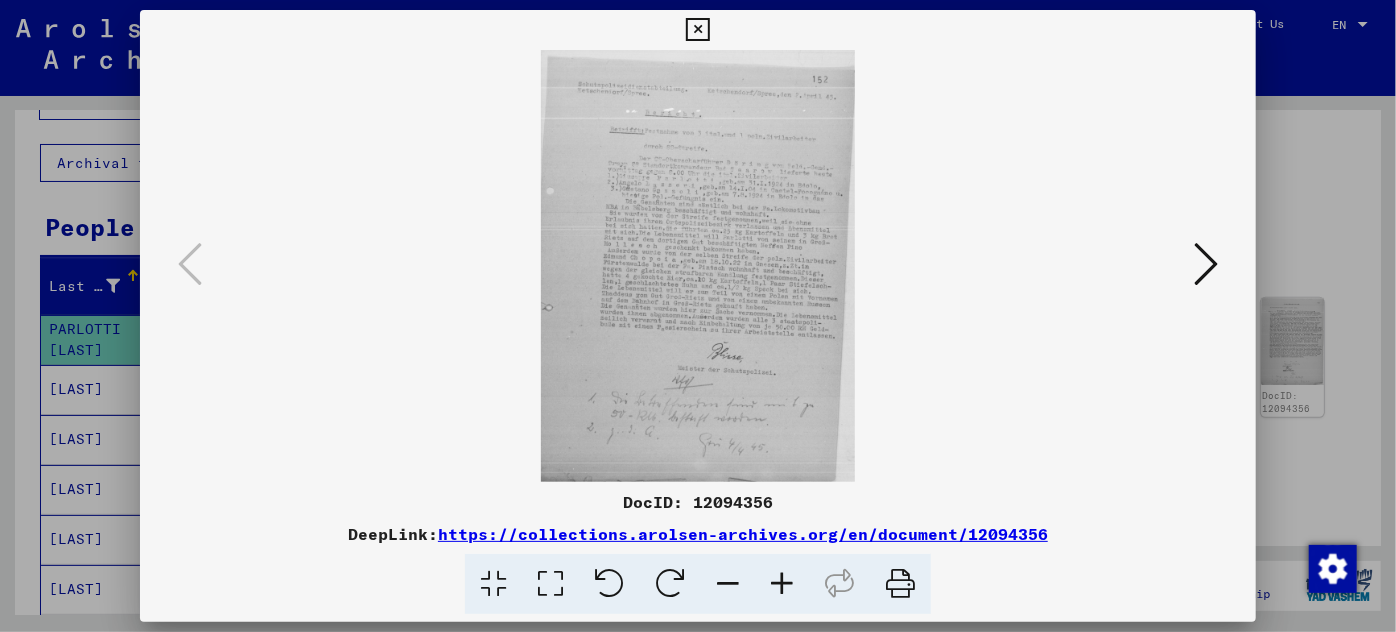 click at bounding box center (782, 584) 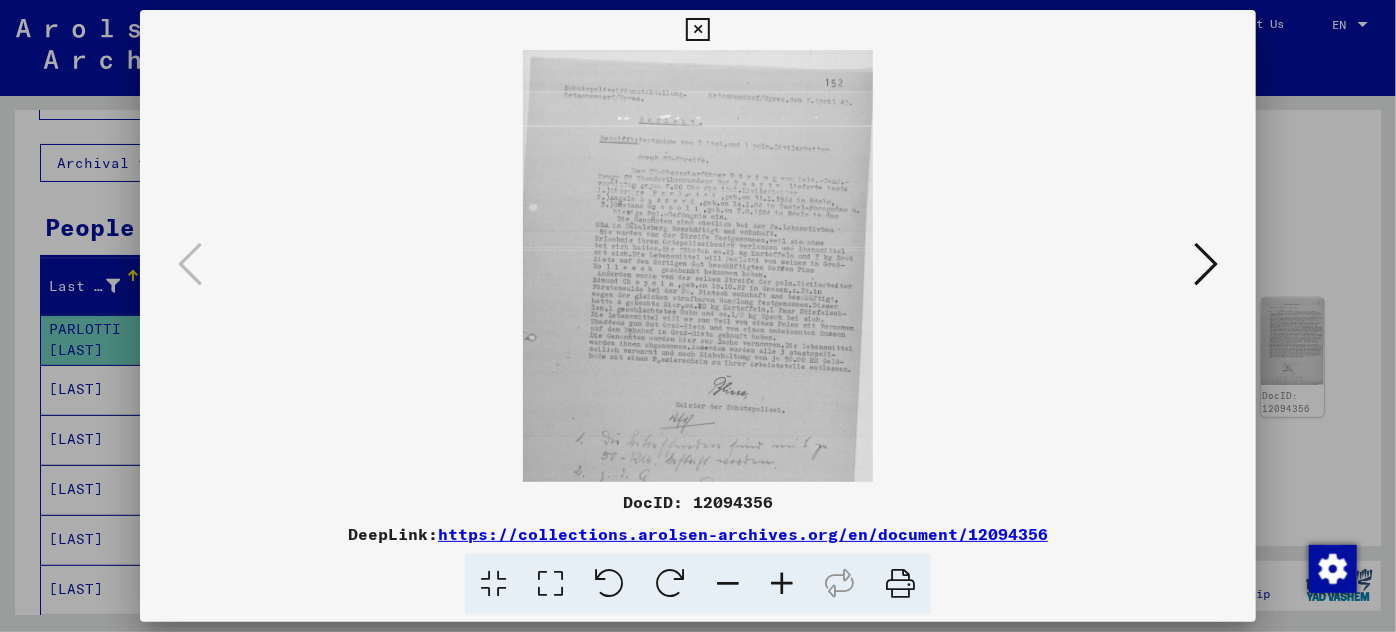 click at bounding box center [782, 584] 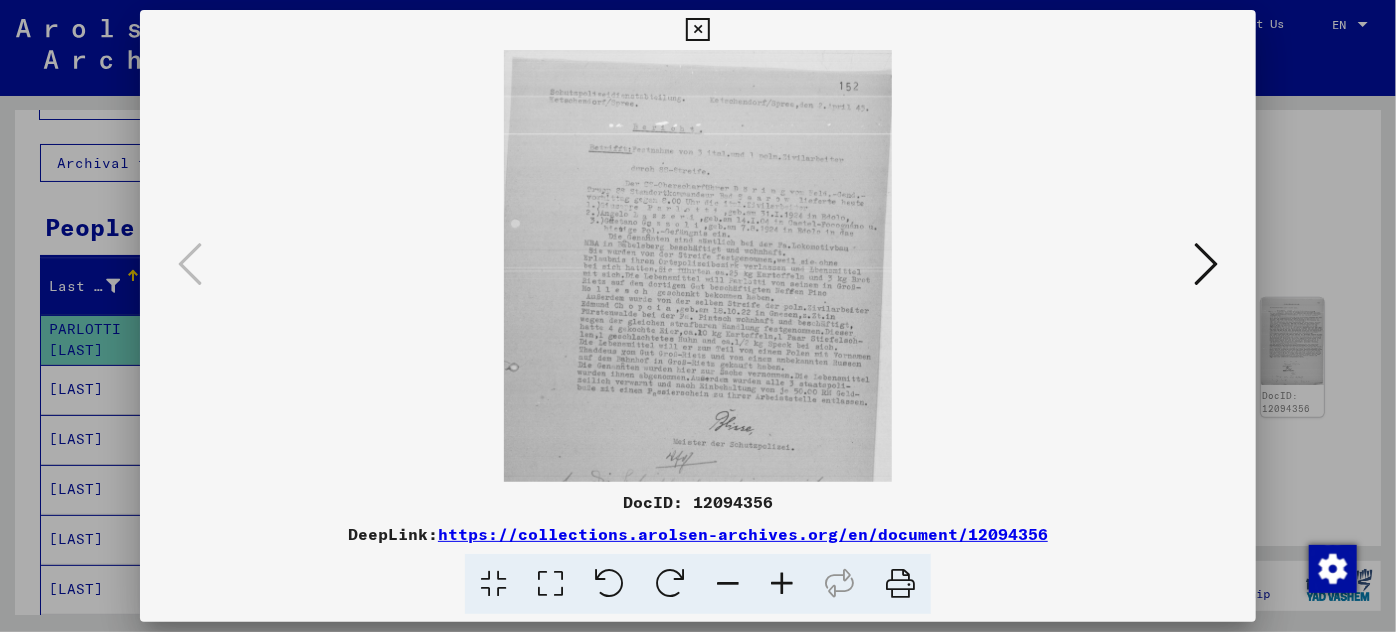 click at bounding box center (782, 584) 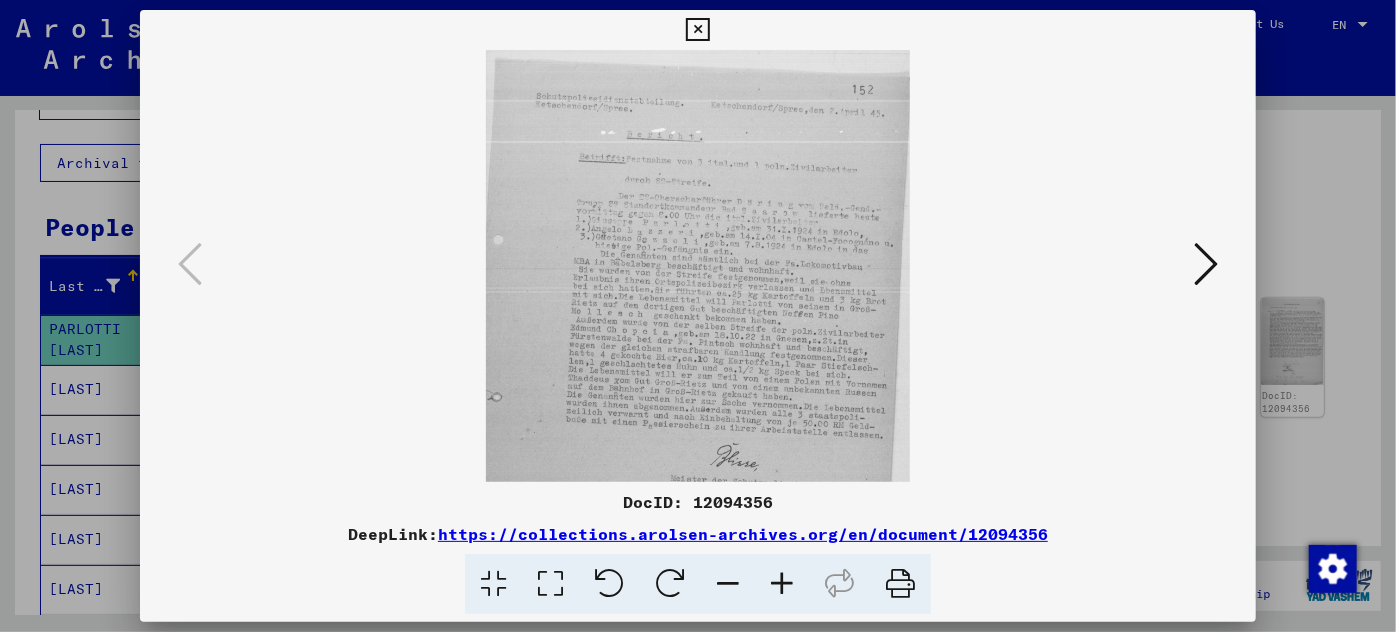 click at bounding box center (782, 584) 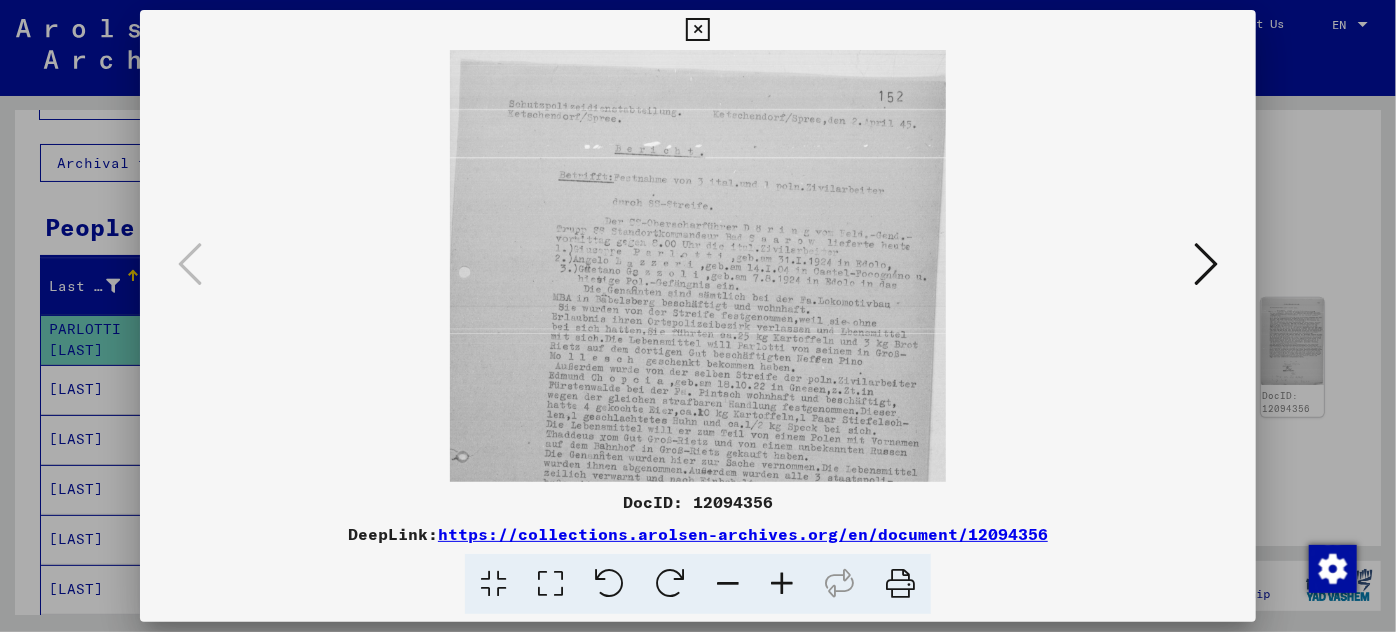 click at bounding box center (782, 584) 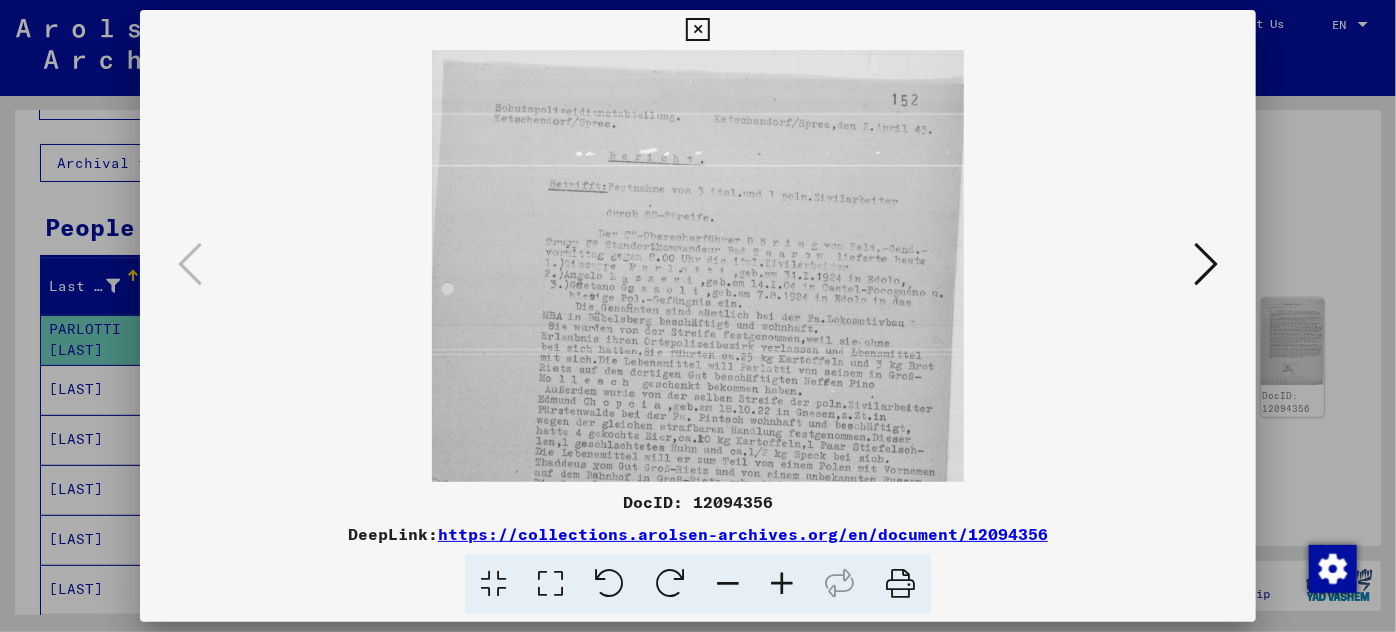 click at bounding box center [782, 584] 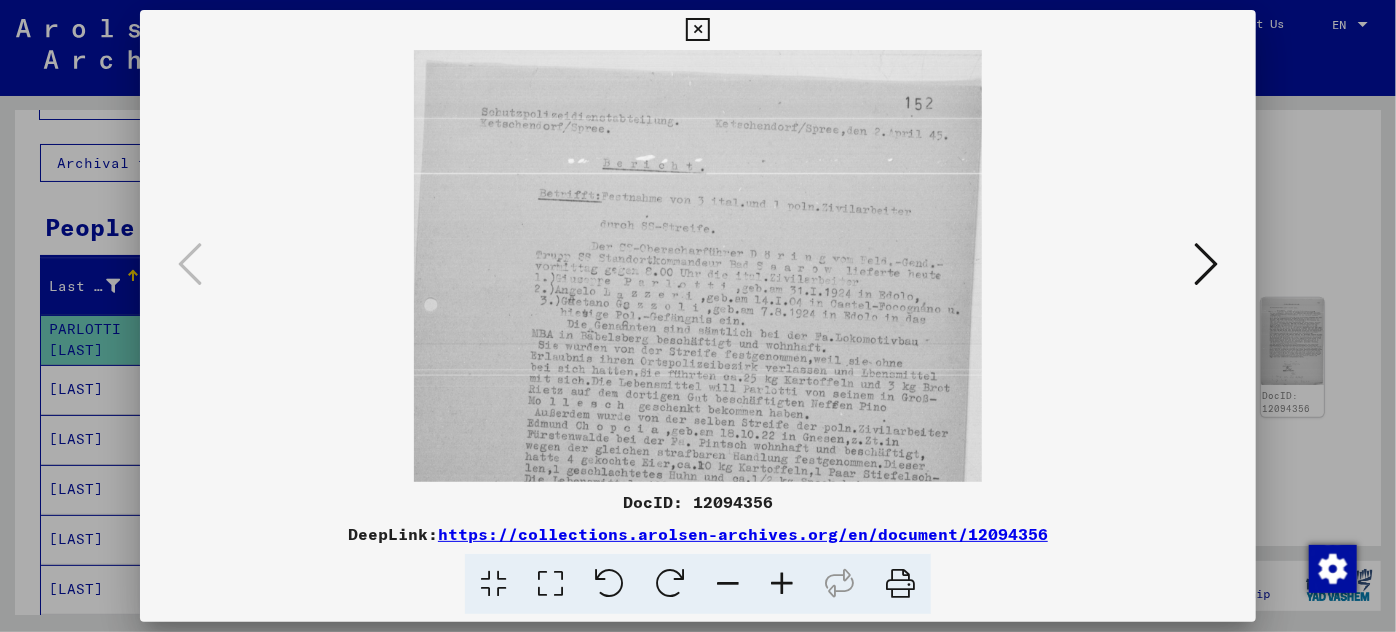 click at bounding box center (782, 584) 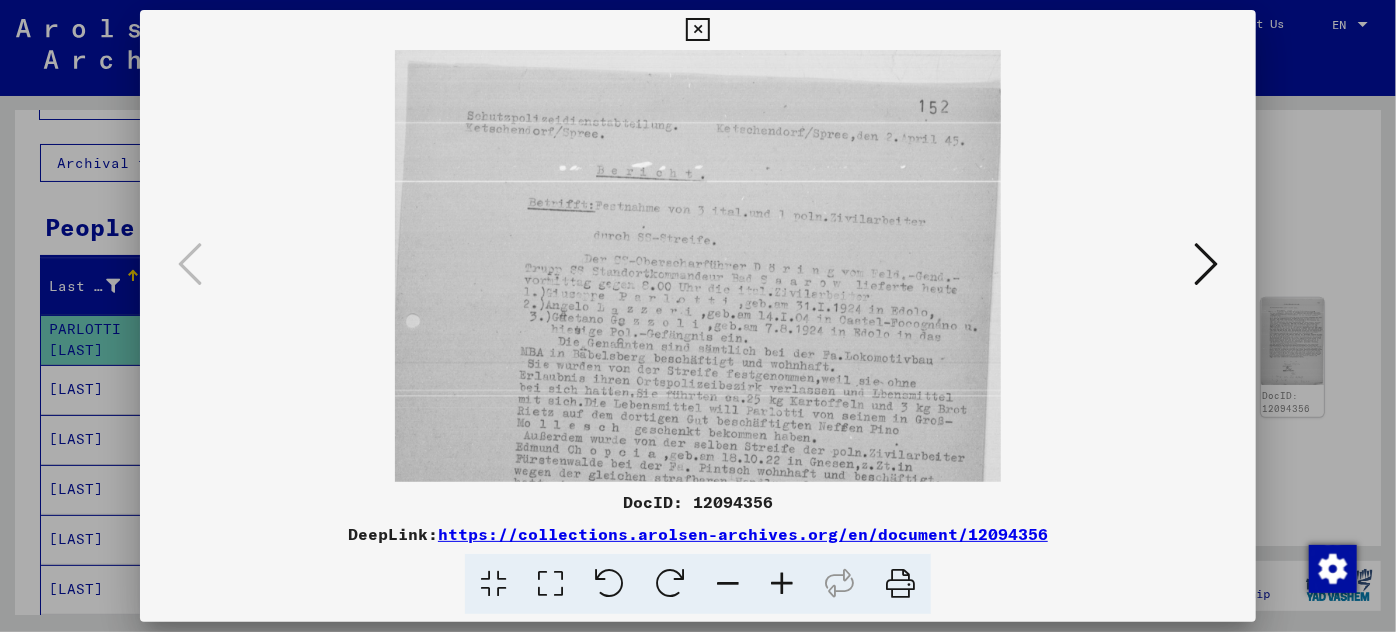 click at bounding box center [782, 584] 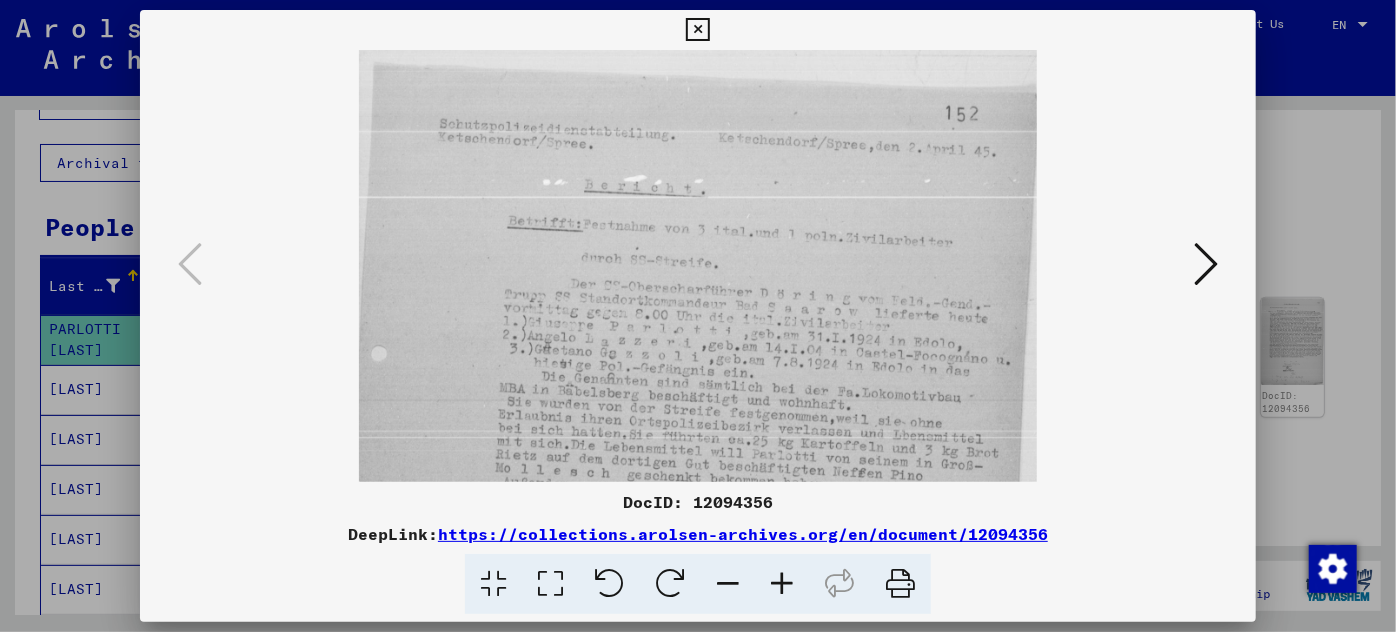 click at bounding box center [782, 584] 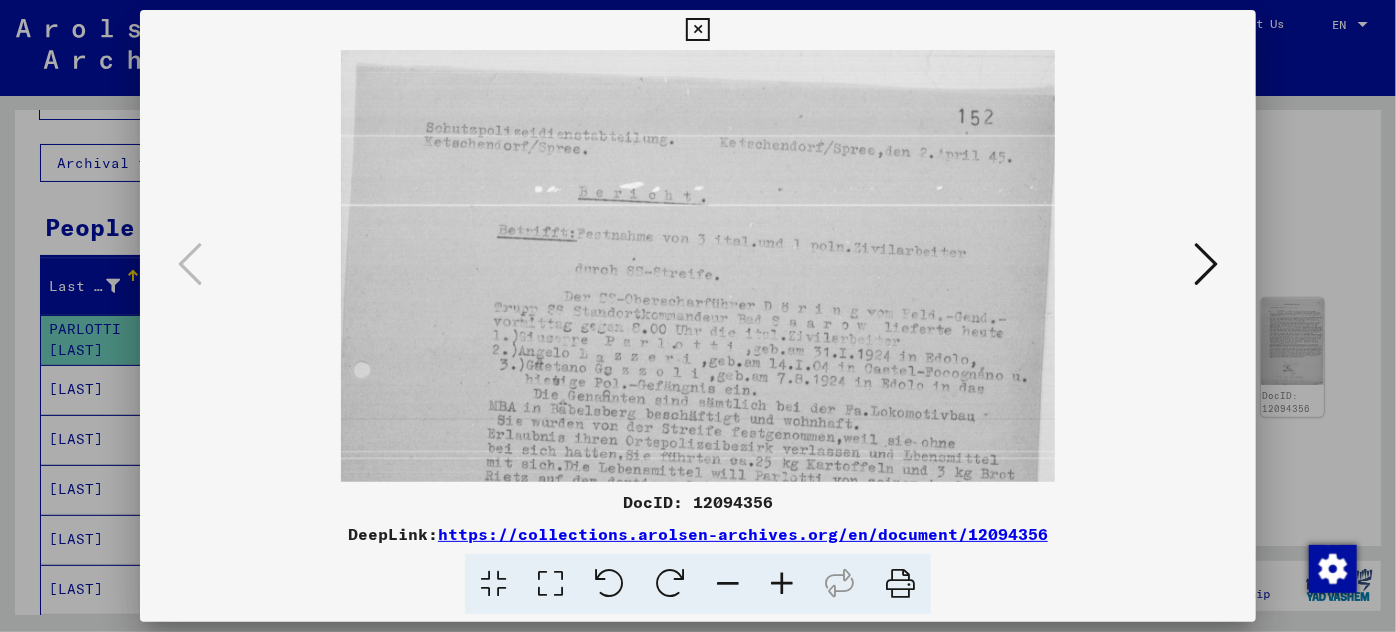 click at bounding box center (782, 584) 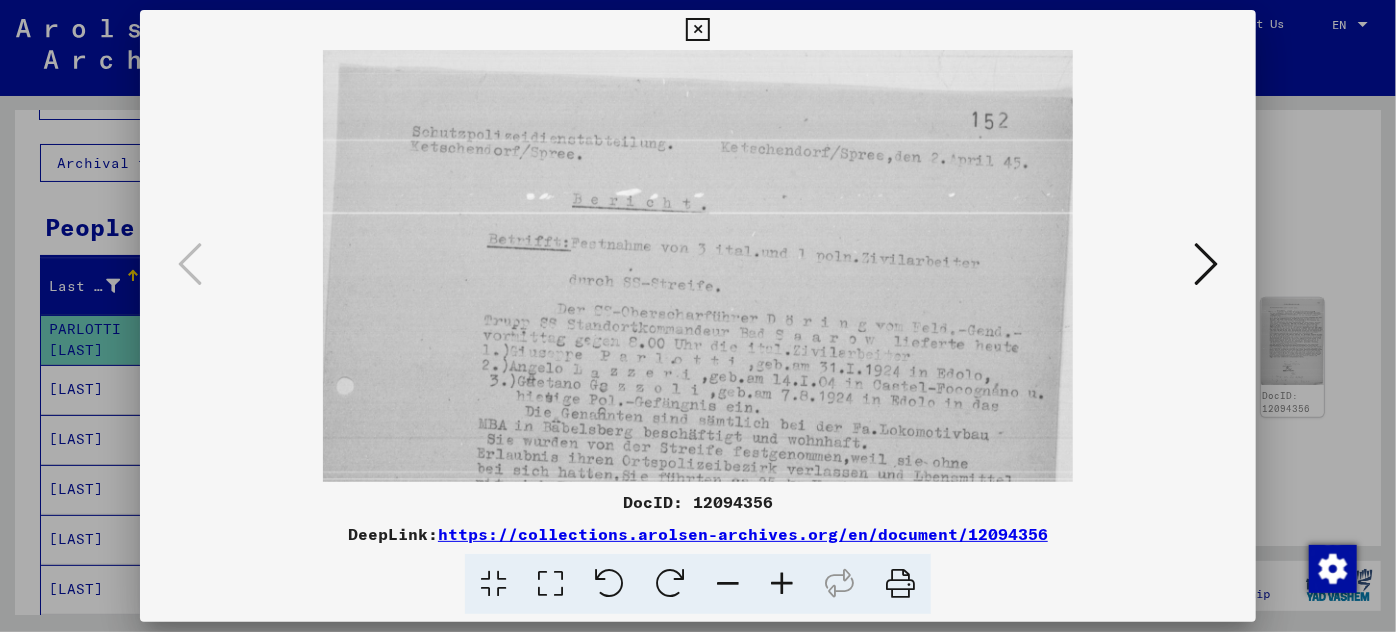 click at bounding box center (782, 584) 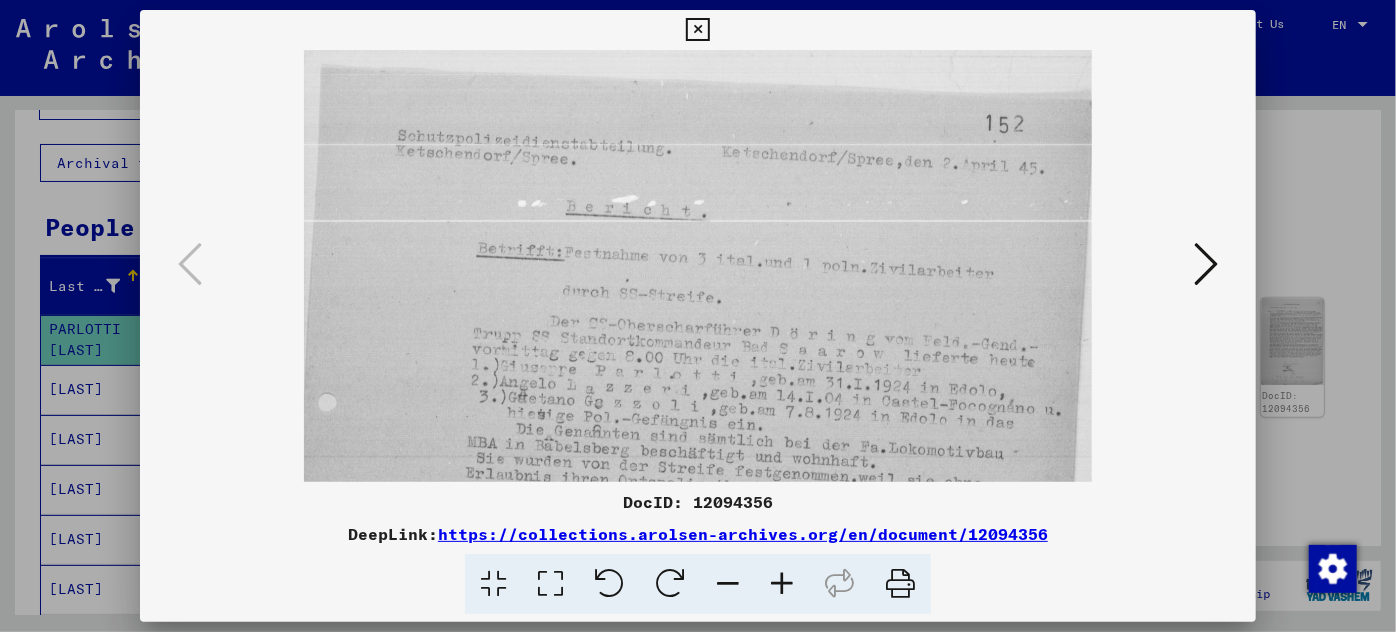 click at bounding box center (782, 584) 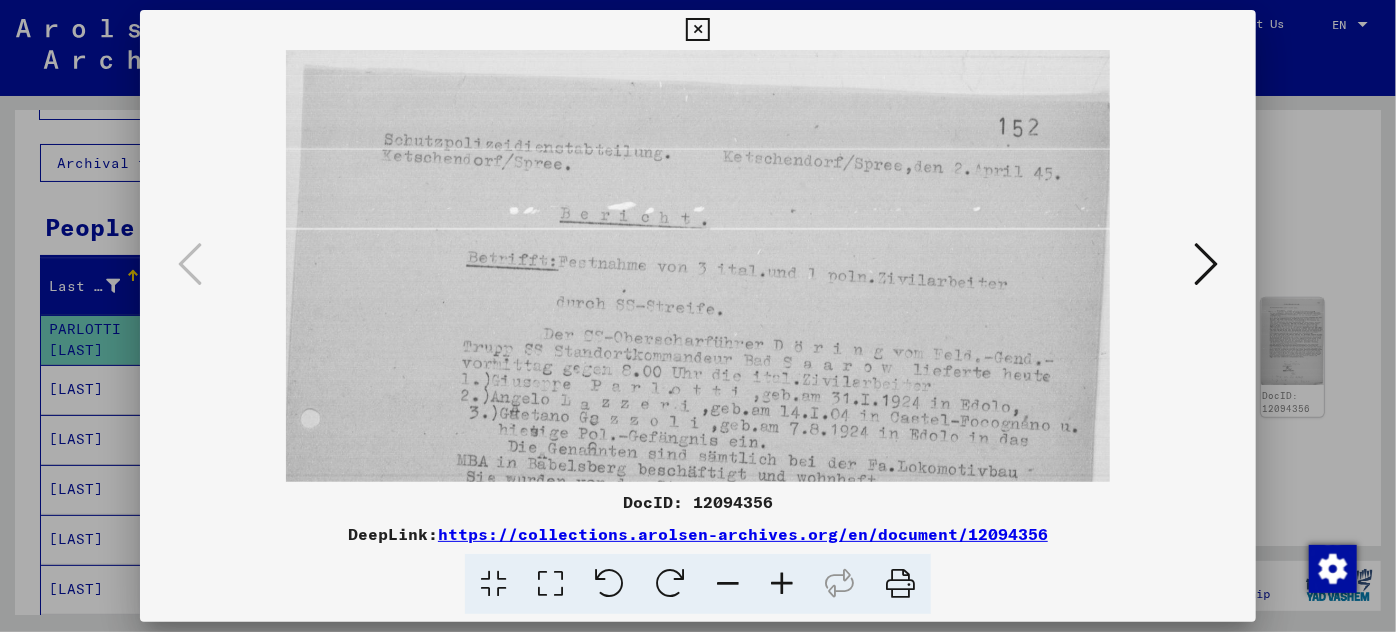 click at bounding box center [782, 584] 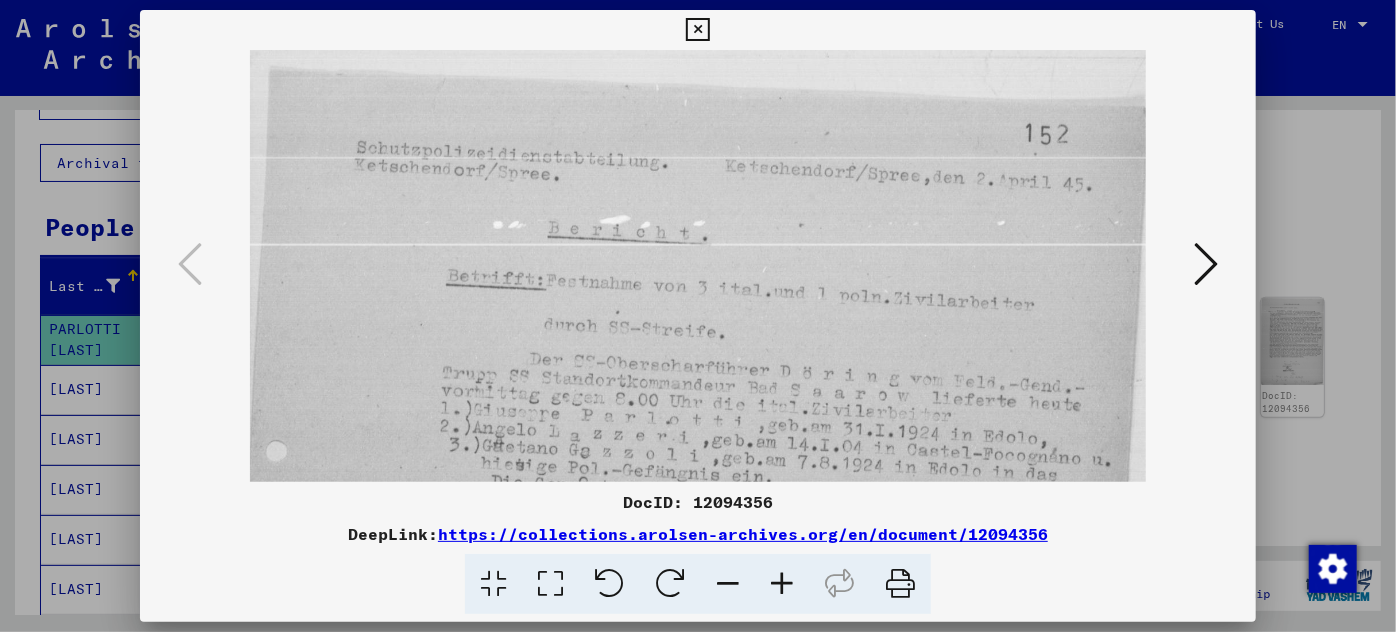click at bounding box center [698, 666] 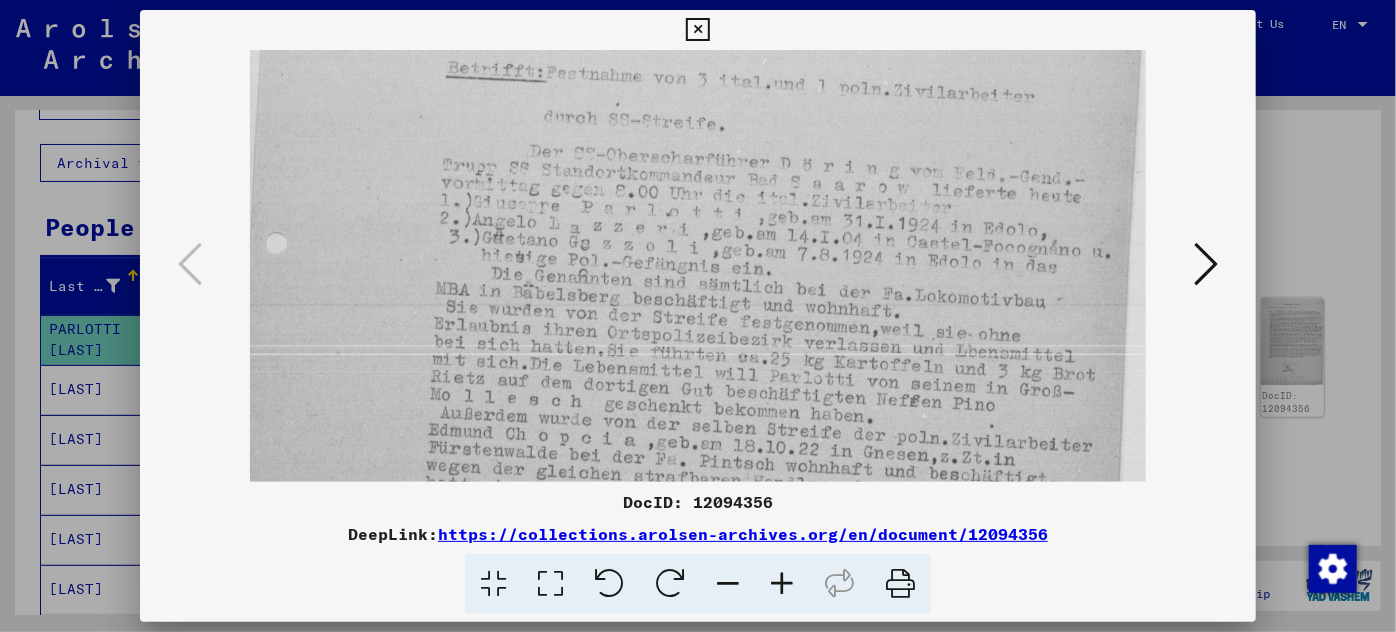scroll, scrollTop: 245, scrollLeft: 0, axis: vertical 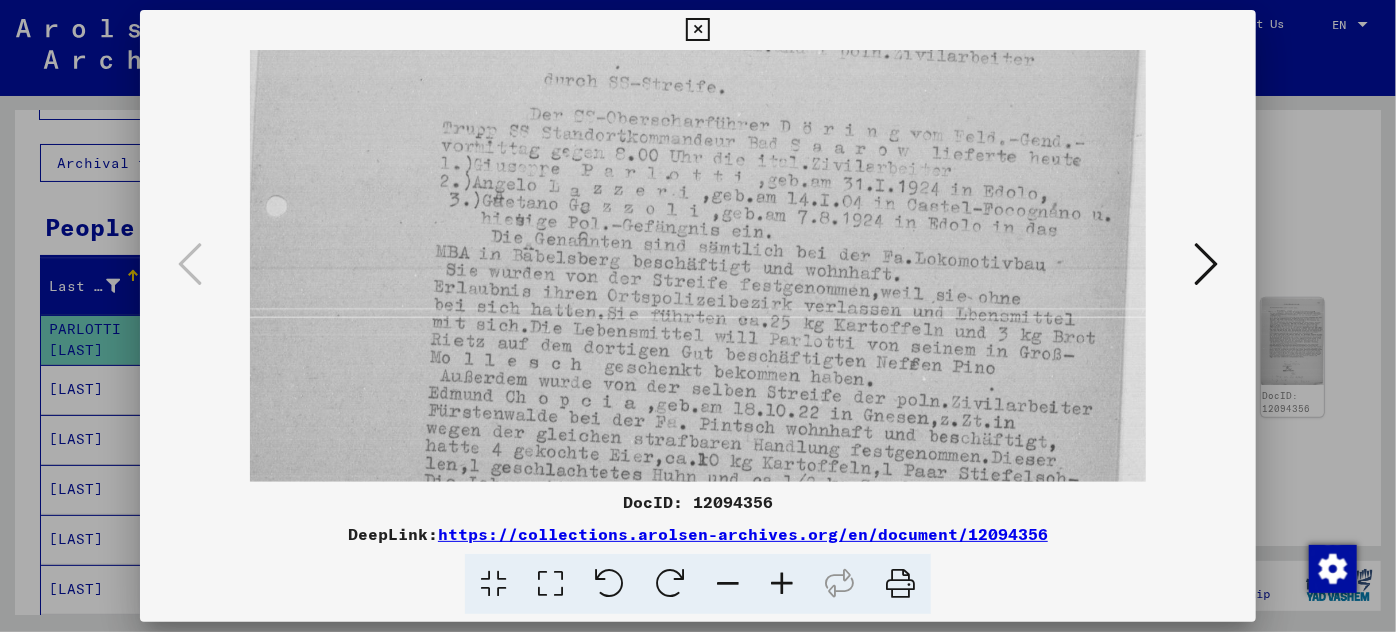 drag, startPoint x: 629, startPoint y: 446, endPoint x: 696, endPoint y: 201, distance: 253.99606 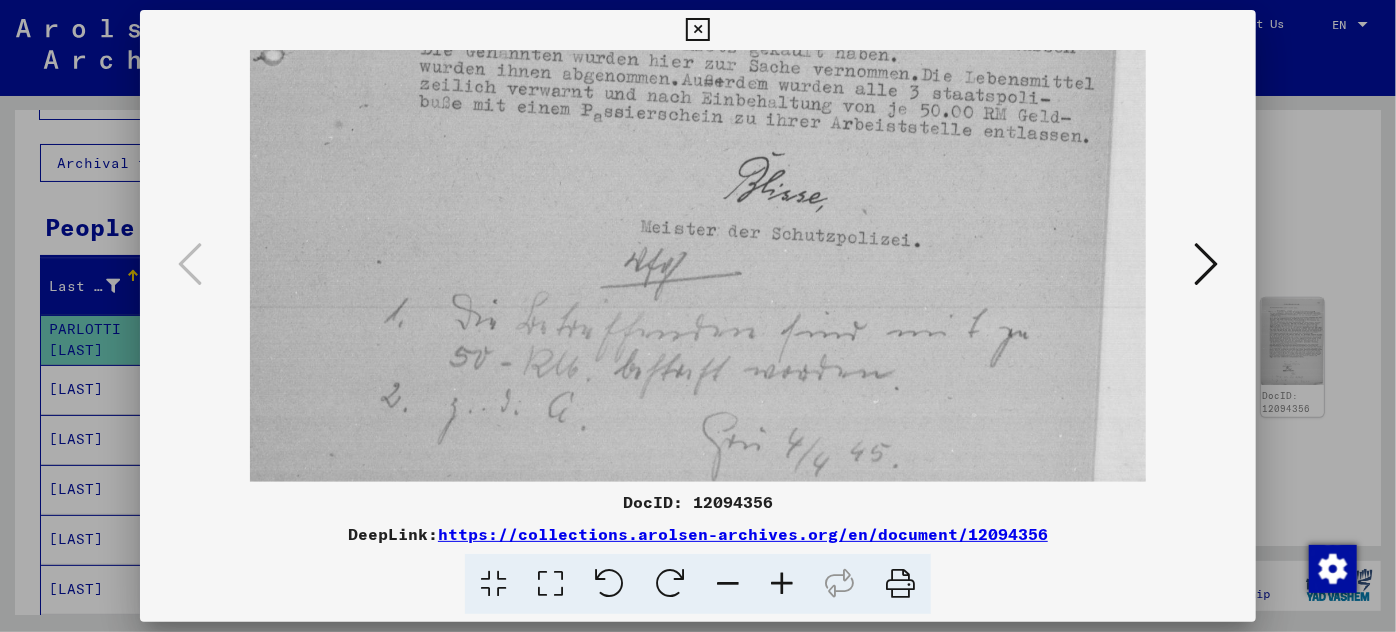 scroll, scrollTop: 733, scrollLeft: 0, axis: vertical 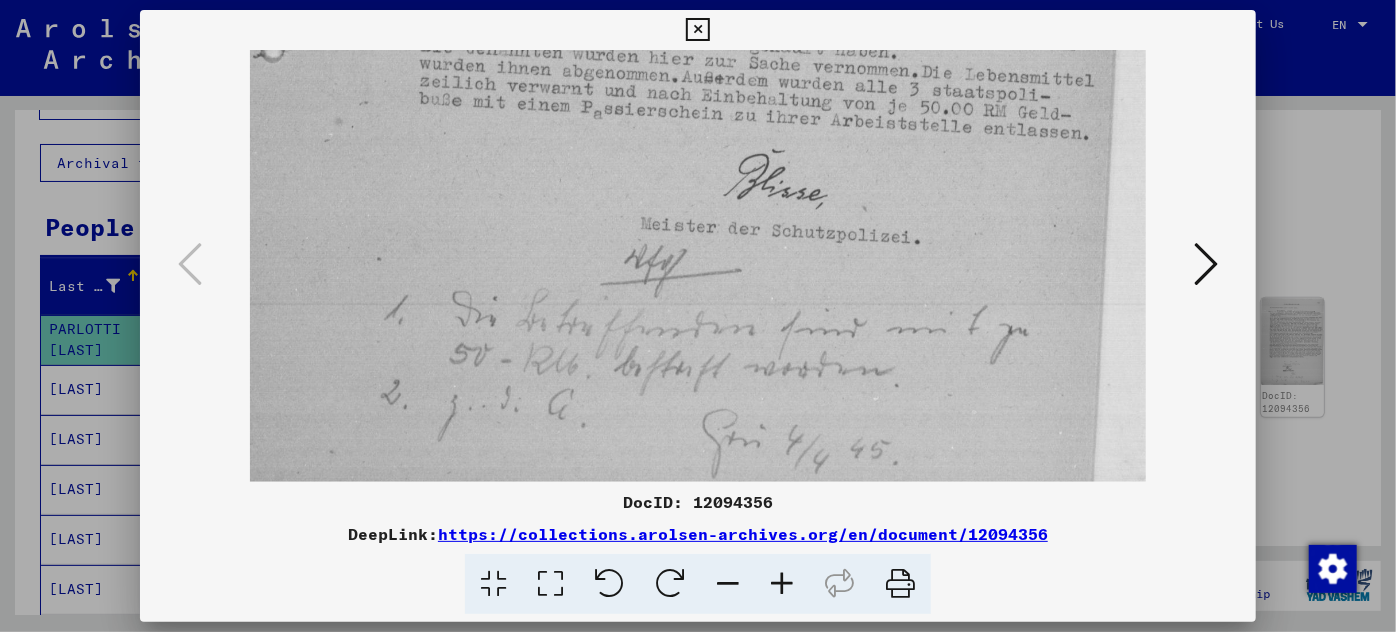 drag, startPoint x: 521, startPoint y: 383, endPoint x: 579, endPoint y: -103, distance: 489.44867 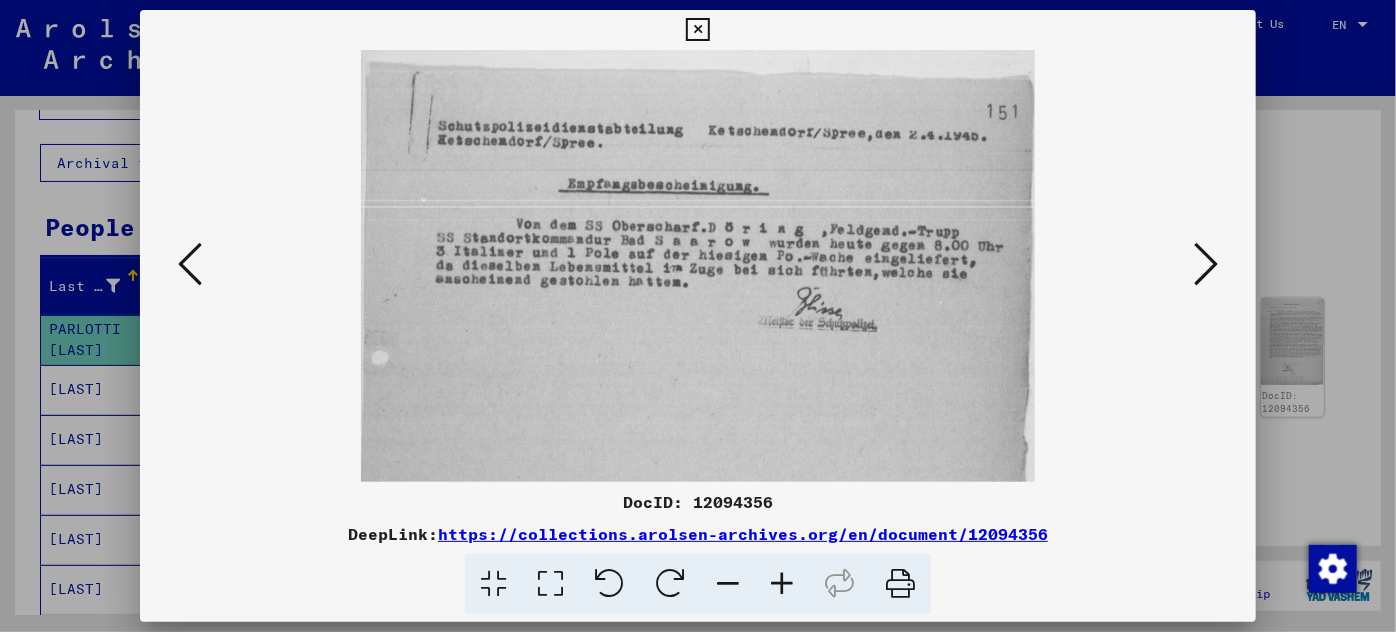 click at bounding box center [1206, 264] 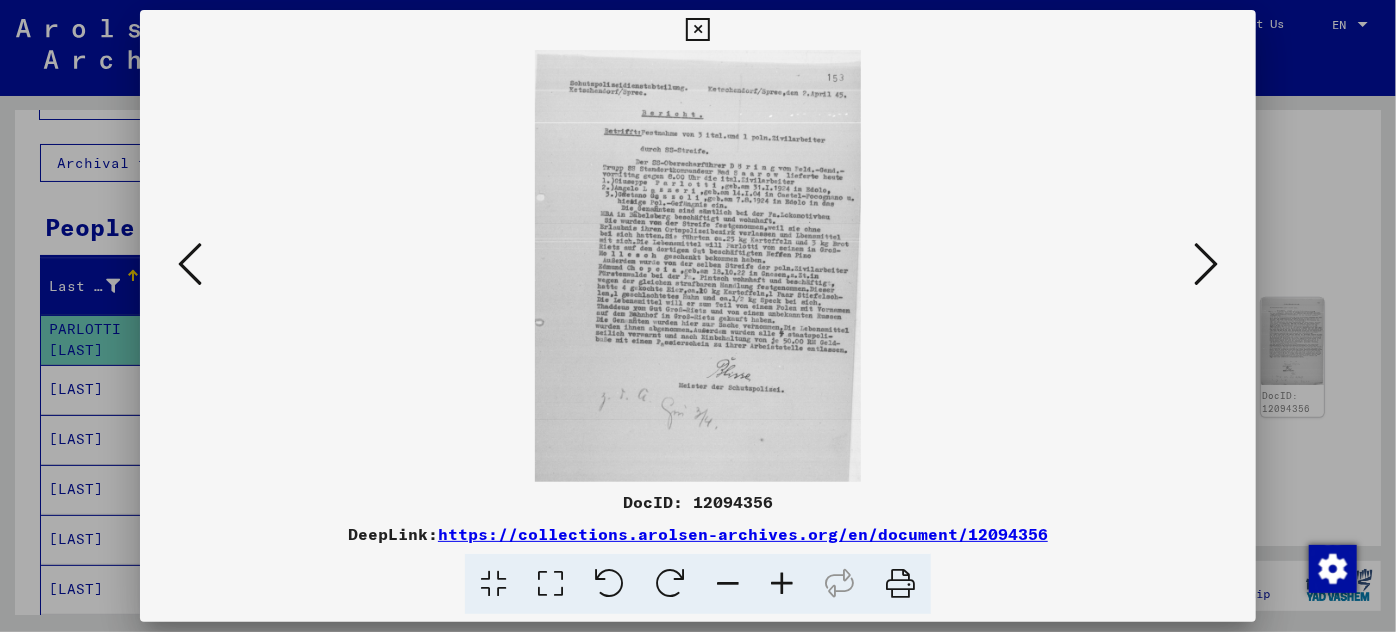 click at bounding box center (782, 584) 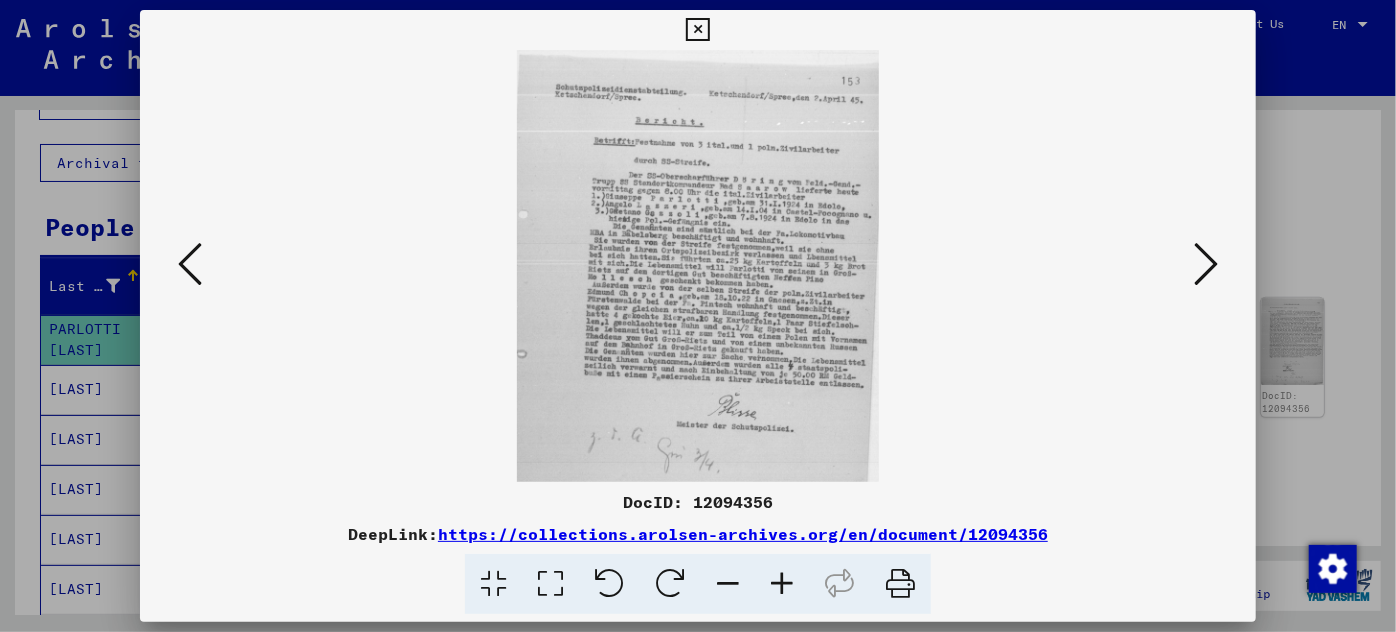 click at bounding box center [782, 584] 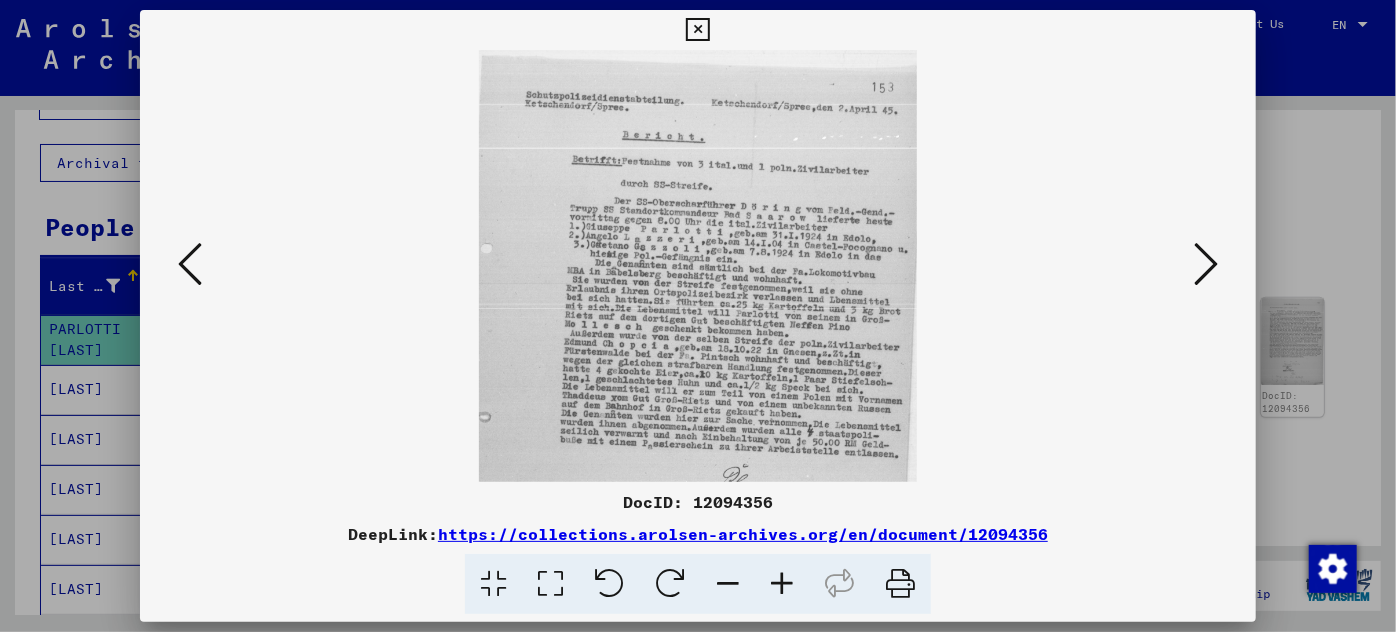 click at bounding box center (782, 584) 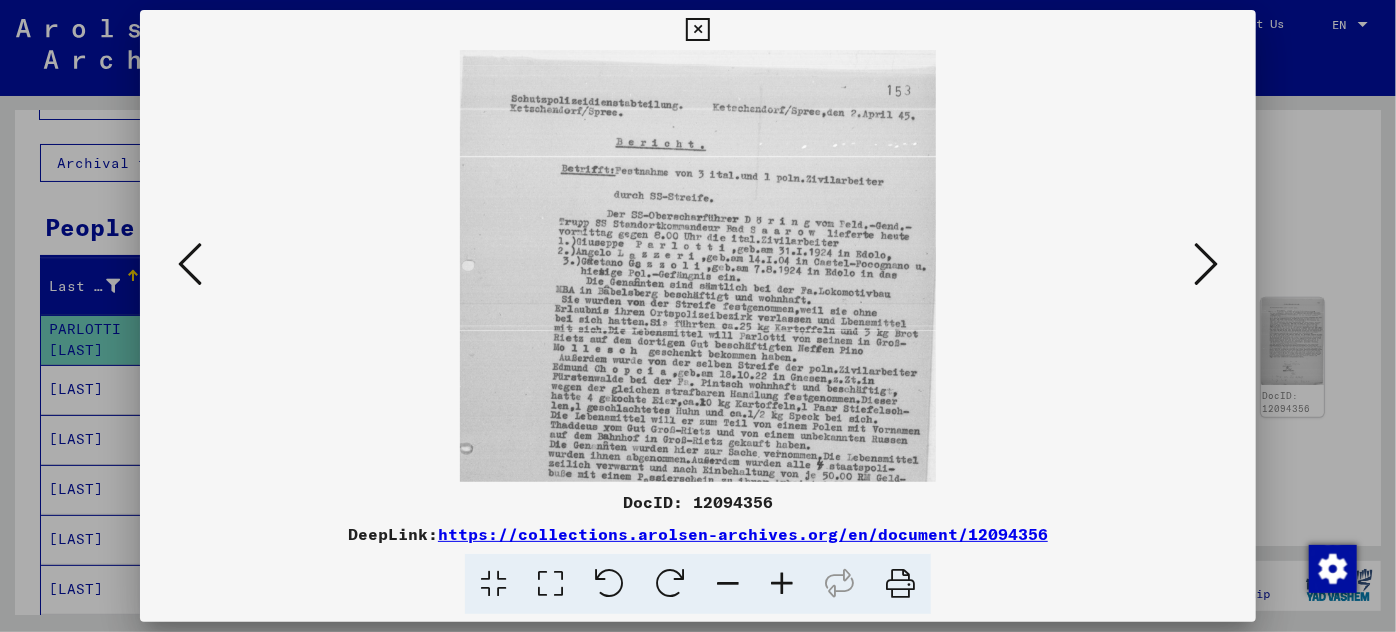 click at bounding box center (782, 584) 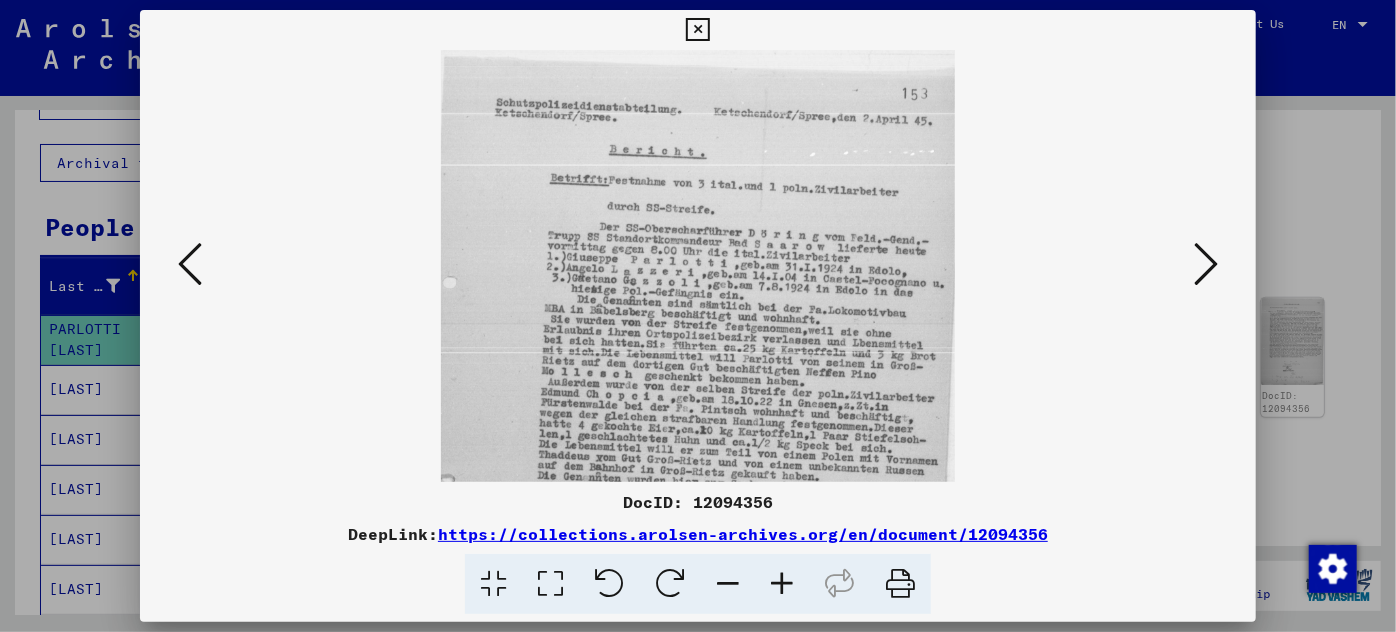 click at bounding box center [782, 584] 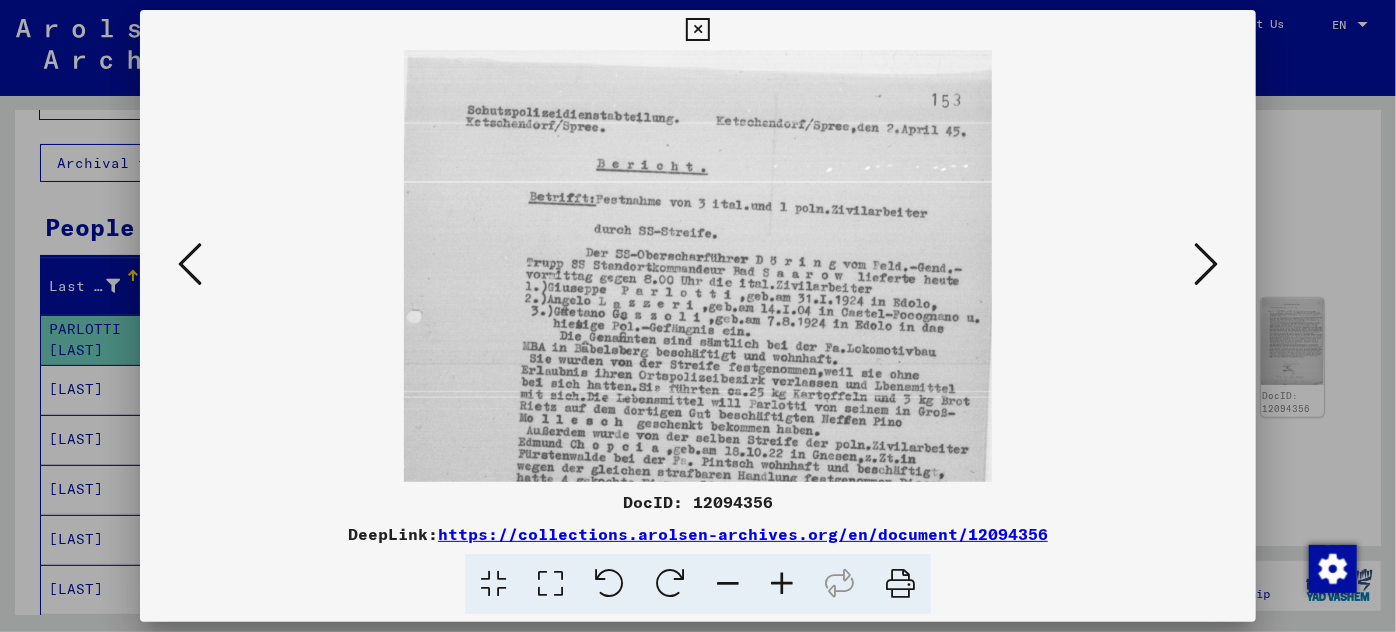 click at bounding box center (782, 584) 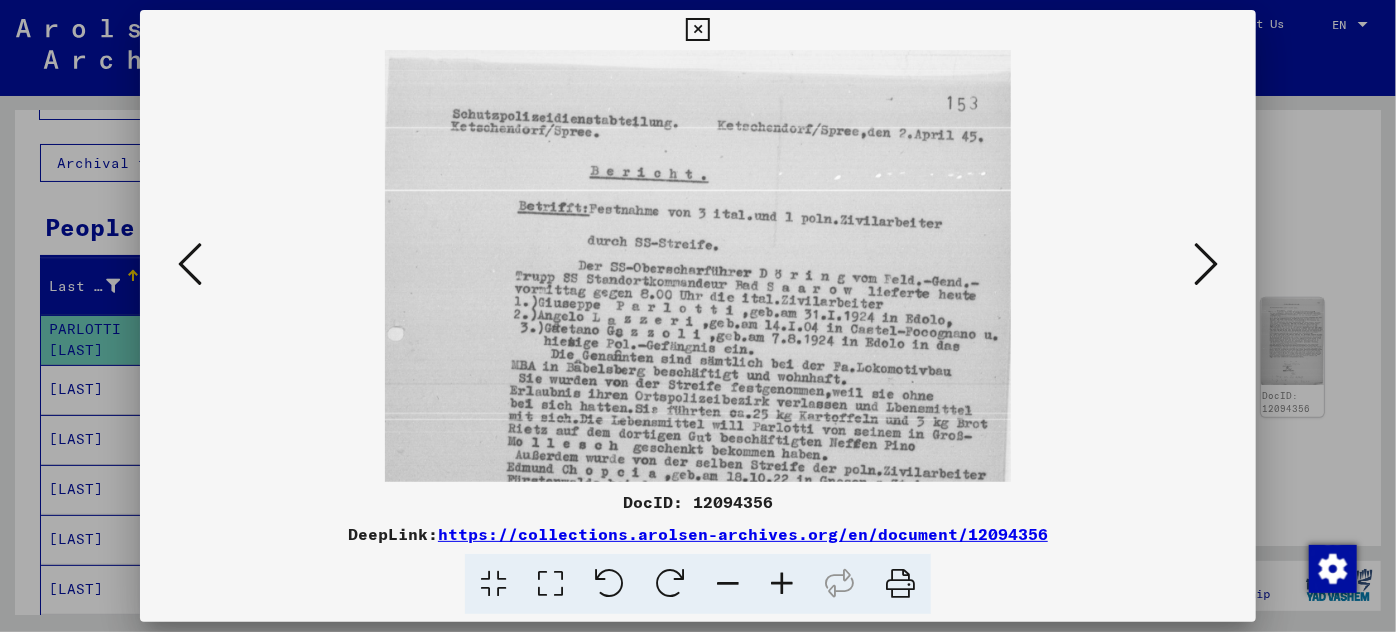 click at bounding box center [782, 584] 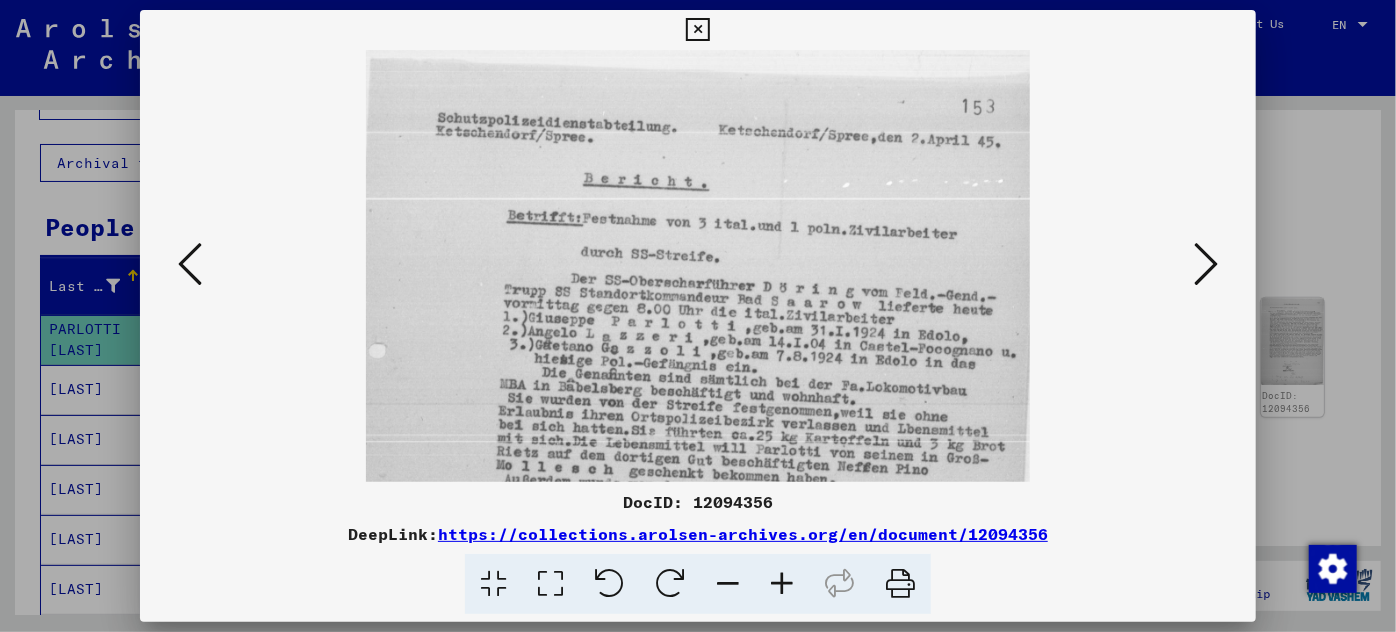 click at bounding box center [782, 584] 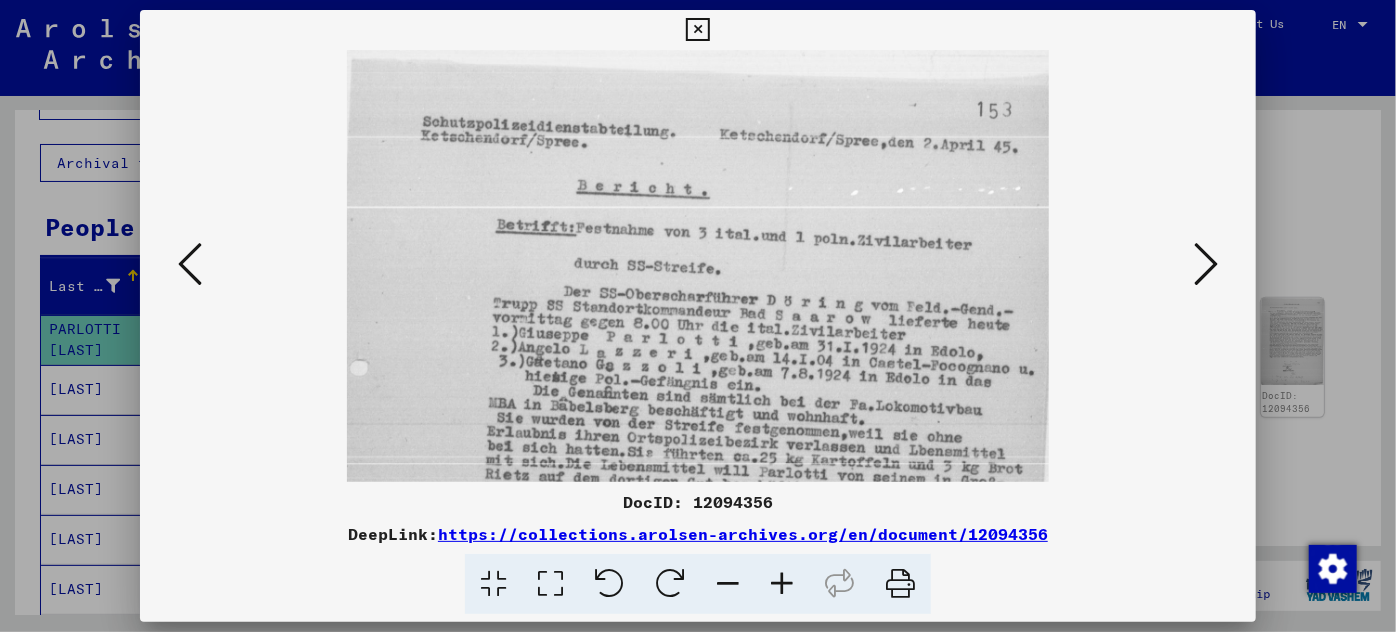 click at bounding box center [782, 584] 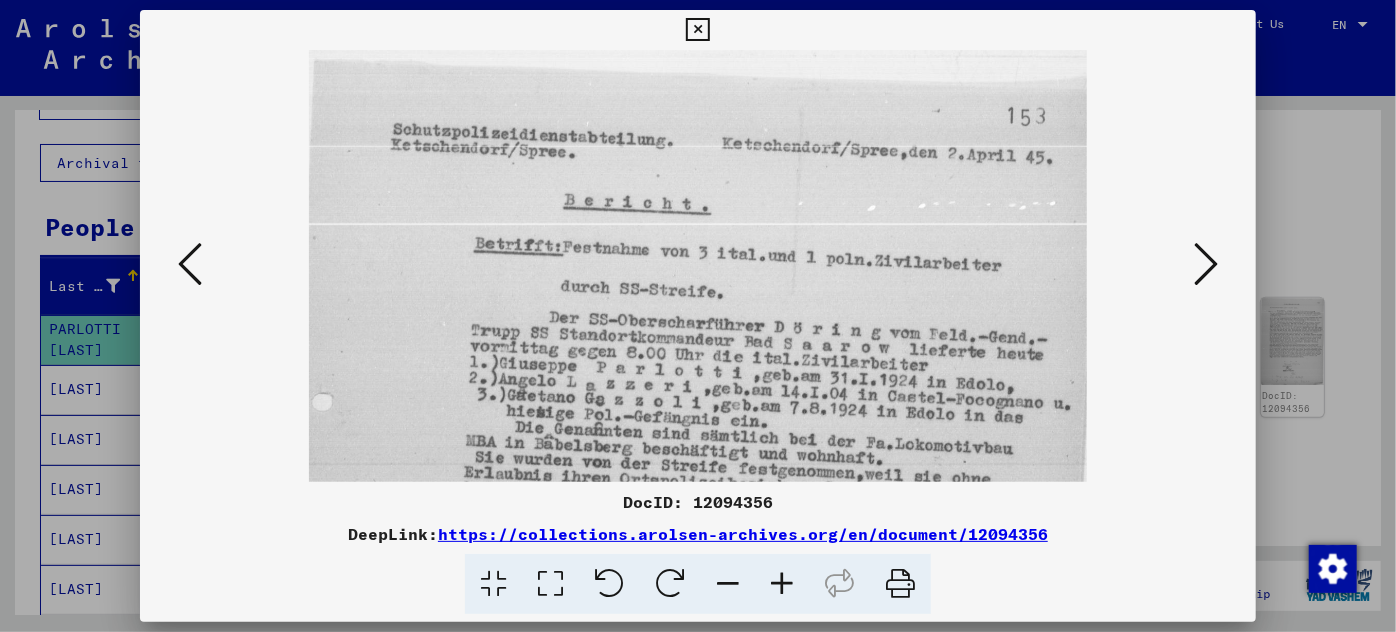 click at bounding box center (782, 584) 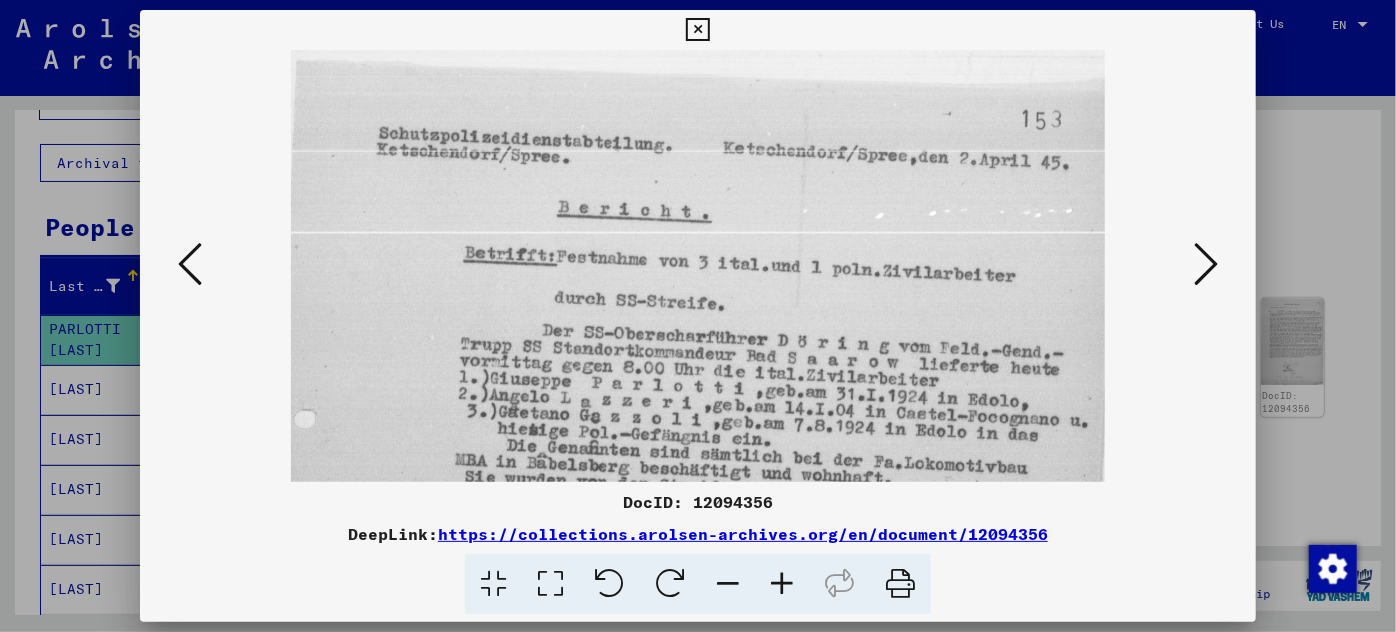 click at bounding box center (782, 584) 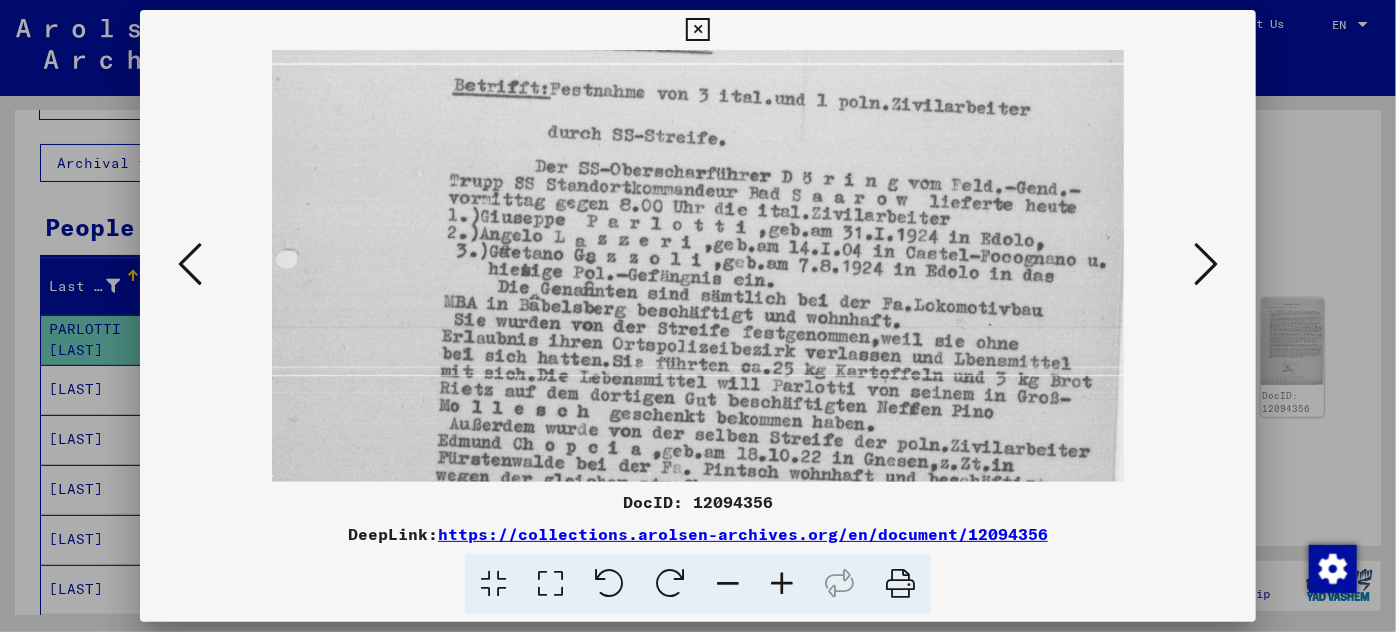scroll, scrollTop: 330, scrollLeft: 0, axis: vertical 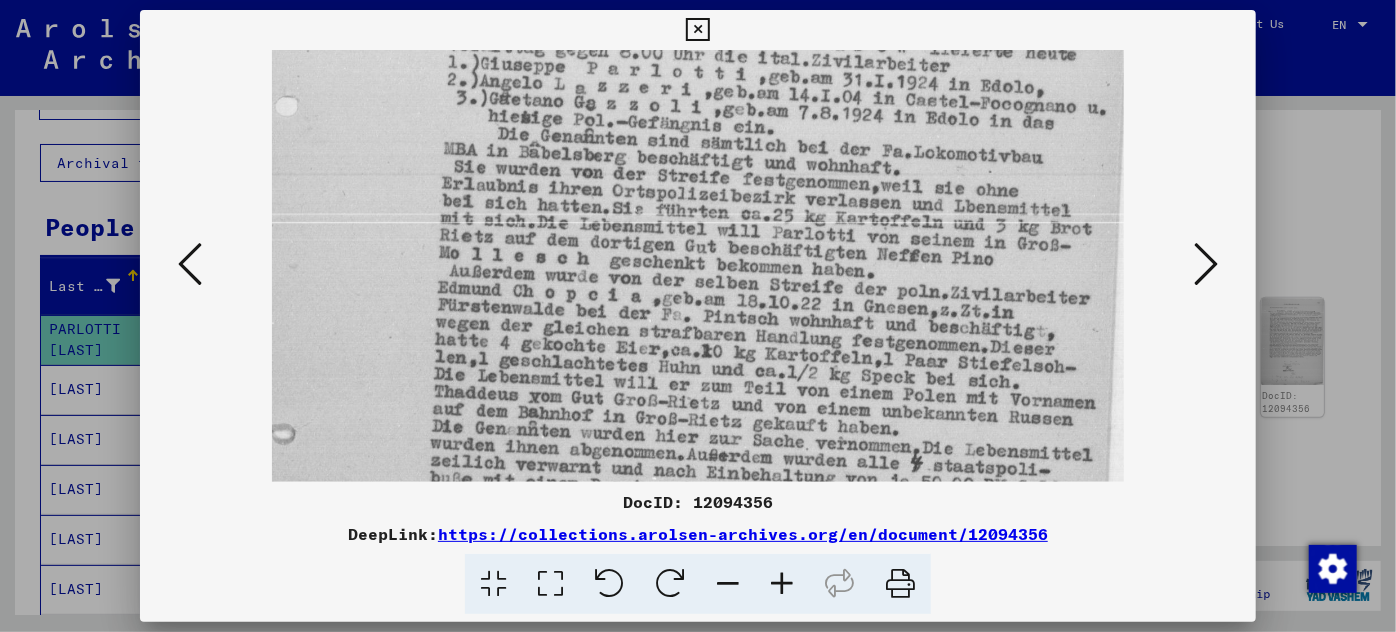 drag, startPoint x: 790, startPoint y: 452, endPoint x: 850, endPoint y: 122, distance: 335.4102 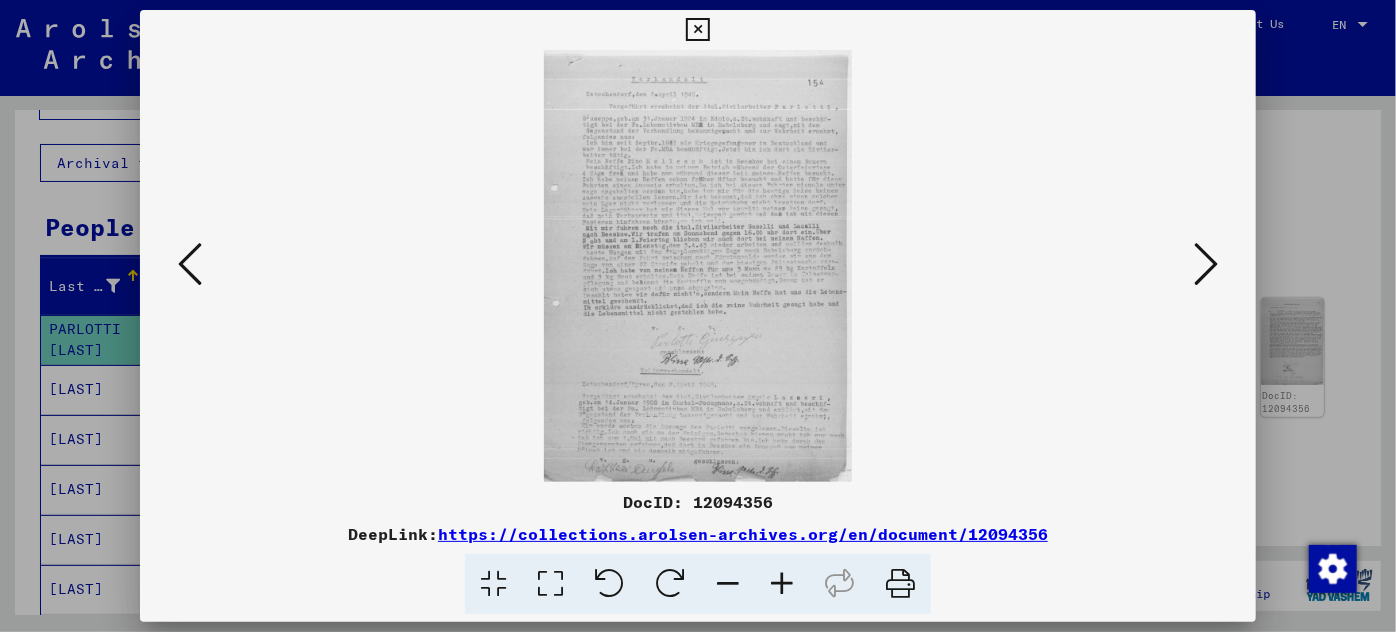 click at bounding box center [1206, 264] 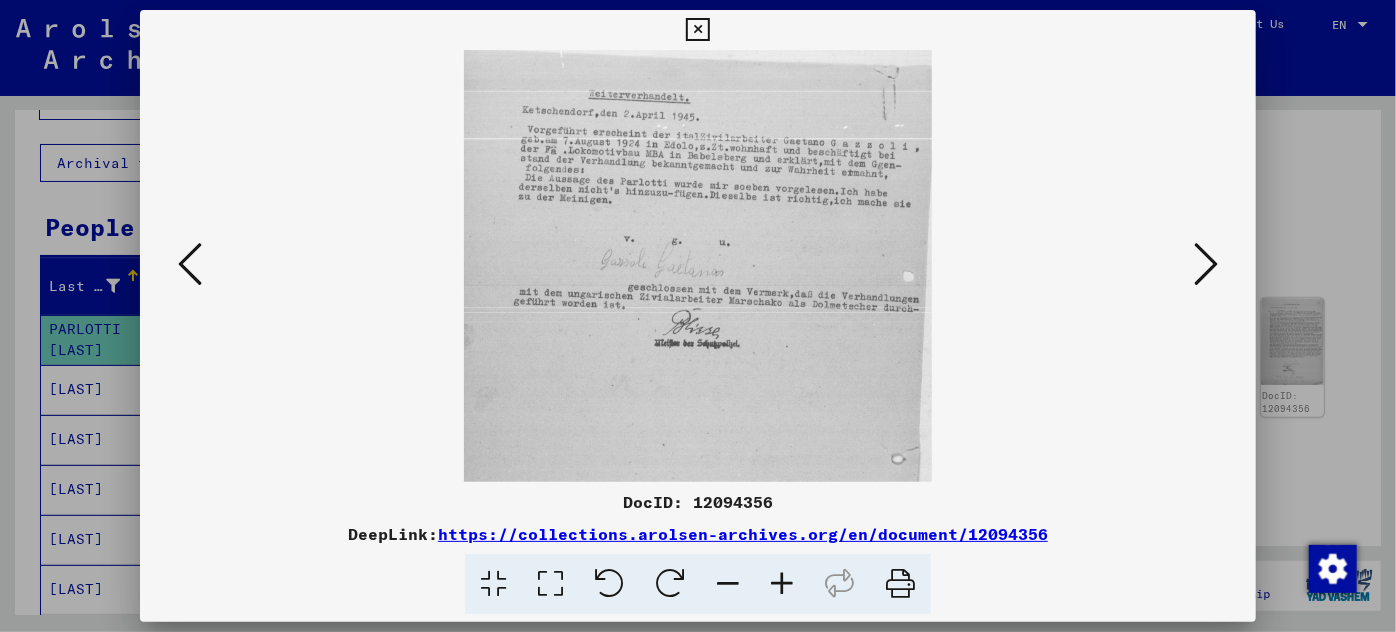 click at bounding box center (782, 584) 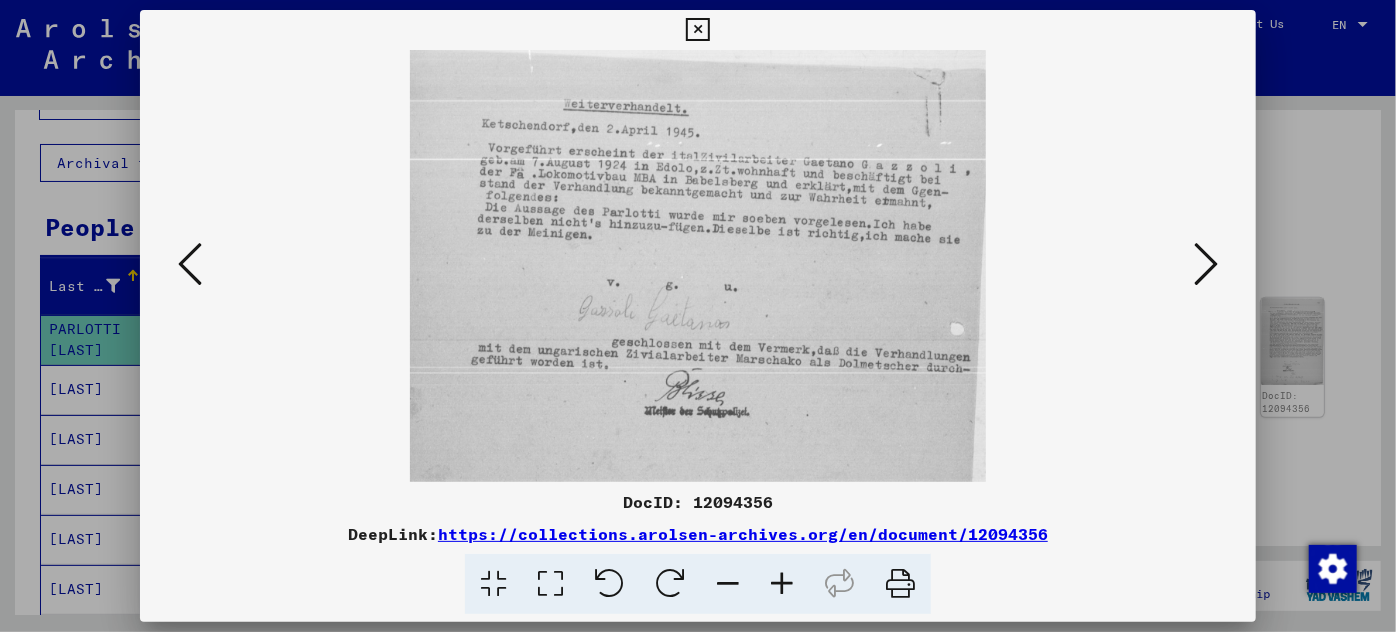 click at bounding box center (782, 584) 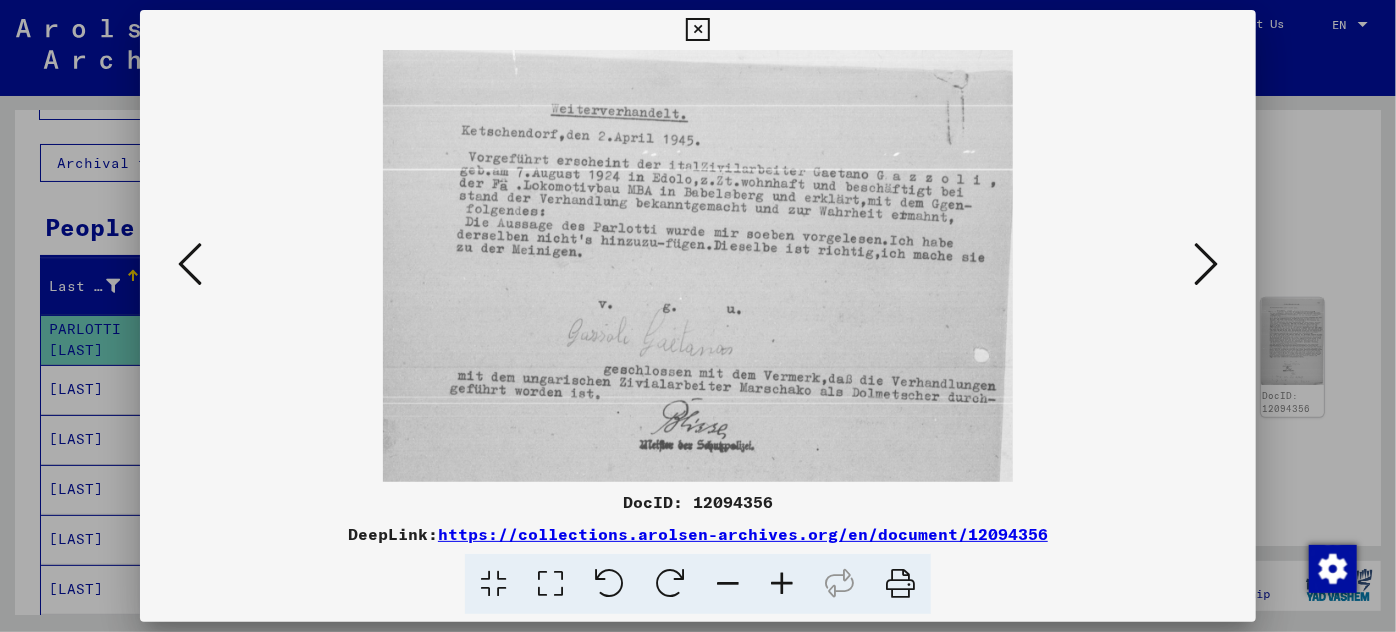 click at bounding box center [782, 584] 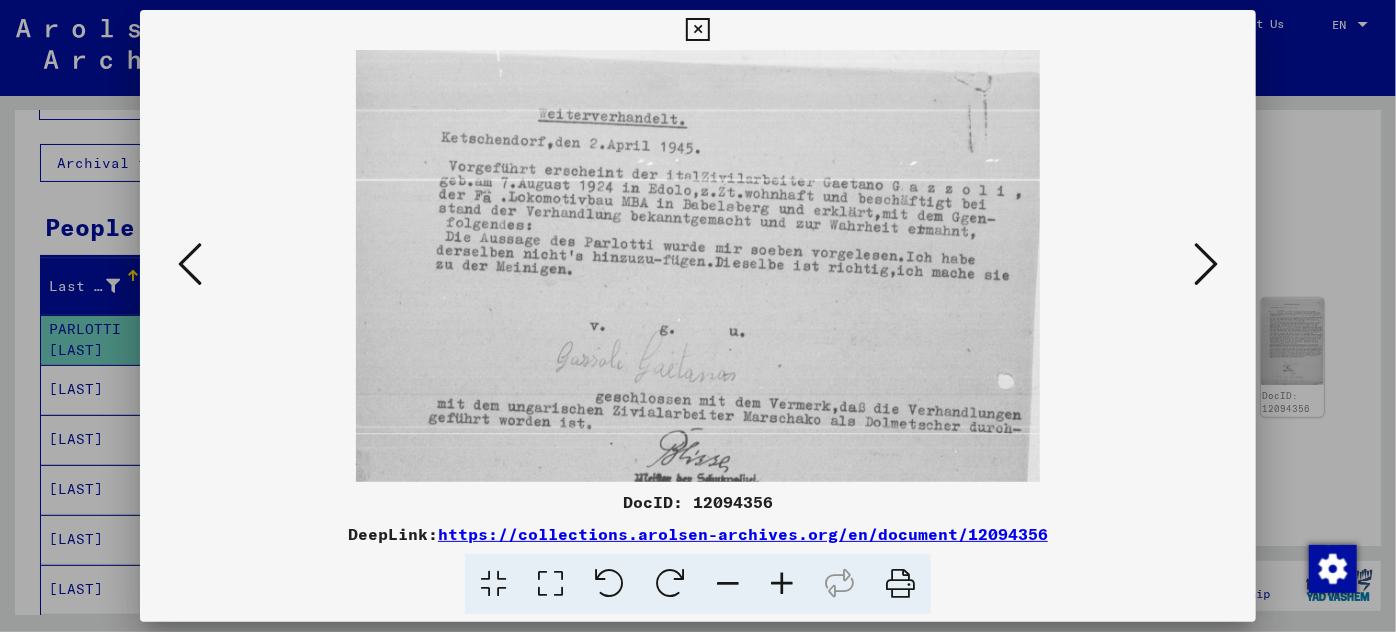 click at bounding box center (782, 584) 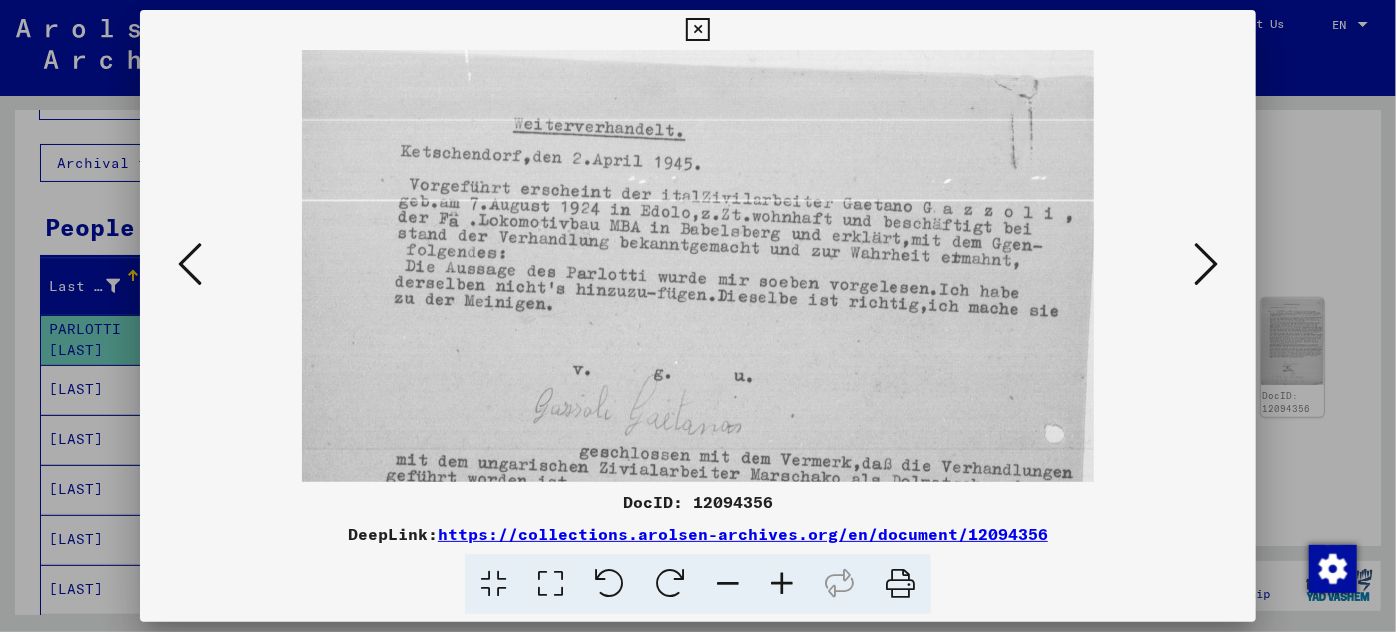 click at bounding box center (782, 584) 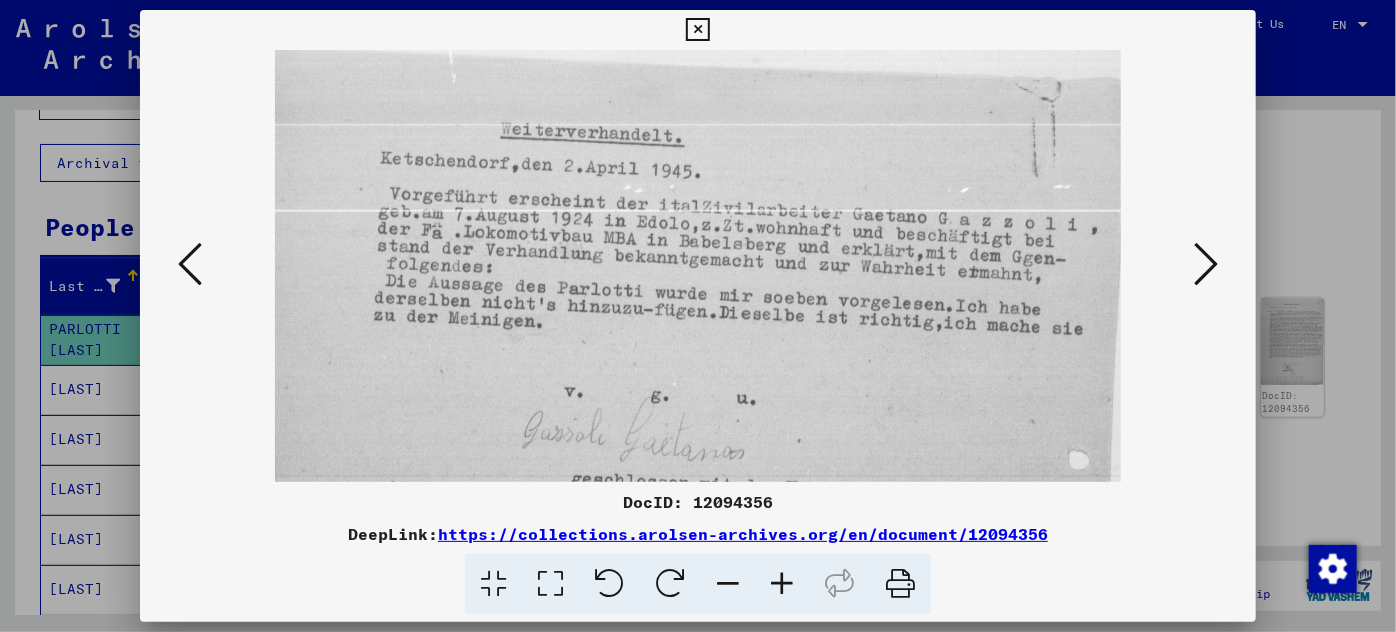 click at bounding box center [782, 584] 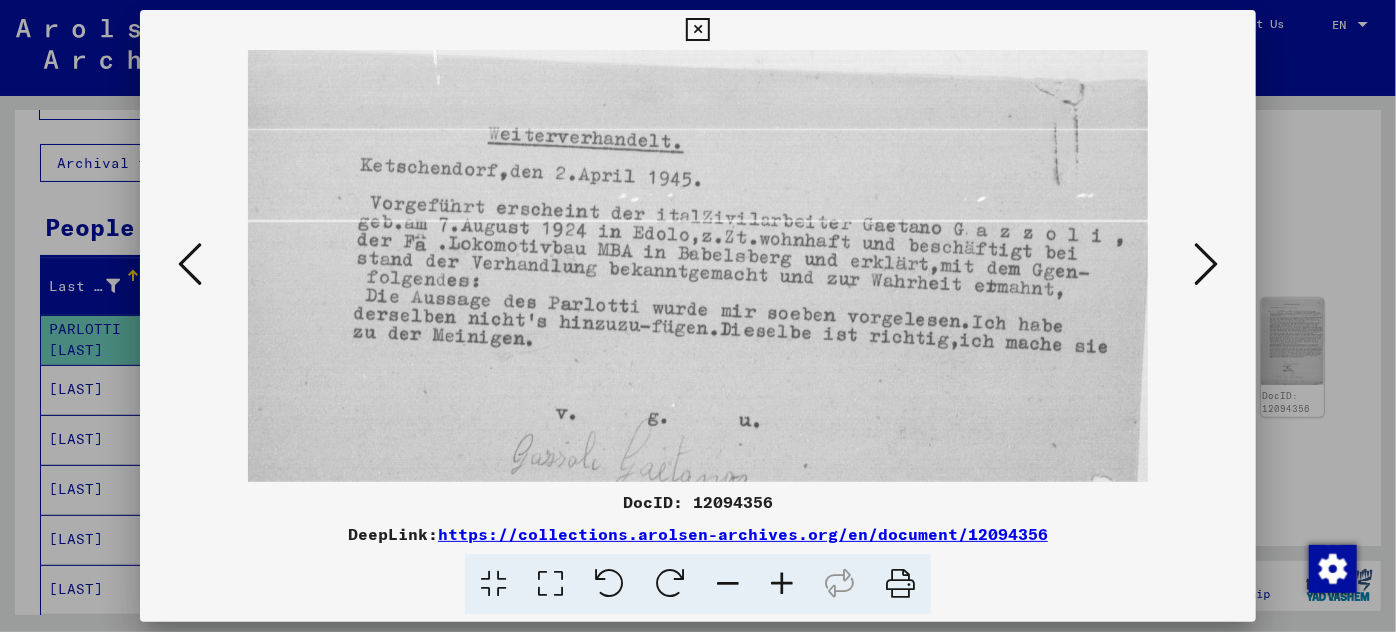 click at bounding box center (782, 584) 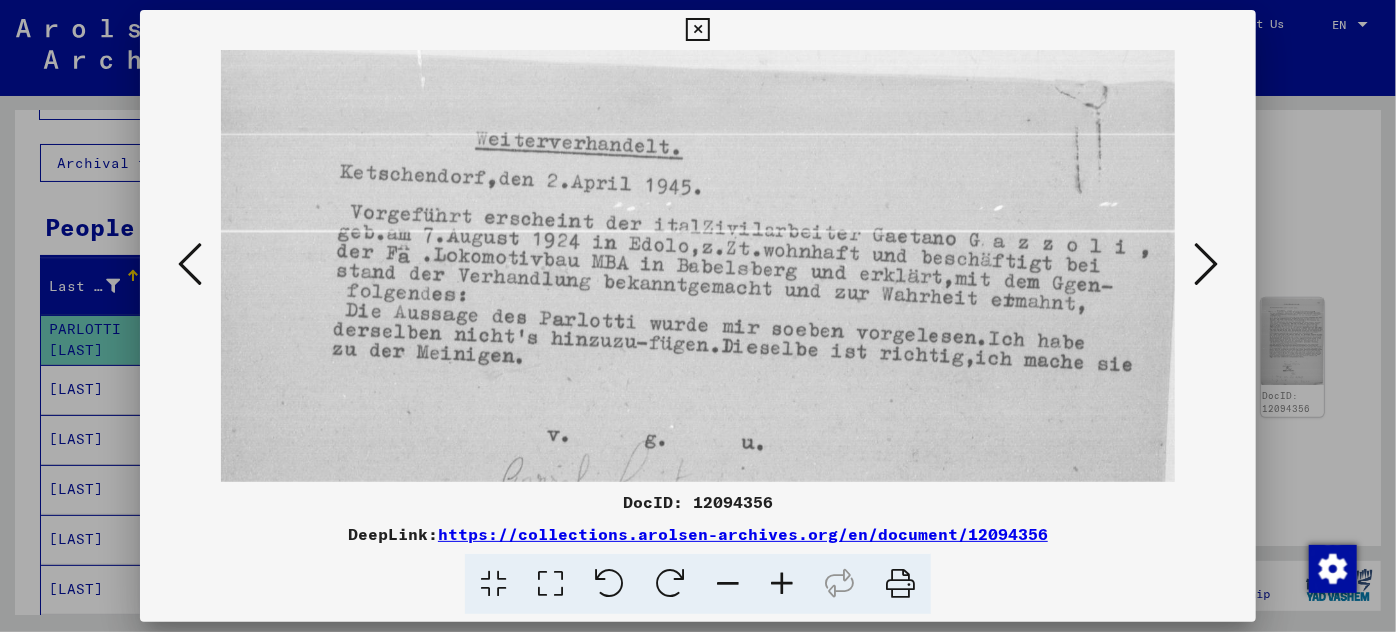click at bounding box center (782, 584) 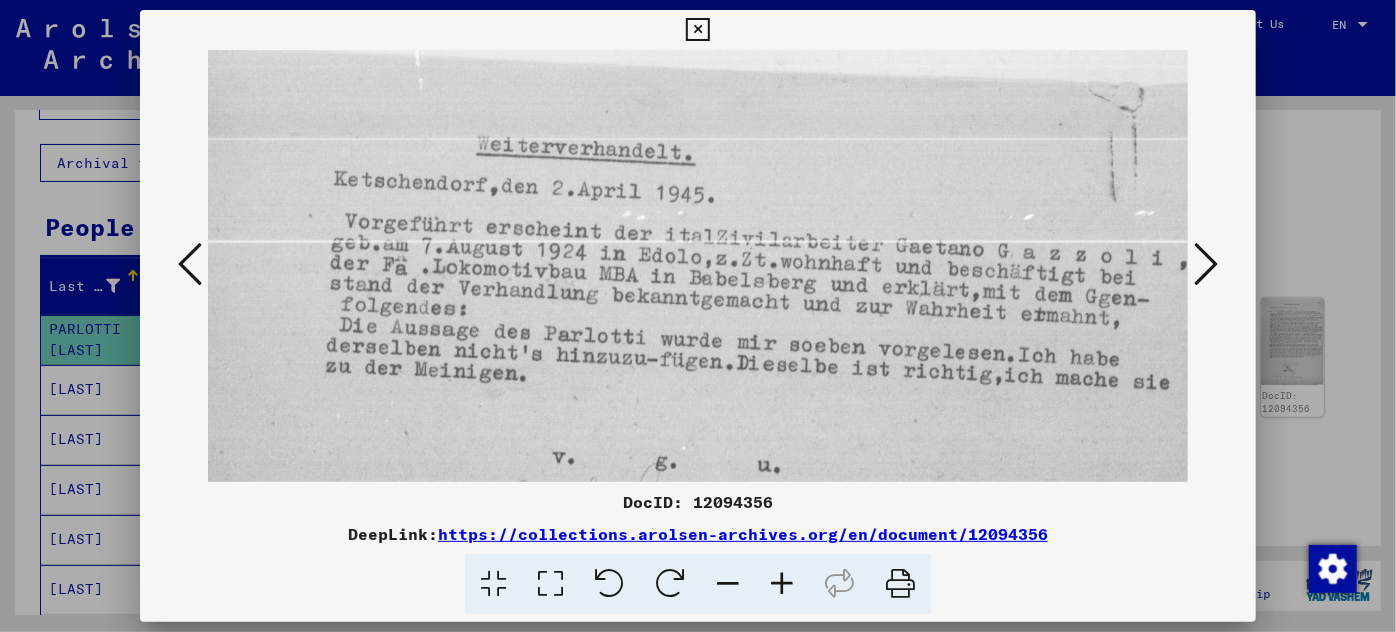 click at bounding box center [1206, 265] 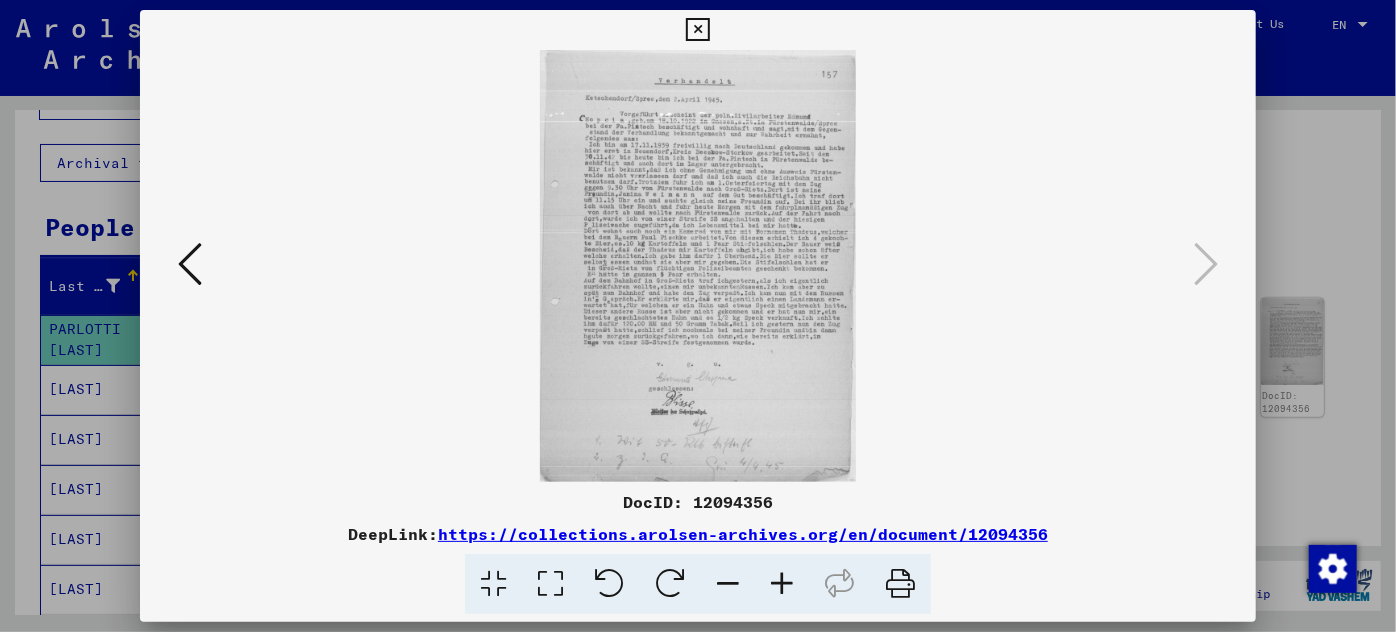 click at bounding box center [698, 316] 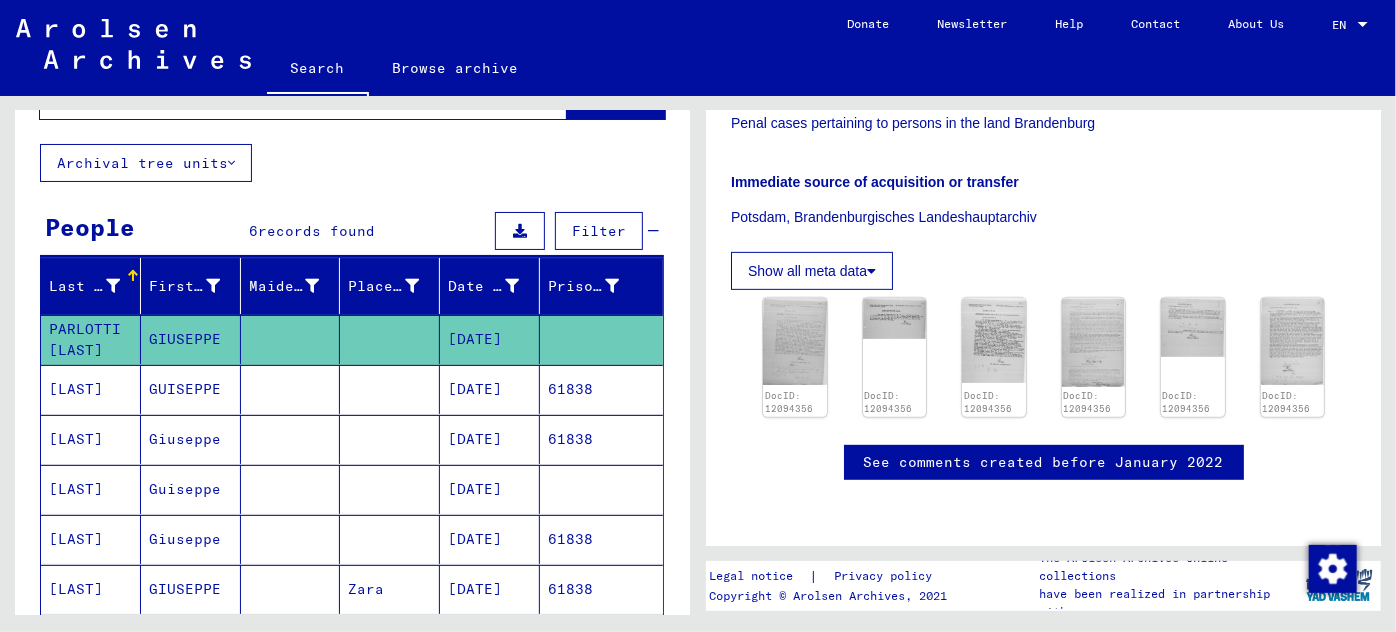 click on "[DATE]" at bounding box center [490, 439] 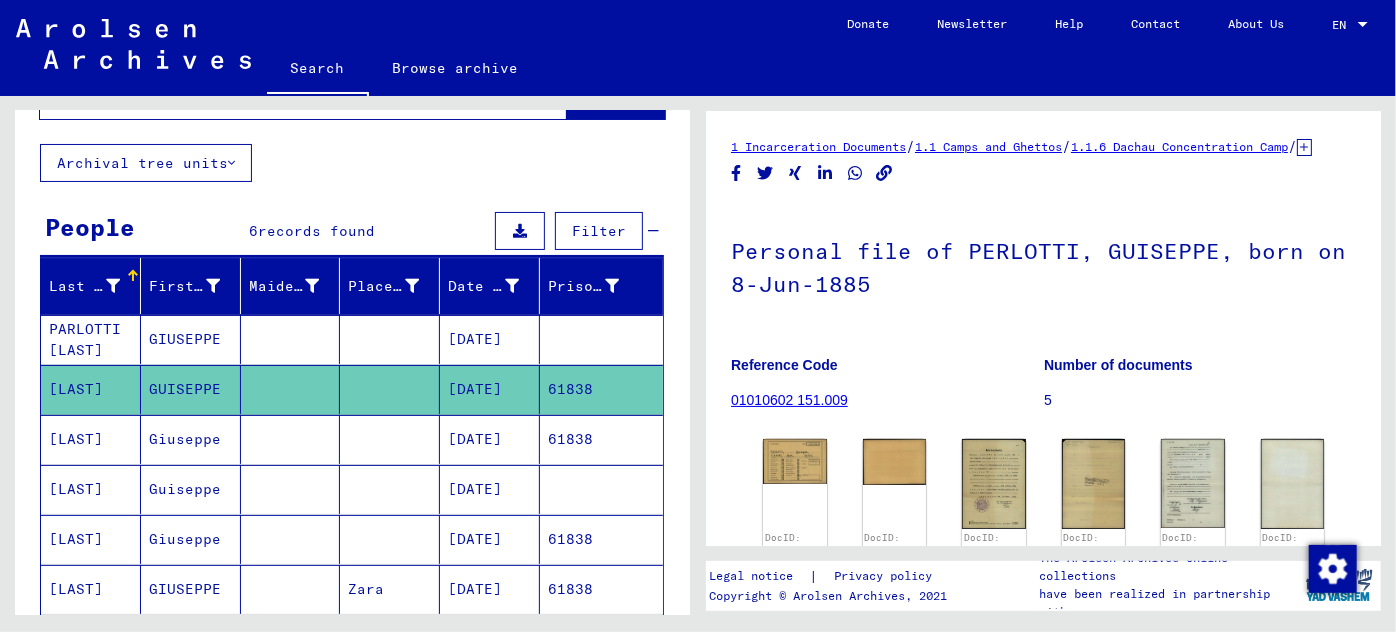 scroll, scrollTop: 0, scrollLeft: 0, axis: both 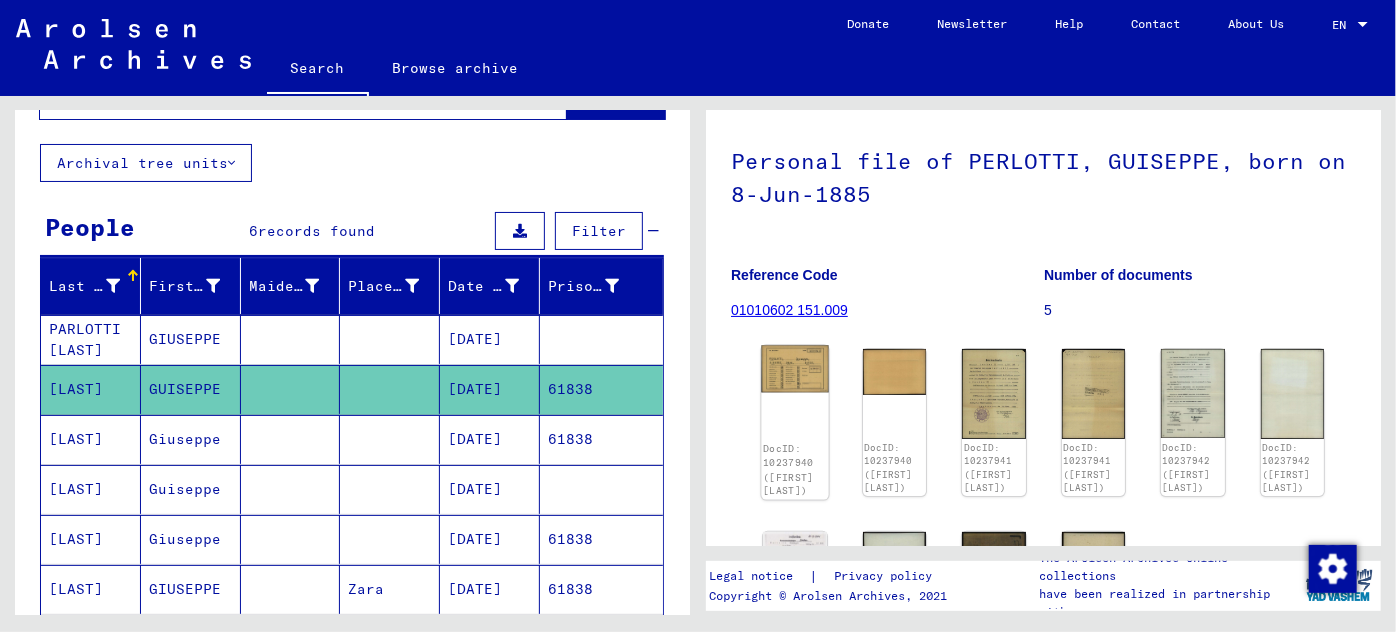 click 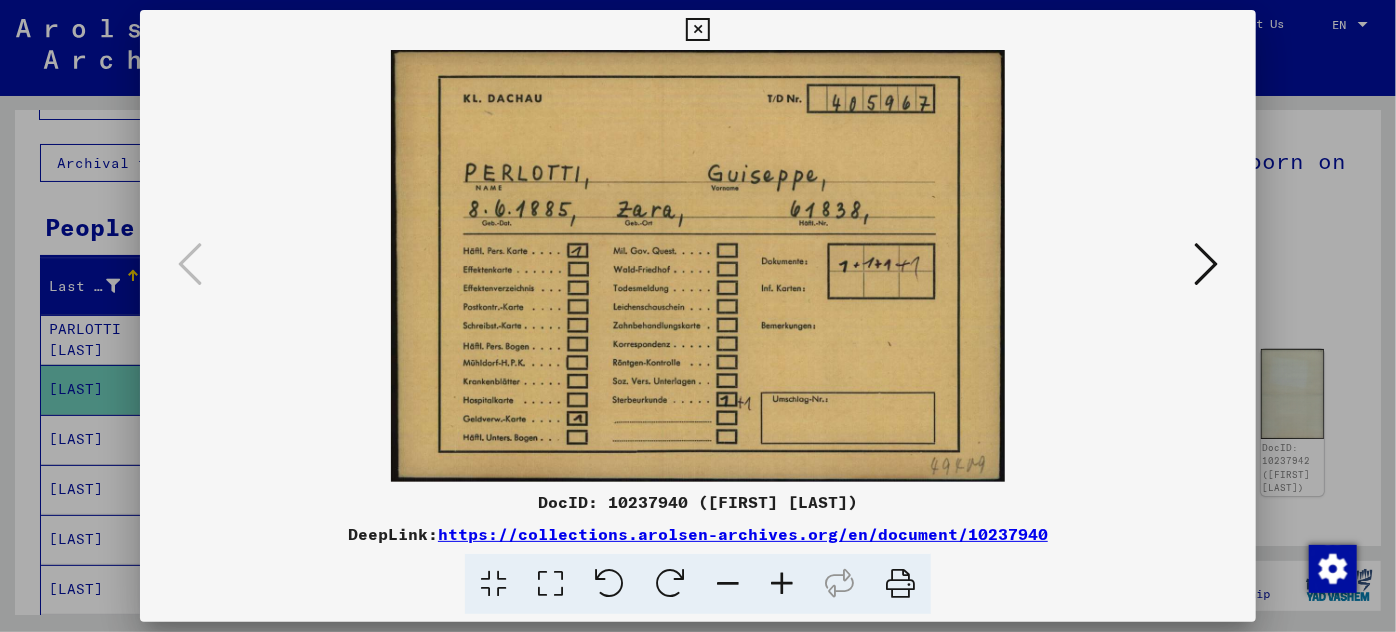 click at bounding box center [1206, 264] 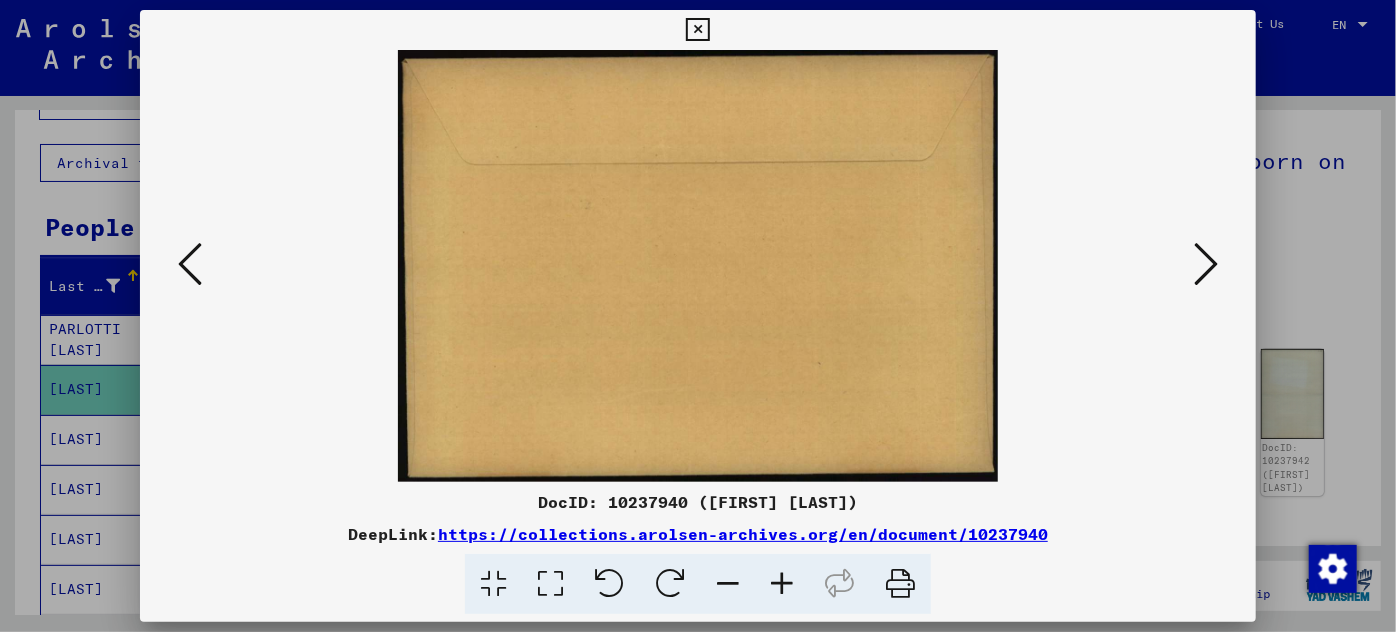 click at bounding box center [1206, 264] 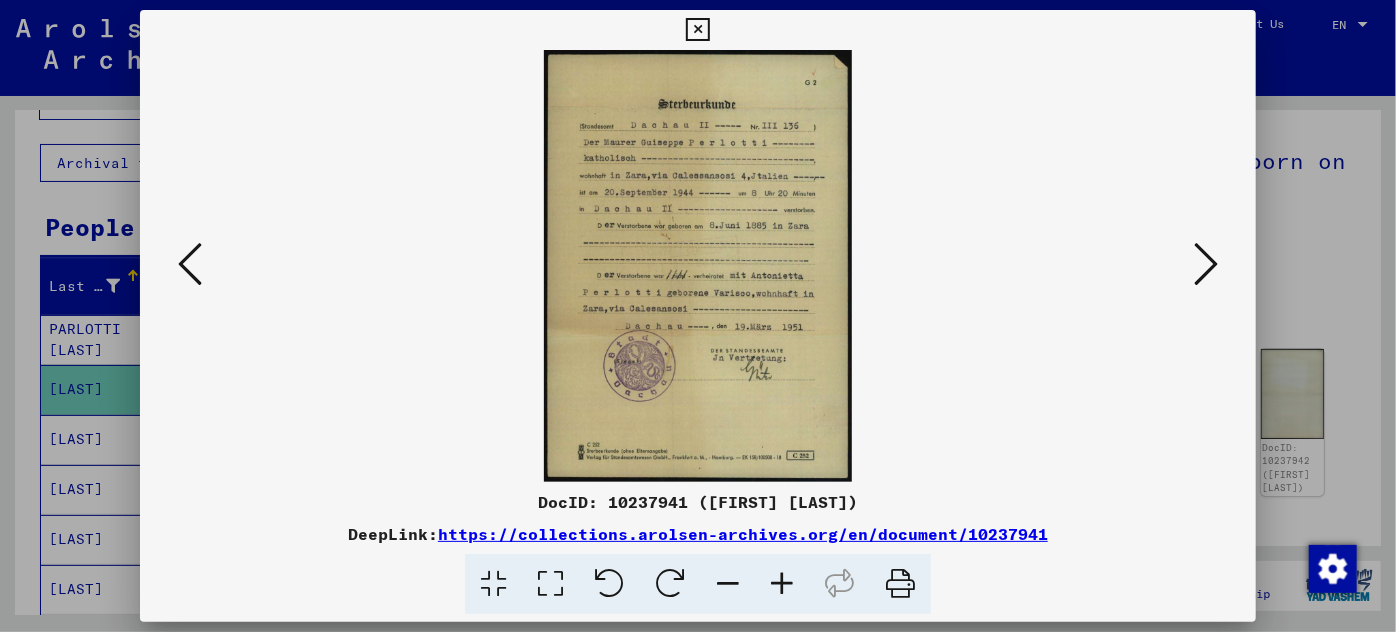 click at bounding box center [782, 584] 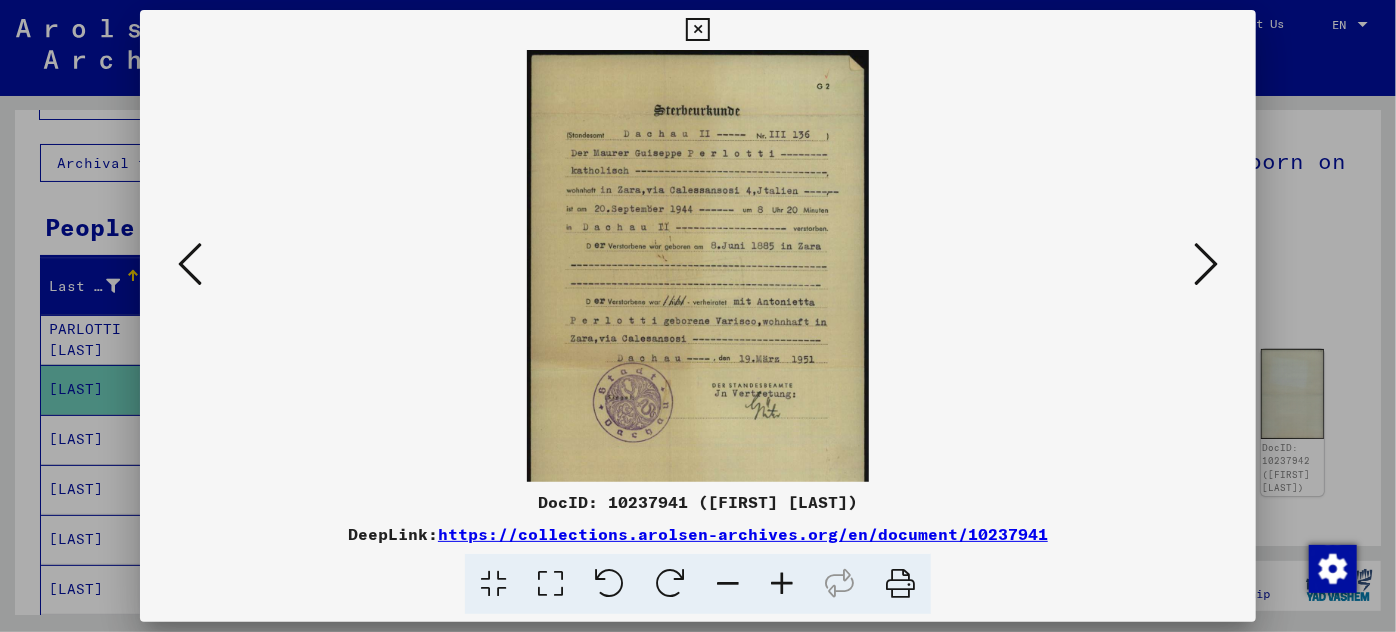 click at bounding box center (782, 584) 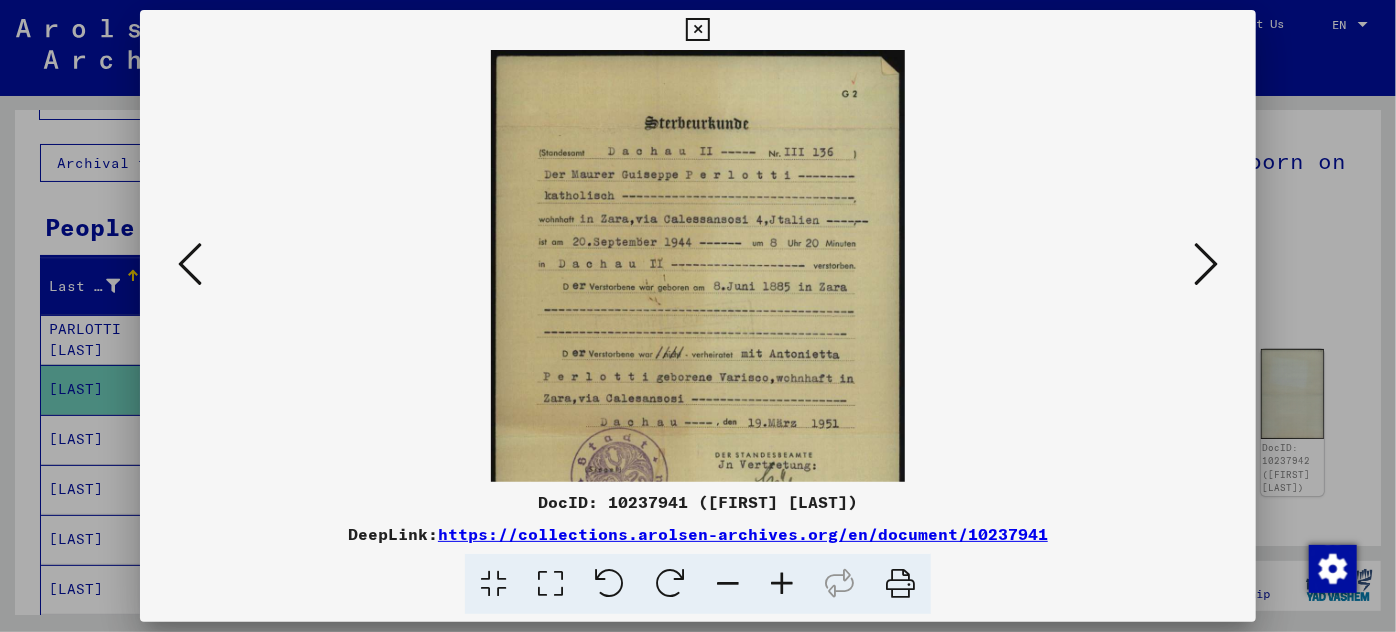 click at bounding box center (782, 584) 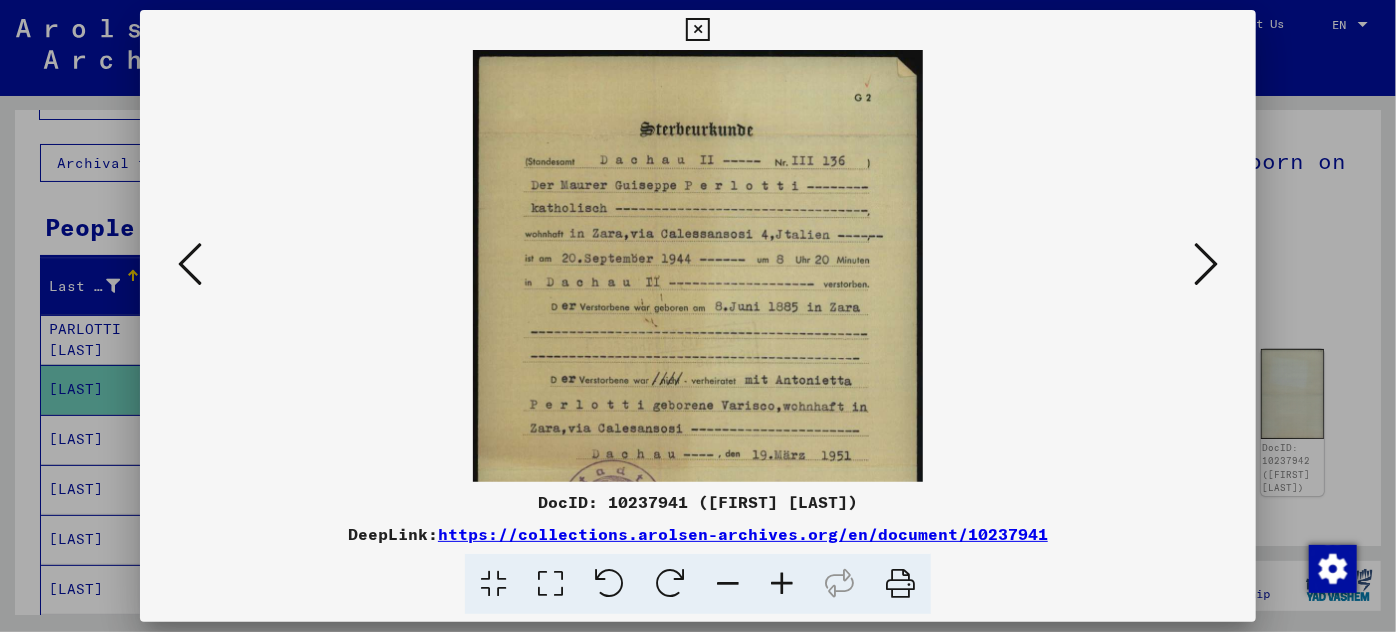 click at bounding box center [782, 584] 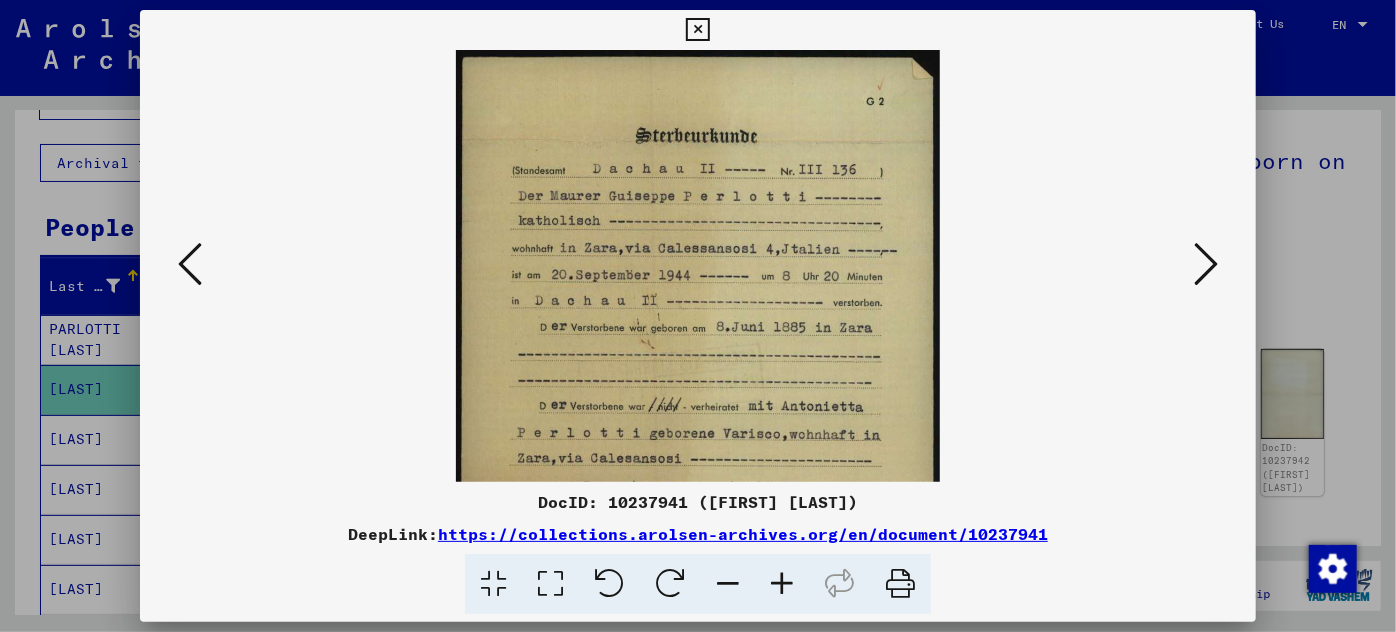 click at bounding box center [782, 584] 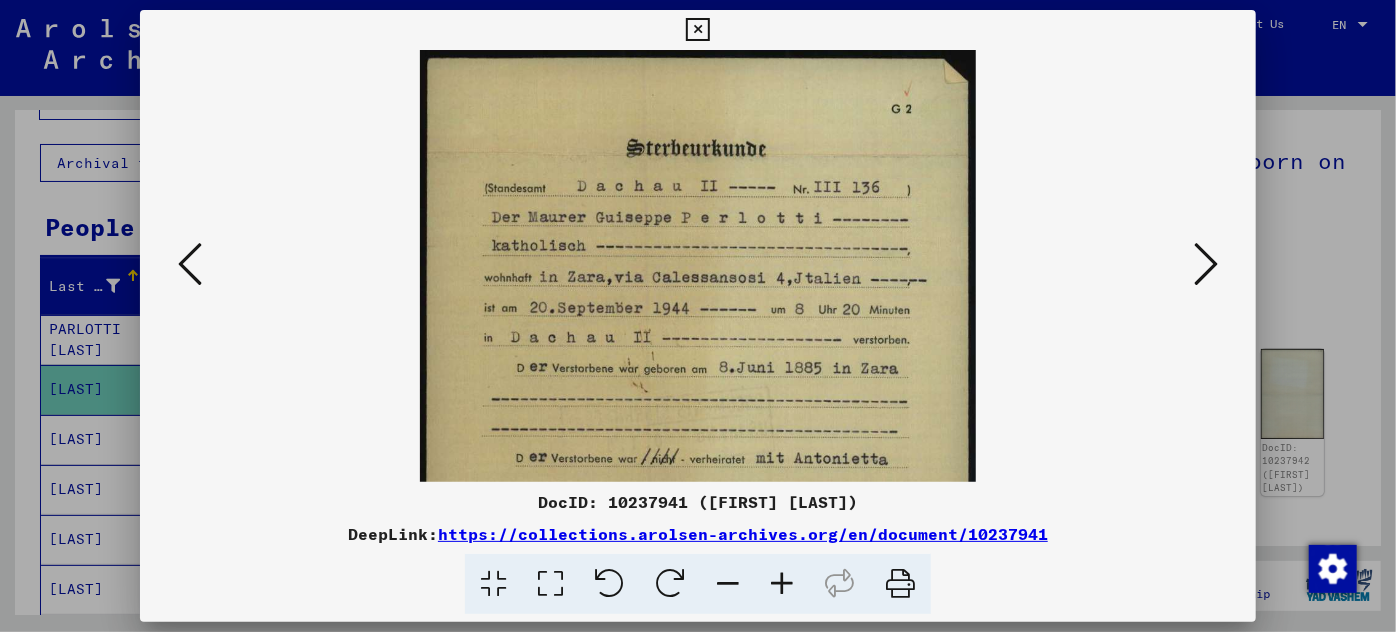 click at bounding box center (782, 584) 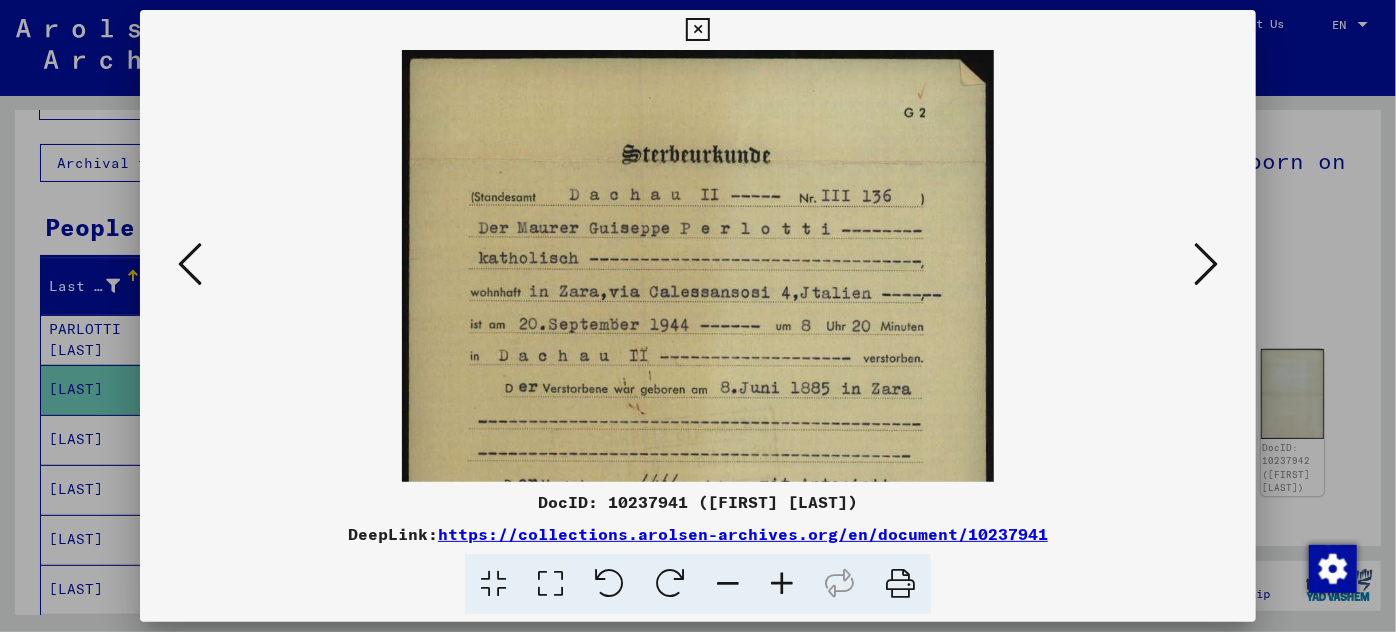 click at bounding box center [782, 584] 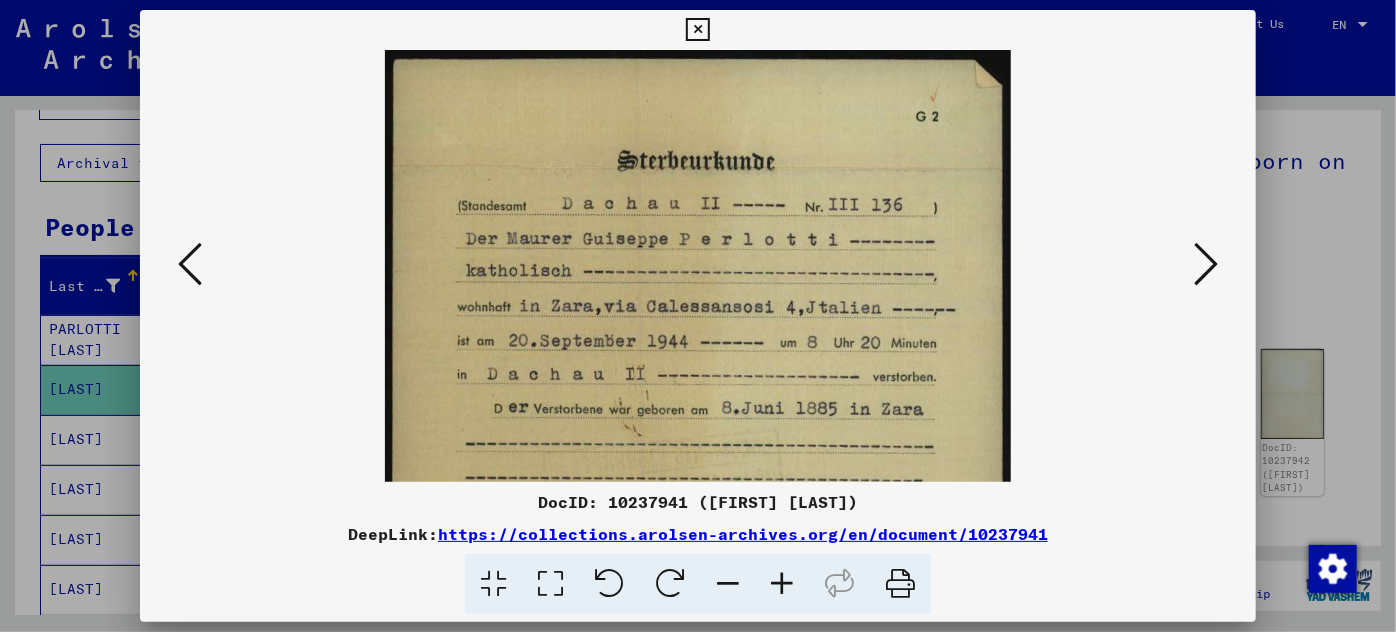 click at bounding box center (782, 584) 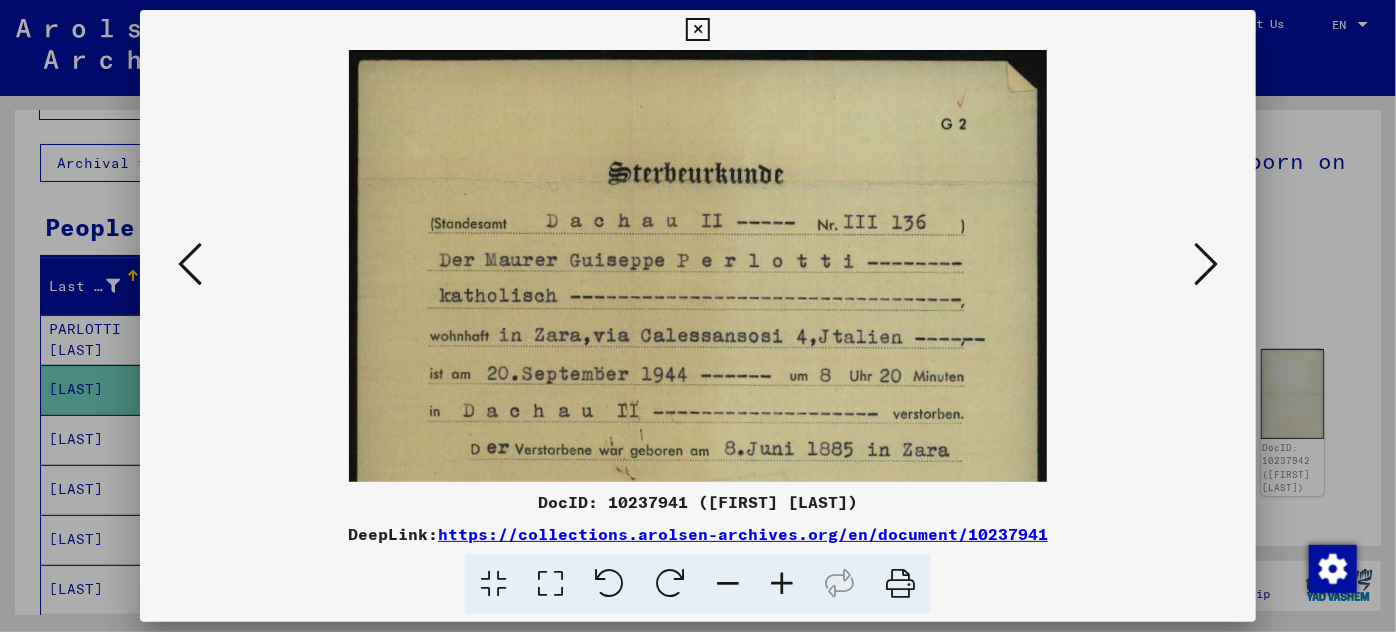 click at bounding box center [782, 584] 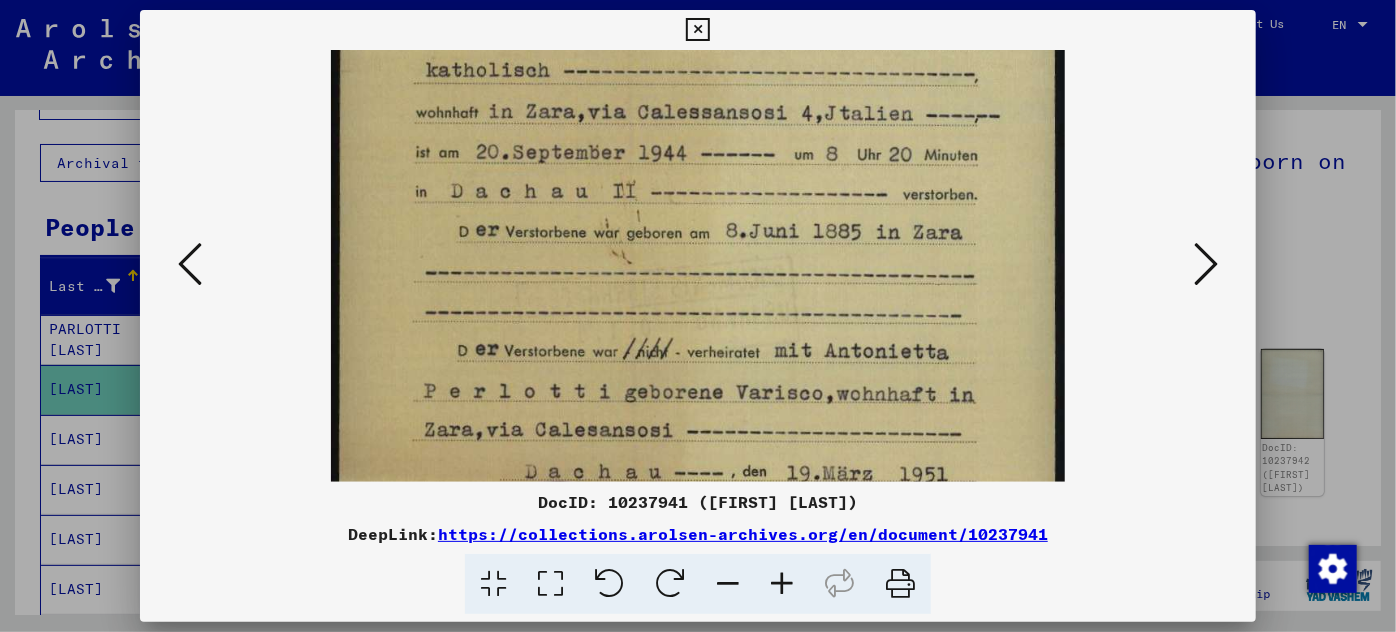 scroll, scrollTop: 249, scrollLeft: 0, axis: vertical 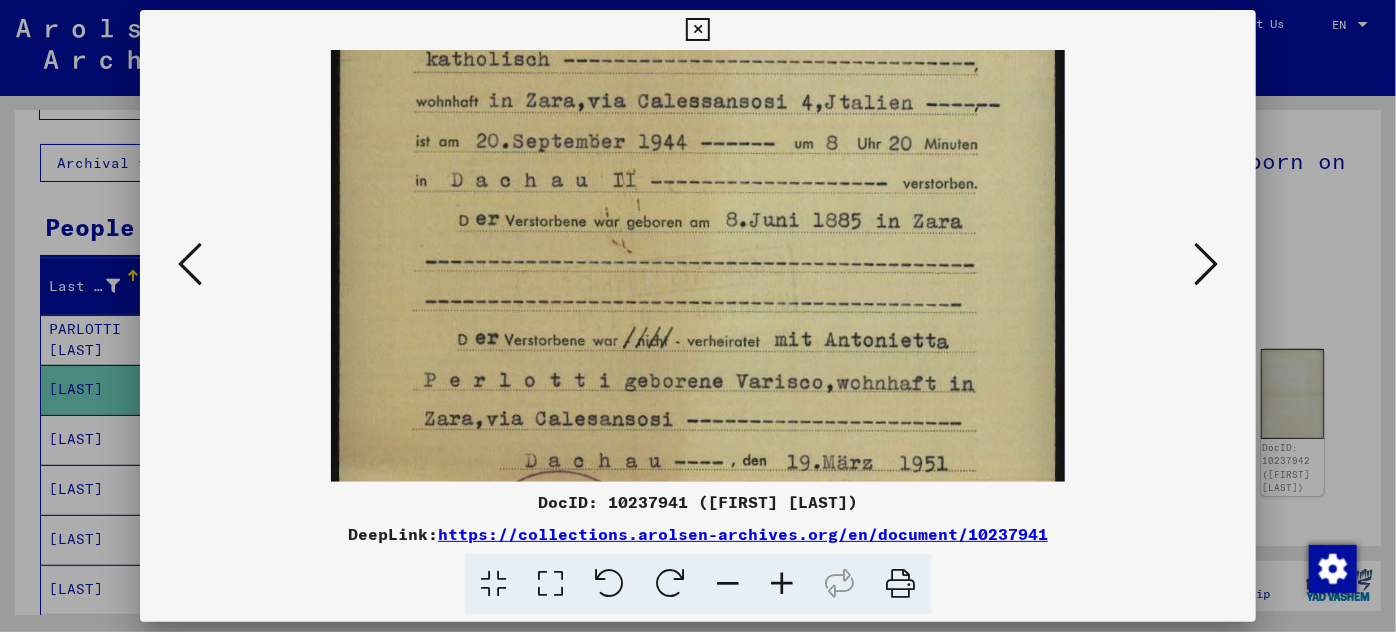 drag, startPoint x: 649, startPoint y: 393, endPoint x: 682, endPoint y: 145, distance: 250.18593 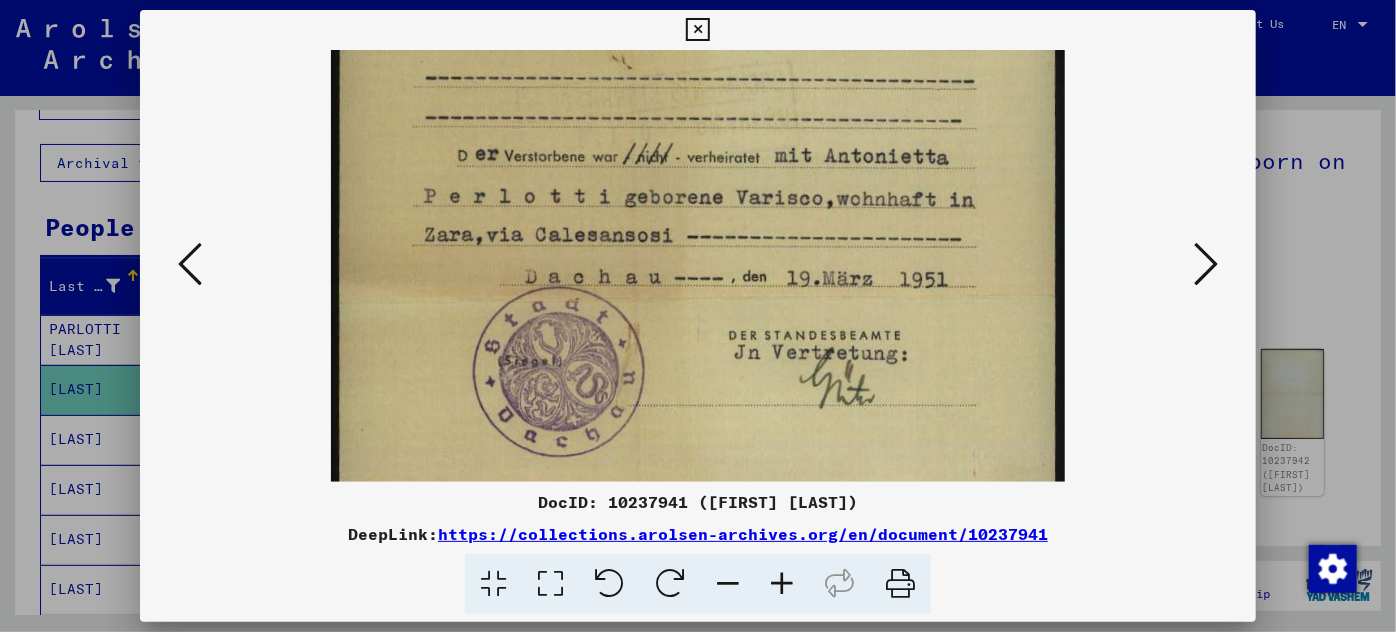 scroll, scrollTop: 490, scrollLeft: 0, axis: vertical 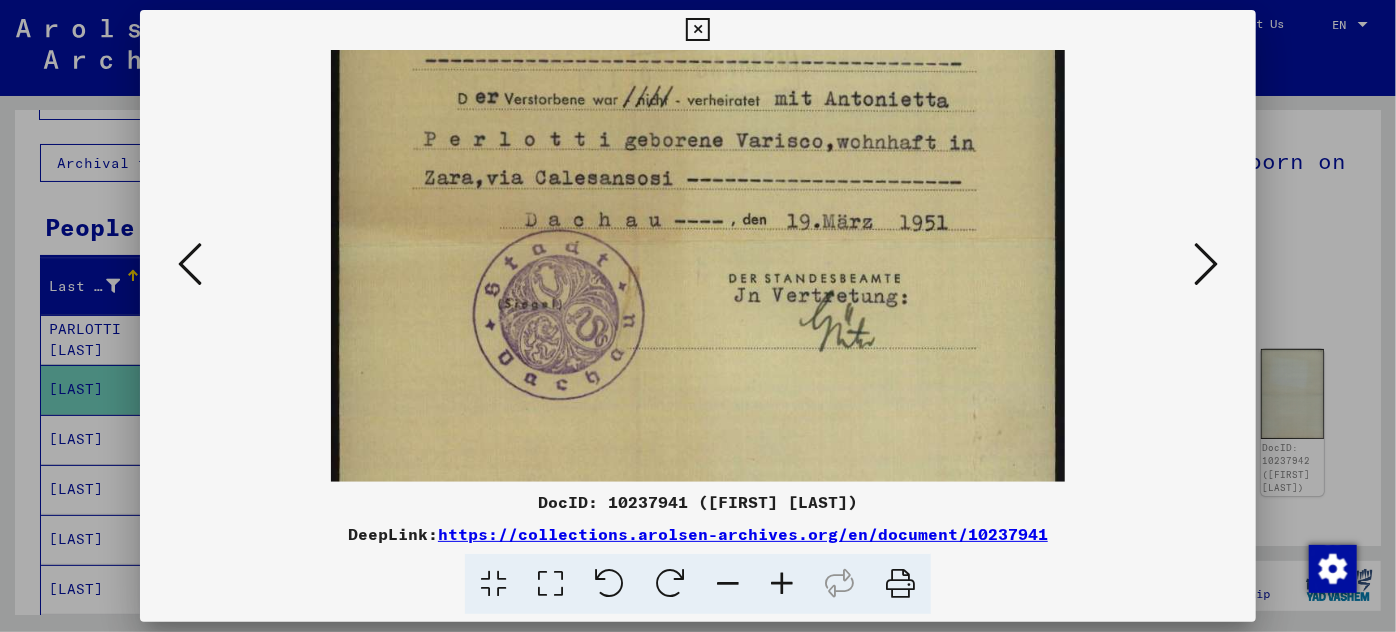 drag, startPoint x: 666, startPoint y: 371, endPoint x: 681, endPoint y: 132, distance: 239.47025 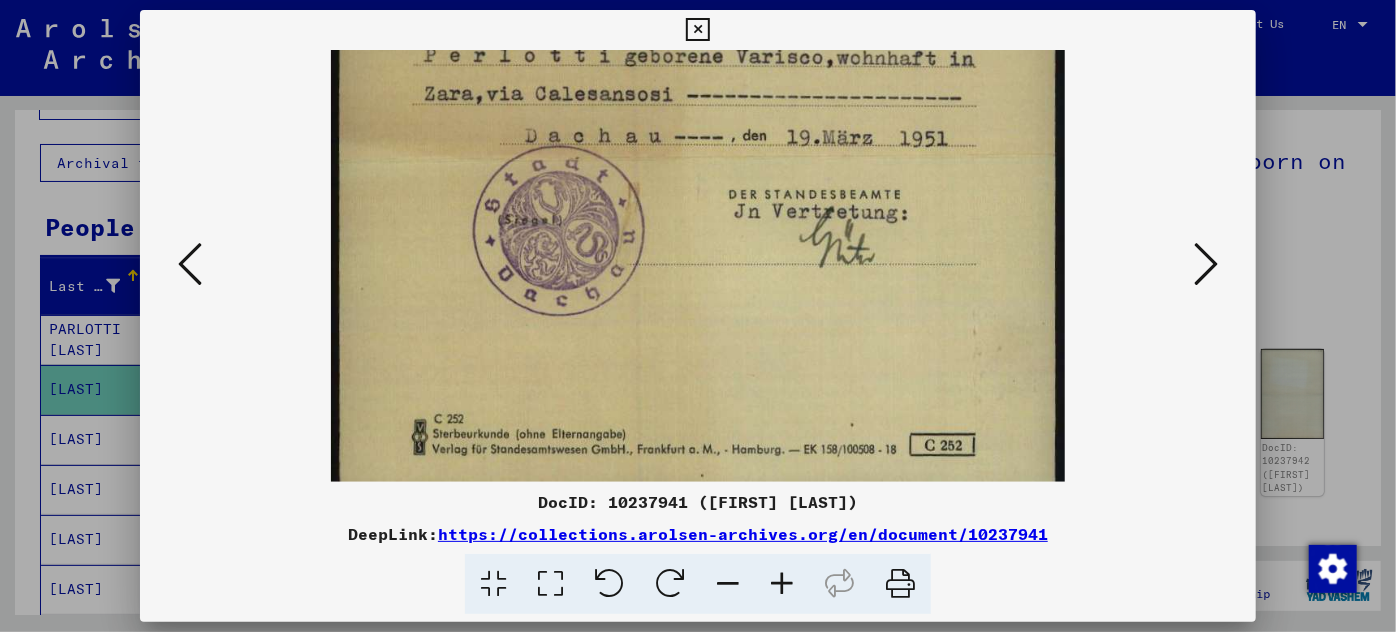 scroll, scrollTop: 600, scrollLeft: 0, axis: vertical 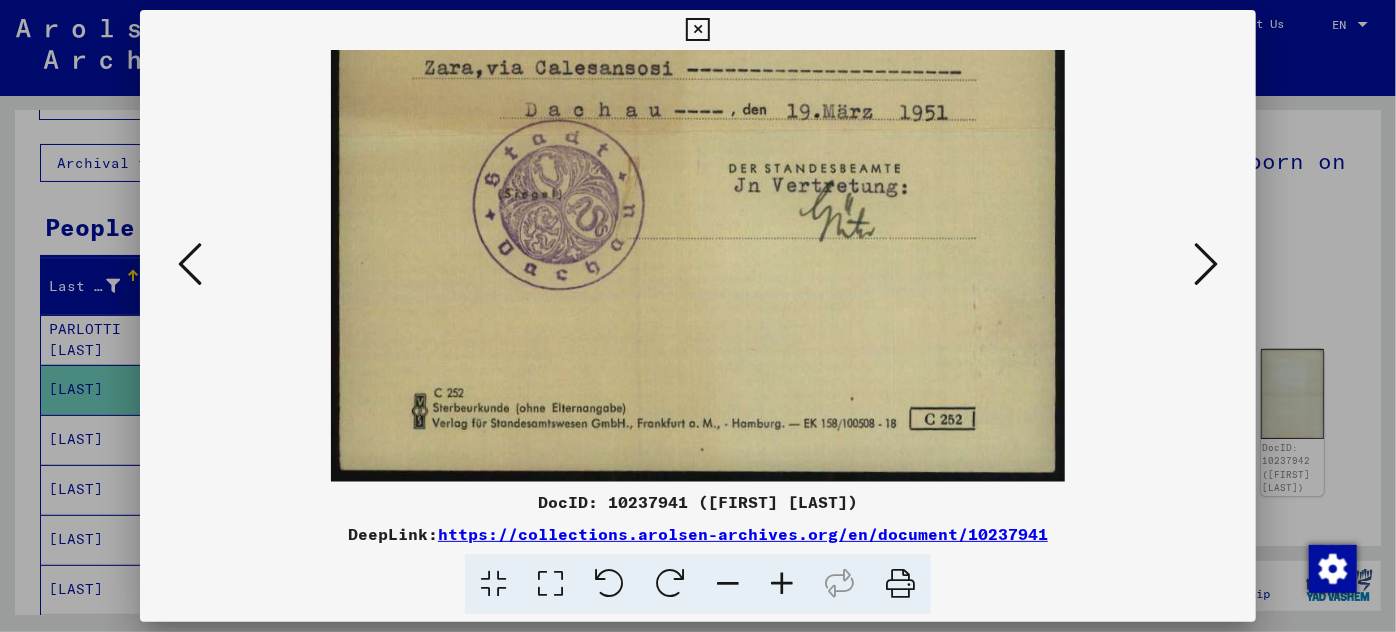 drag, startPoint x: 706, startPoint y: 324, endPoint x: 711, endPoint y: 103, distance: 221.05655 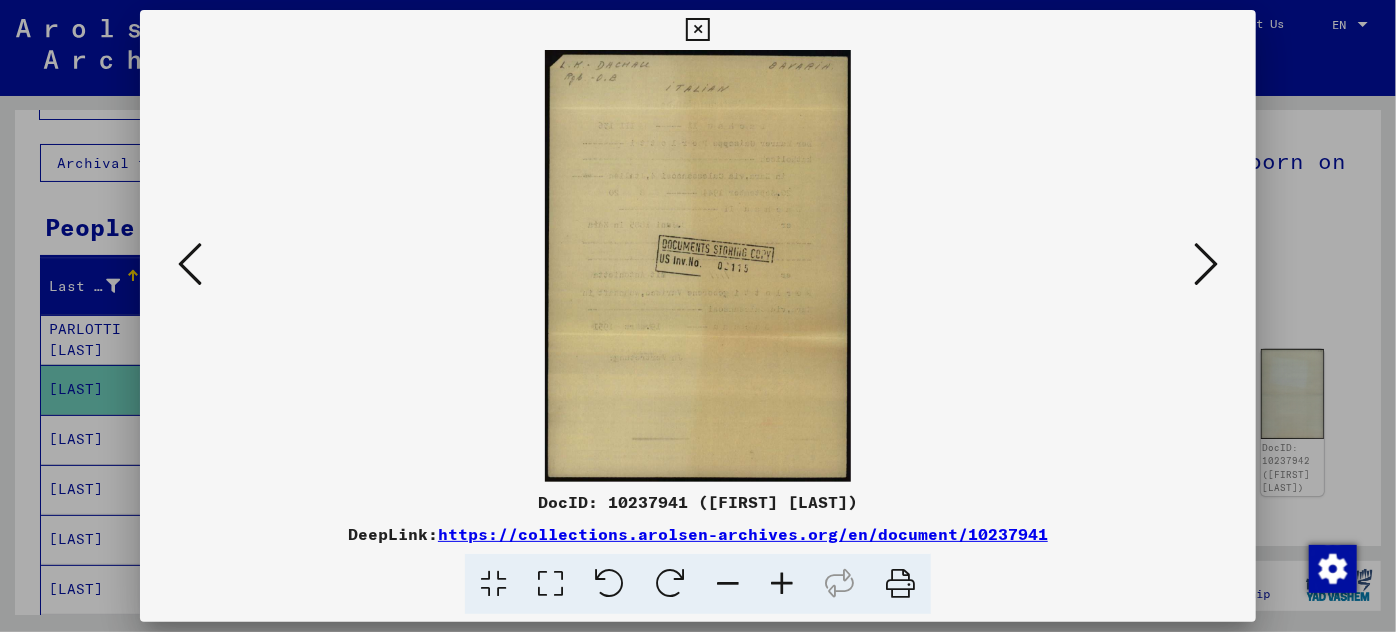 scroll, scrollTop: 0, scrollLeft: 0, axis: both 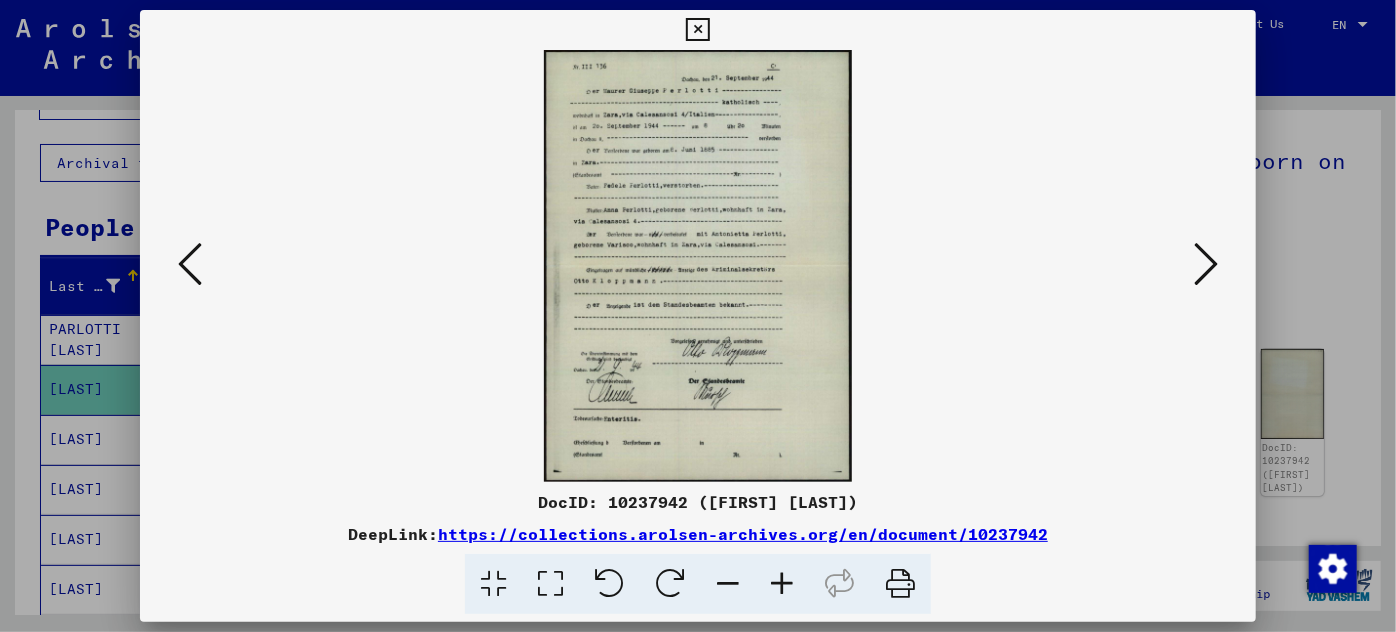 click at bounding box center (782, 584) 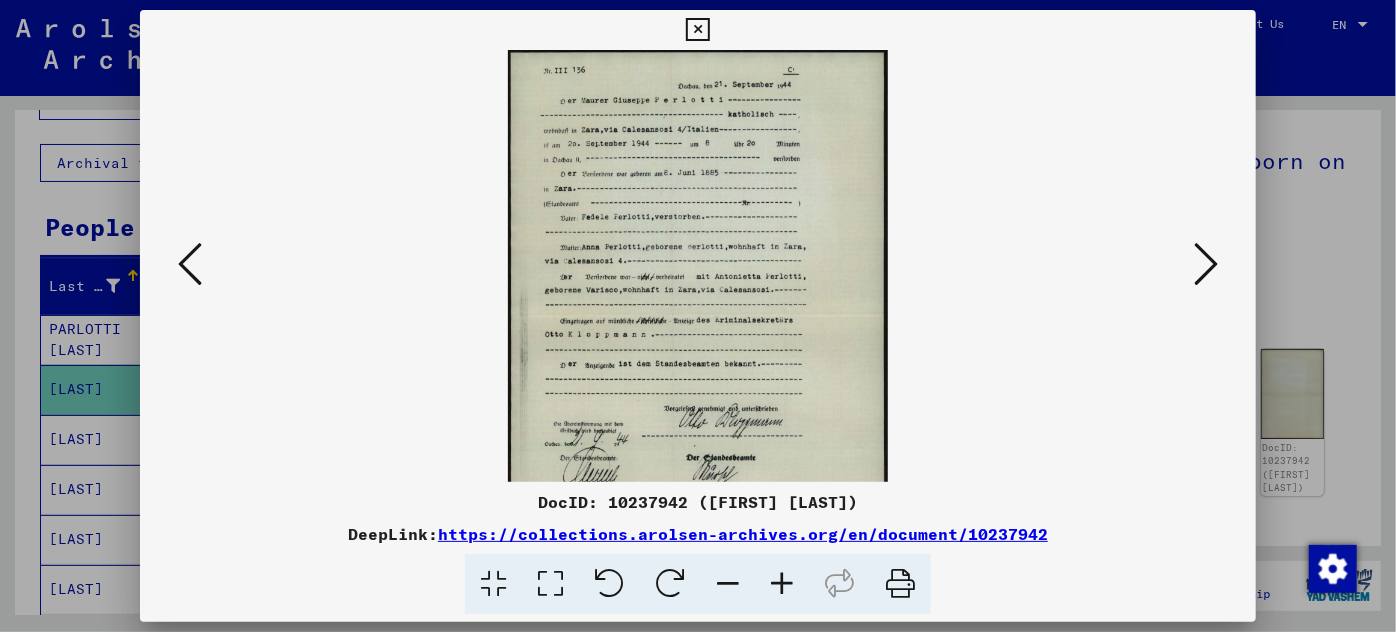 click at bounding box center (782, 584) 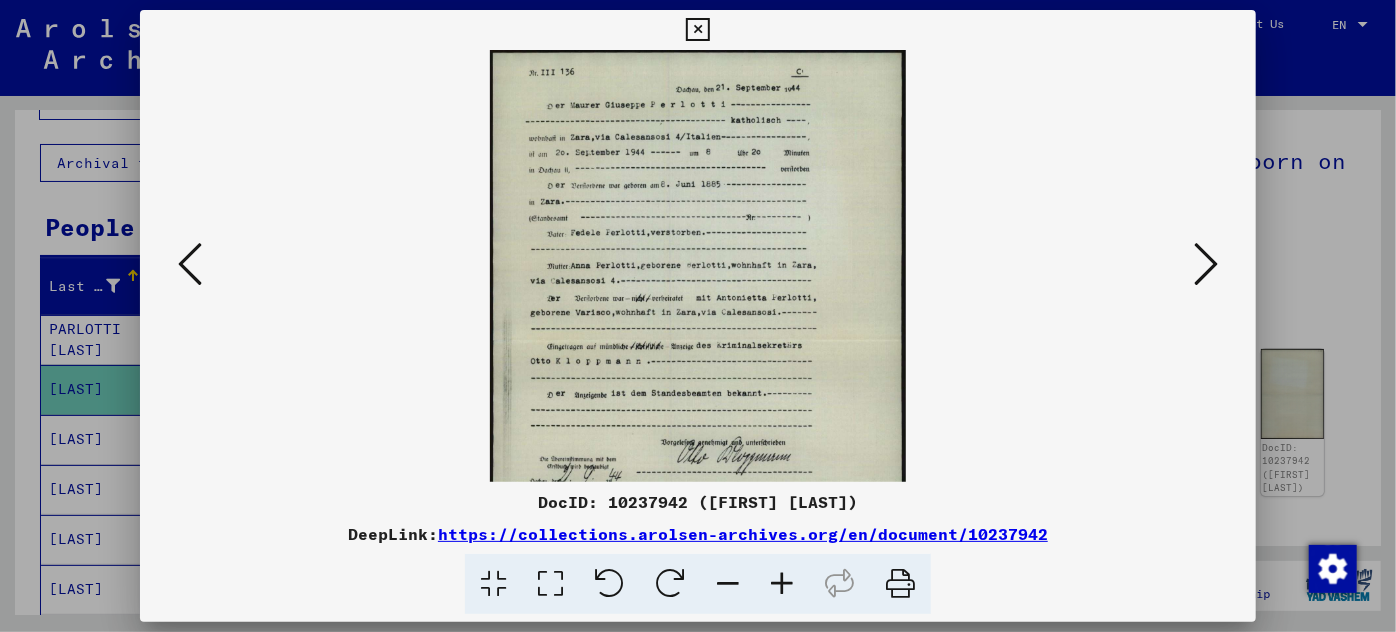click at bounding box center [782, 584] 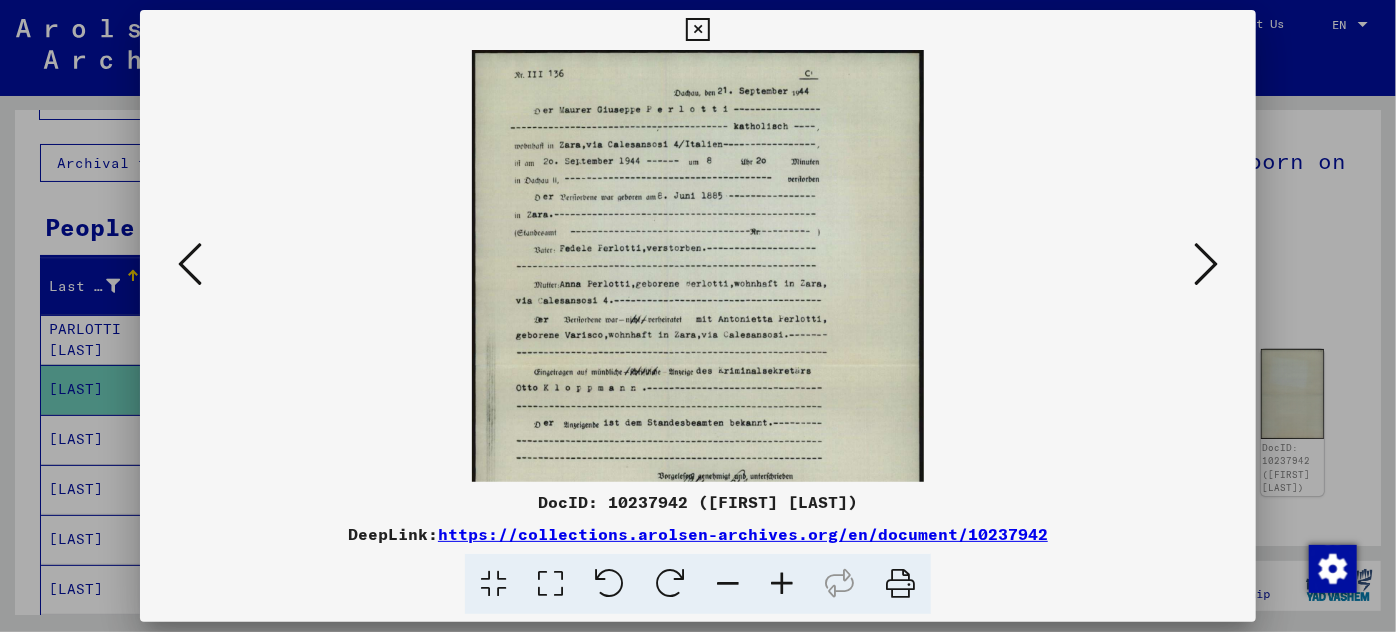 click at bounding box center [782, 584] 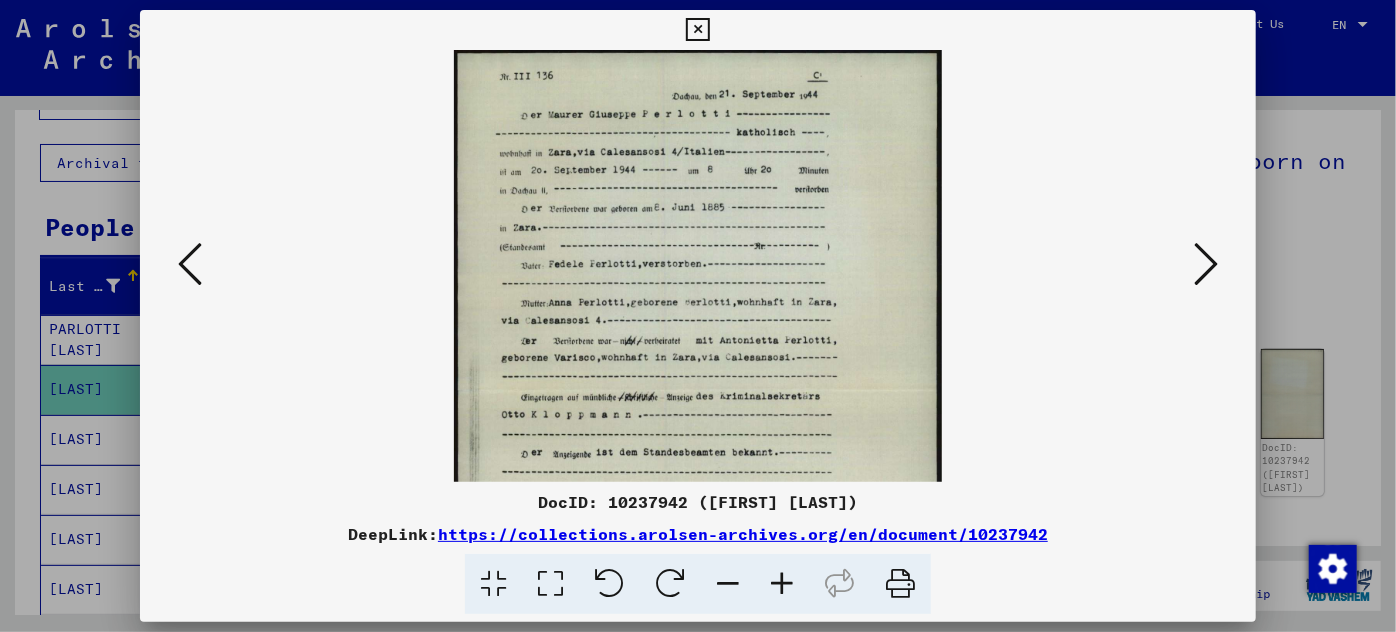 click at bounding box center [782, 584] 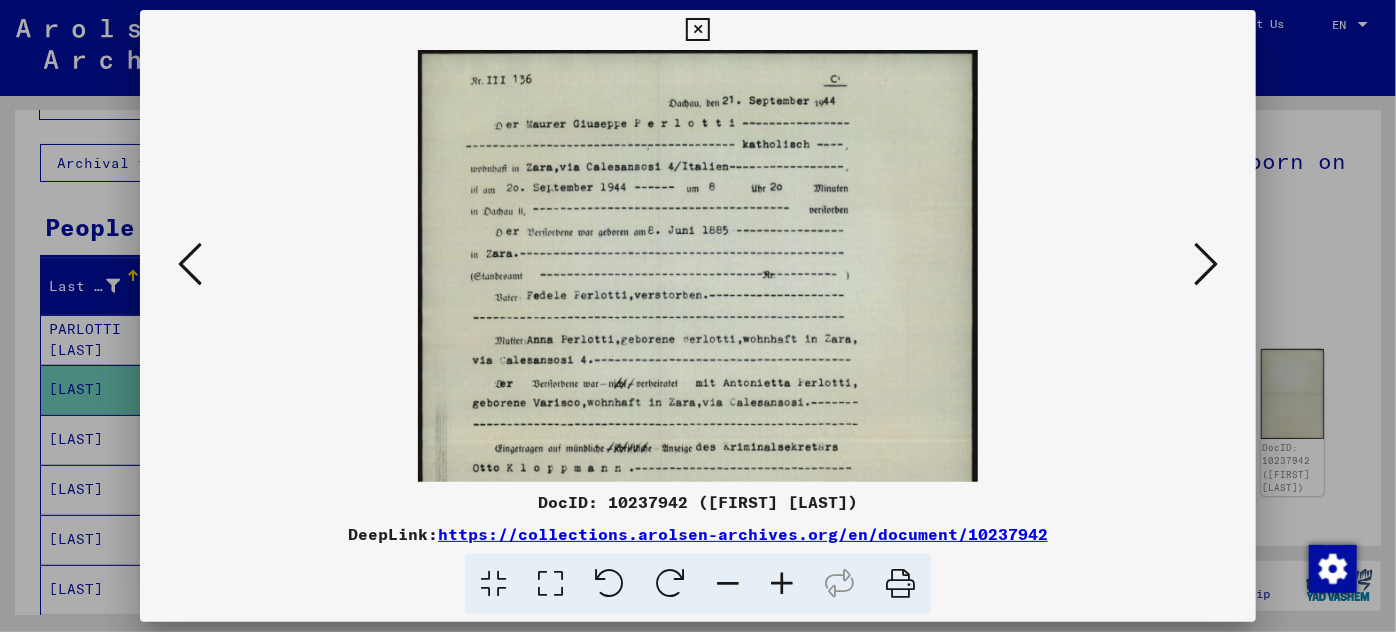click at bounding box center (782, 584) 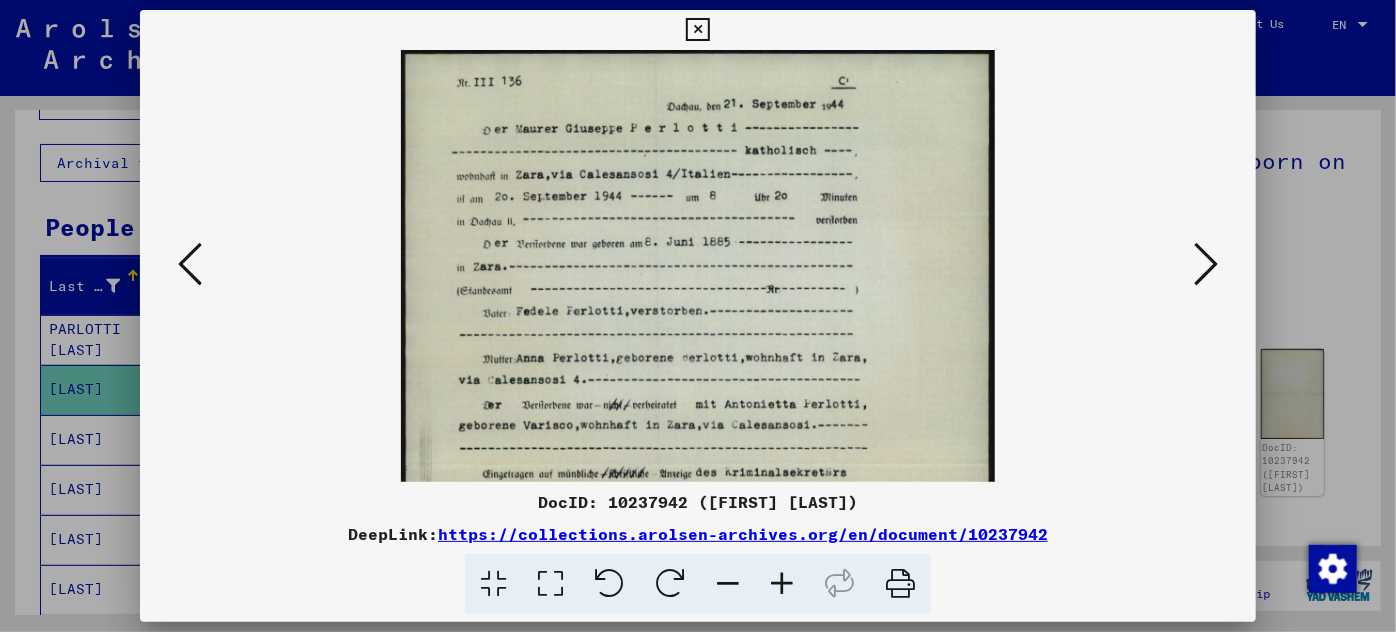click at bounding box center (782, 584) 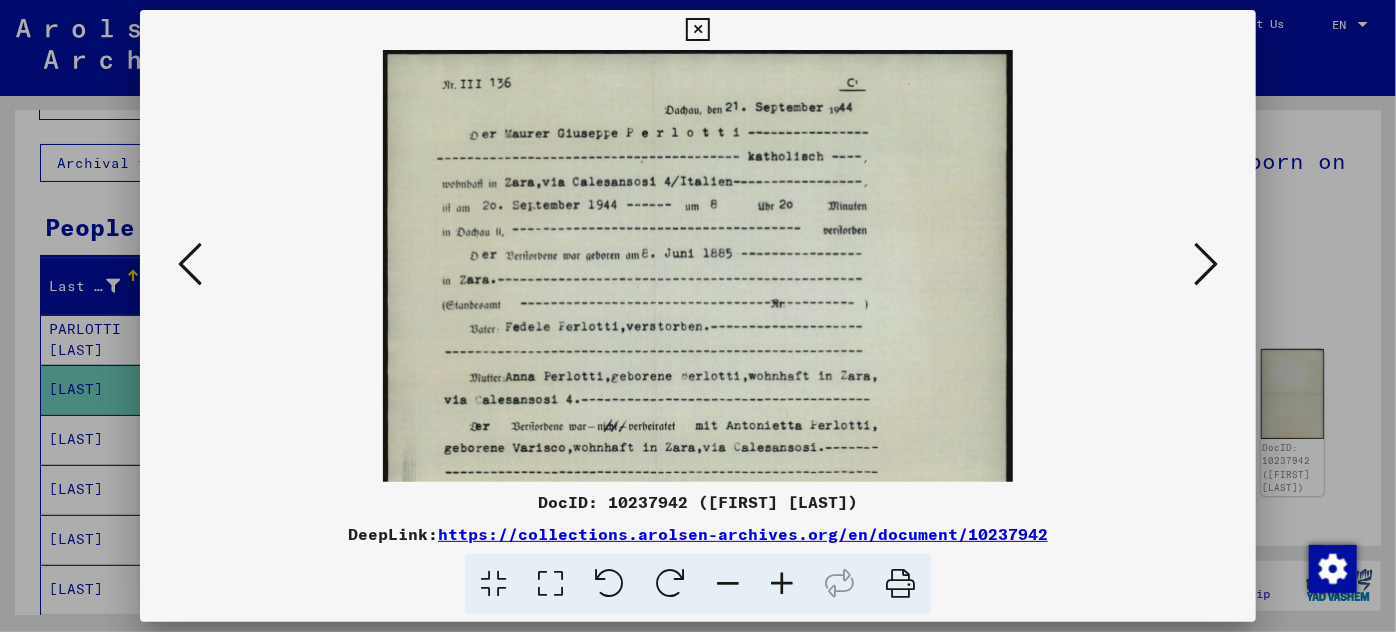 click at bounding box center (782, 584) 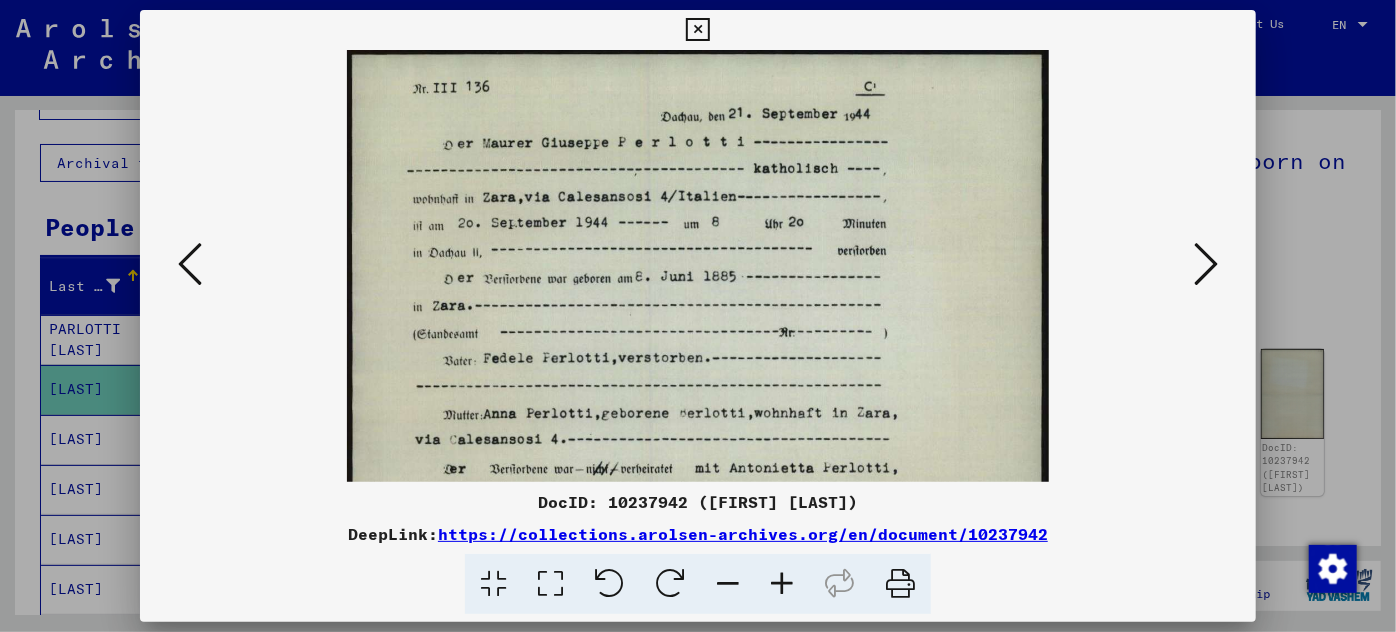 click at bounding box center (782, 584) 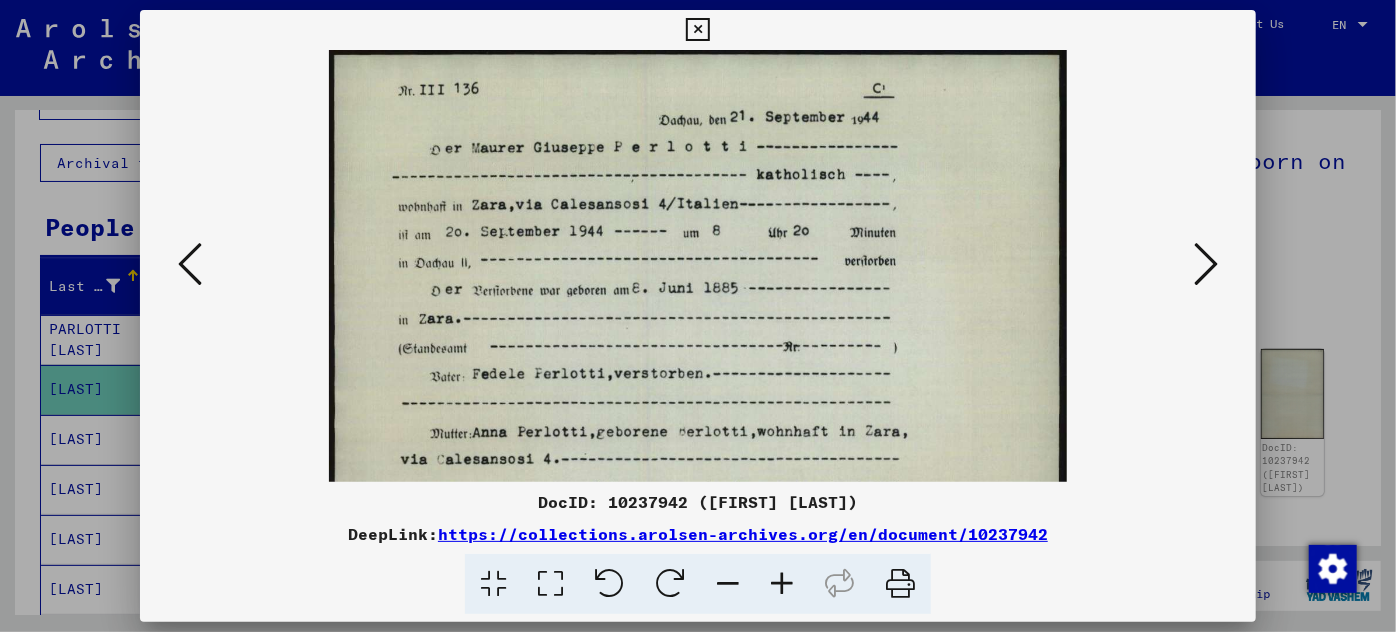click at bounding box center [782, 584] 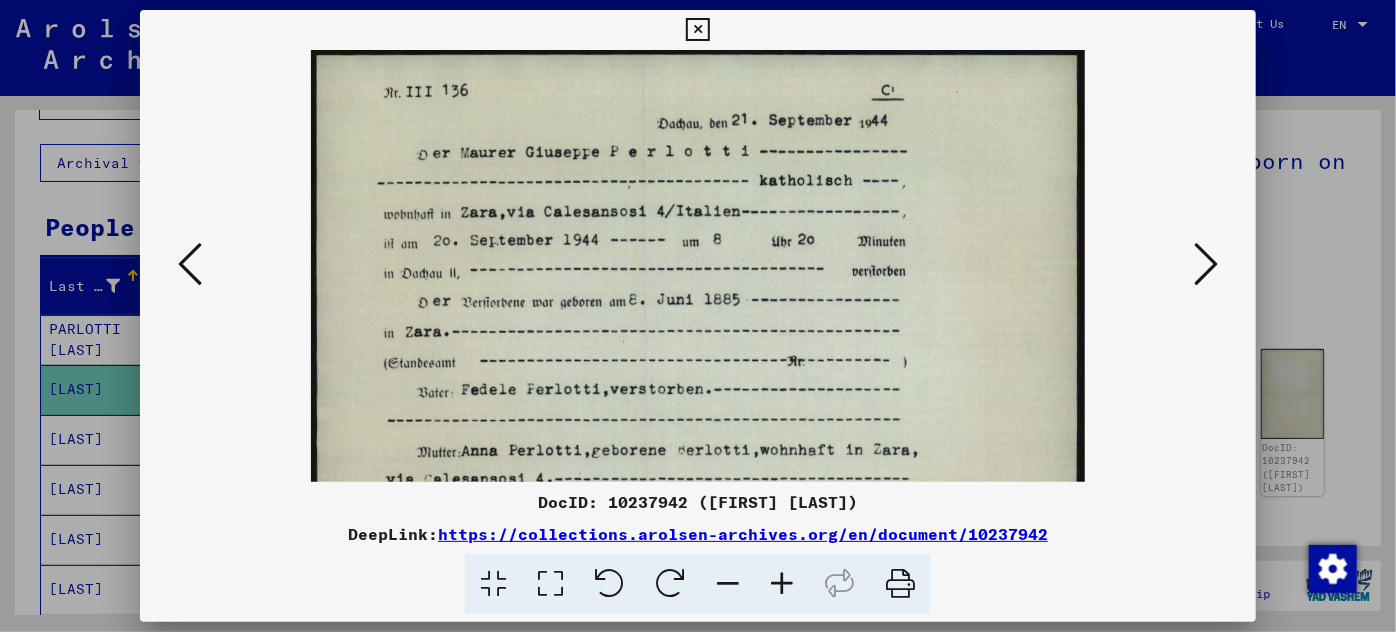 click at bounding box center (782, 584) 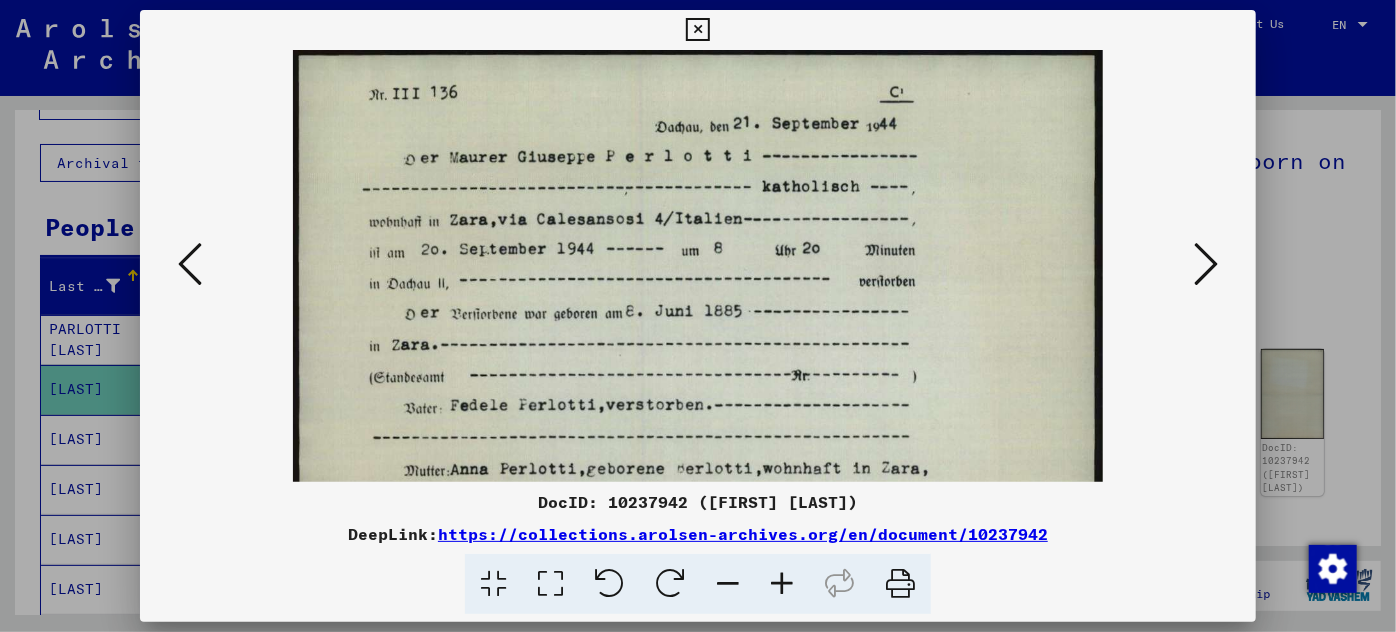 click at bounding box center [782, 584] 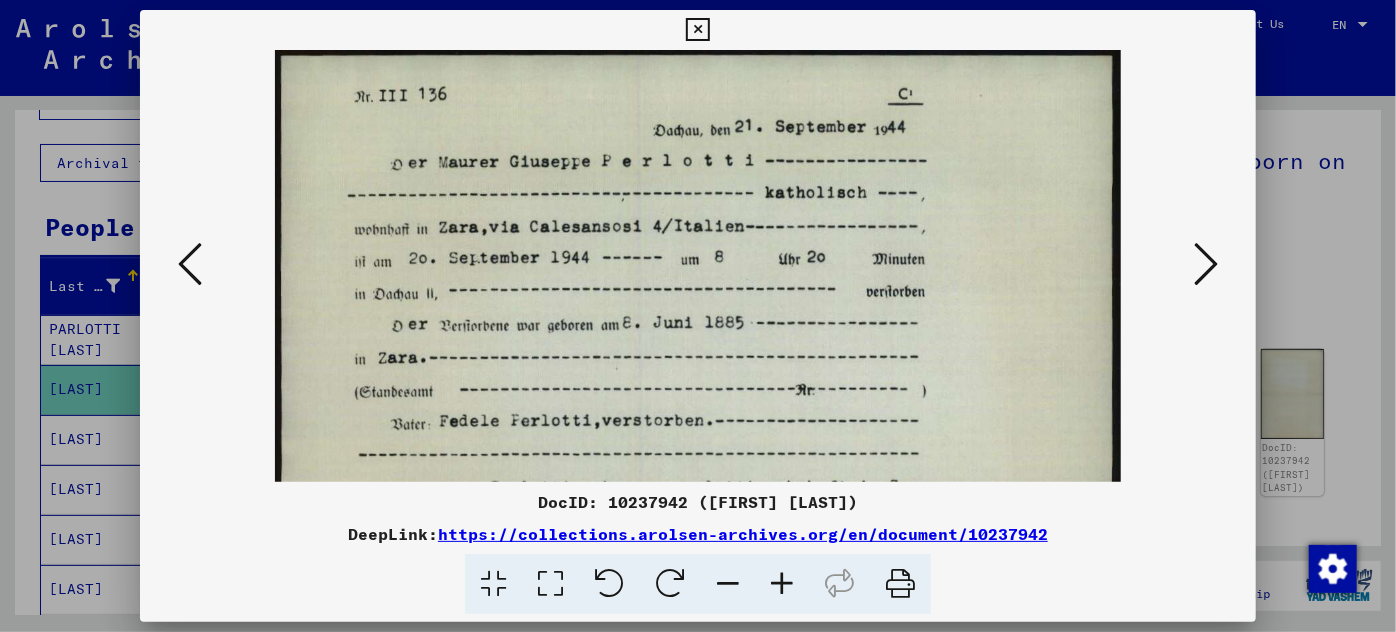 click at bounding box center (782, 584) 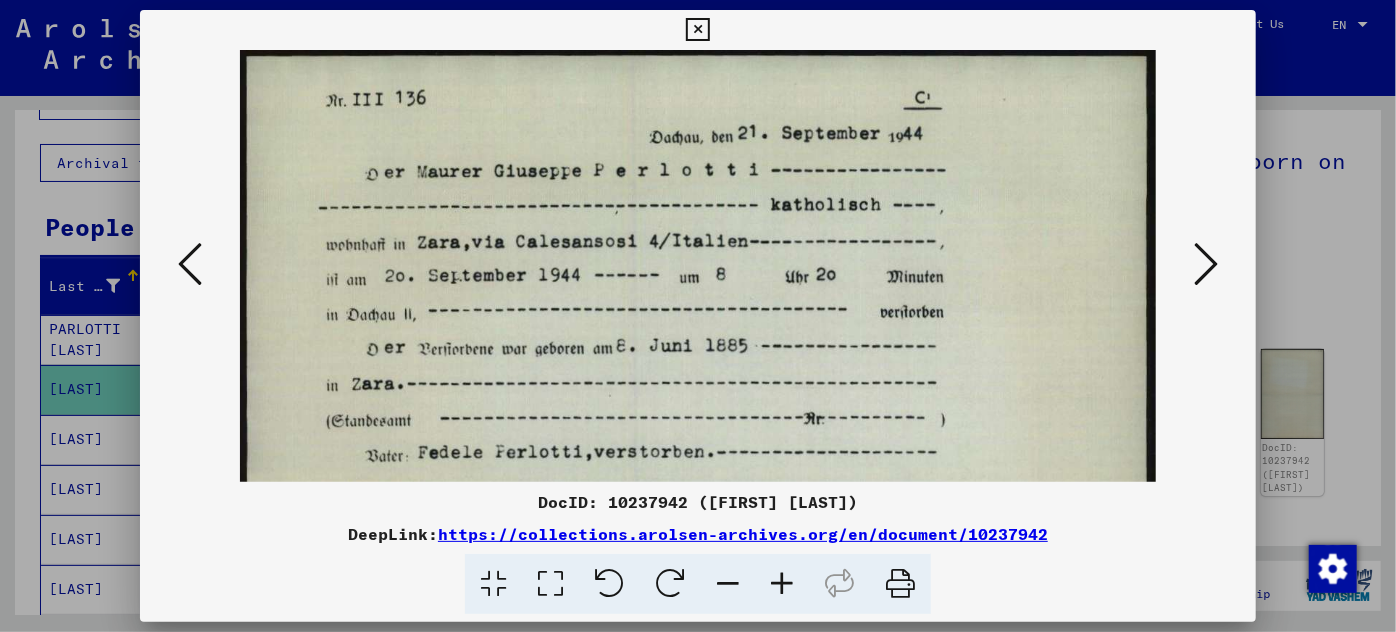click at bounding box center [782, 584] 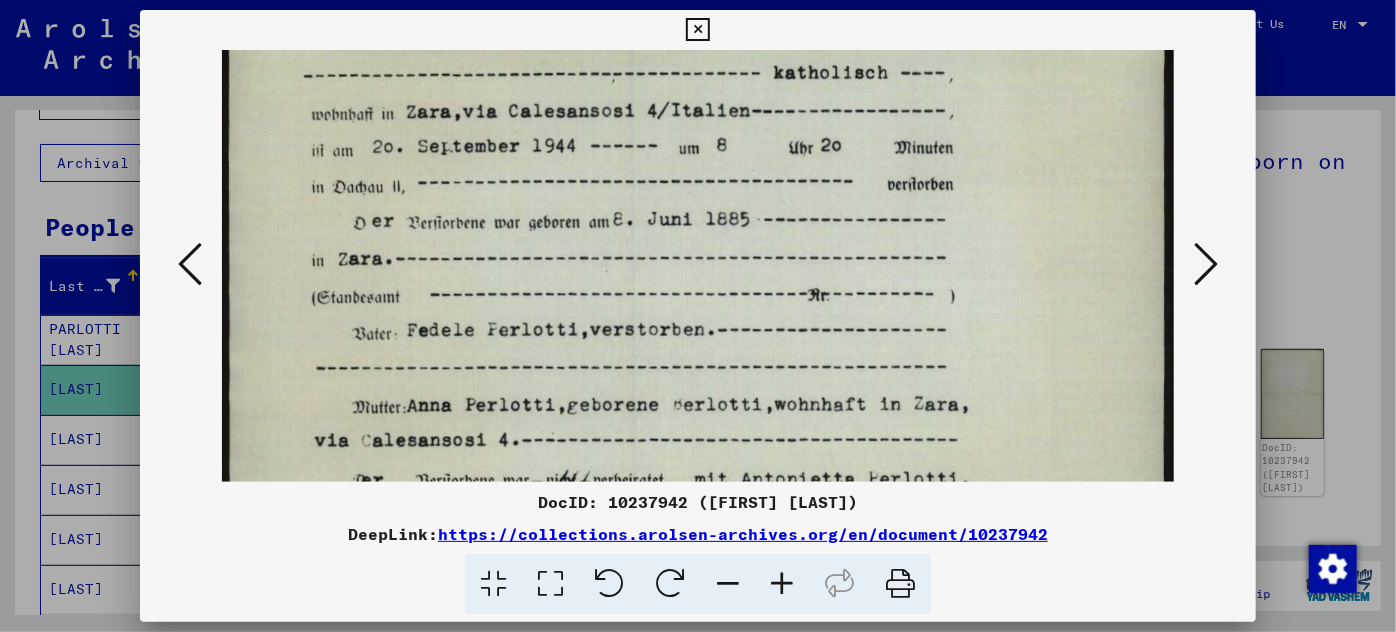 scroll, scrollTop: 247, scrollLeft: 0, axis: vertical 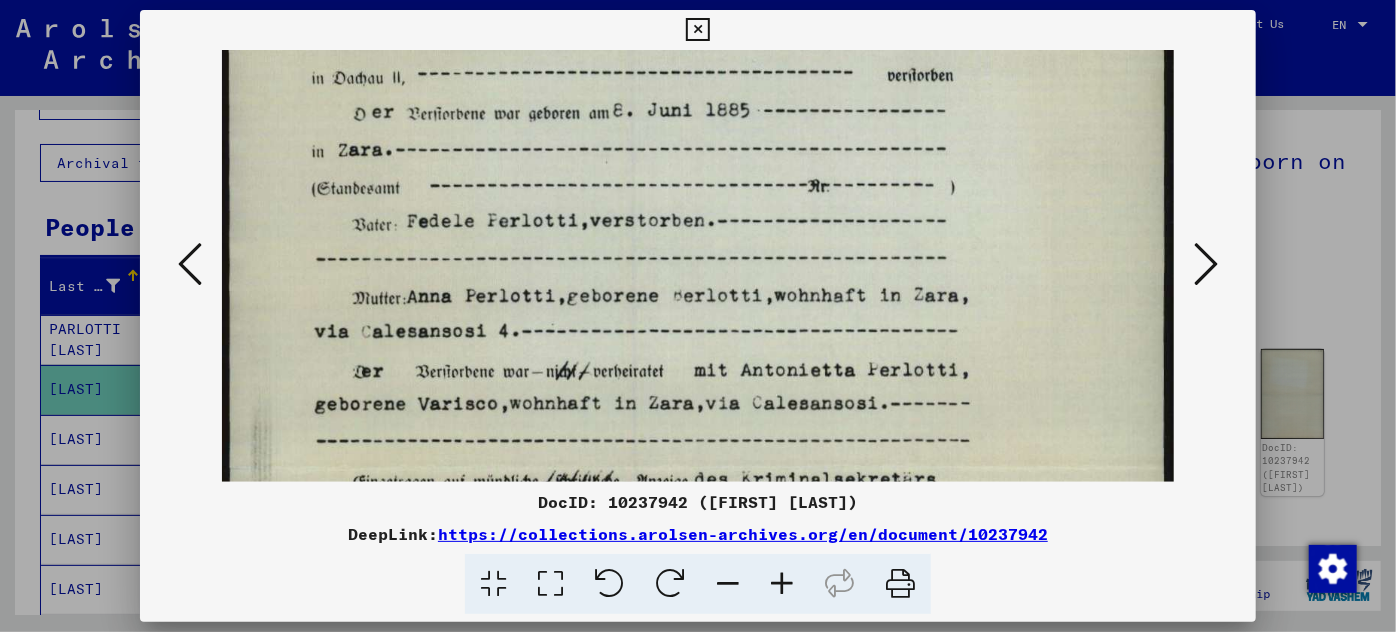 drag, startPoint x: 489, startPoint y: 414, endPoint x: 528, endPoint y: 167, distance: 250.06 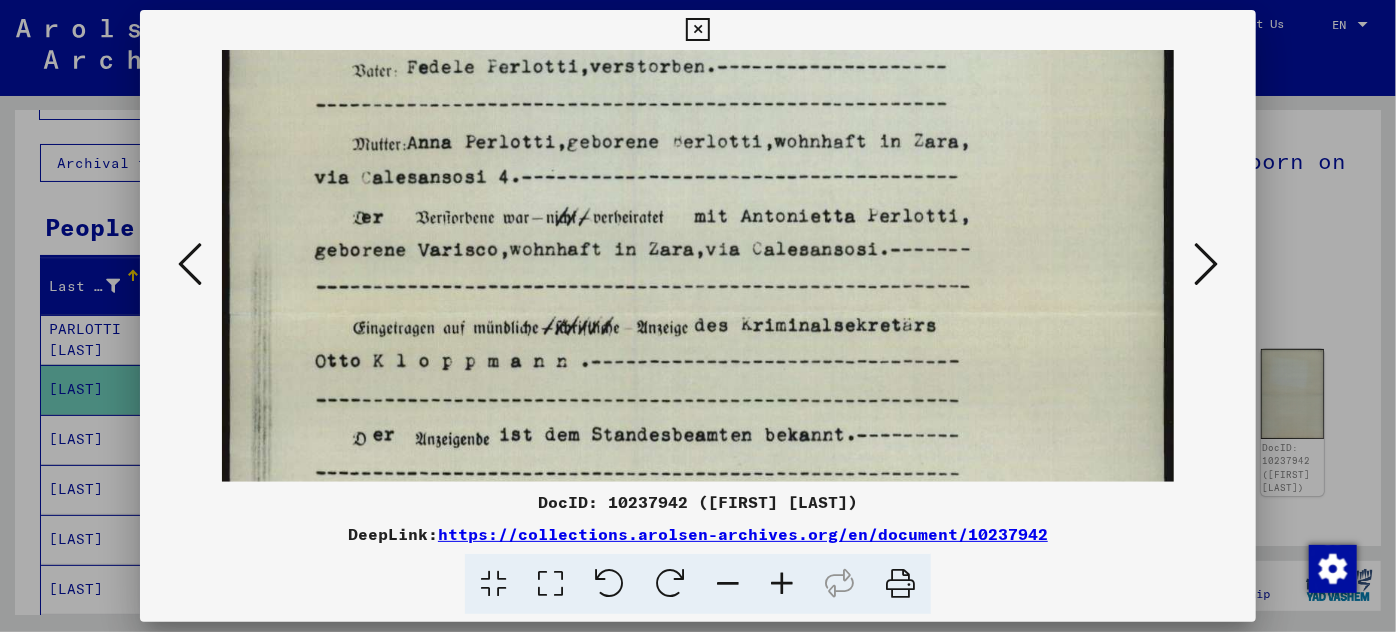 scroll, scrollTop: 434, scrollLeft: 0, axis: vertical 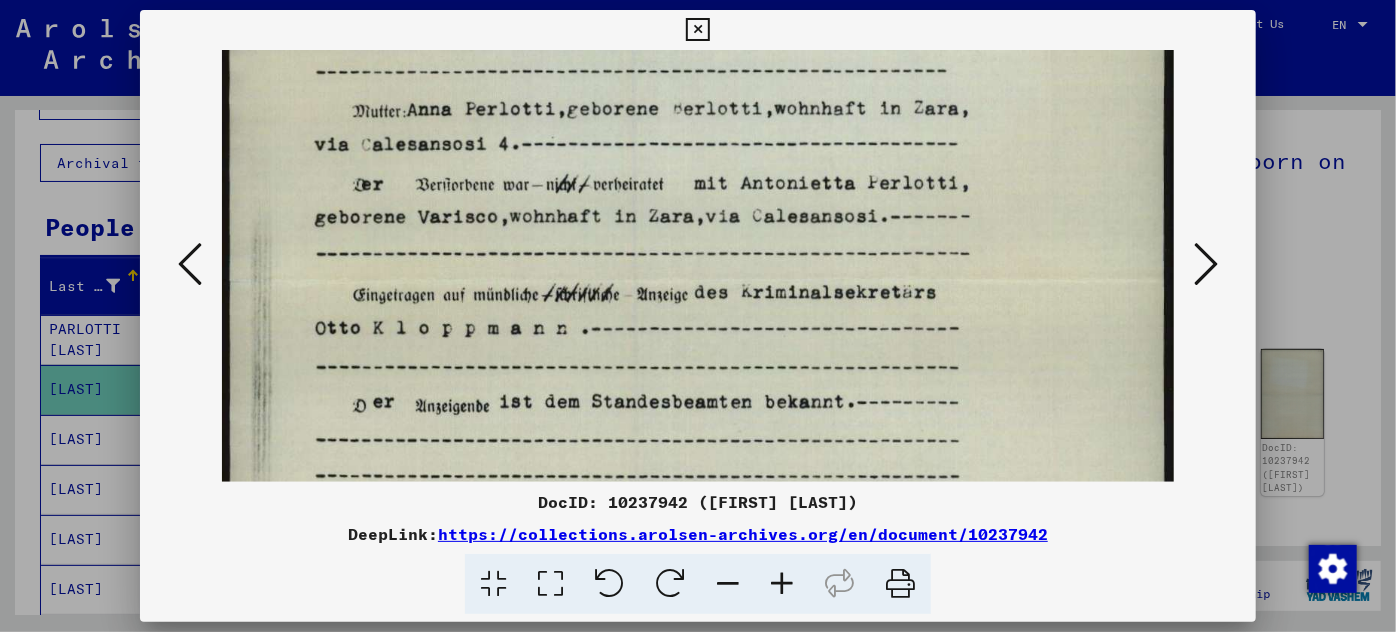 drag, startPoint x: 508, startPoint y: 380, endPoint x: 498, endPoint y: 195, distance: 185.27008 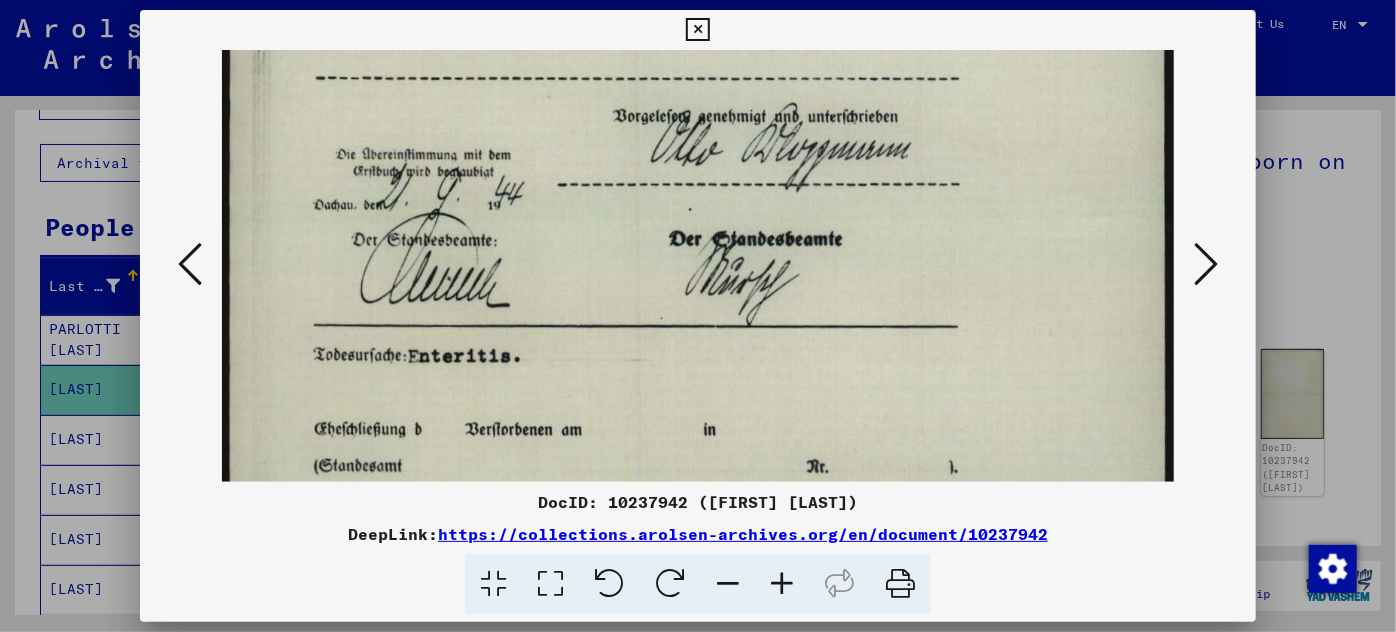 scroll, scrollTop: 832, scrollLeft: 0, axis: vertical 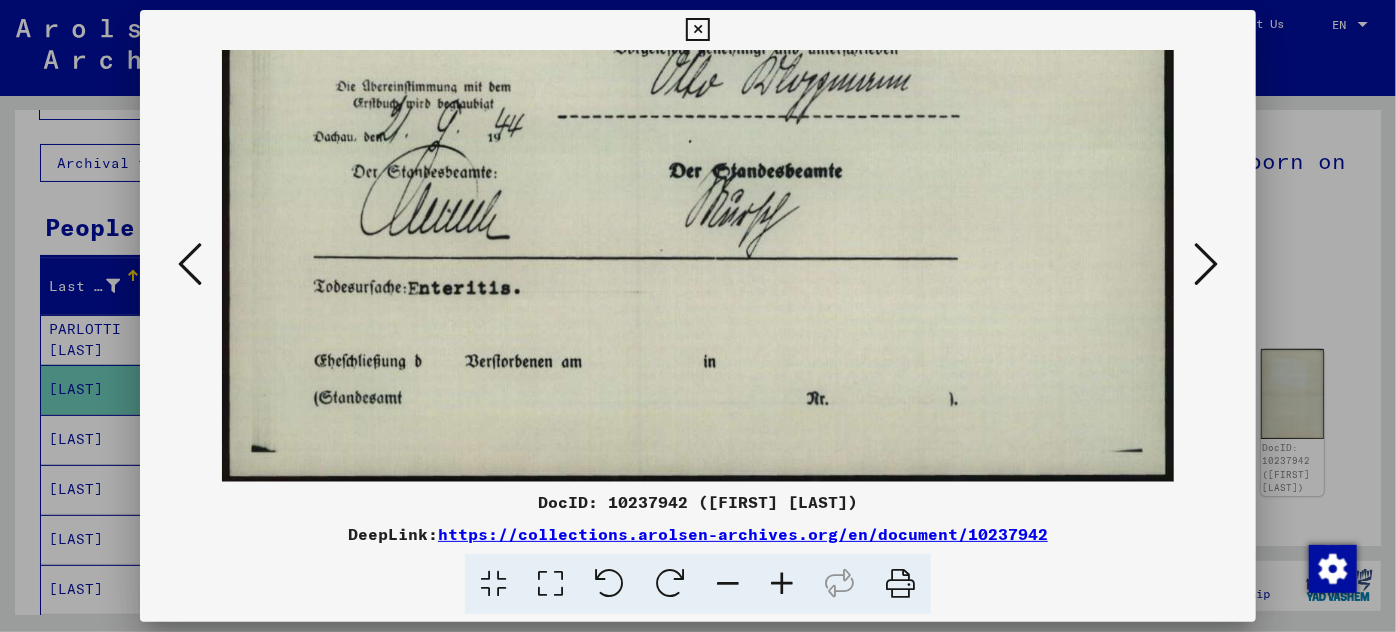 drag, startPoint x: 502, startPoint y: 382, endPoint x: 530, endPoint y: 160, distance: 223.7588 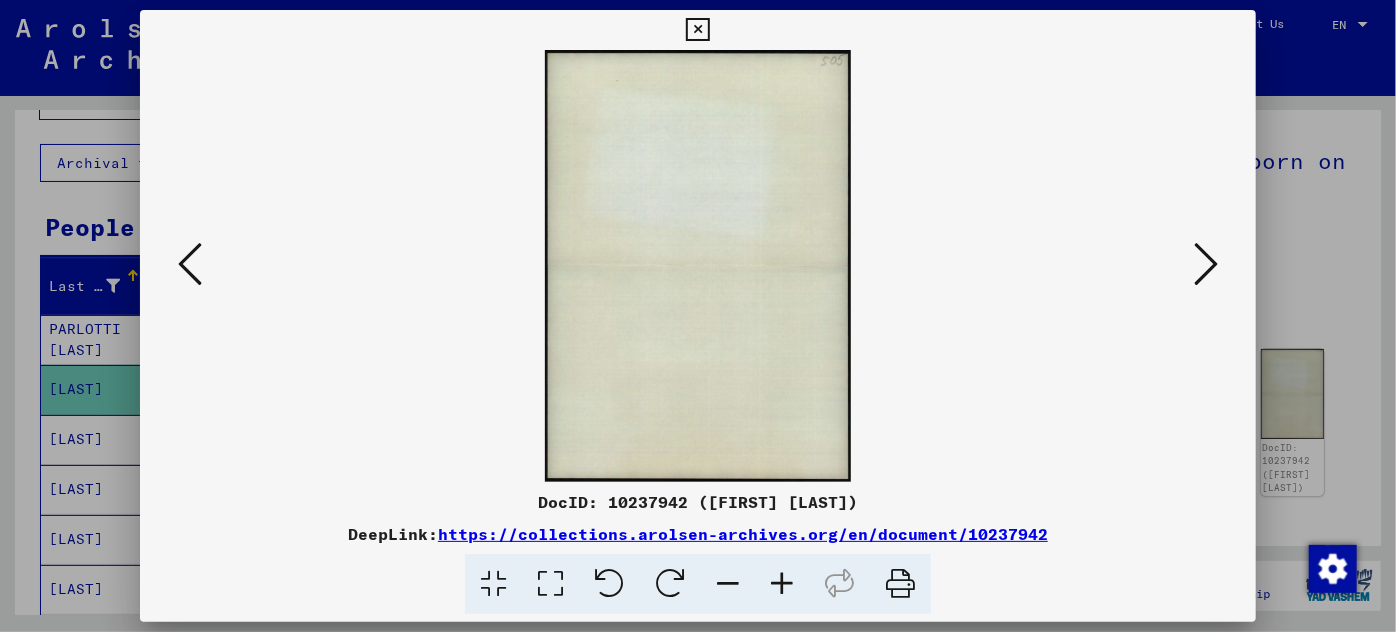 click at bounding box center [1206, 264] 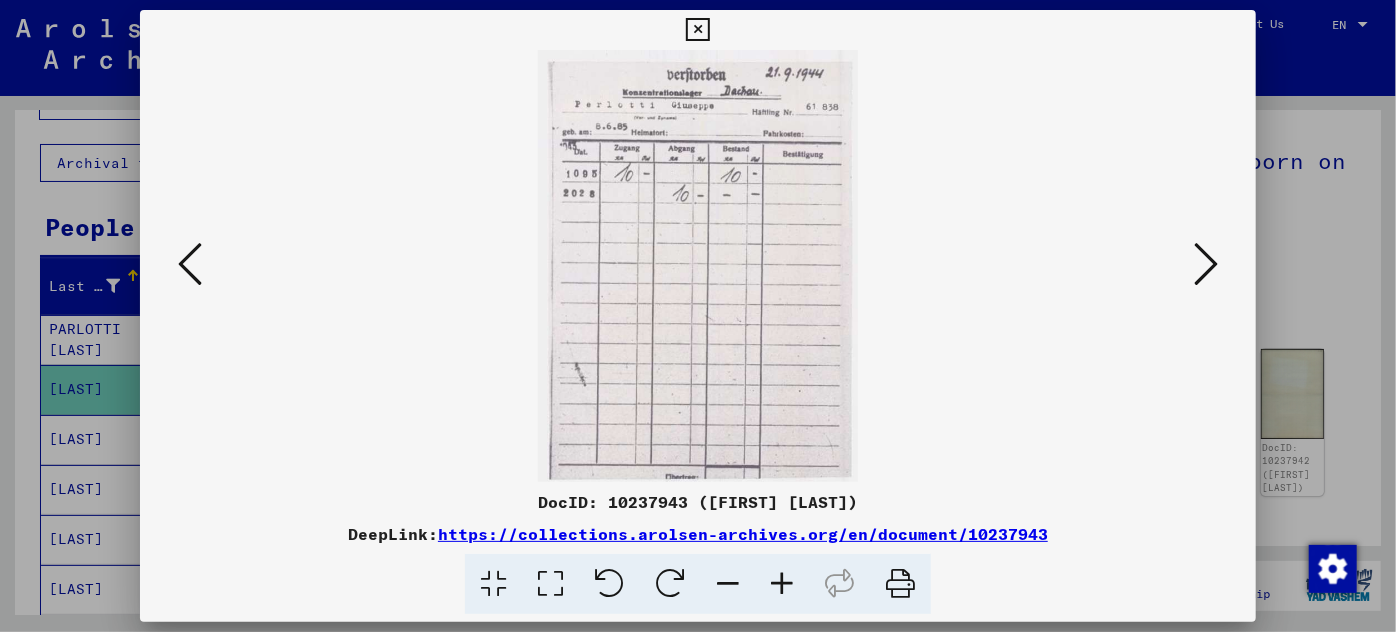 click at bounding box center [1206, 264] 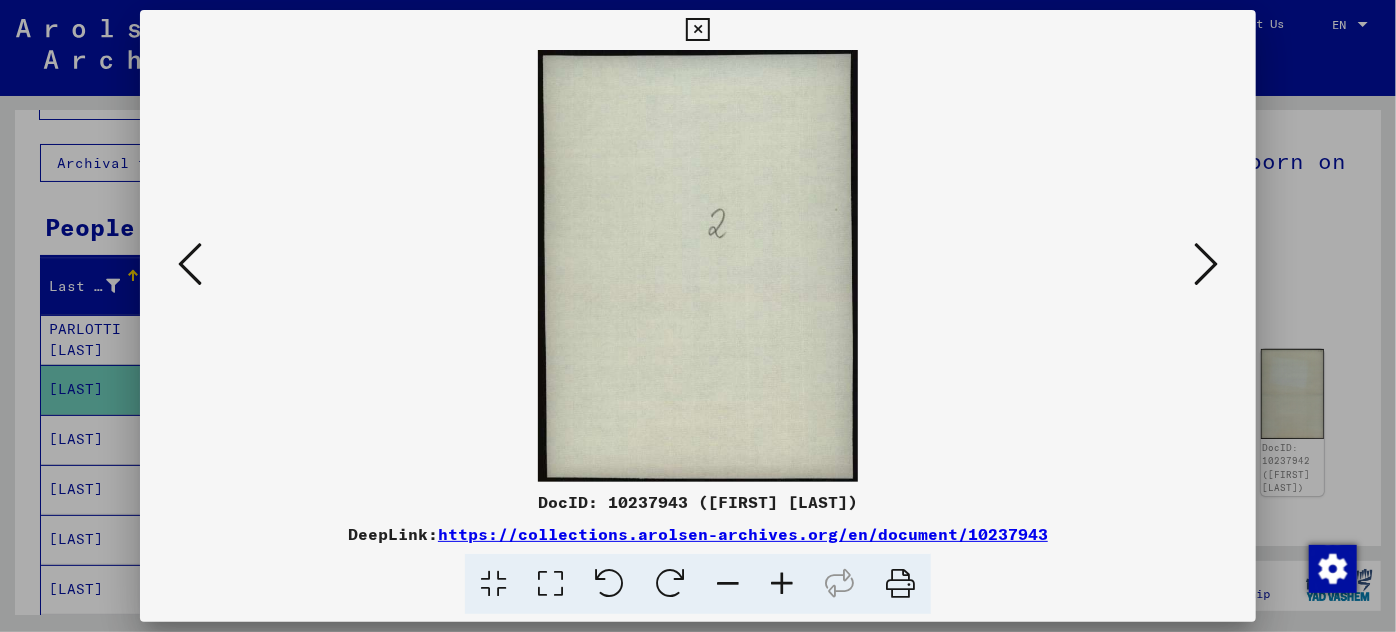 click at bounding box center (1206, 264) 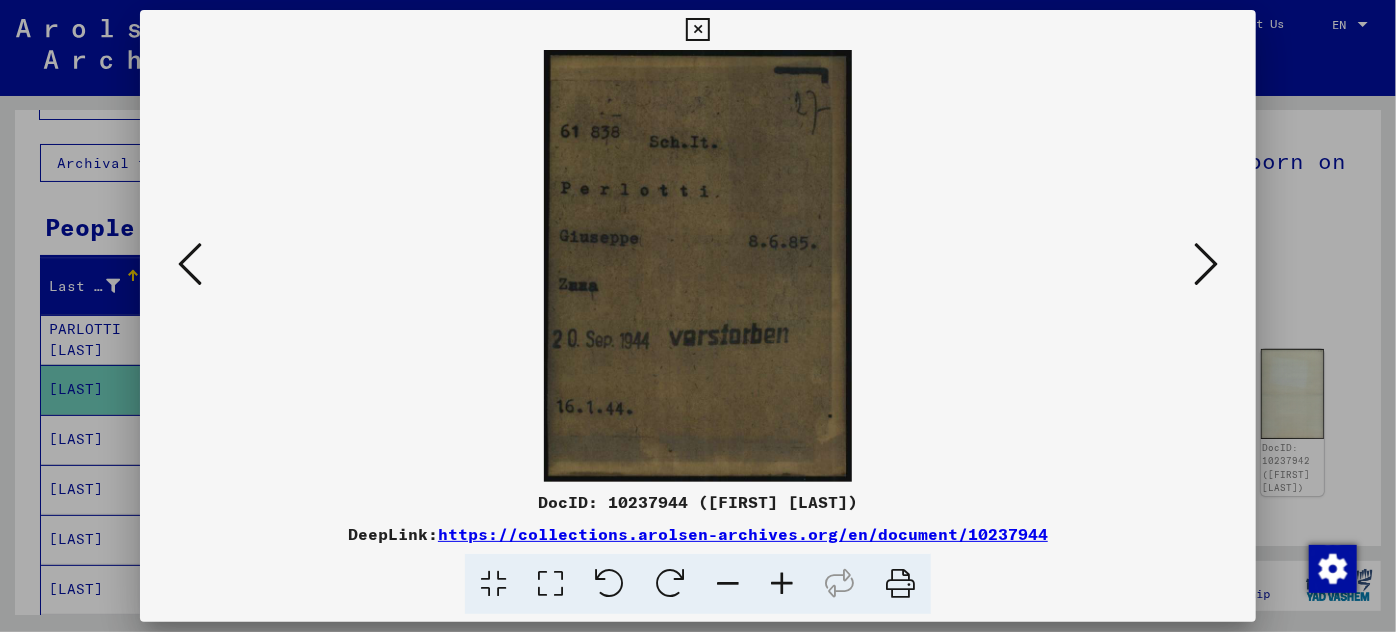 click at bounding box center (1206, 264) 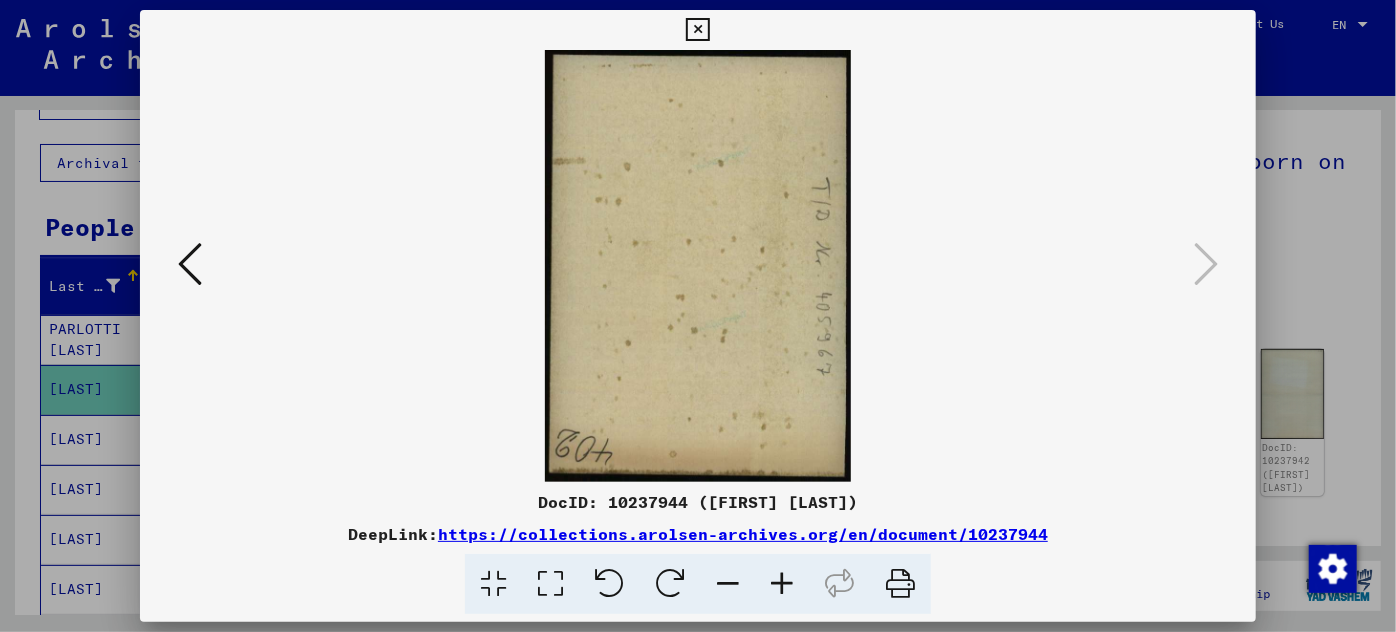 click at bounding box center (698, 316) 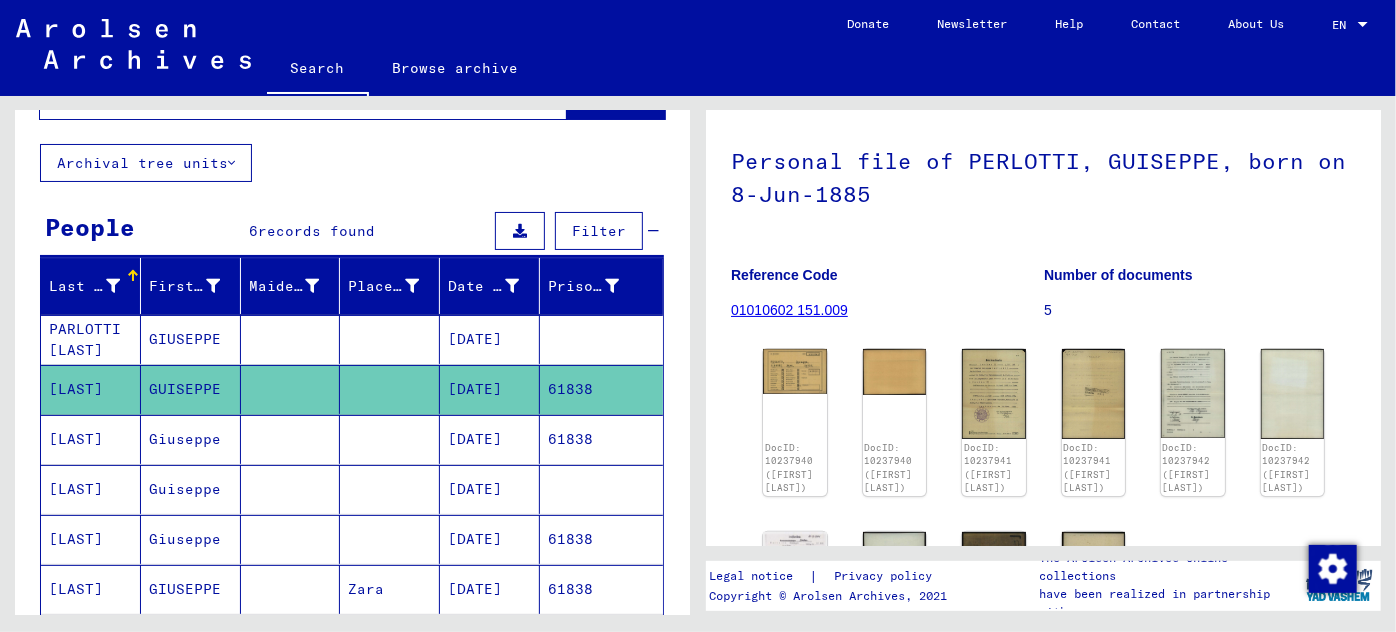 click on "61838" at bounding box center (601, 489) 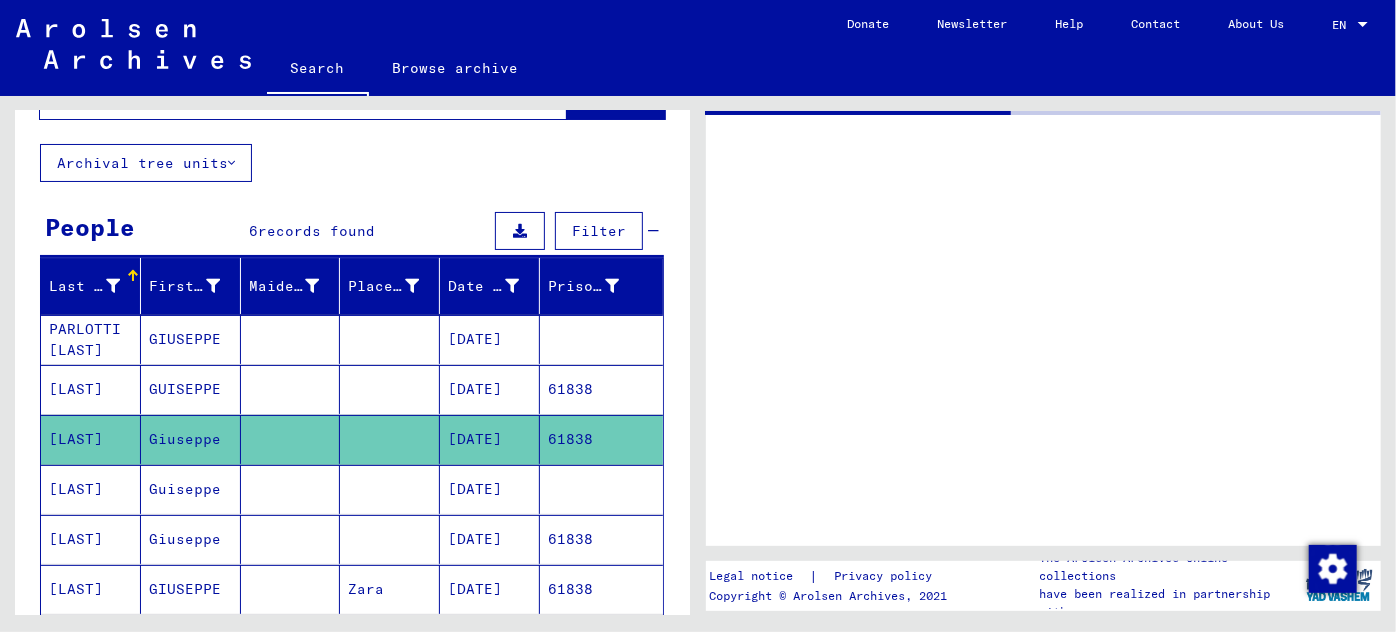 scroll, scrollTop: 0, scrollLeft: 0, axis: both 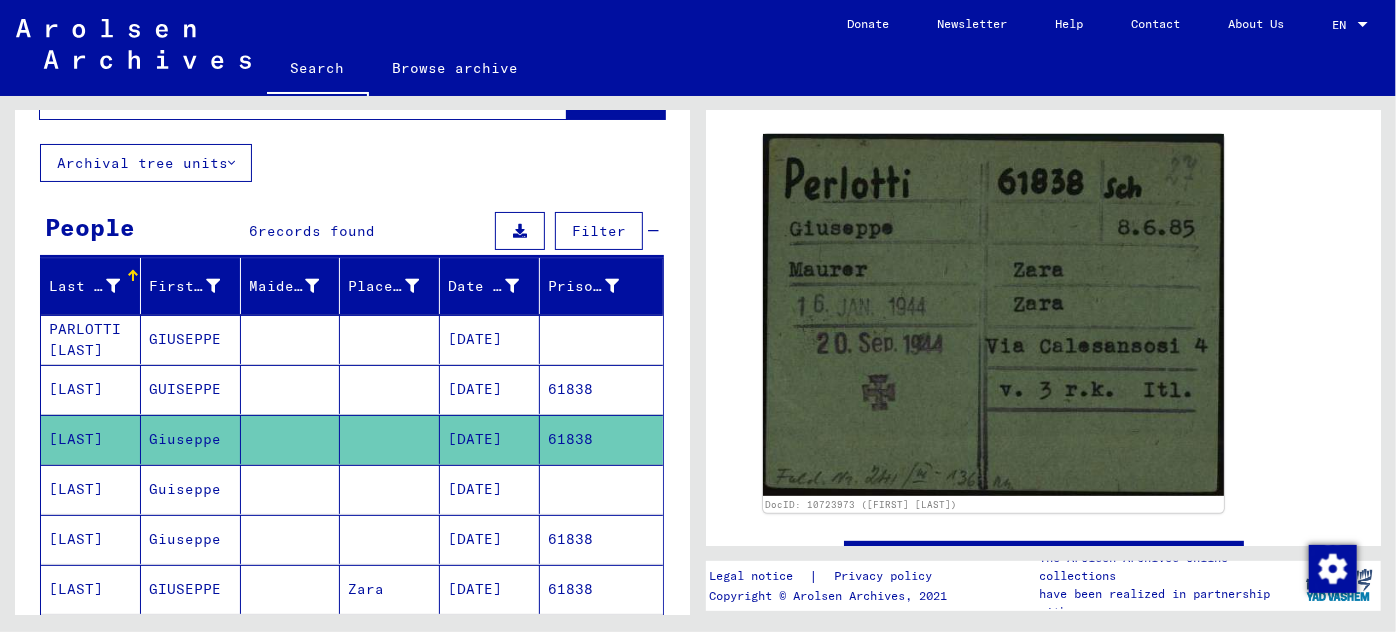 click on "[DATE]" at bounding box center [490, 539] 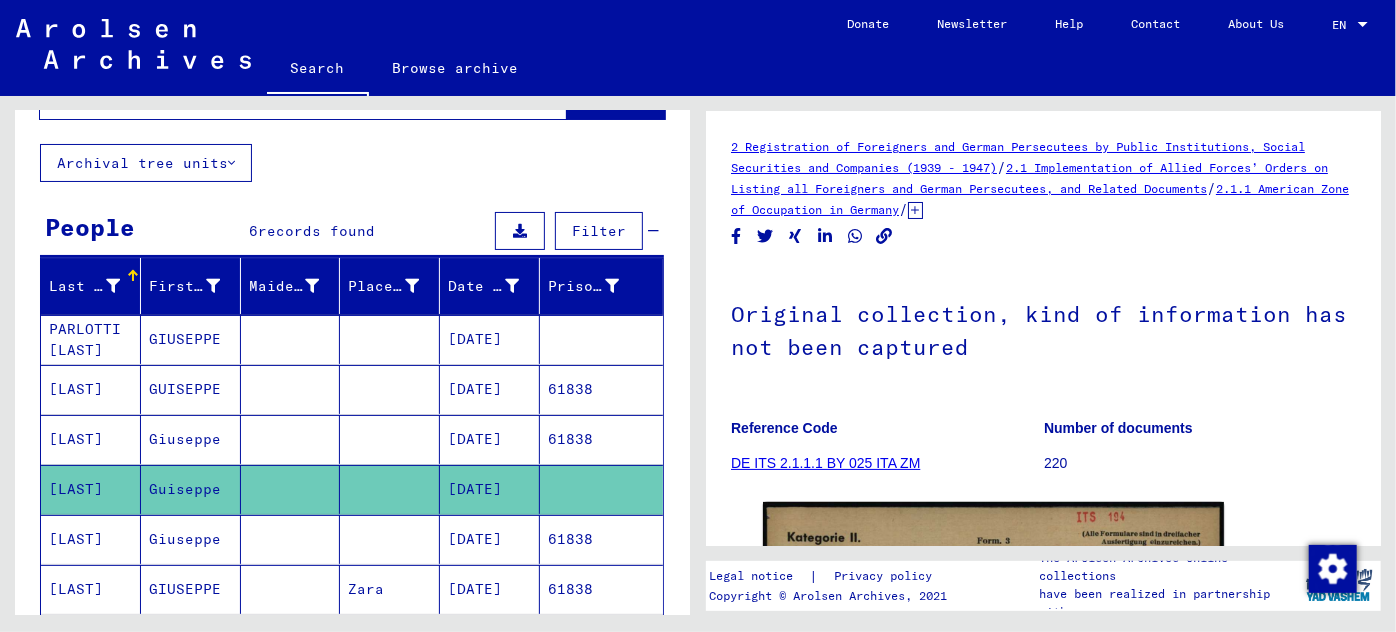 scroll, scrollTop: 0, scrollLeft: 0, axis: both 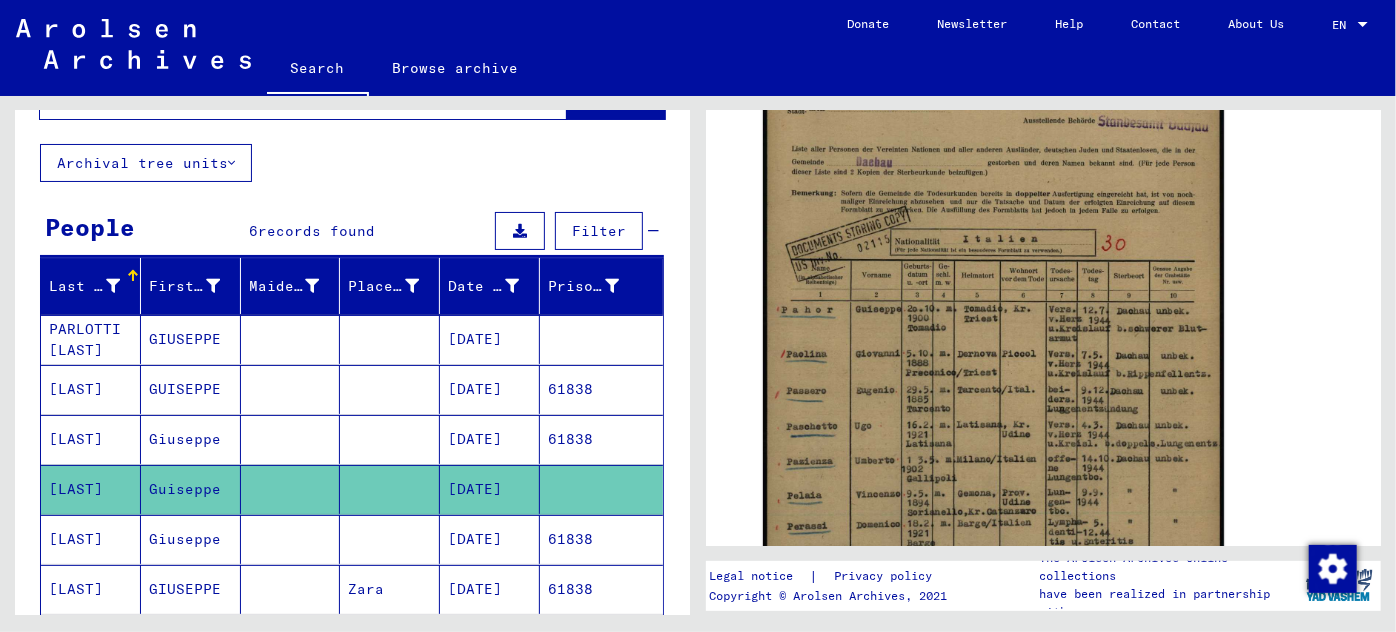 click on "[DATE]" at bounding box center (490, 589) 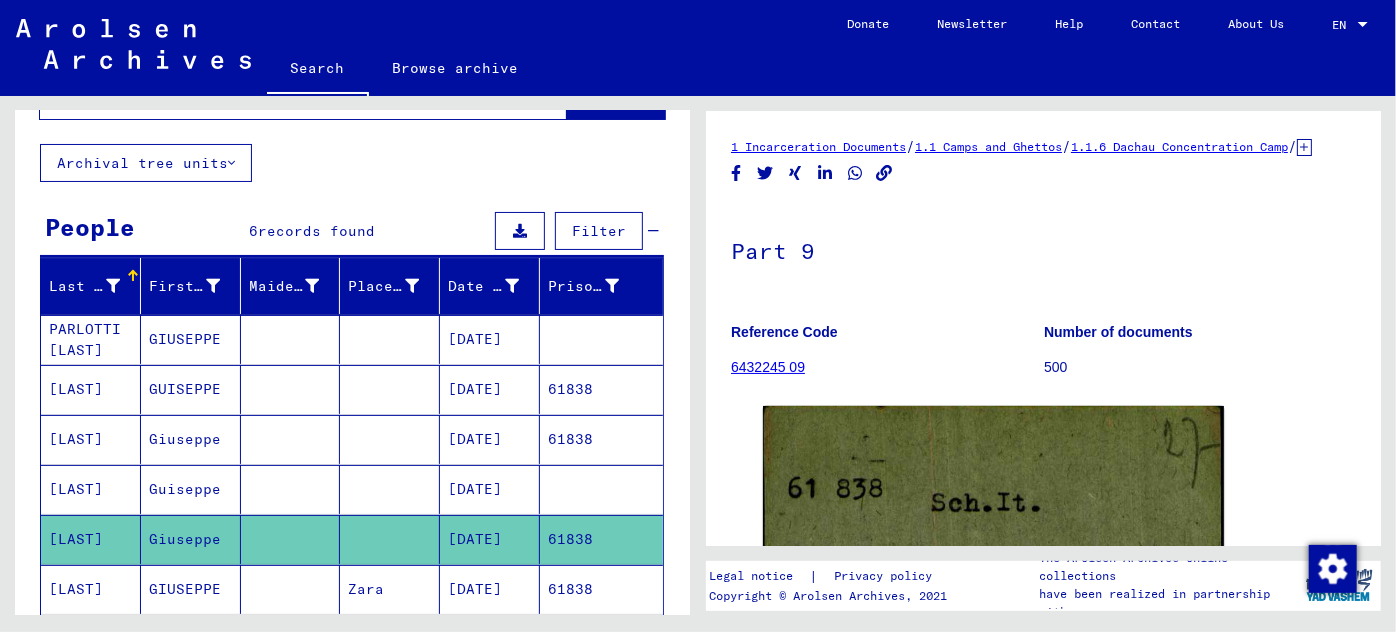 scroll, scrollTop: 0, scrollLeft: 0, axis: both 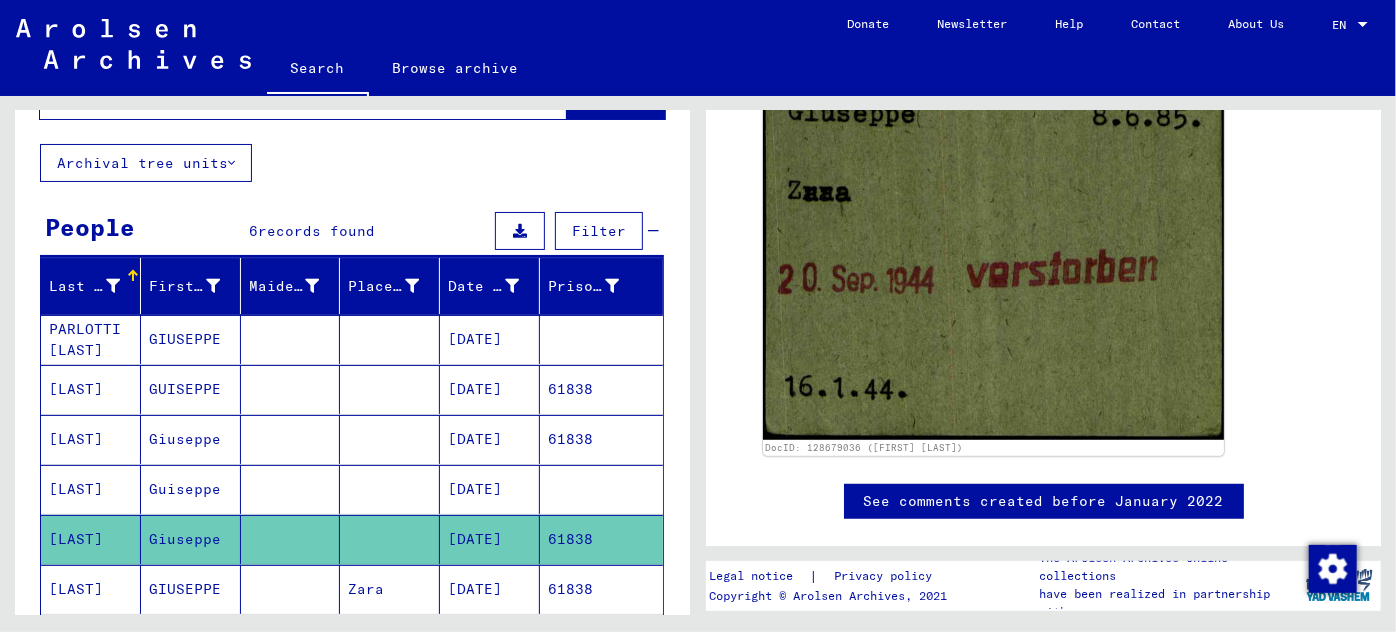 click on "61838" 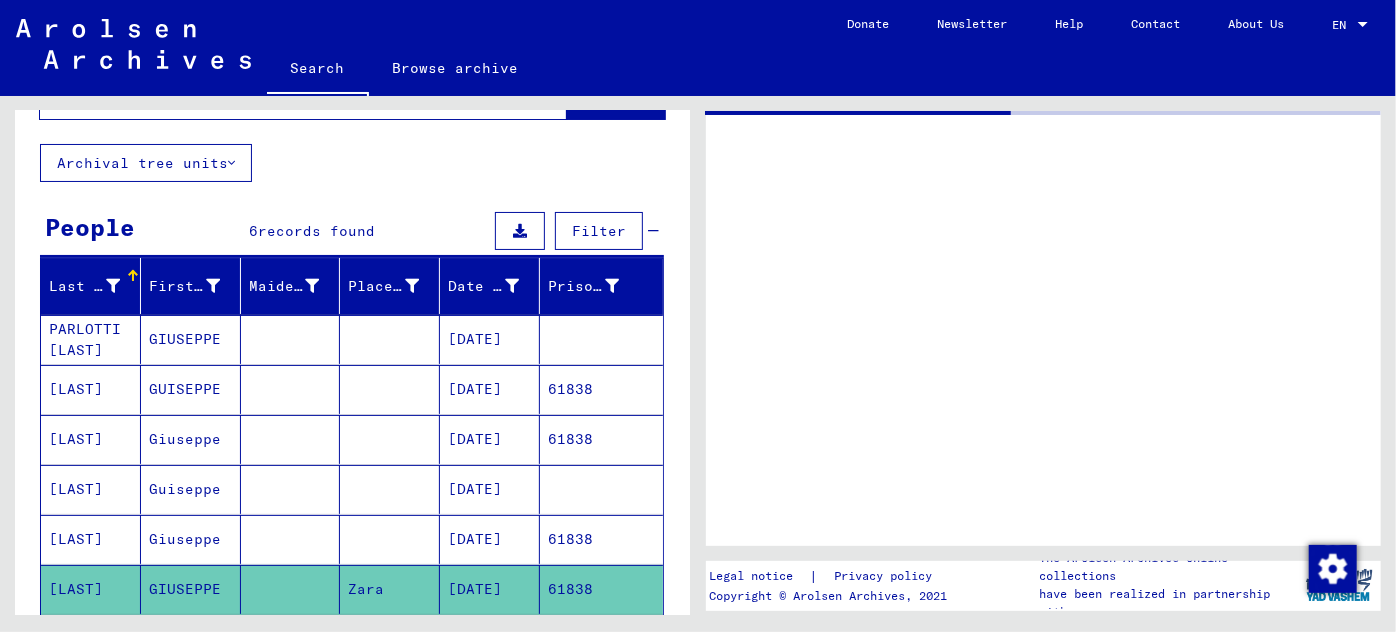 scroll, scrollTop: 0, scrollLeft: 0, axis: both 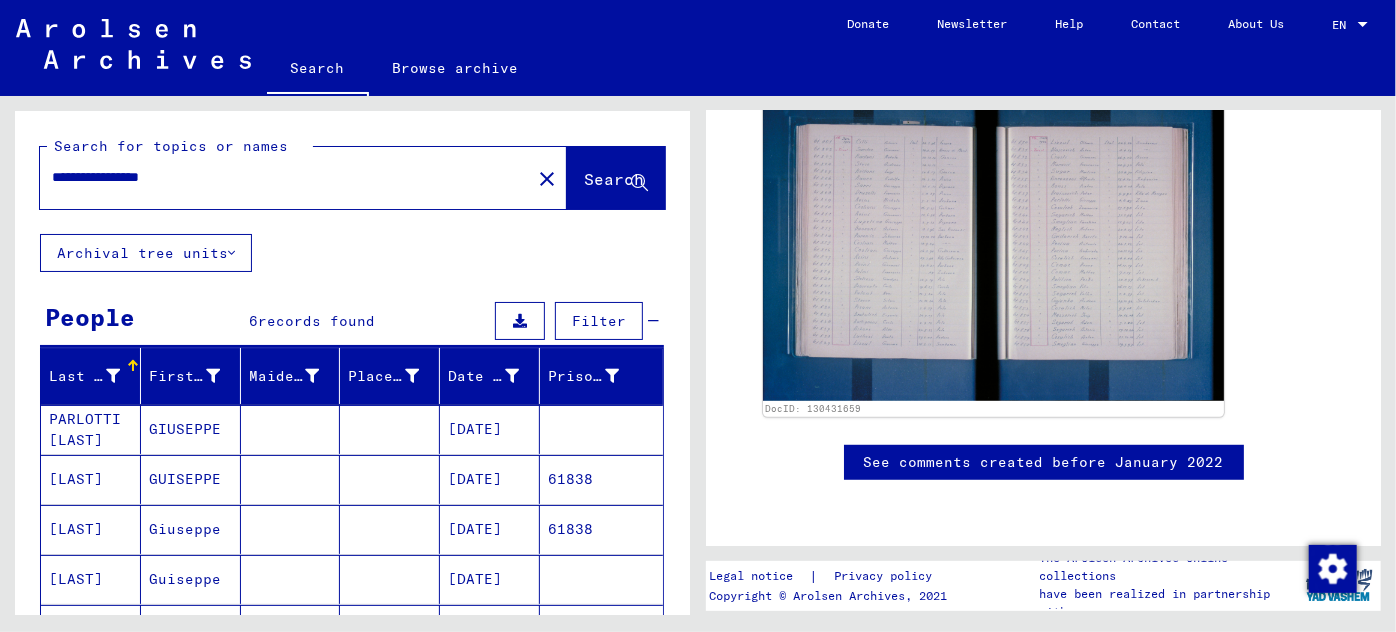 drag, startPoint x: 208, startPoint y: 180, endPoint x: 13, endPoint y: 164, distance: 195.6553 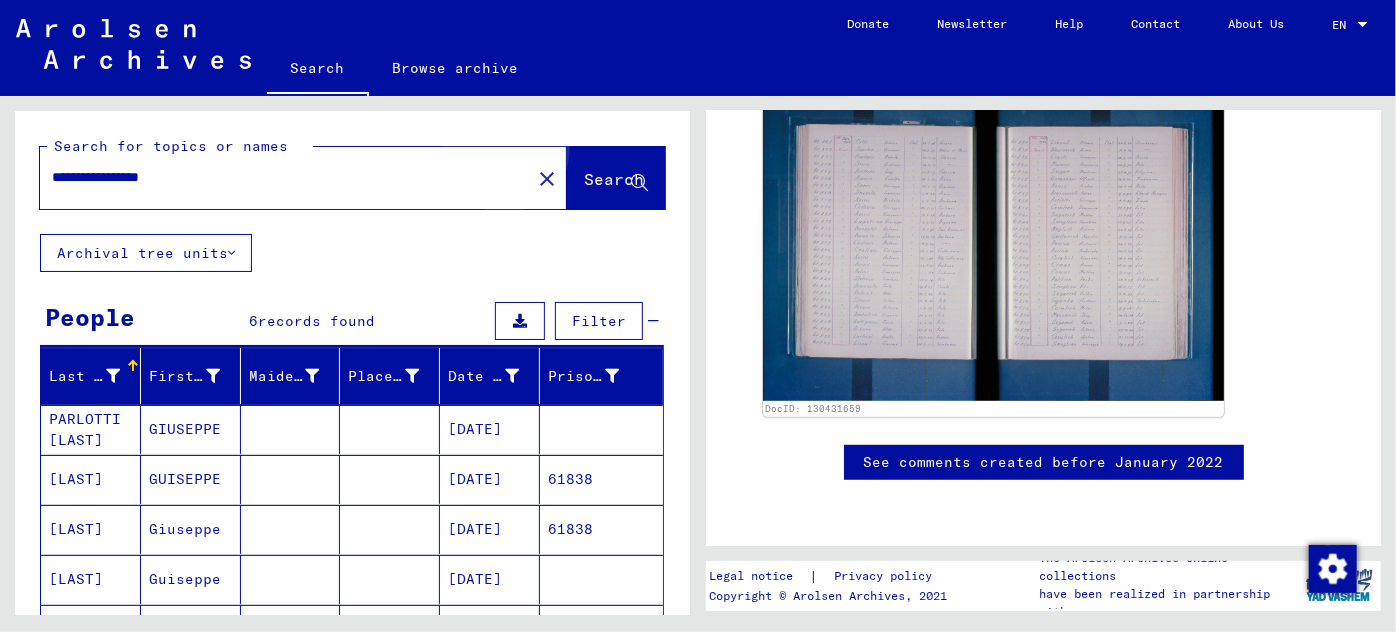 click on "Search" 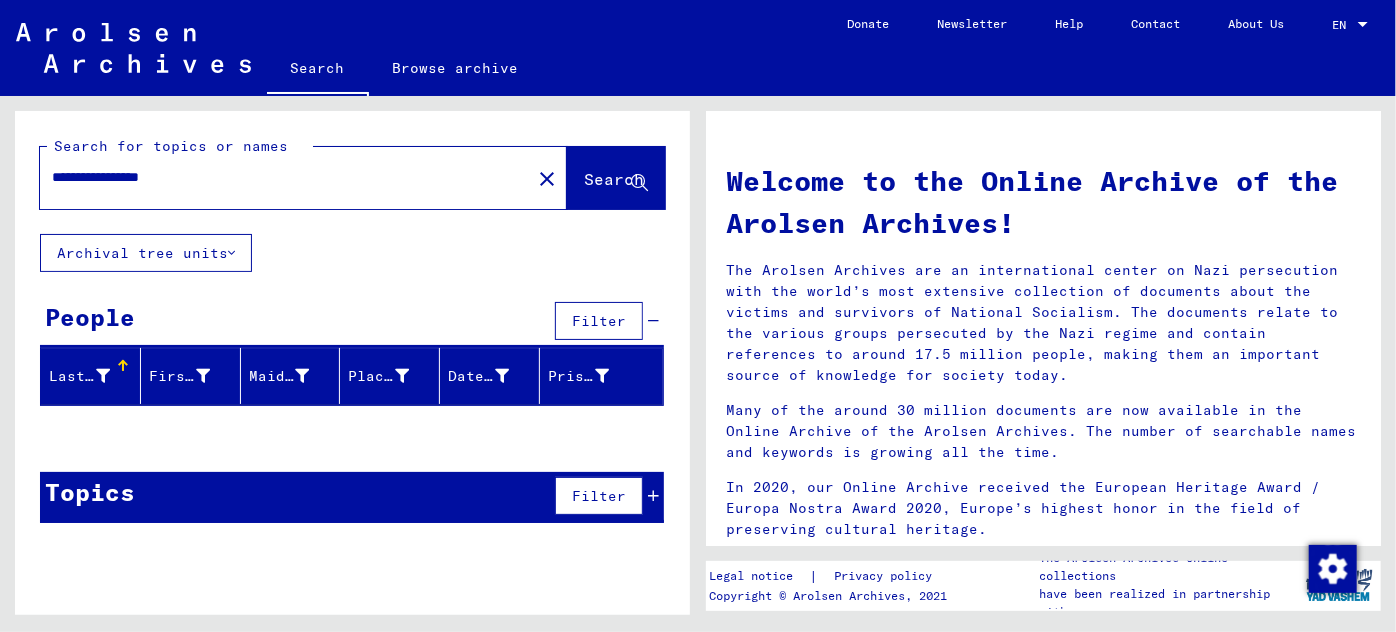 click on "**********" at bounding box center [279, 177] 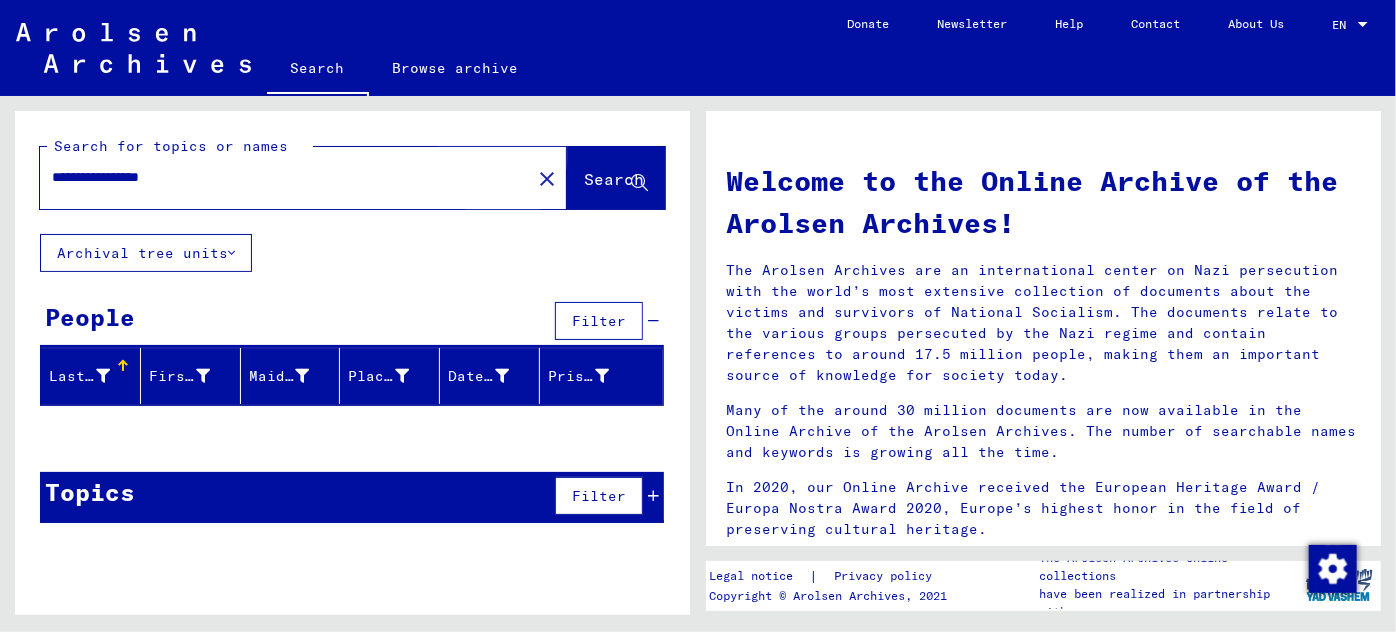 click on "Search" 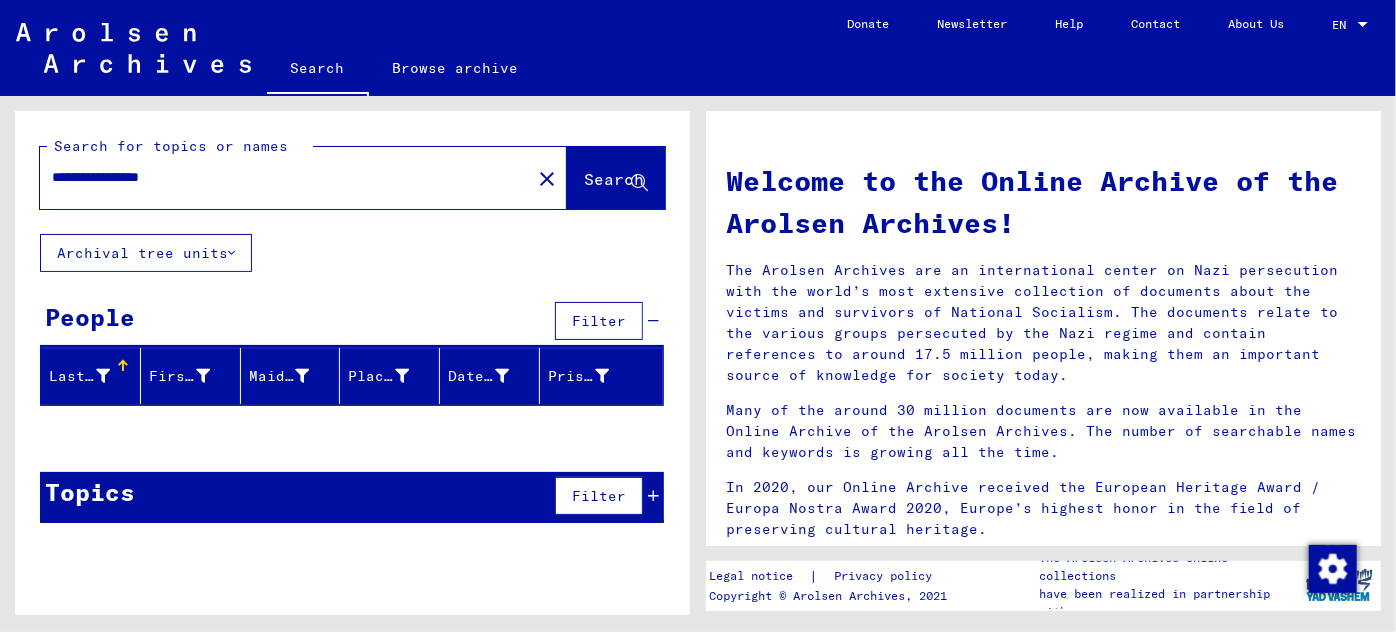 click at bounding box center (653, 496) 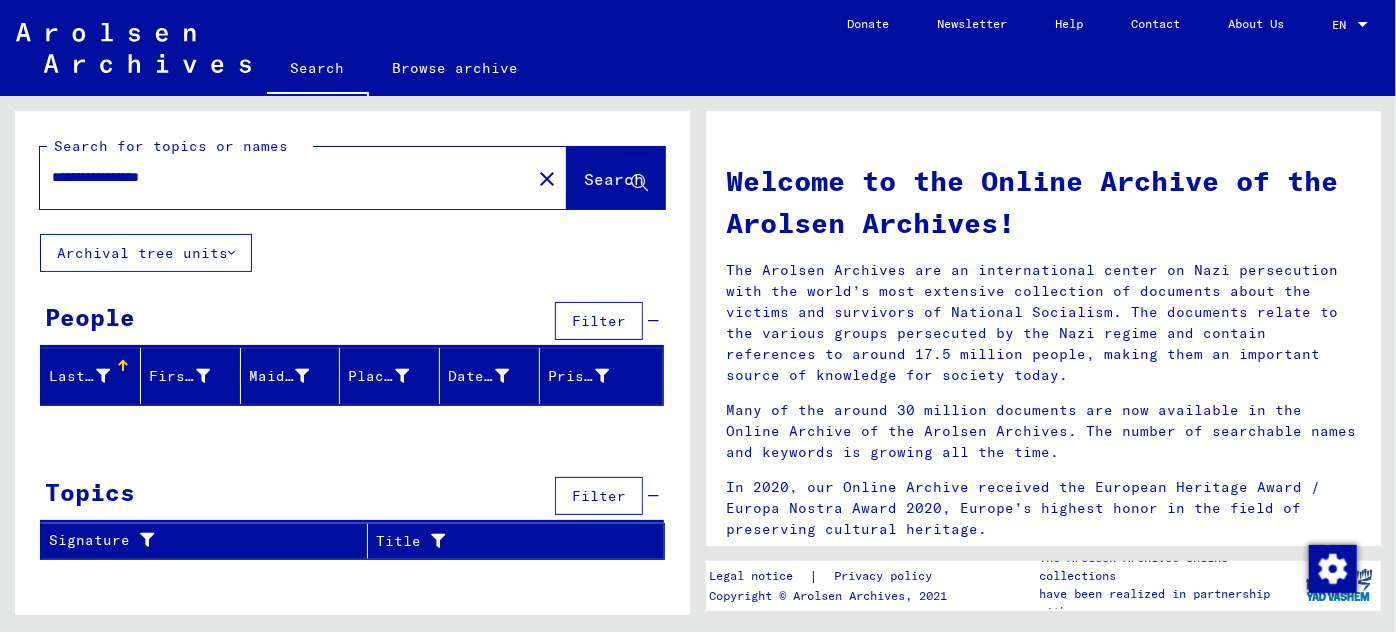 click on "**********" at bounding box center [279, 177] 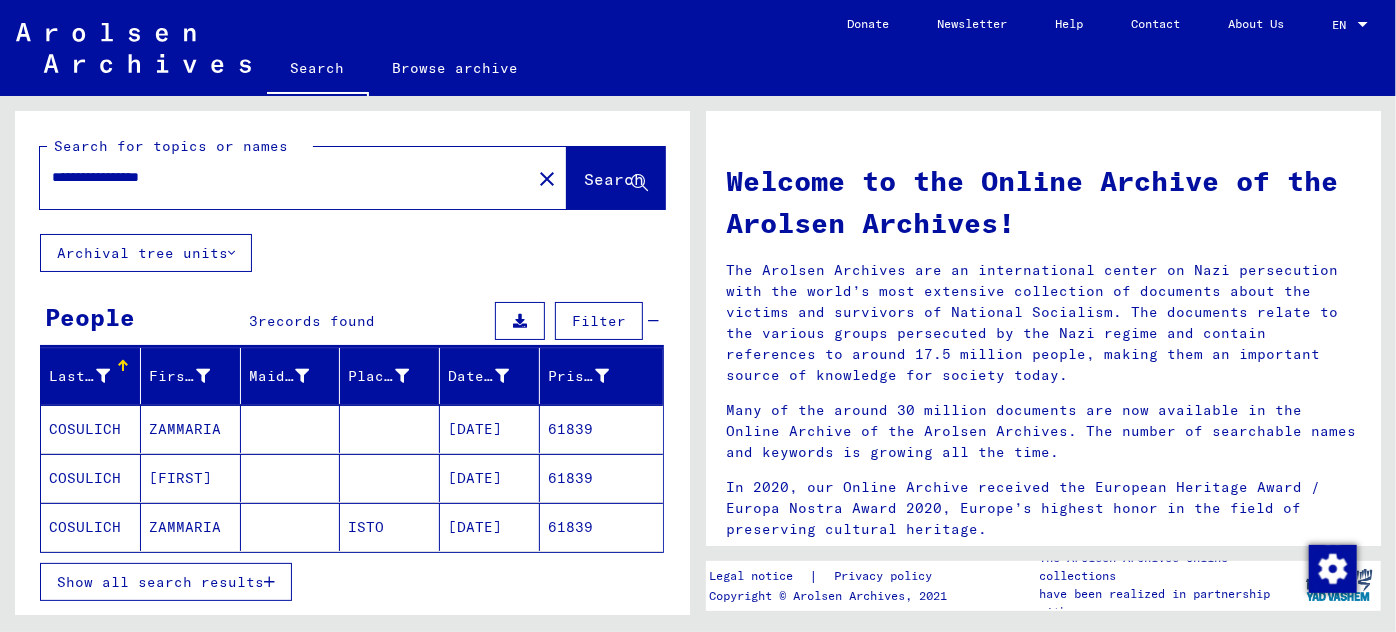 click on "ZAMMARIA" at bounding box center (191, 478) 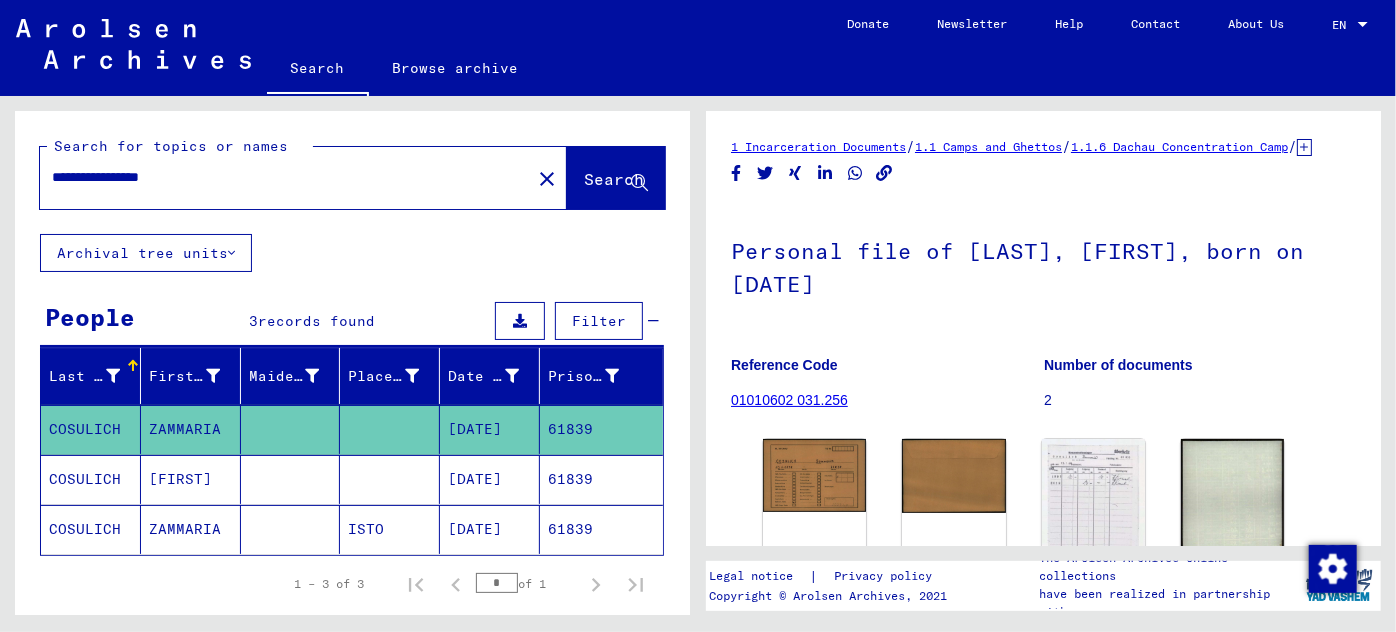 scroll, scrollTop: 0, scrollLeft: 0, axis: both 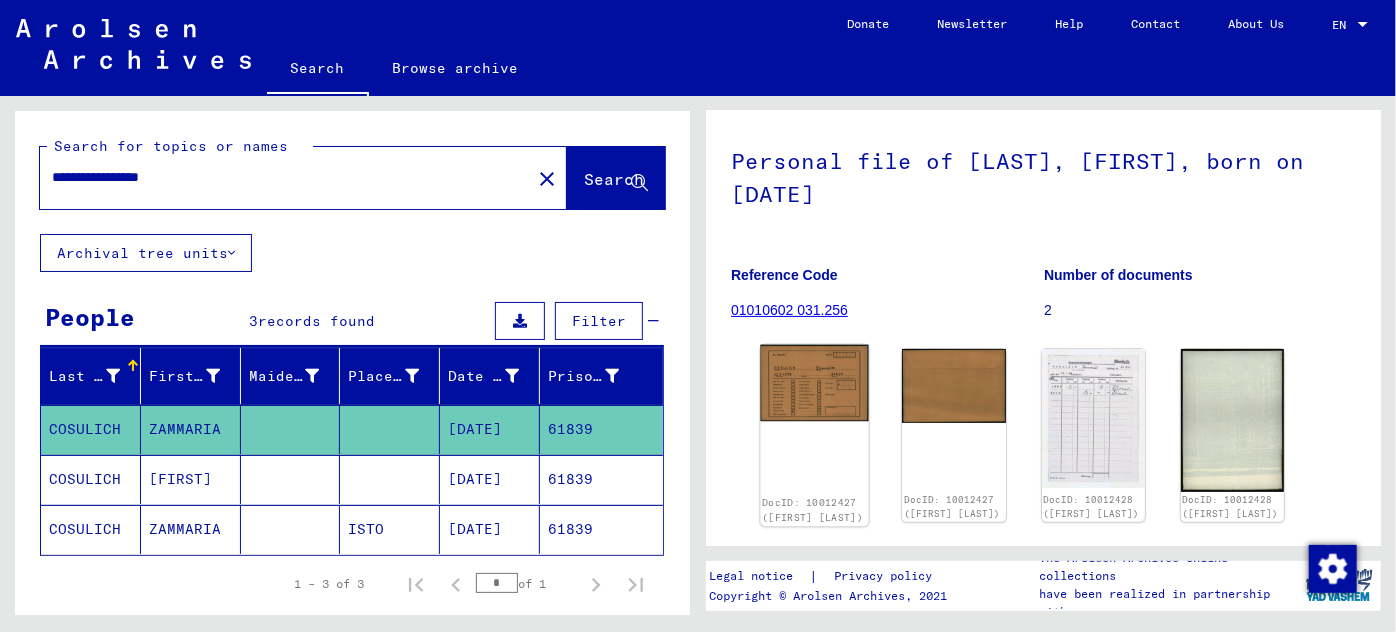 click 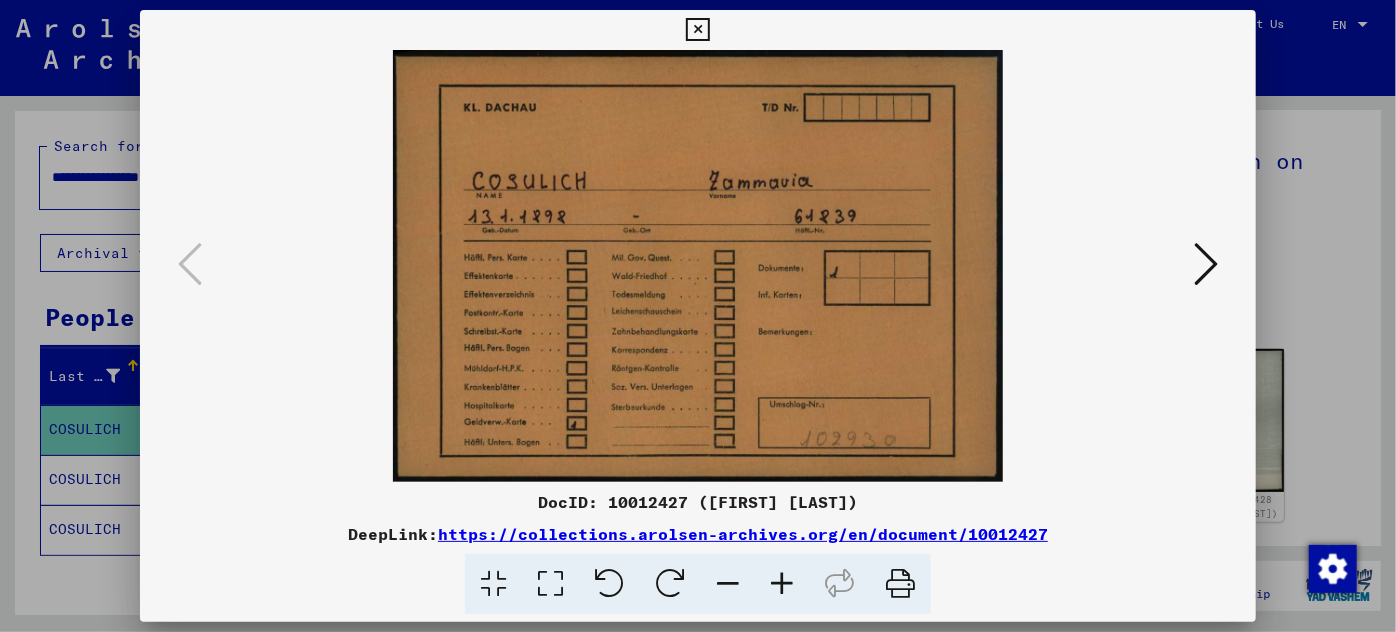 click at bounding box center [1206, 264] 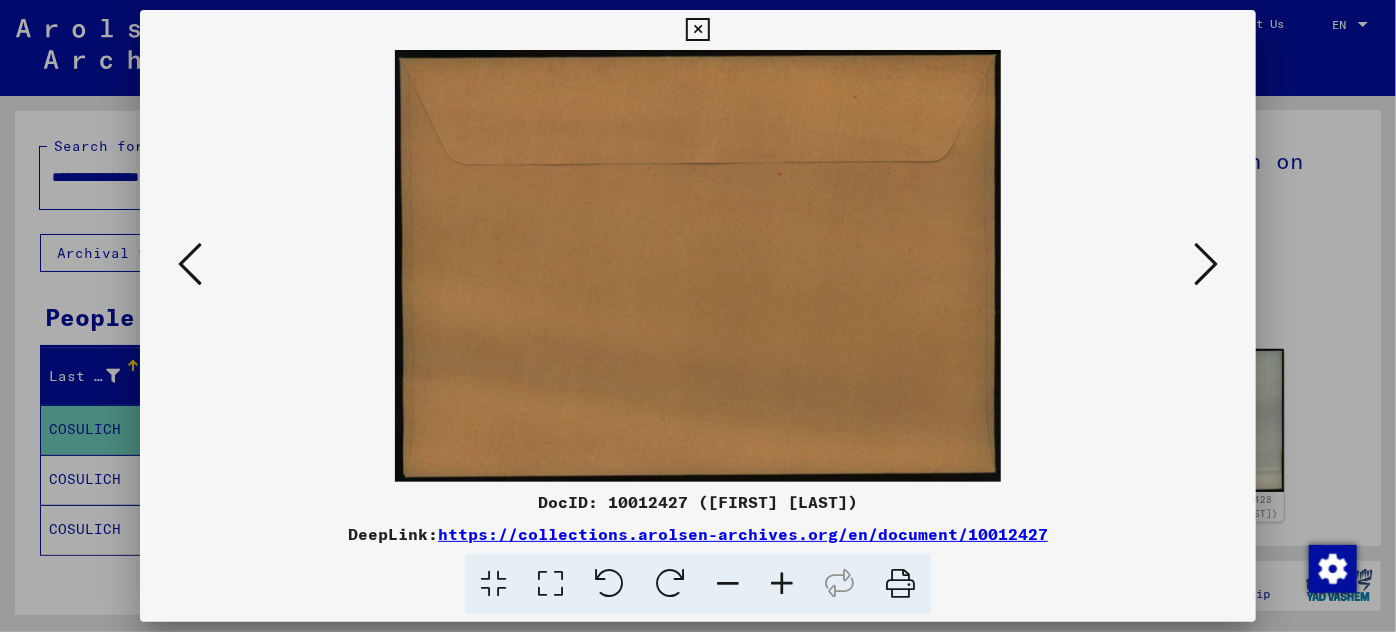 click at bounding box center [698, 316] 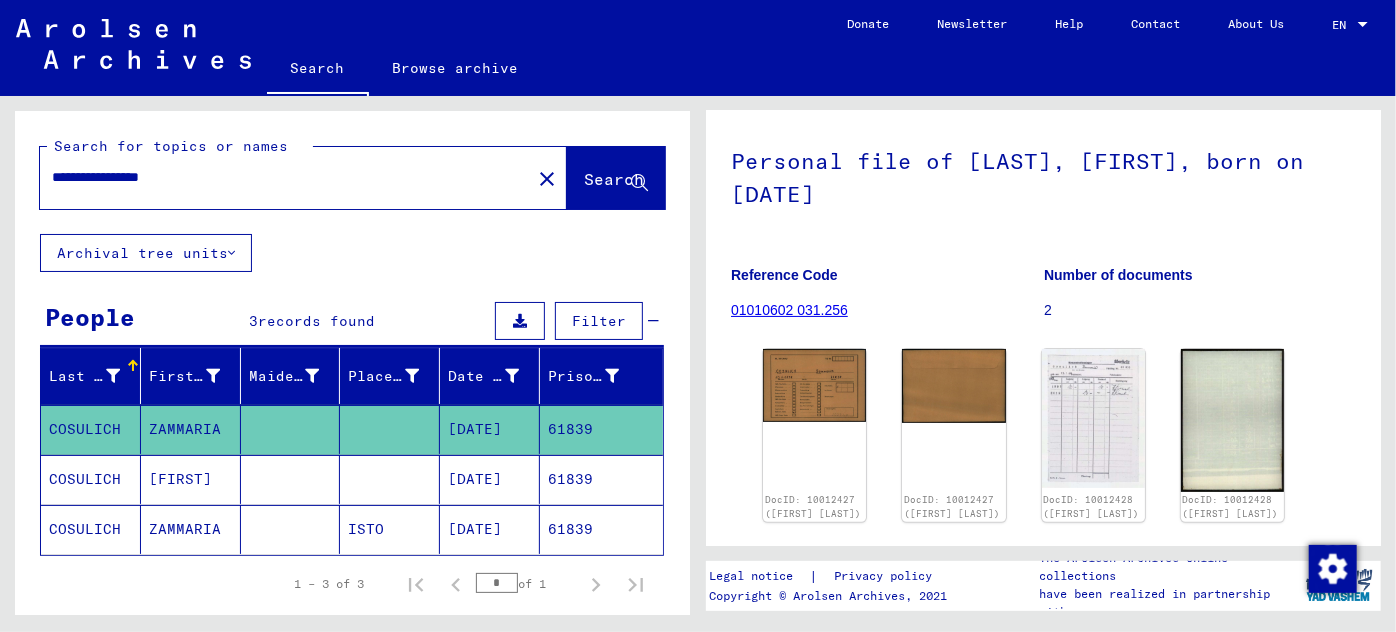 click on "[DATE]" at bounding box center (490, 529) 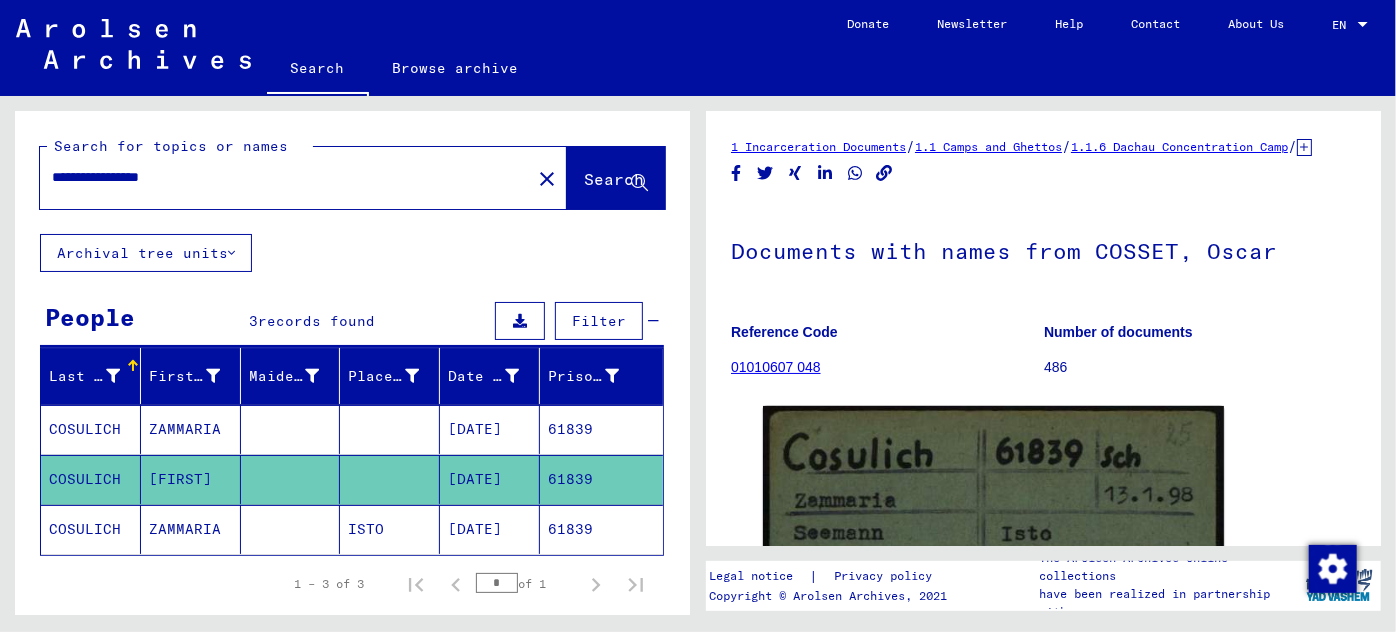 scroll, scrollTop: 0, scrollLeft: 0, axis: both 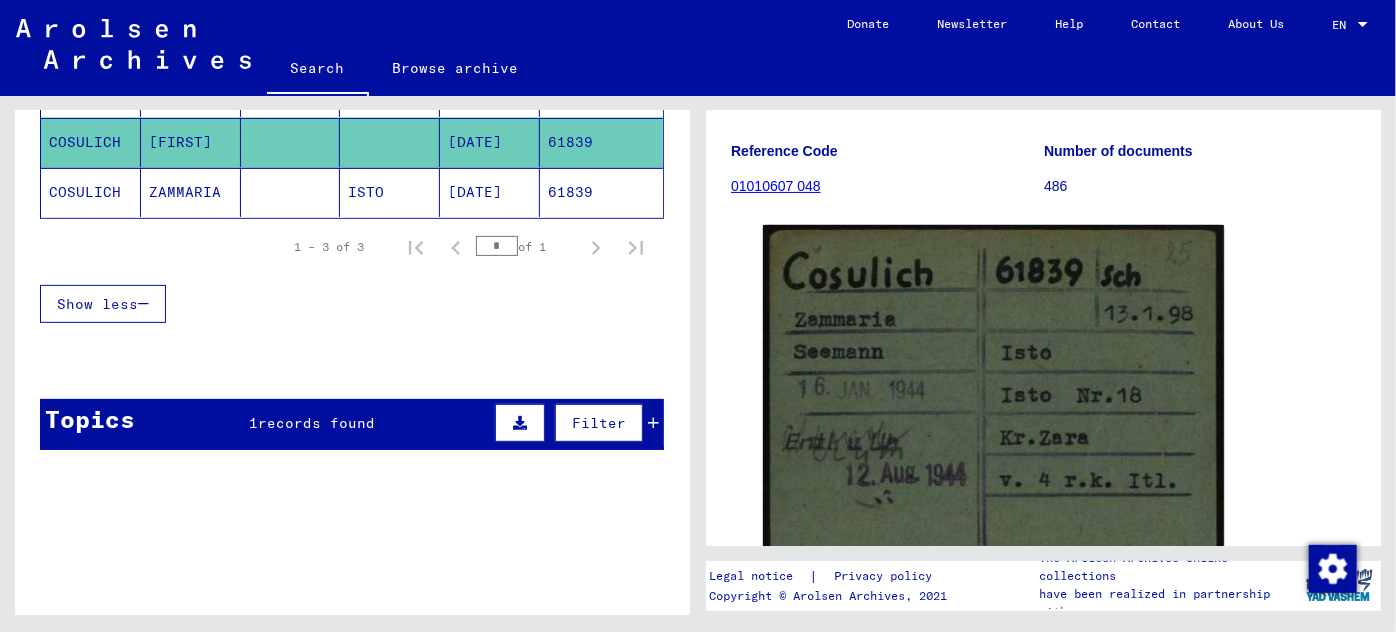 click on "Filter" at bounding box center (574, 423) 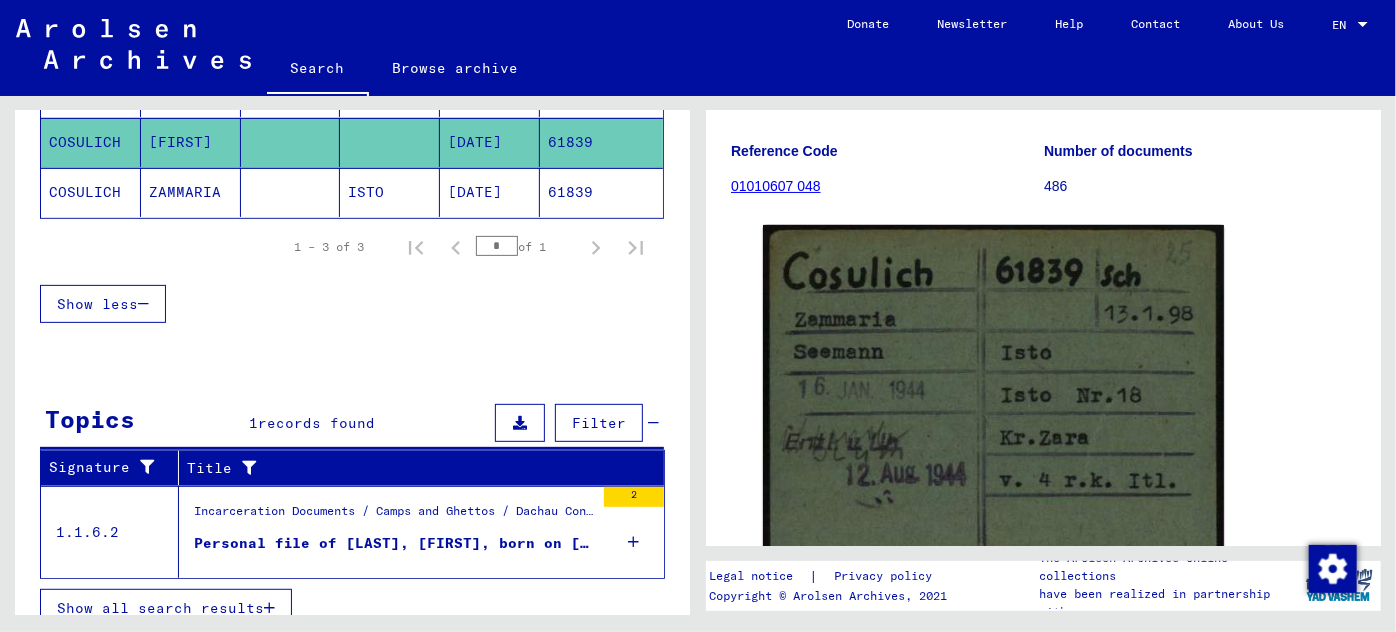 click on "Personal file of [LAST], [FIRST], born on [DATE]" at bounding box center (394, 543) 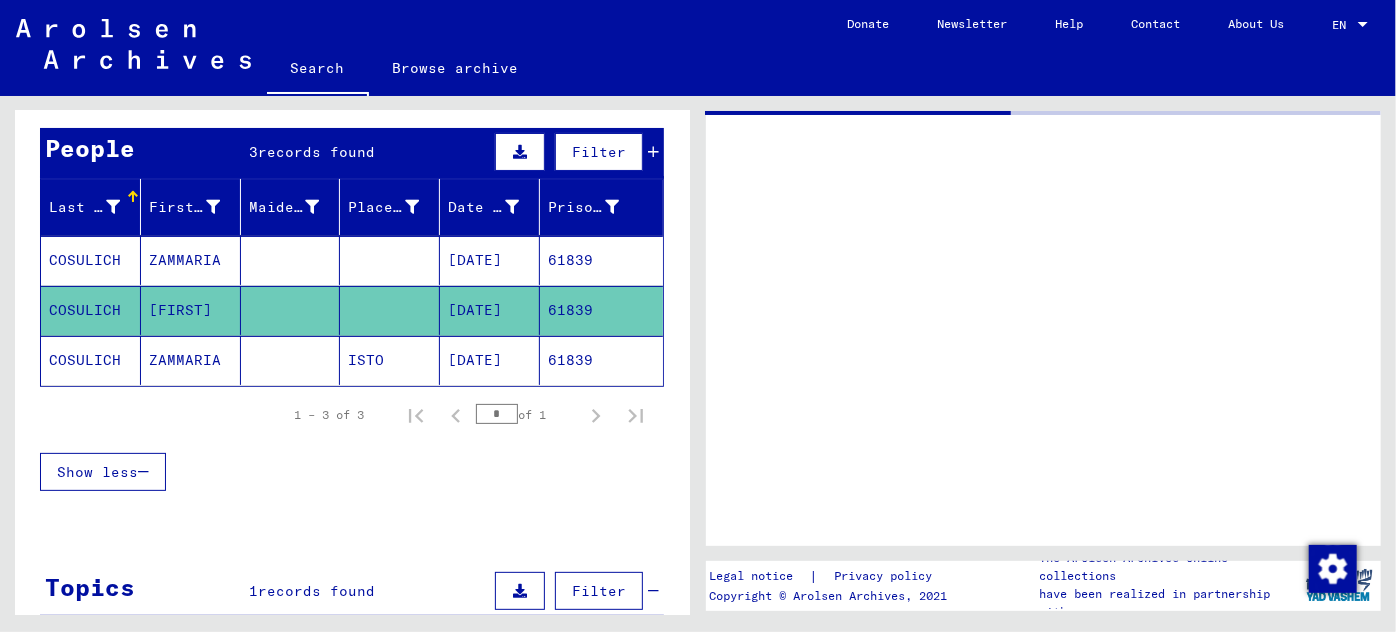 scroll, scrollTop: 90, scrollLeft: 0, axis: vertical 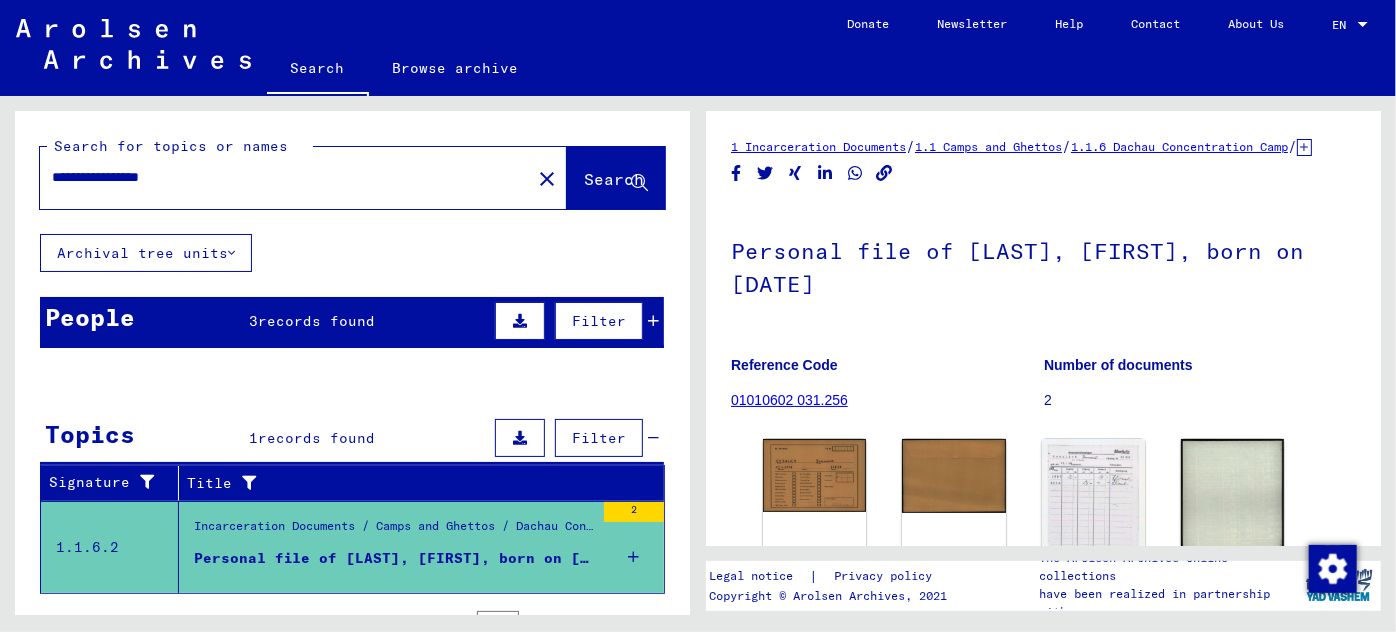 drag, startPoint x: 224, startPoint y: 166, endPoint x: 0, endPoint y: 160, distance: 224.08034 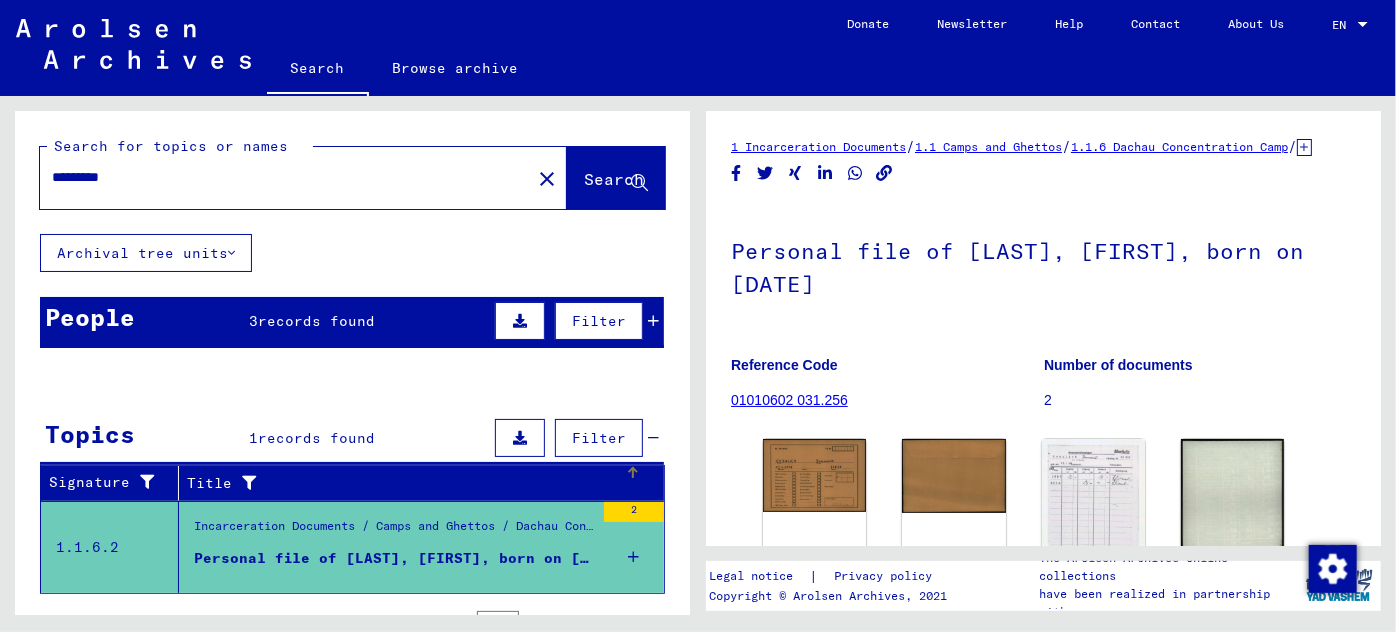 drag, startPoint x: 515, startPoint y: 479, endPoint x: 377, endPoint y: 362, distance: 180.92264 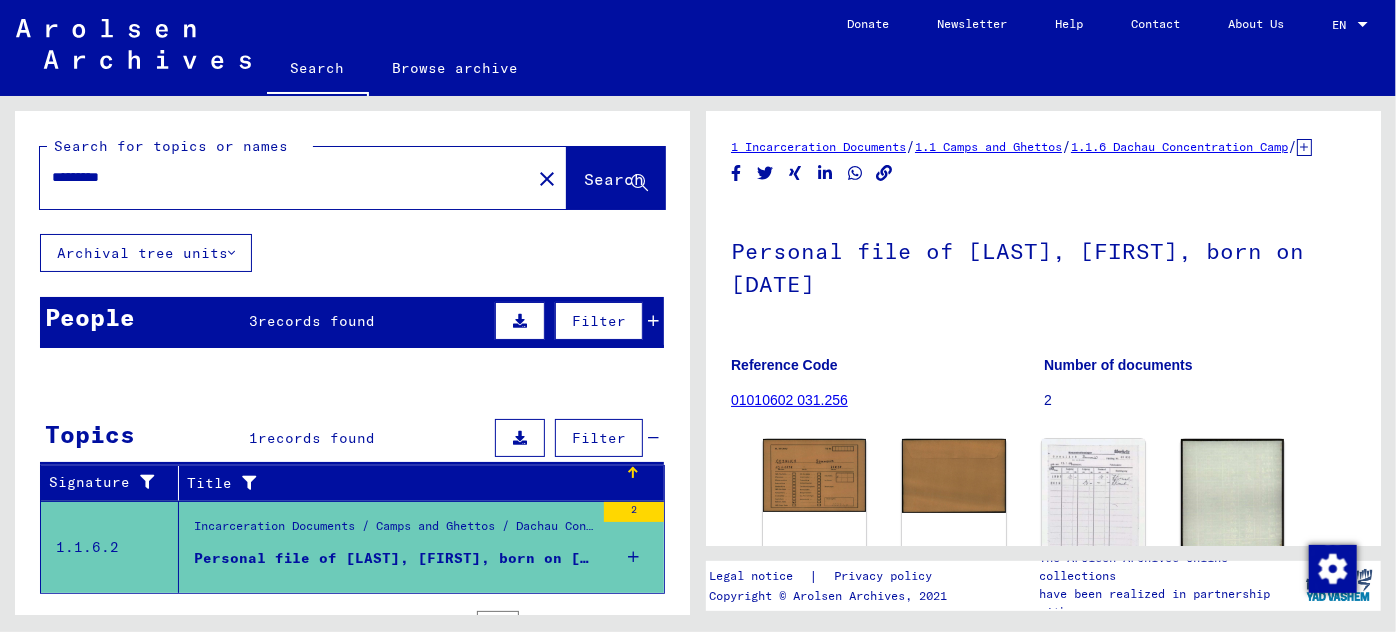 drag, startPoint x: 136, startPoint y: 172, endPoint x: 189, endPoint y: 173, distance: 53.009434 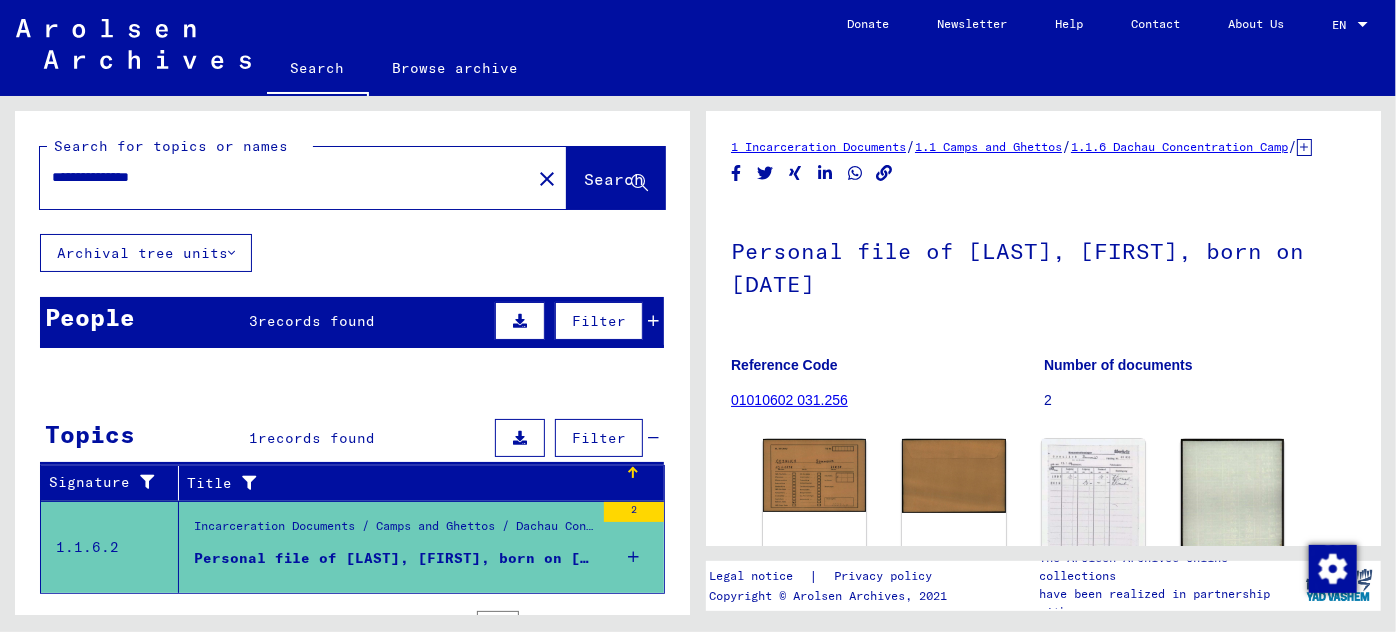 type on "**********" 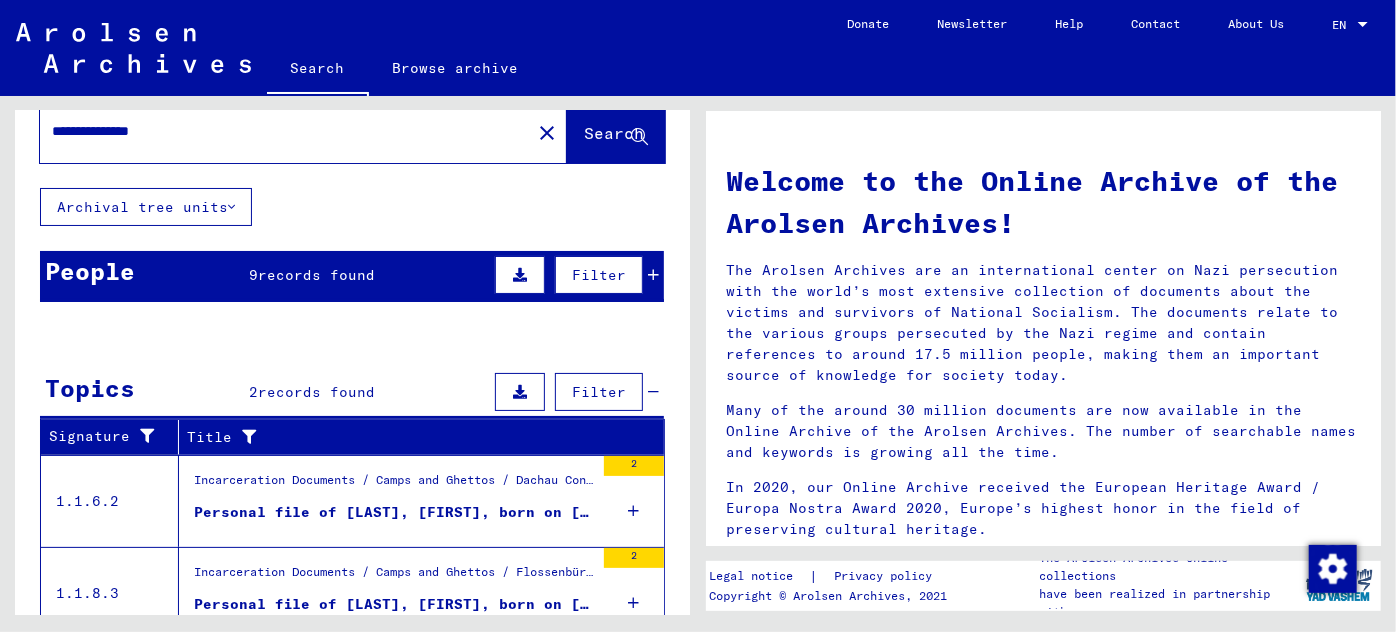 scroll, scrollTop: 90, scrollLeft: 0, axis: vertical 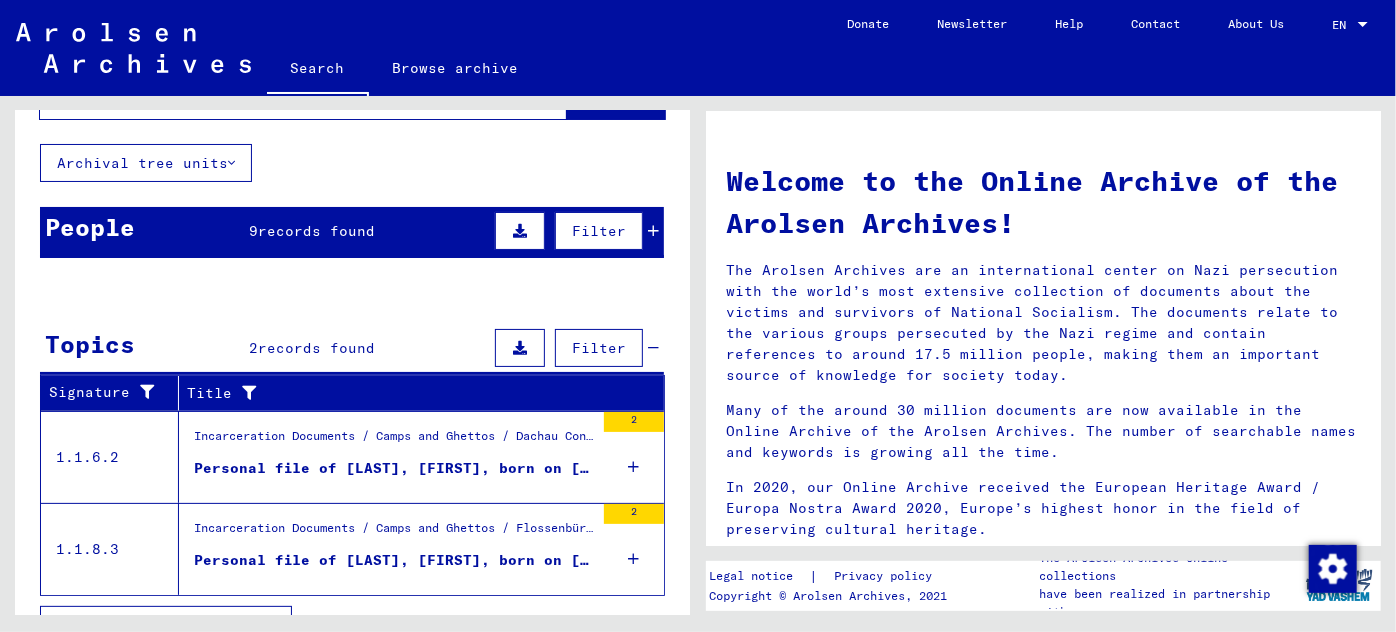 click on "Filter" at bounding box center (574, 231) 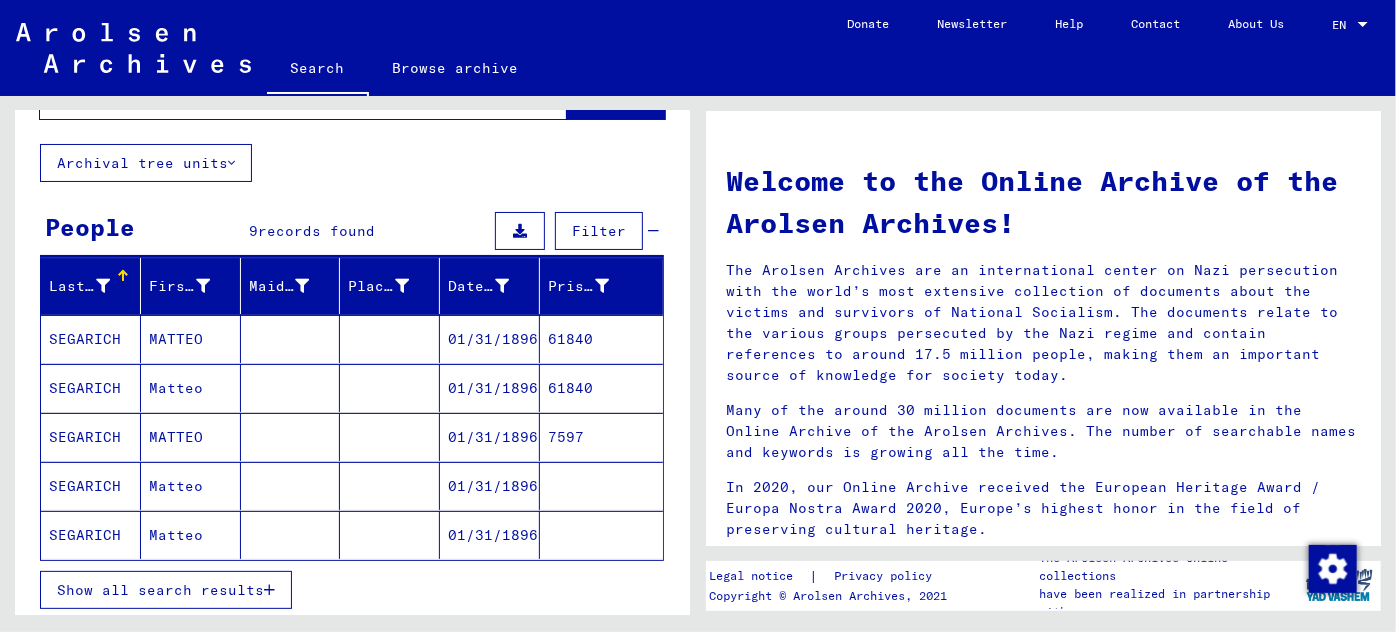 click on "MATTEO" at bounding box center [191, 388] 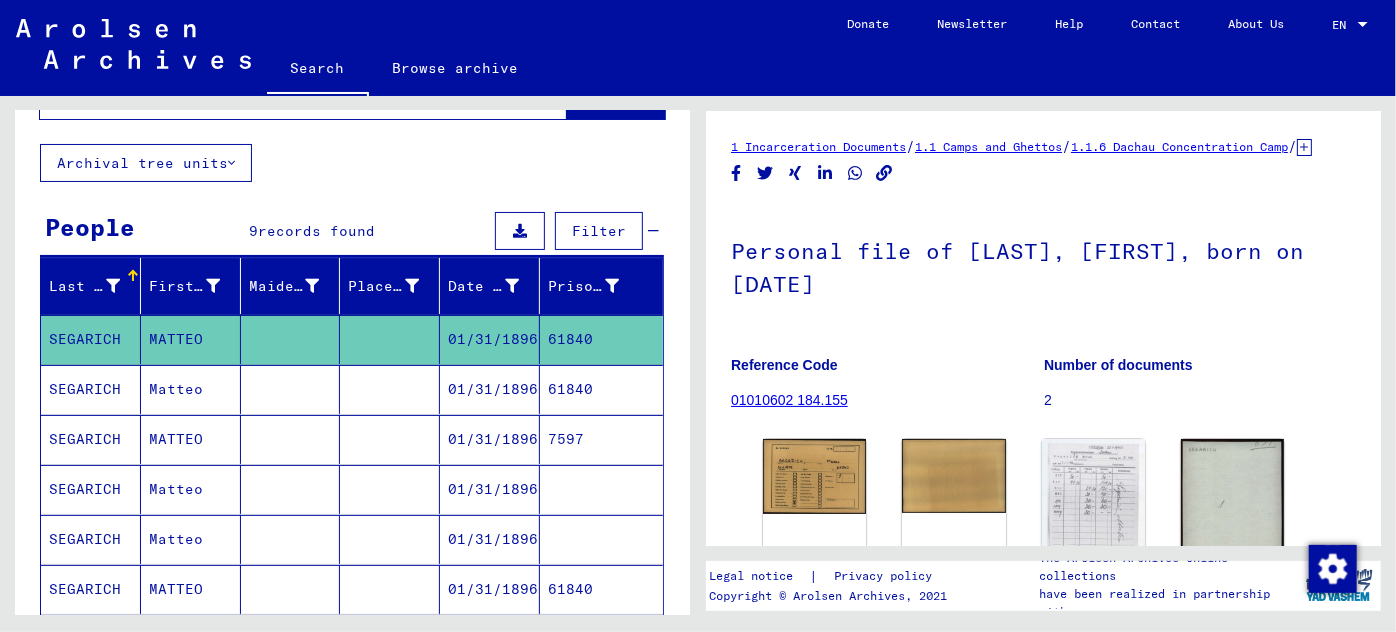 scroll, scrollTop: 0, scrollLeft: 0, axis: both 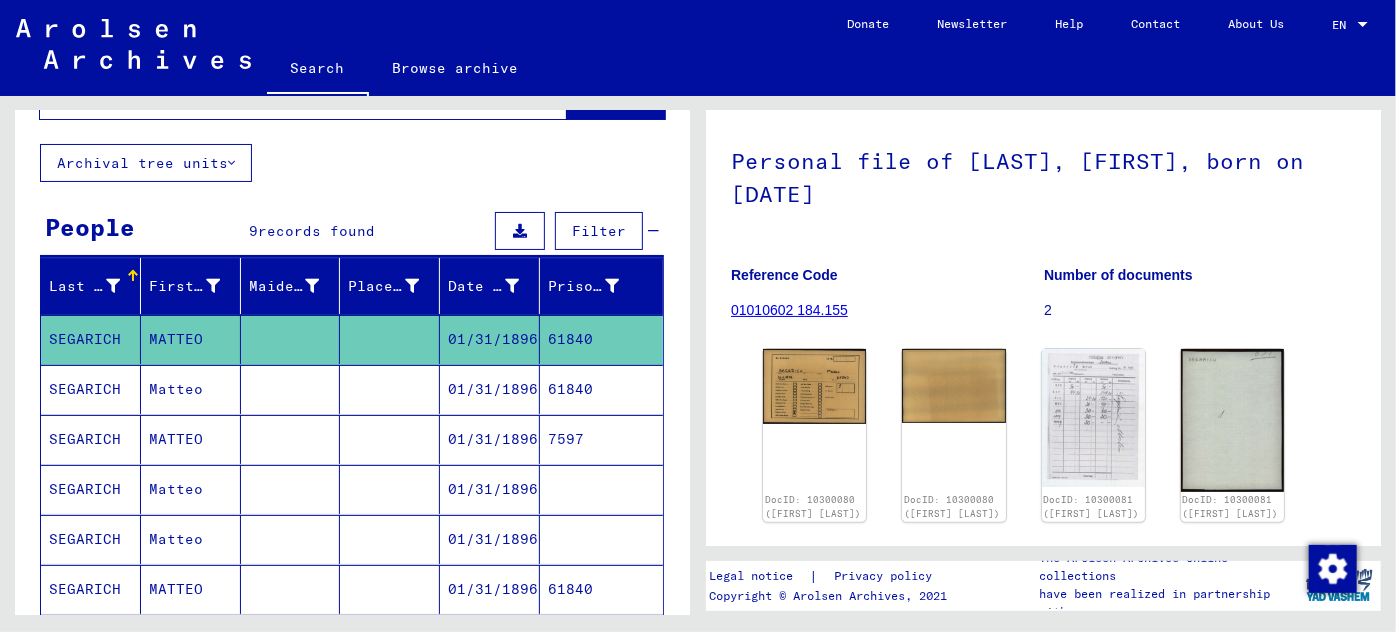 click on "01/31/1896" at bounding box center (490, 439) 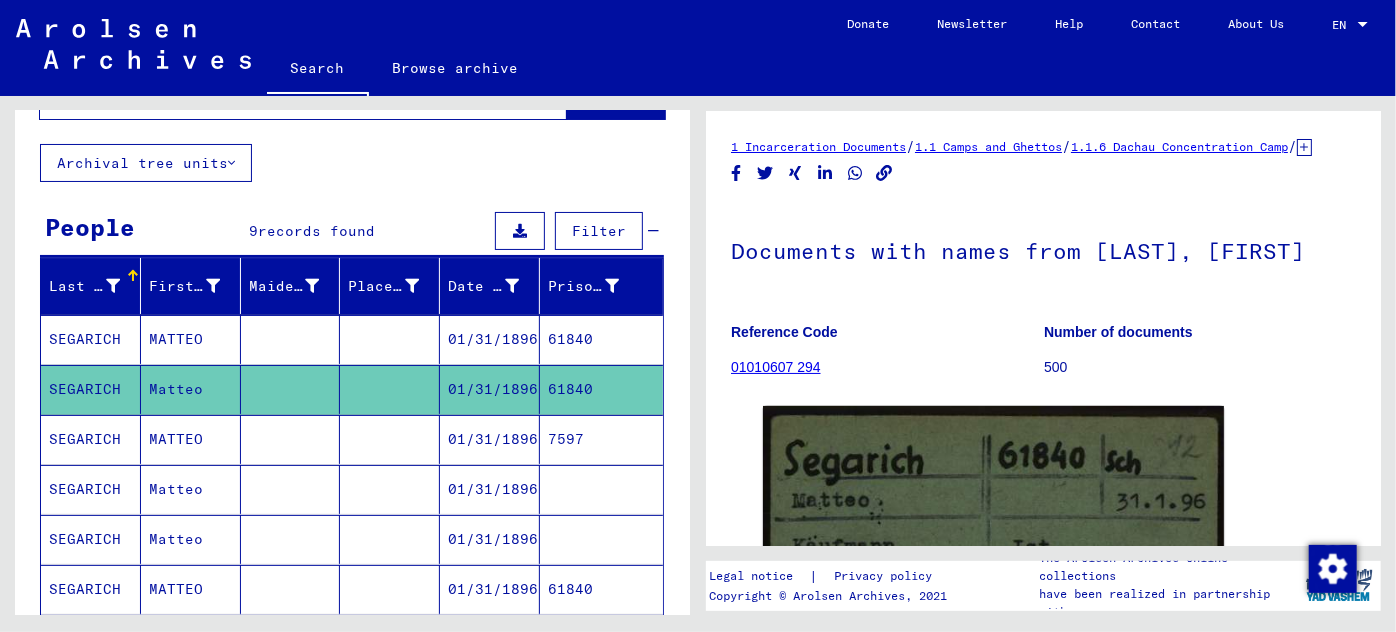 scroll, scrollTop: 0, scrollLeft: 0, axis: both 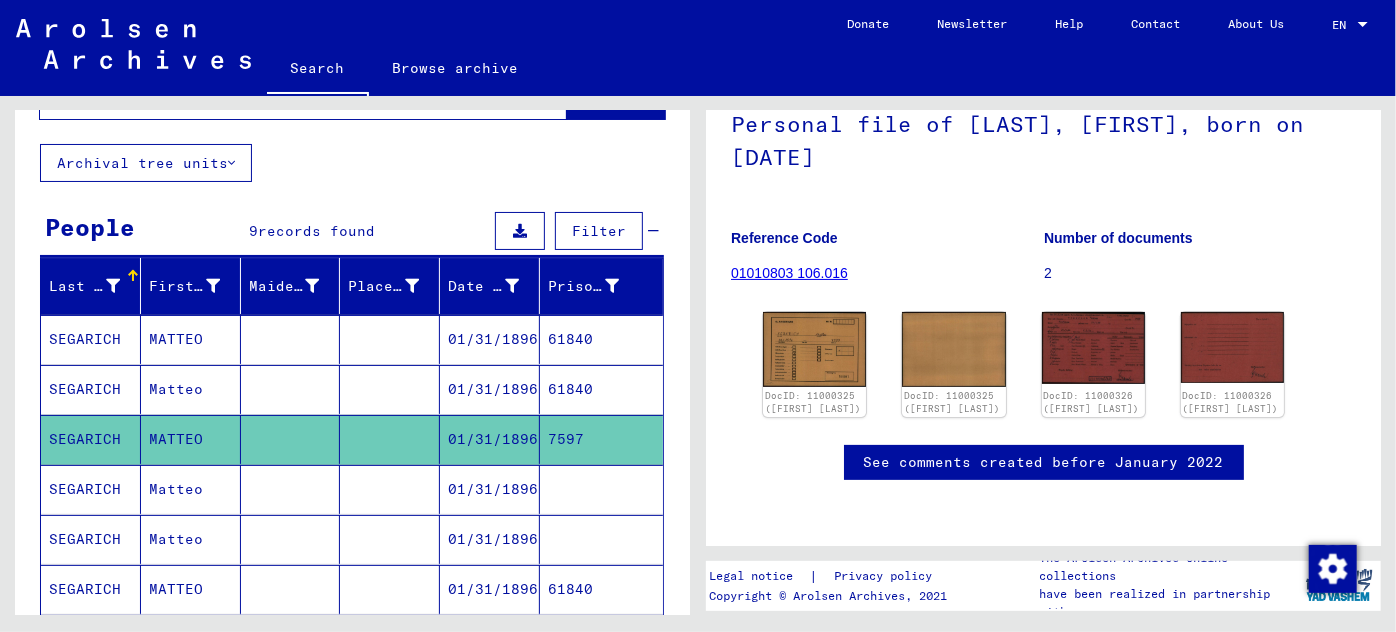click on "01/31/1896" at bounding box center [490, 539] 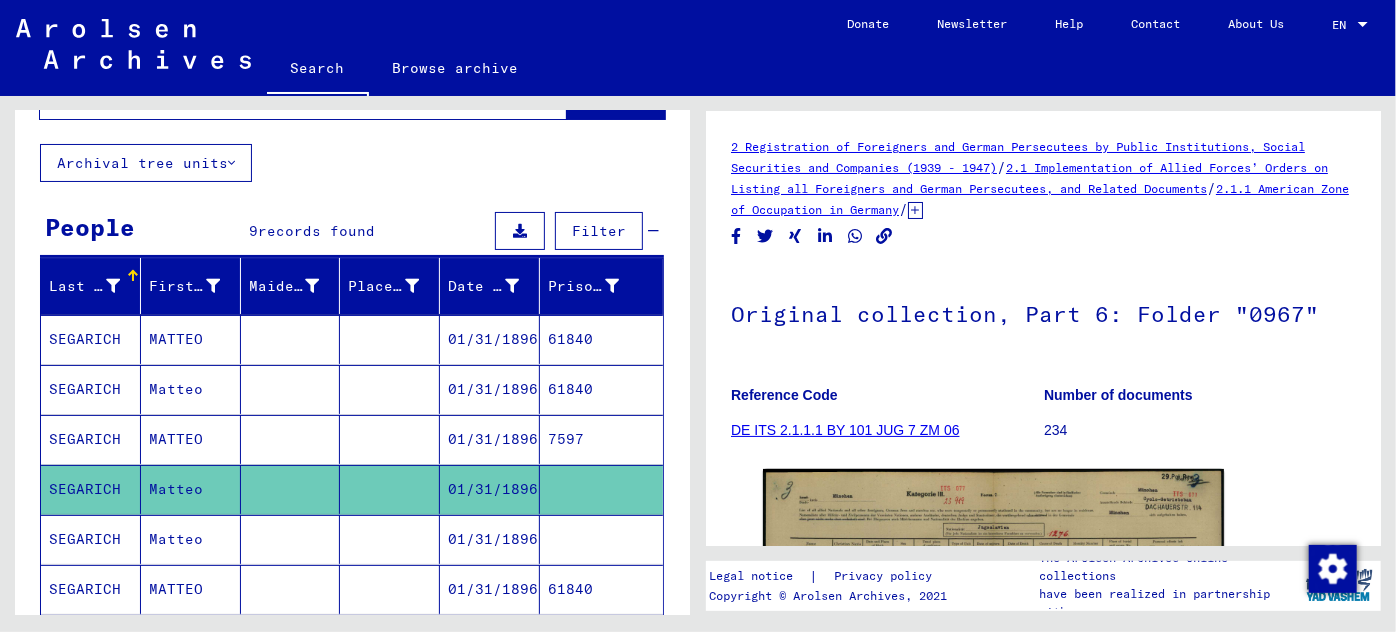 scroll, scrollTop: 0, scrollLeft: 0, axis: both 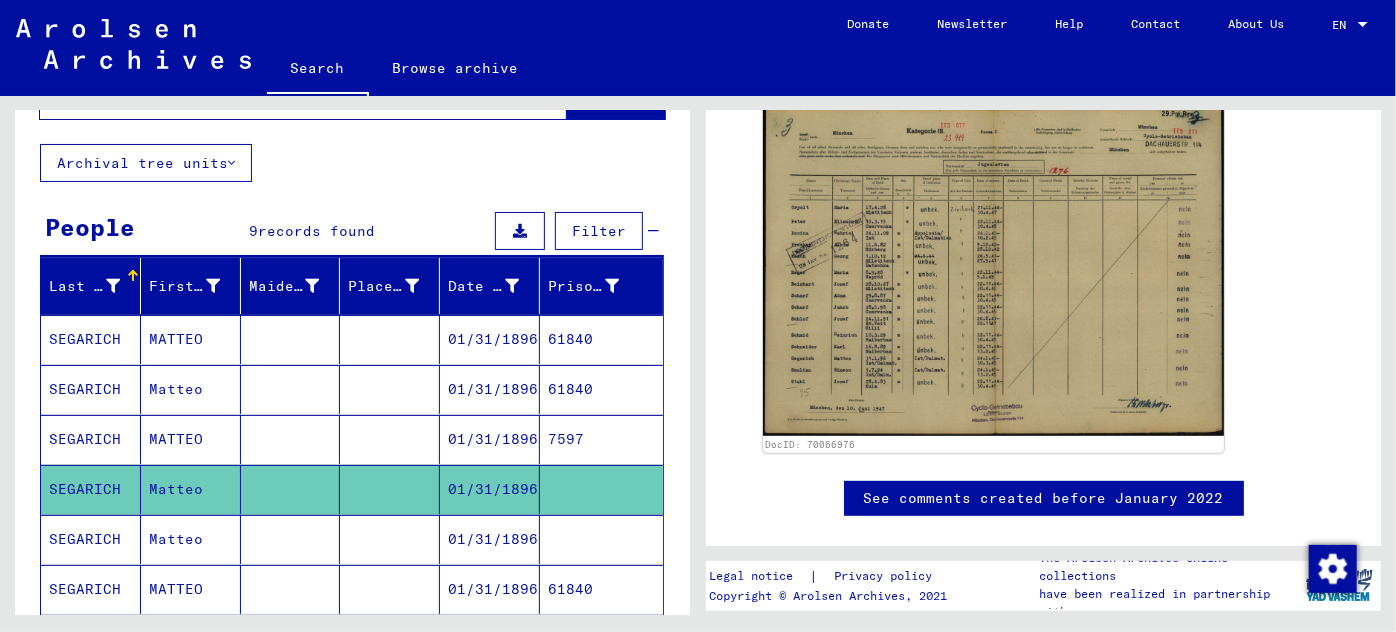 click on "01/31/1896" at bounding box center (490, 589) 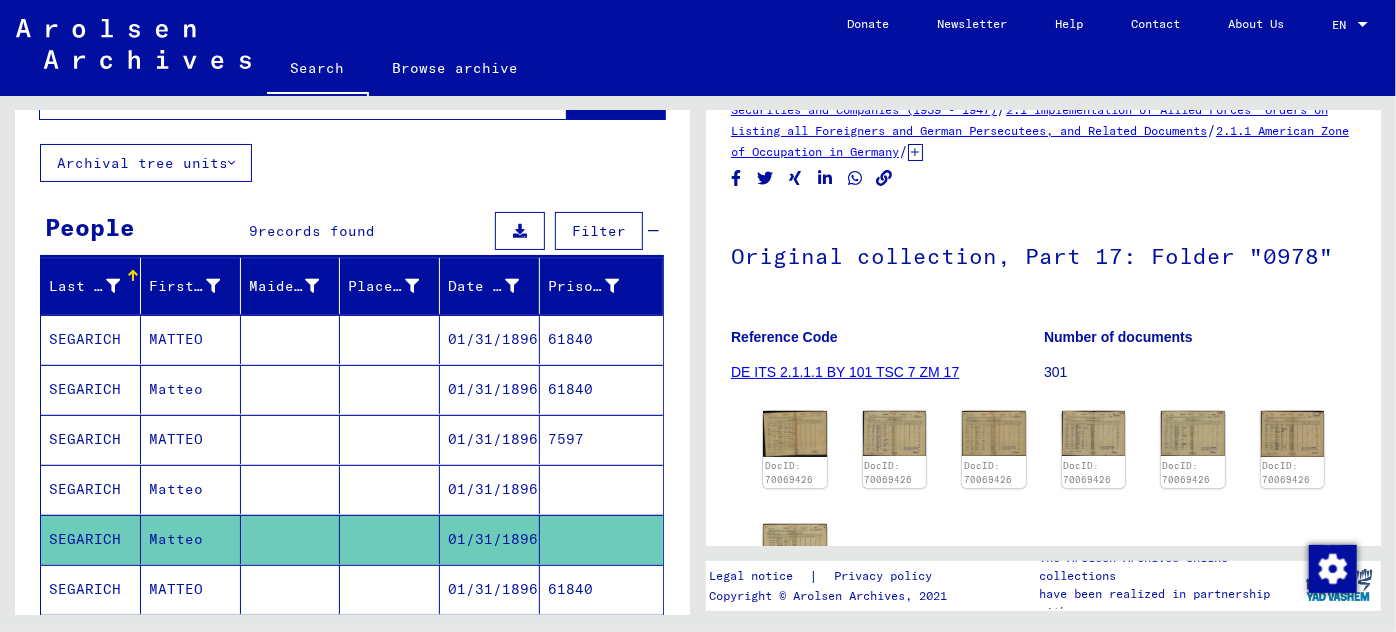 scroll, scrollTop: 0, scrollLeft: 0, axis: both 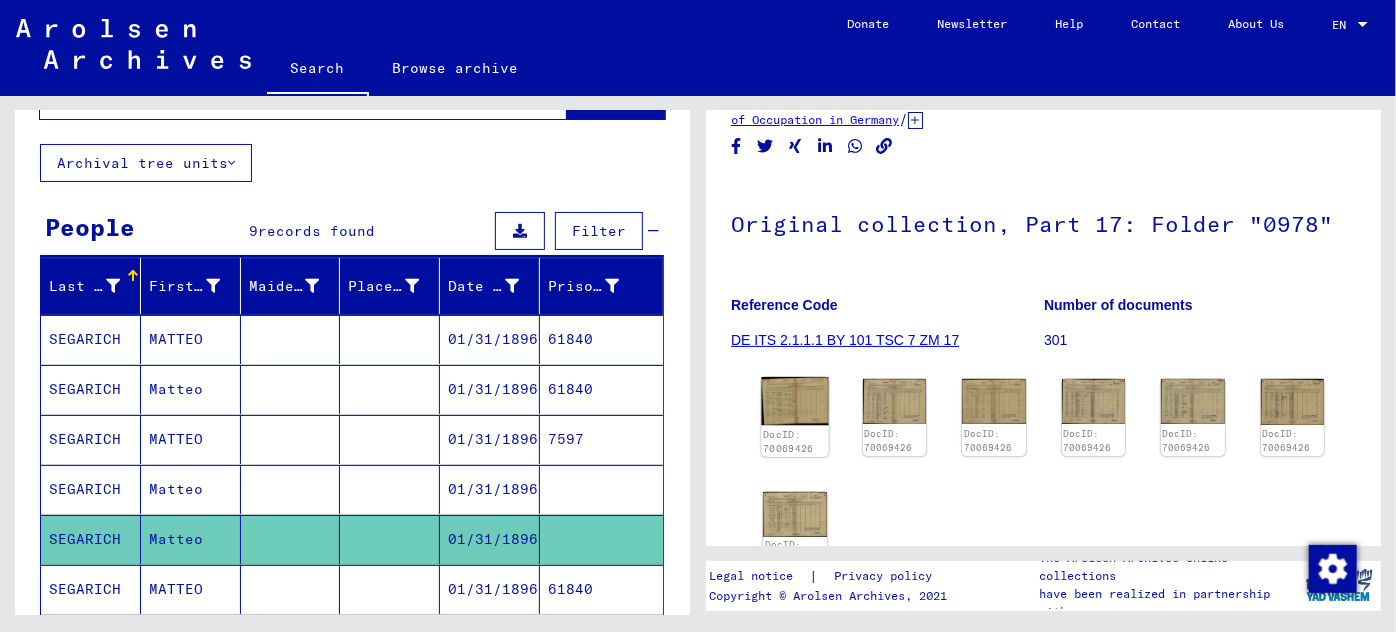 click 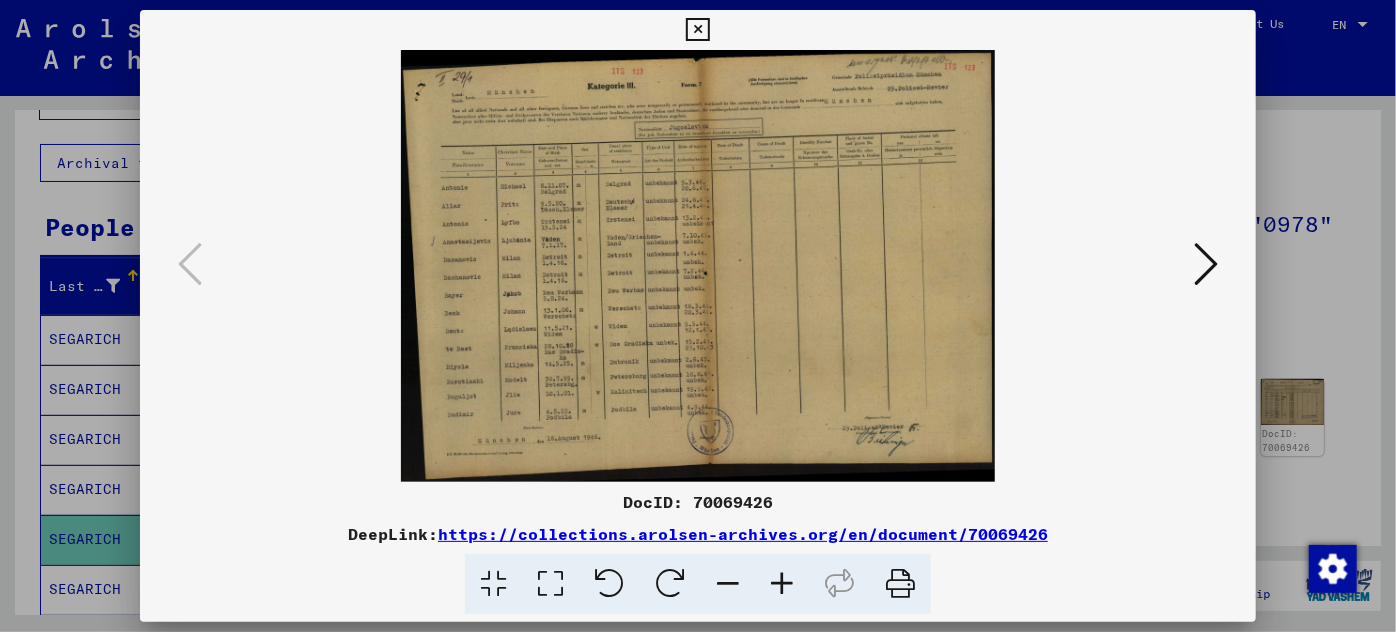 click at bounding box center (698, 316) 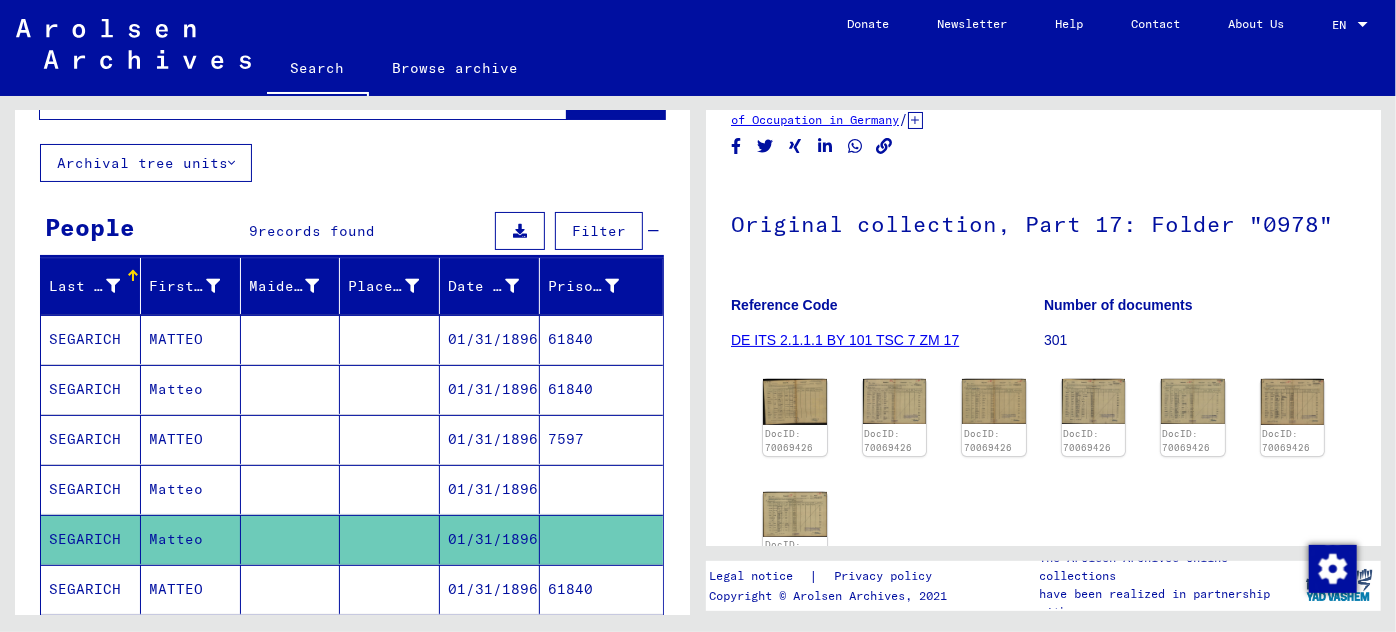 click on "01/31/1896" at bounding box center (490, 639) 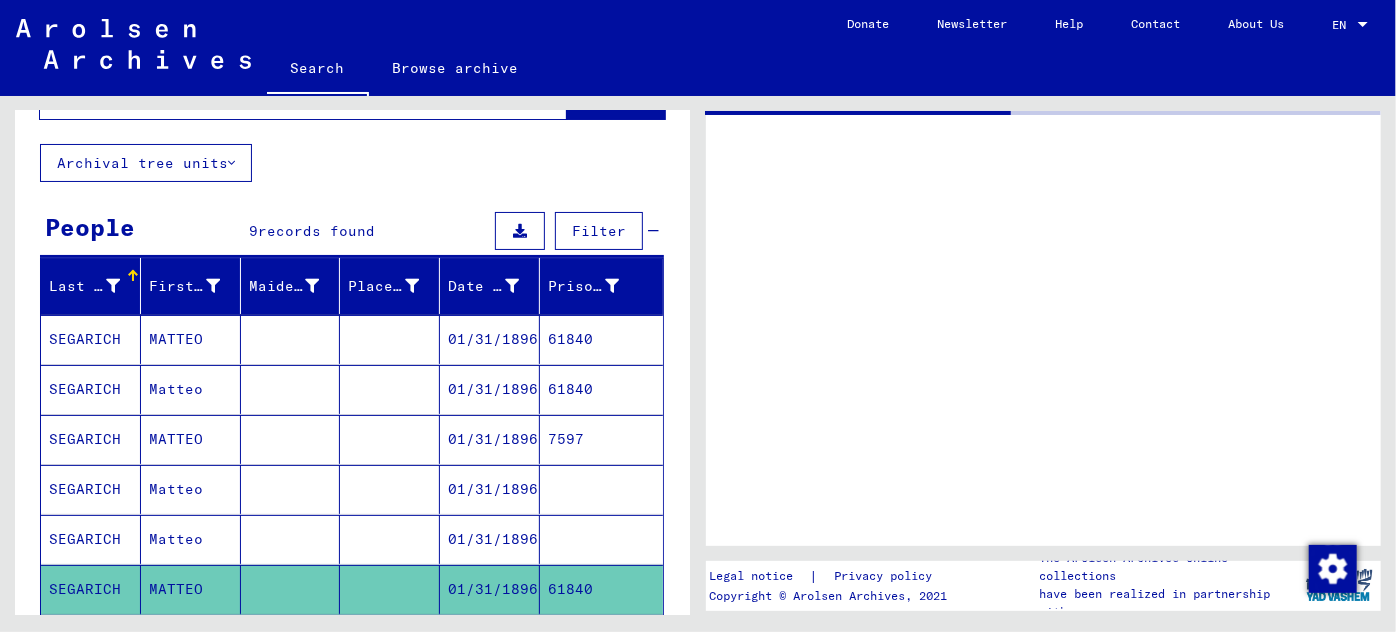 scroll, scrollTop: 0, scrollLeft: 0, axis: both 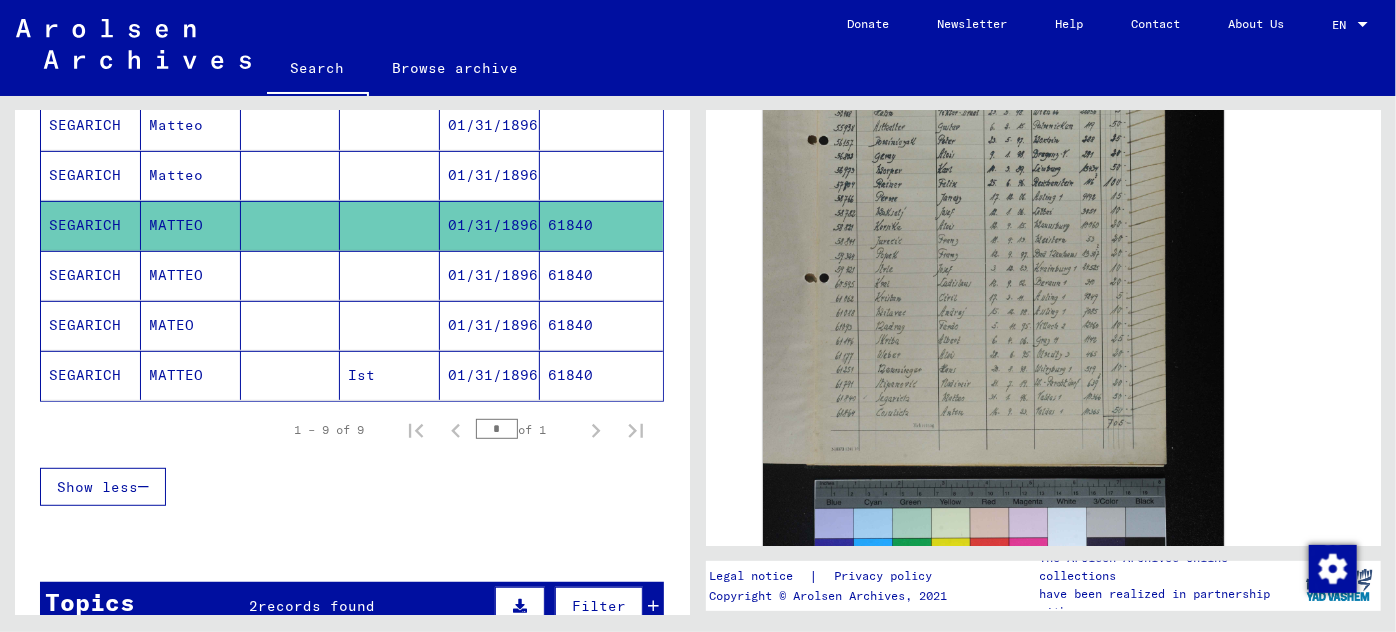 click on "01/31/1896" at bounding box center (490, 325) 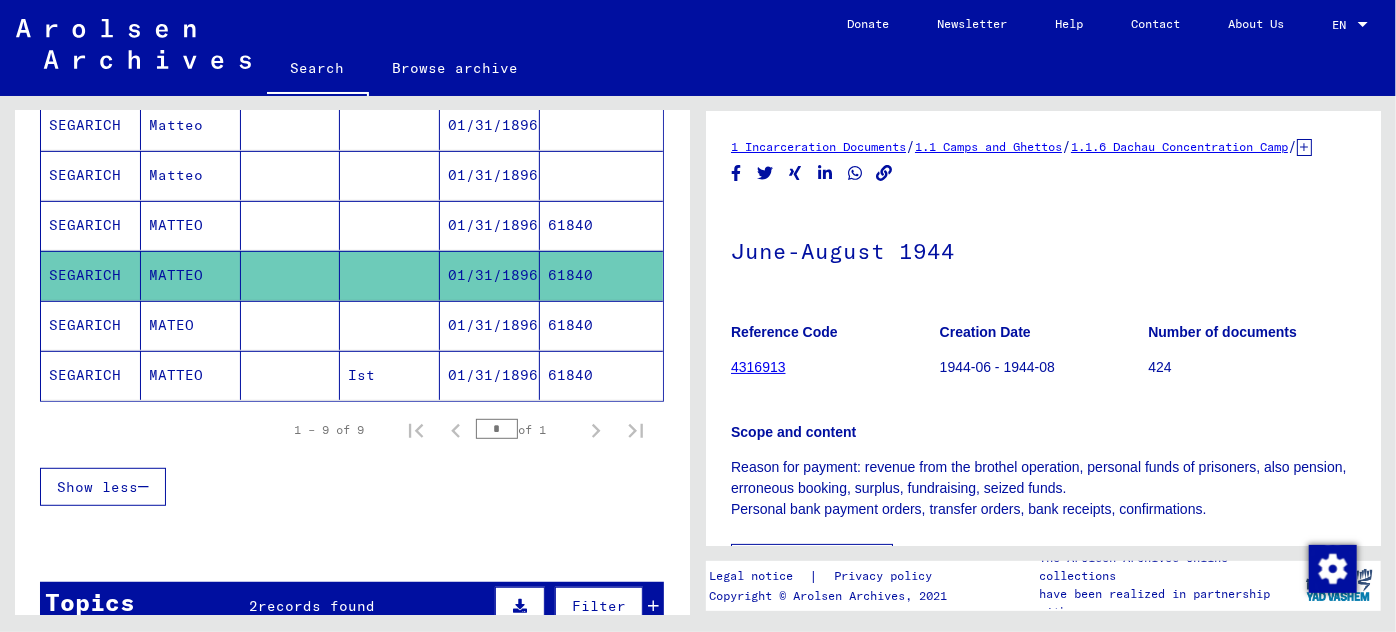 scroll, scrollTop: 0, scrollLeft: 0, axis: both 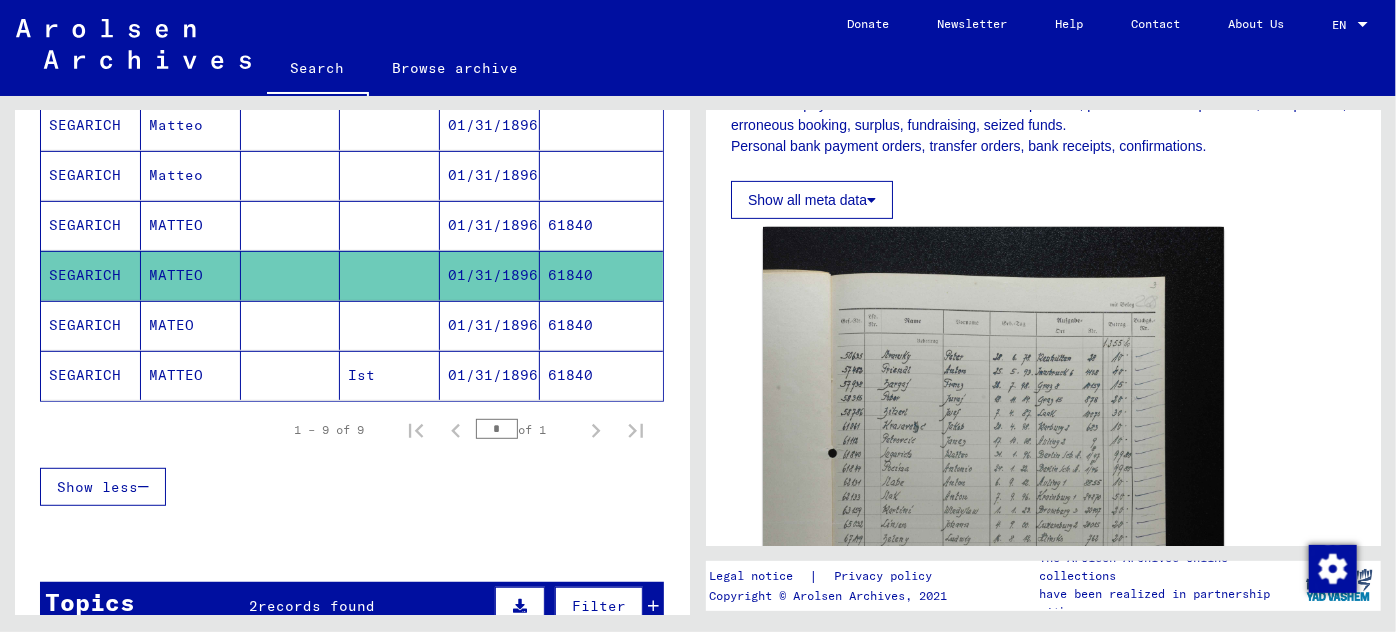 click on "61840" at bounding box center [601, 375] 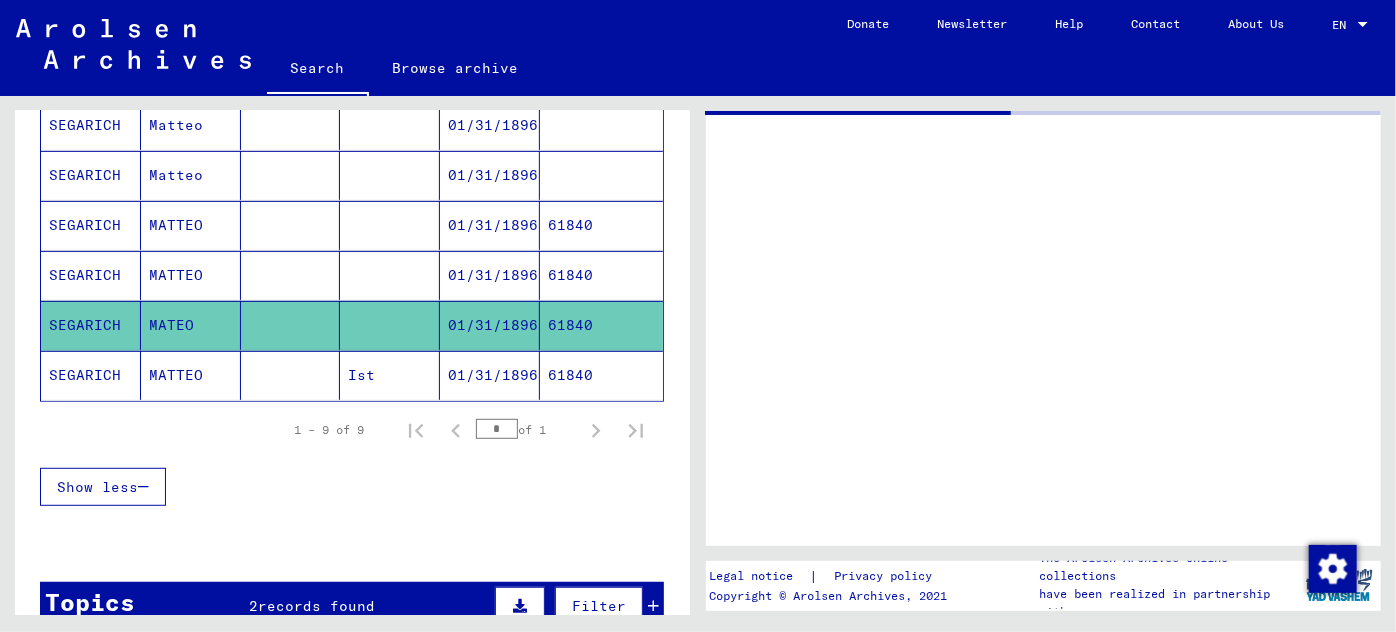 scroll 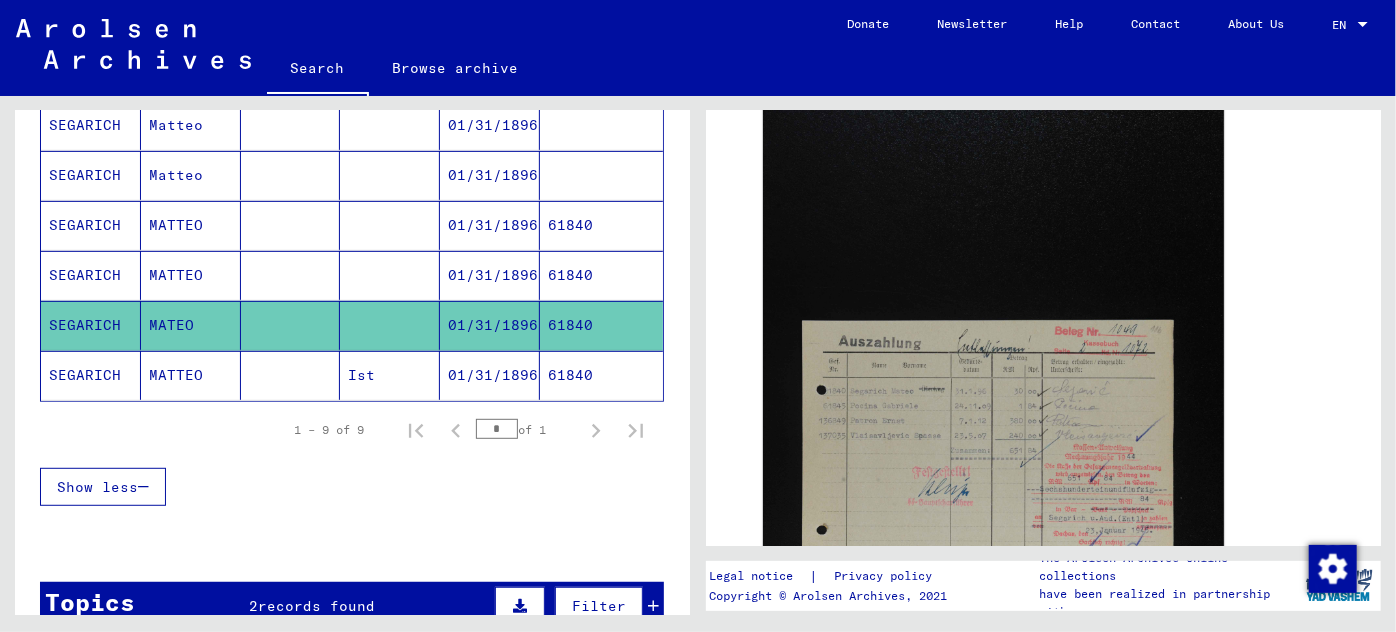 click on "01/31/1896" 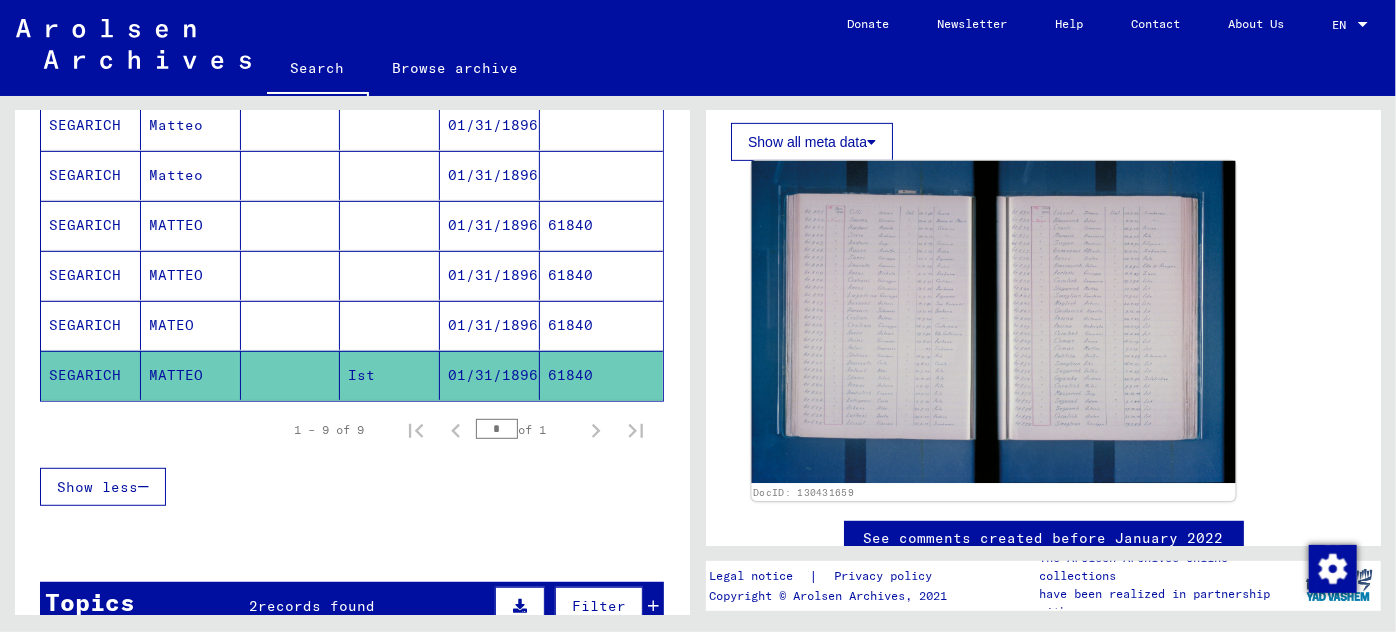 click 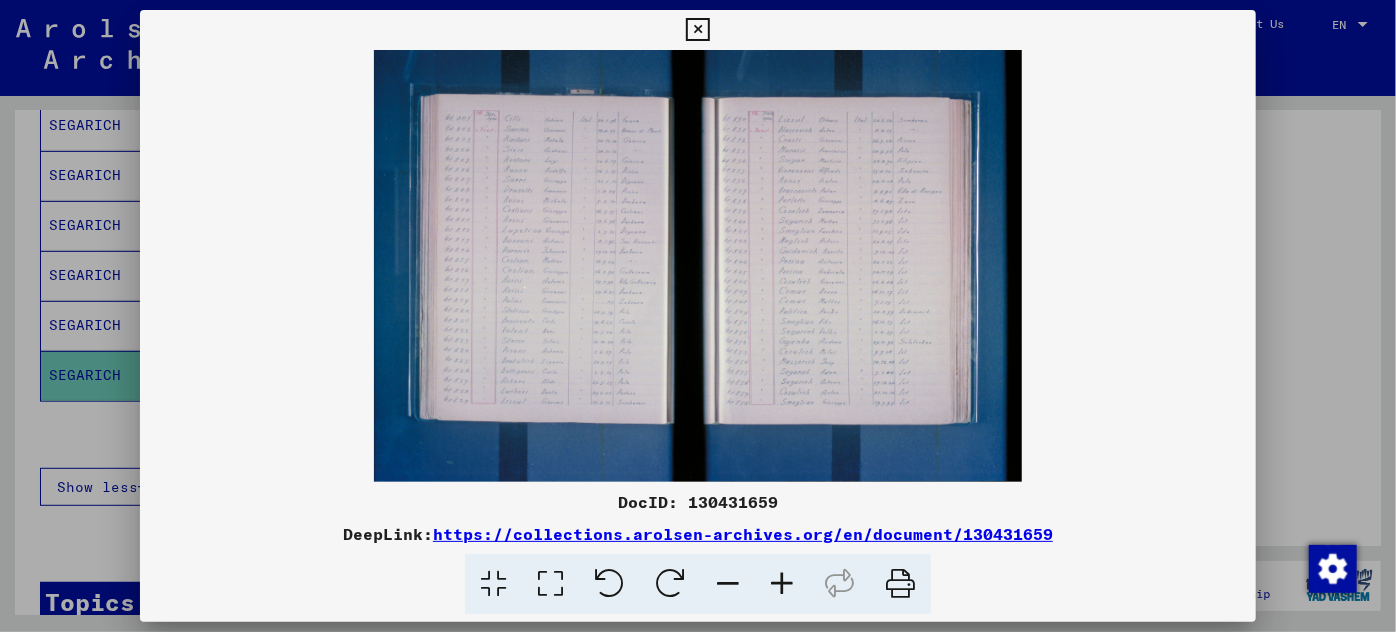 click at bounding box center (782, 584) 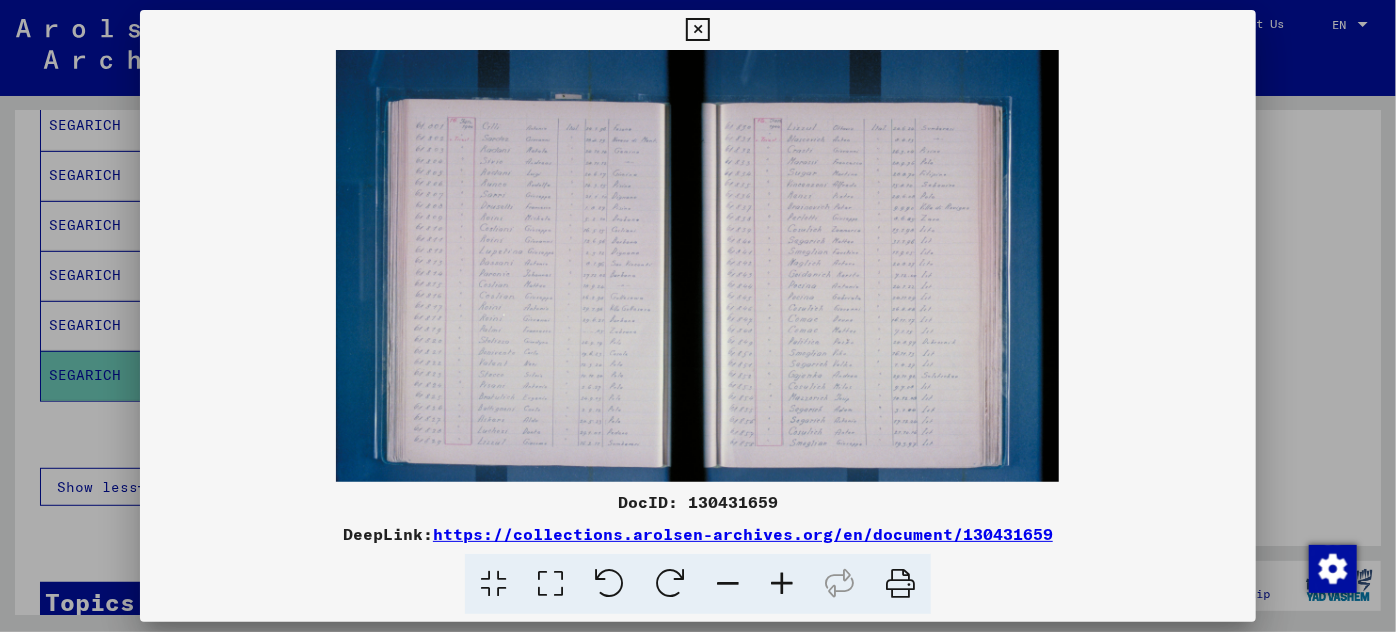 click at bounding box center [782, 584] 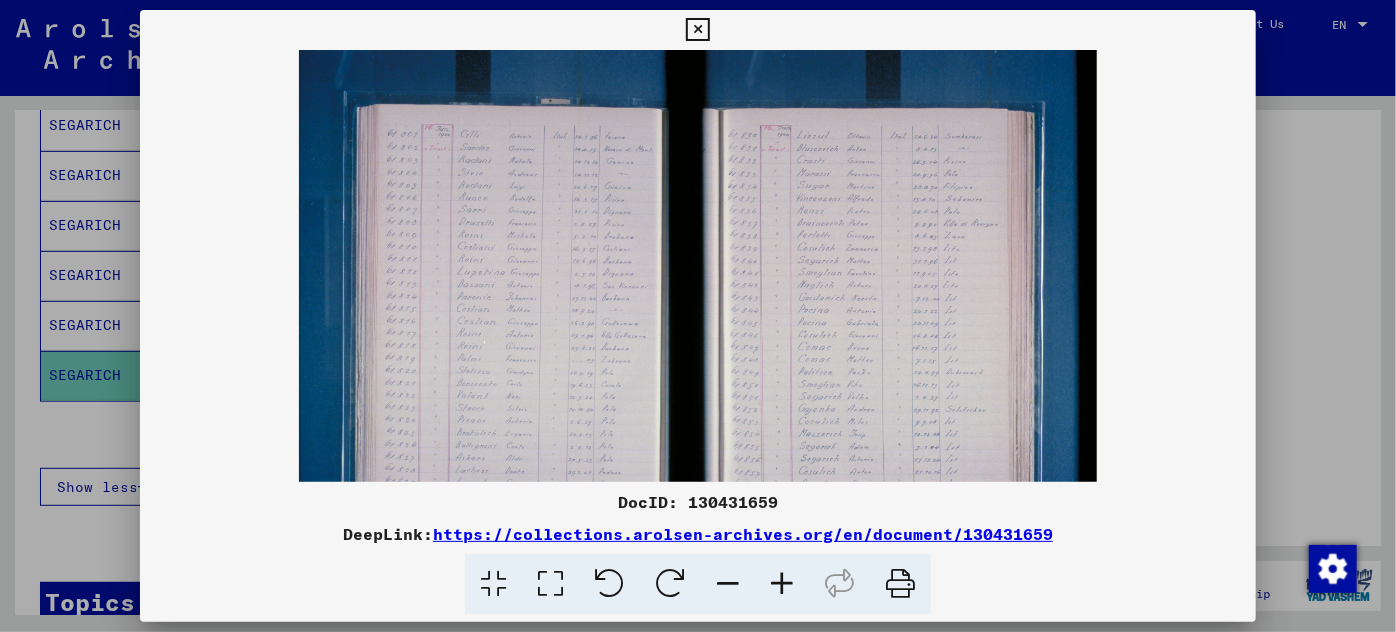click at bounding box center (782, 584) 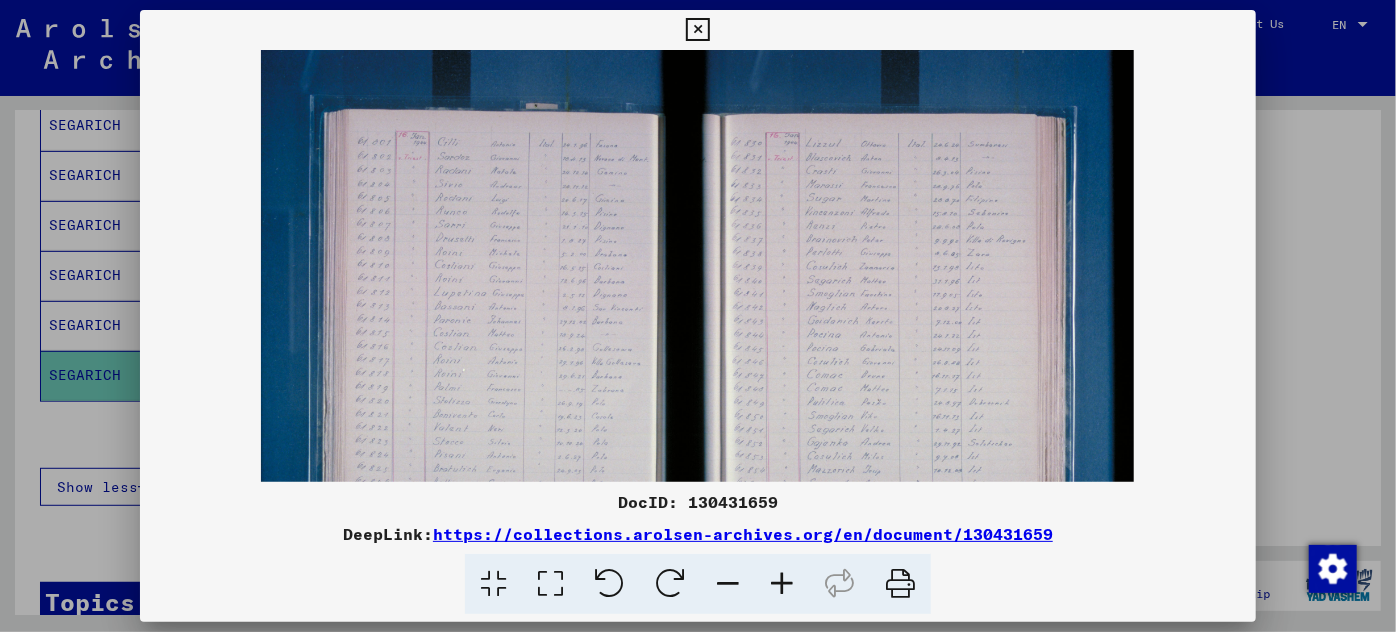 click at bounding box center (782, 584) 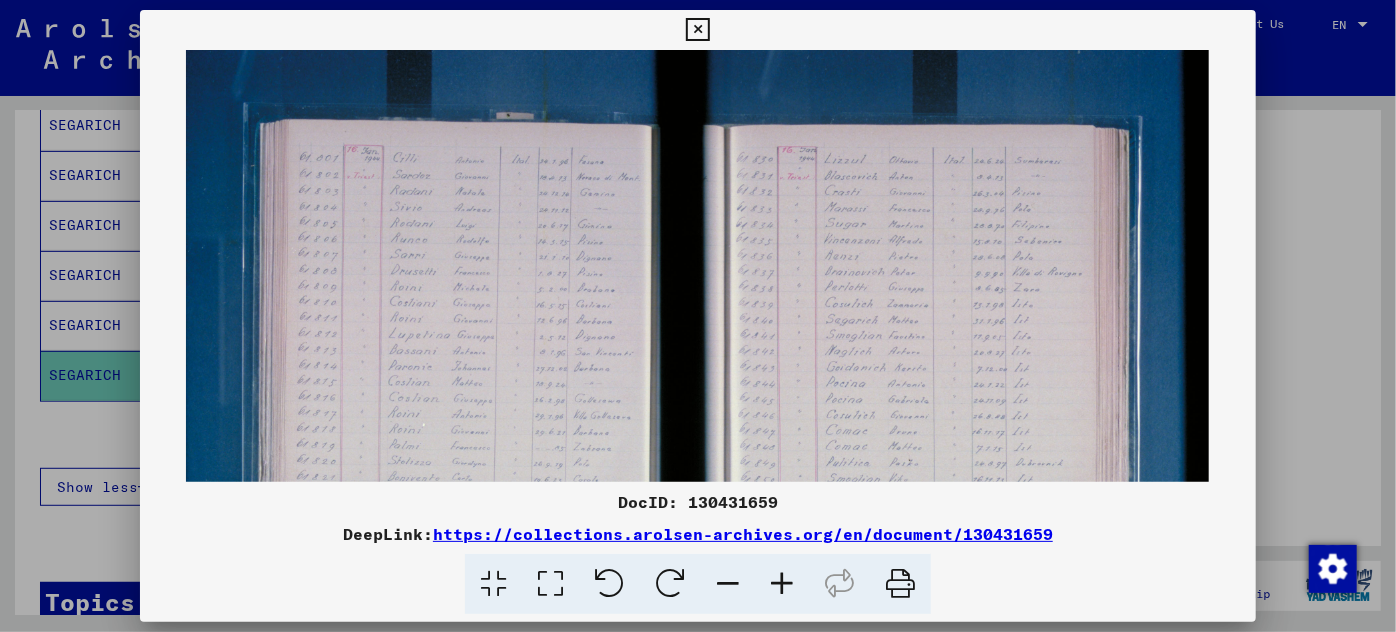 click at bounding box center (782, 584) 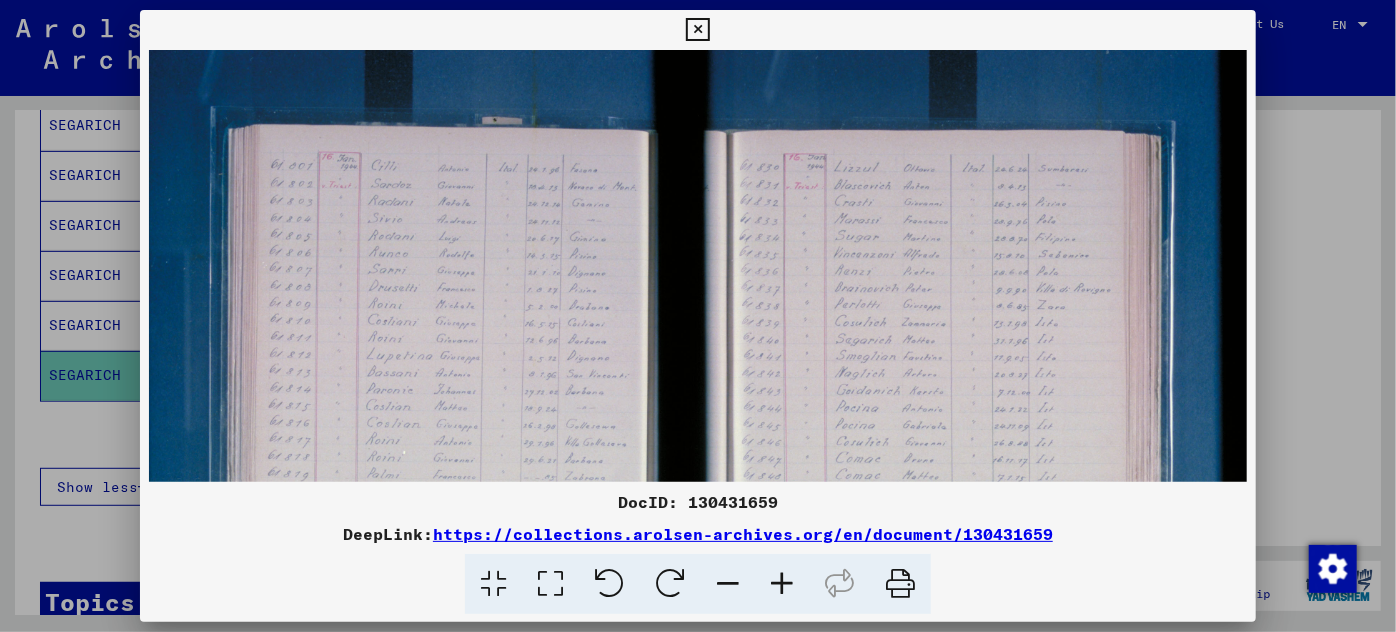 click at bounding box center [782, 584] 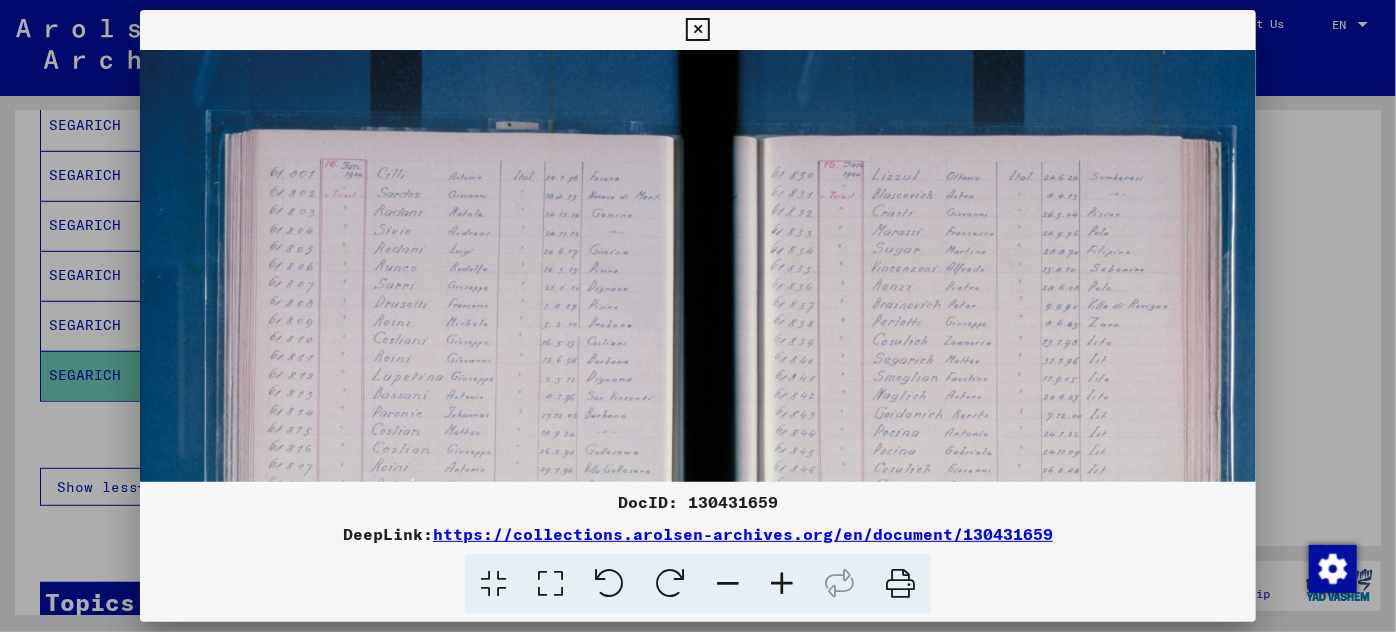 click at bounding box center (782, 584) 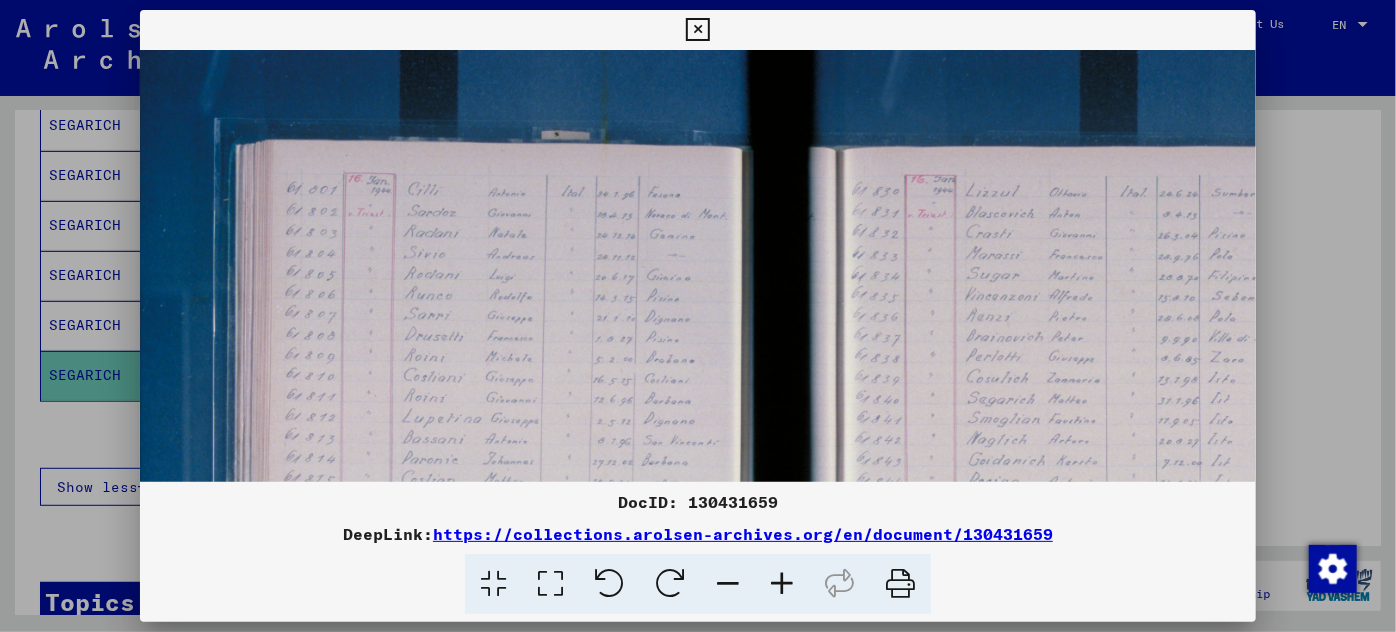 click at bounding box center [782, 584] 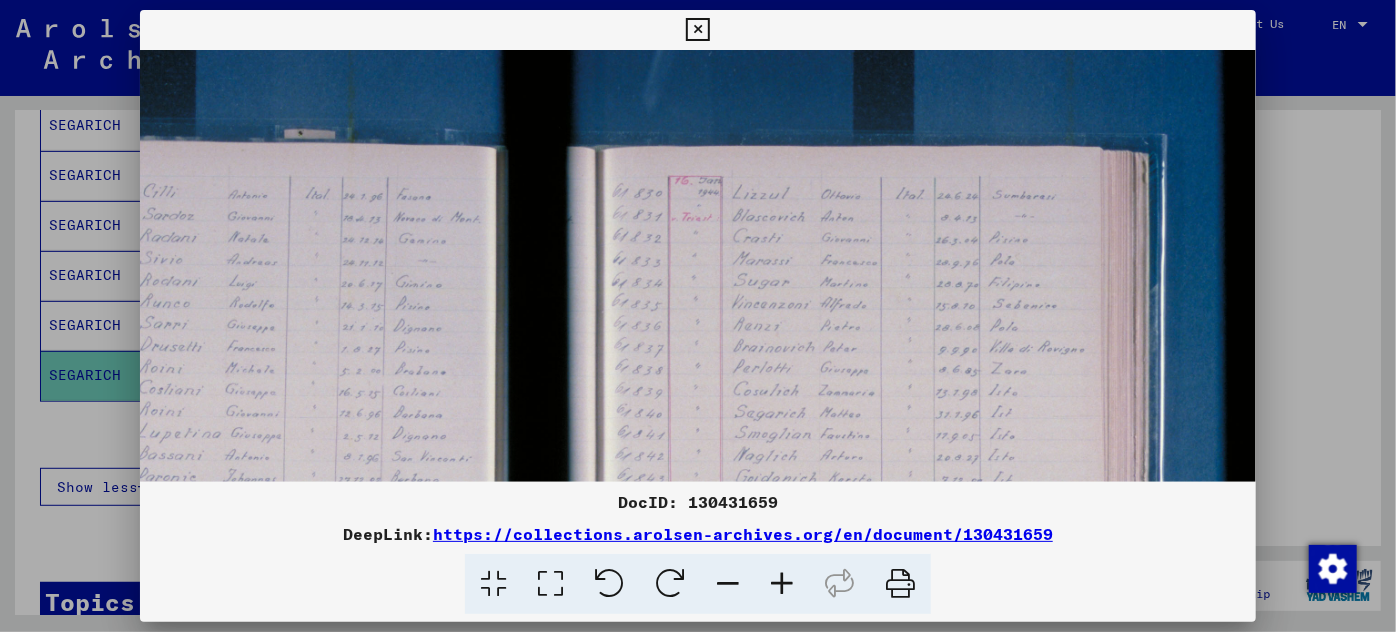drag, startPoint x: 1026, startPoint y: 426, endPoint x: 629, endPoint y: 419, distance: 397.0617 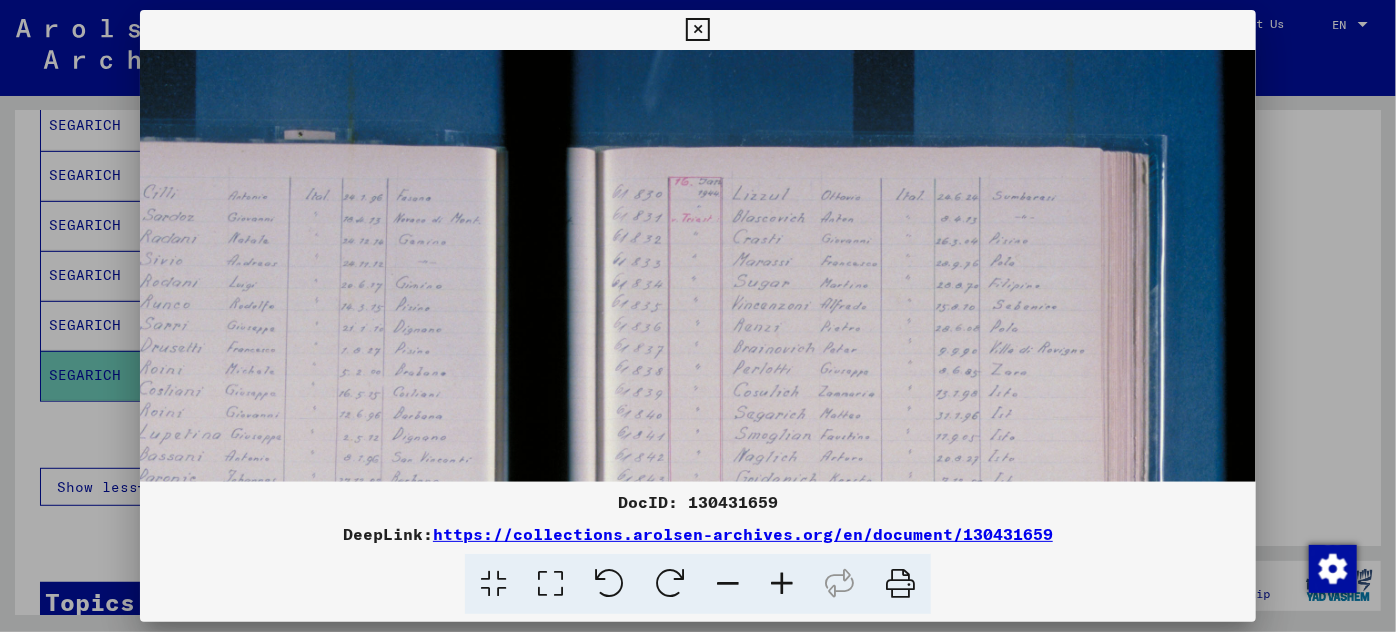 click at bounding box center [559, 511] 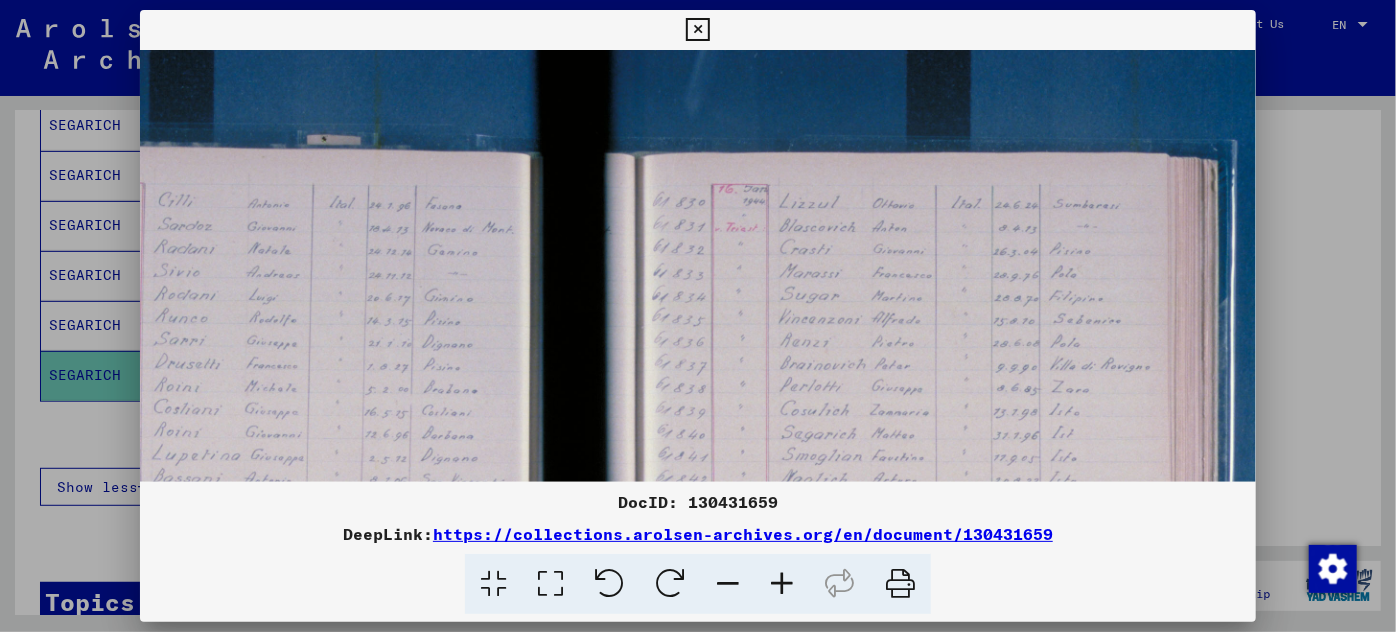 click at bounding box center (782, 584) 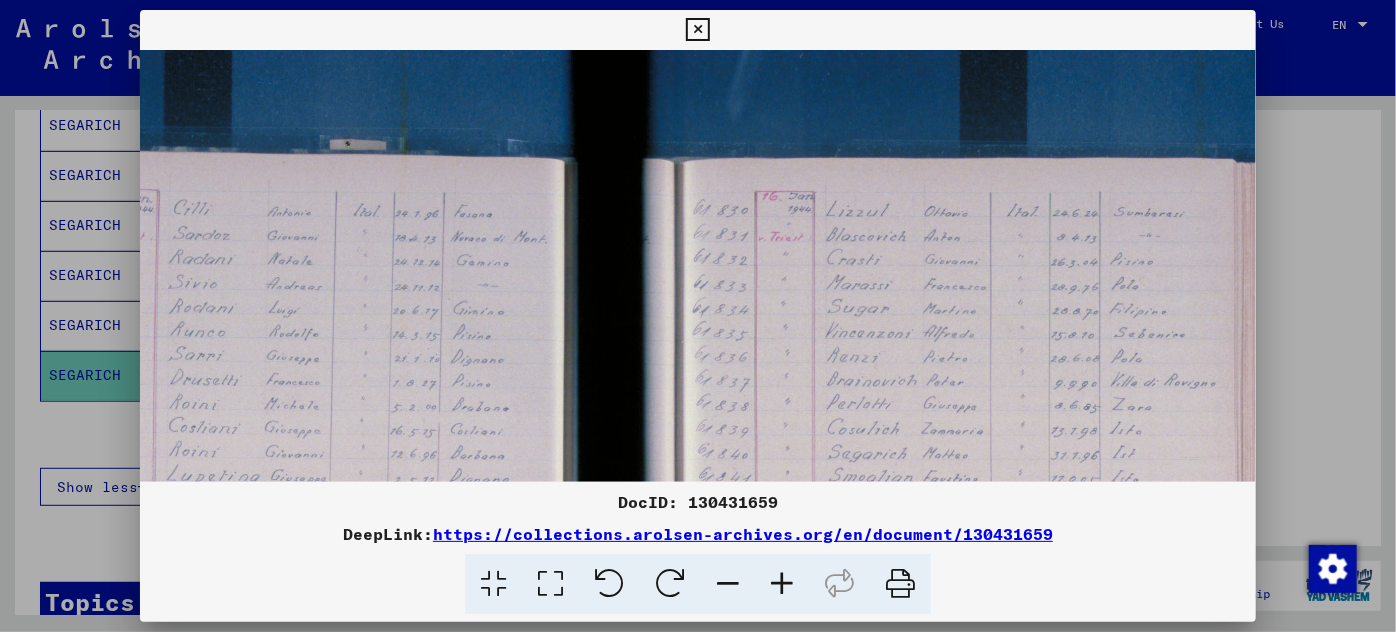 click at bounding box center (782, 584) 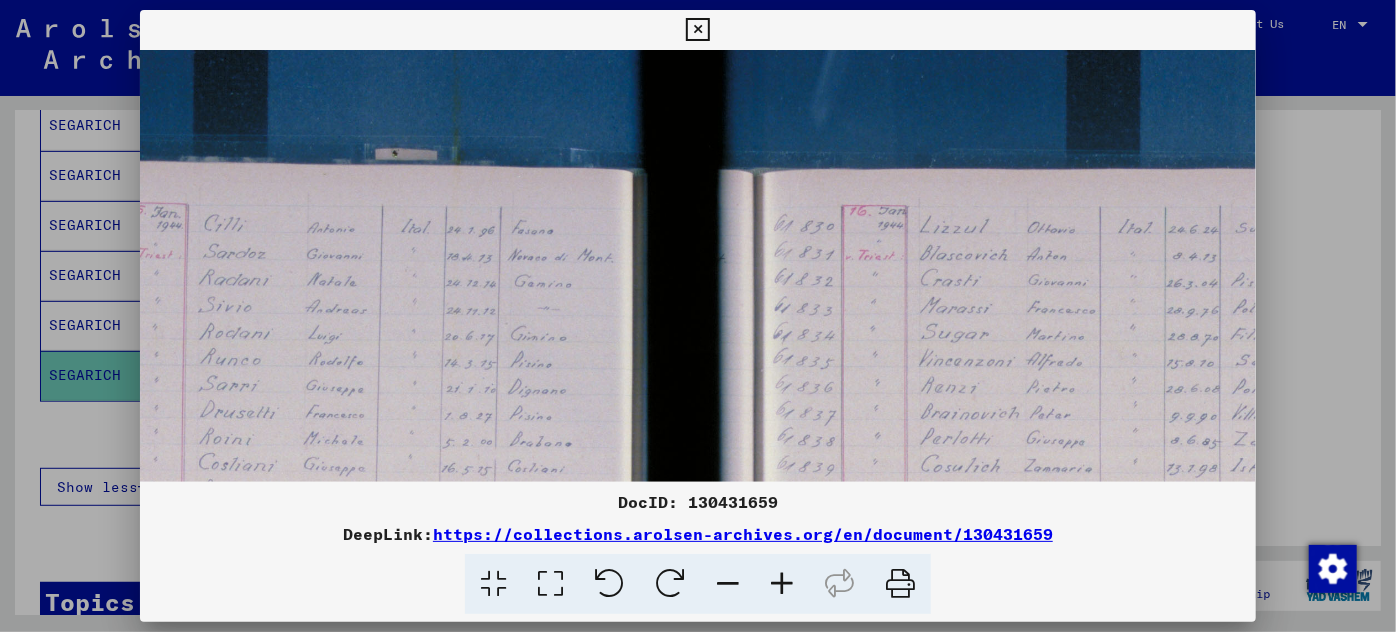 click at bounding box center (782, 584) 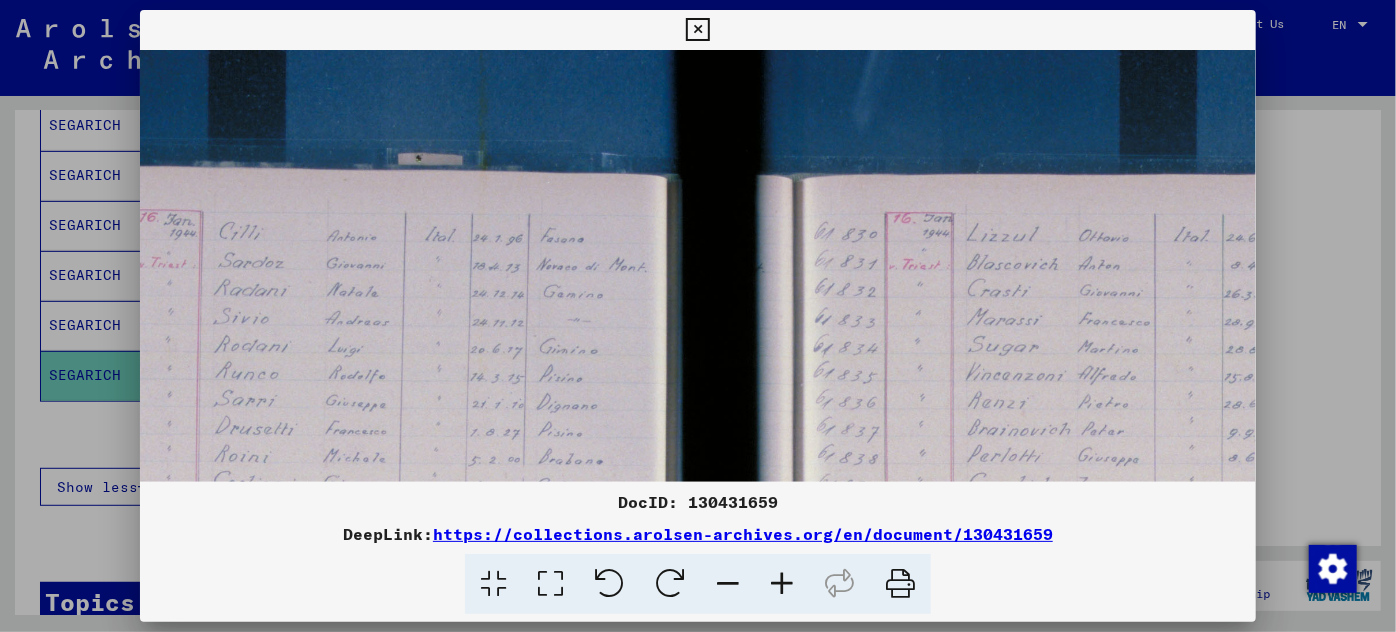 click at bounding box center [782, 584] 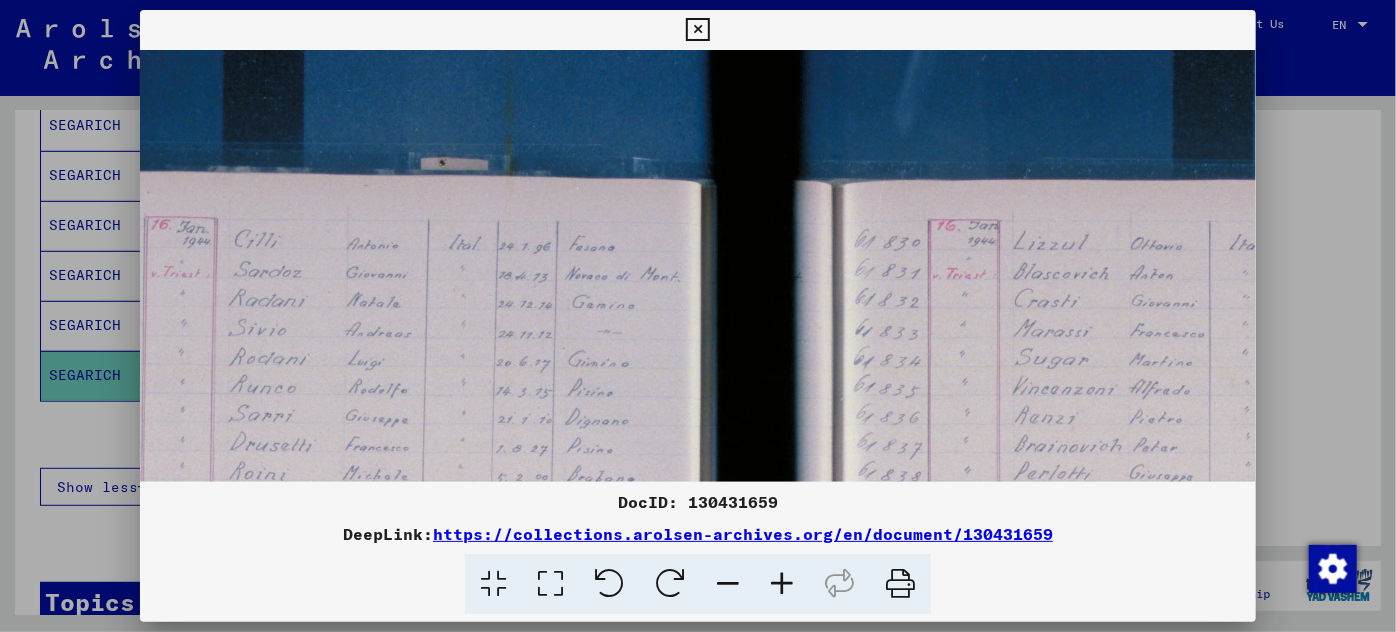 click at bounding box center [782, 584] 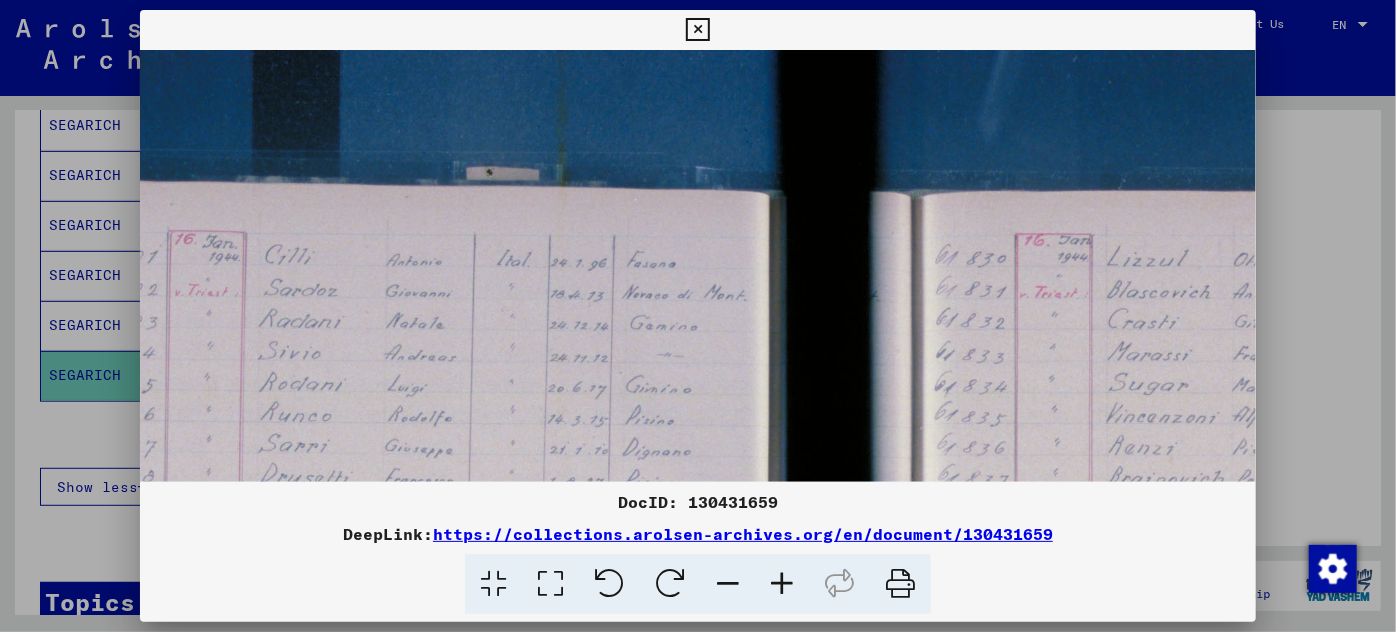 click at bounding box center (782, 584) 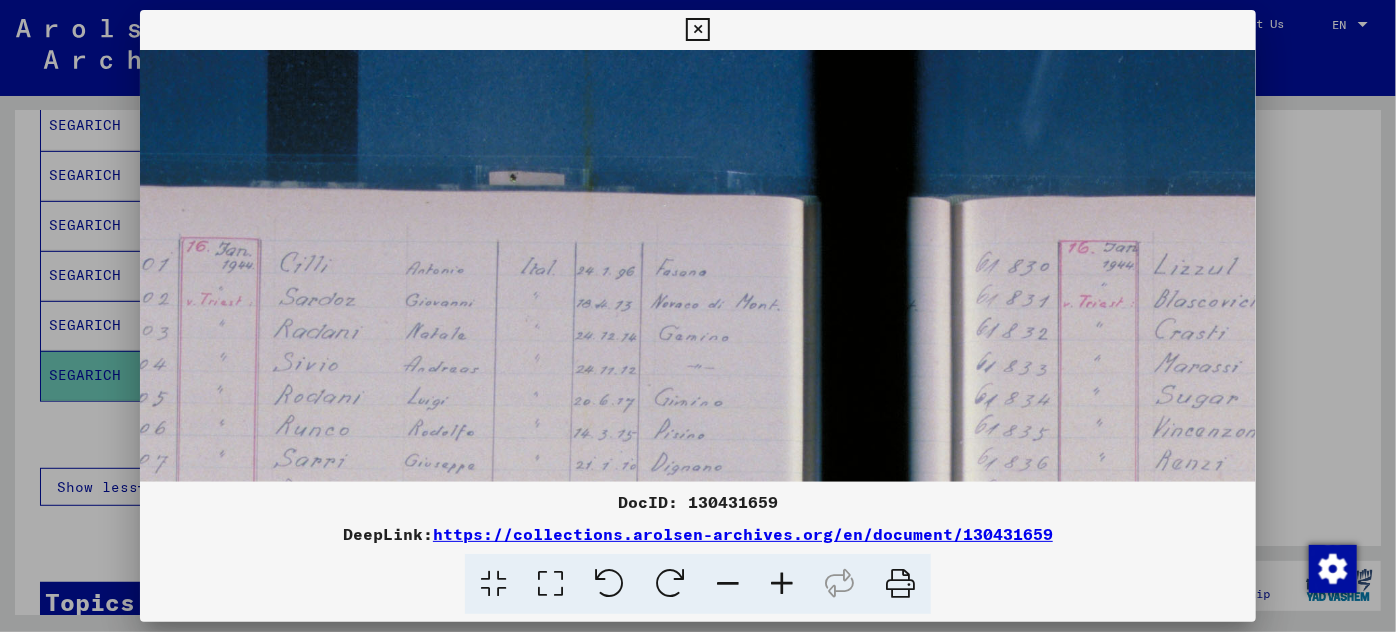 click at bounding box center (782, 584) 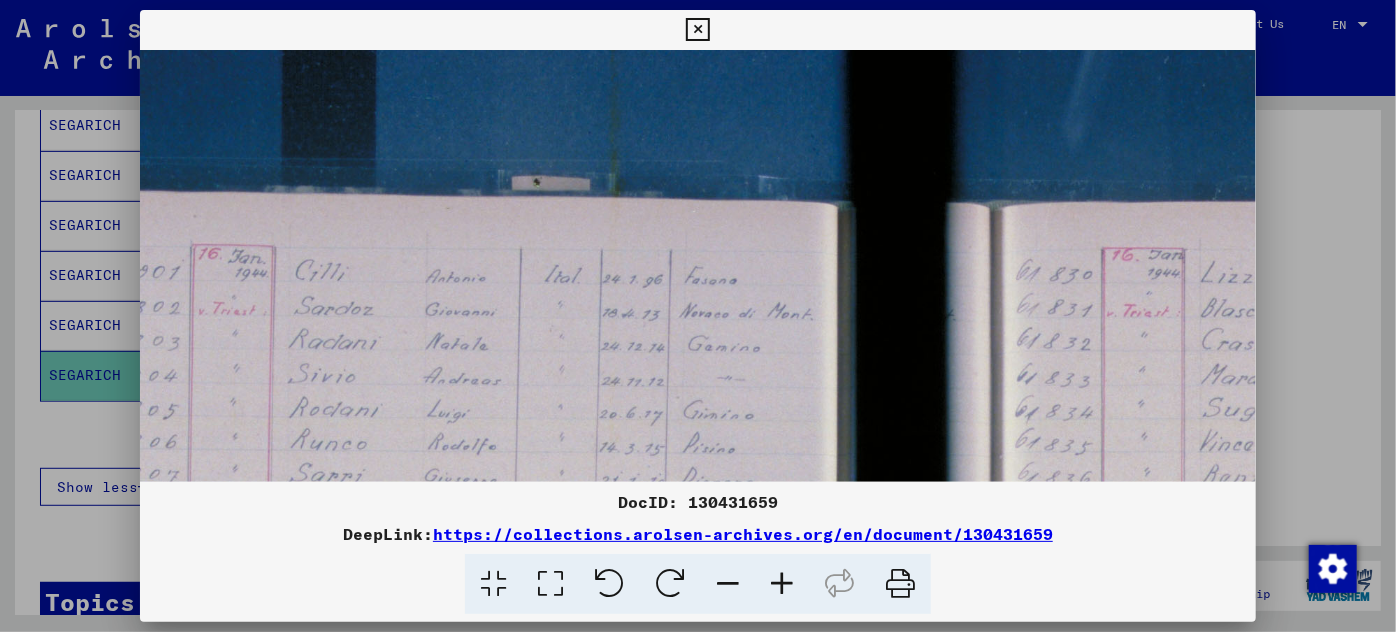 click at bounding box center [782, 584] 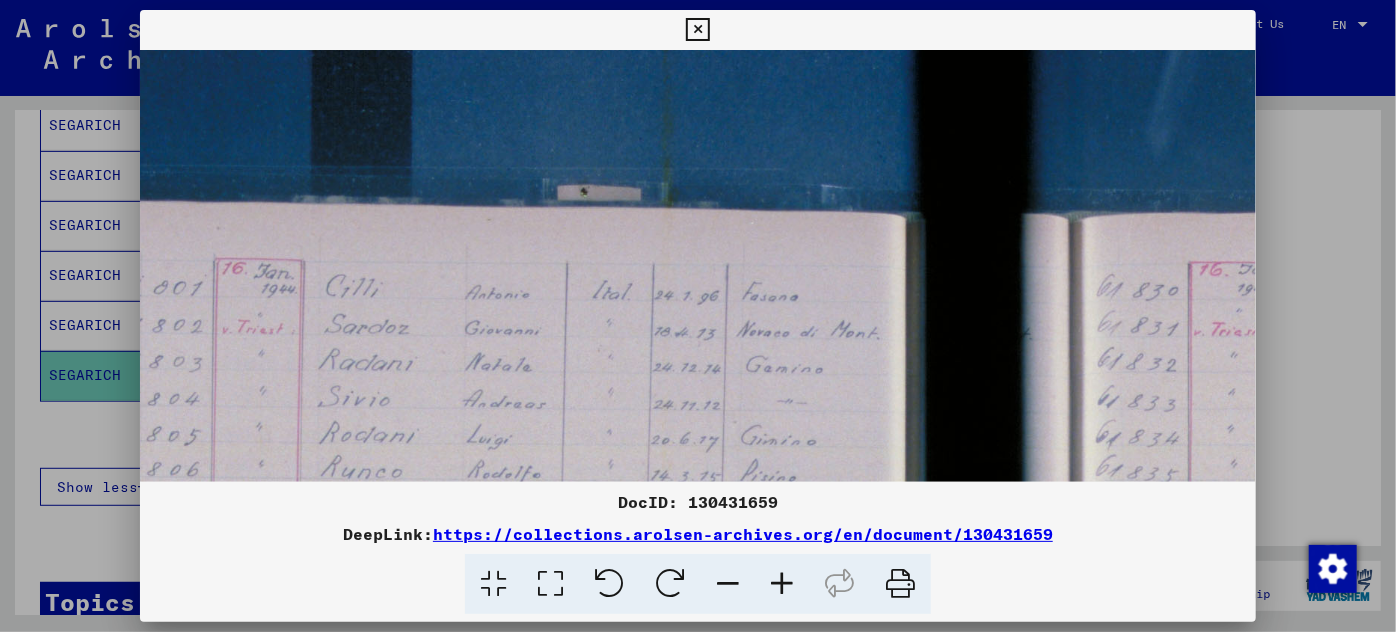 click at bounding box center [782, 584] 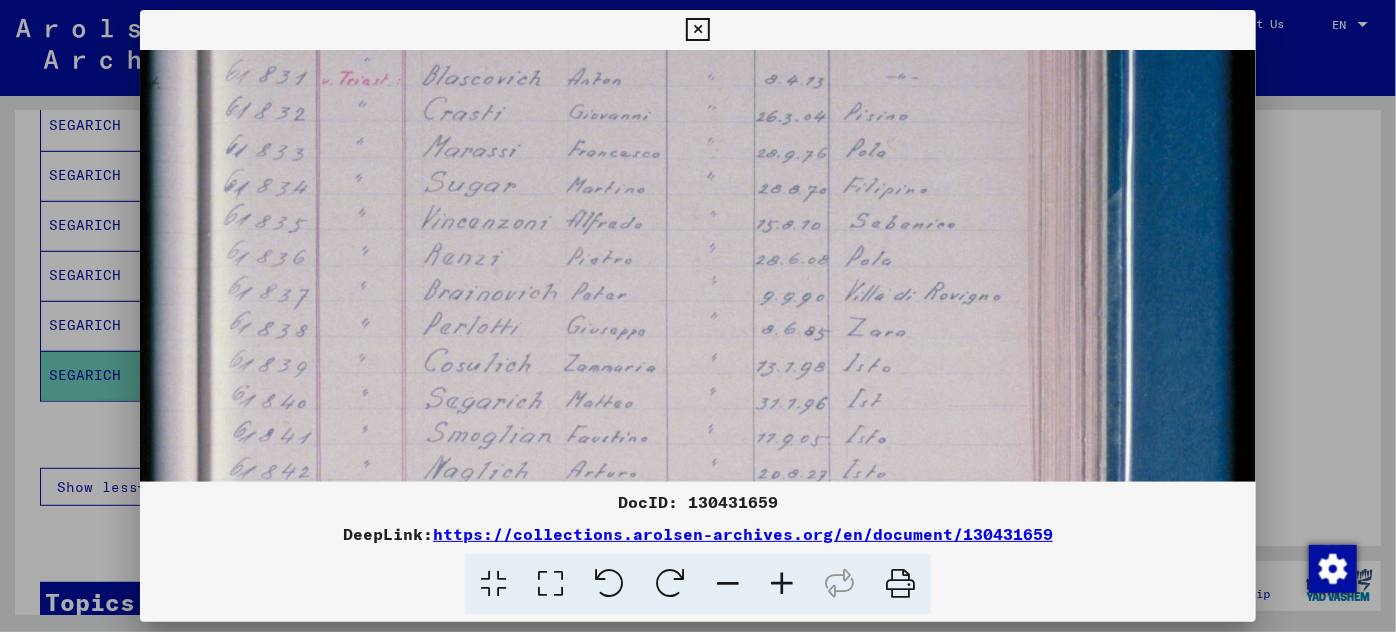 drag, startPoint x: 1158, startPoint y: 382, endPoint x: 288, endPoint y: 137, distance: 903.83905 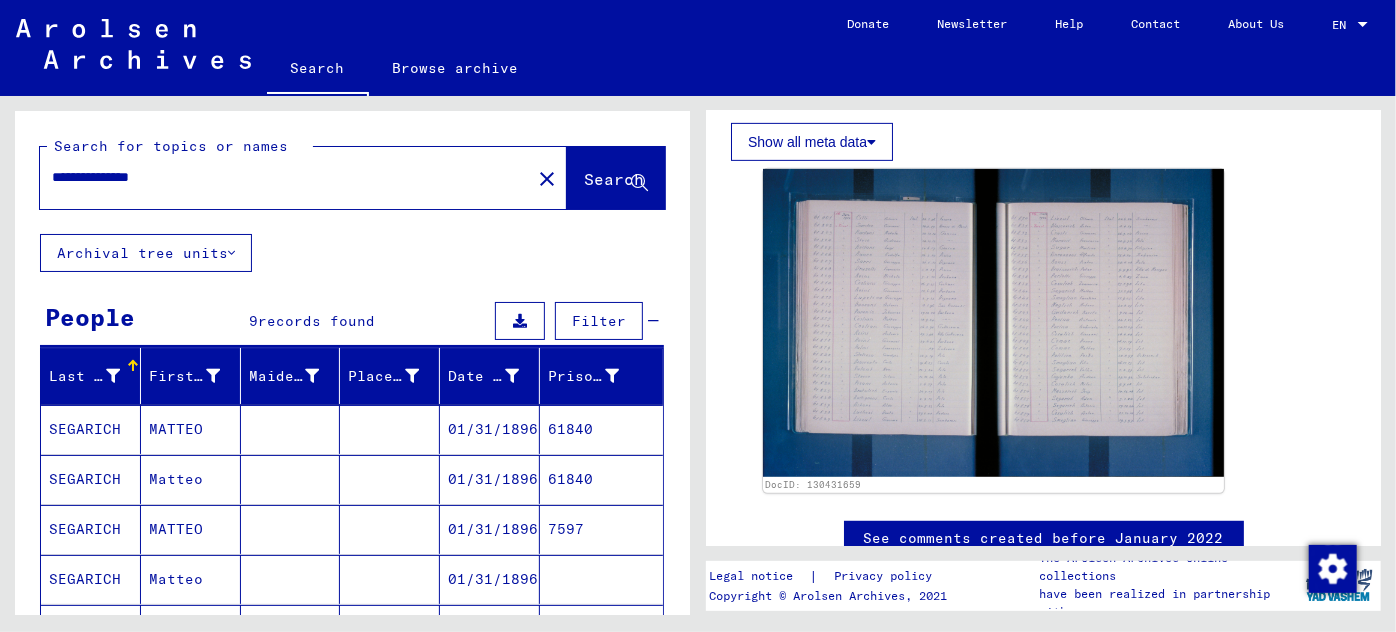 drag, startPoint x: 235, startPoint y: 164, endPoint x: 37, endPoint y: 171, distance: 198.1237 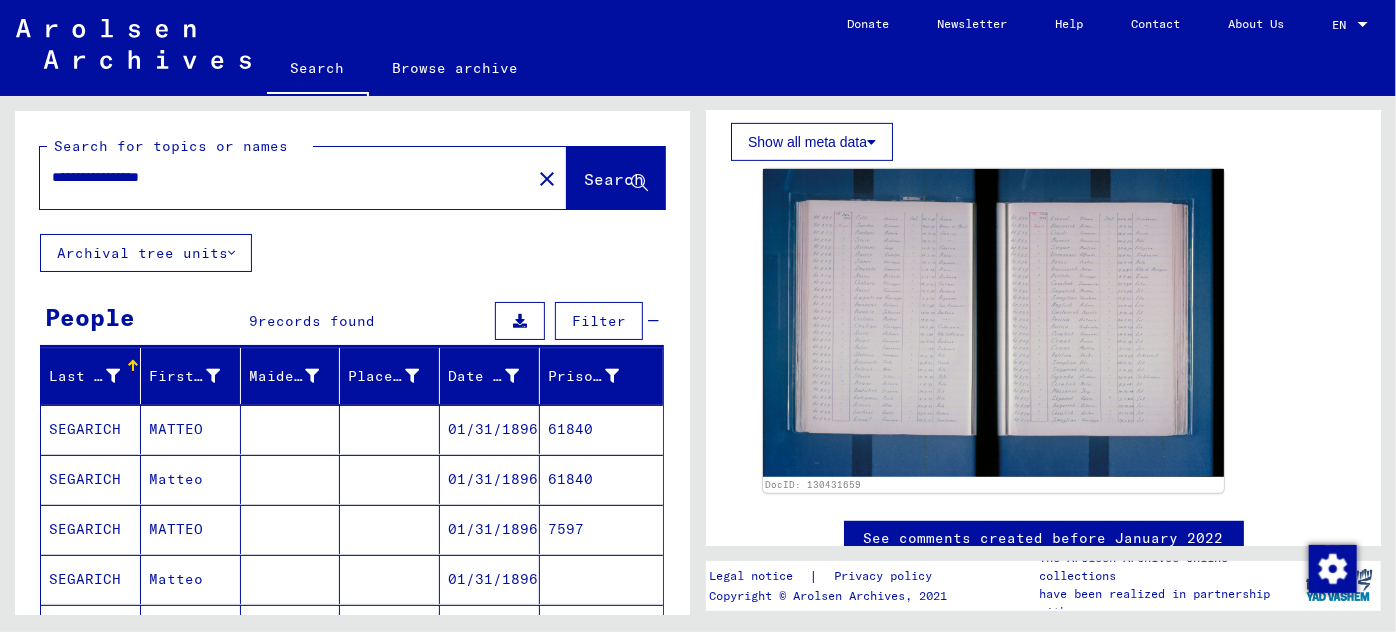type on "**********" 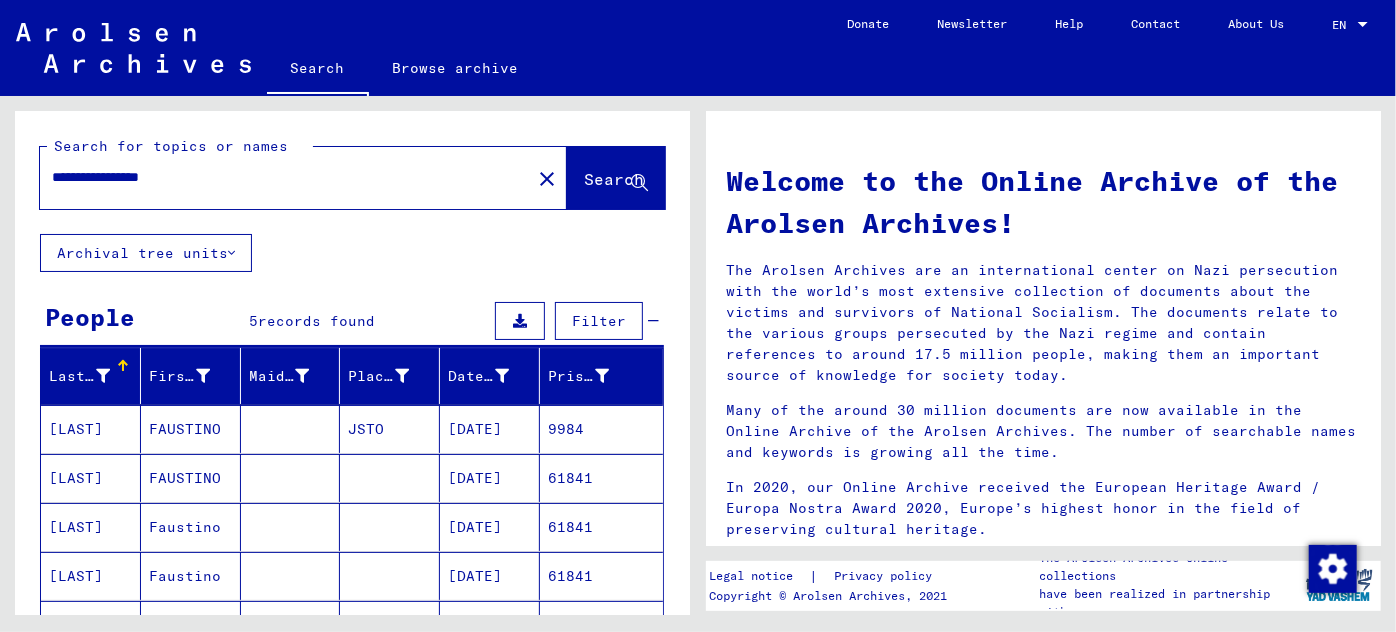 click on "FAUSTINO" at bounding box center [191, 478] 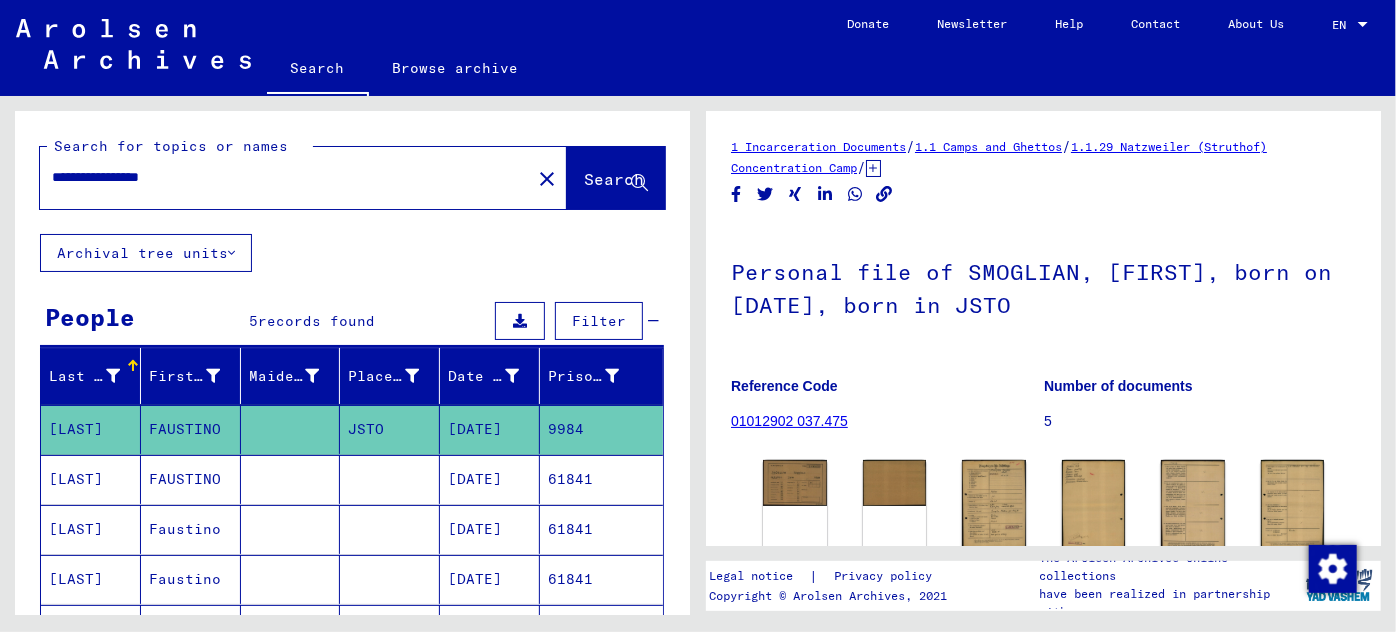 scroll, scrollTop: 0, scrollLeft: 0, axis: both 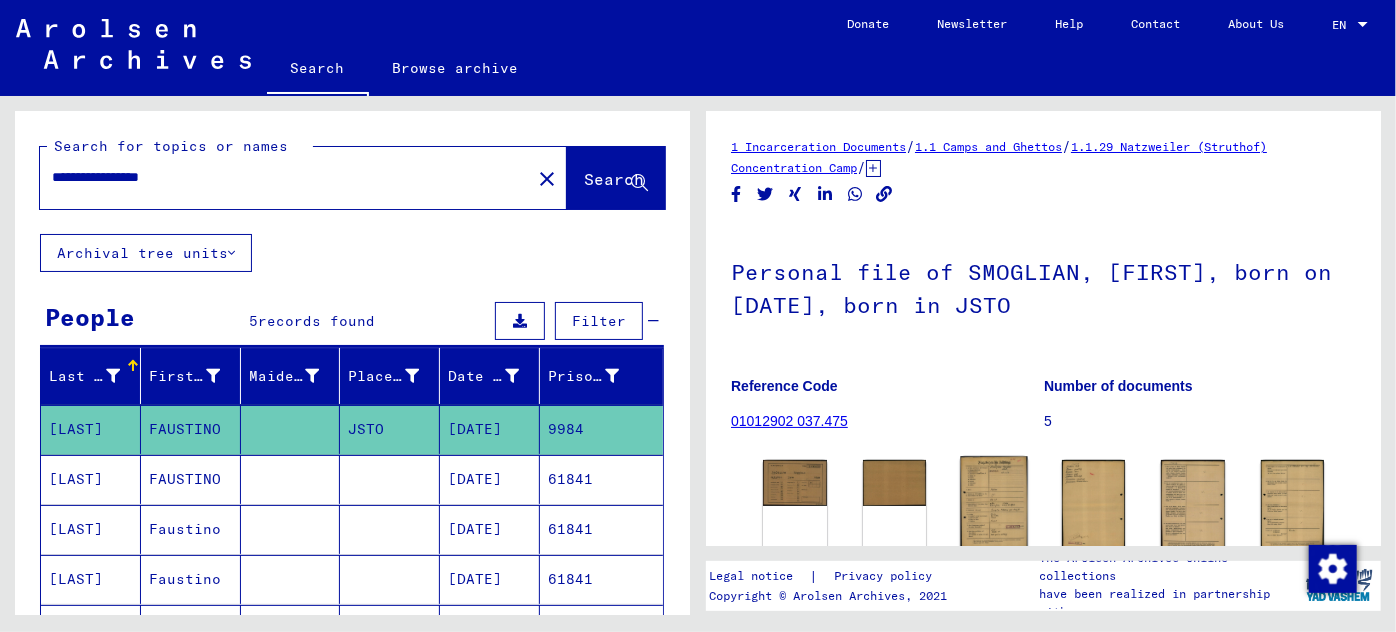 click 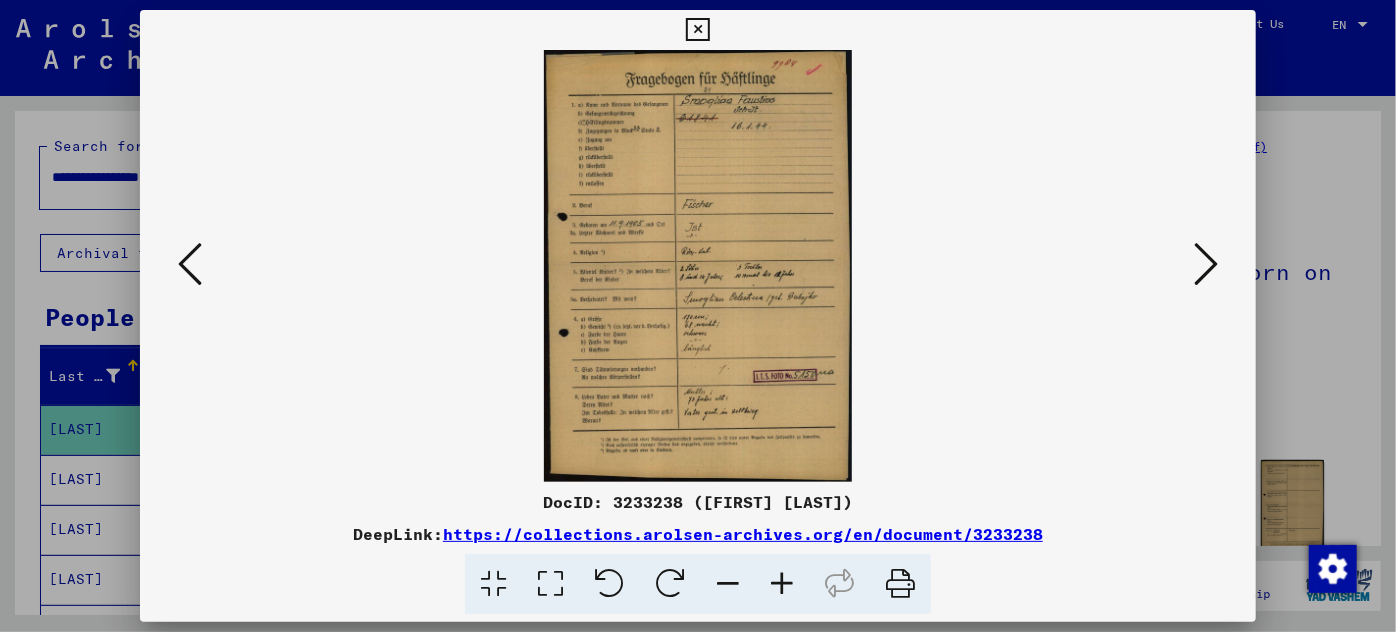 click at bounding box center [782, 584] 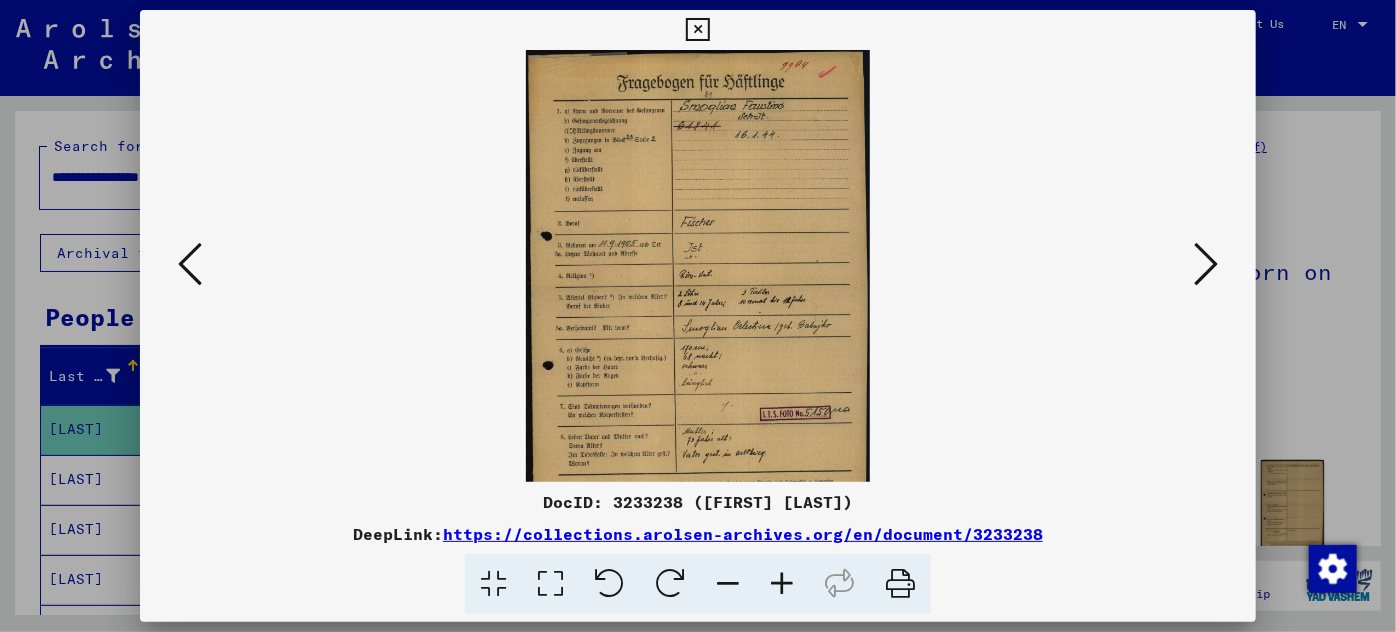 click at bounding box center [782, 584] 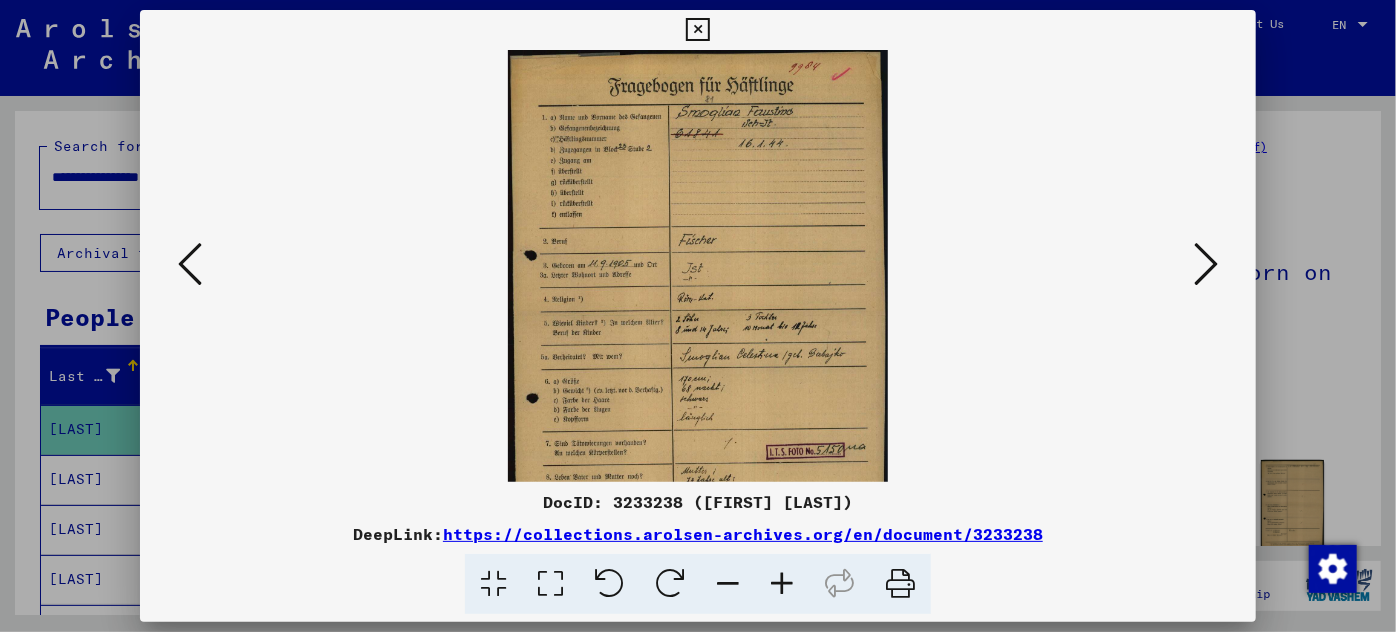 click at bounding box center [782, 584] 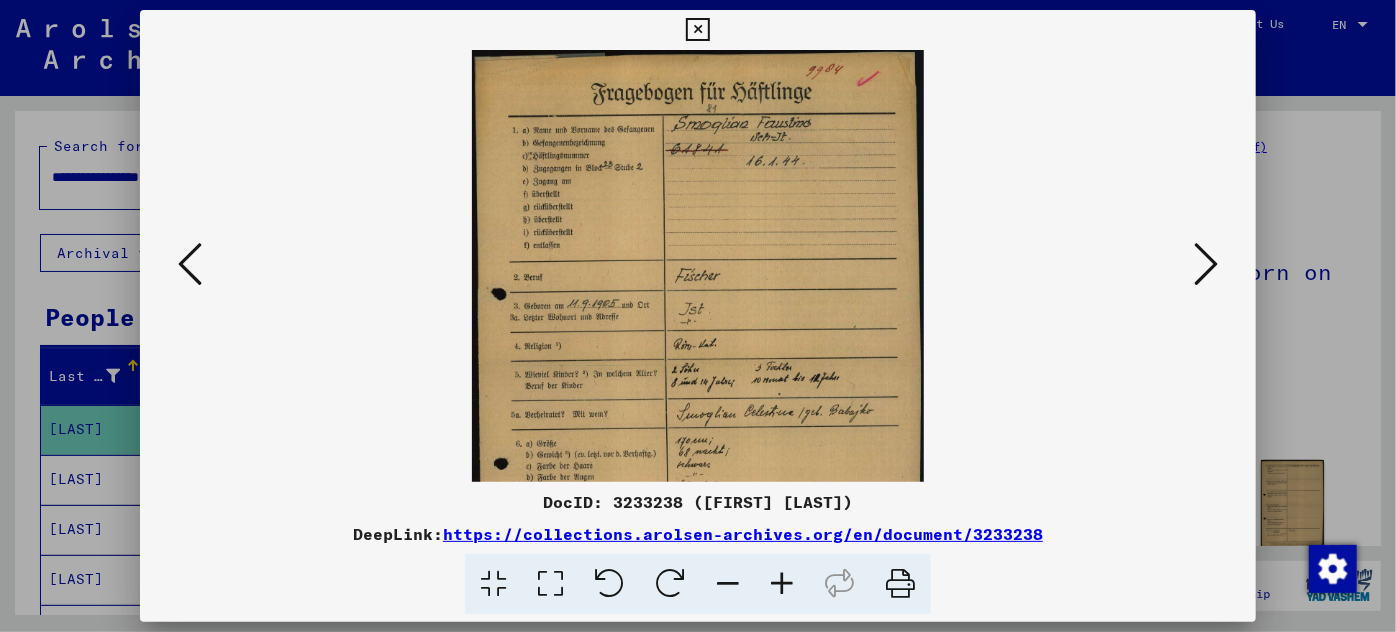 click at bounding box center [782, 584] 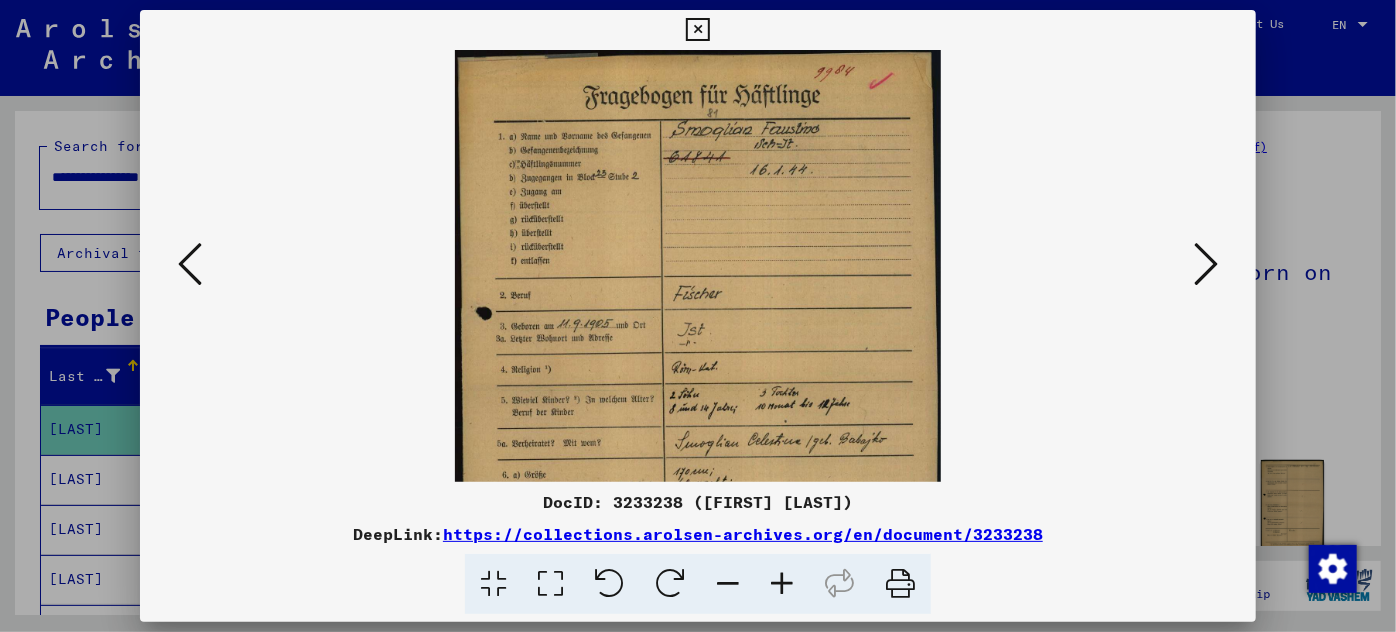 click at bounding box center [782, 584] 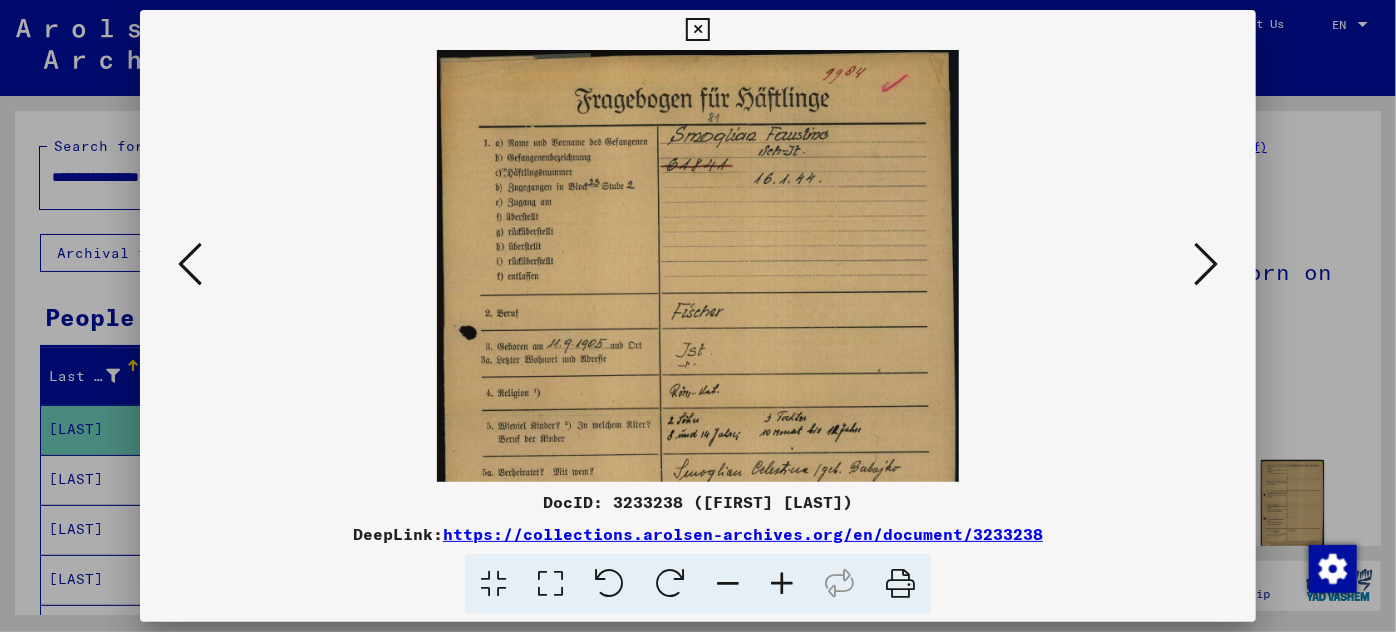 click at bounding box center (782, 584) 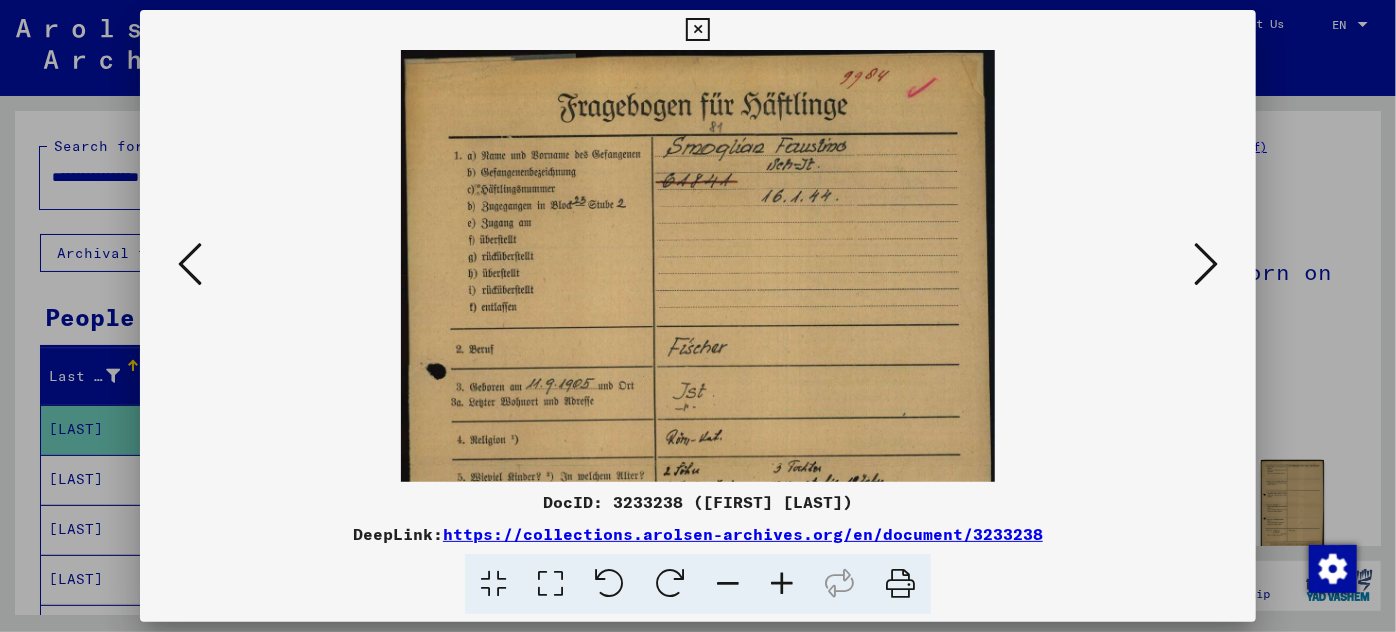 click at bounding box center (782, 584) 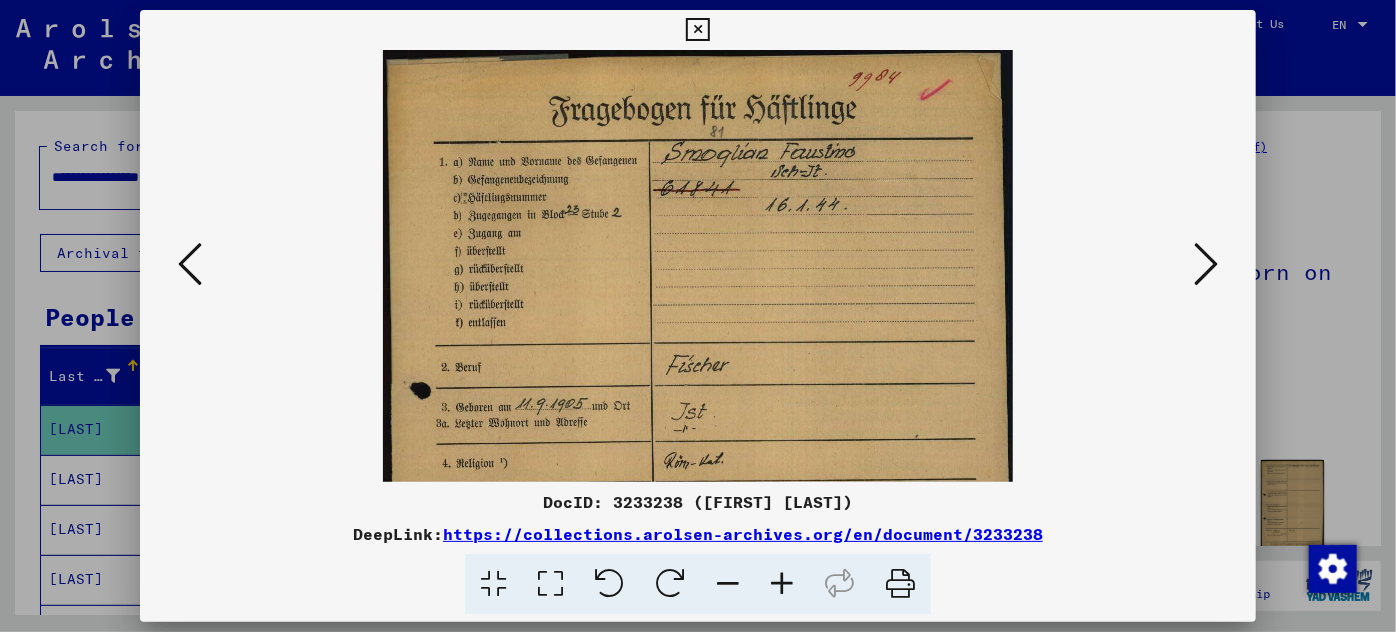 click at bounding box center [782, 584] 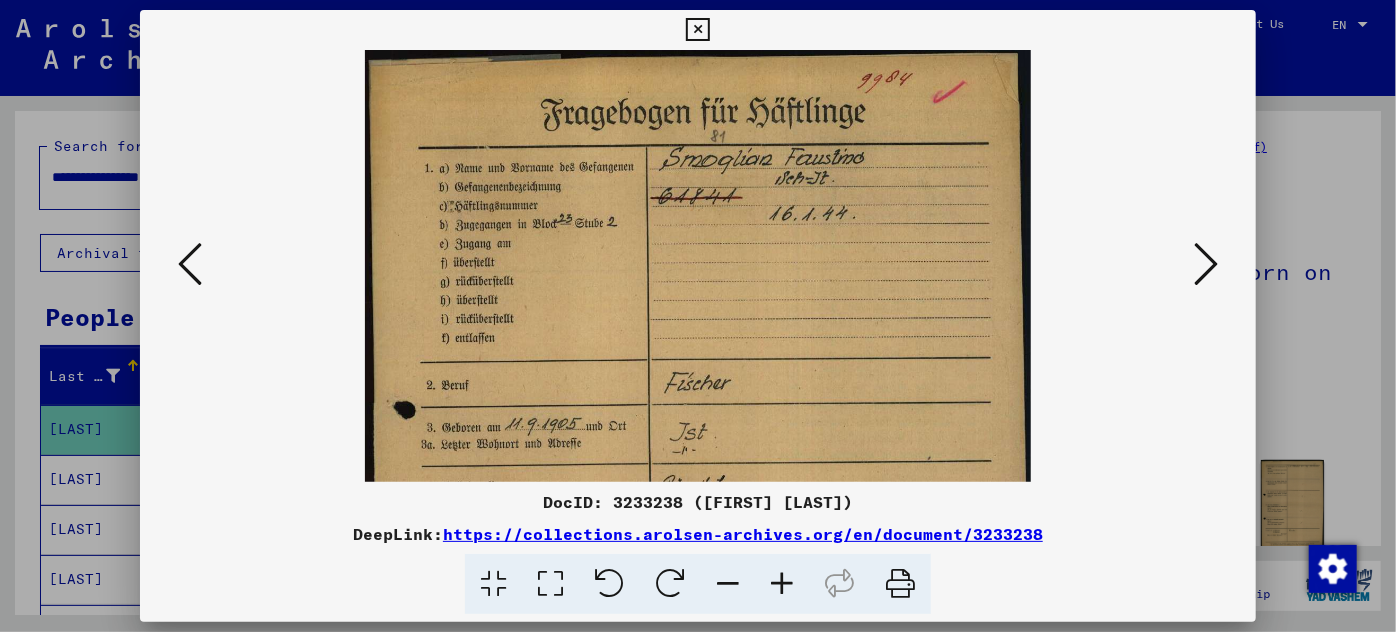 click at bounding box center [782, 584] 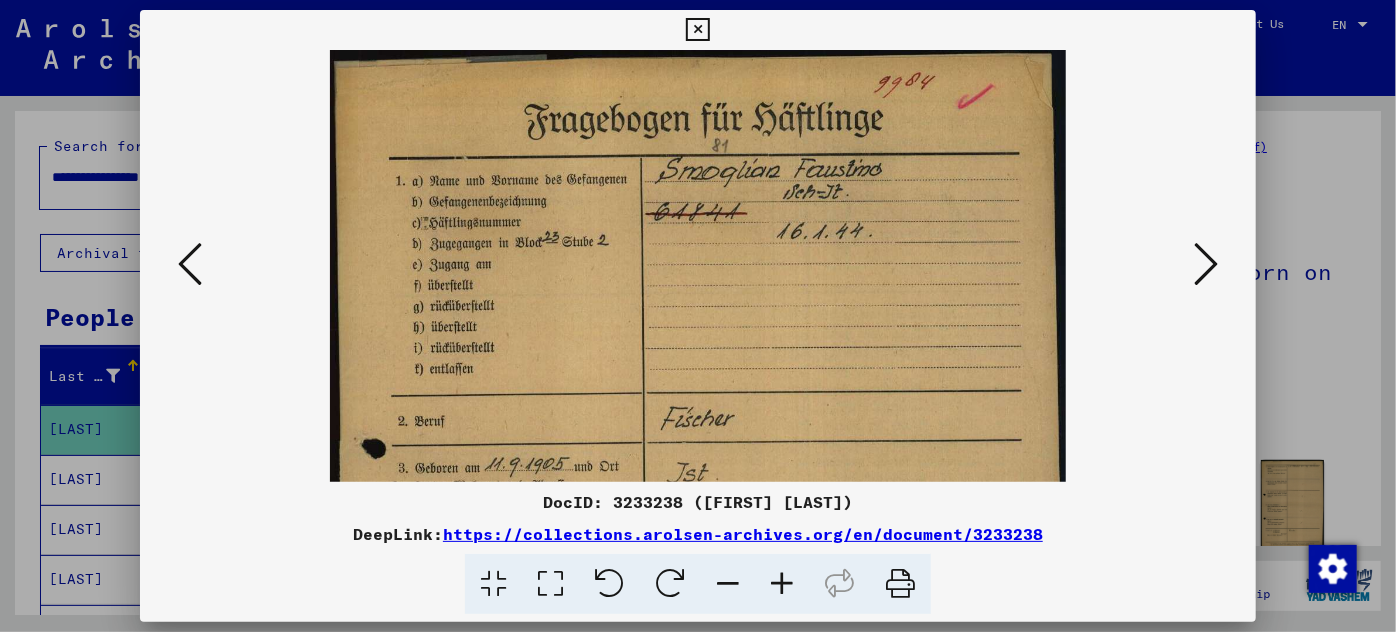 click at bounding box center [782, 584] 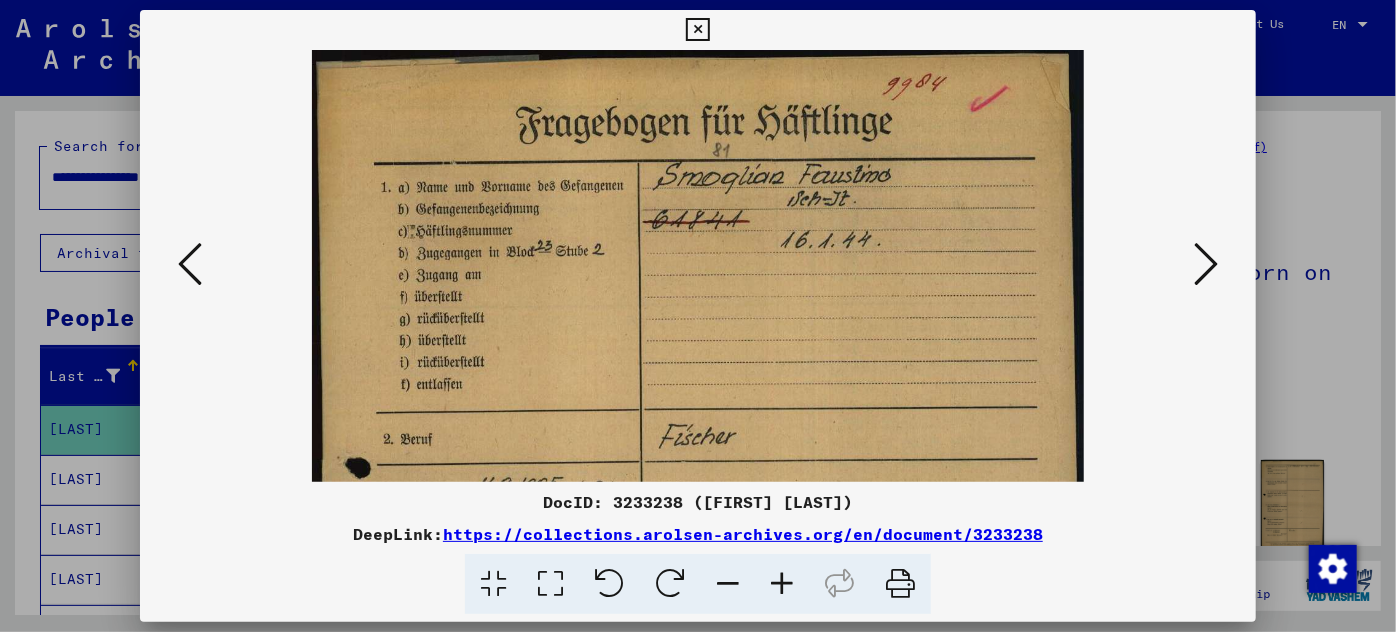 click at bounding box center (782, 584) 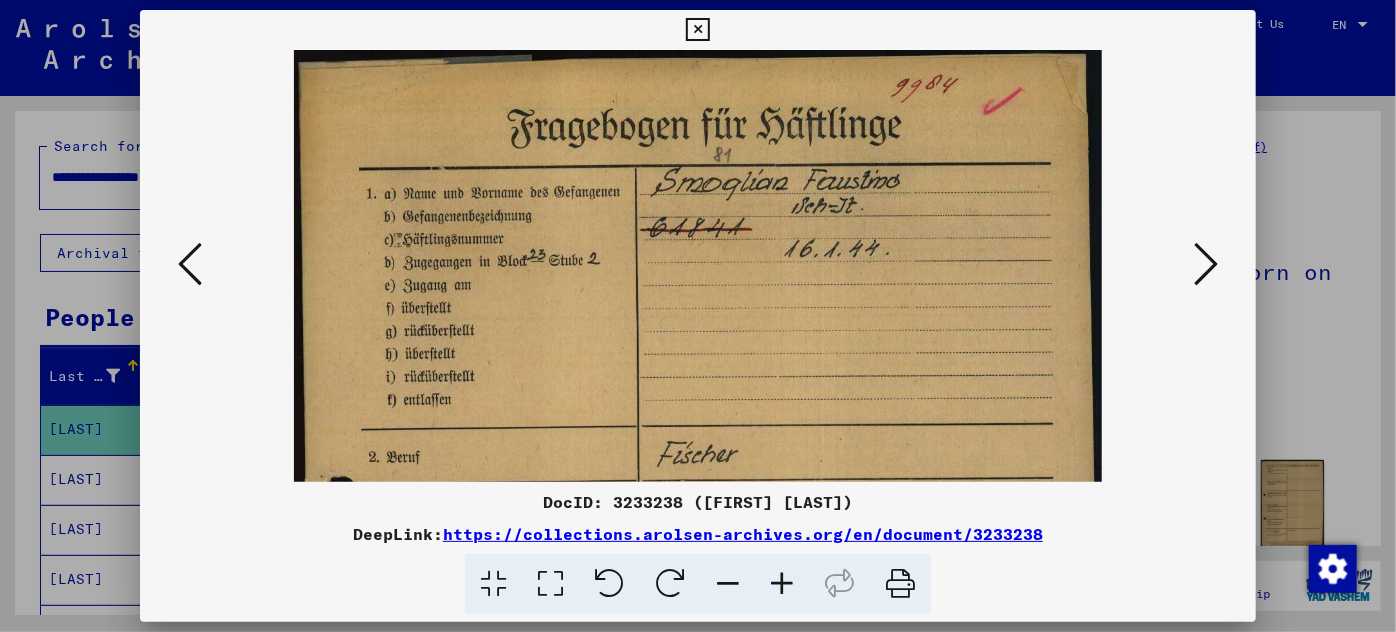 click at bounding box center [782, 584] 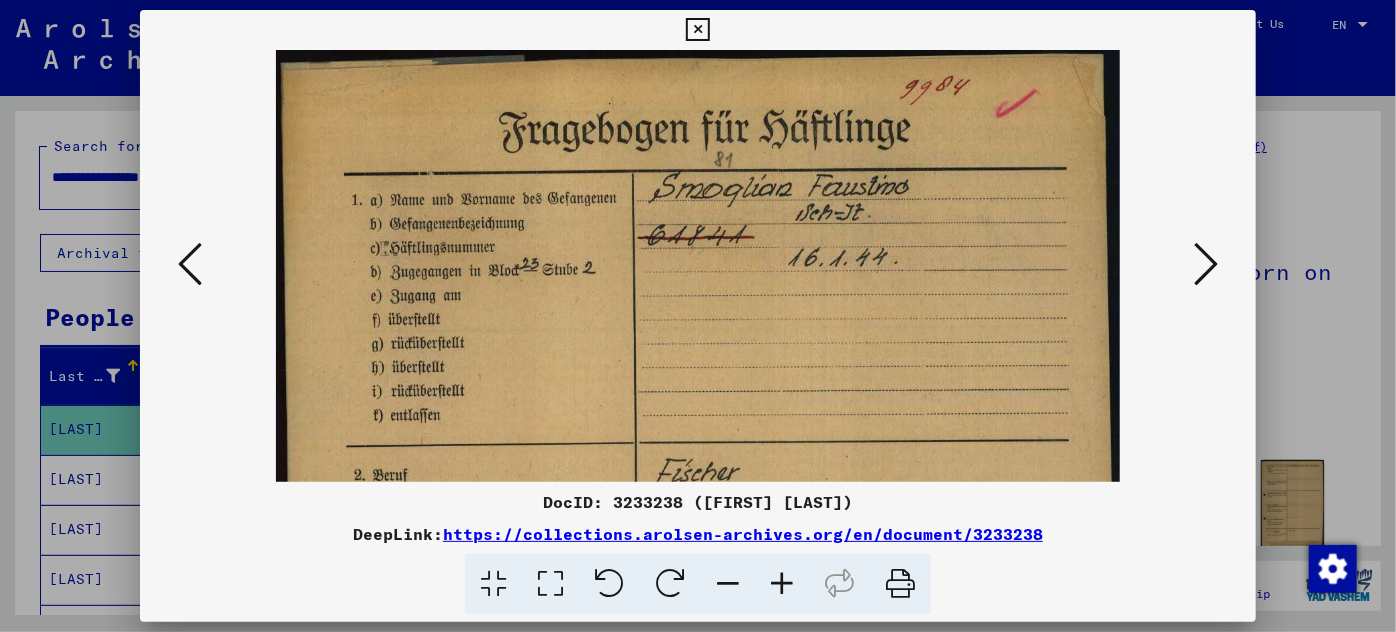 click at bounding box center (782, 584) 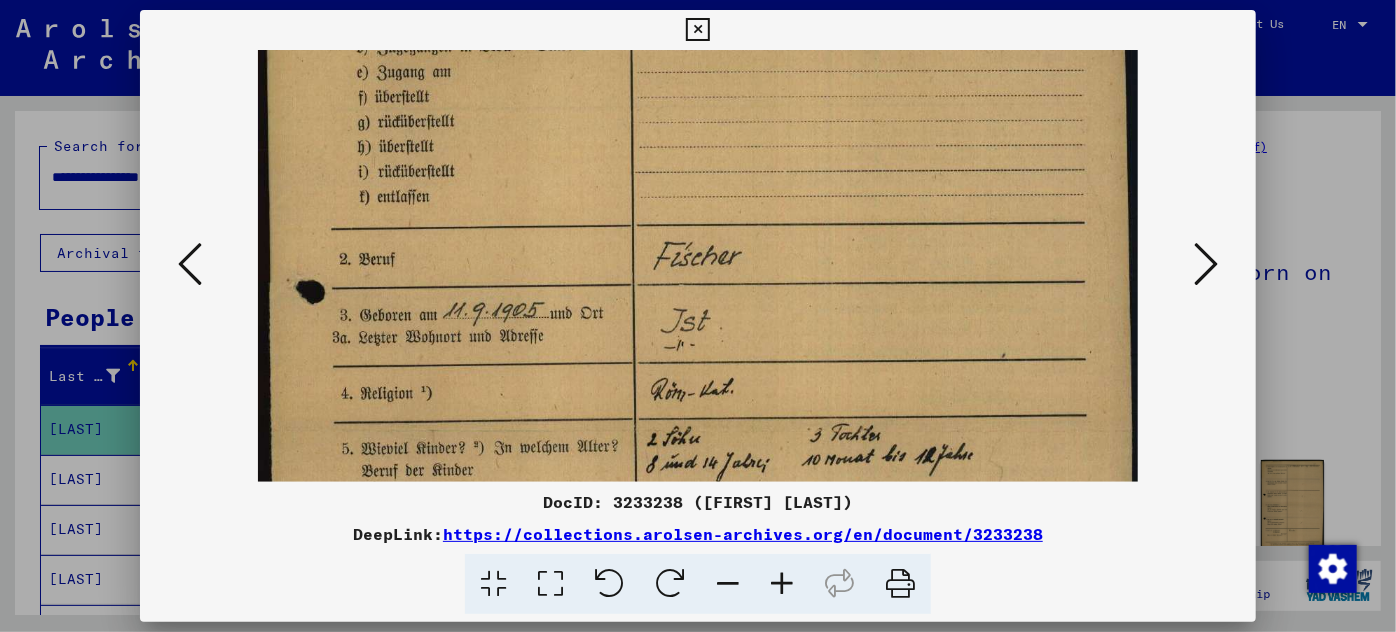 scroll, scrollTop: 257, scrollLeft: 0, axis: vertical 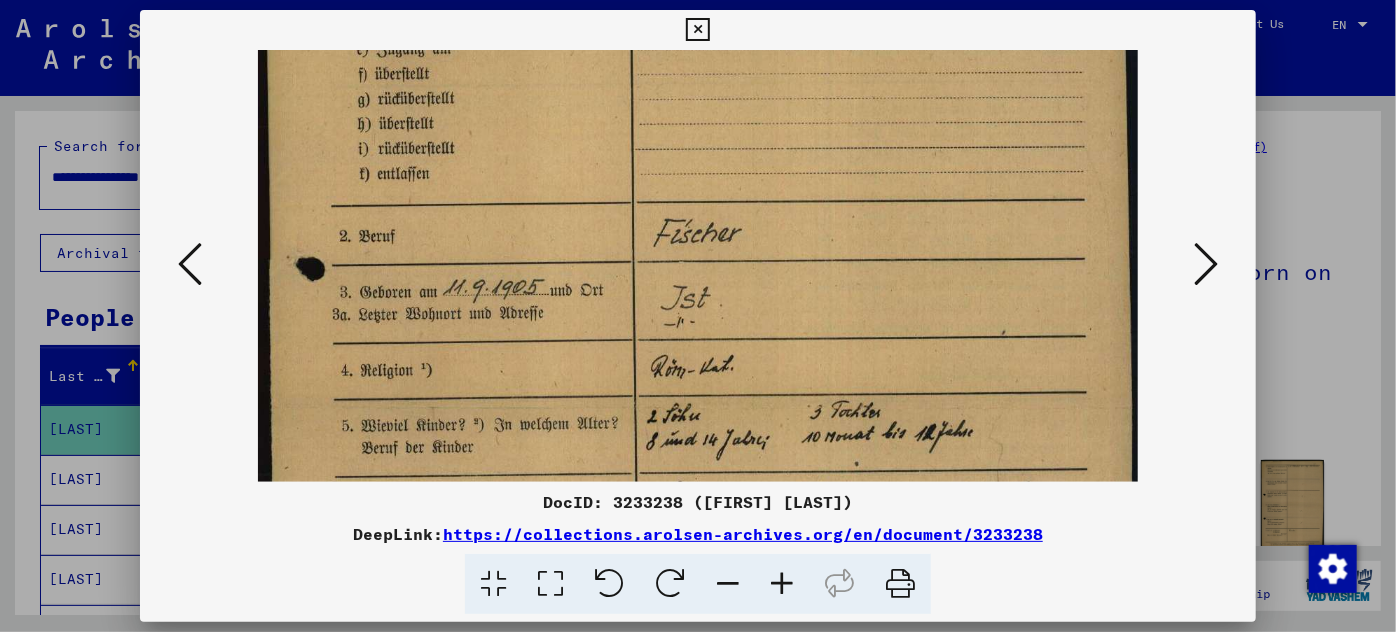 drag, startPoint x: 785, startPoint y: 428, endPoint x: 739, endPoint y: 172, distance: 260.09998 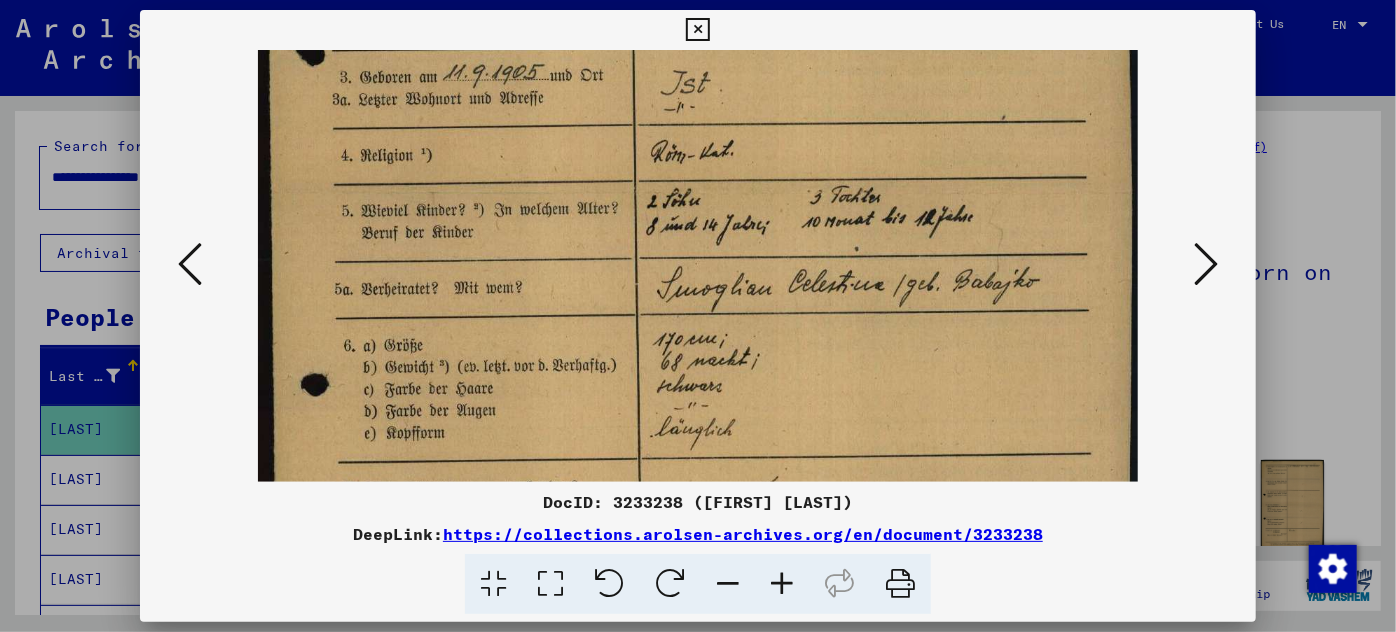 scroll, scrollTop: 510, scrollLeft: 0, axis: vertical 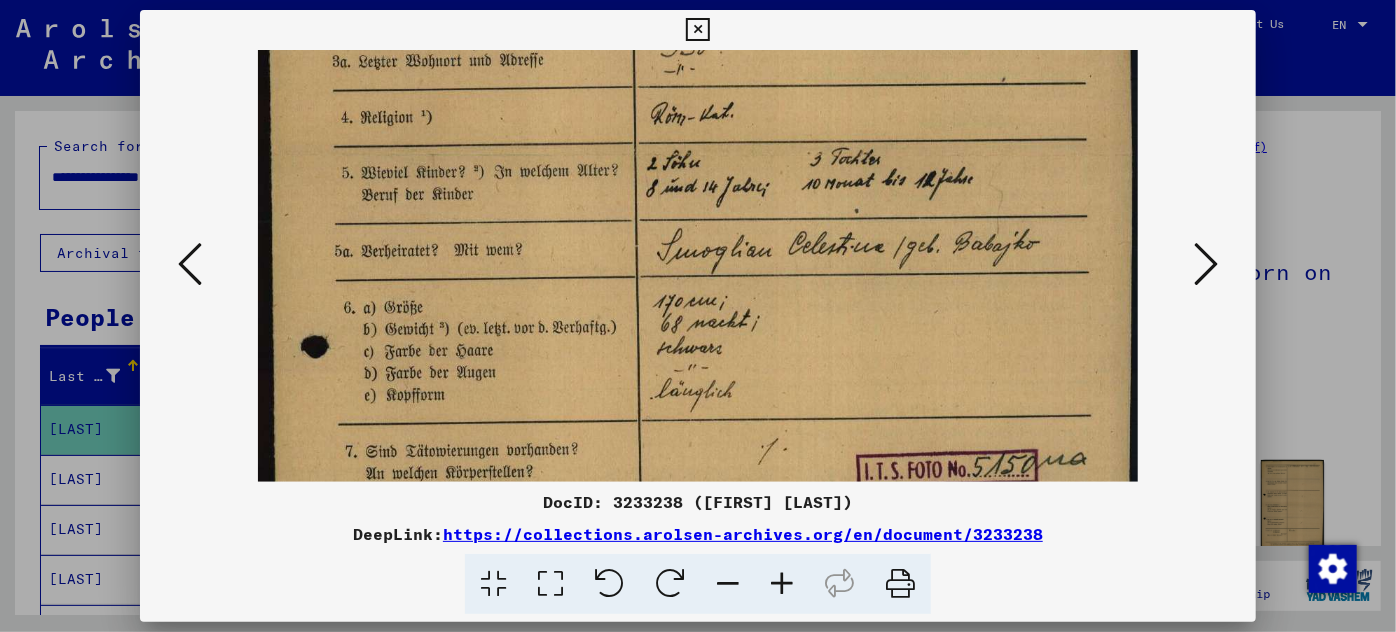 drag, startPoint x: 735, startPoint y: 424, endPoint x: 773, endPoint y: 172, distance: 254.84897 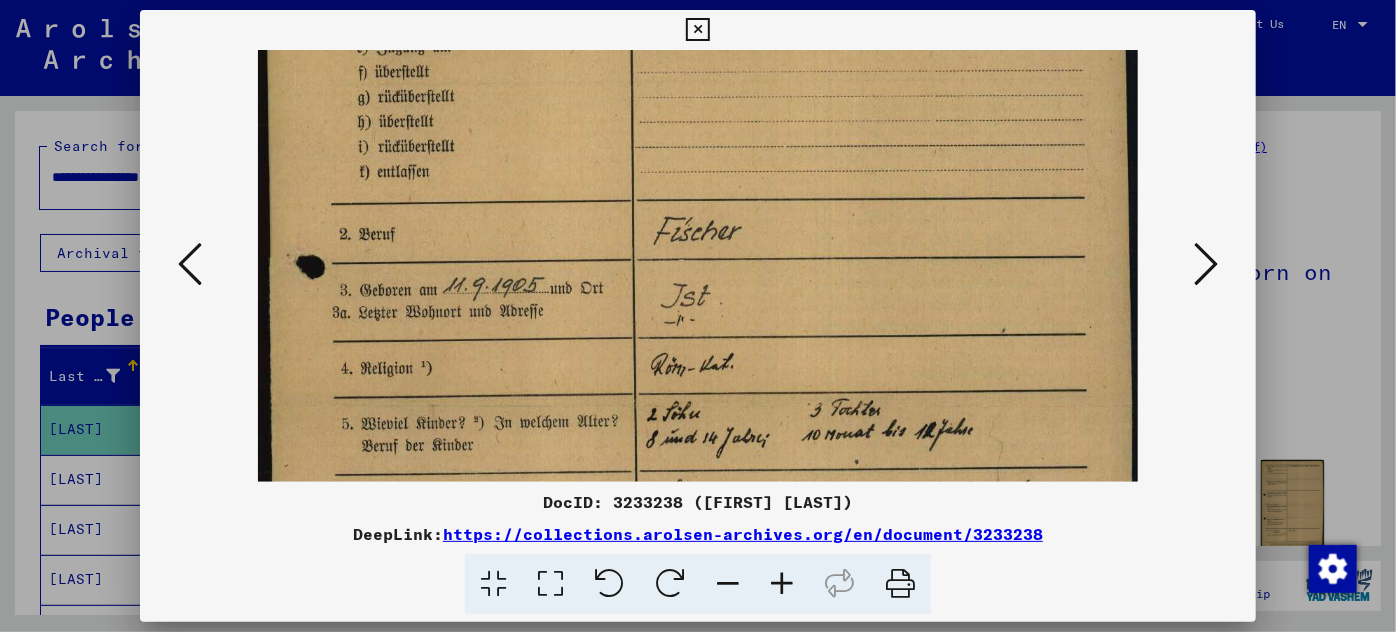 scroll, scrollTop: 241, scrollLeft: 0, axis: vertical 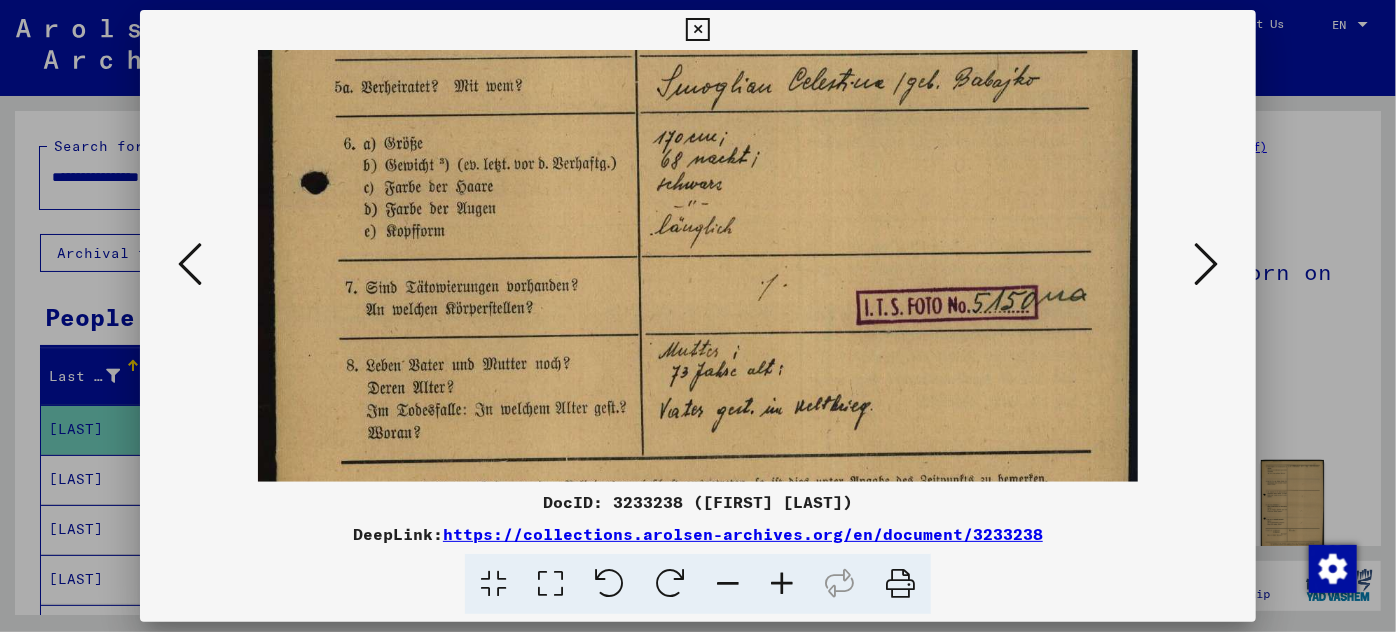 drag, startPoint x: 773, startPoint y: 172, endPoint x: 720, endPoint y: -4, distance: 183.80696 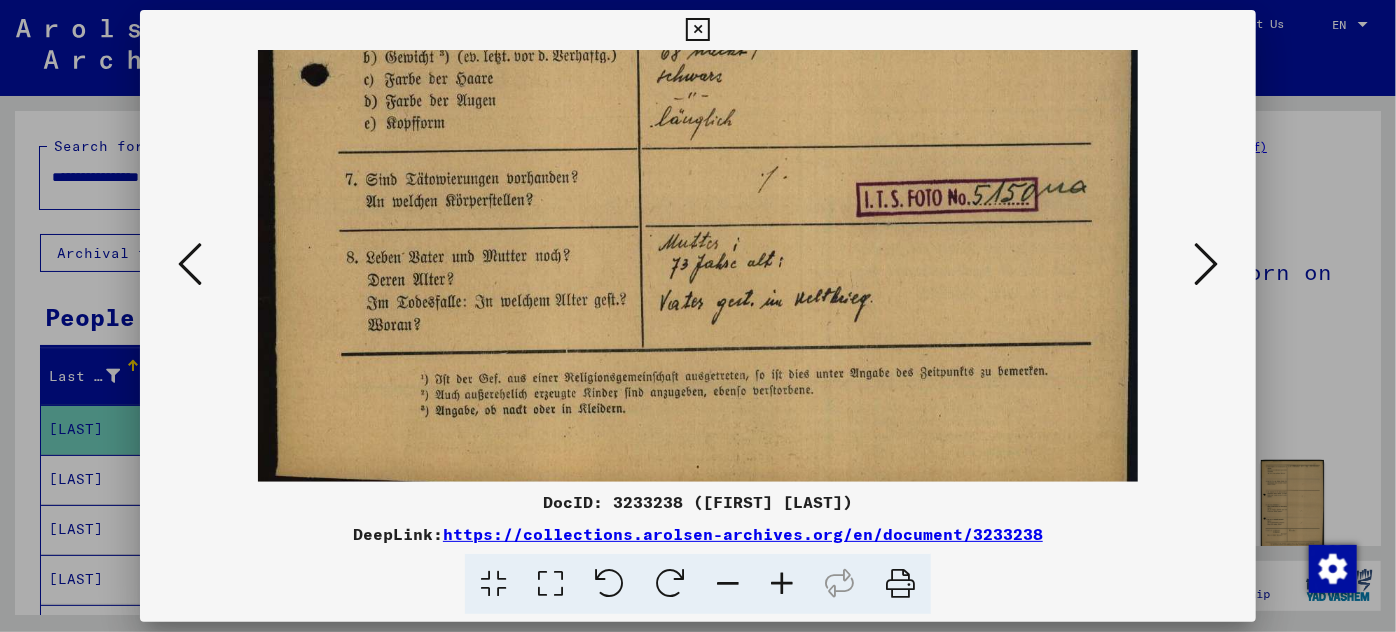 scroll, scrollTop: 800, scrollLeft: 0, axis: vertical 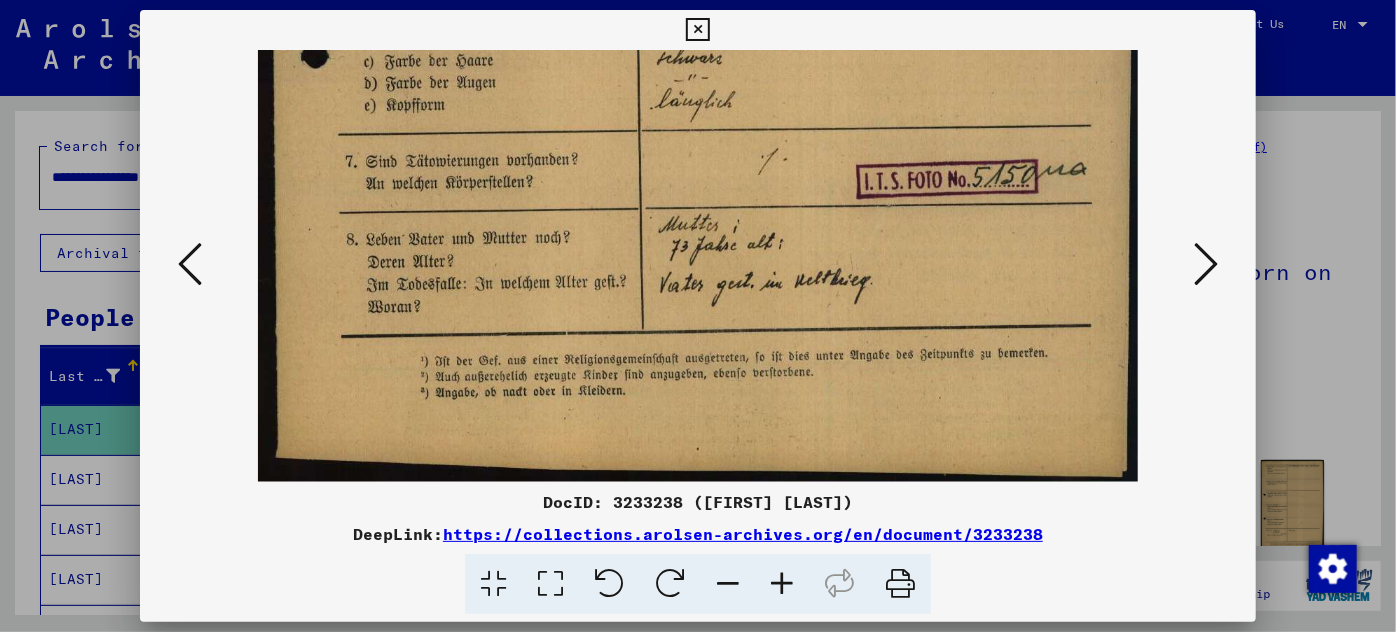 drag, startPoint x: 630, startPoint y: 408, endPoint x: 656, endPoint y: 242, distance: 168.0238 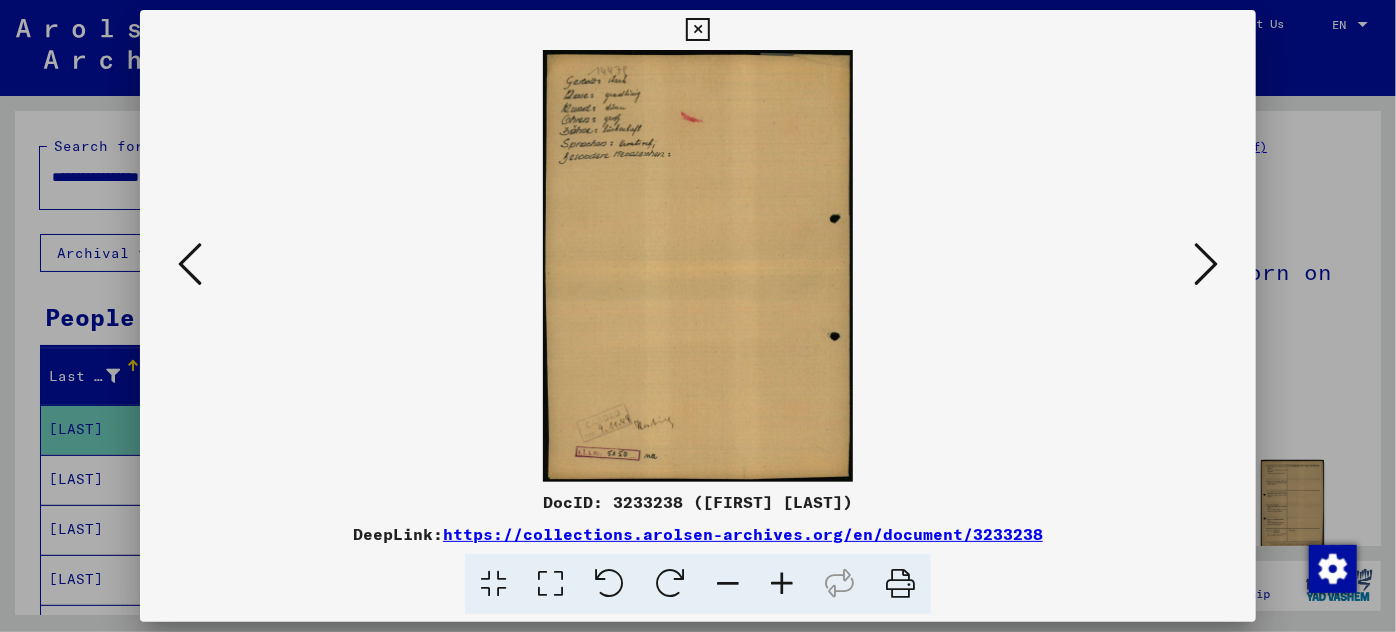 scroll, scrollTop: 0, scrollLeft: 0, axis: both 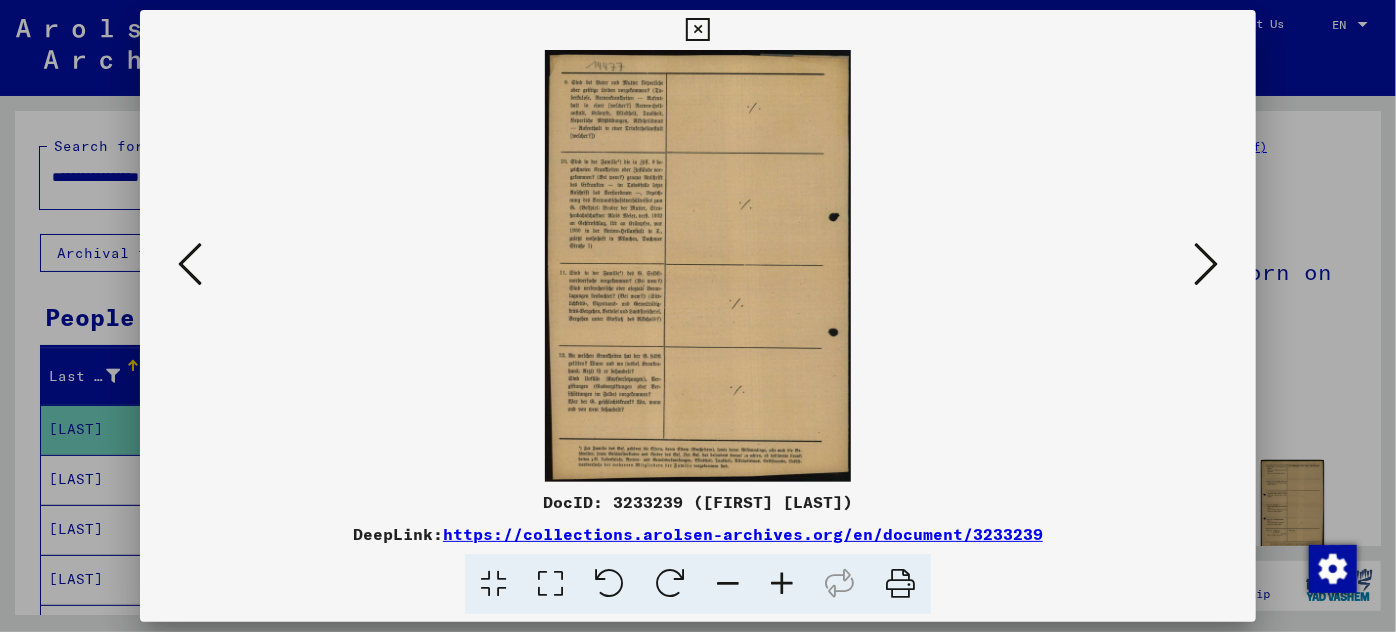 click at bounding box center [1206, 264] 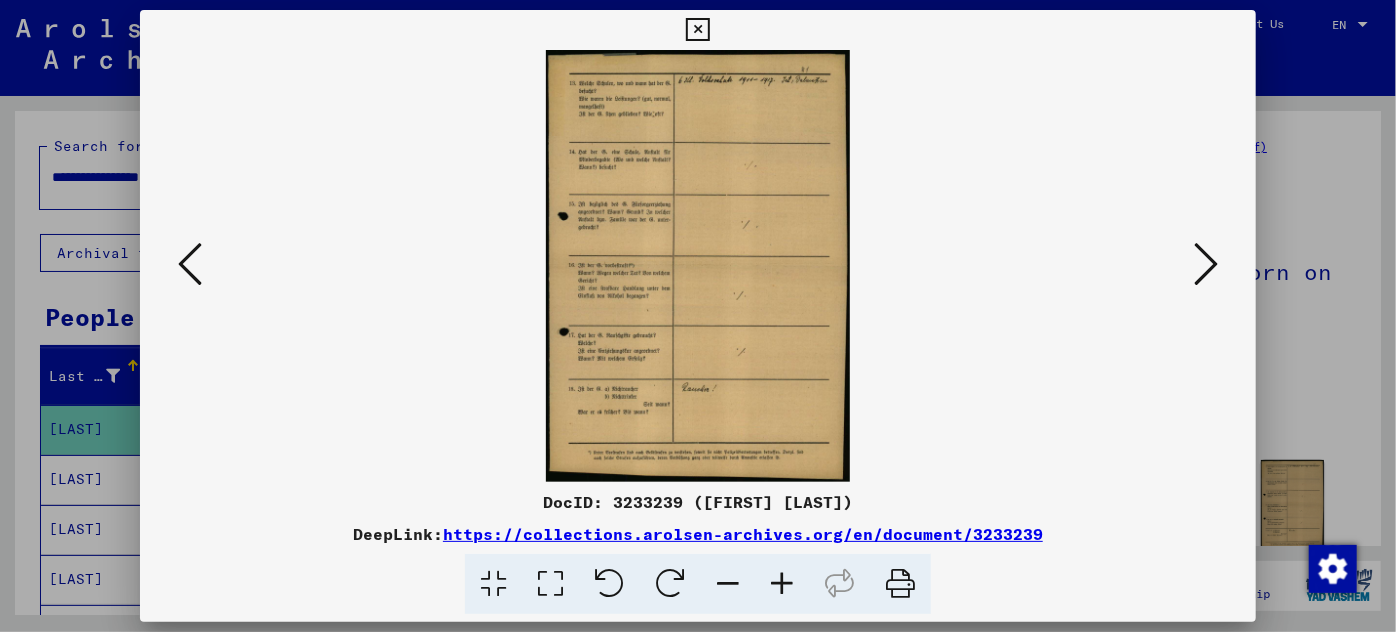 click at bounding box center [1206, 264] 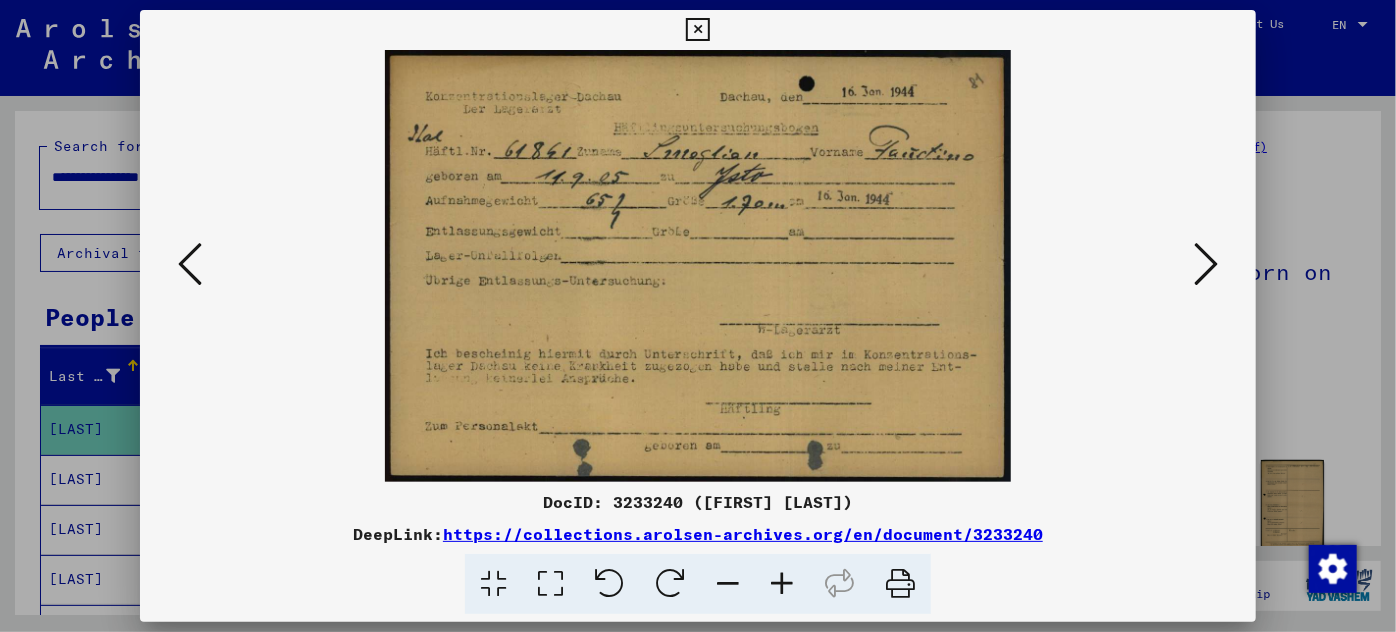 click at bounding box center [1206, 264] 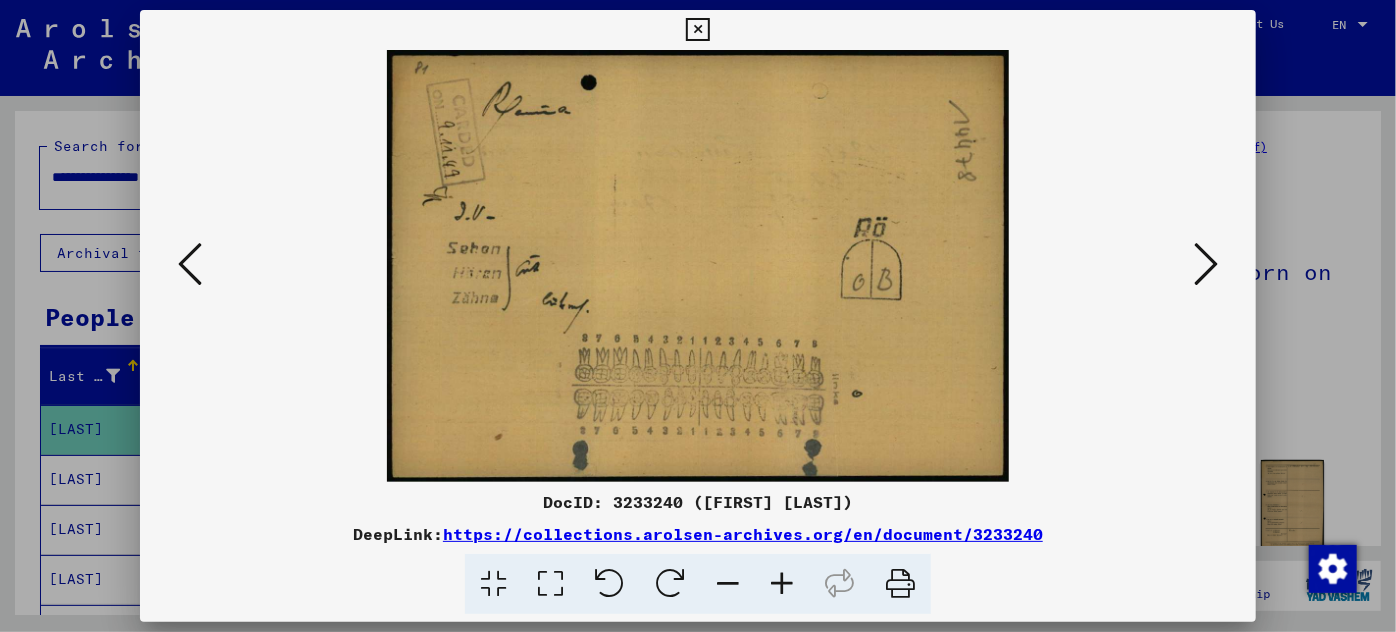 click at bounding box center (1206, 264) 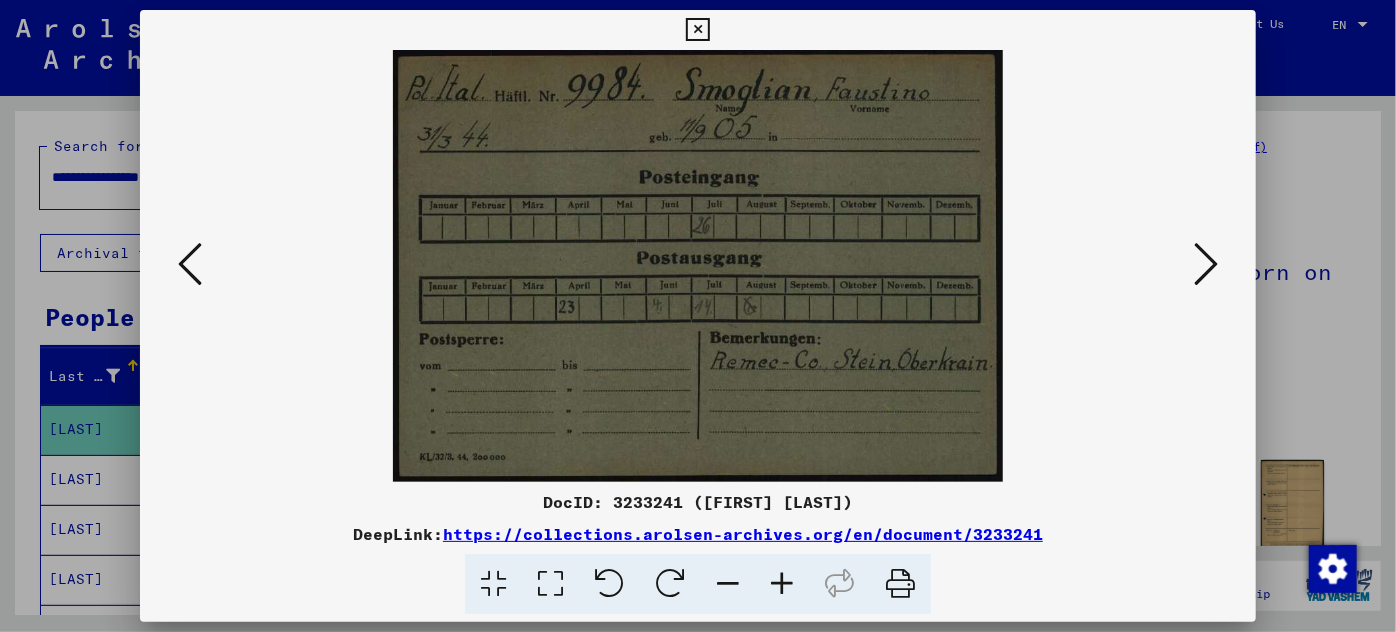 click at bounding box center [1206, 264] 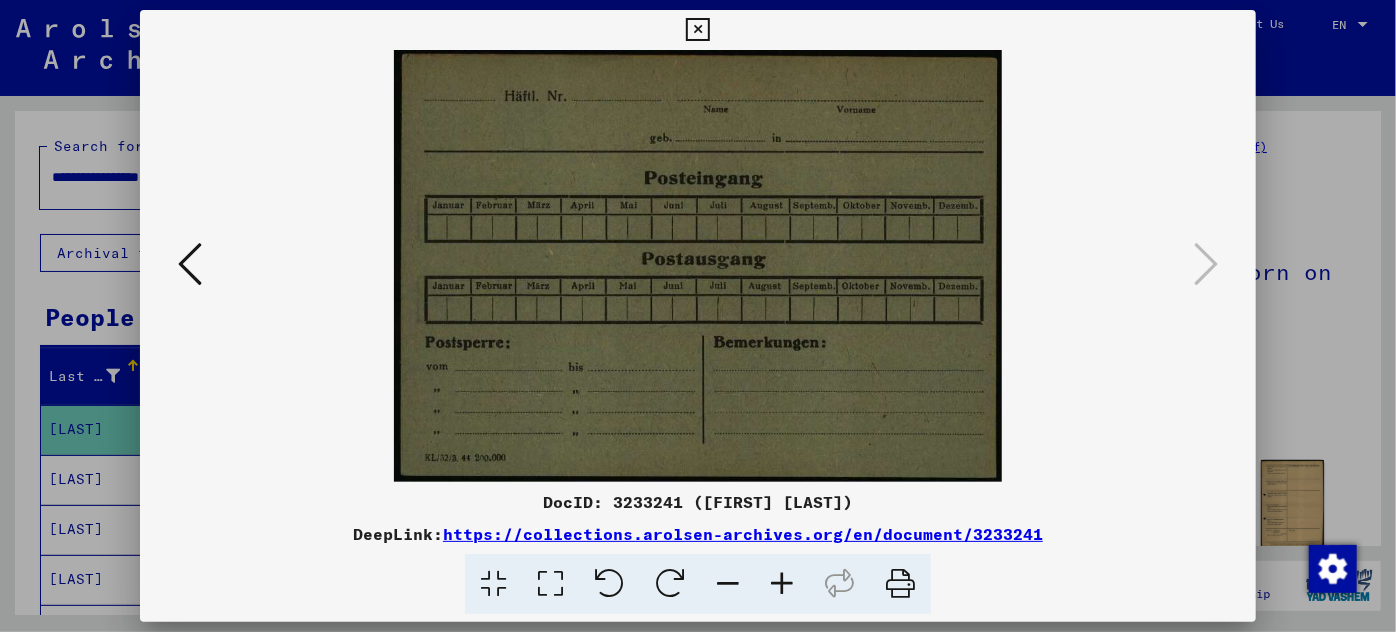 click at bounding box center [698, 316] 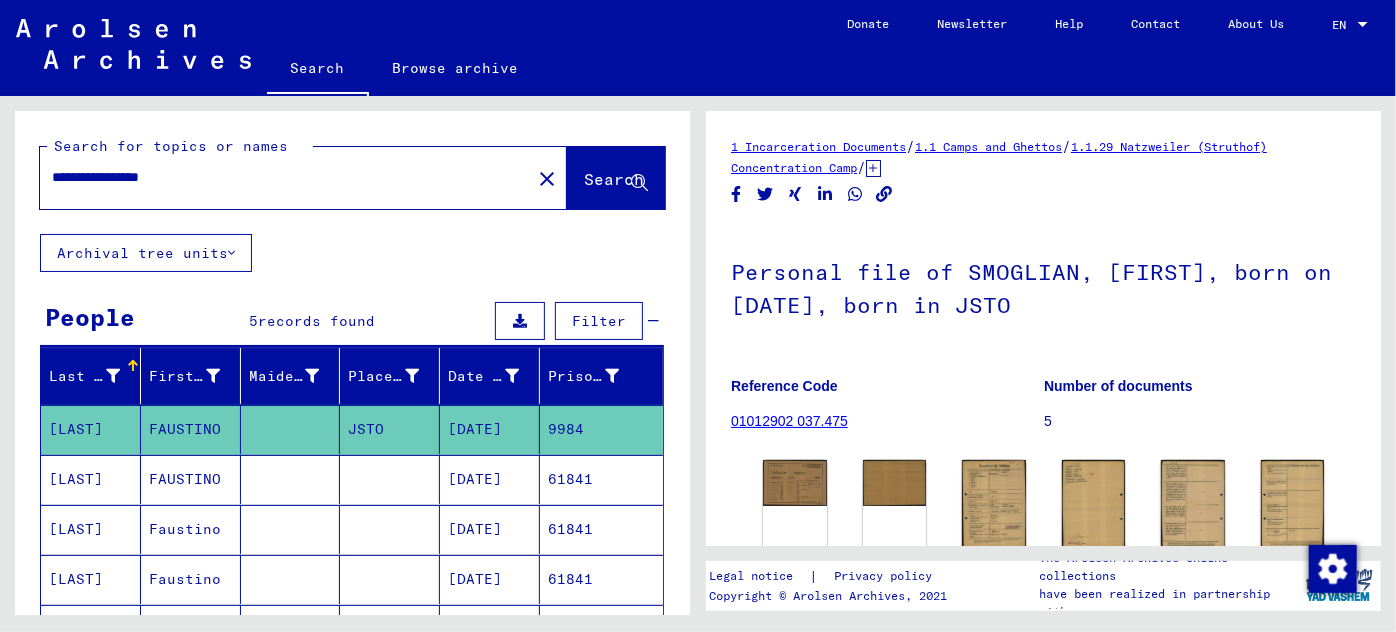click on "[DATE]" at bounding box center [490, 529] 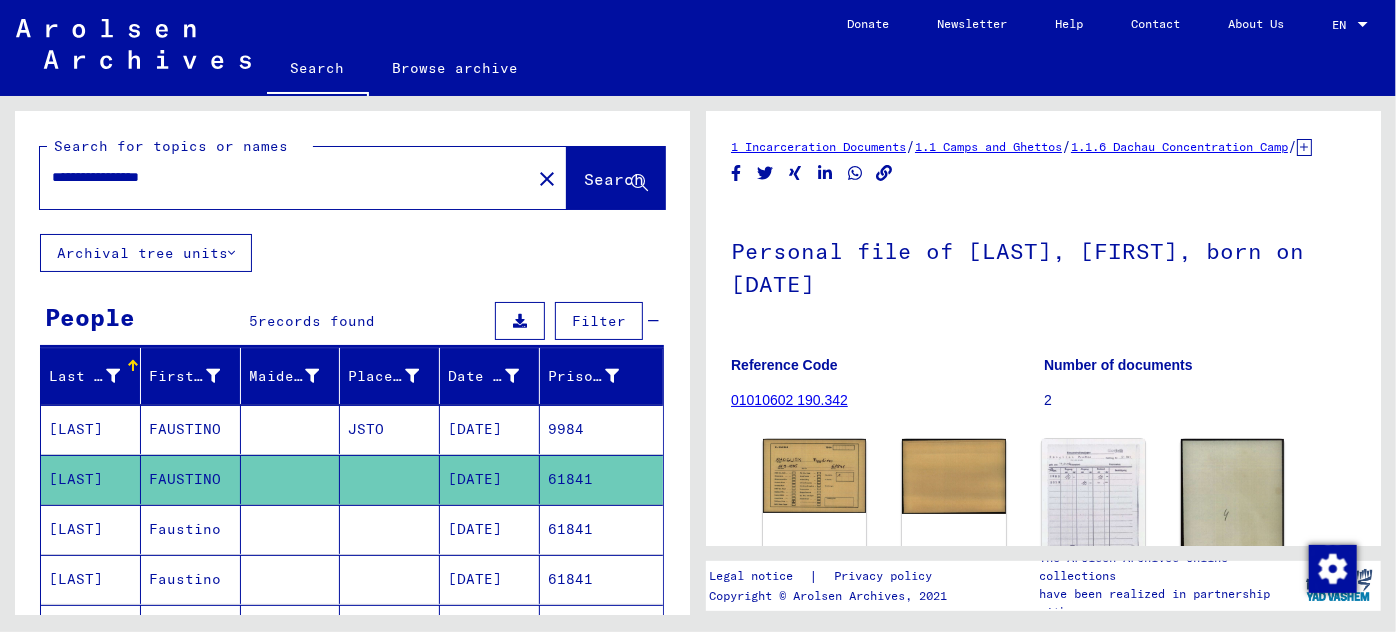 scroll, scrollTop: 0, scrollLeft: 0, axis: both 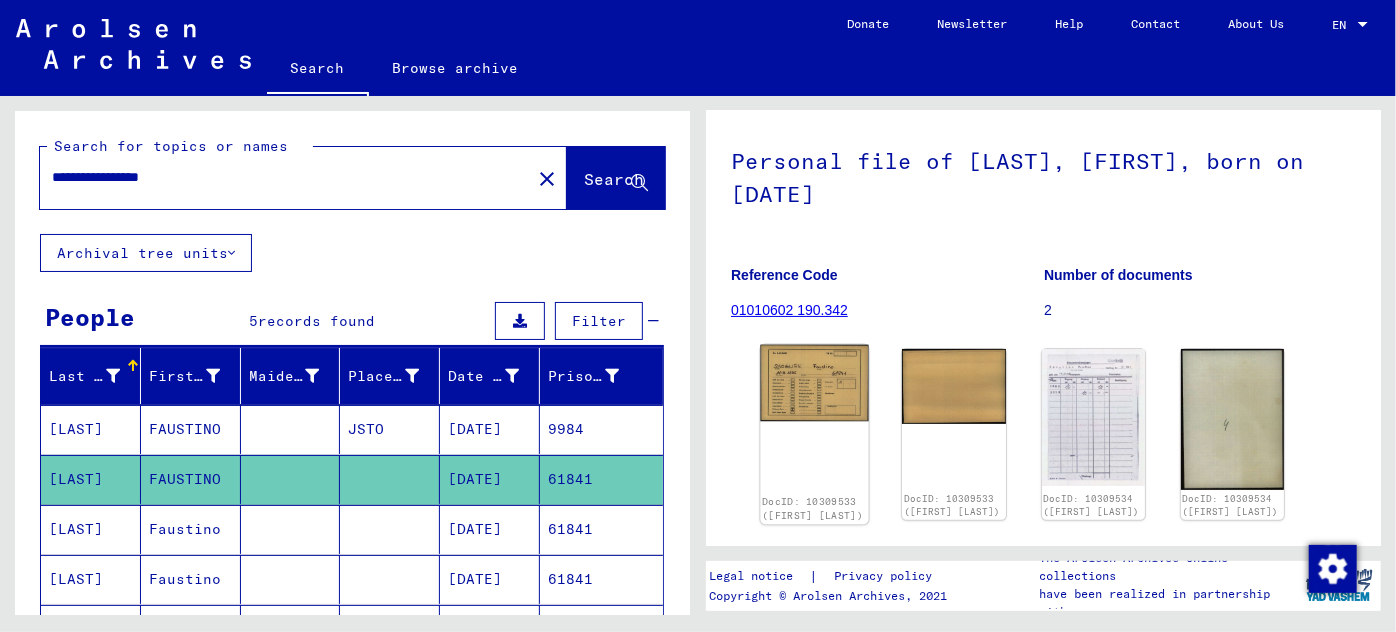 click 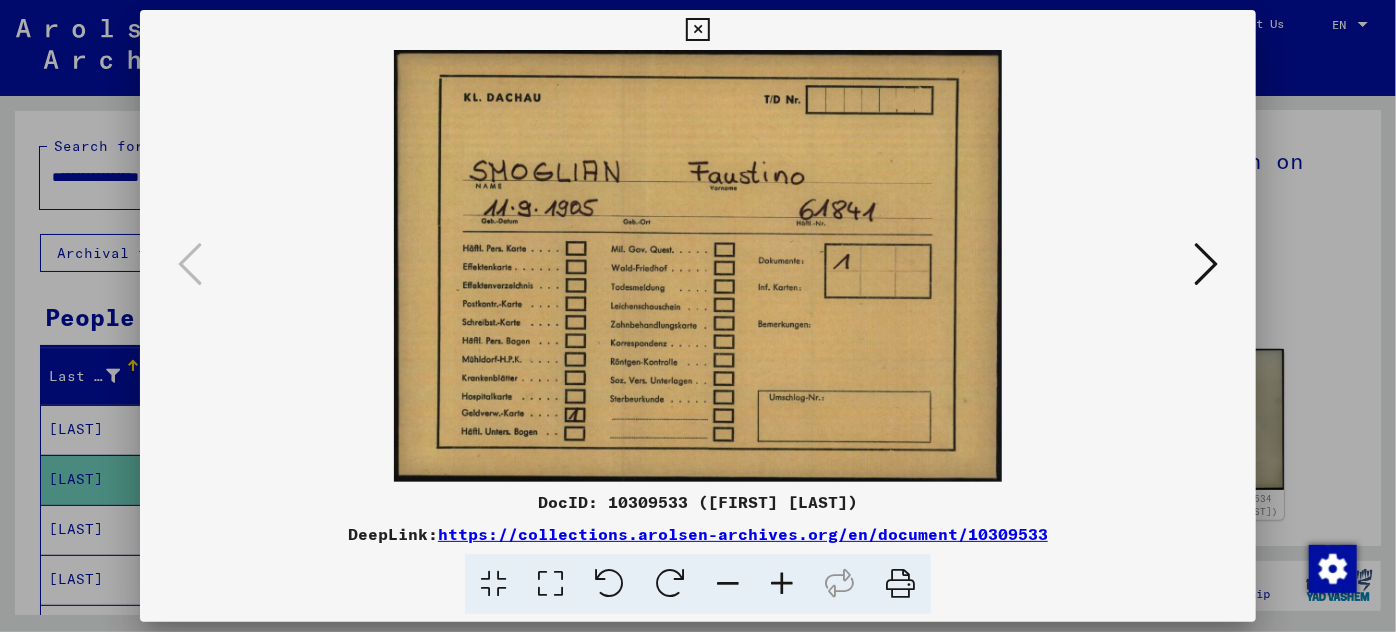 click at bounding box center (1206, 264) 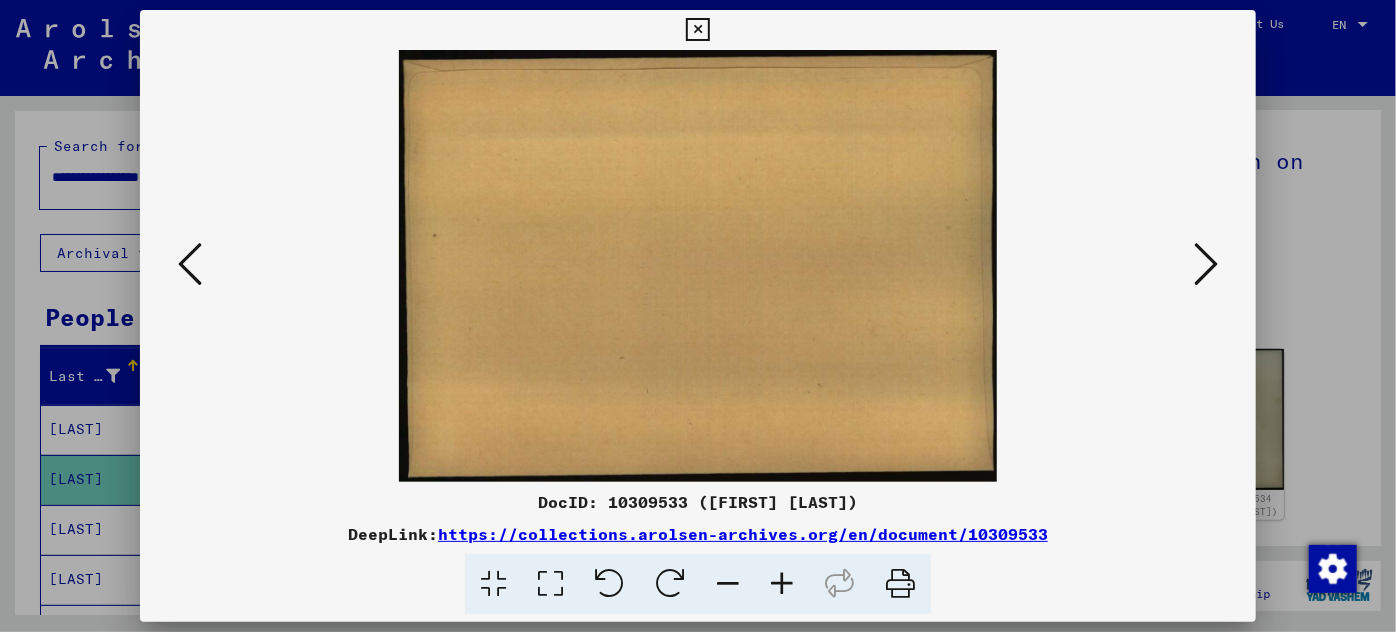 click at bounding box center [1206, 264] 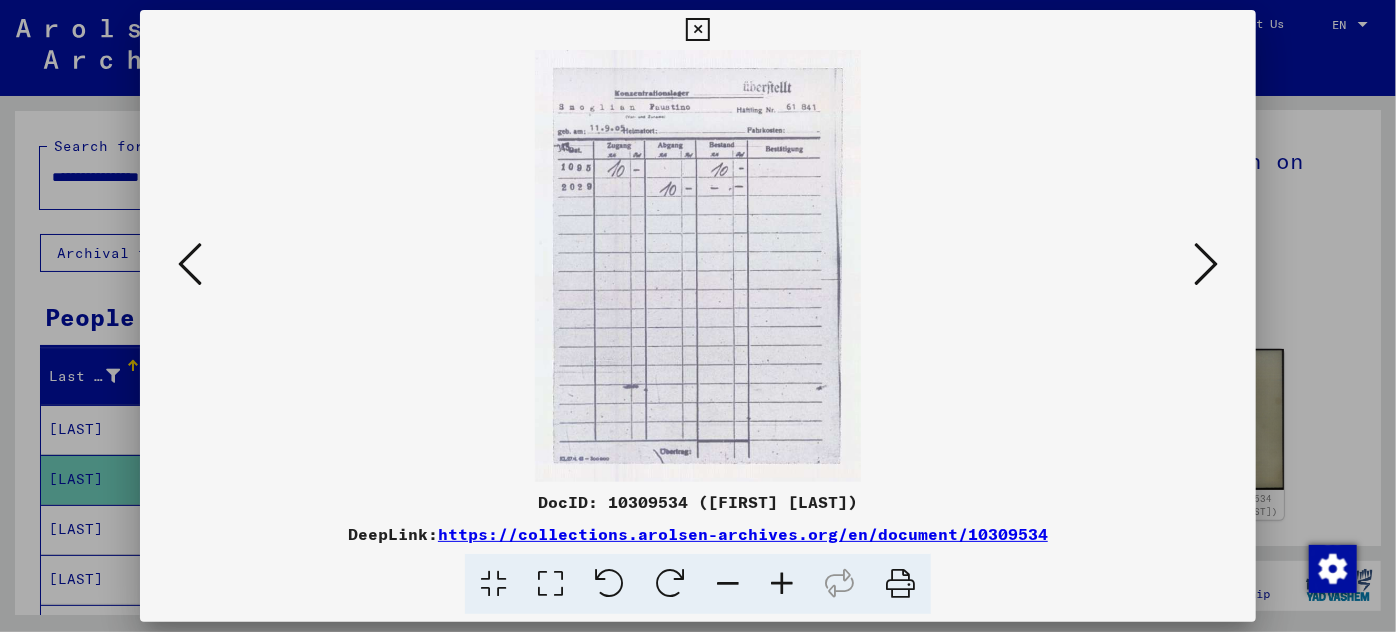click at bounding box center (1206, 264) 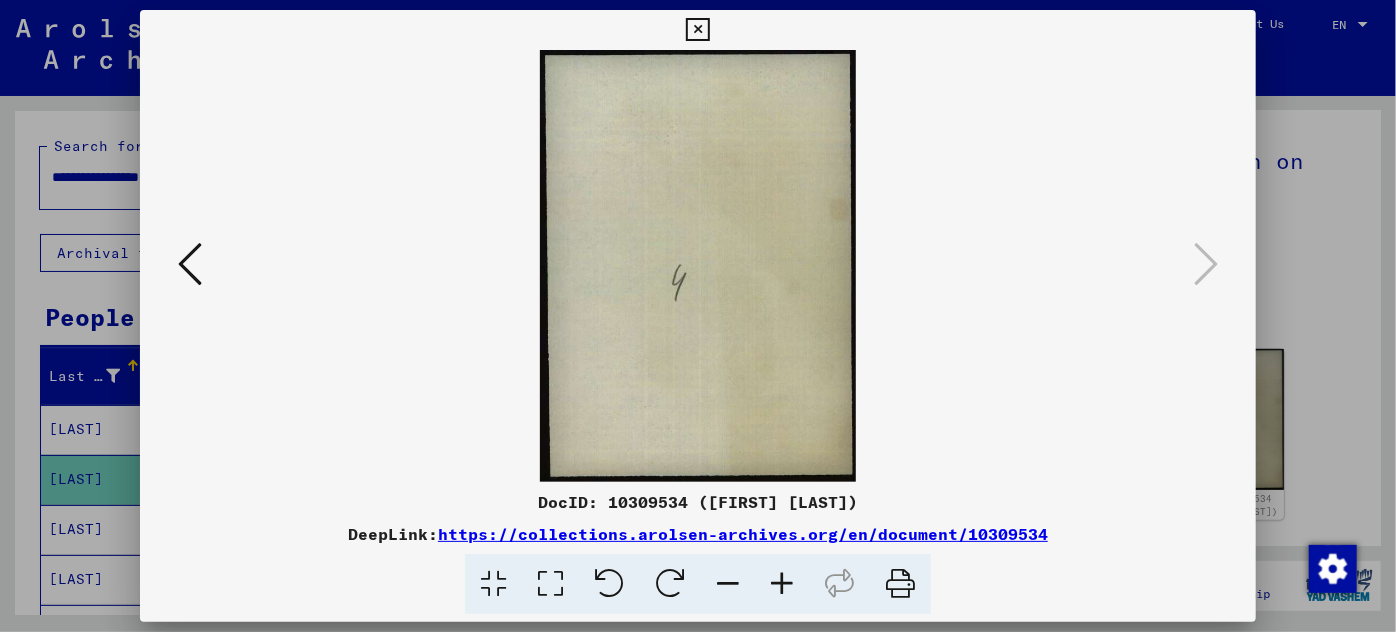 click at bounding box center (698, 316) 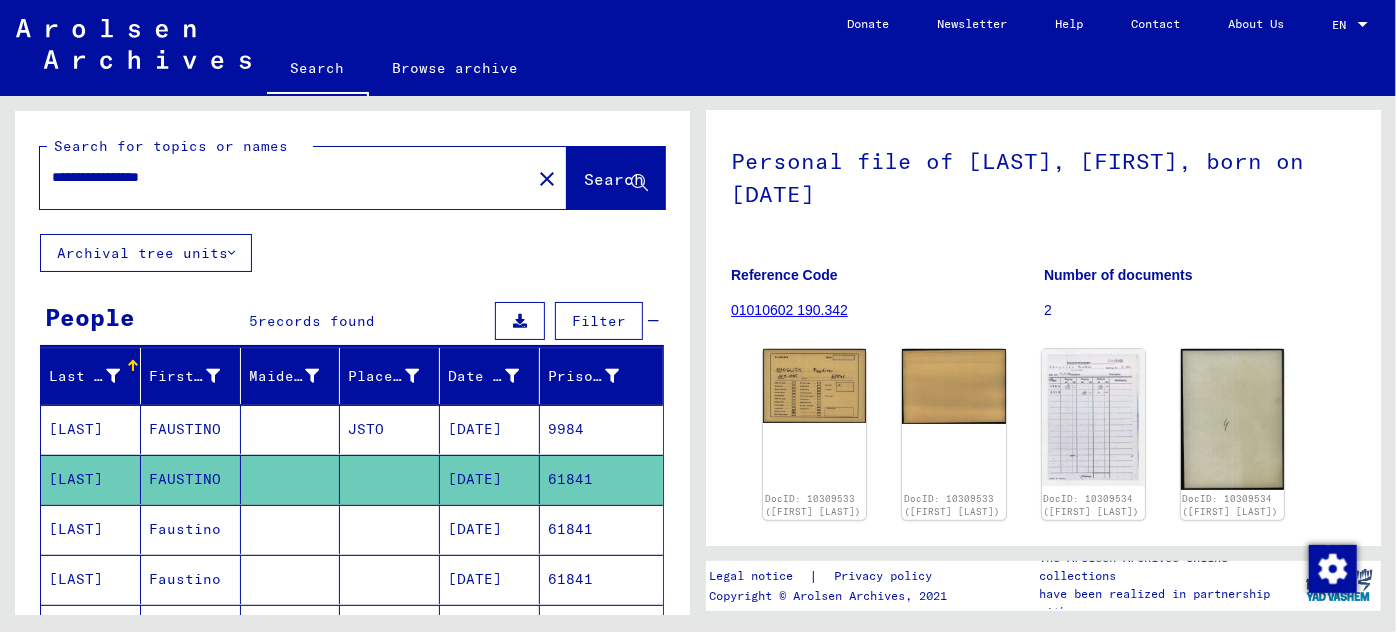 click on "61841" at bounding box center [601, 579] 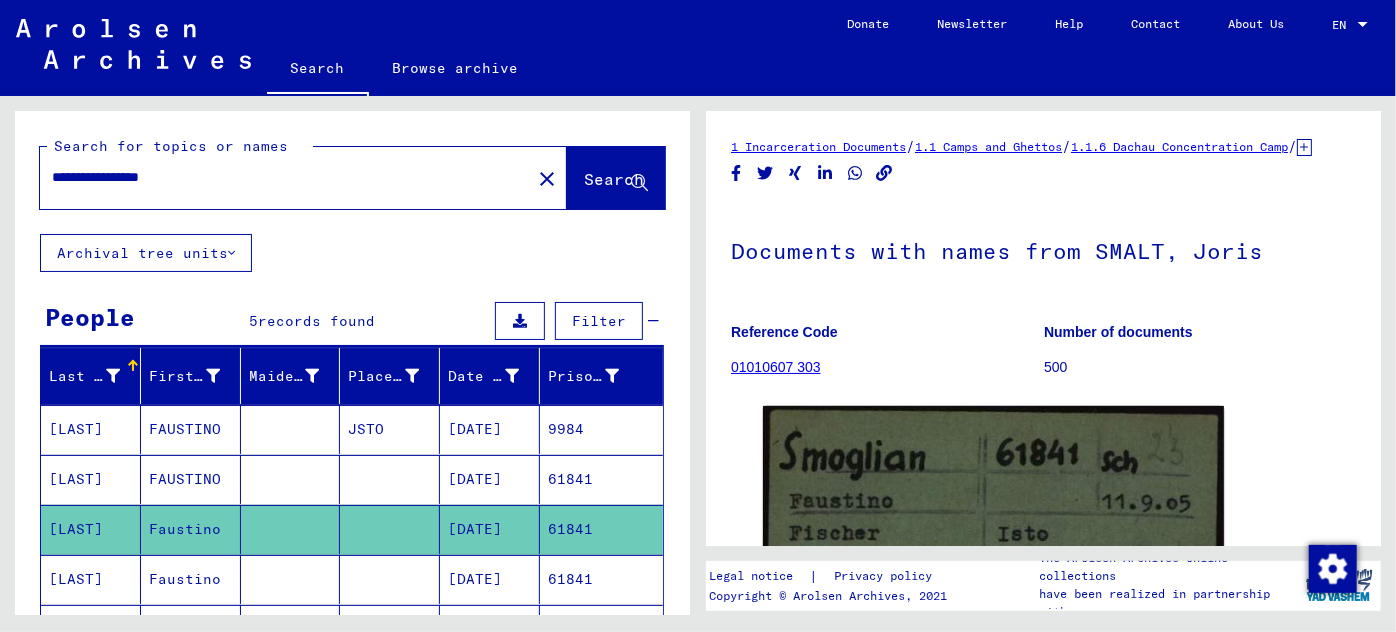 scroll, scrollTop: 59, scrollLeft: 0, axis: vertical 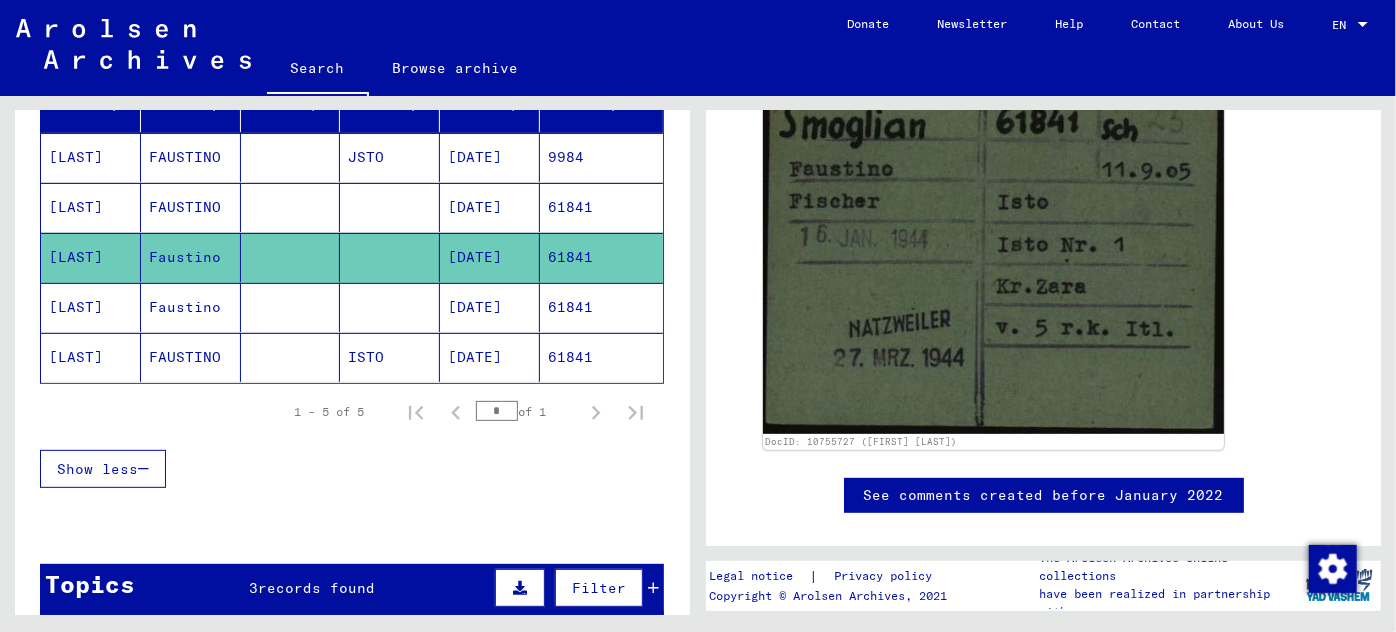 click on "[DATE]" at bounding box center (490, 357) 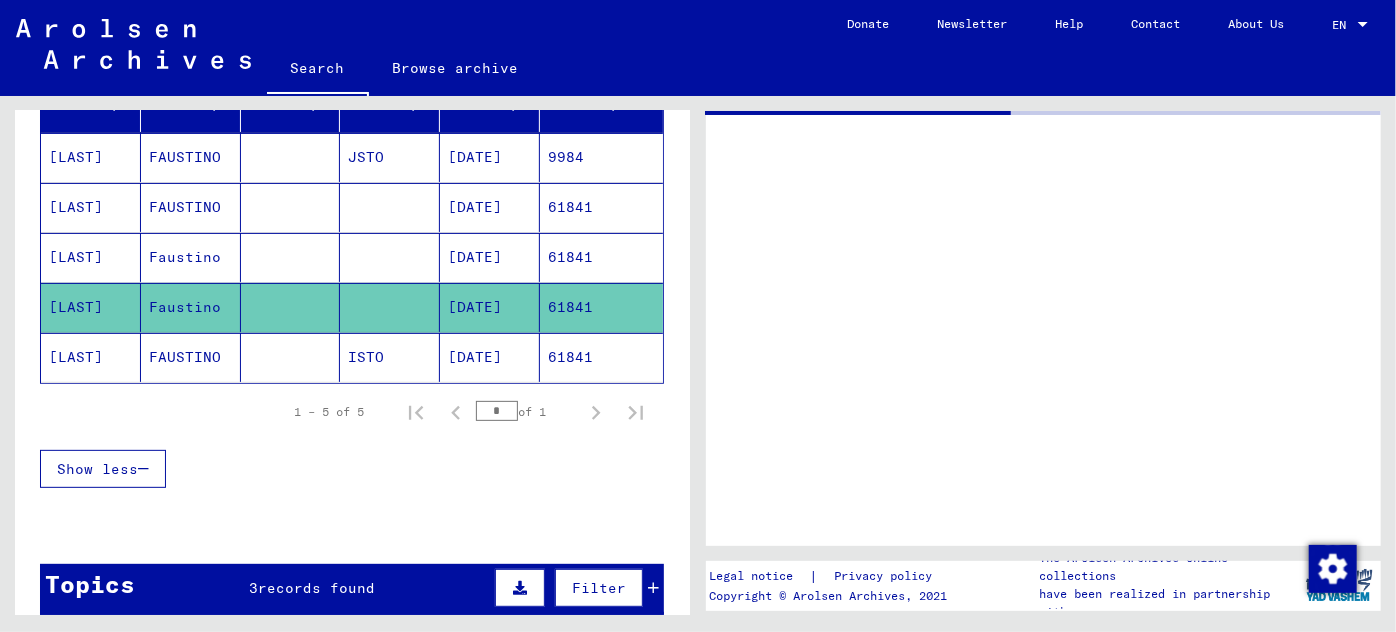 scroll, scrollTop: 0, scrollLeft: 0, axis: both 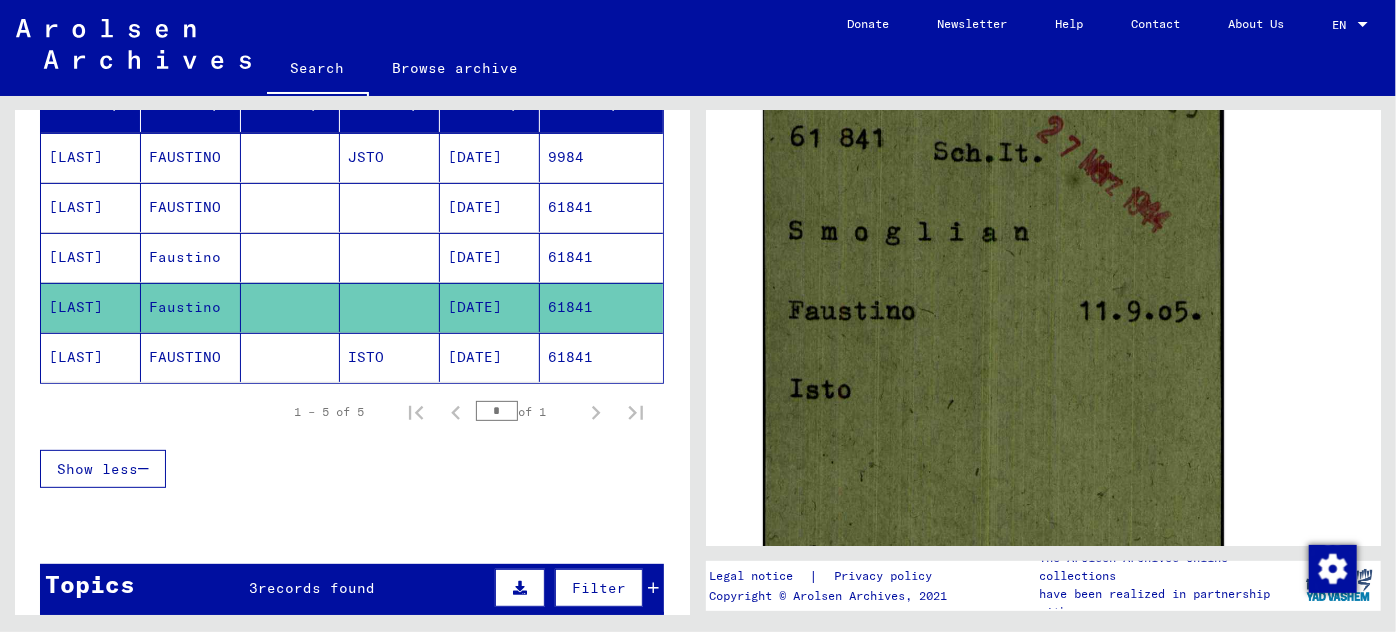 click on "[DATE]" 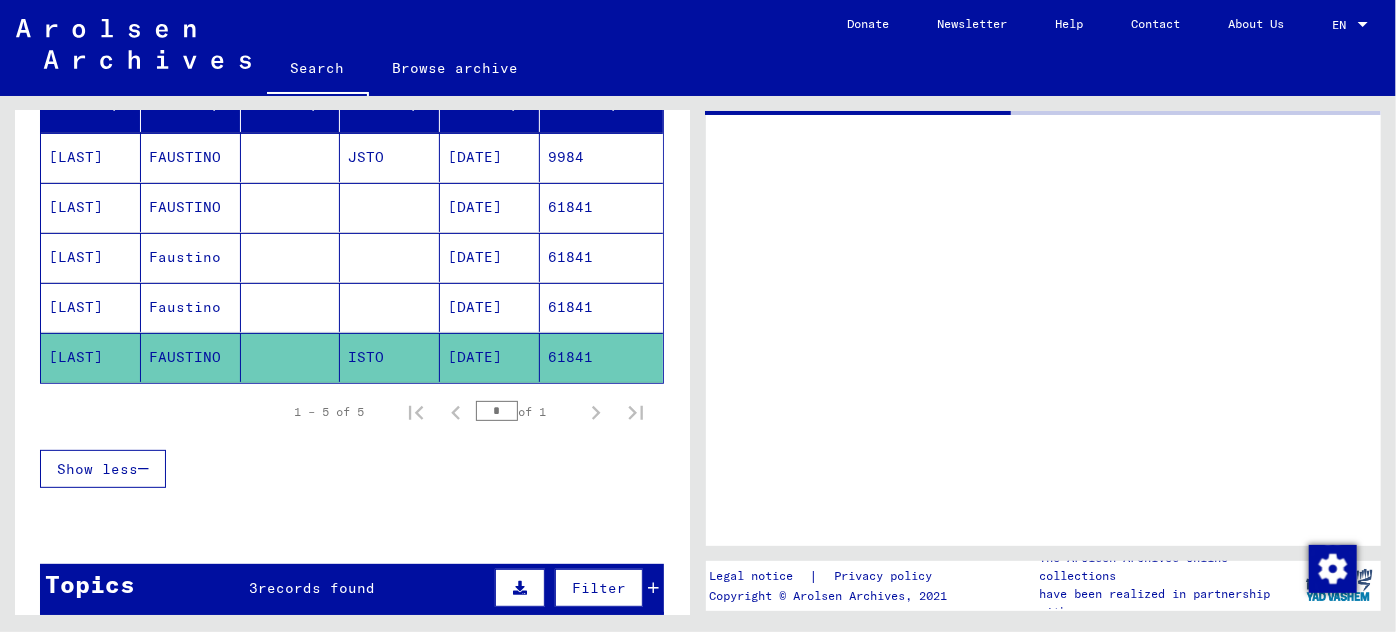 scroll, scrollTop: 0, scrollLeft: 0, axis: both 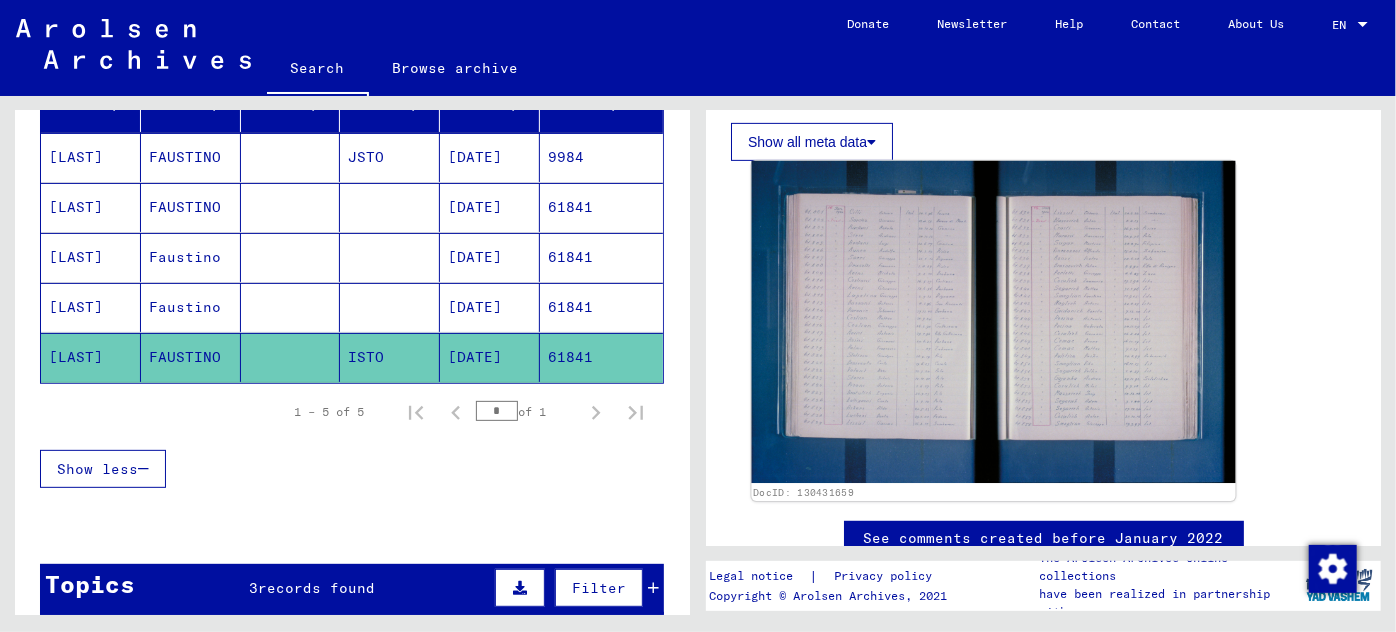 click 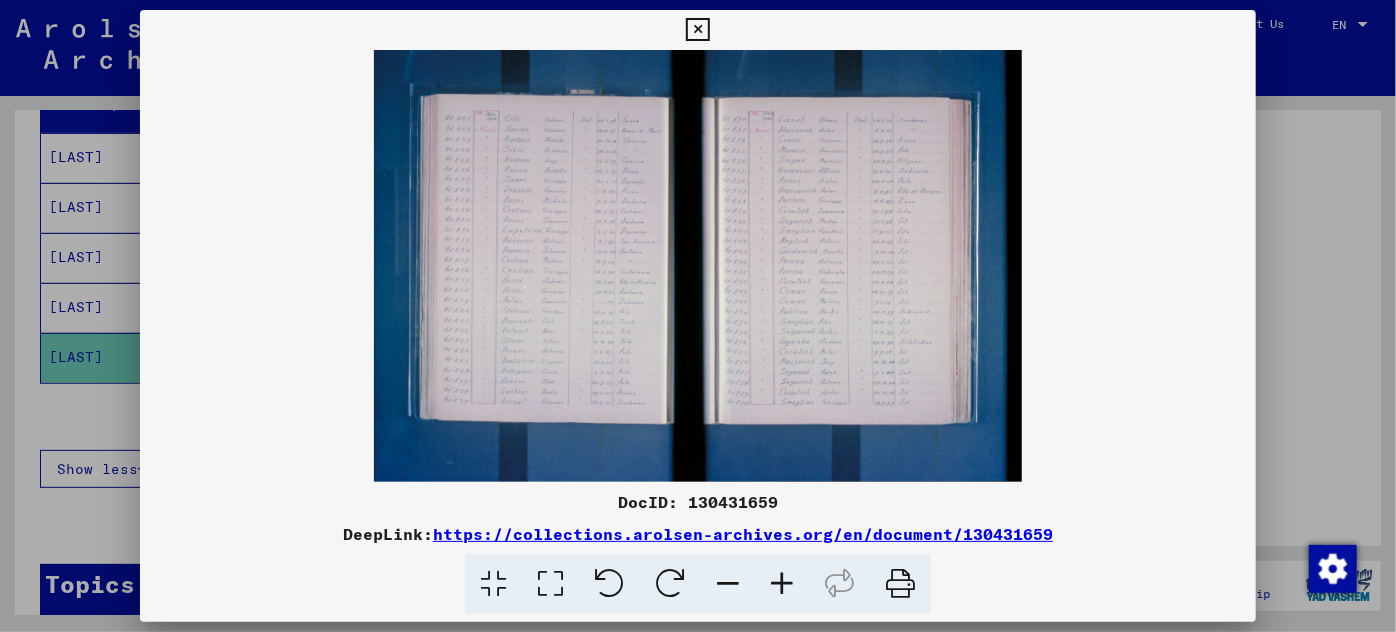 click at bounding box center (782, 584) 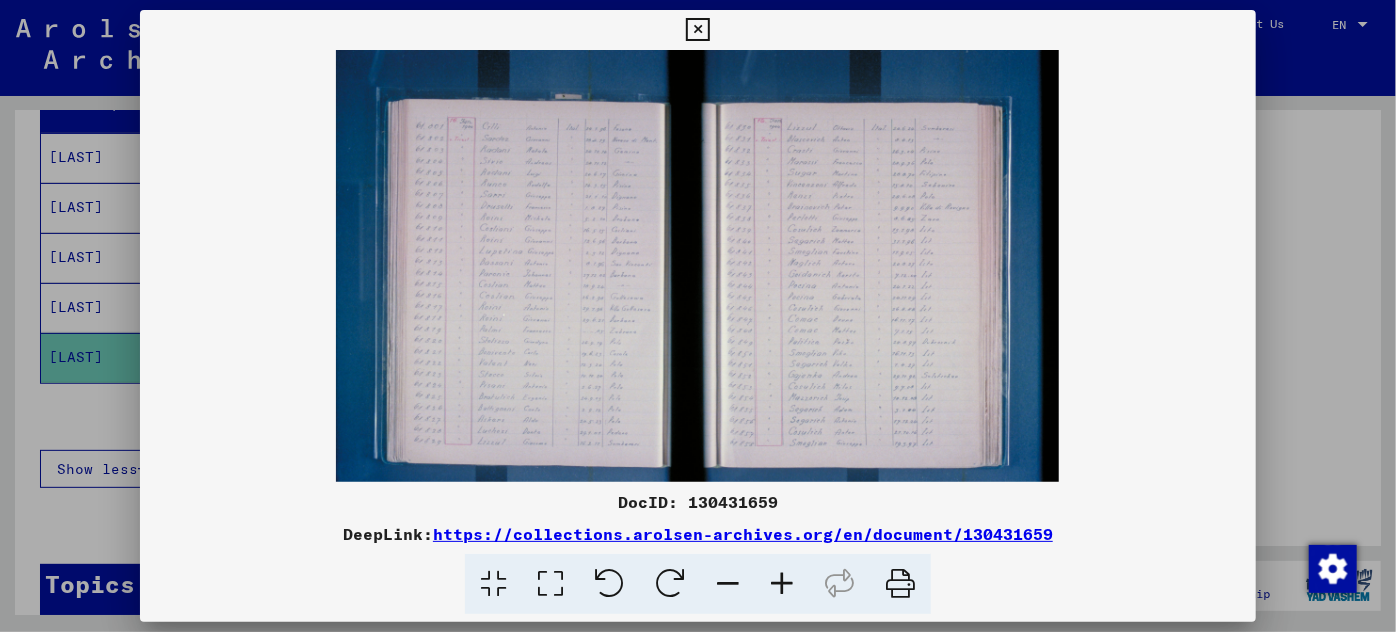 click at bounding box center [782, 584] 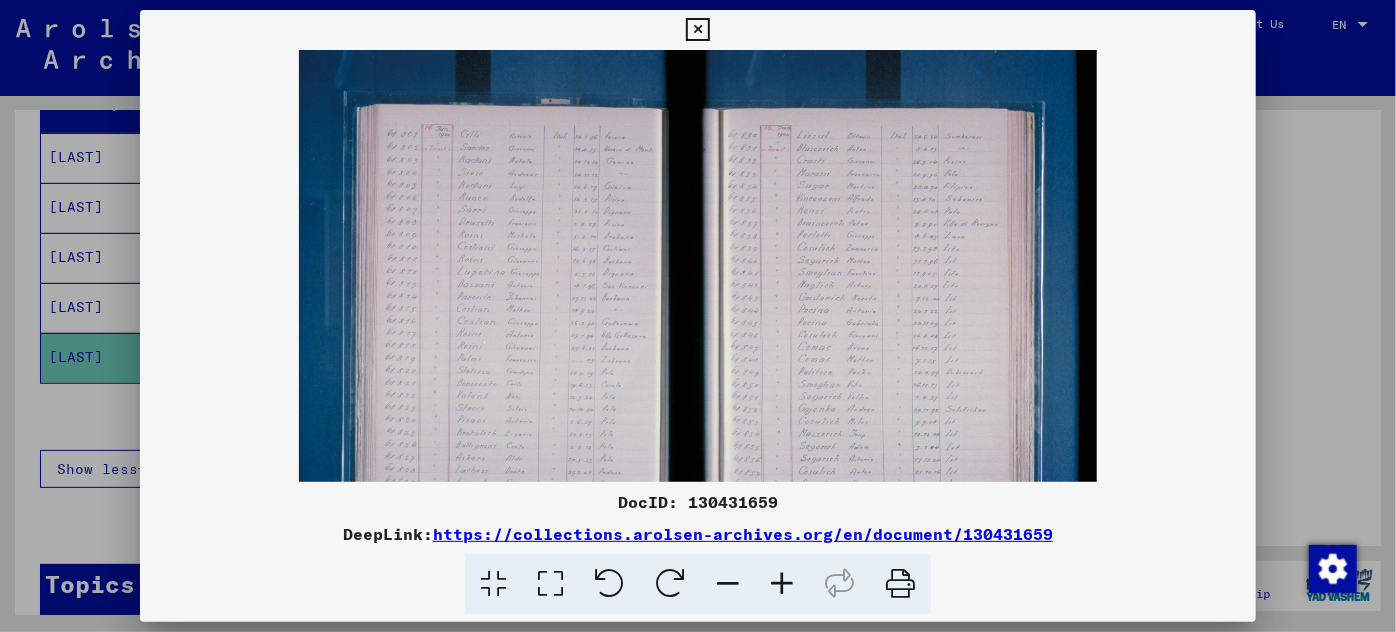 click at bounding box center (782, 584) 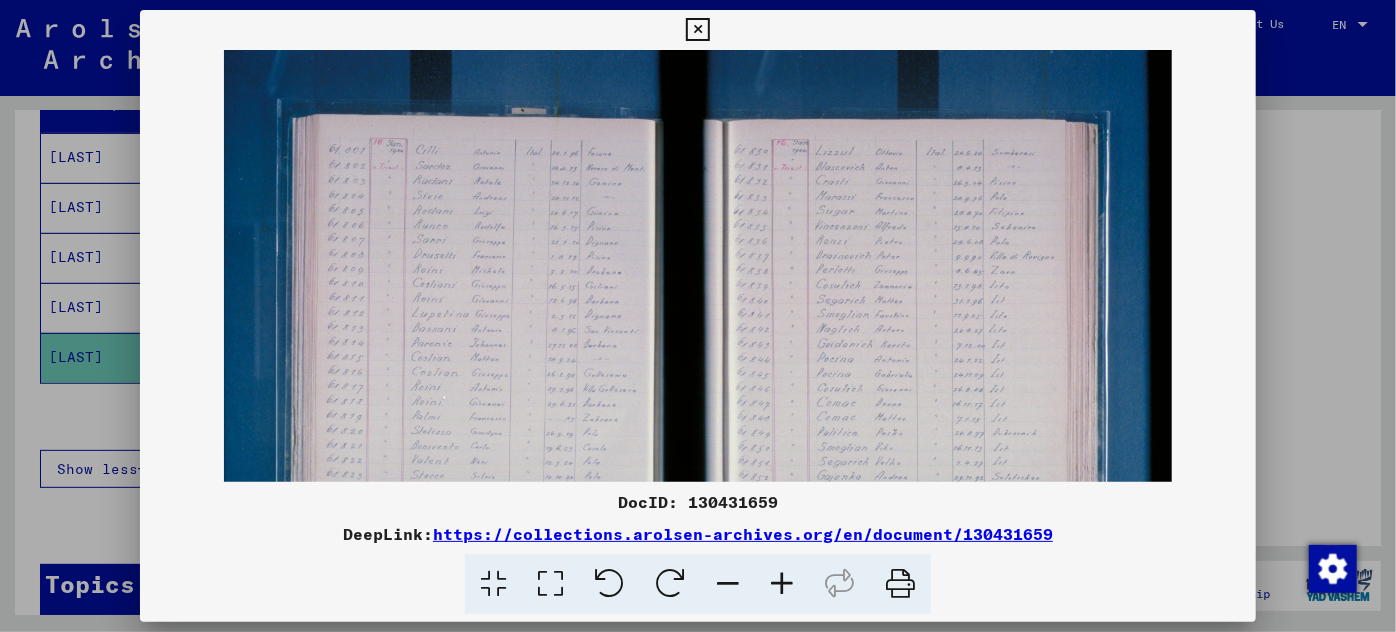 click at bounding box center (782, 584) 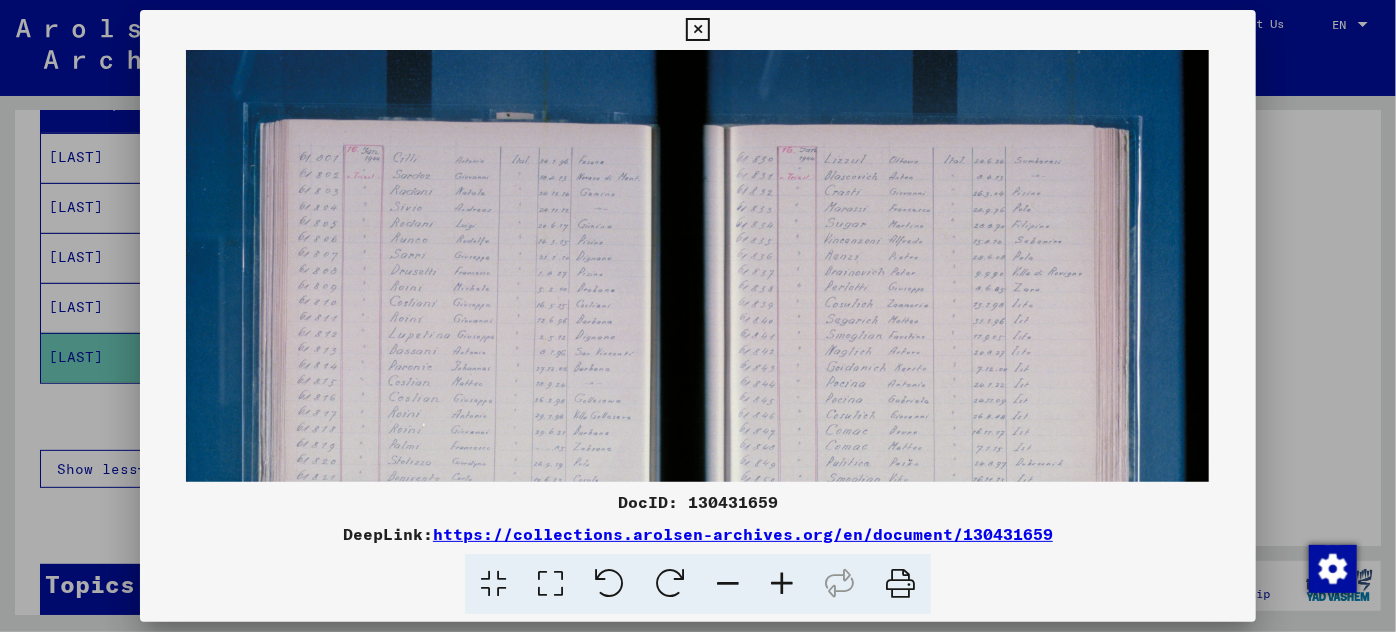 click at bounding box center [782, 584] 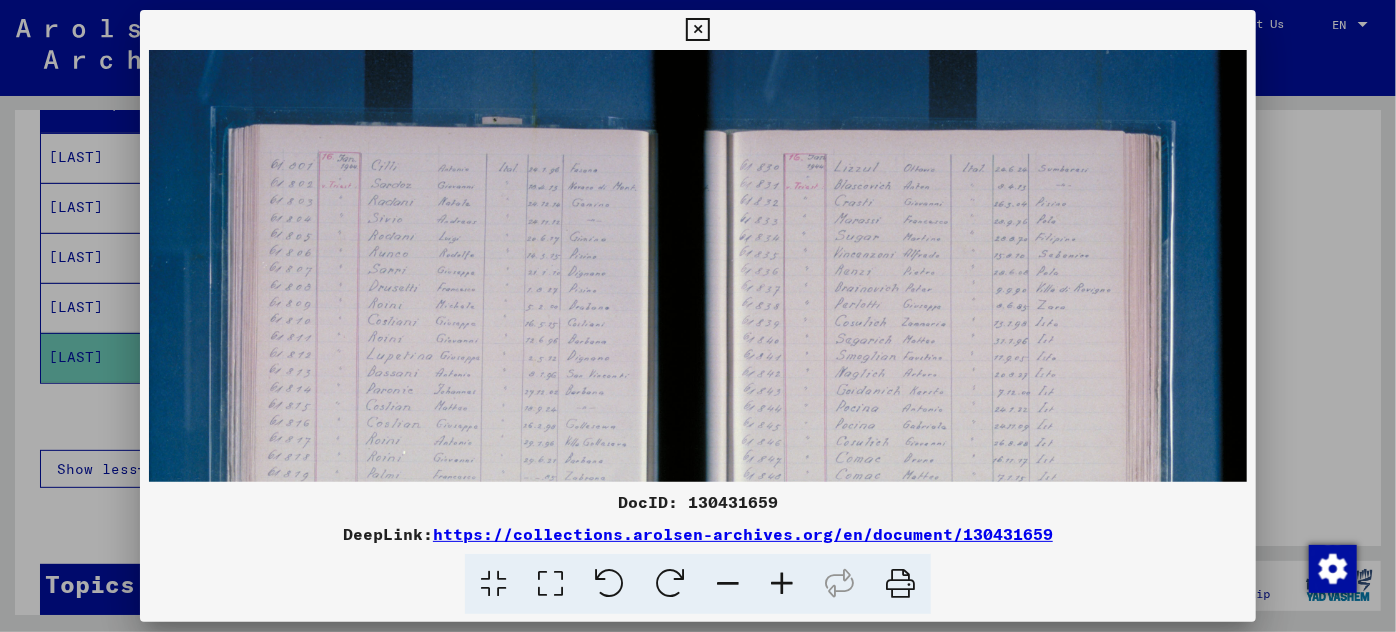 click at bounding box center (782, 584) 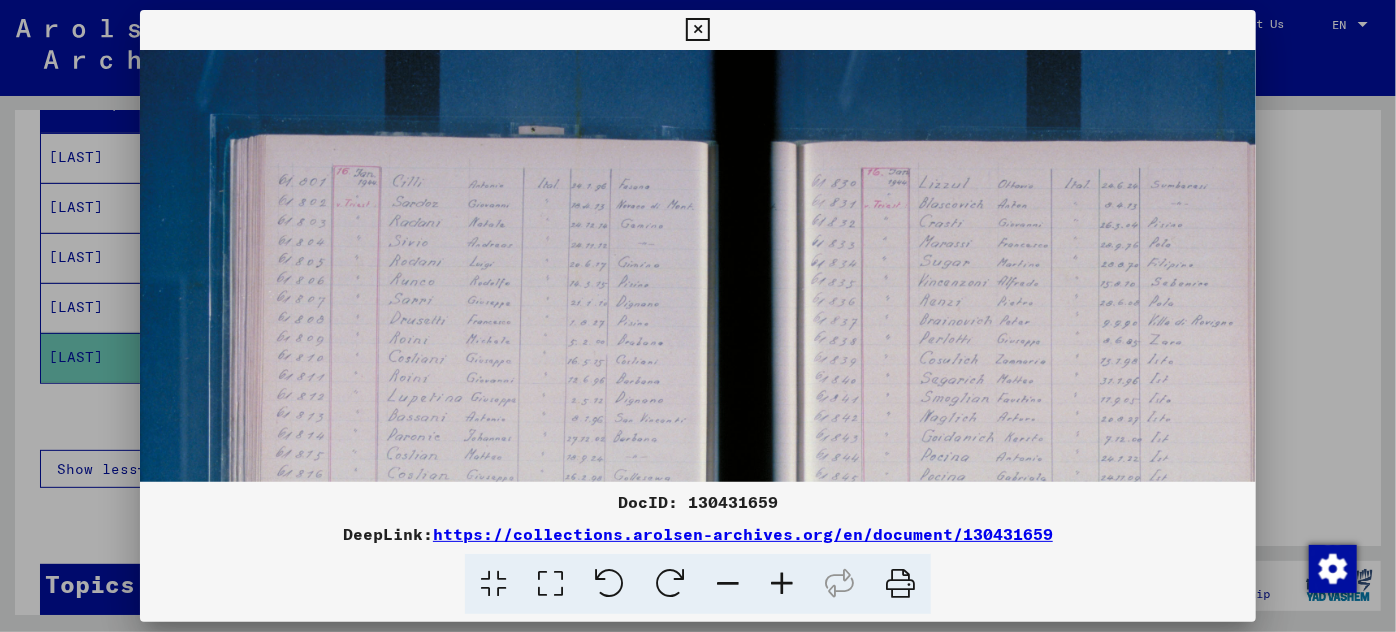 click at bounding box center (782, 584) 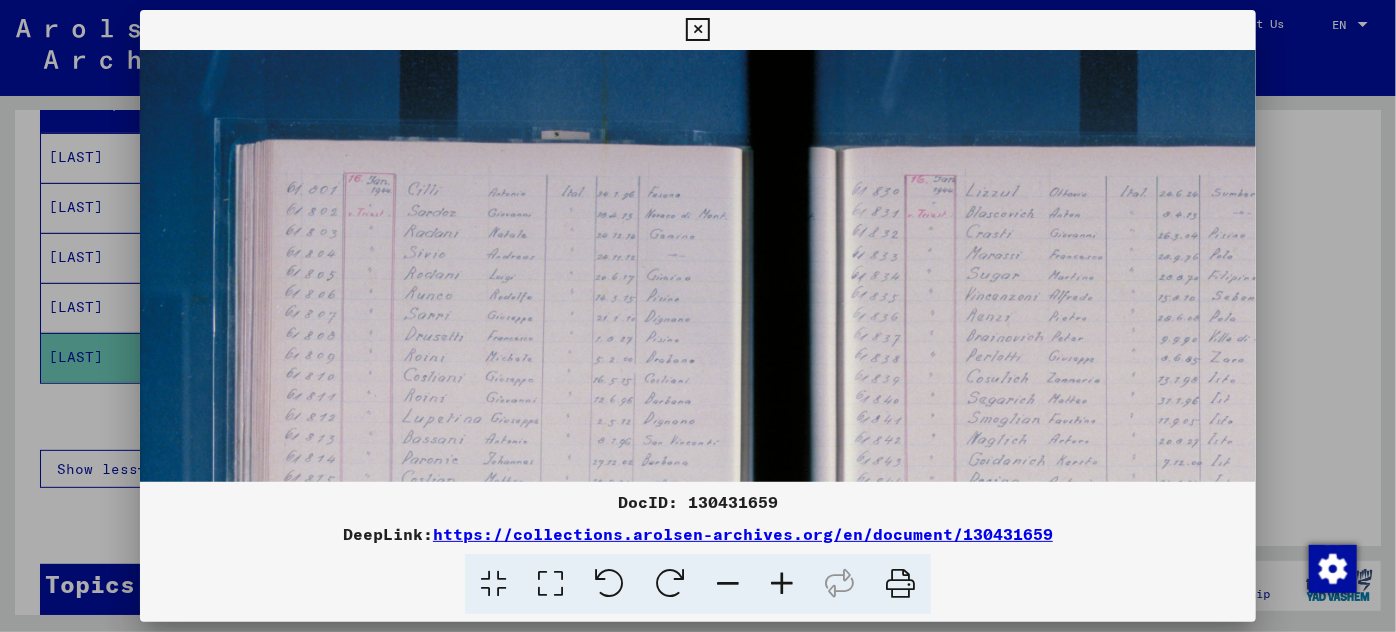 click at bounding box center [782, 584] 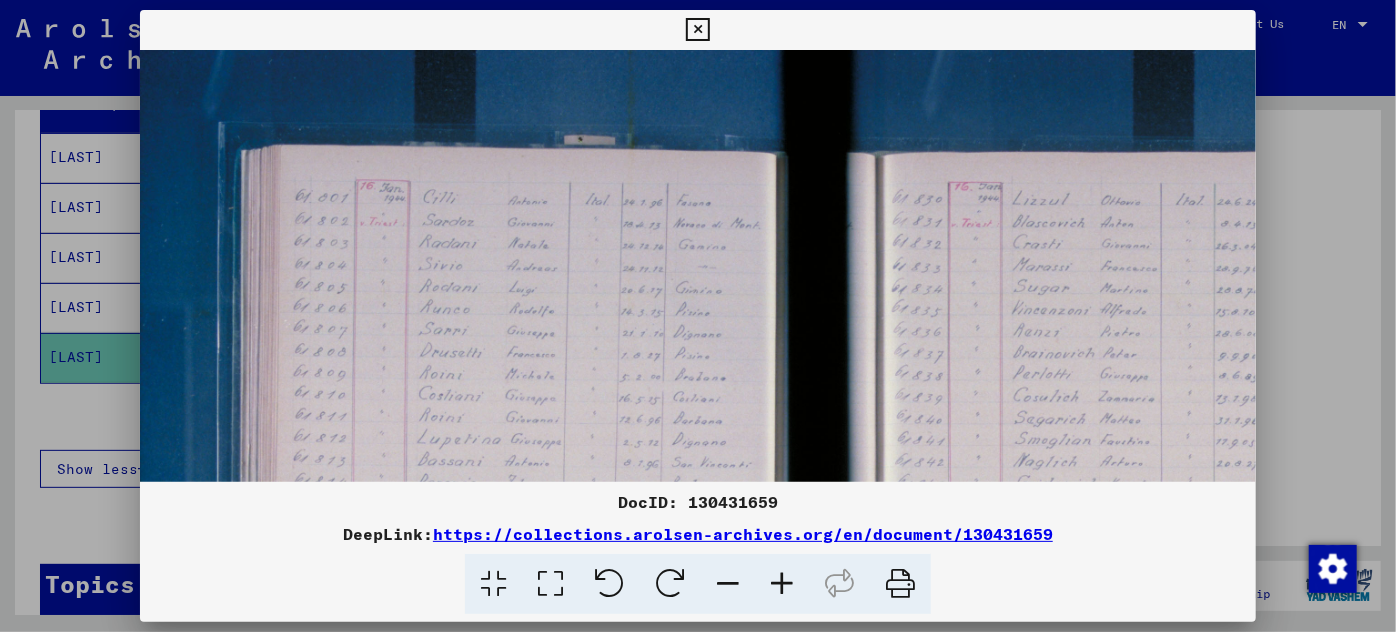 click at bounding box center (782, 584) 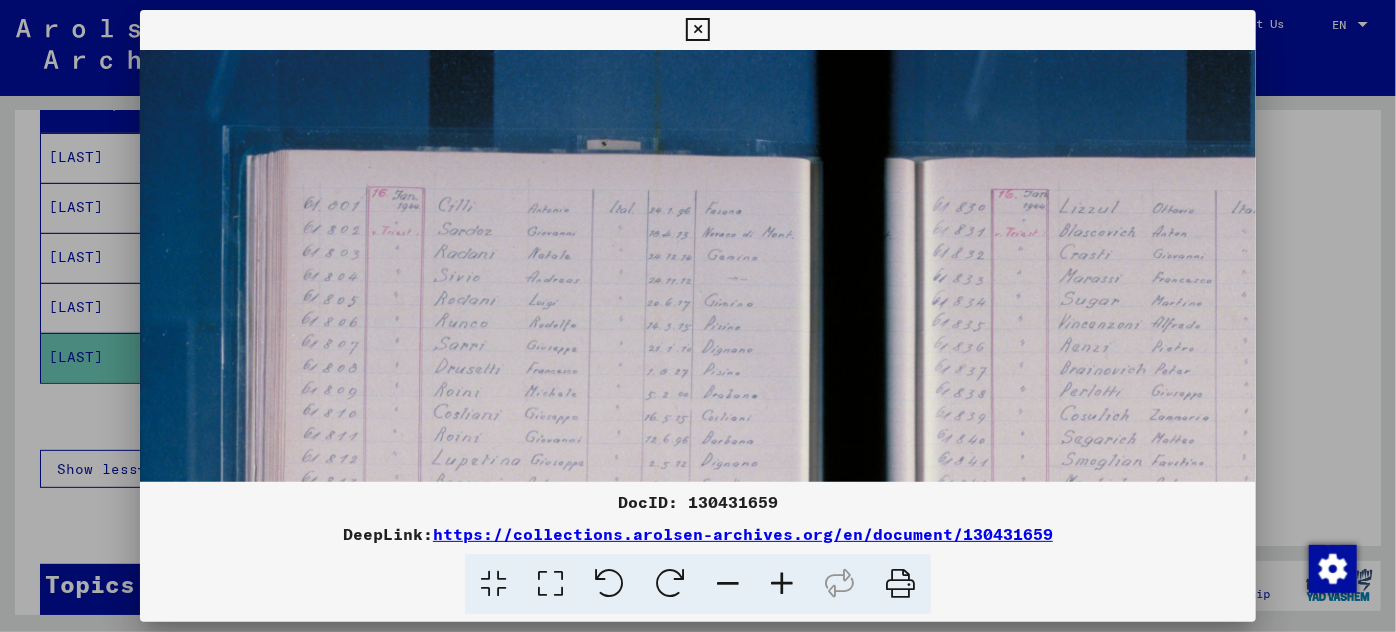 click at bounding box center [782, 584] 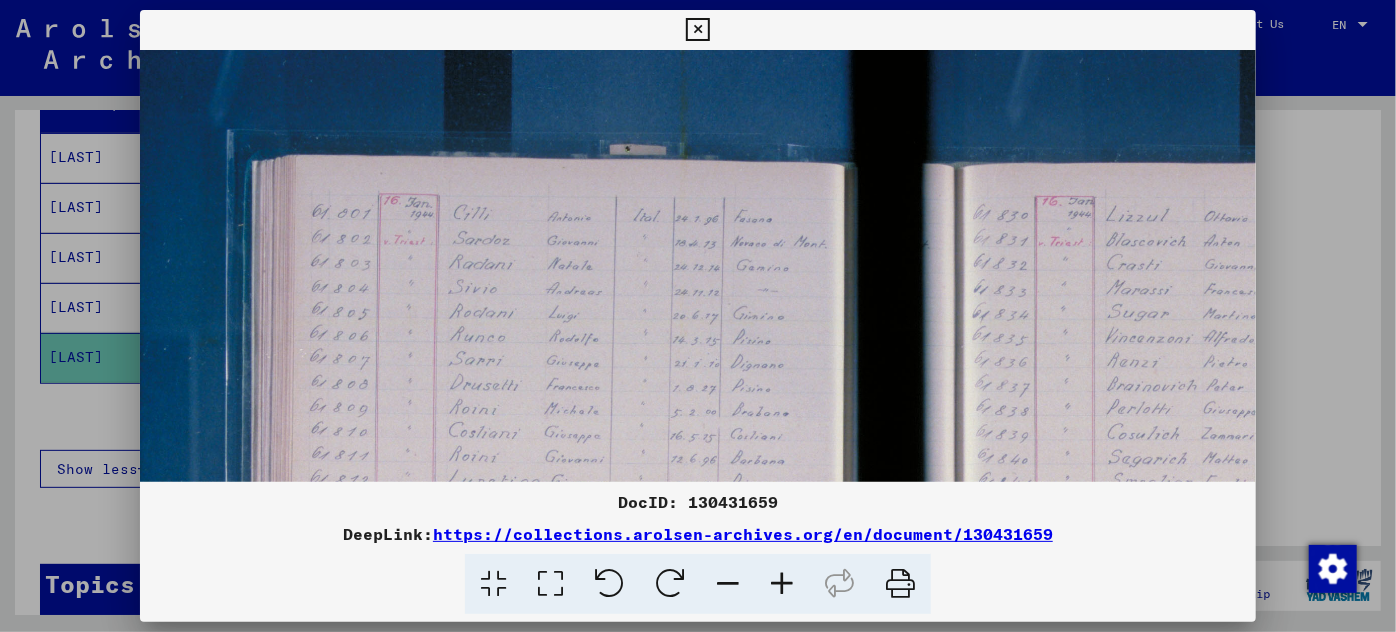 click at bounding box center (782, 584) 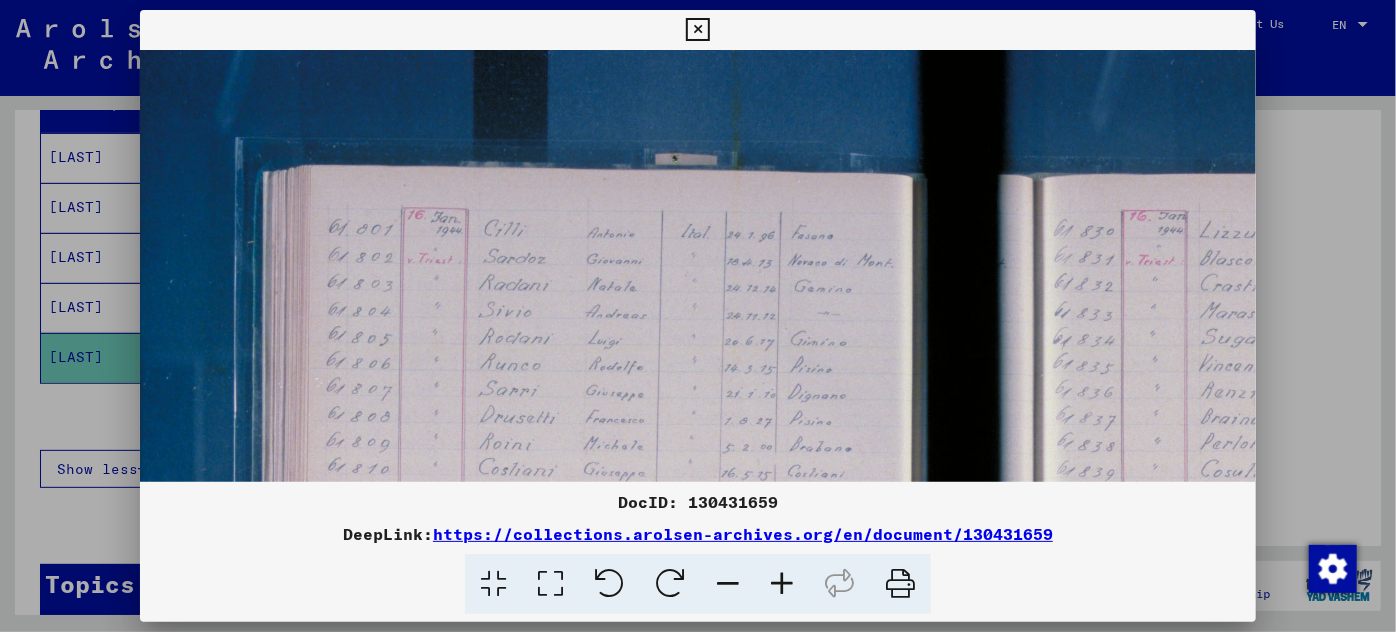 click at bounding box center [782, 584] 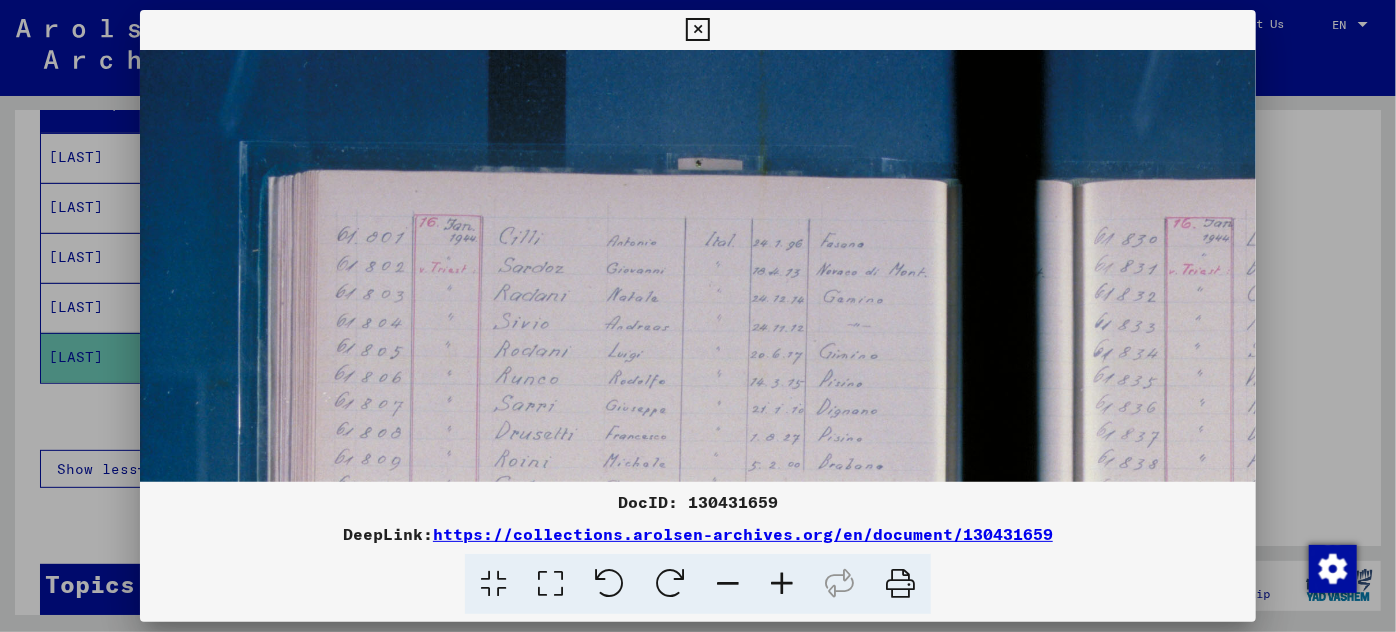 click at bounding box center (782, 584) 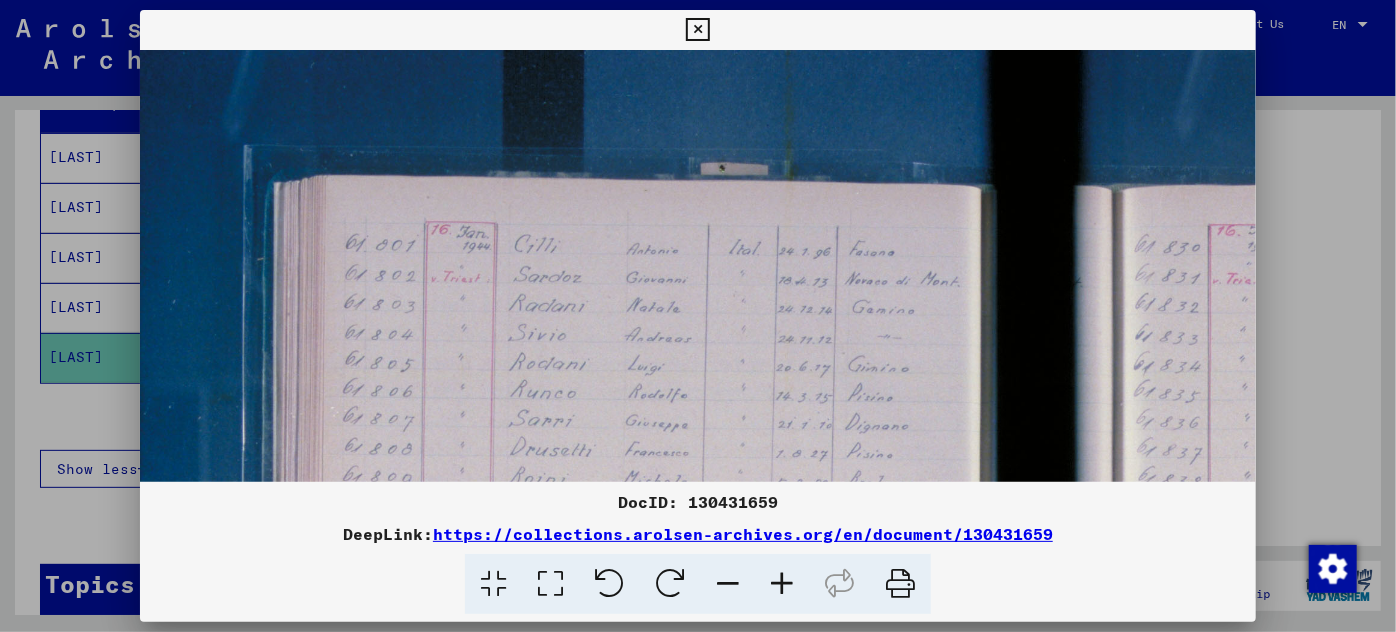 click at bounding box center (782, 584) 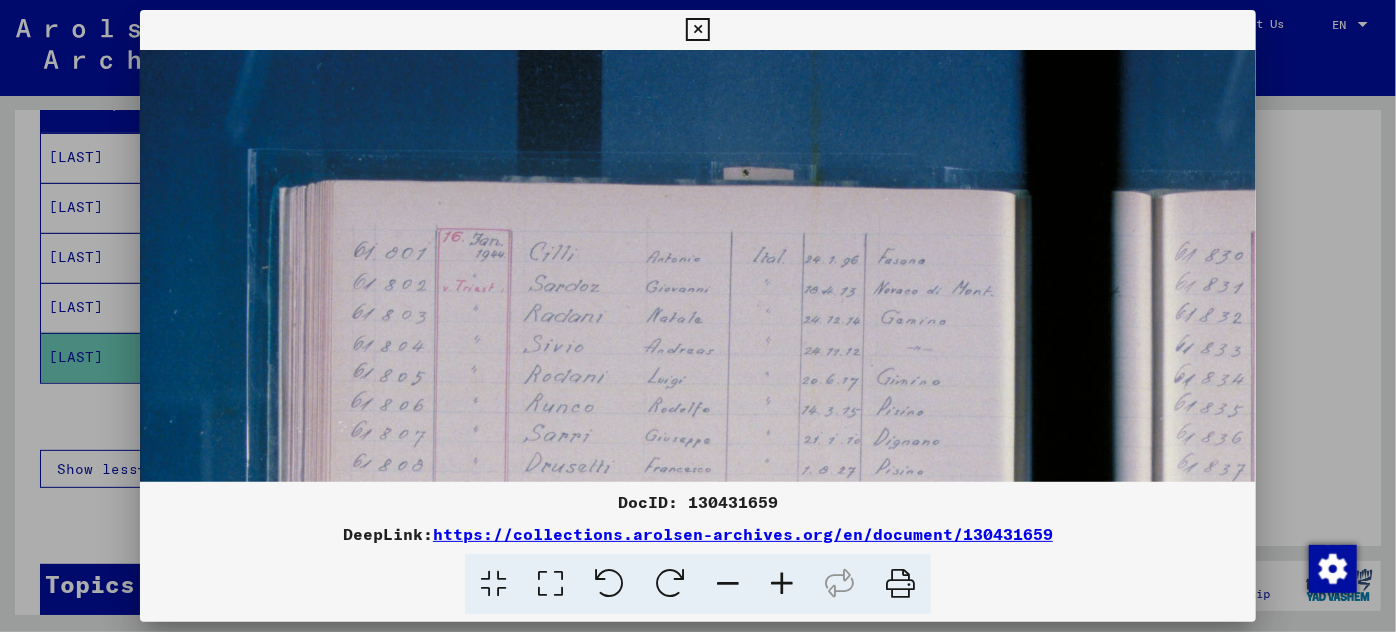 click at bounding box center (782, 584) 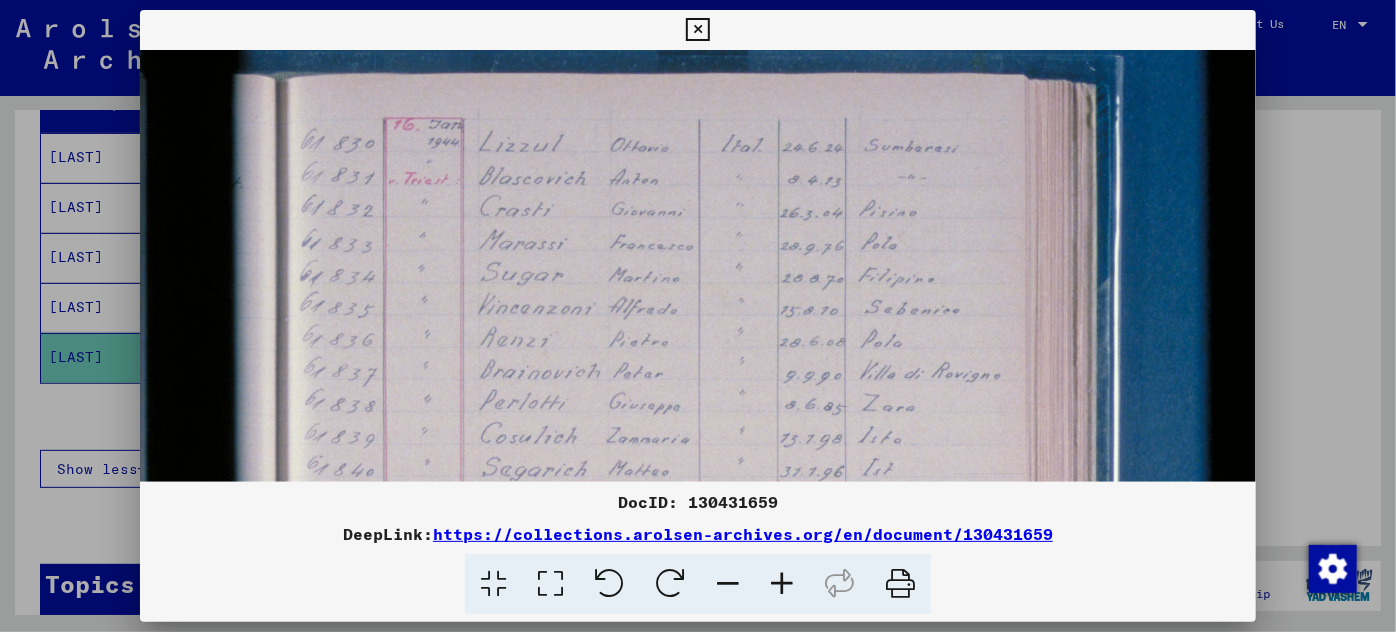 scroll, scrollTop: 130, scrollLeft: 955, axis: both 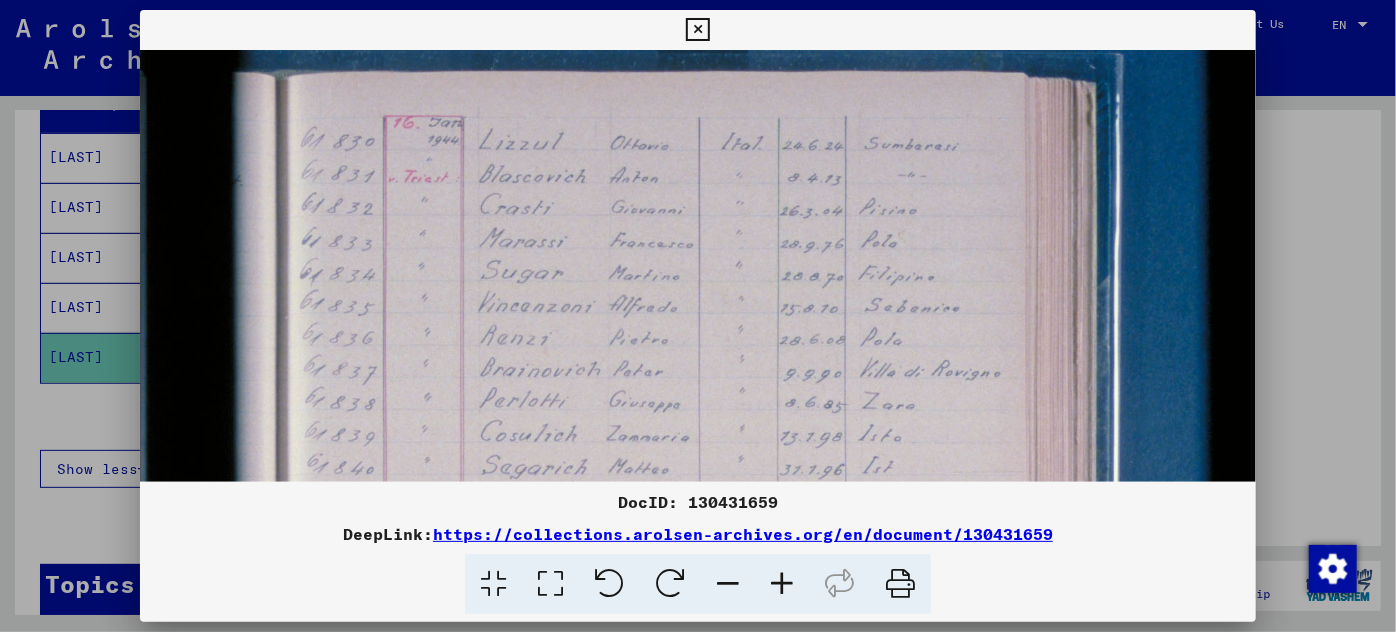 drag, startPoint x: 1036, startPoint y: 359, endPoint x: 26, endPoint y: 229, distance: 1018.332 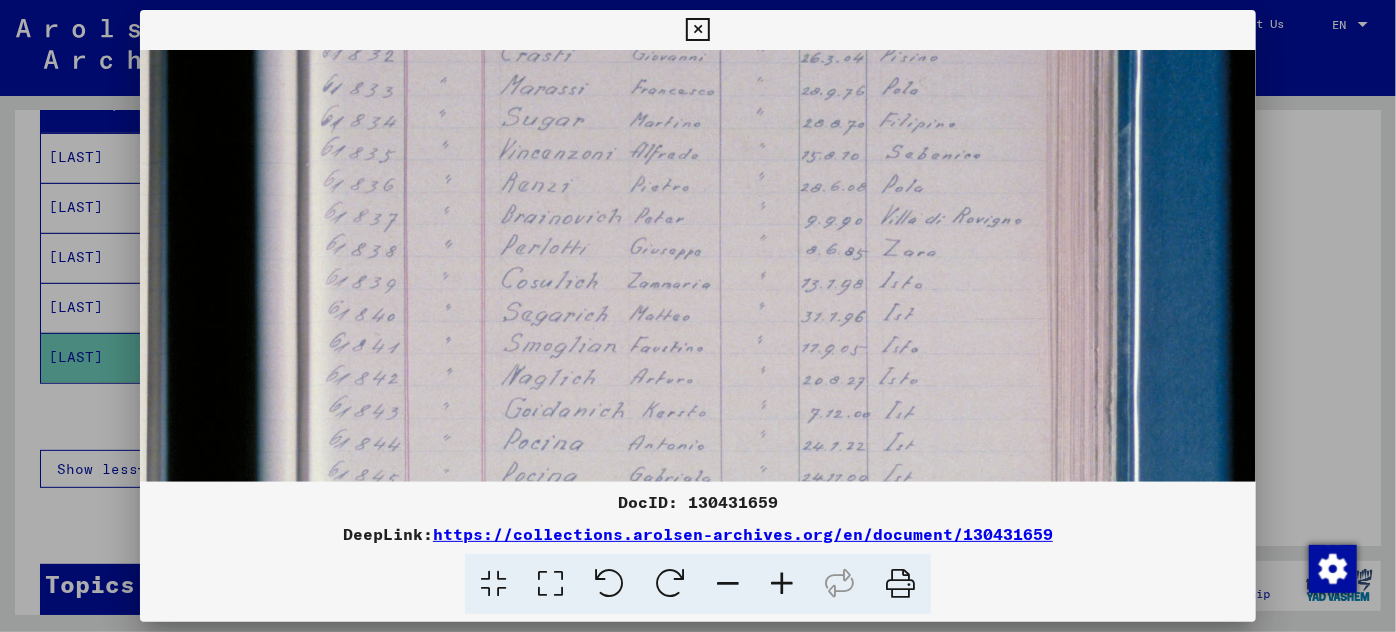 scroll, scrollTop: 290, scrollLeft: 934, axis: both 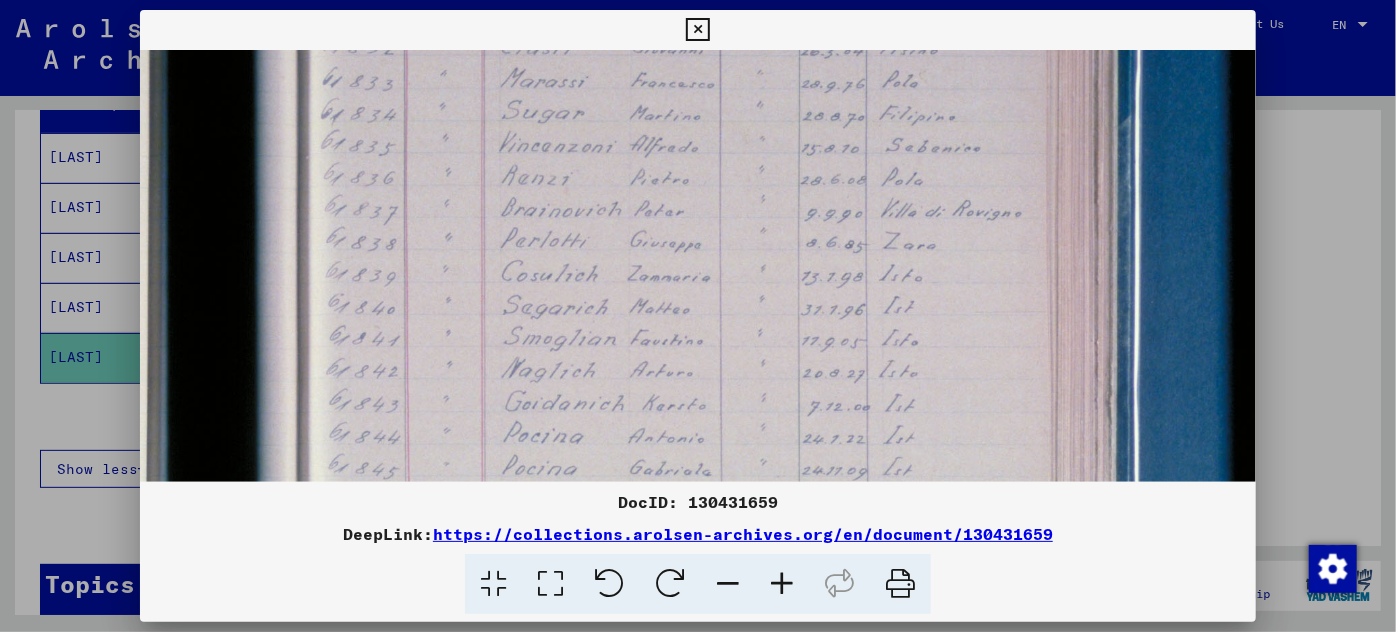 drag, startPoint x: 626, startPoint y: 394, endPoint x: 650, endPoint y: 235, distance: 160.80112 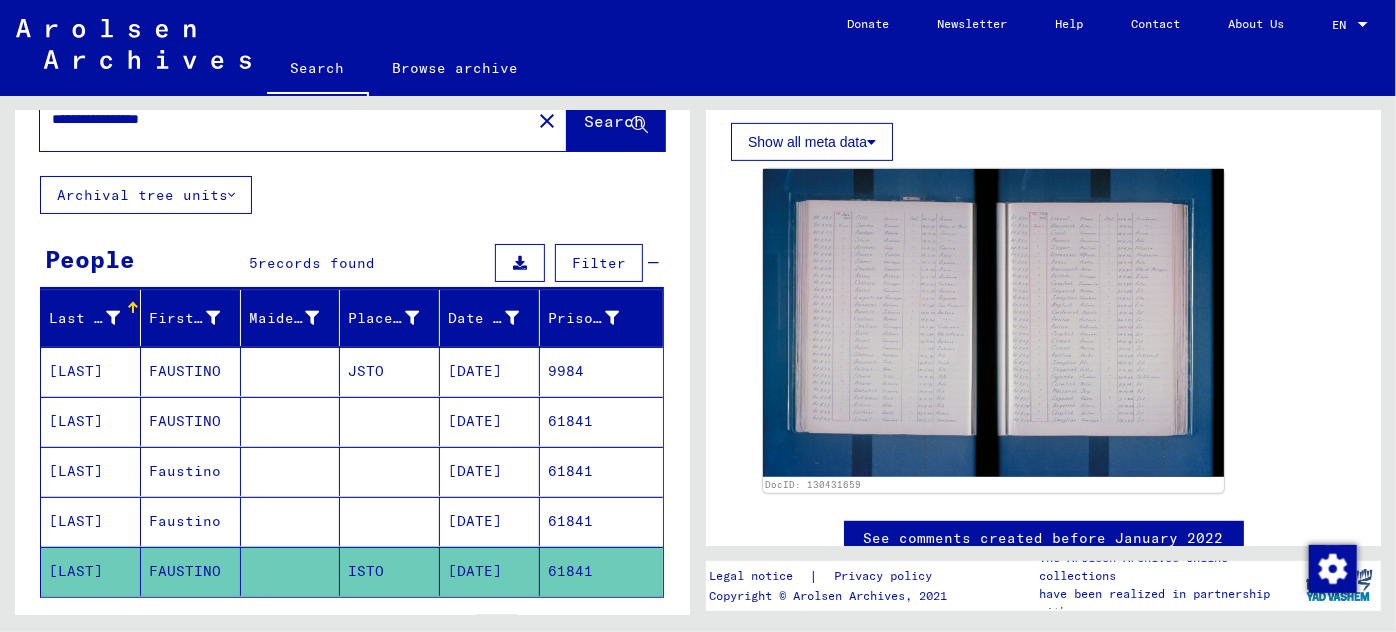scroll, scrollTop: 0, scrollLeft: 0, axis: both 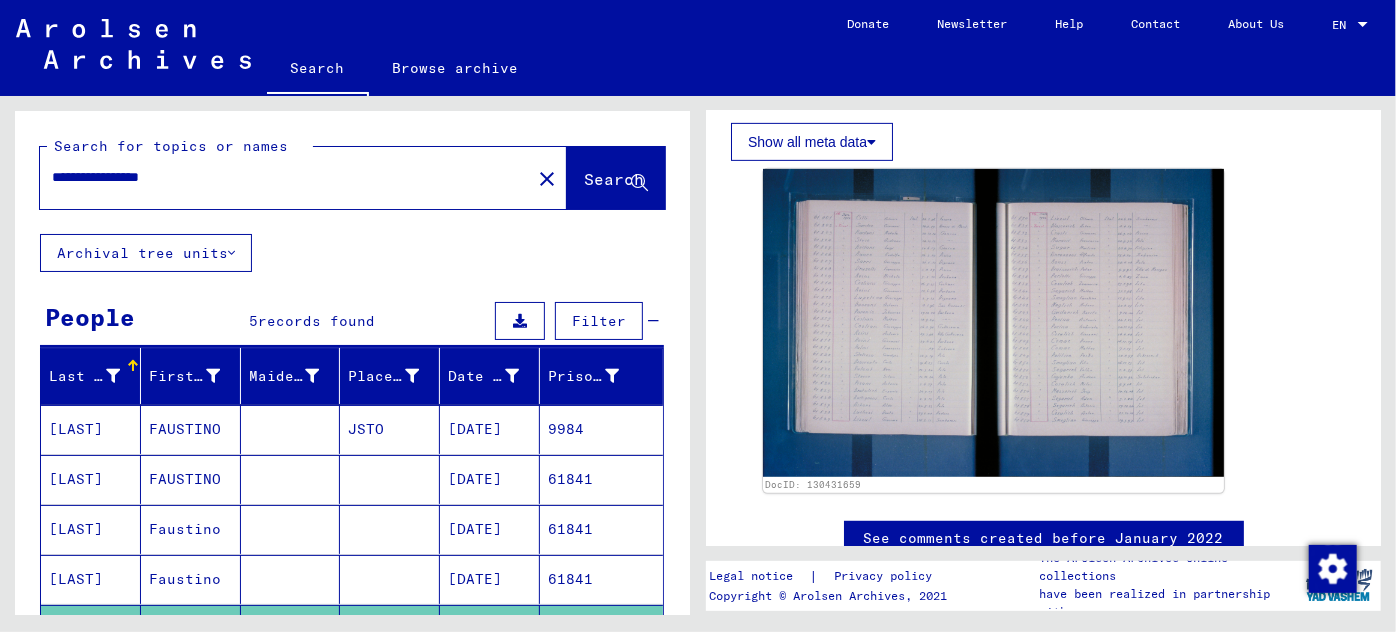 drag, startPoint x: 226, startPoint y: 173, endPoint x: 37, endPoint y: 178, distance: 189.06613 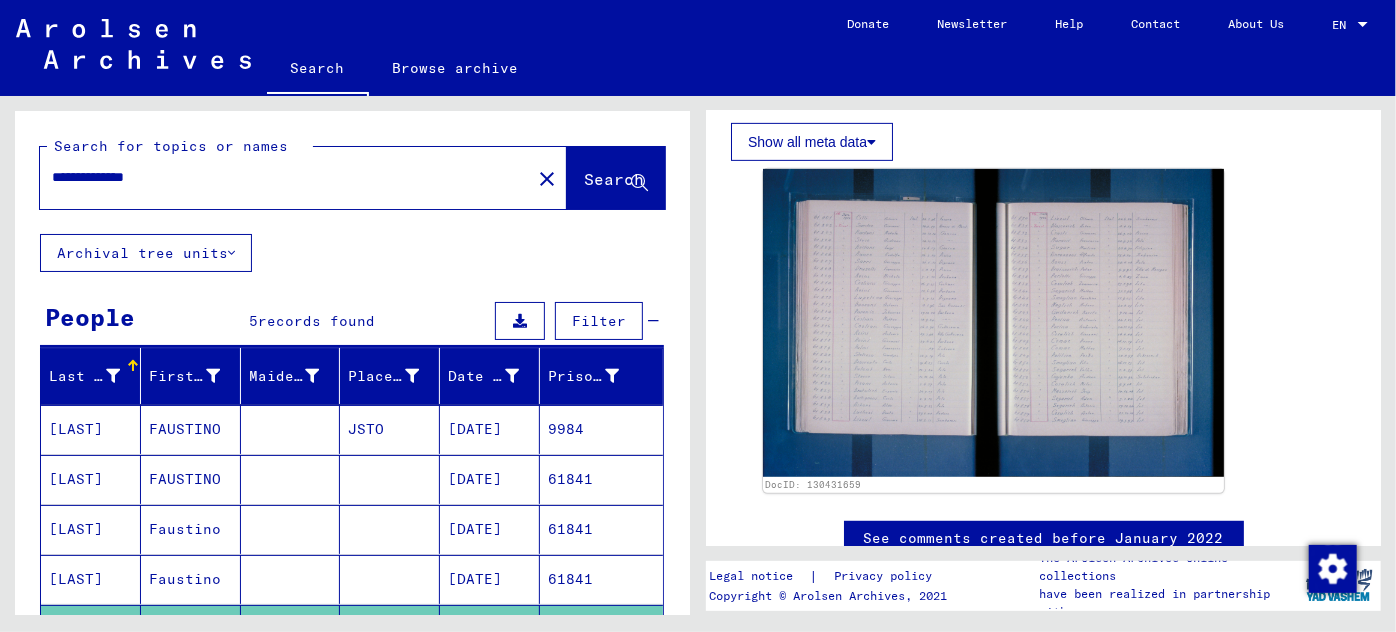 type on "**********" 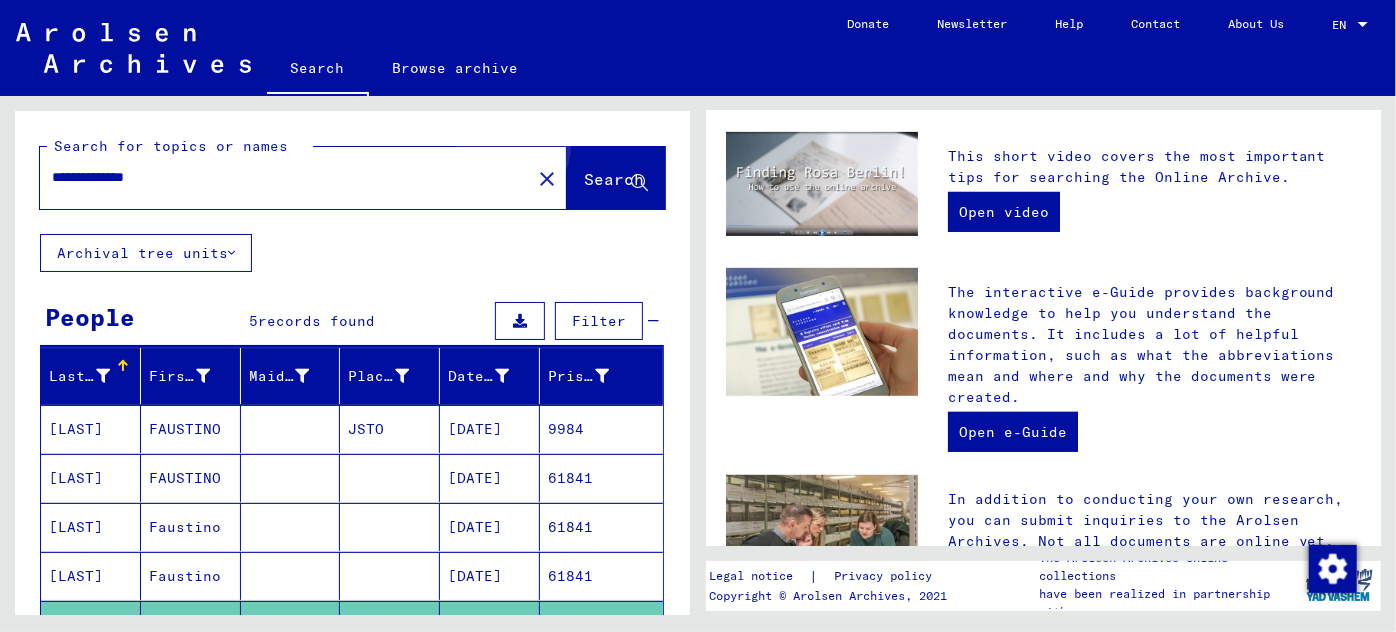 scroll, scrollTop: 0, scrollLeft: 0, axis: both 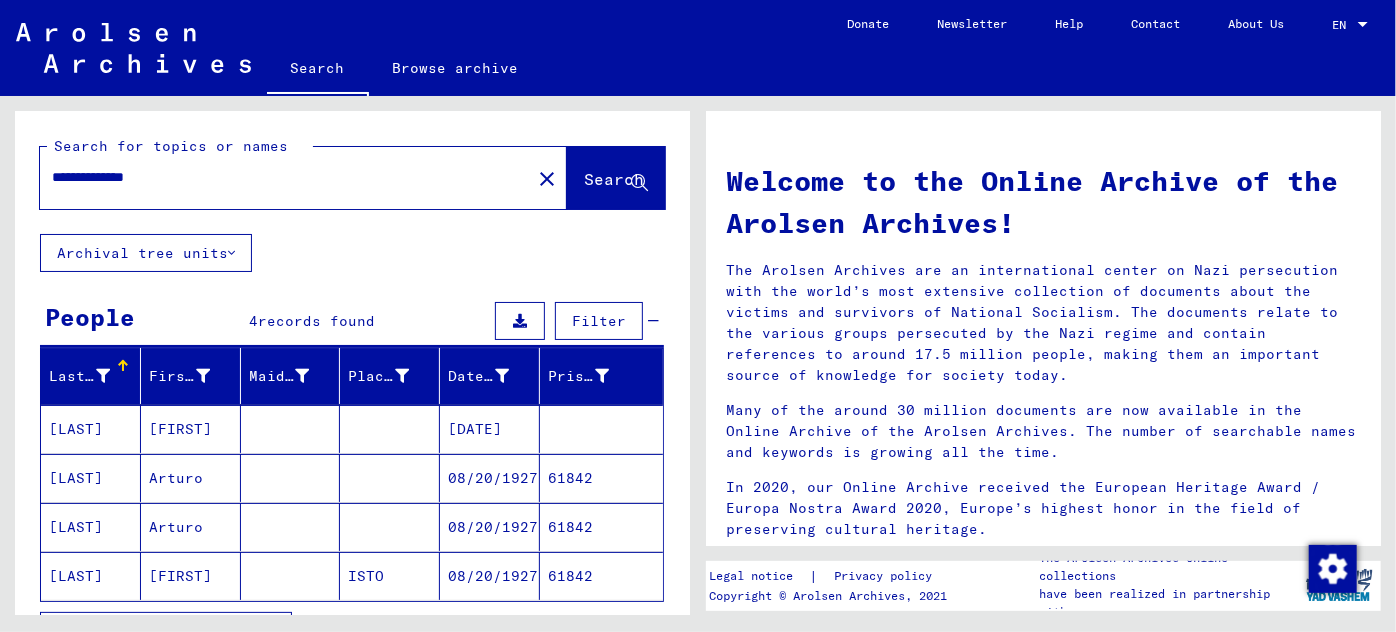 click on "[FIRST]" at bounding box center (191, 478) 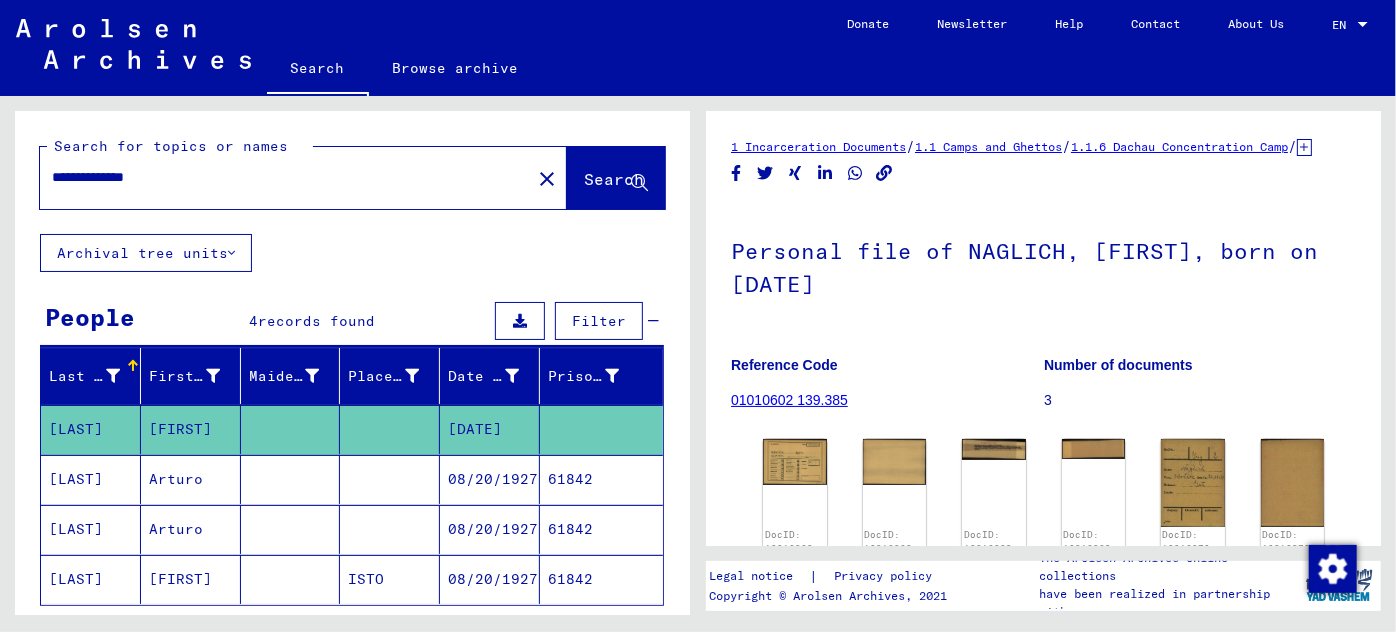 scroll, scrollTop: 0, scrollLeft: 0, axis: both 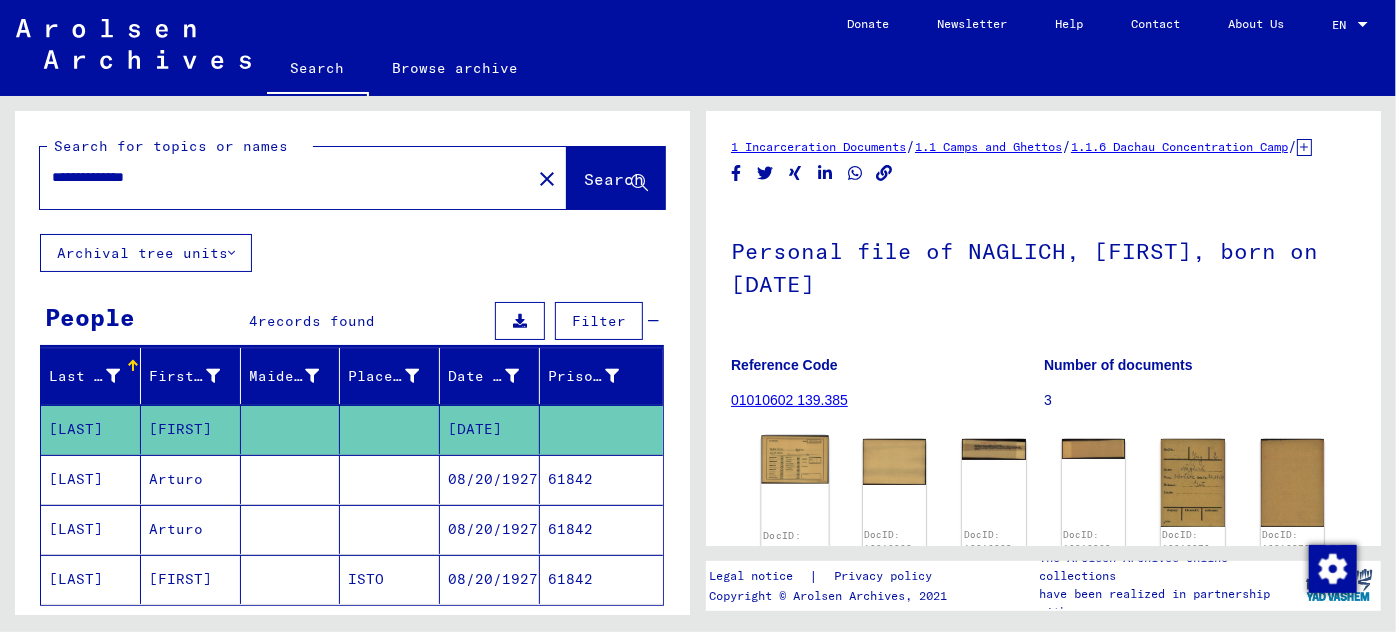 click 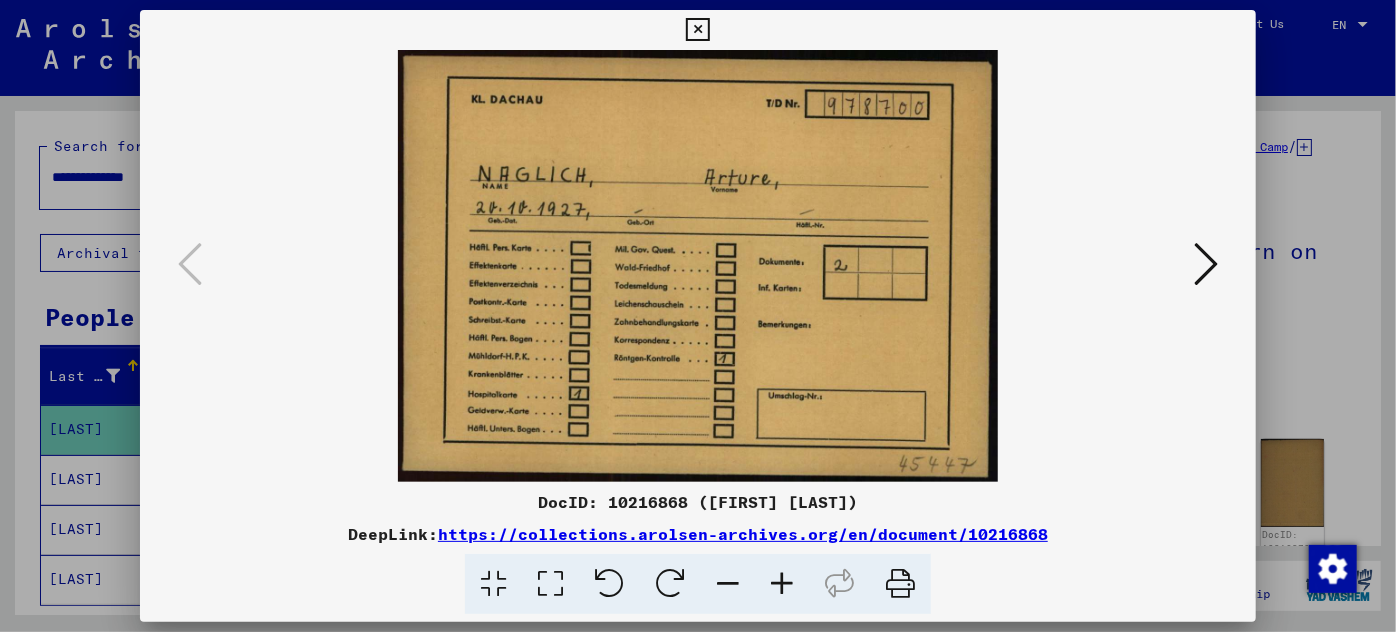 click at bounding box center [1206, 264] 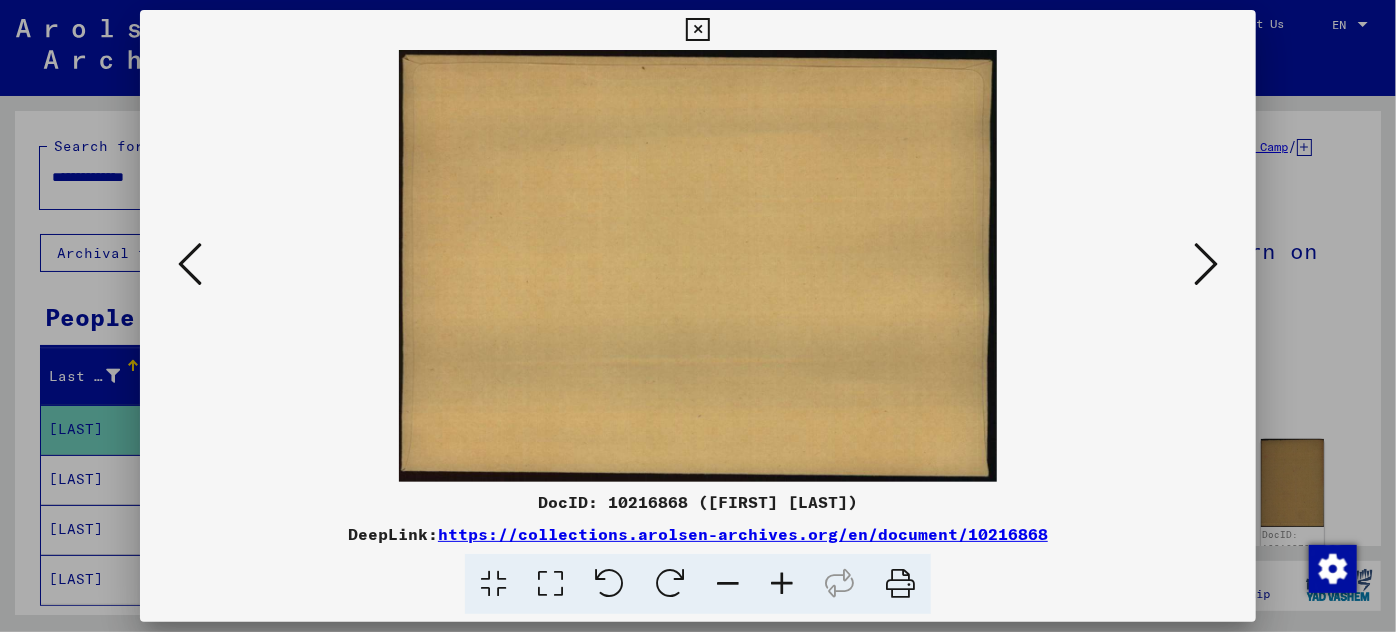 click at bounding box center [1206, 264] 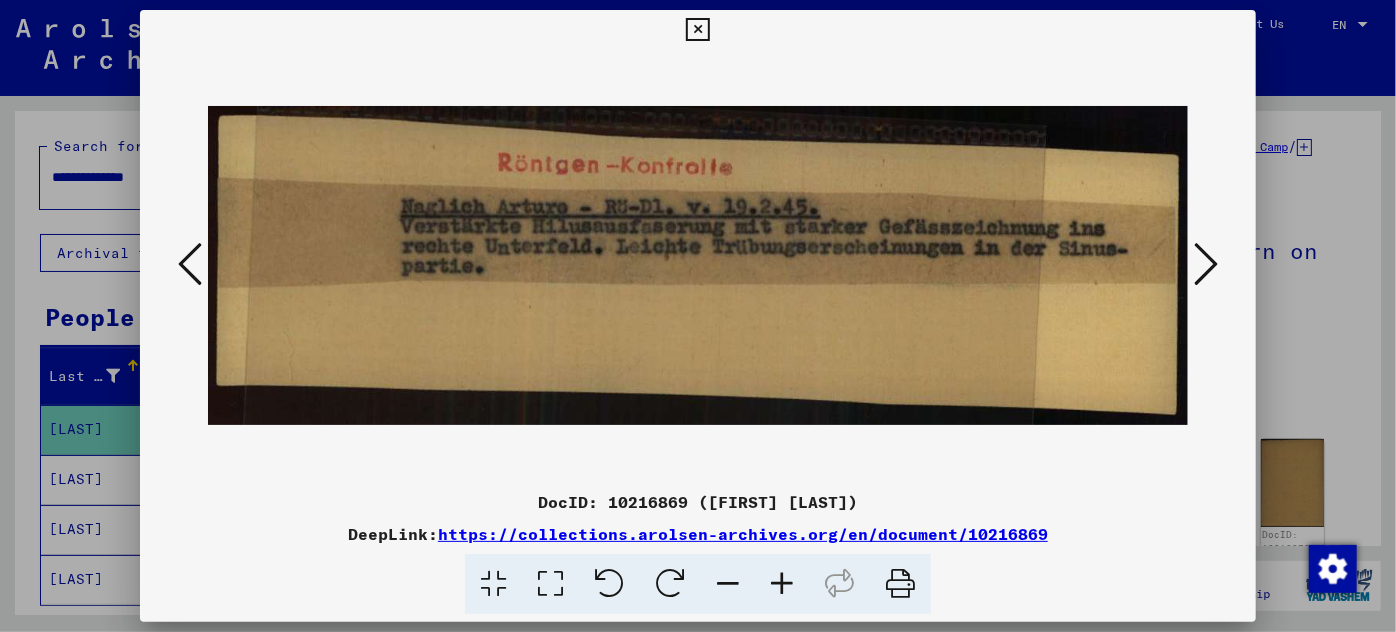 click at bounding box center (1206, 264) 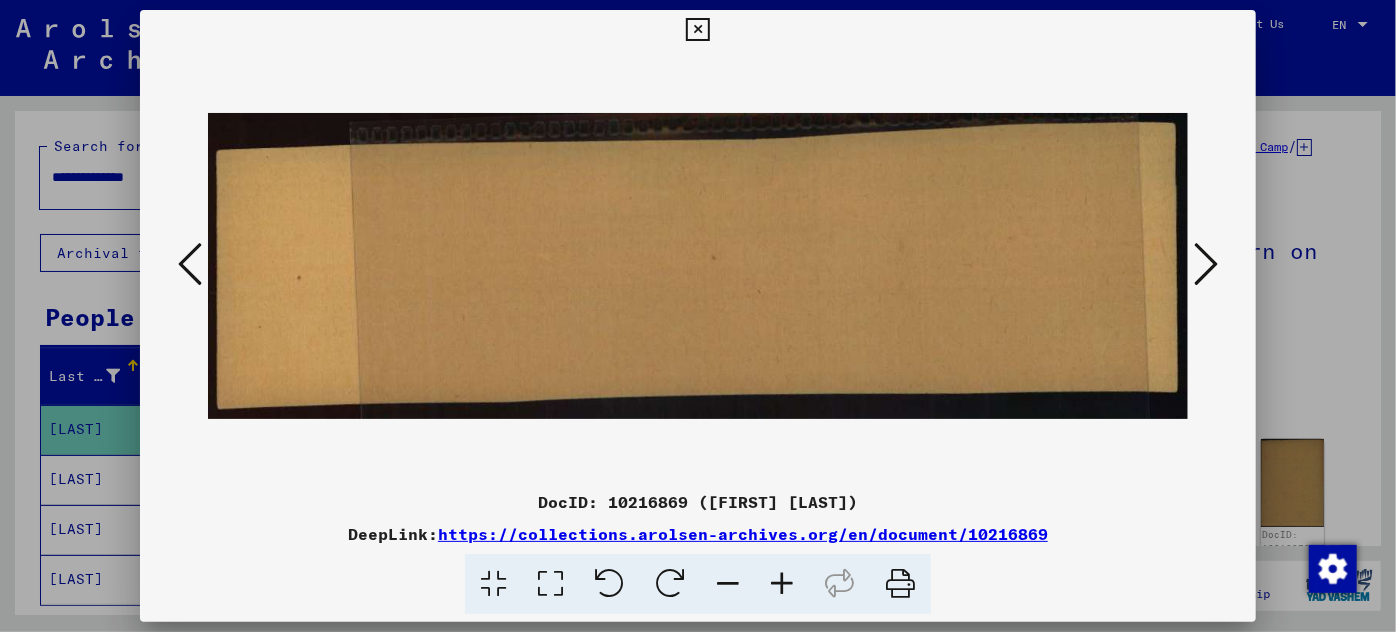 click at bounding box center [1206, 264] 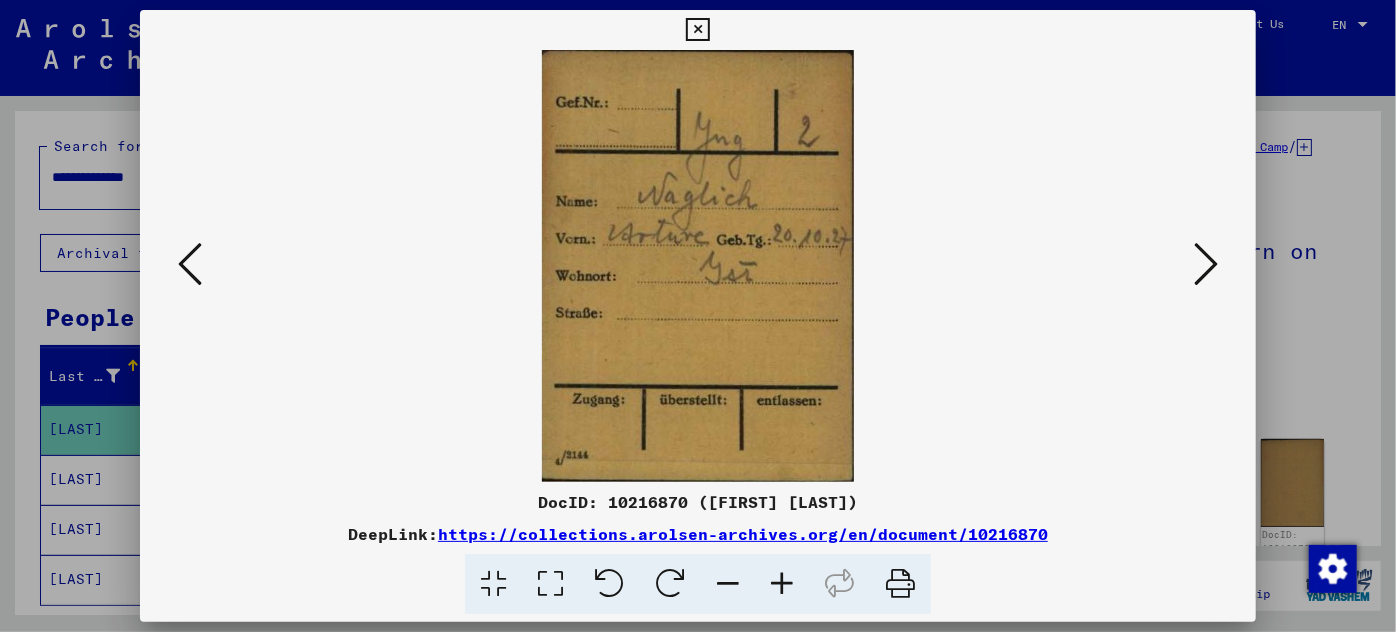 click at bounding box center (1206, 264) 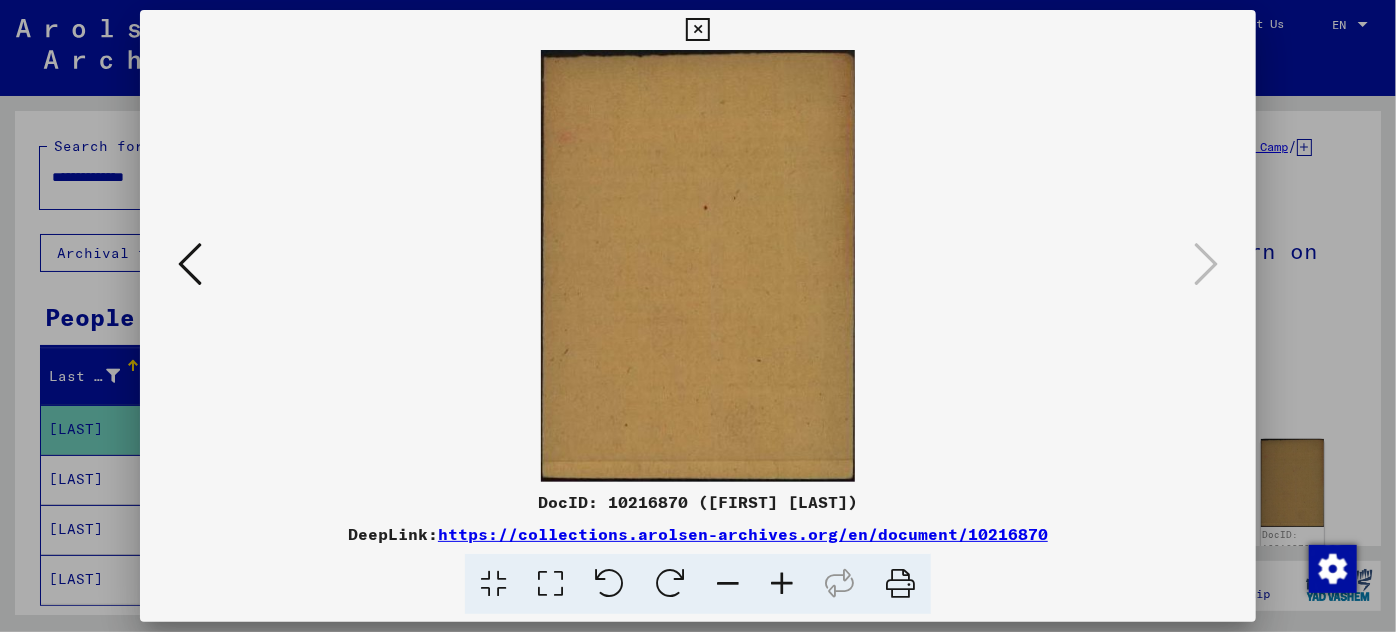 click at bounding box center (698, 316) 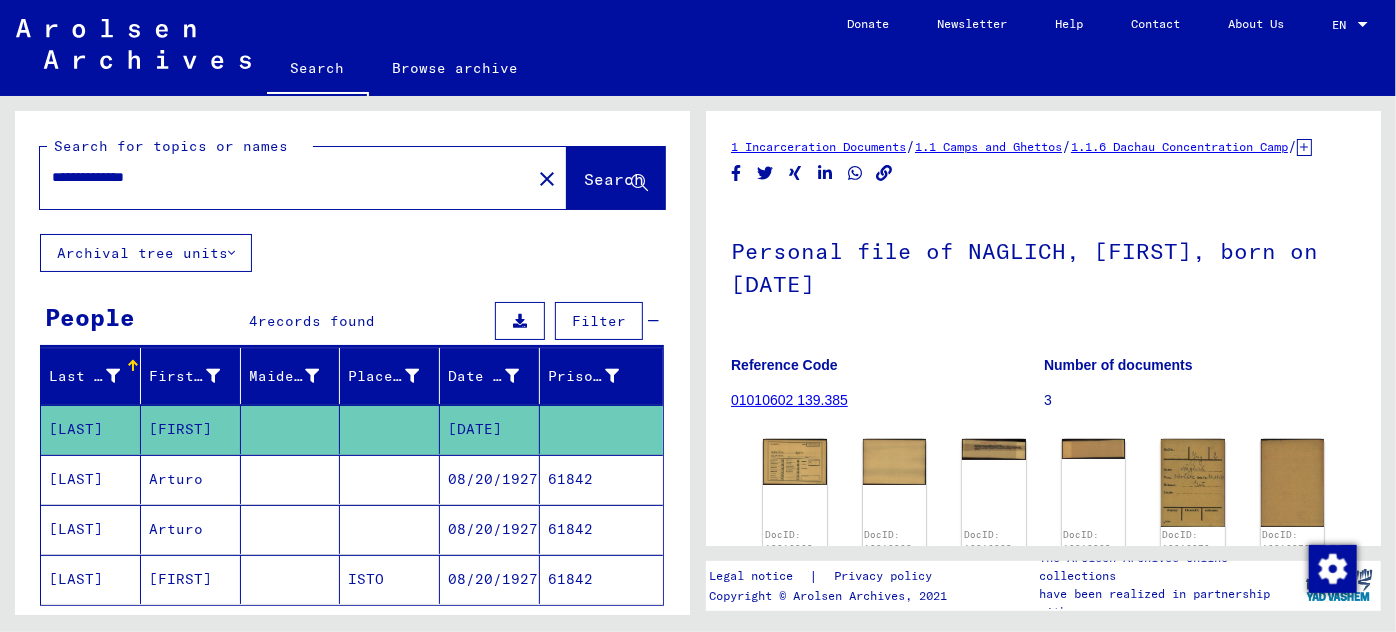 click on "08/20/1927" at bounding box center (490, 529) 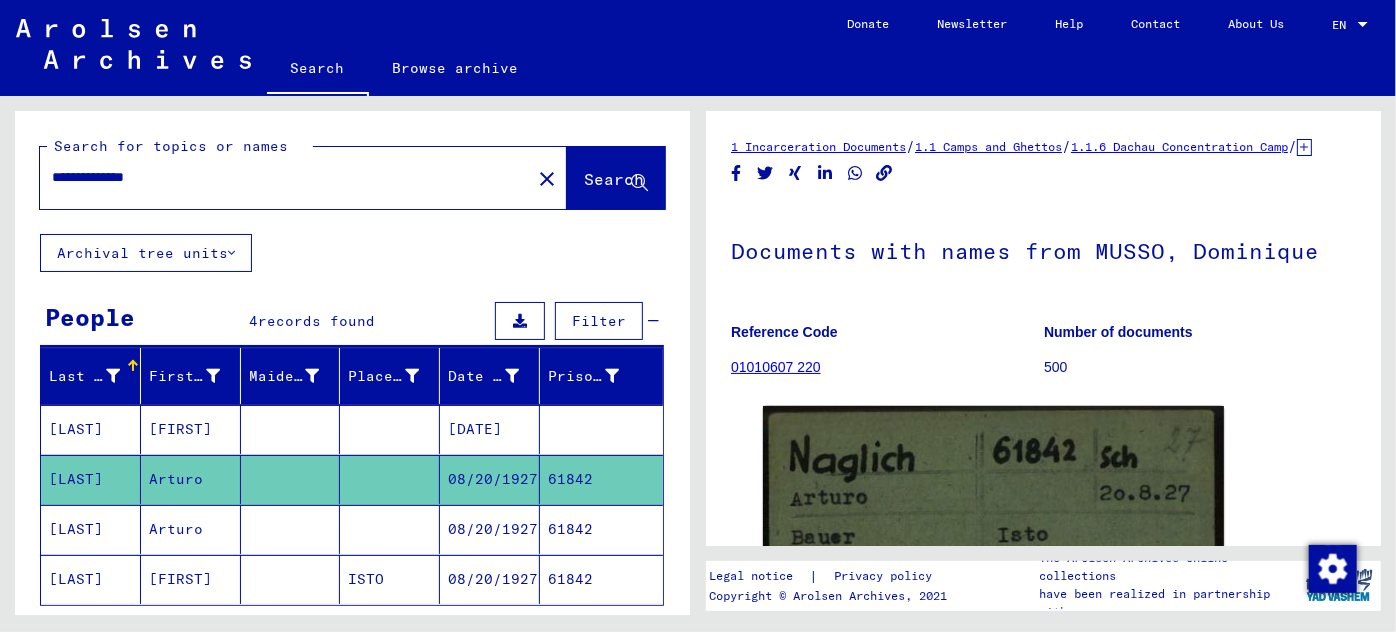 scroll, scrollTop: 0, scrollLeft: 0, axis: both 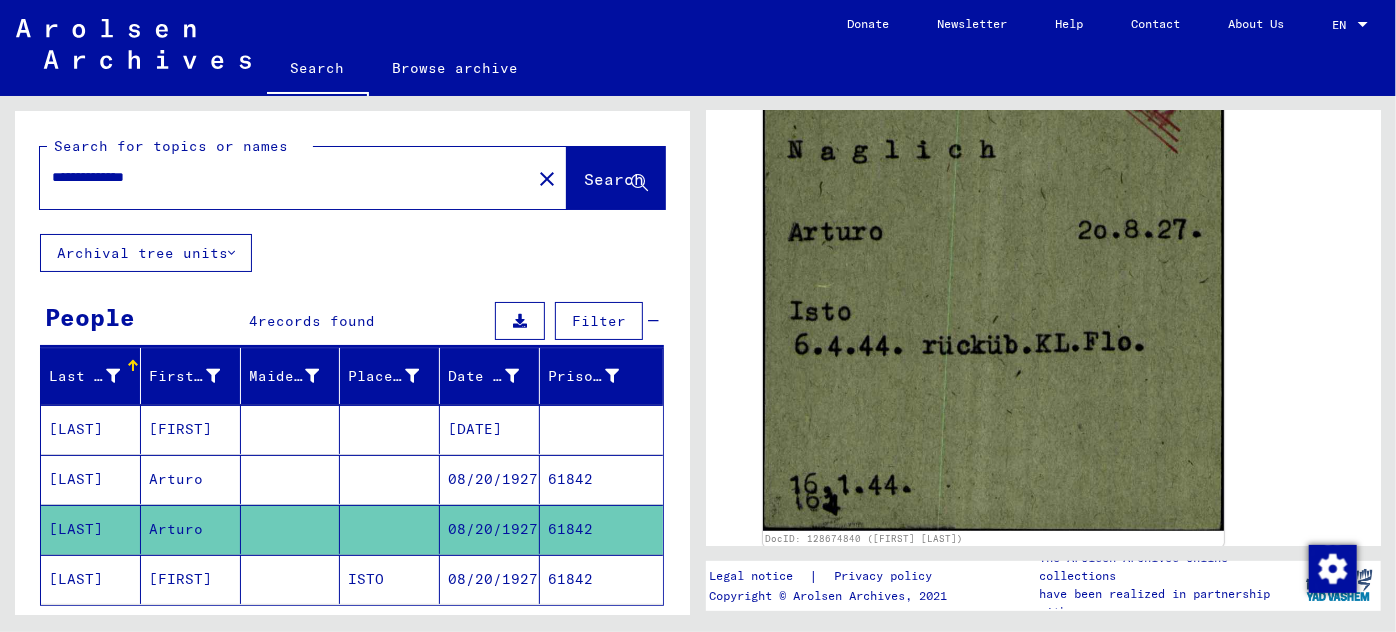 click on "08/20/1927" 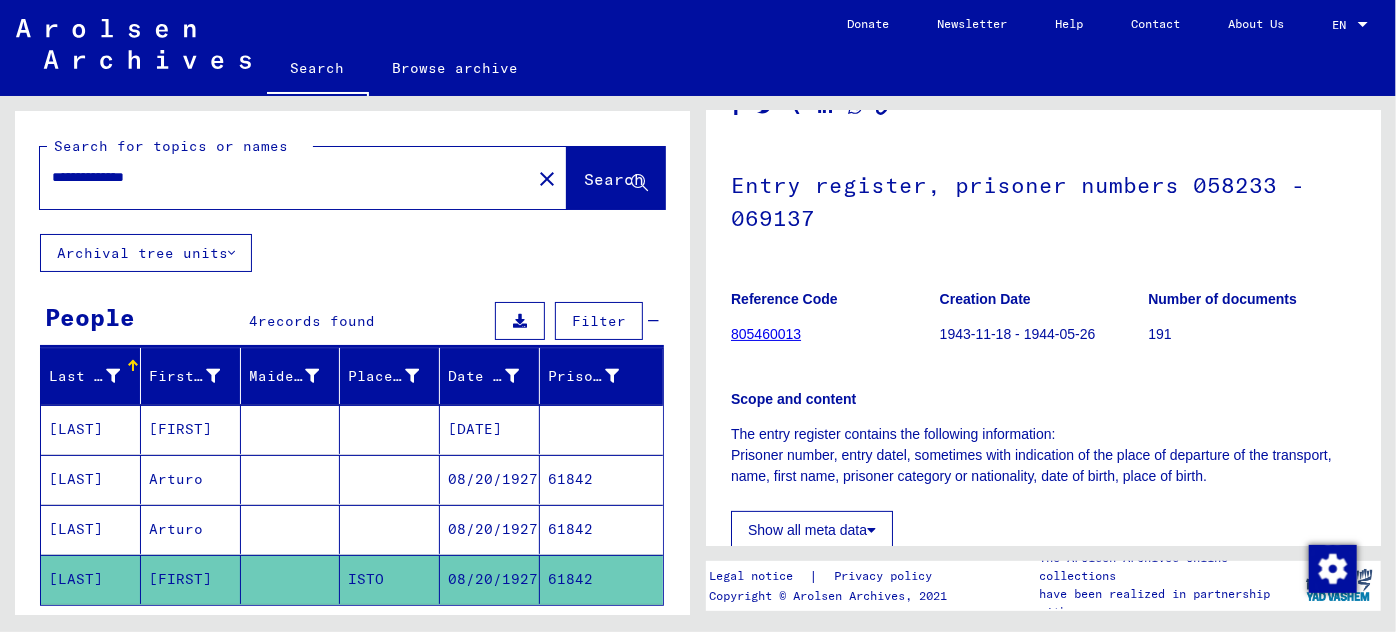 scroll, scrollTop: 365, scrollLeft: 0, axis: vertical 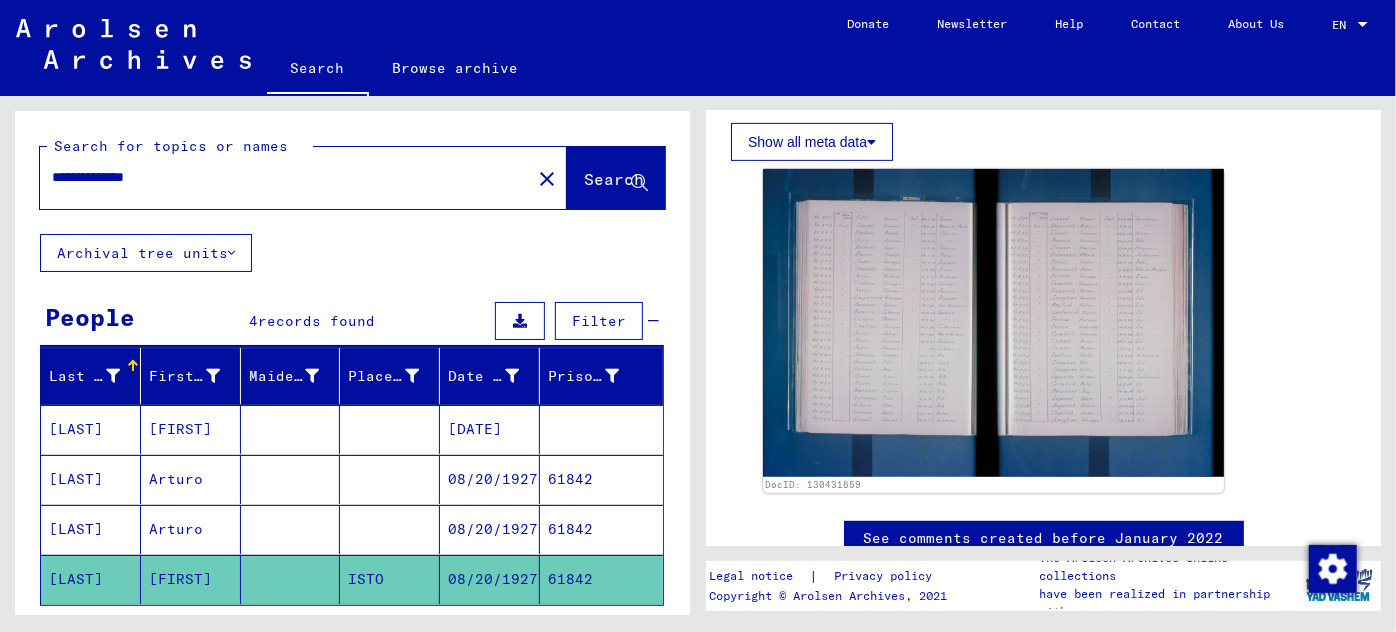 drag, startPoint x: 214, startPoint y: 168, endPoint x: 0, endPoint y: 160, distance: 214.14948 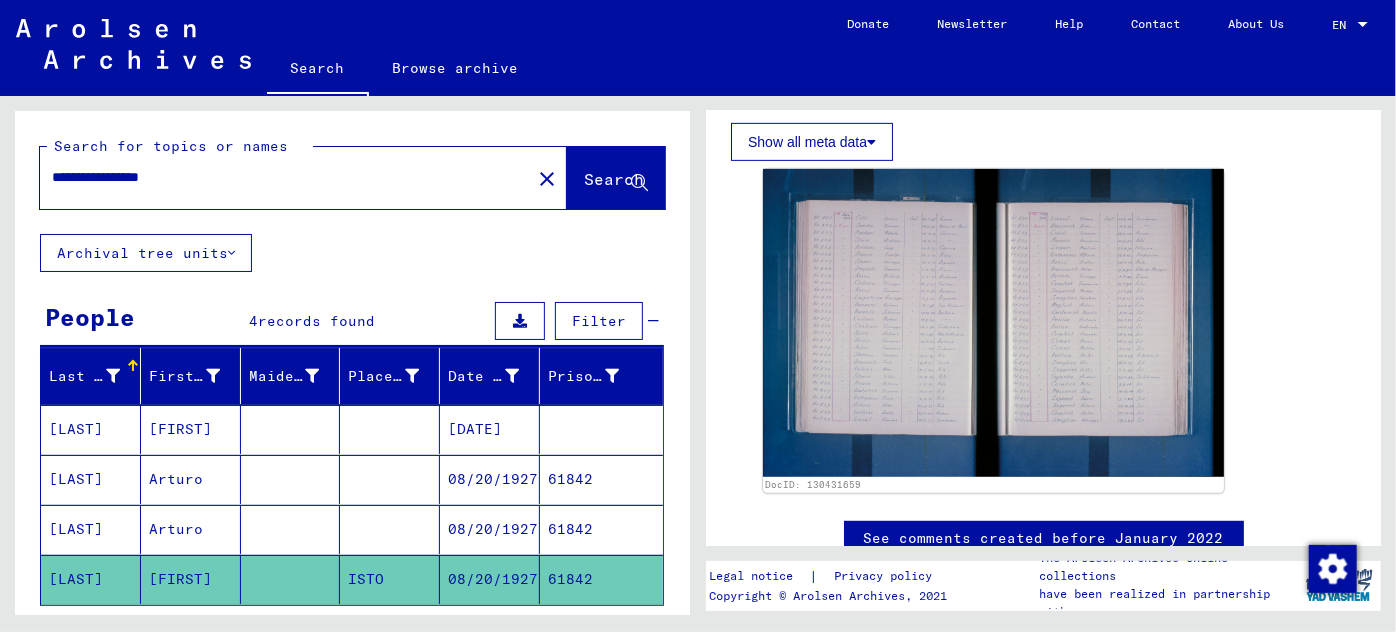 click on "Search" 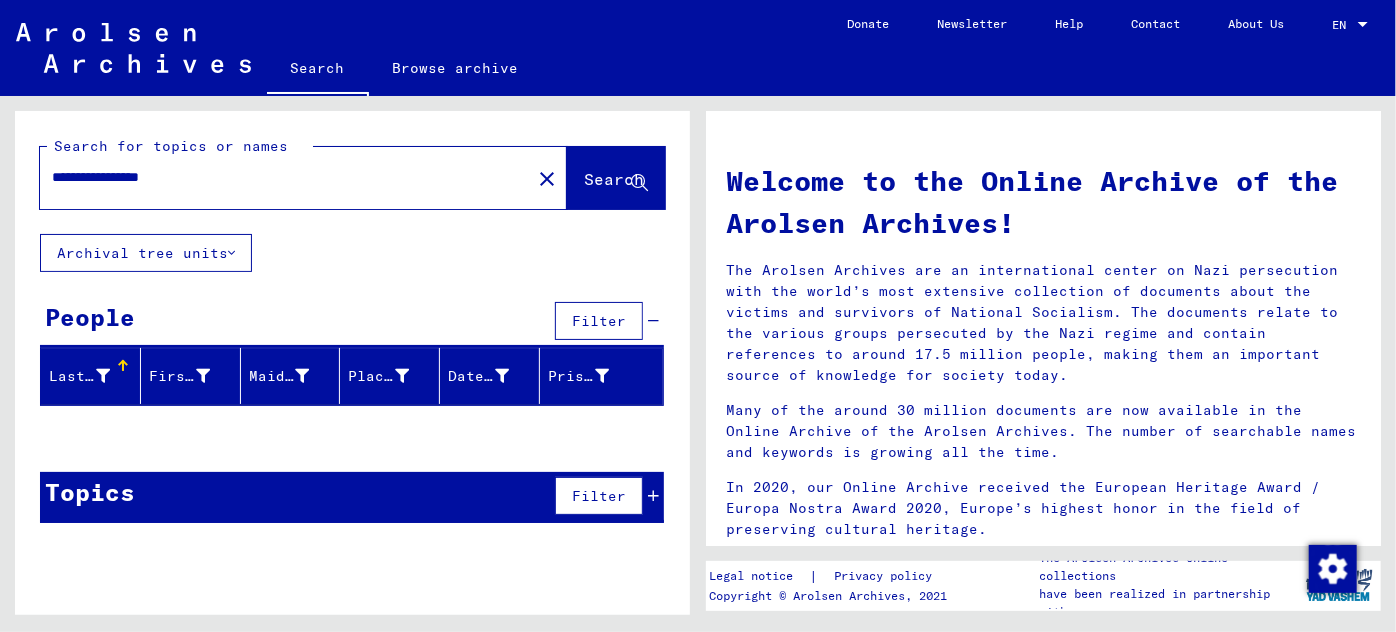 click on "**********" at bounding box center [279, 177] 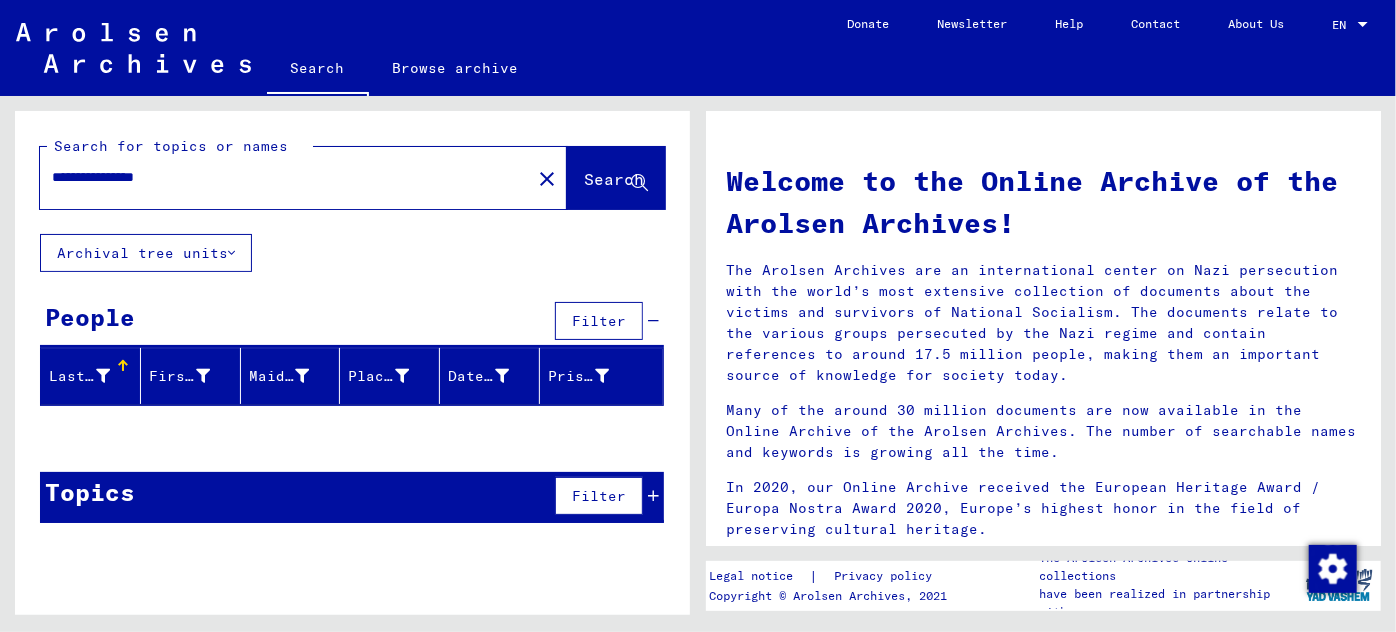 click on "Search" 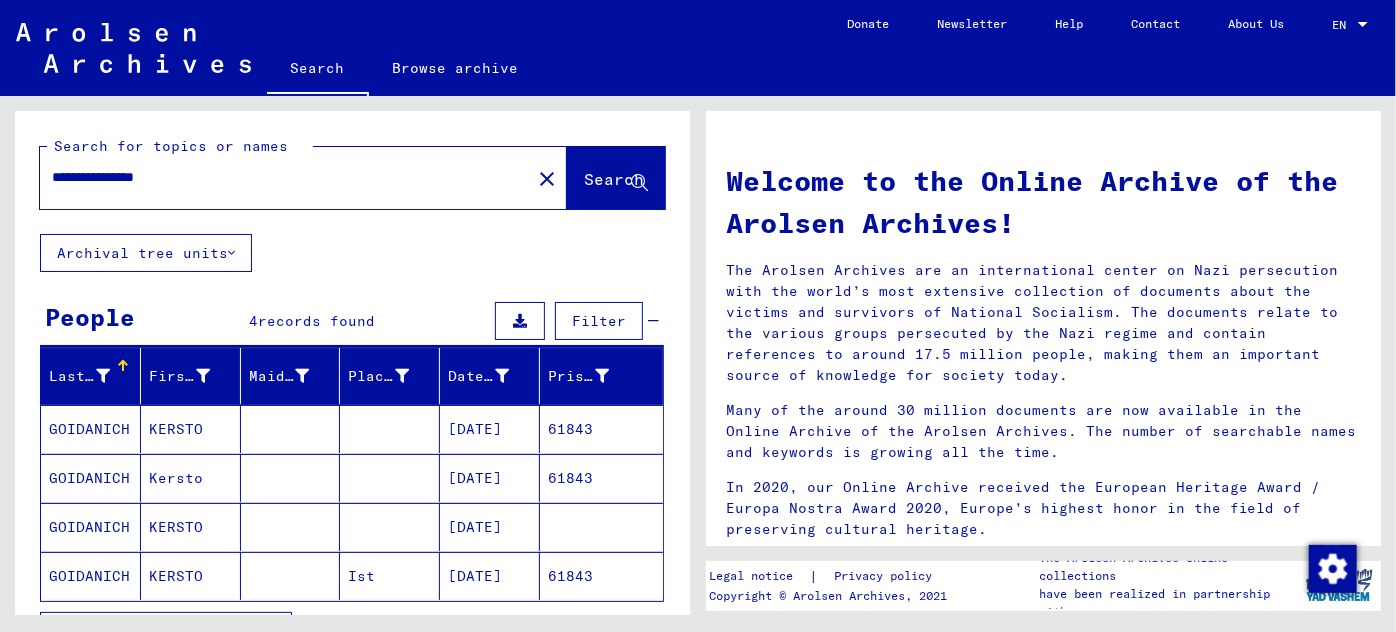 click on "KERSTO" at bounding box center (191, 478) 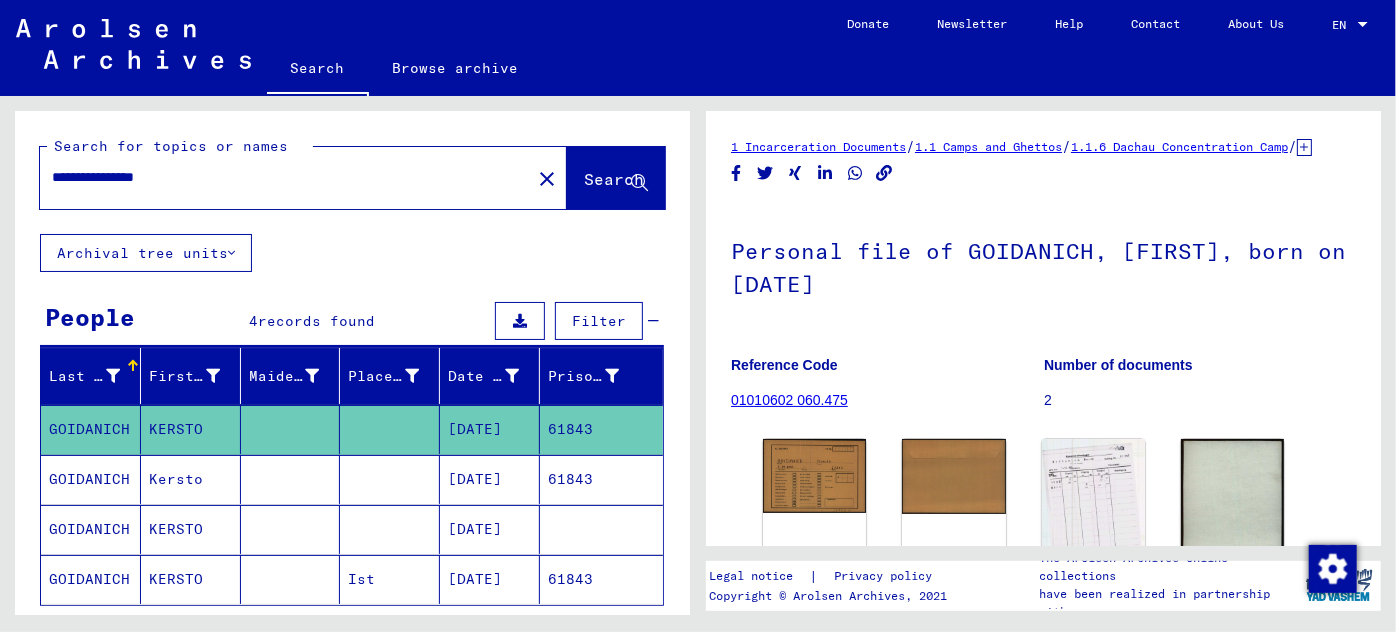 scroll, scrollTop: 0, scrollLeft: 0, axis: both 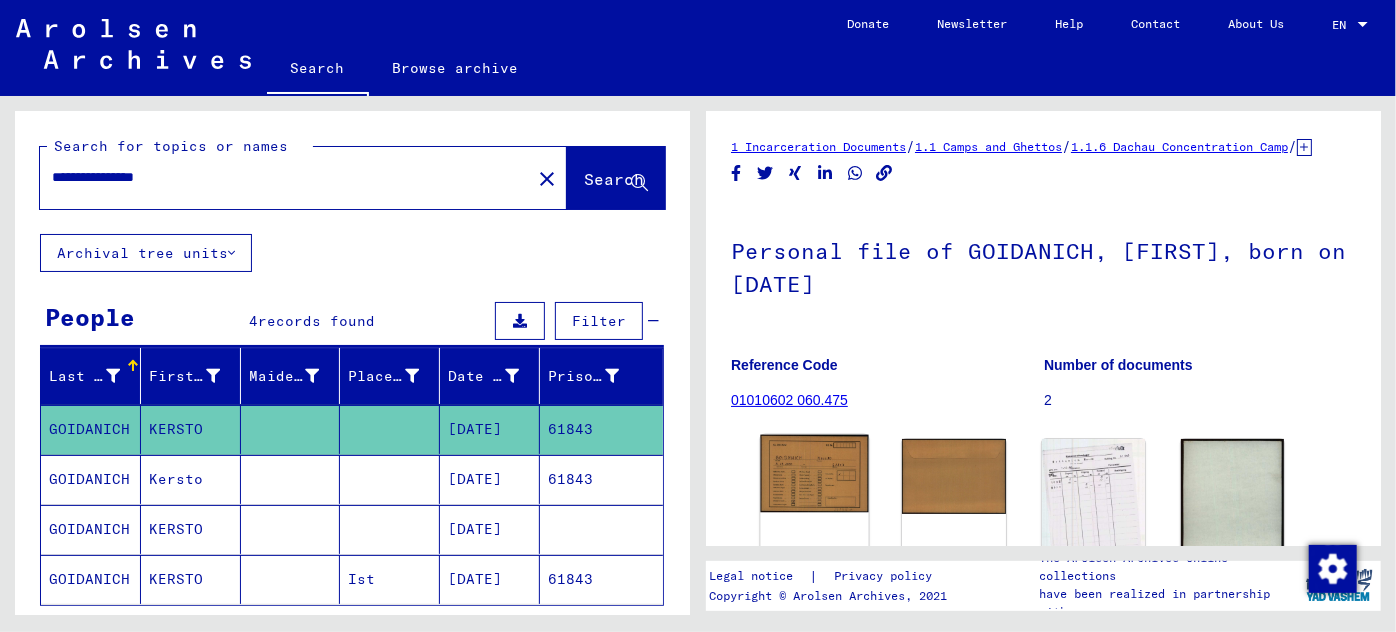 click 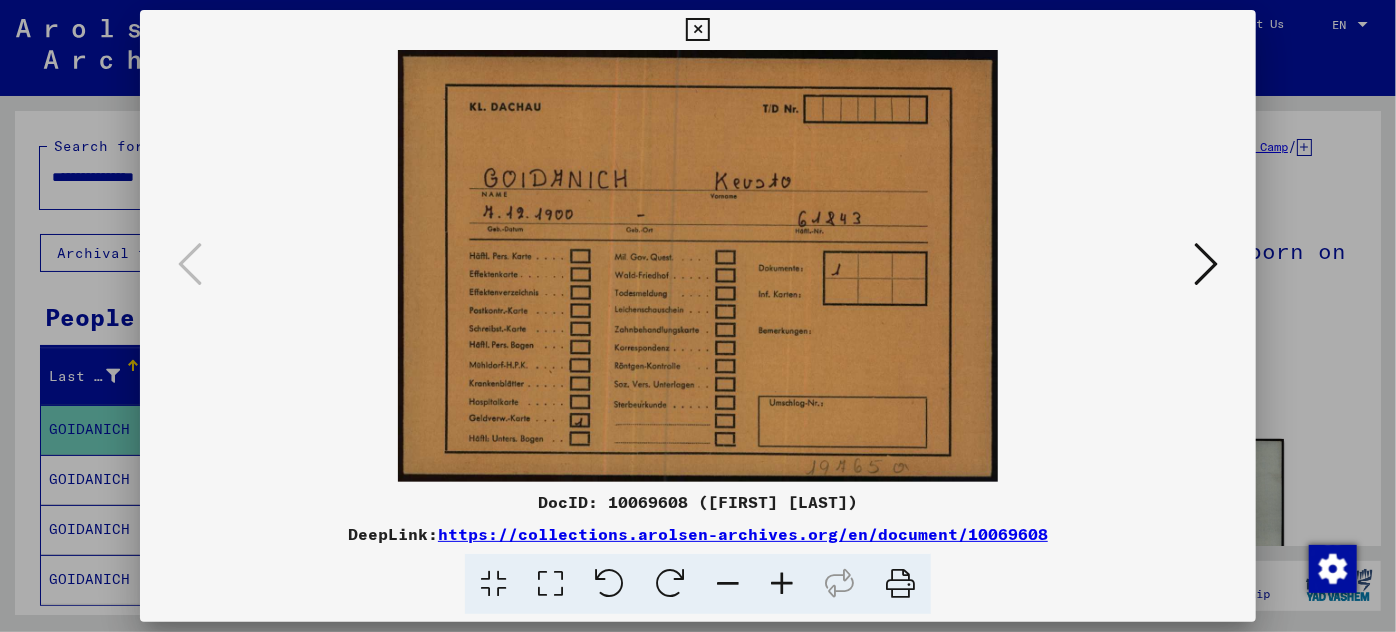 click at bounding box center [1206, 264] 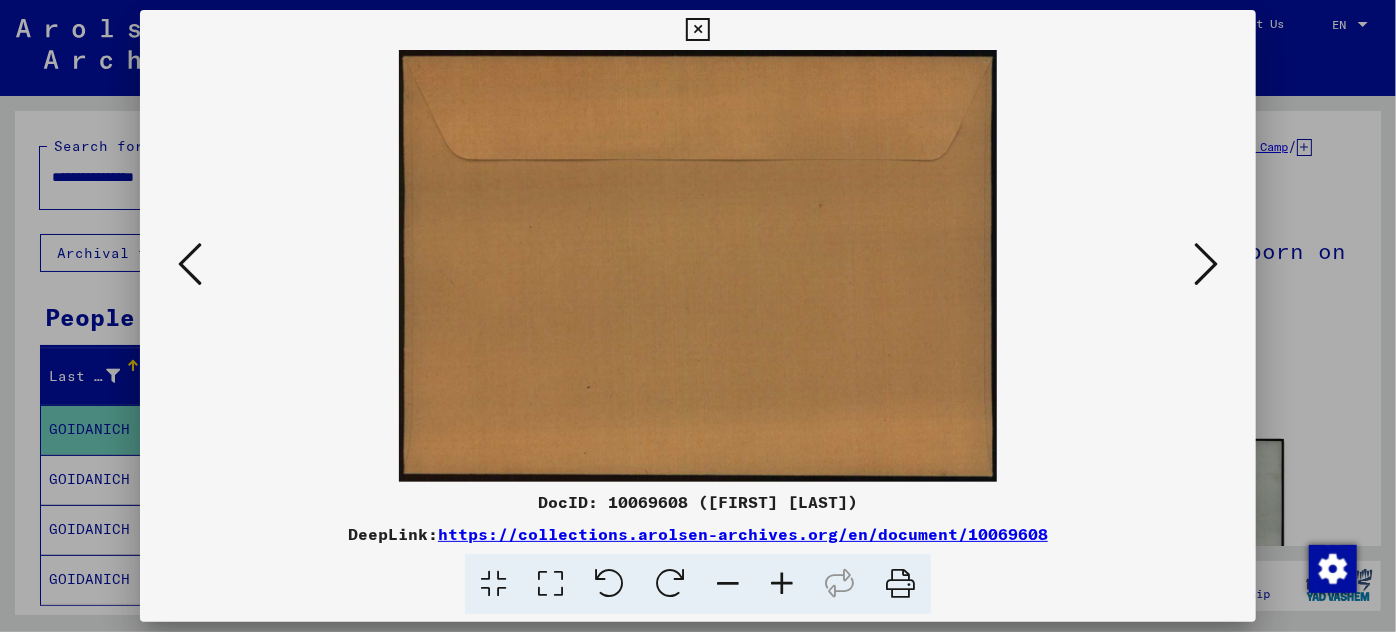 click at bounding box center (1206, 264) 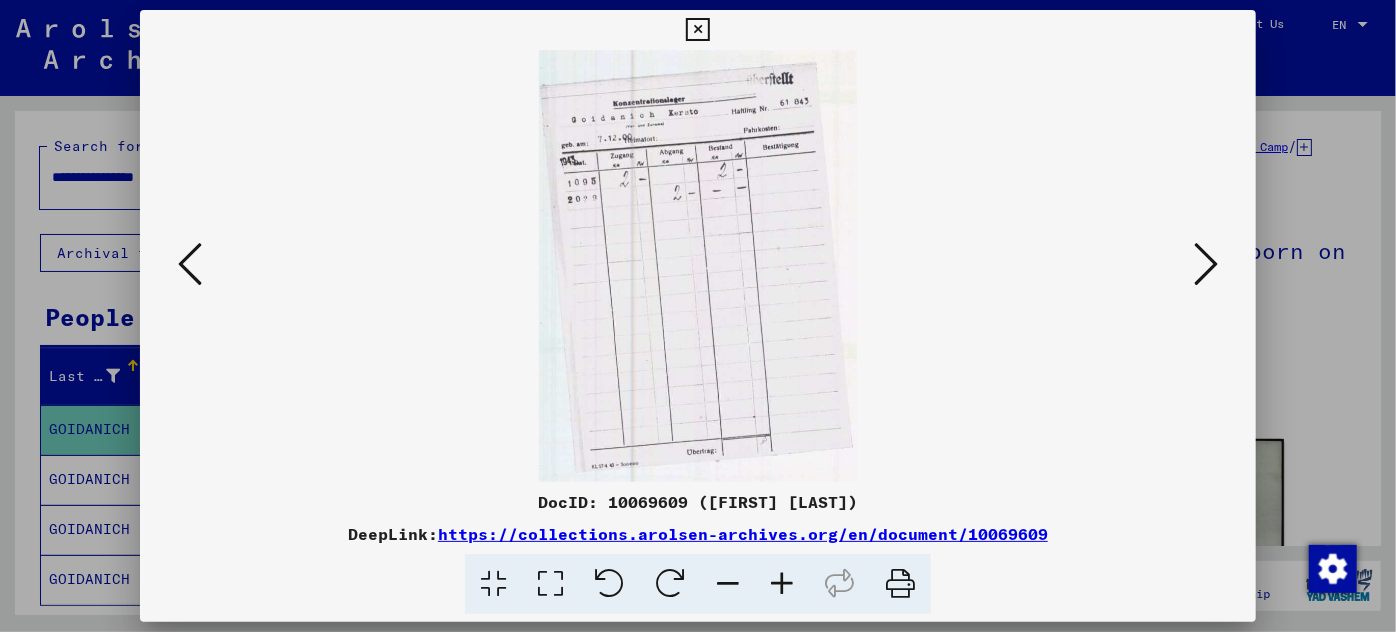 click at bounding box center [1206, 264] 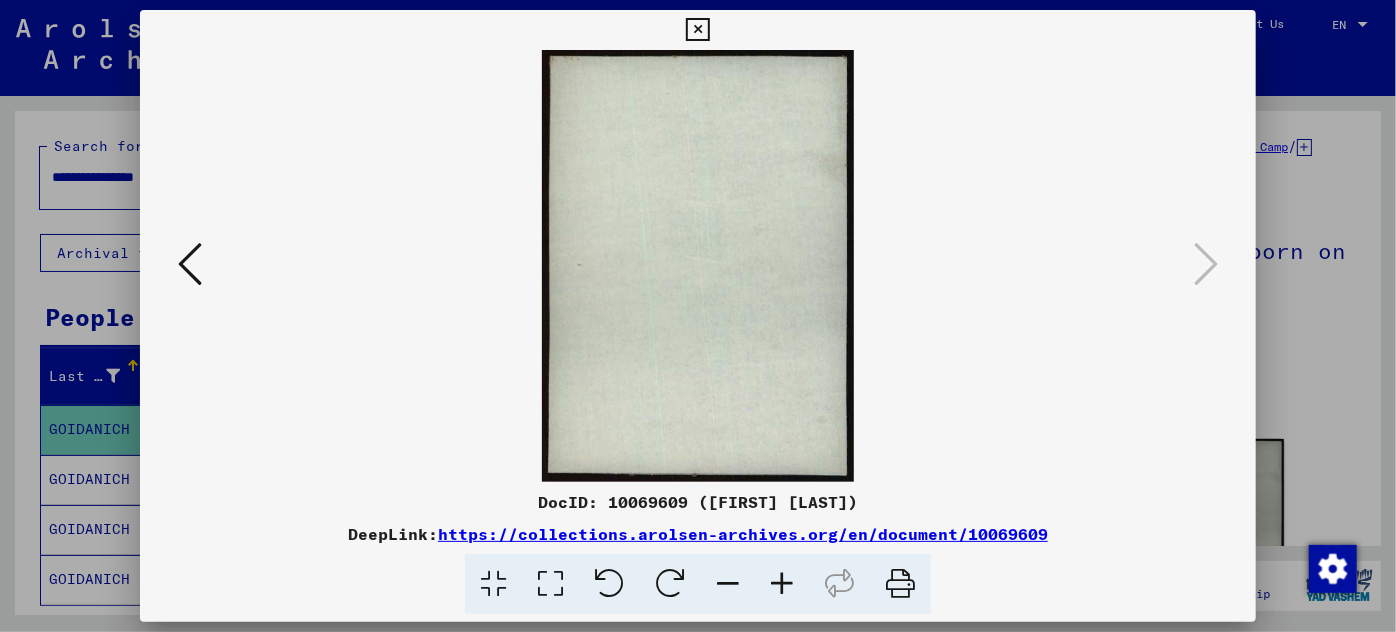 click at bounding box center (698, 316) 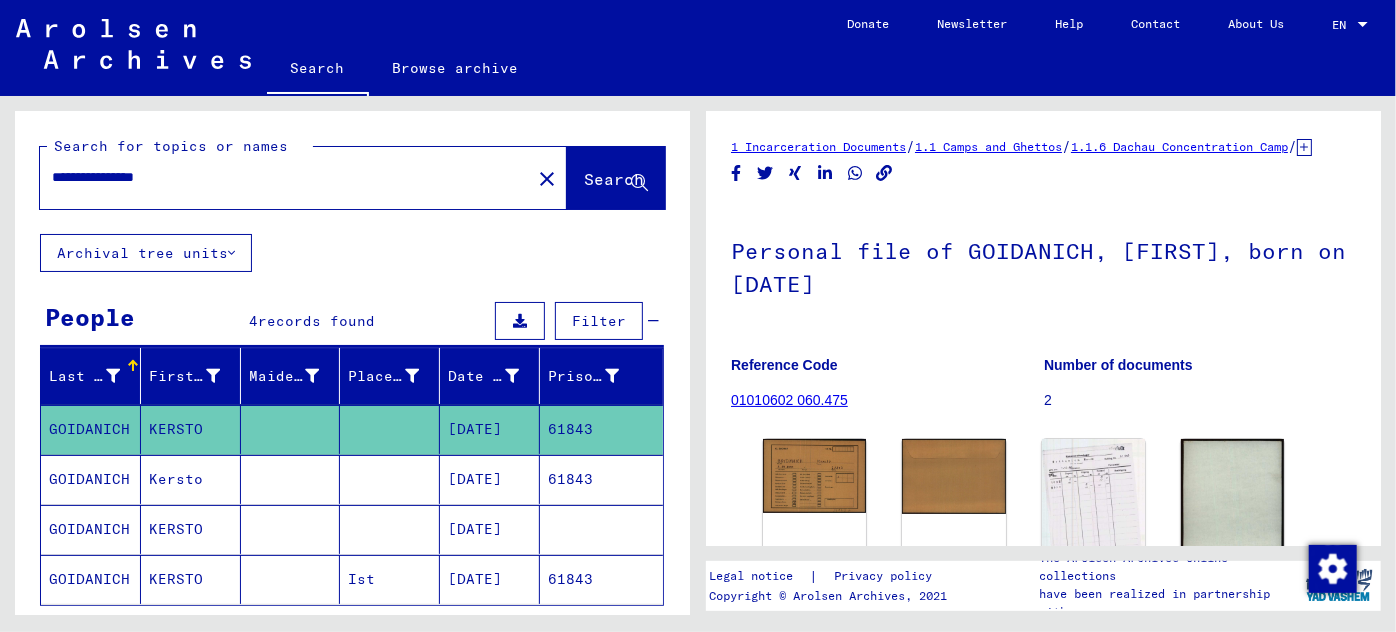 click on "[DATE]" at bounding box center [490, 529] 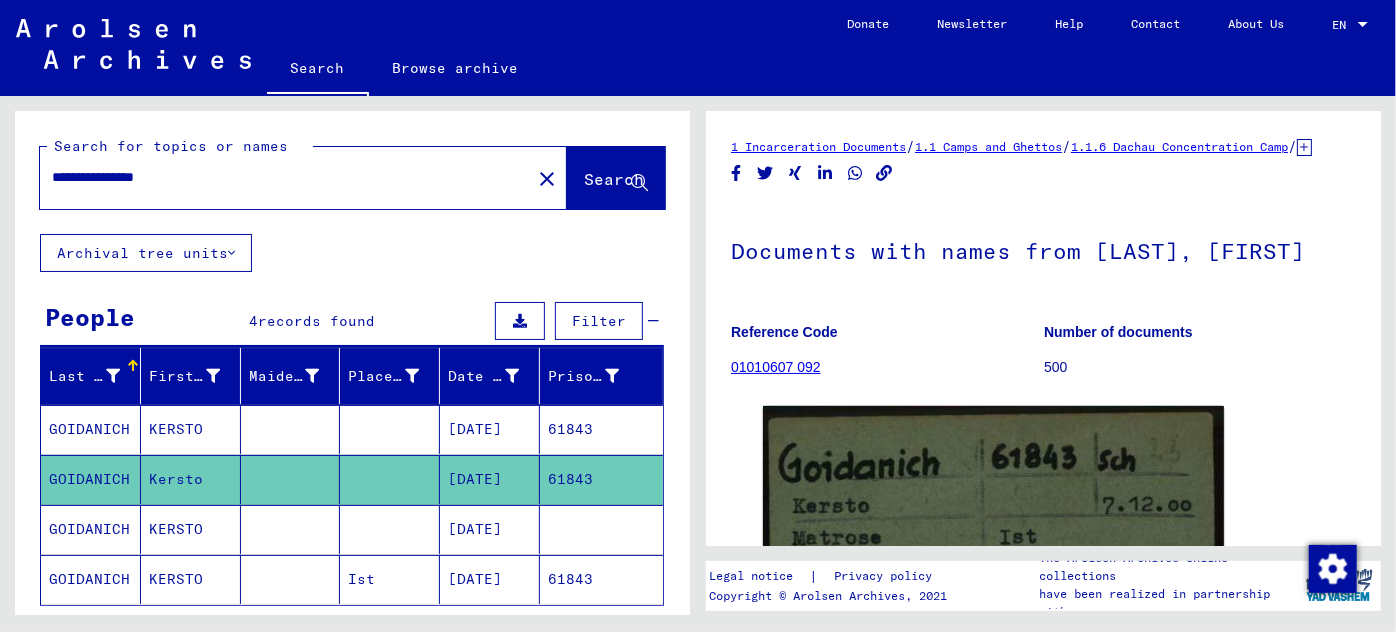 scroll, scrollTop: 0, scrollLeft: 0, axis: both 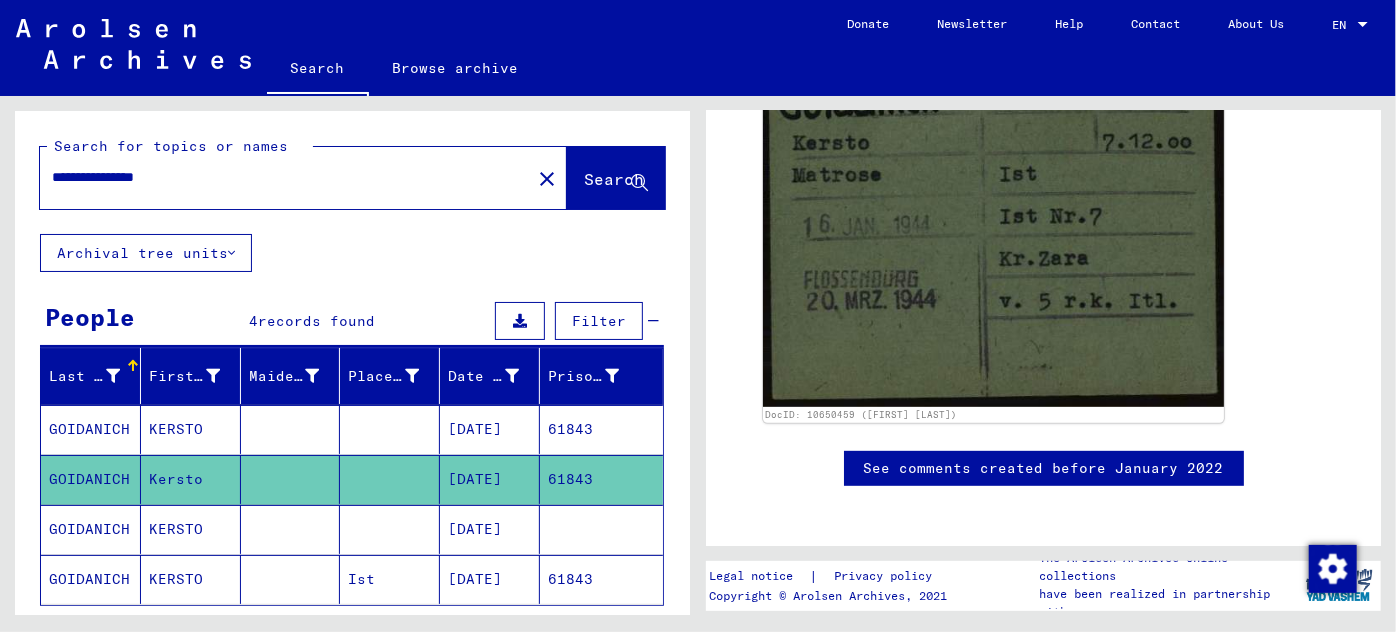 click on "[DATE]" at bounding box center [490, 579] 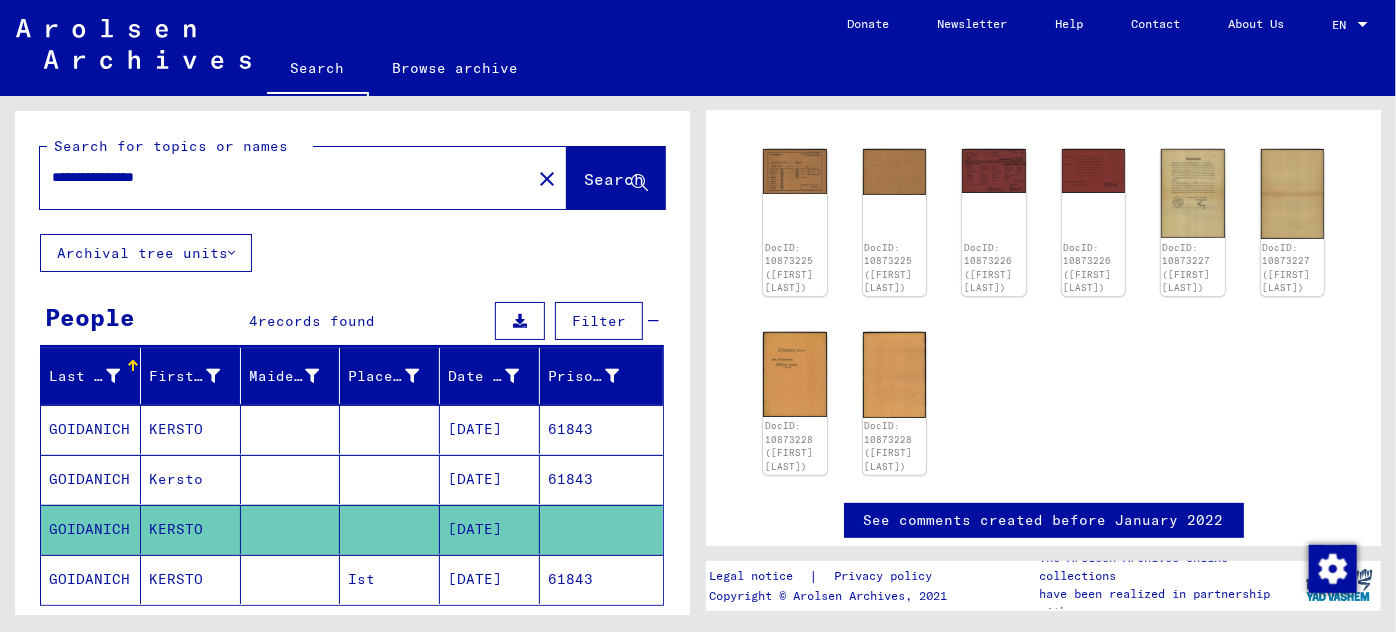 scroll, scrollTop: 141, scrollLeft: 0, axis: vertical 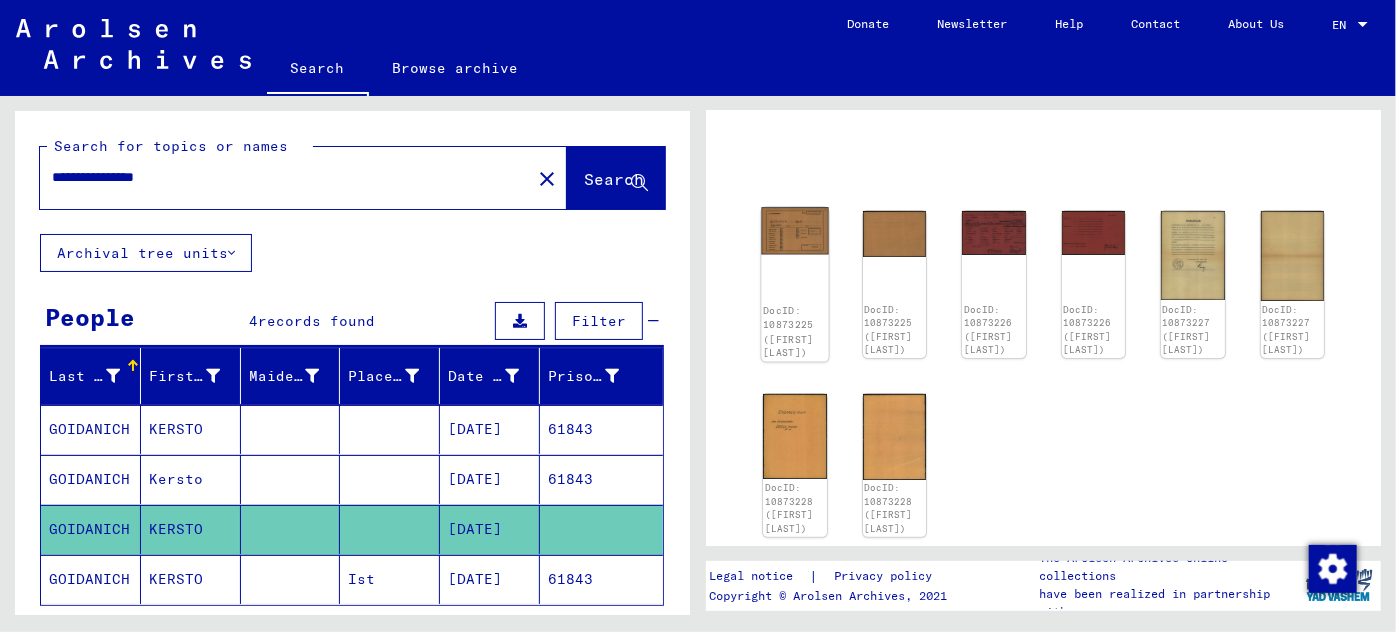 click 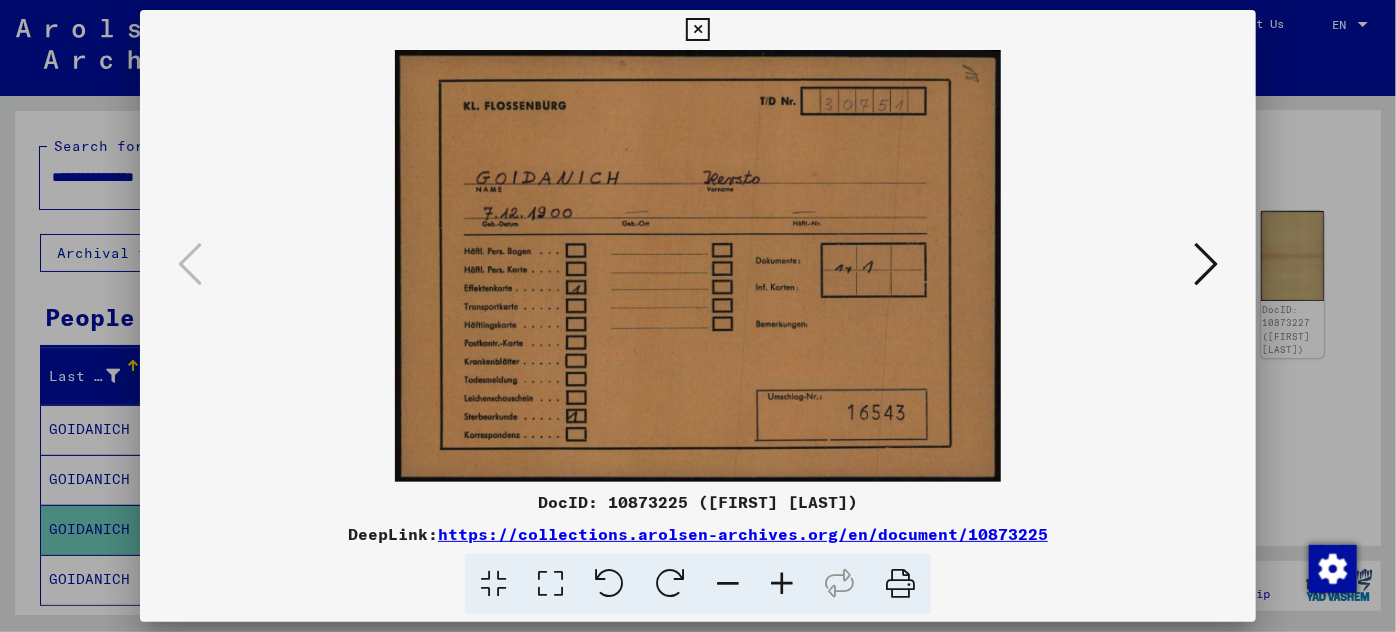 click at bounding box center (1206, 264) 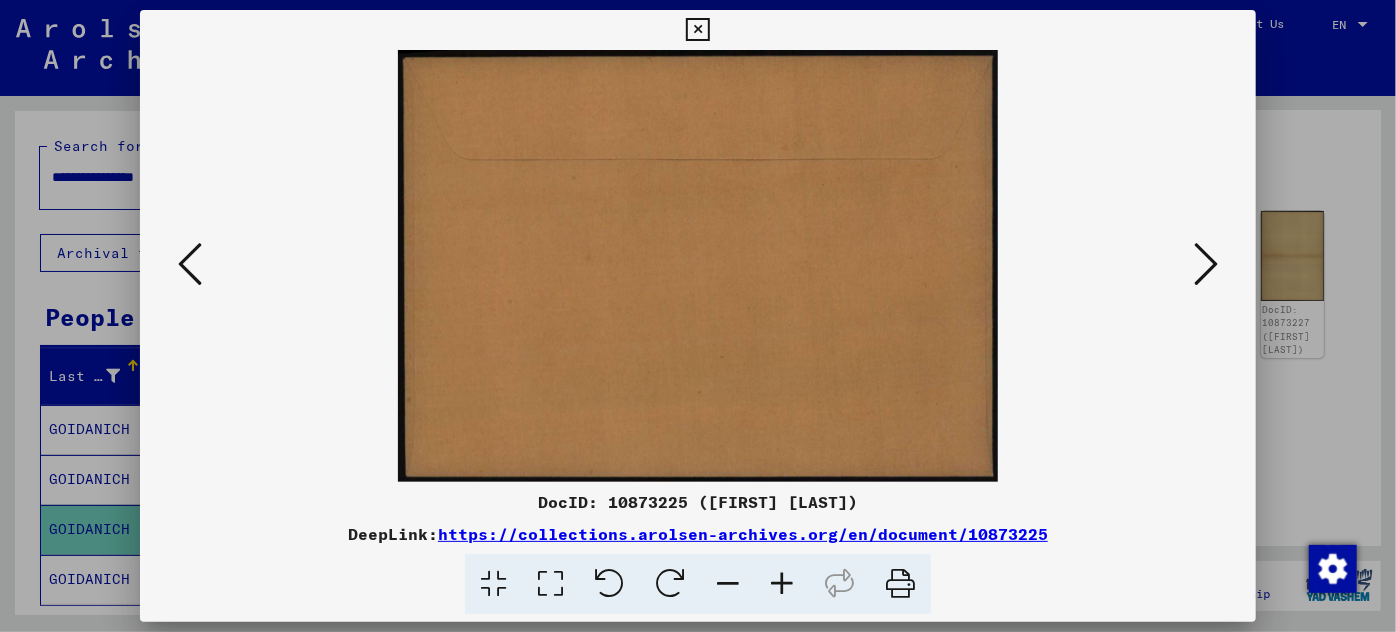 click at bounding box center (1206, 264) 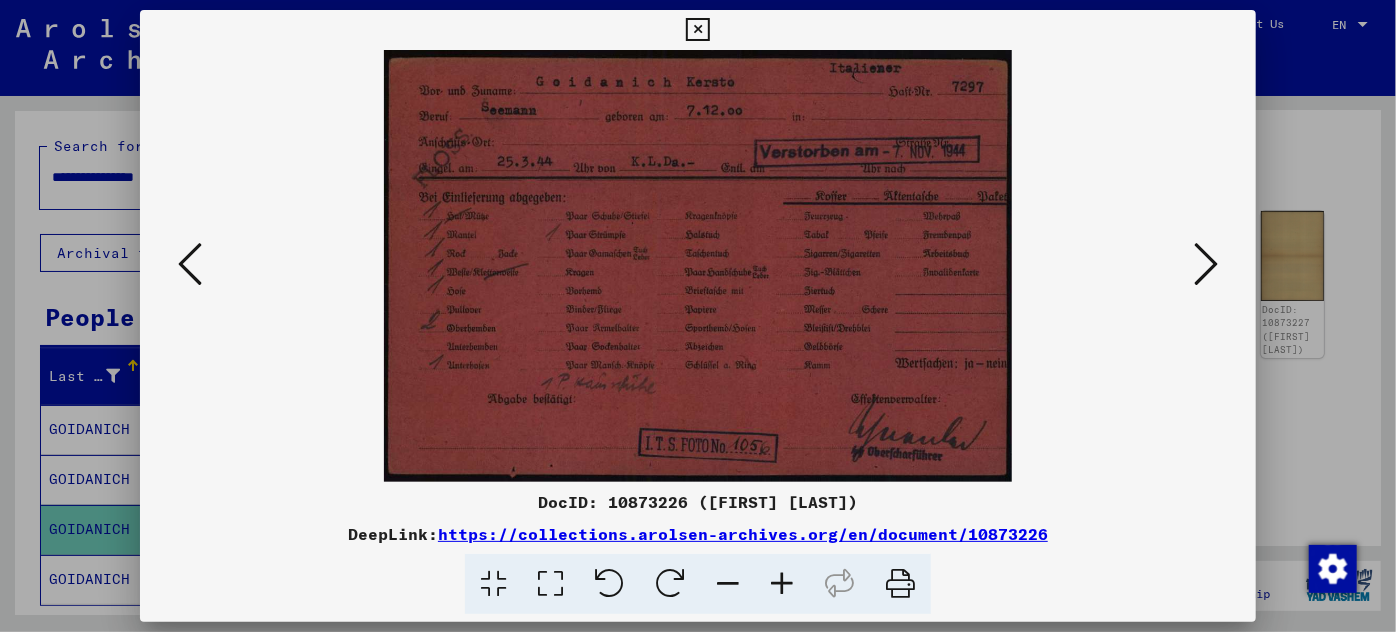 click at bounding box center (782, 584) 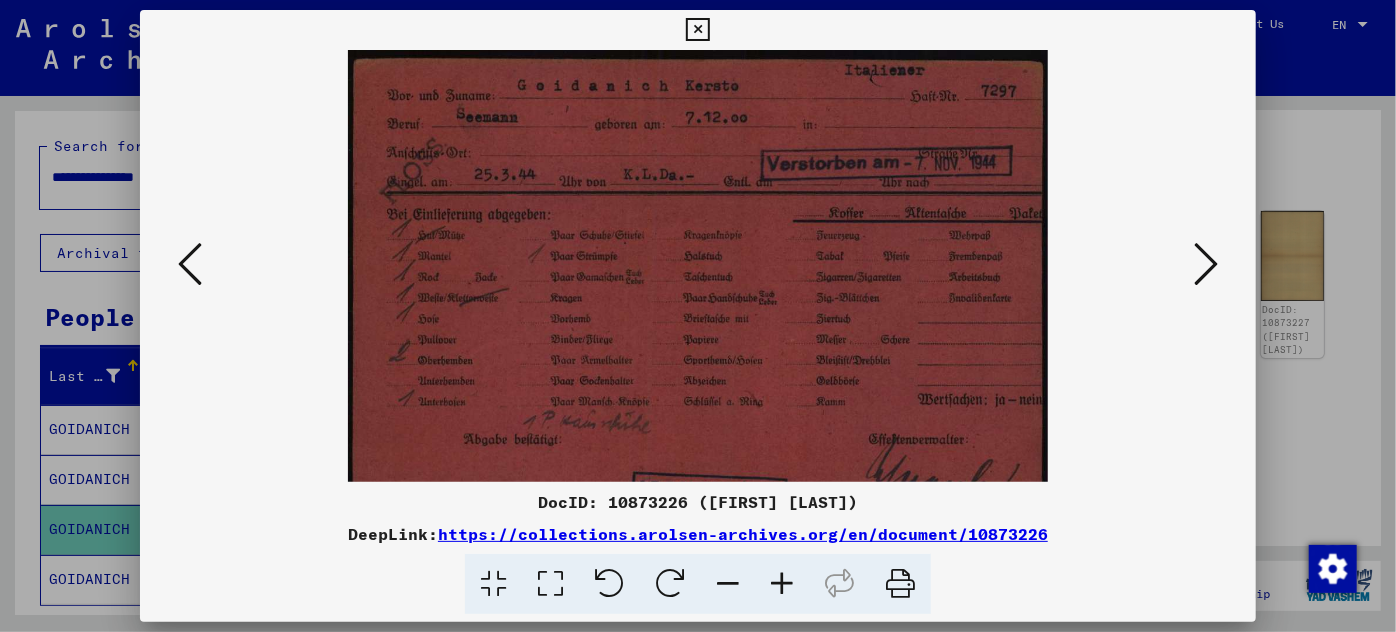 click at bounding box center (782, 584) 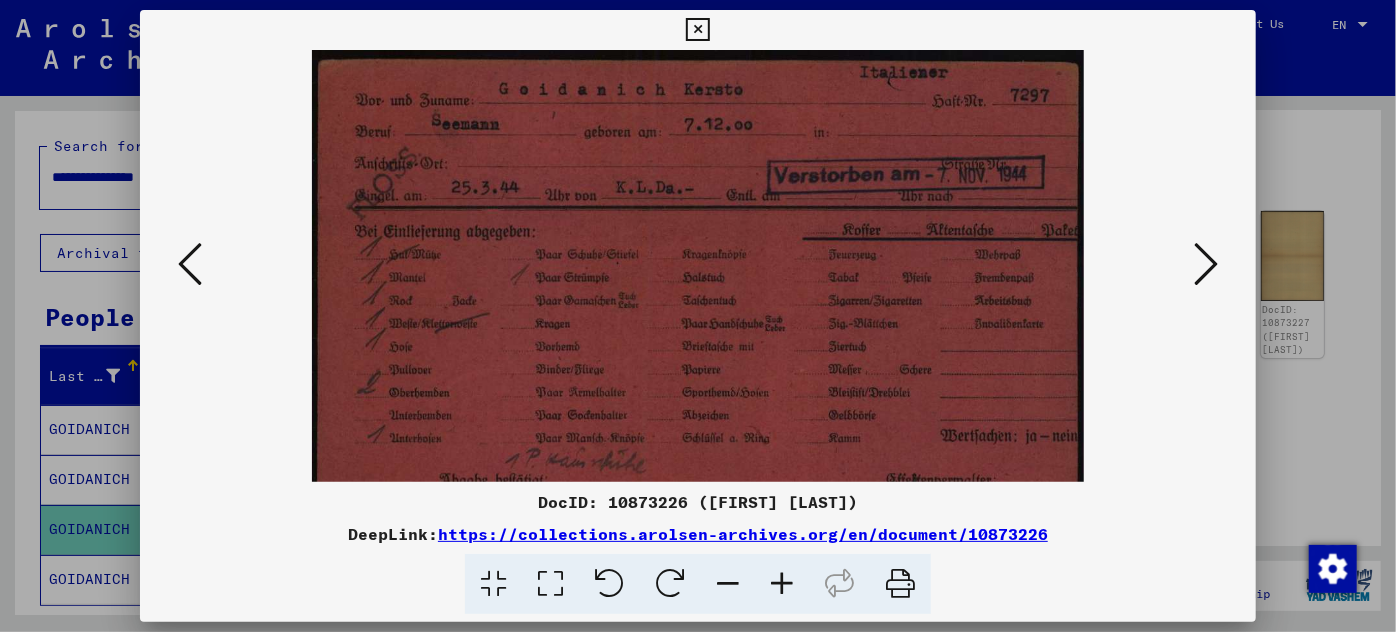 click at bounding box center [782, 584] 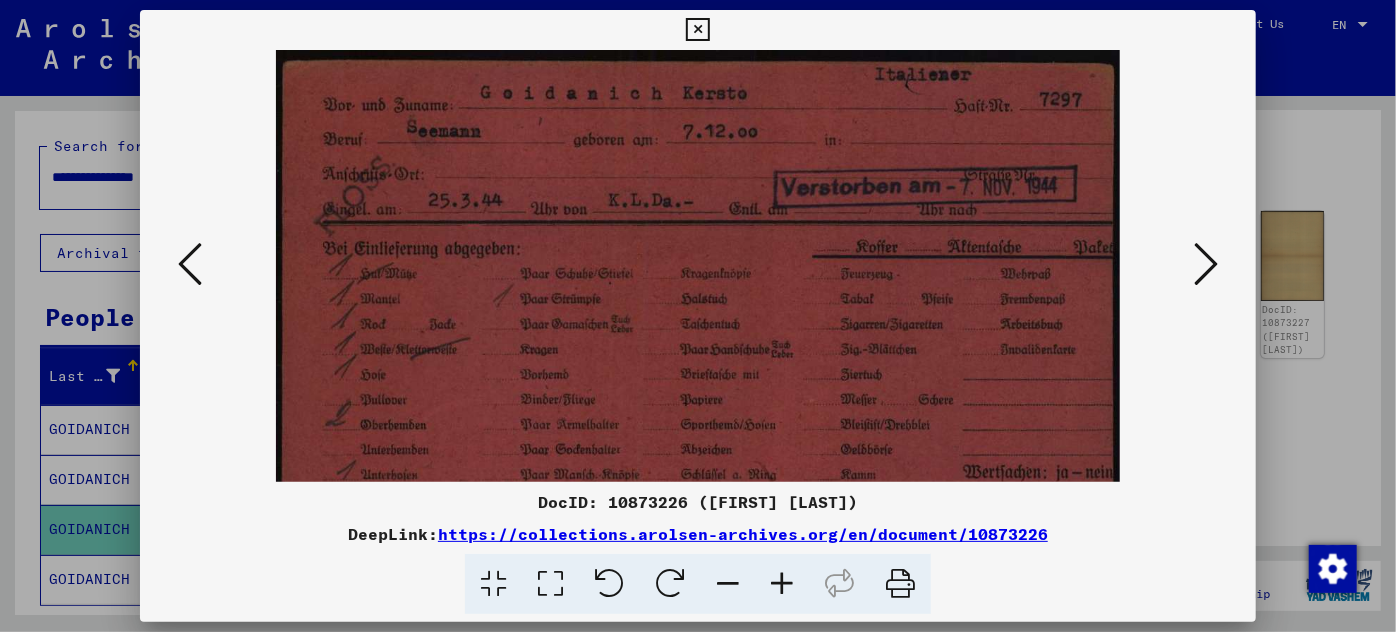 click at bounding box center (782, 584) 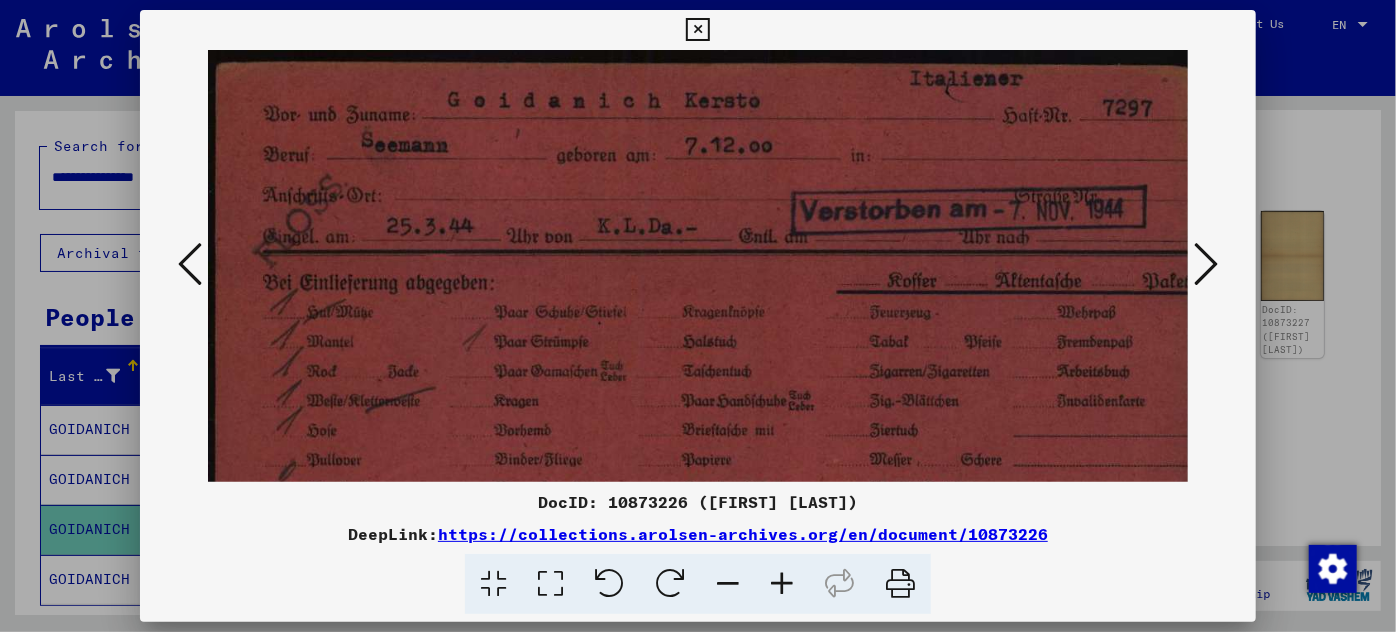 click at bounding box center (782, 584) 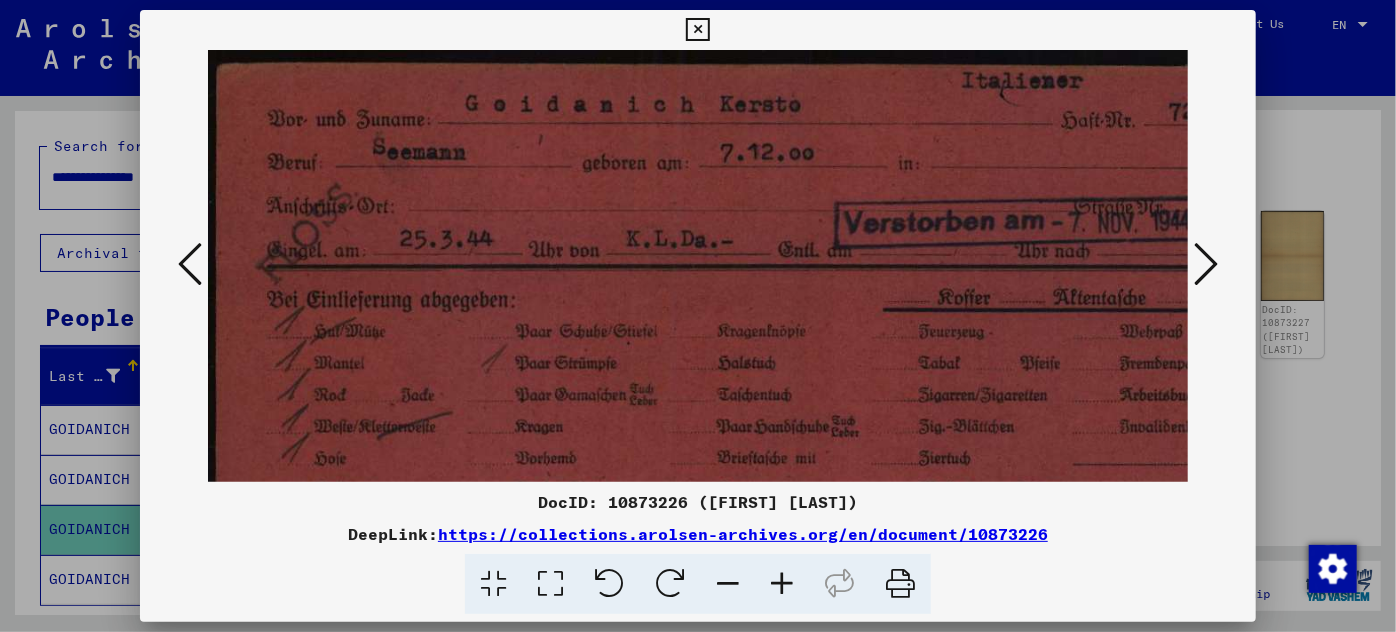 click at bounding box center [782, 584] 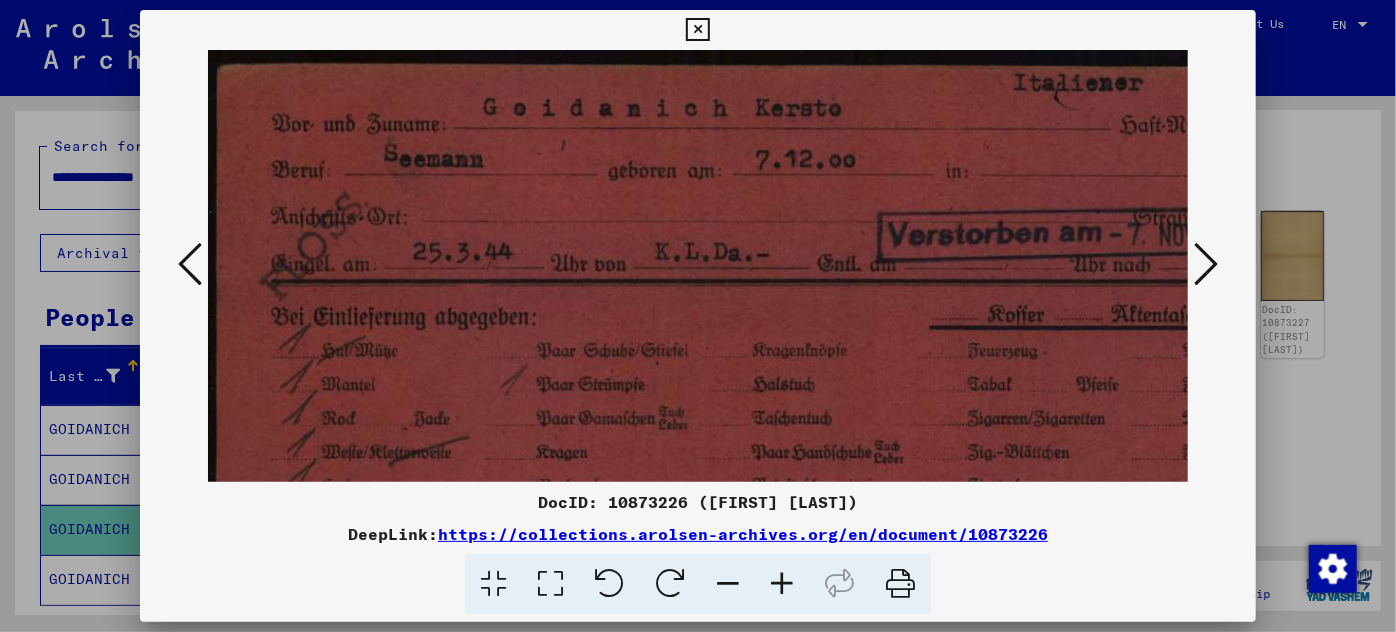 click at bounding box center (782, 584) 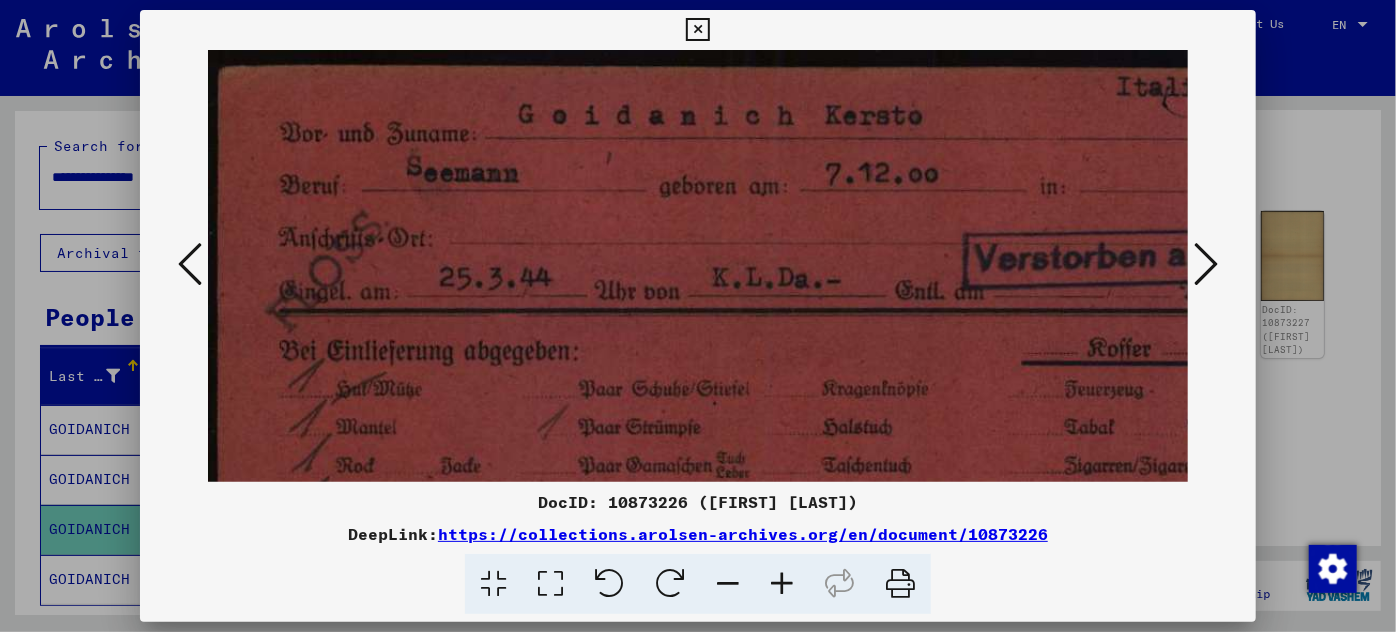 click at bounding box center (782, 584) 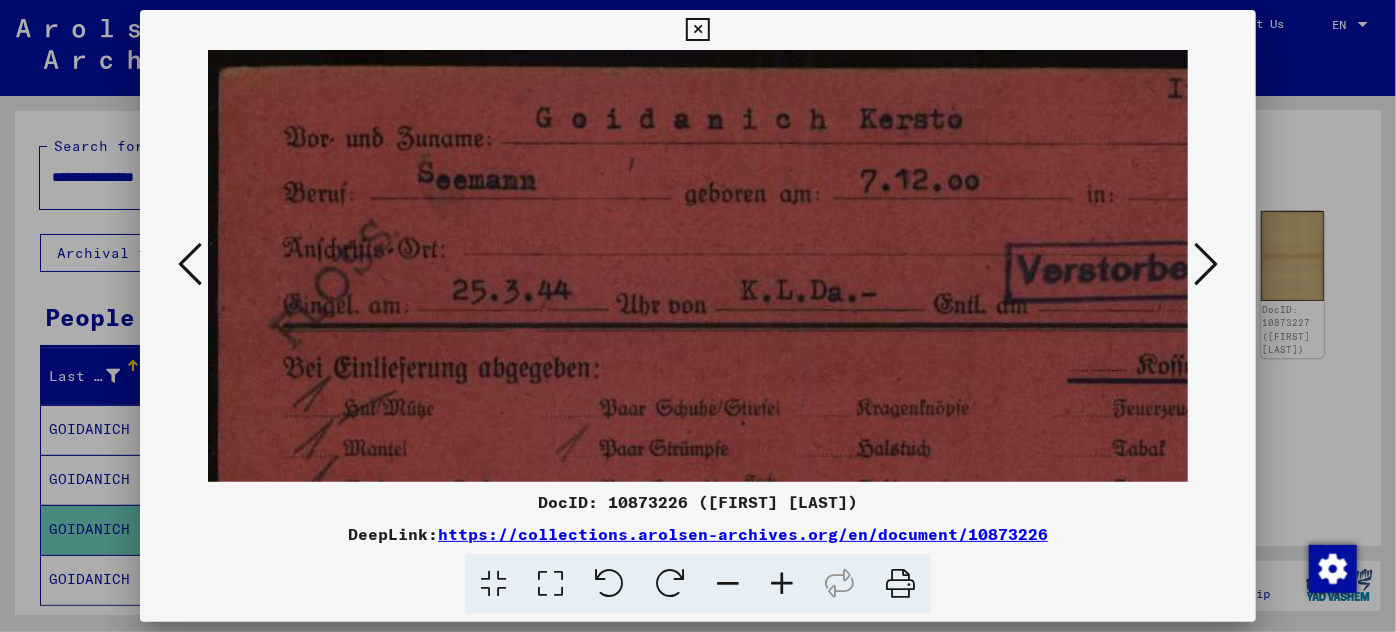 click at bounding box center (1206, 264) 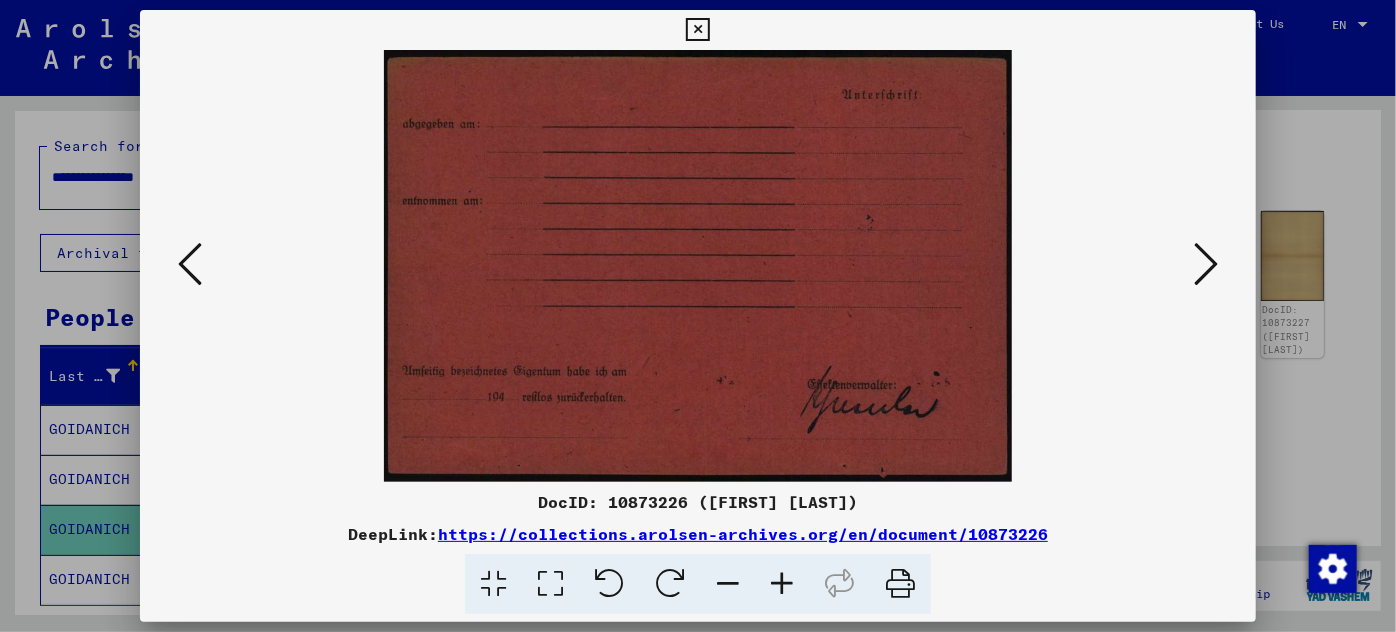 click at bounding box center [1206, 264] 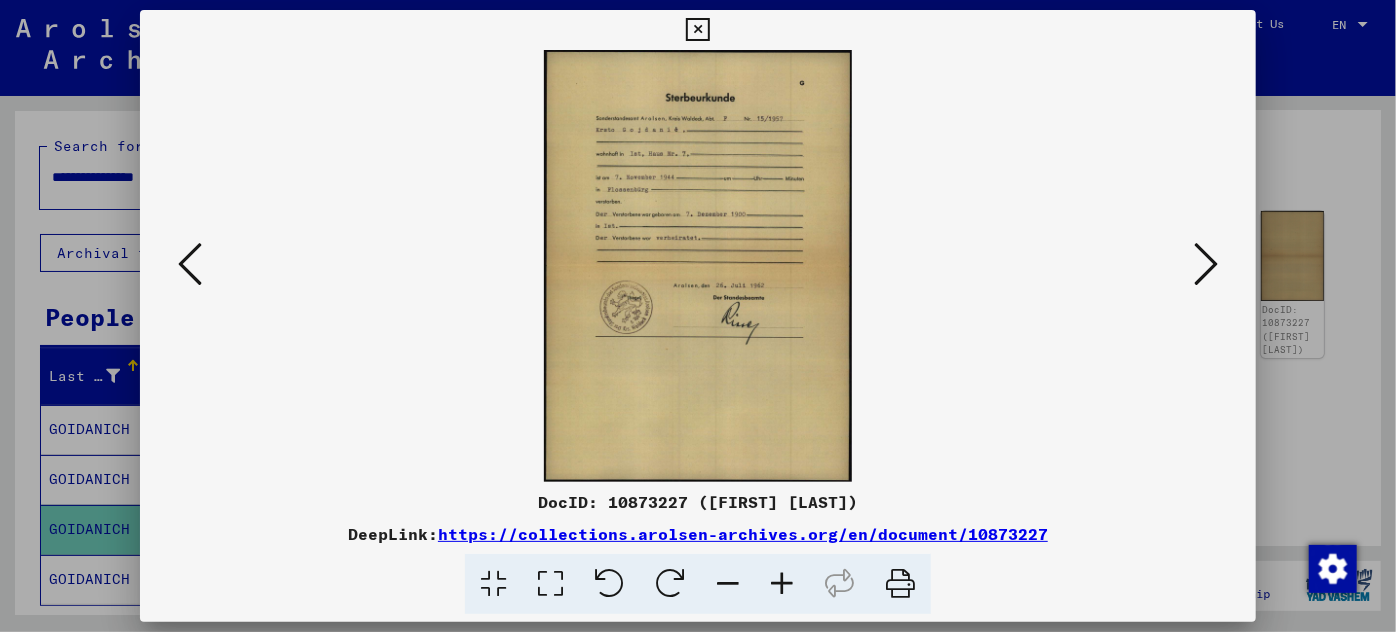 click at bounding box center [782, 584] 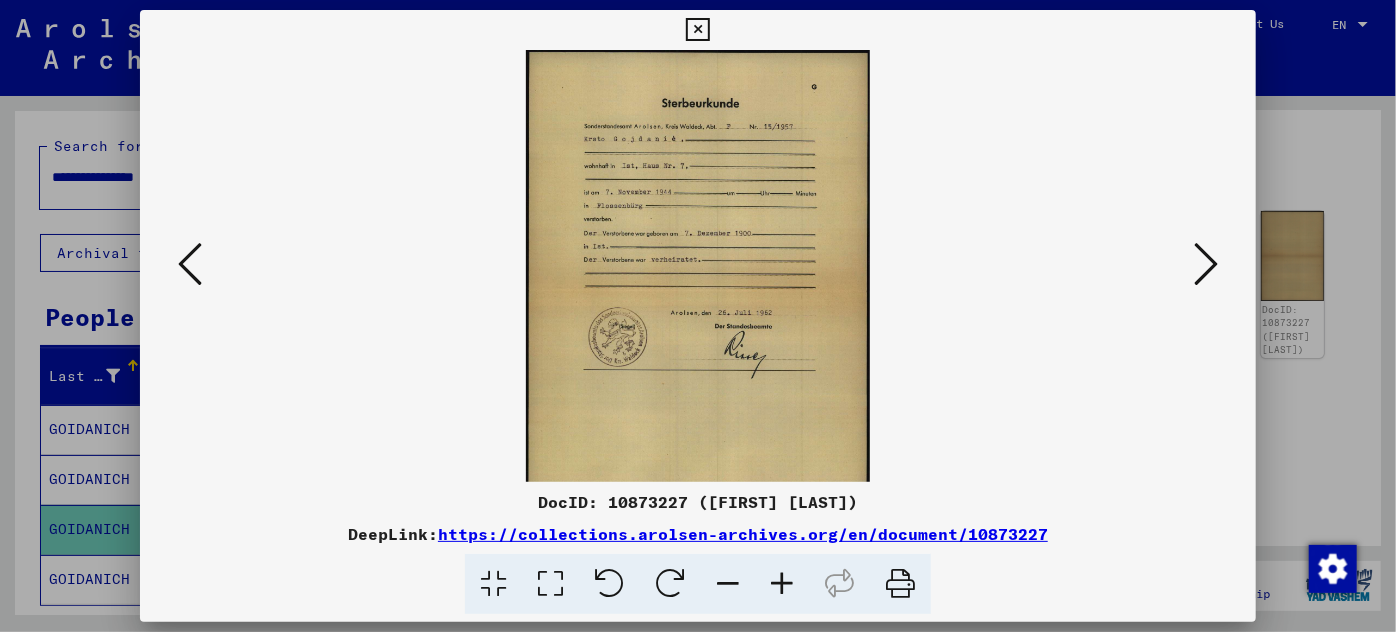 click at bounding box center [782, 584] 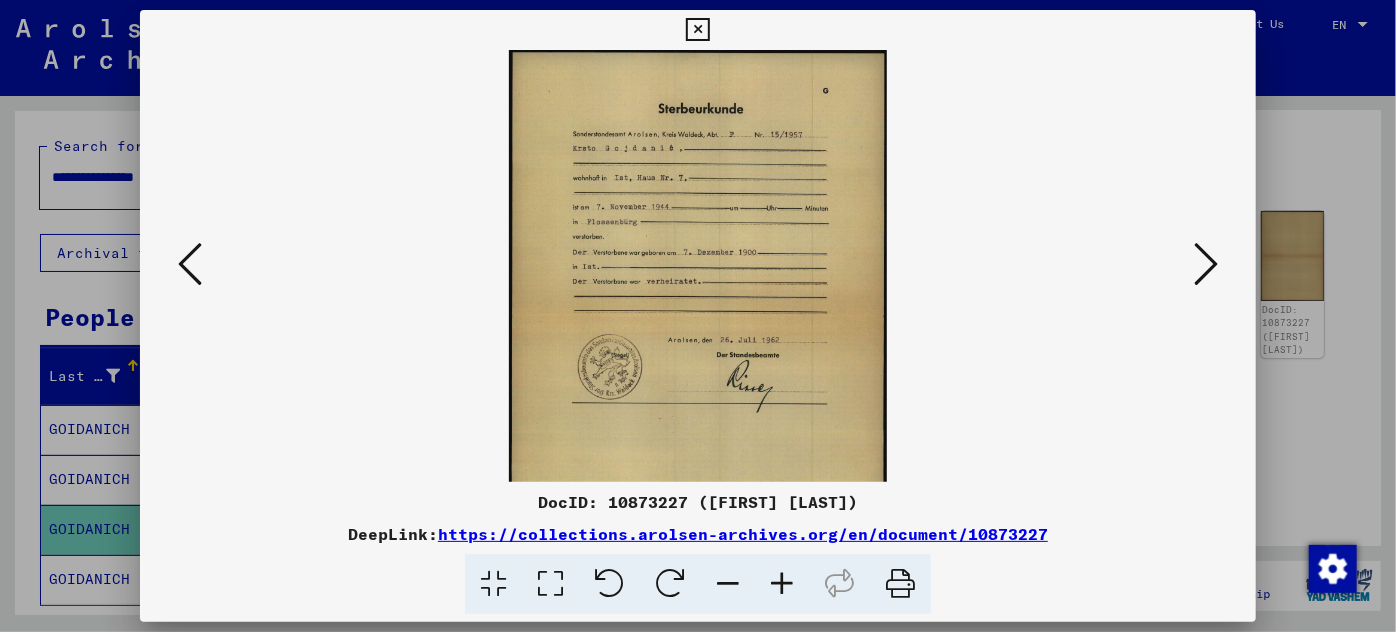 click at bounding box center [782, 584] 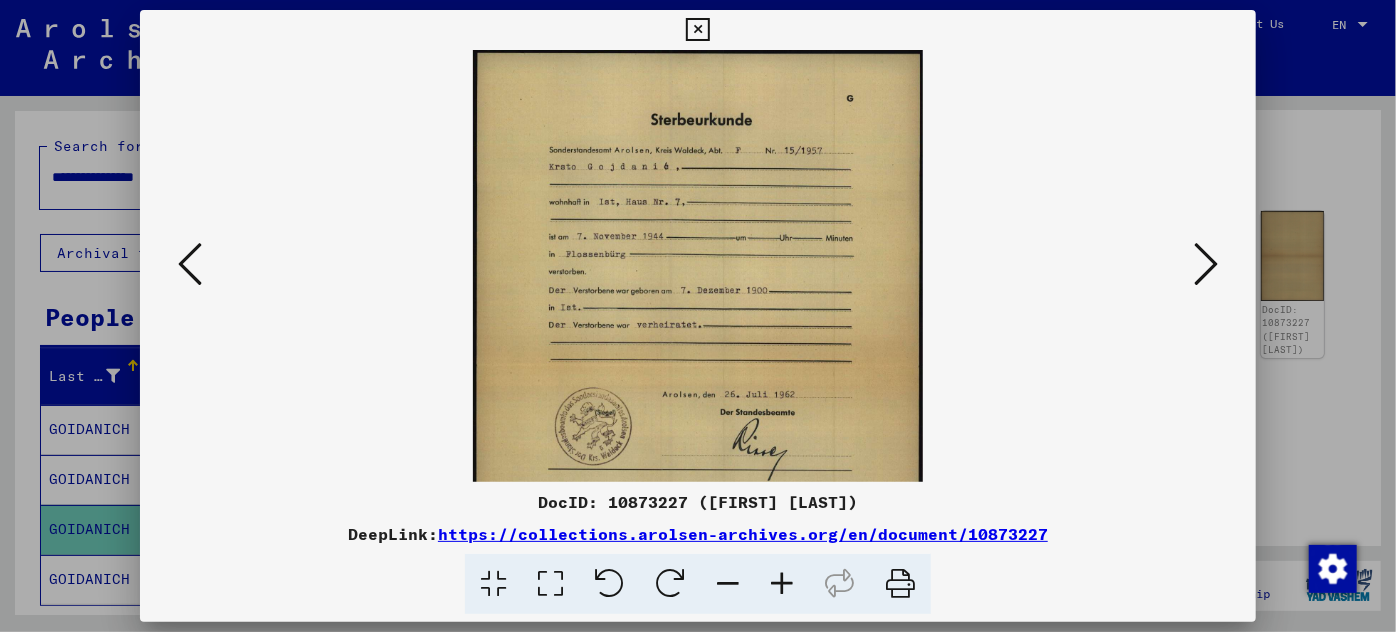 click at bounding box center (782, 584) 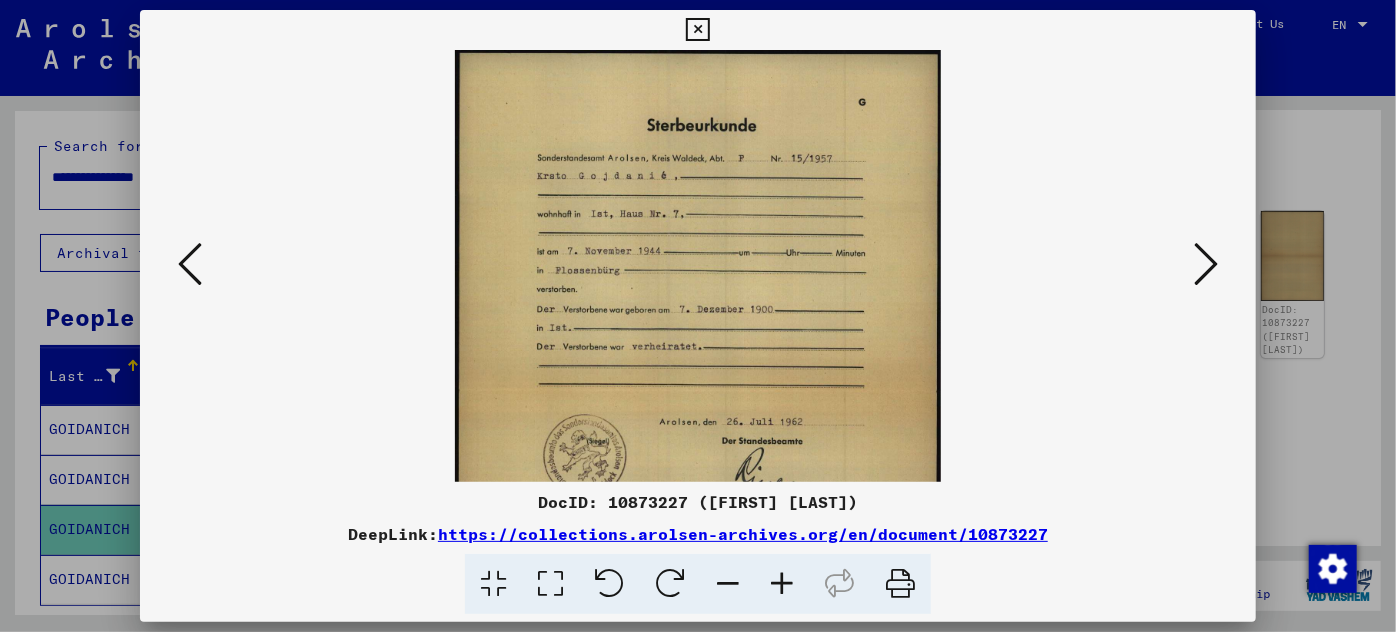 click at bounding box center (782, 584) 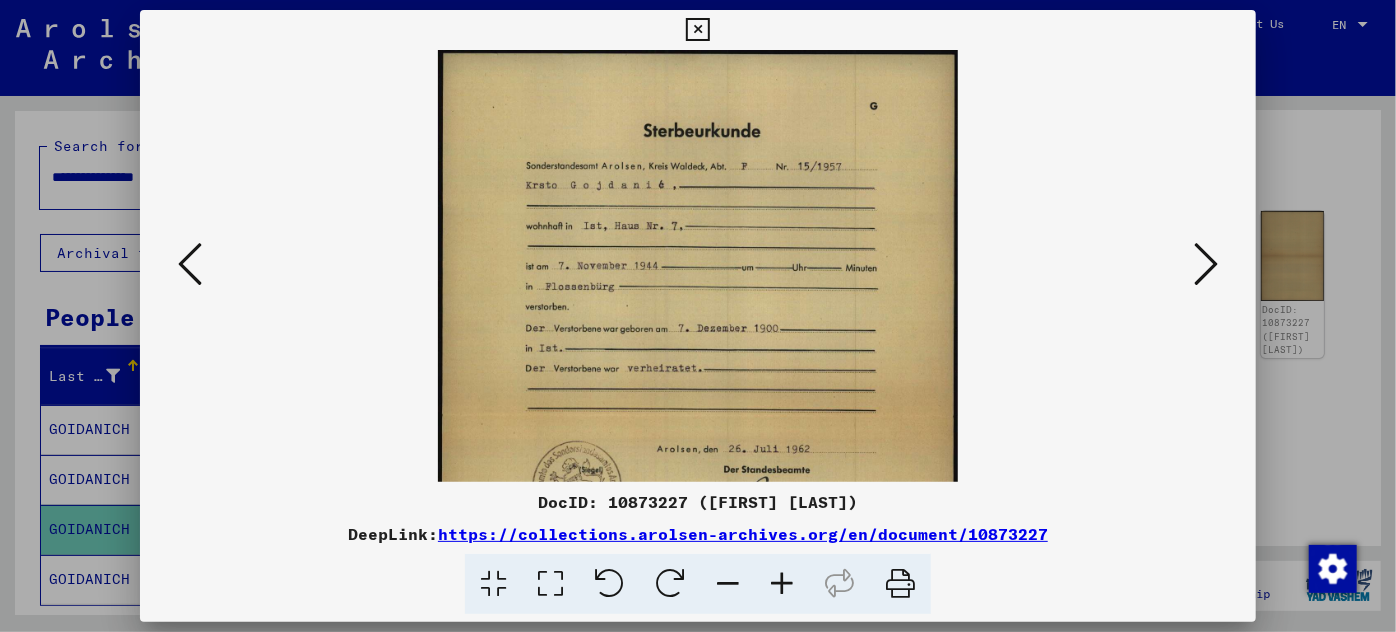 click at bounding box center (782, 584) 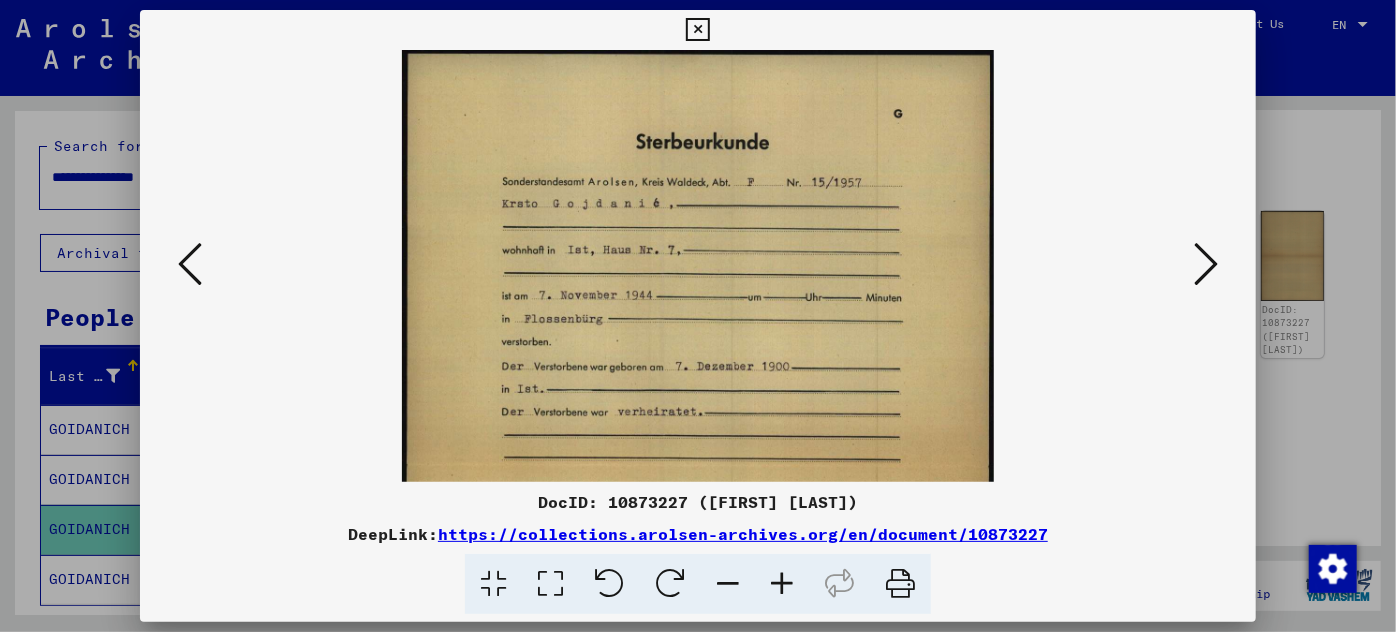 click at bounding box center [782, 584] 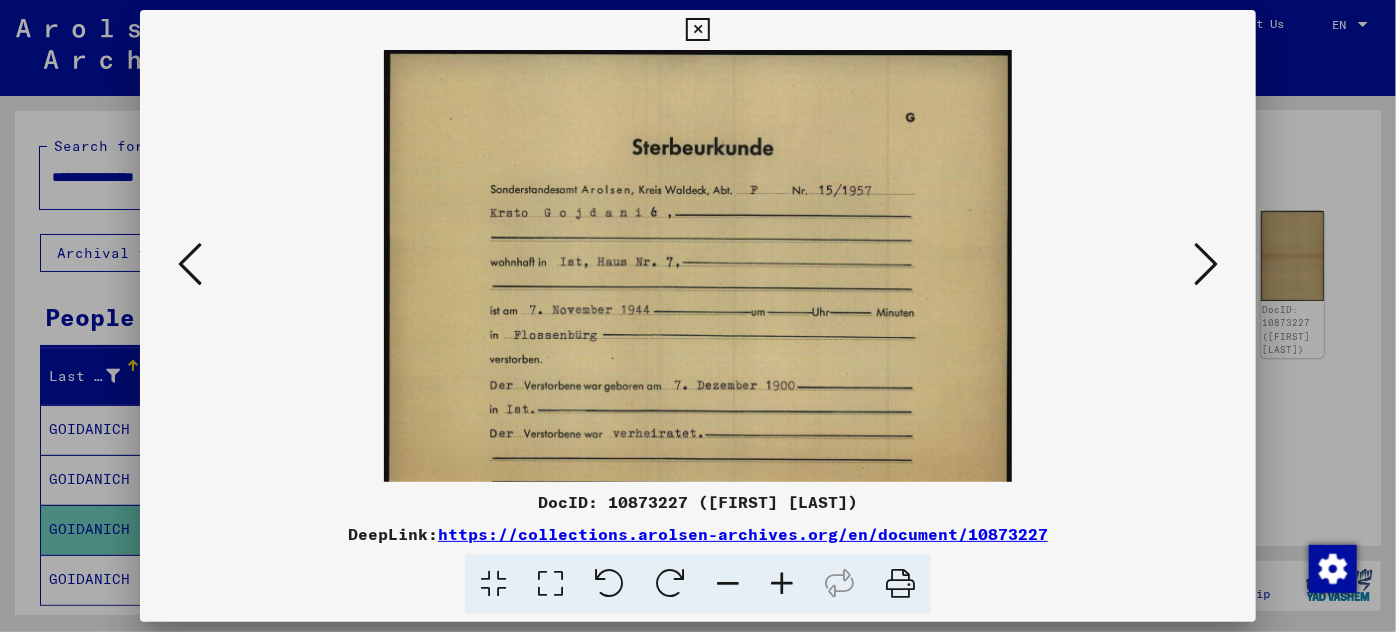 click at bounding box center (782, 584) 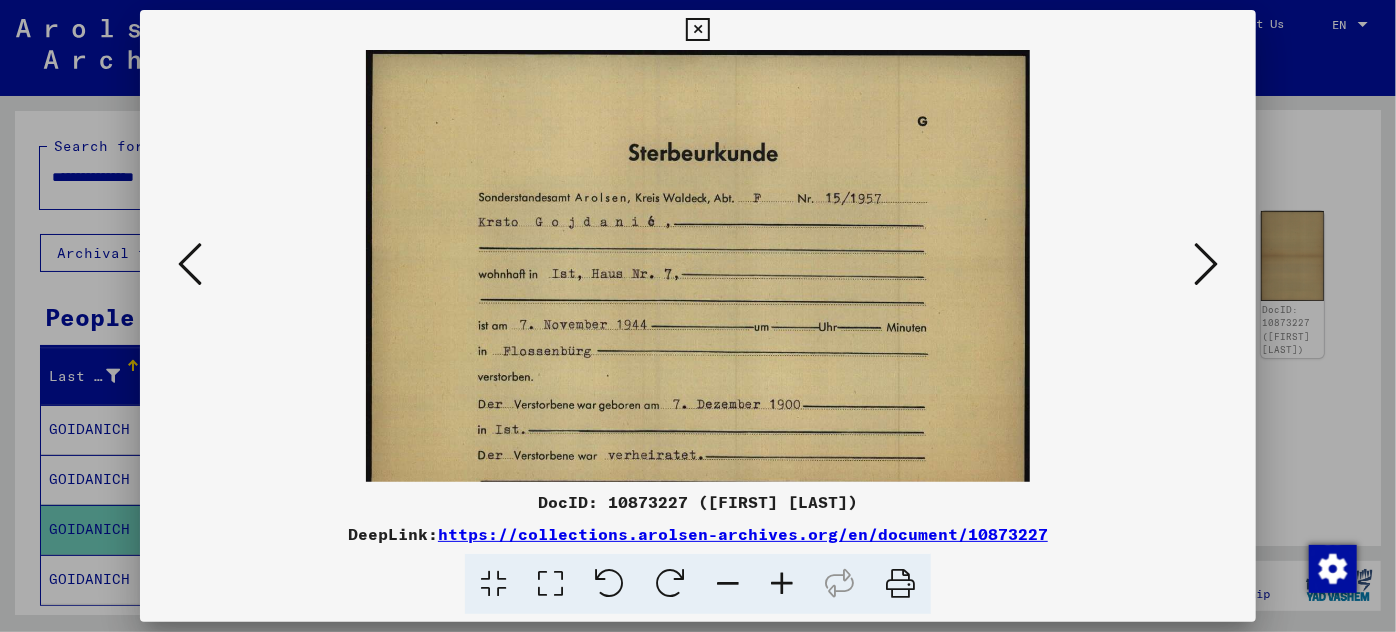 click at bounding box center [782, 584] 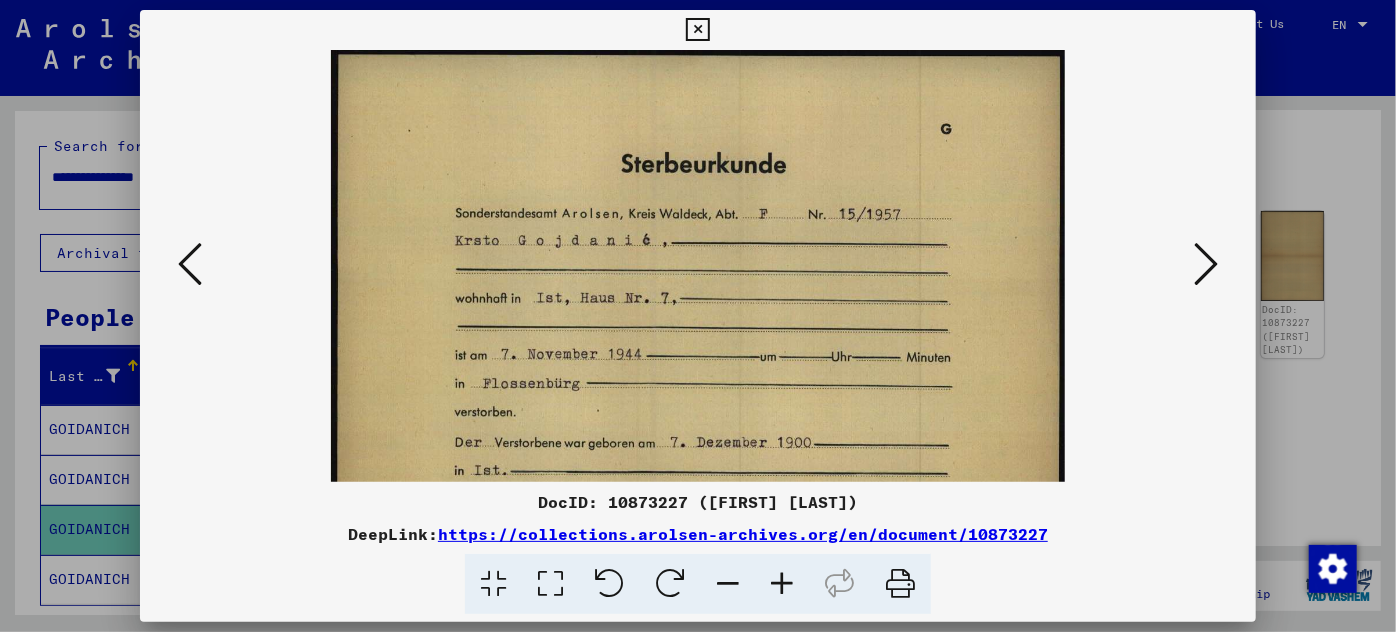click at bounding box center (782, 584) 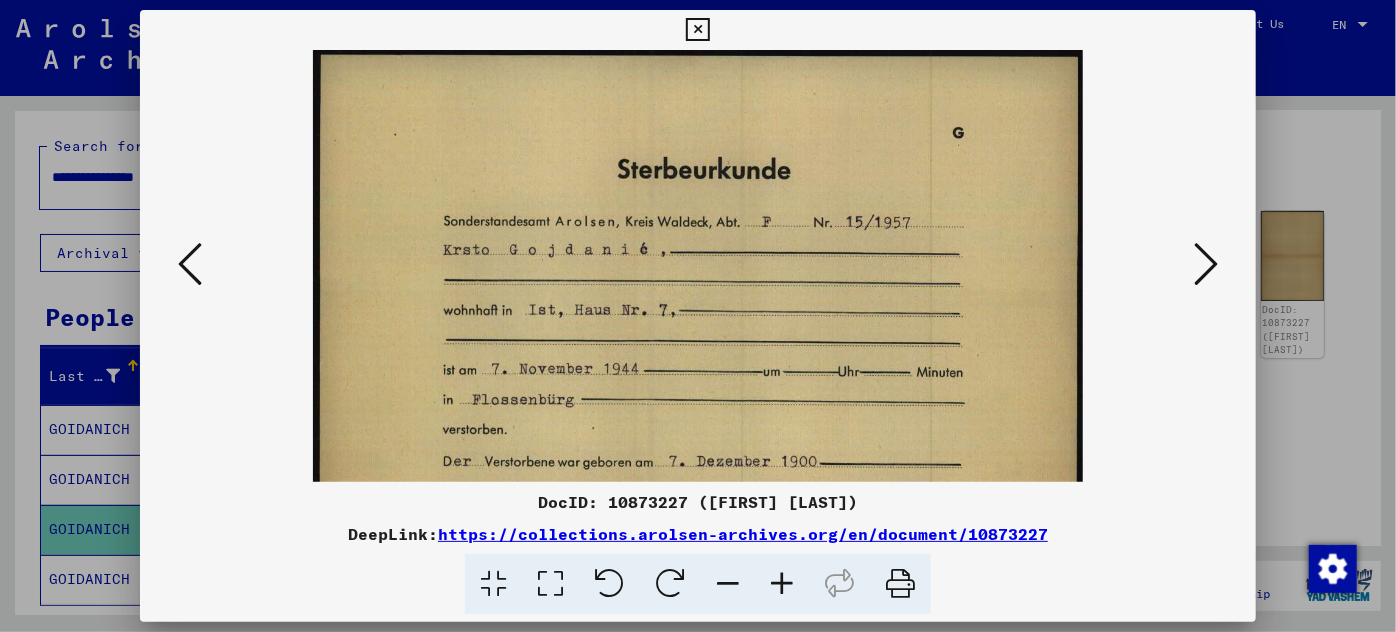 click at bounding box center [782, 584] 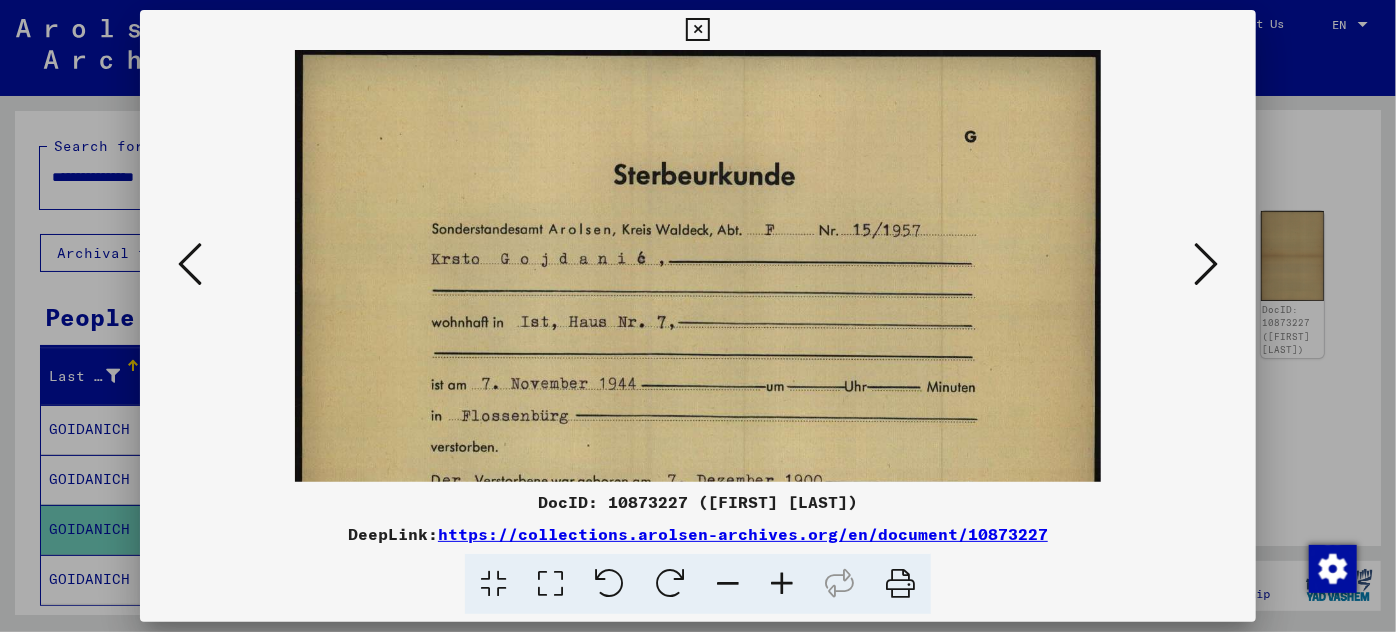 click at bounding box center (782, 584) 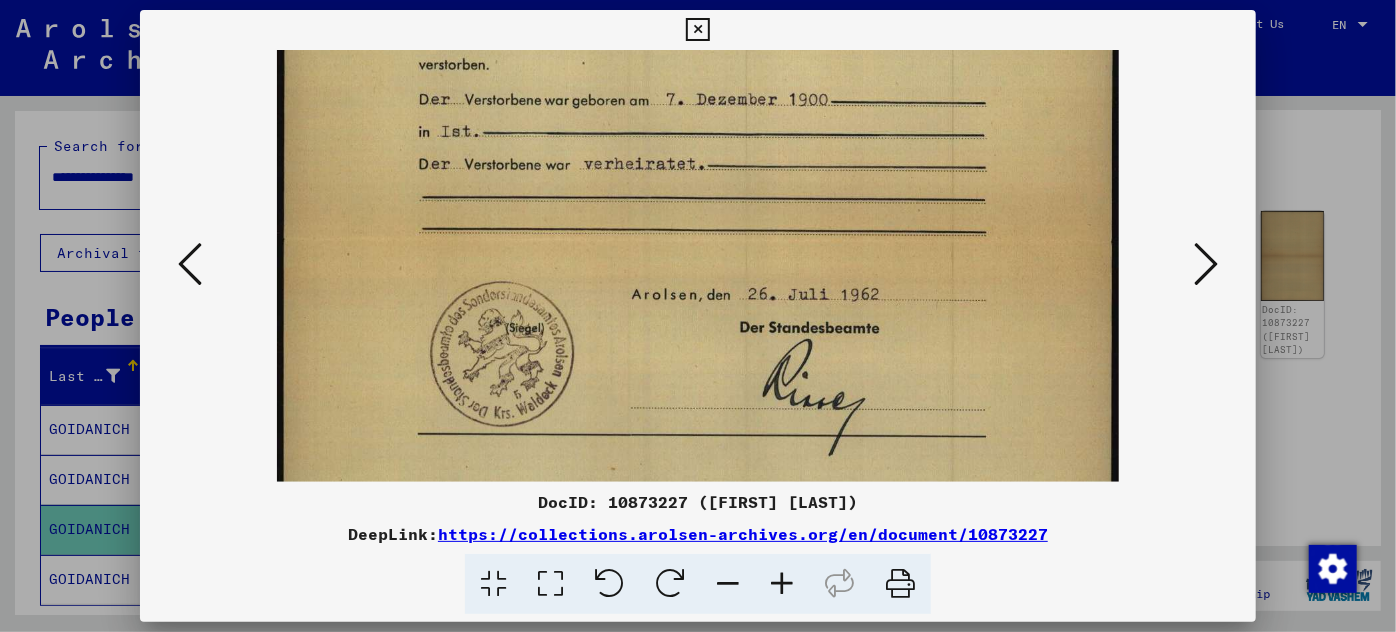 scroll, scrollTop: 410, scrollLeft: 0, axis: vertical 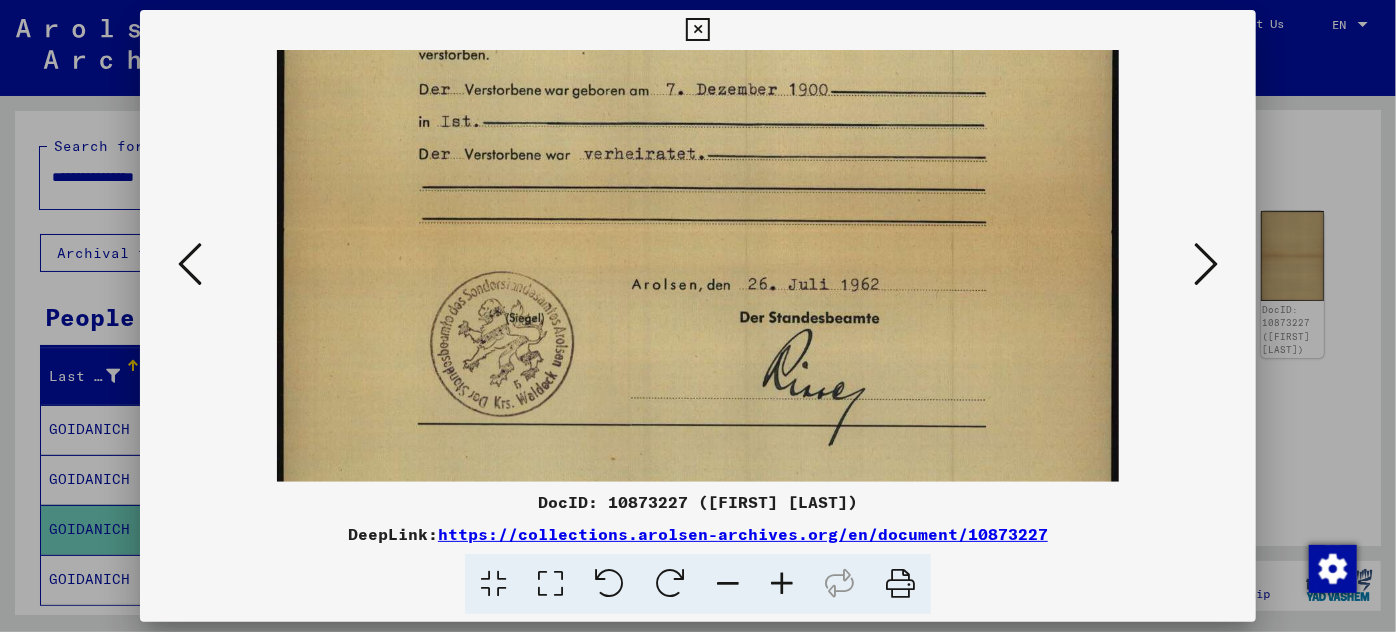drag, startPoint x: 648, startPoint y: 441, endPoint x: 751, endPoint y: 34, distance: 419.83093 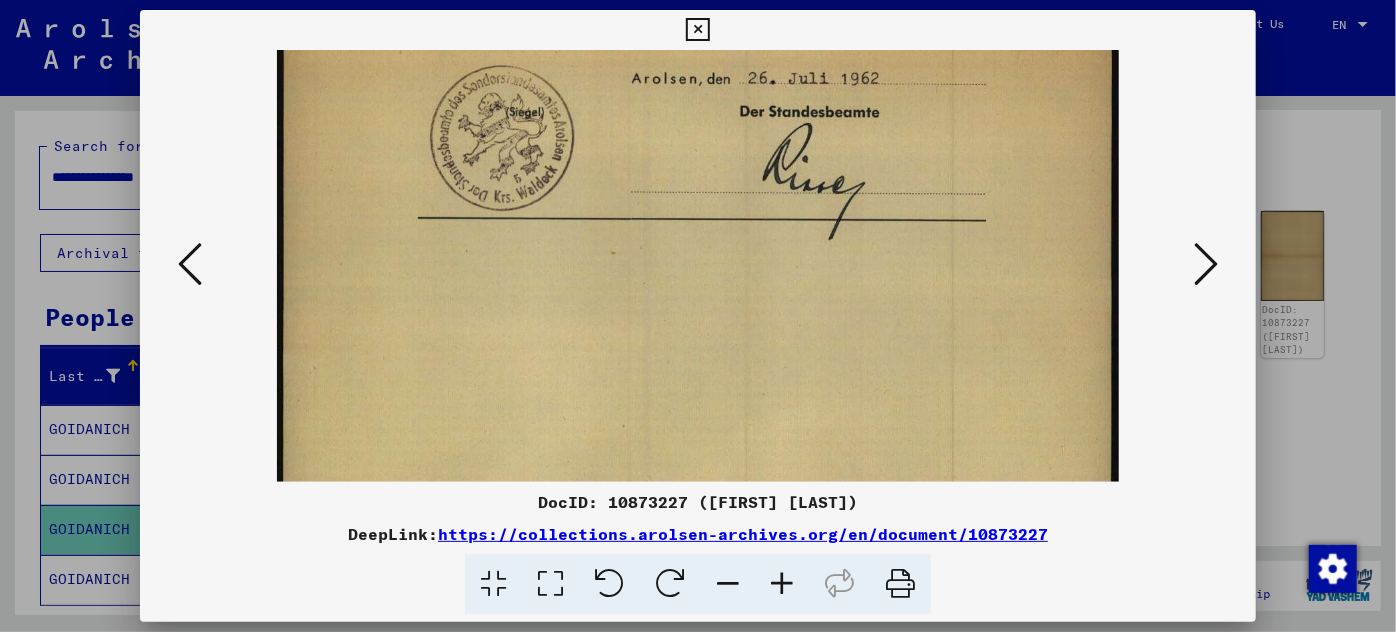 drag, startPoint x: 826, startPoint y: 399, endPoint x: 856, endPoint y: 194, distance: 207.18349 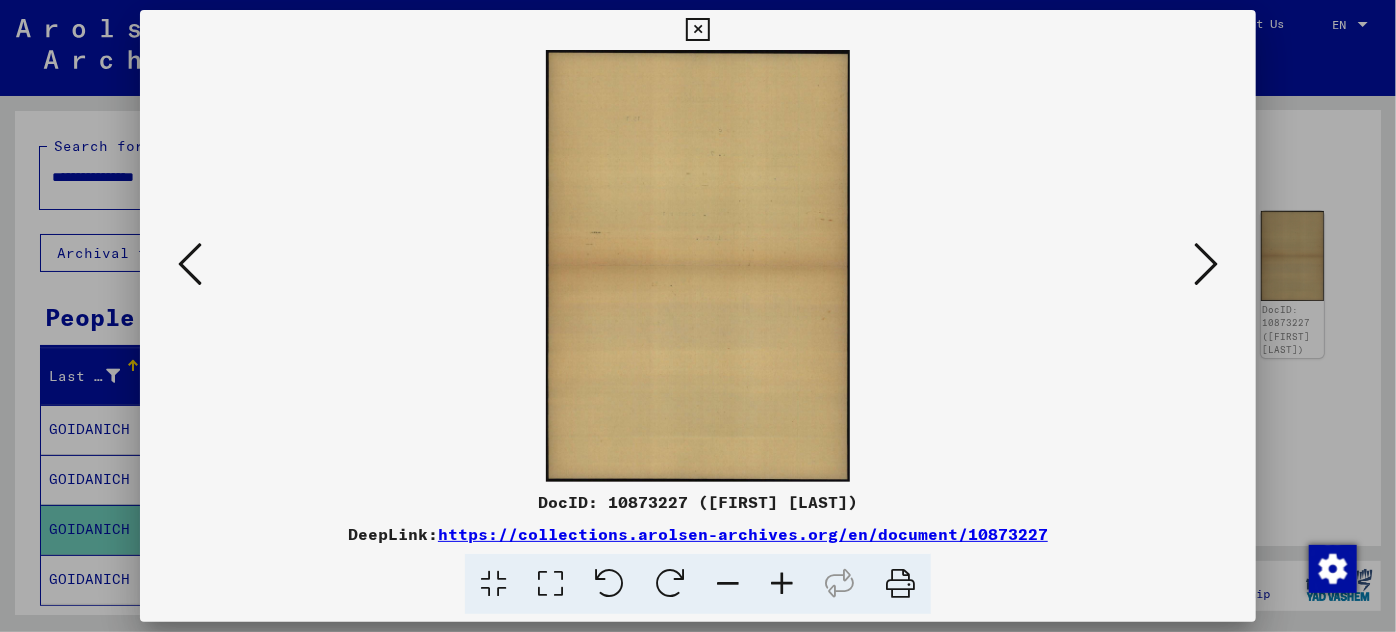 scroll, scrollTop: 0, scrollLeft: 0, axis: both 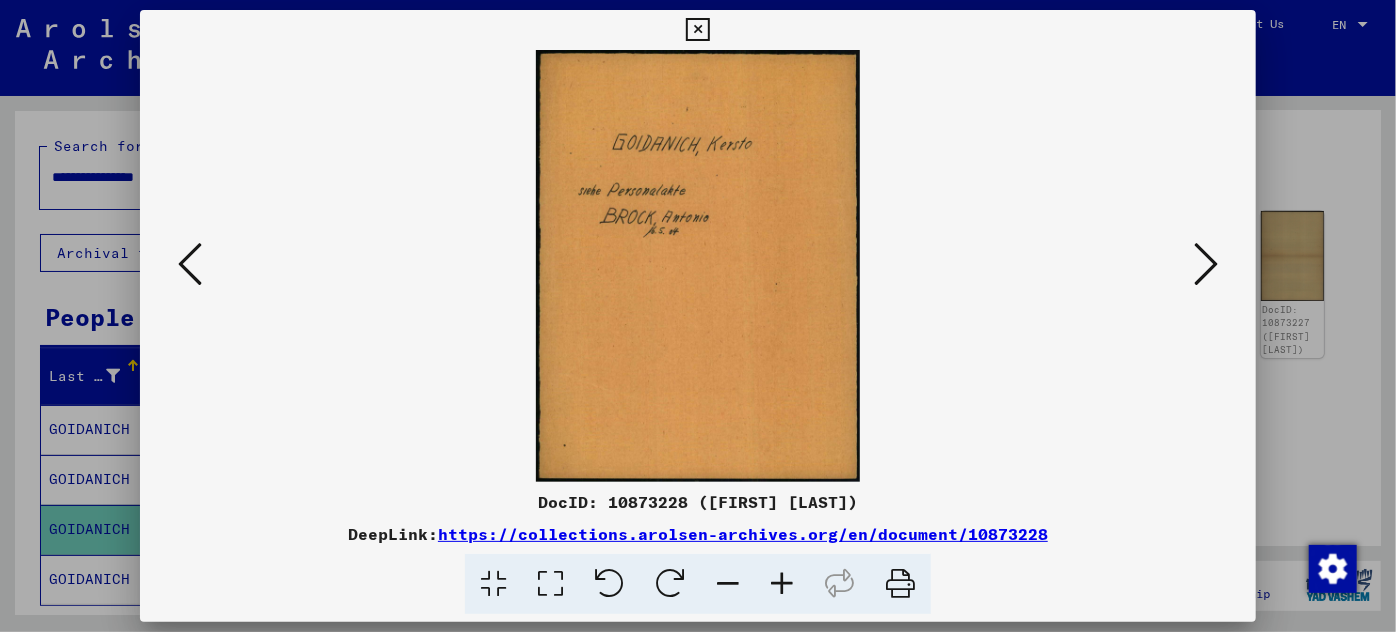 click at bounding box center [1206, 264] 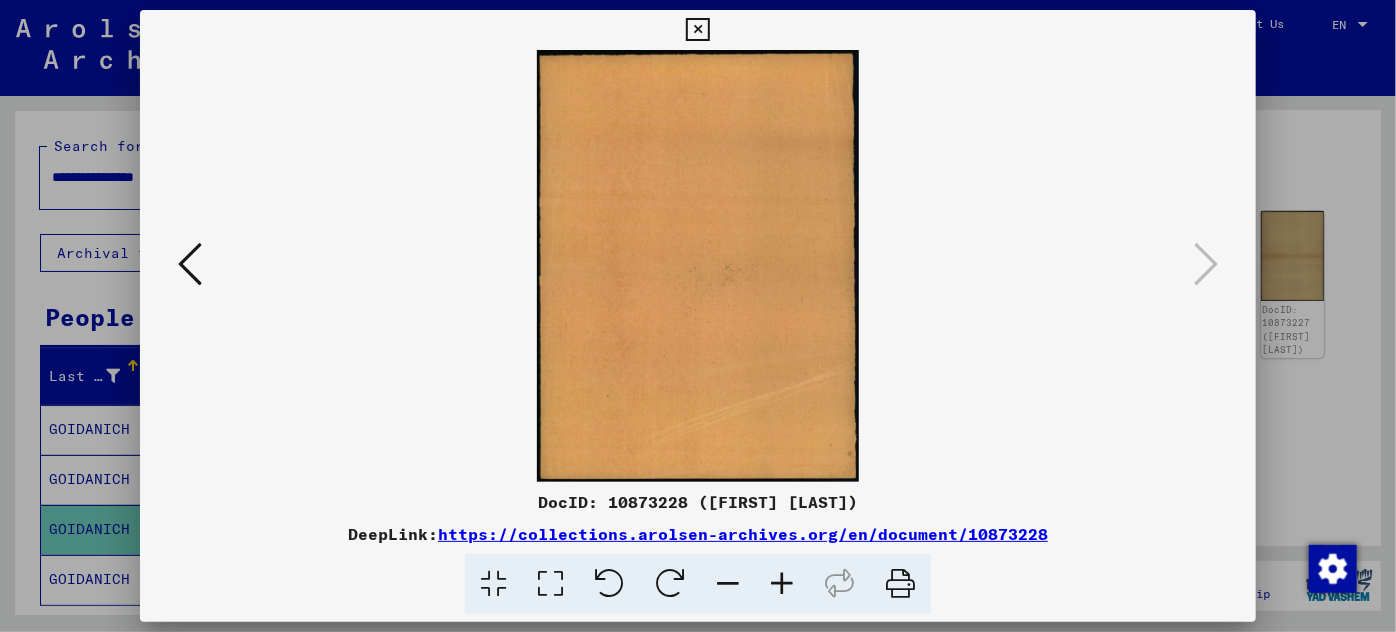 click at bounding box center [698, 316] 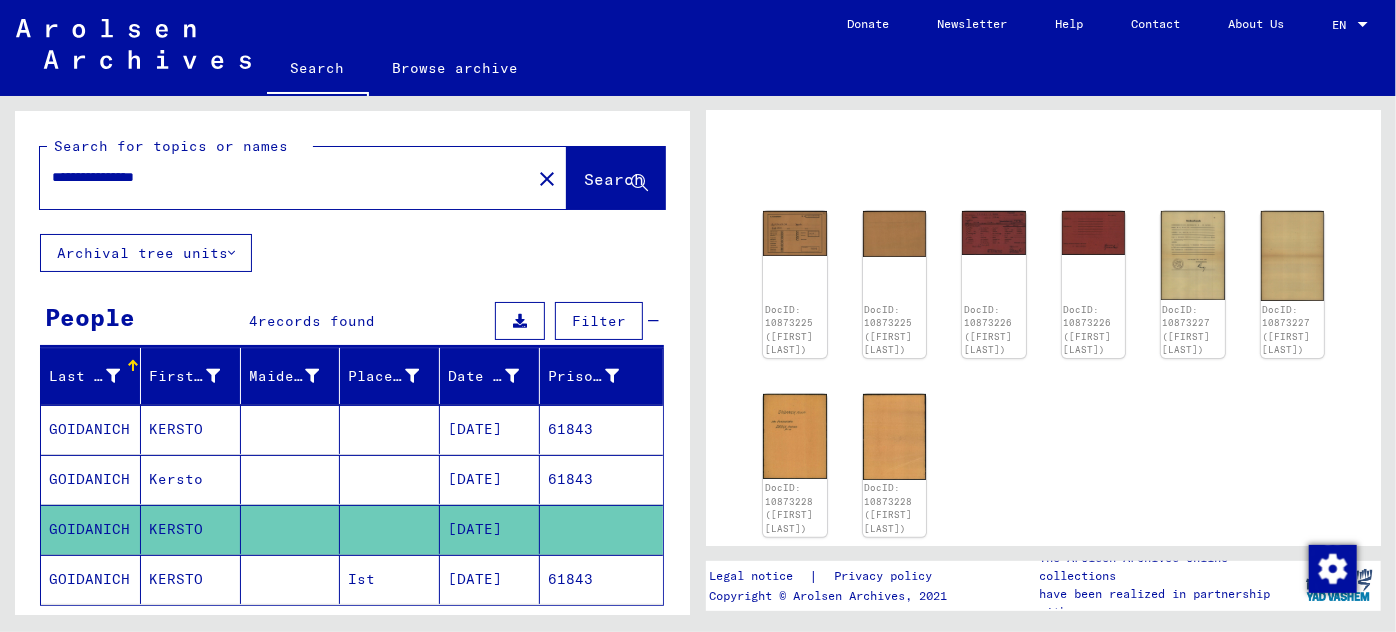 click on "[DATE]" 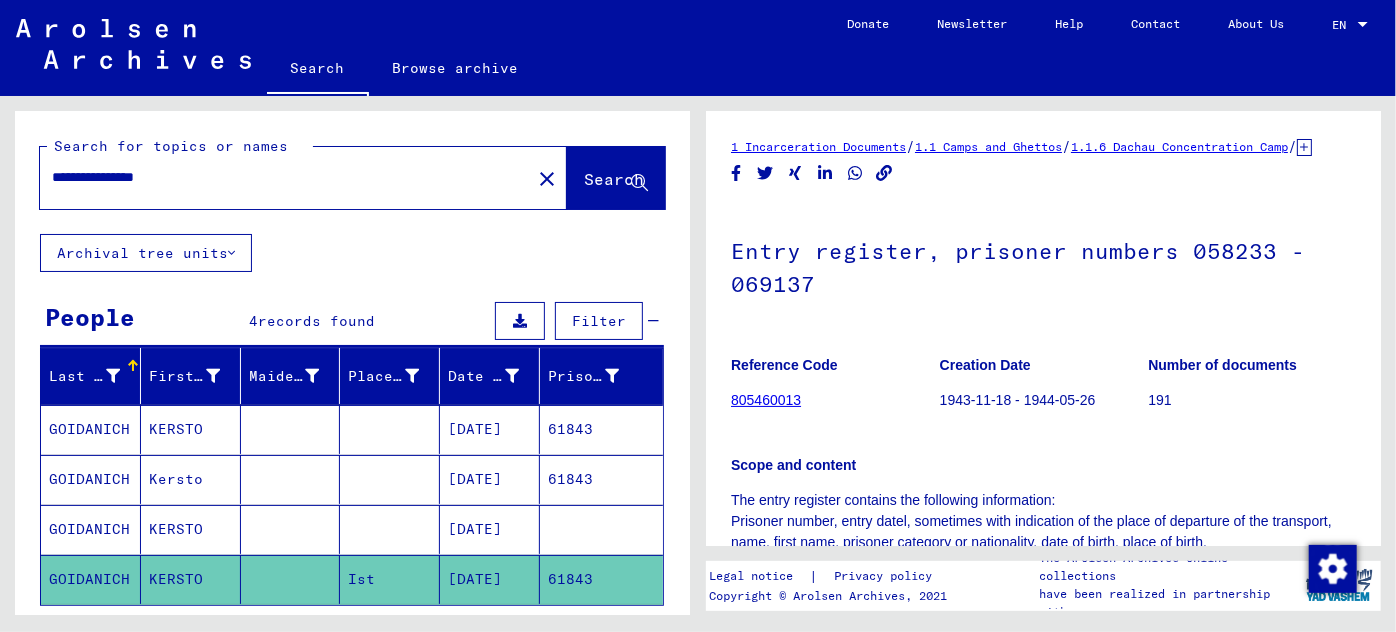 scroll, scrollTop: 0, scrollLeft: 0, axis: both 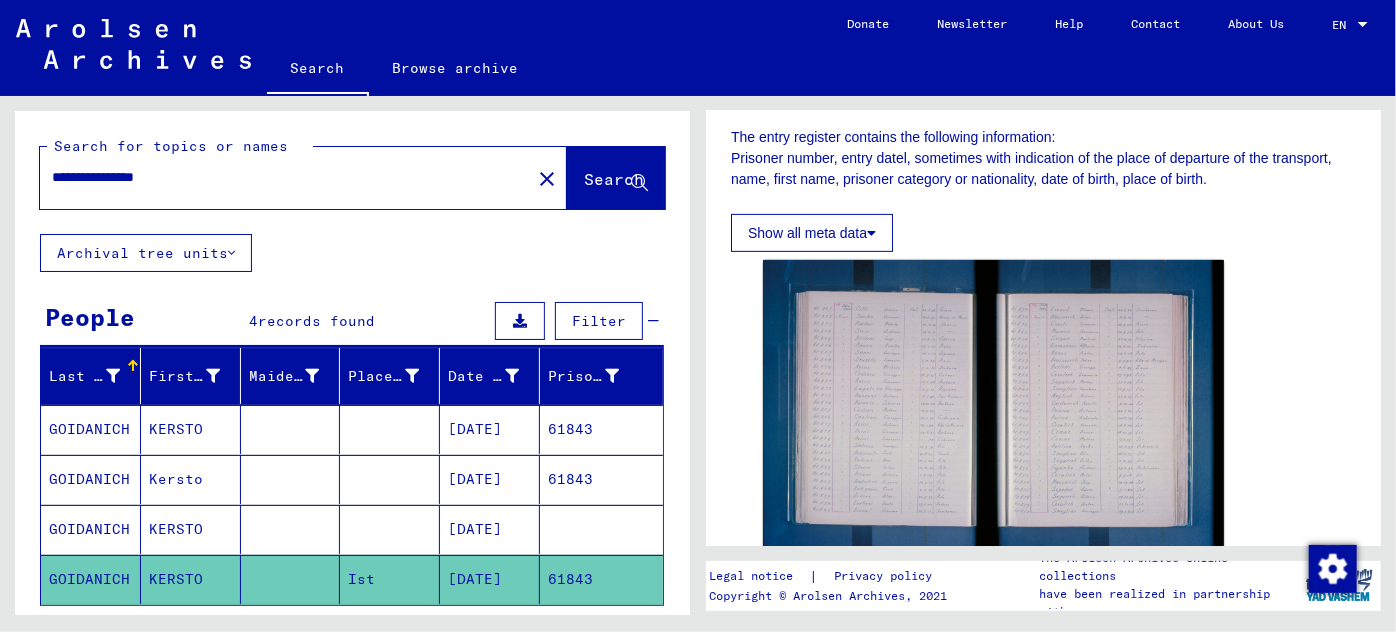 drag, startPoint x: 218, startPoint y: 180, endPoint x: 24, endPoint y: 173, distance: 194.12625 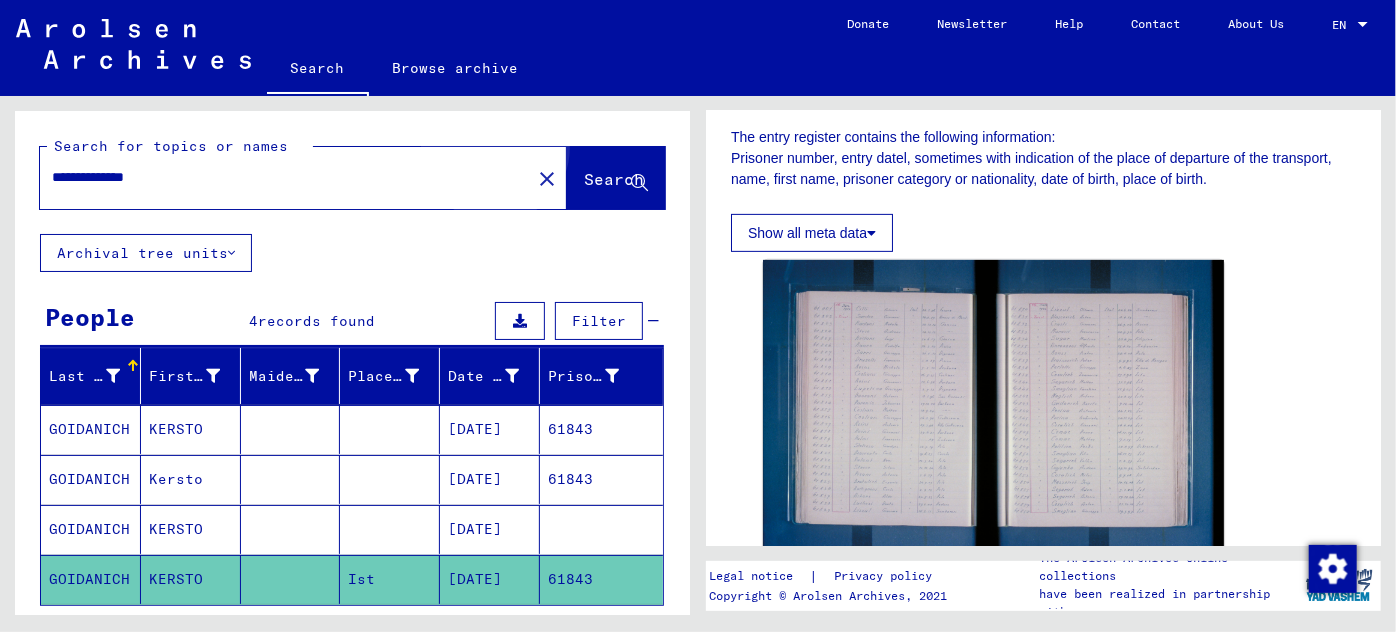 click on "Search" 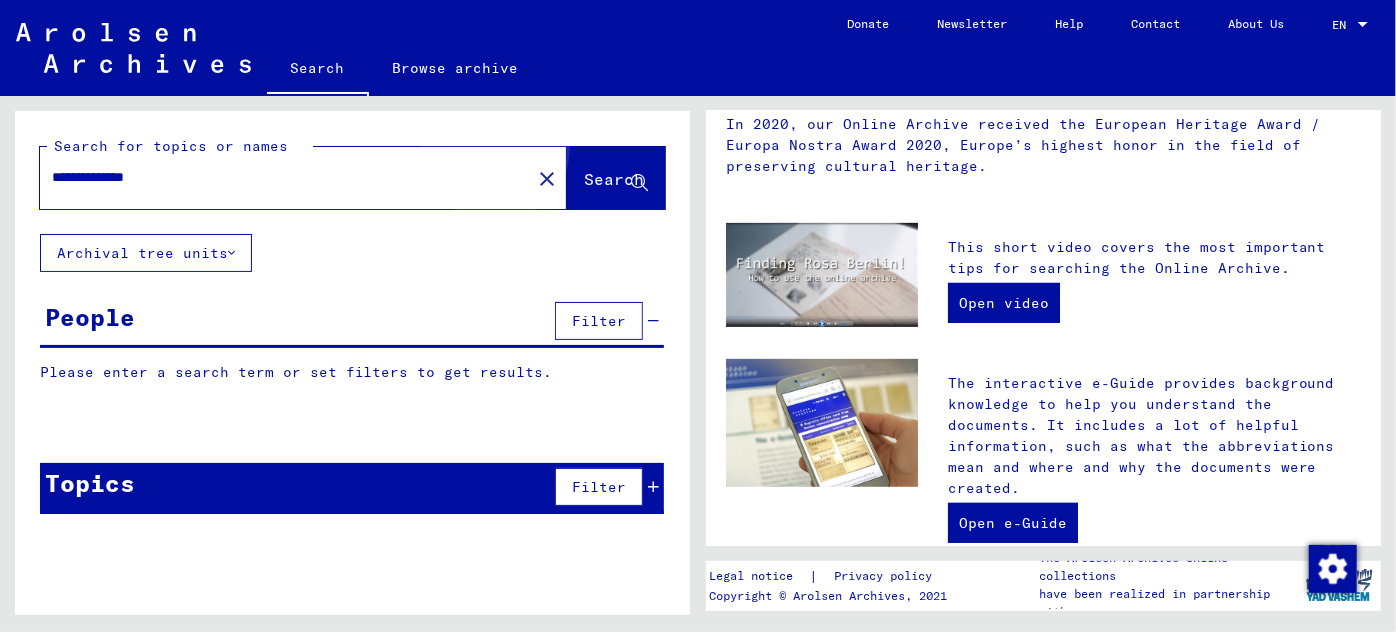 scroll, scrollTop: 0, scrollLeft: 0, axis: both 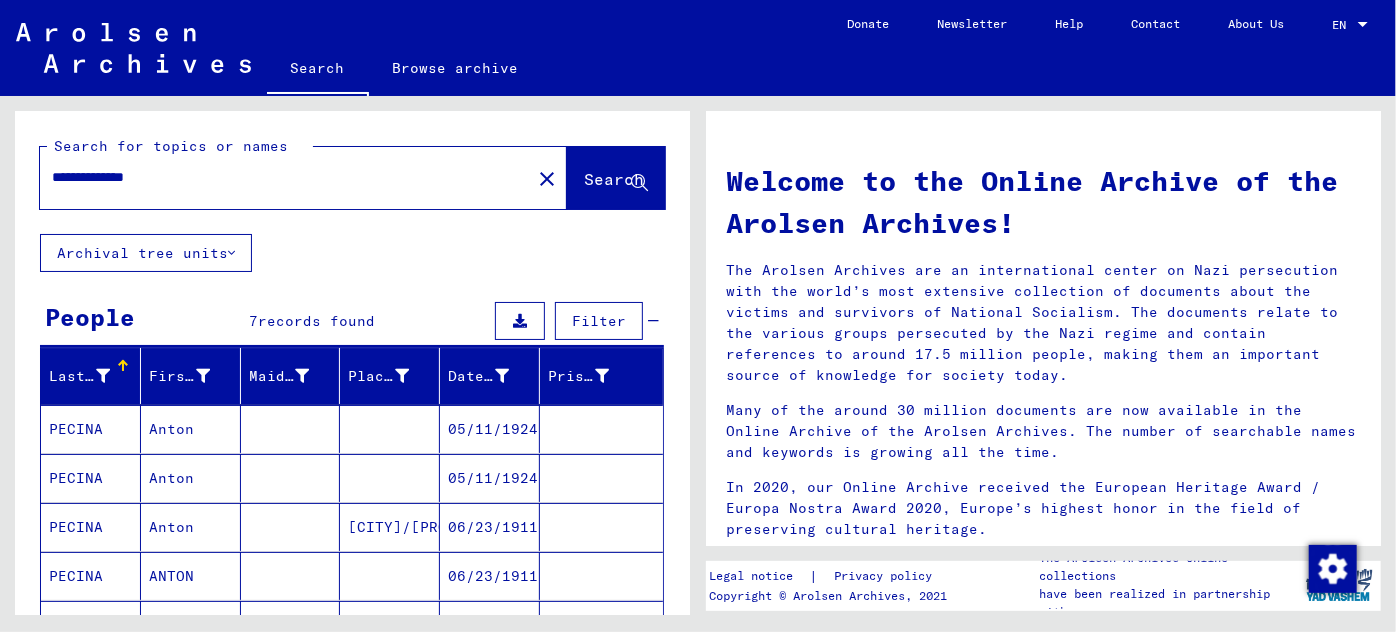 click on "Anton" at bounding box center (191, 478) 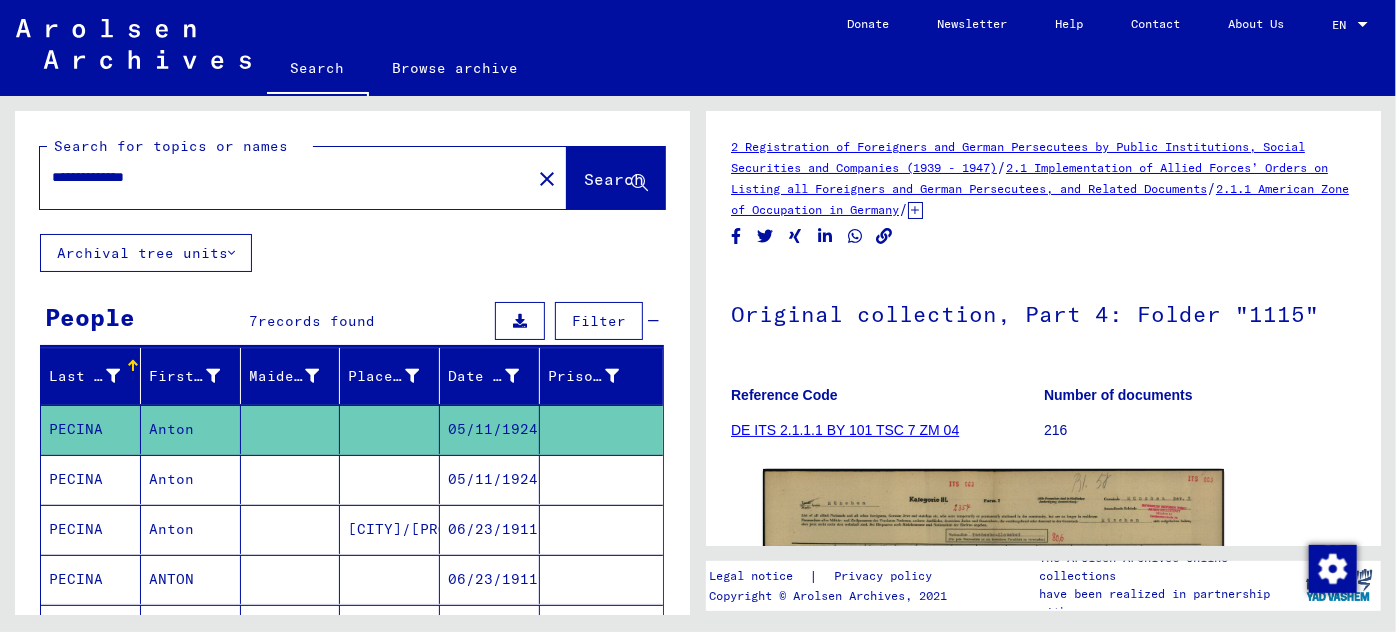 scroll, scrollTop: 0, scrollLeft: 0, axis: both 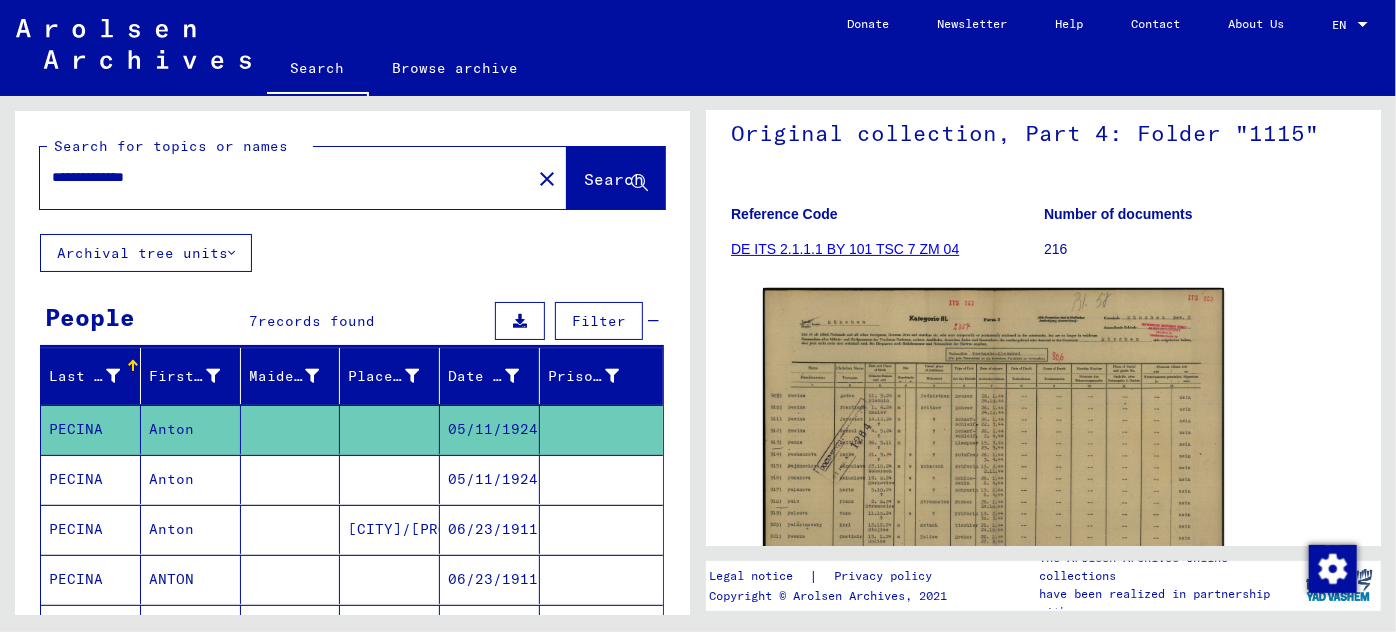 click on "05/11/1924" at bounding box center [490, 529] 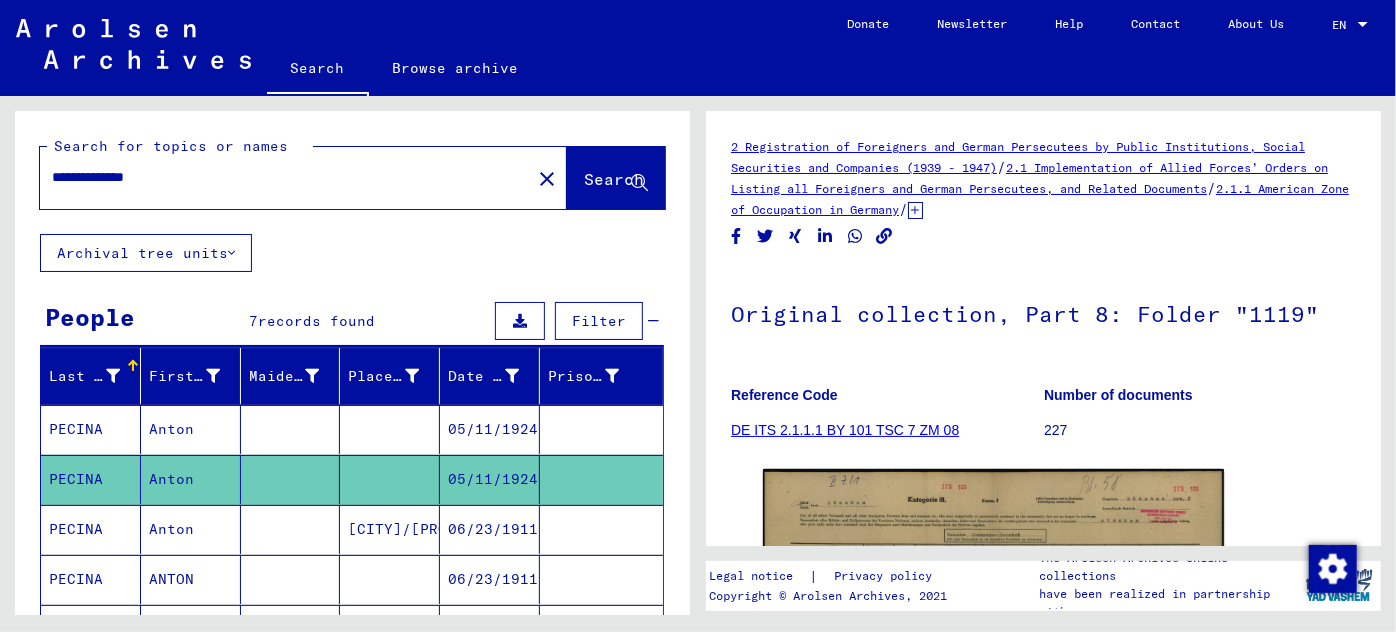 scroll, scrollTop: 232, scrollLeft: 0, axis: vertical 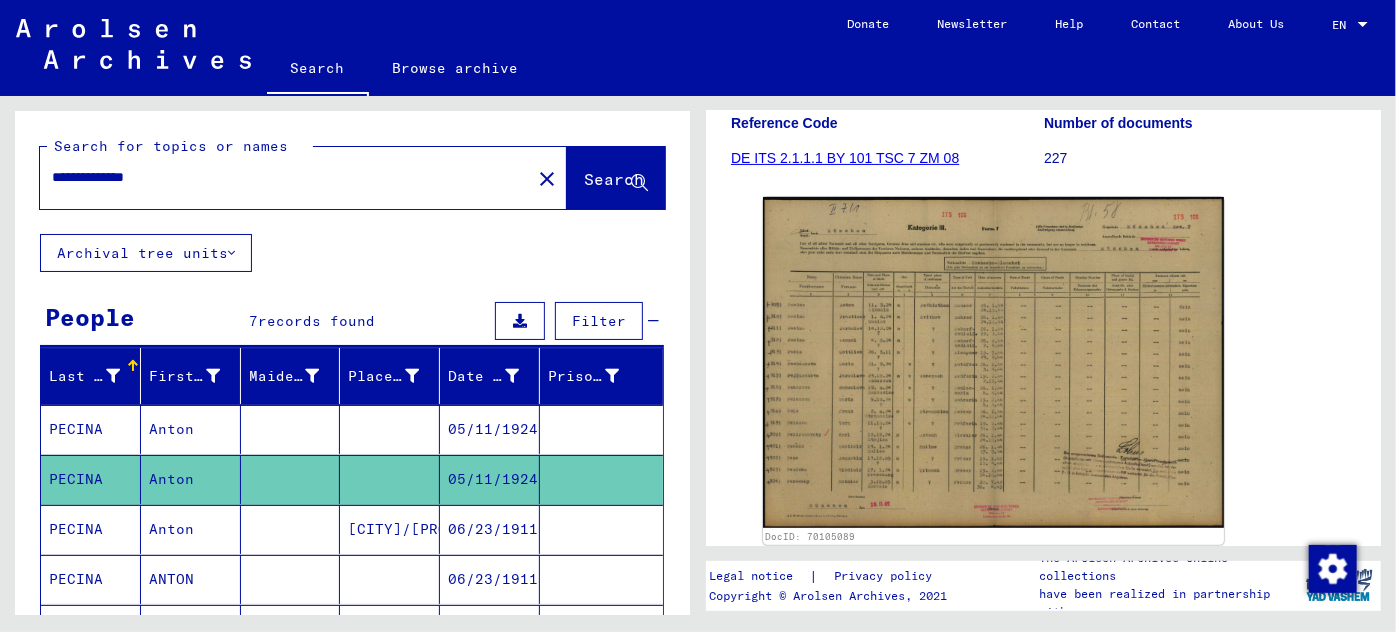 click on "06/23/1911" at bounding box center (490, 579) 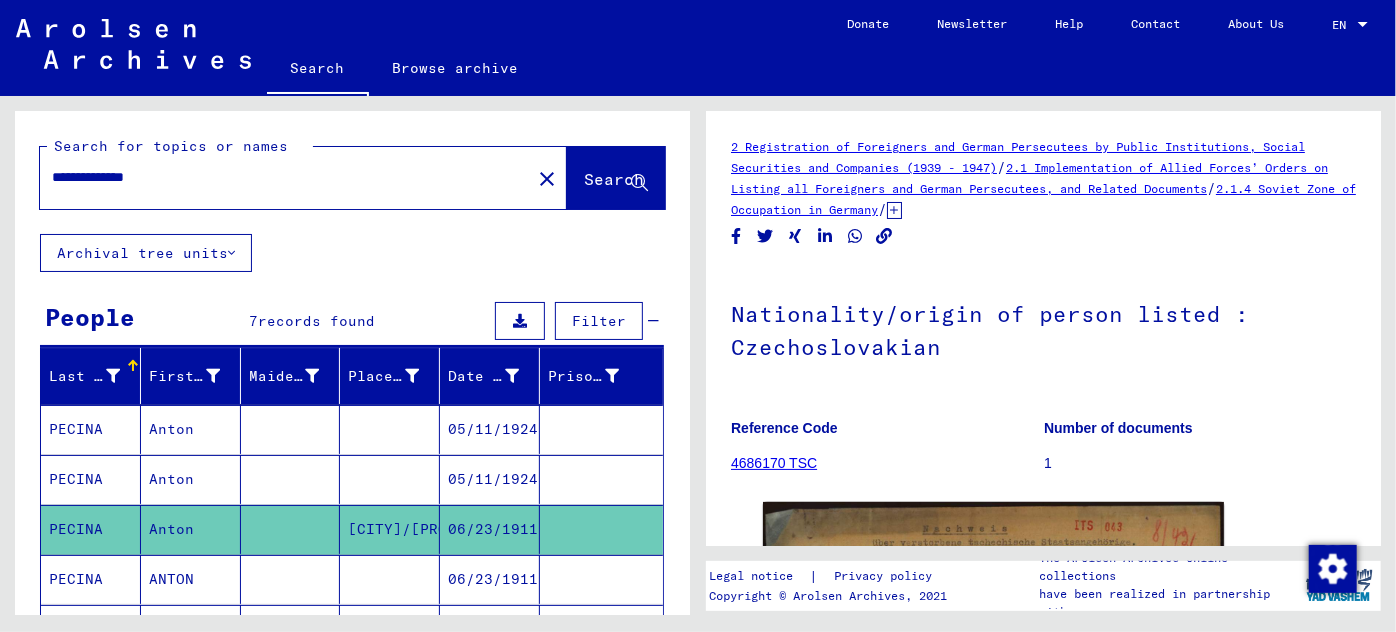 scroll, scrollTop: 127, scrollLeft: 0, axis: vertical 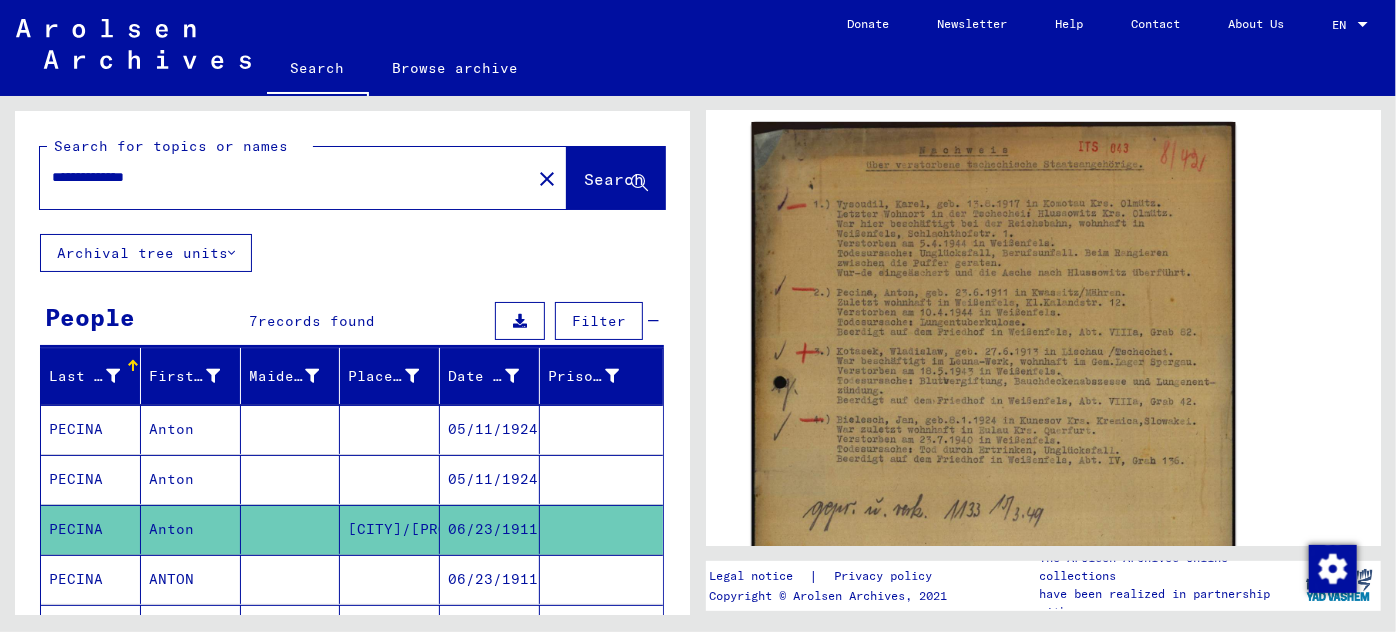 click 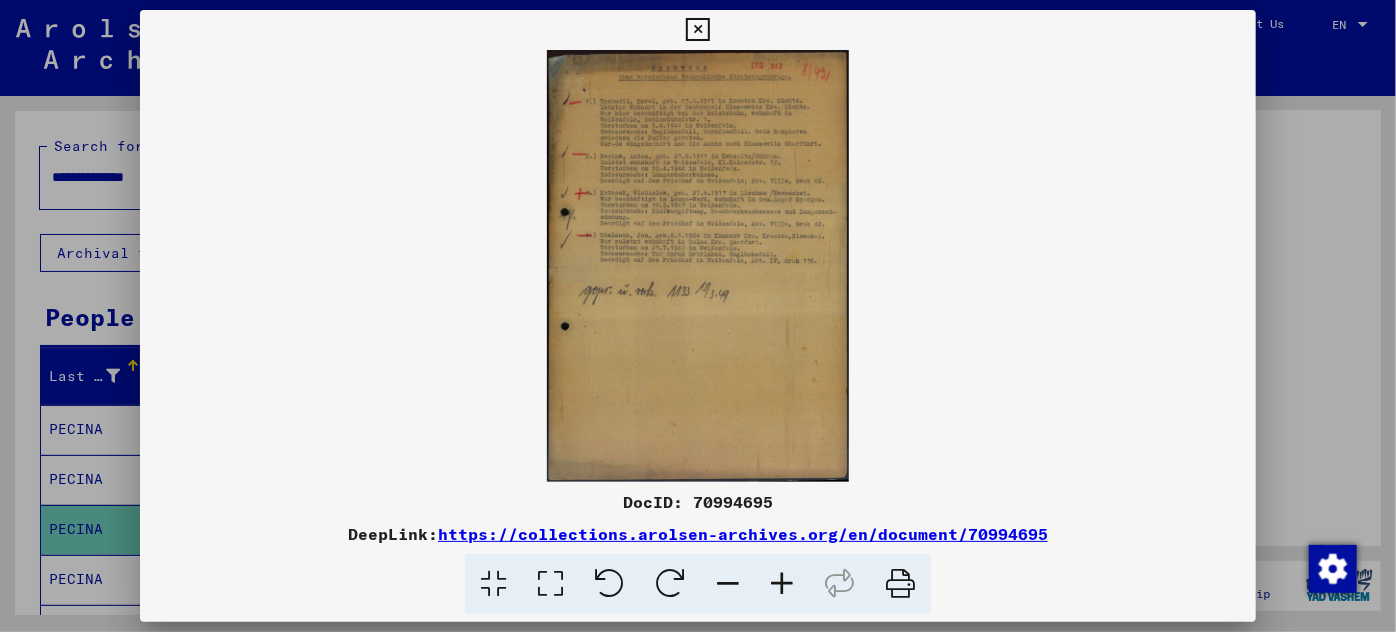 click at bounding box center [782, 584] 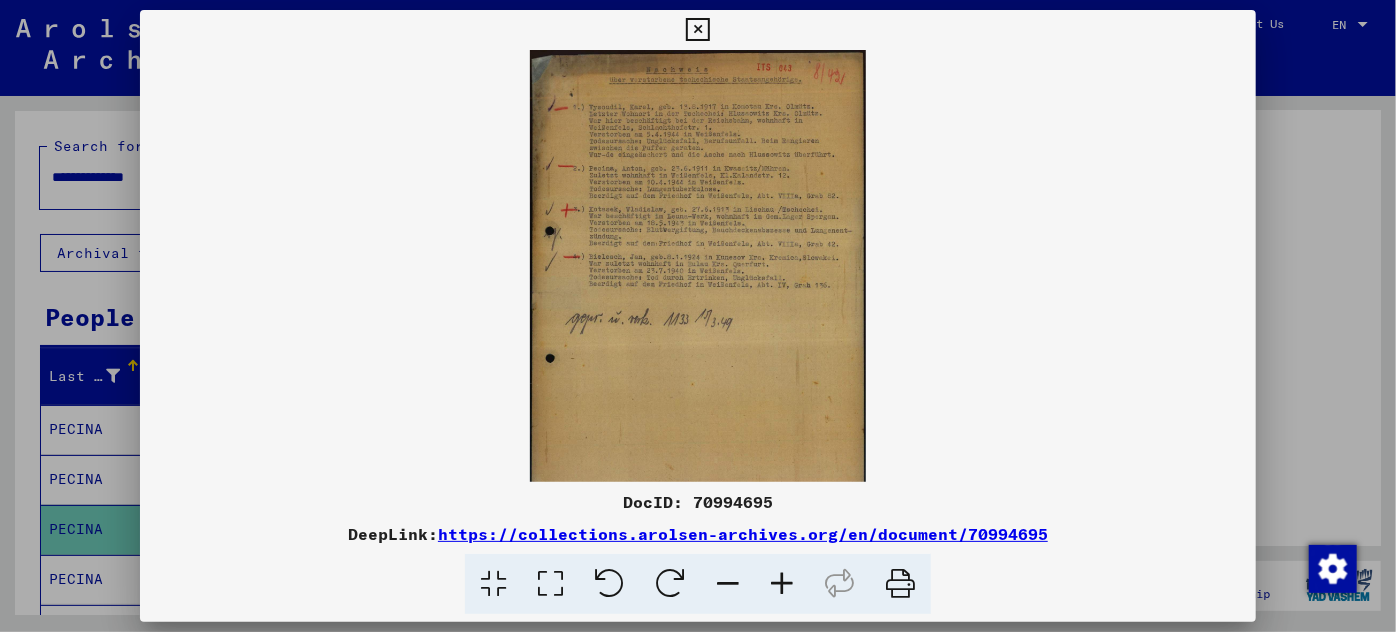 click at bounding box center (782, 584) 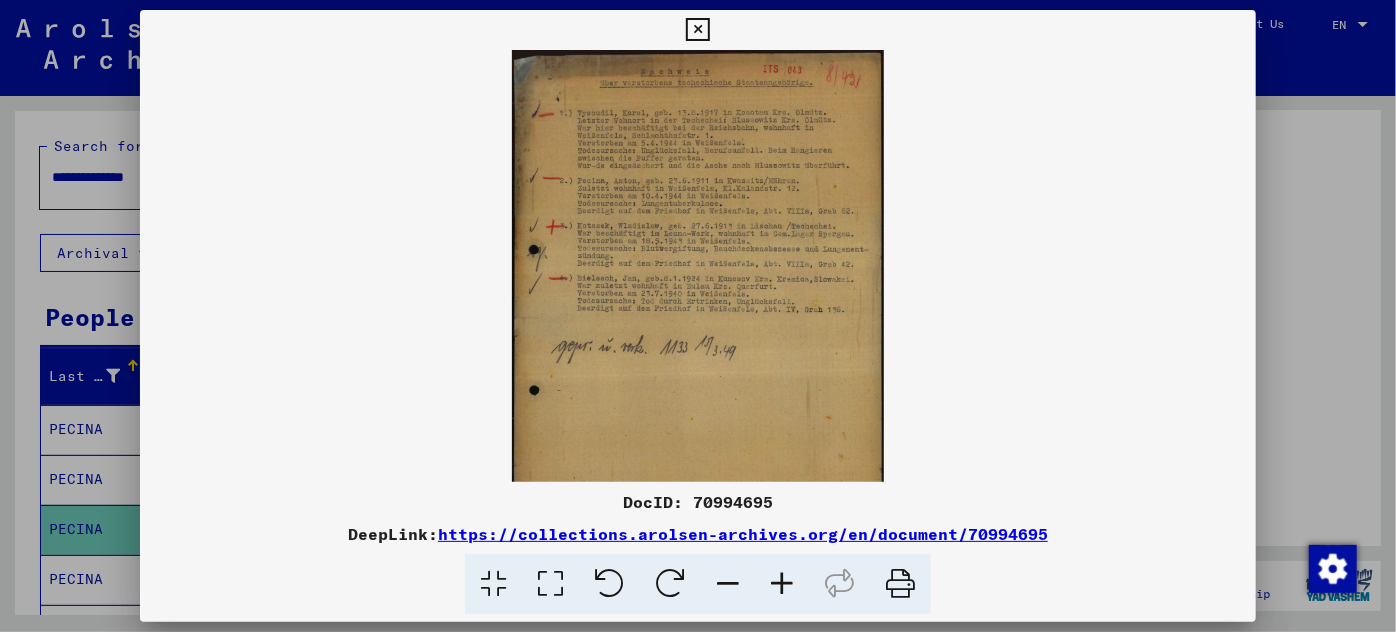 click at bounding box center (782, 584) 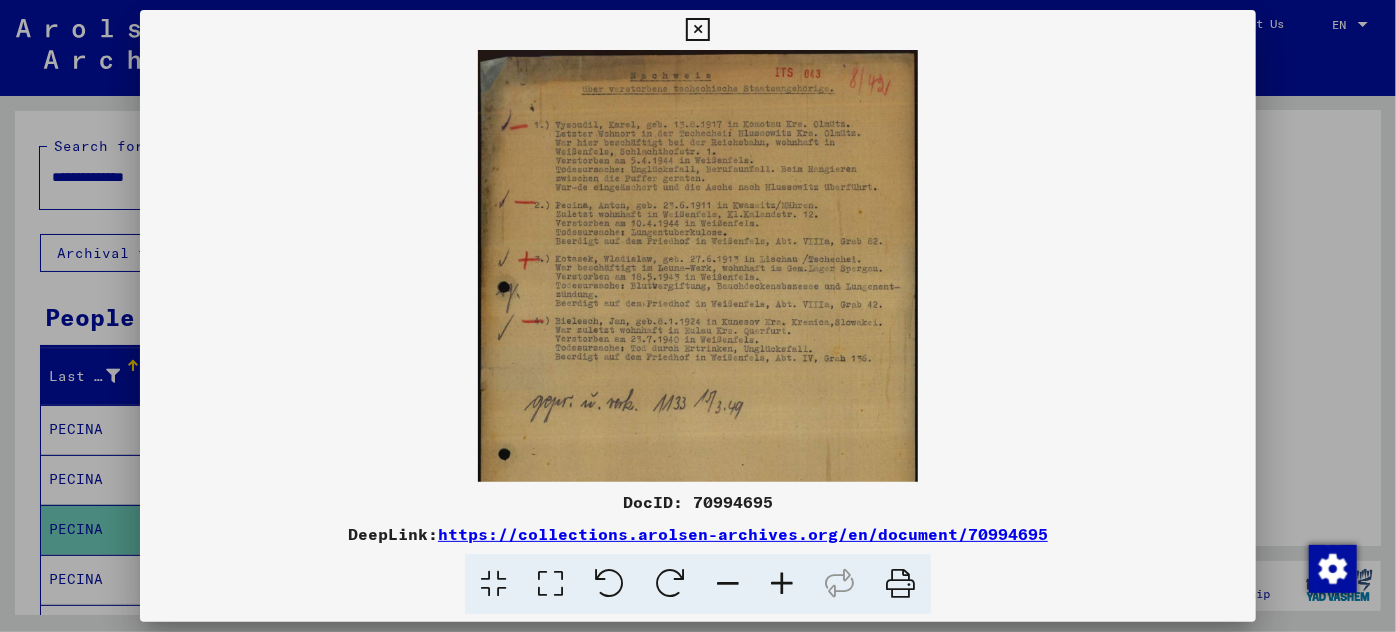 click at bounding box center [782, 584] 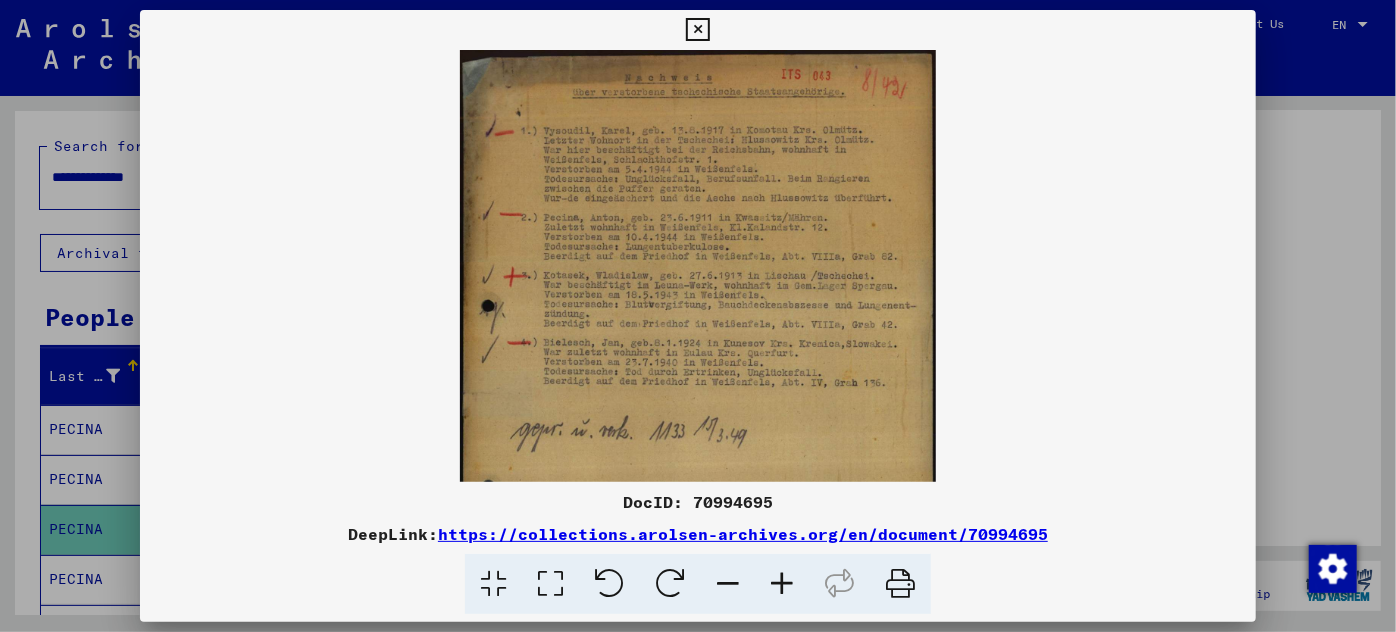 click at bounding box center (782, 584) 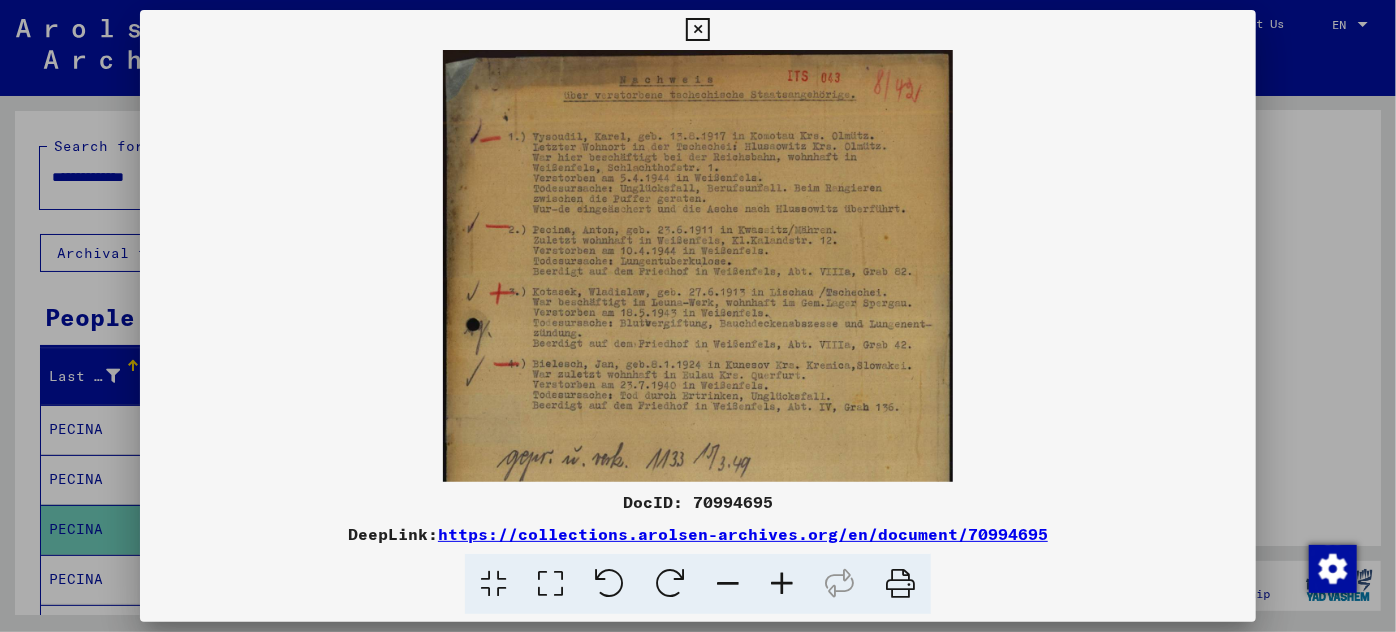 click at bounding box center [782, 584] 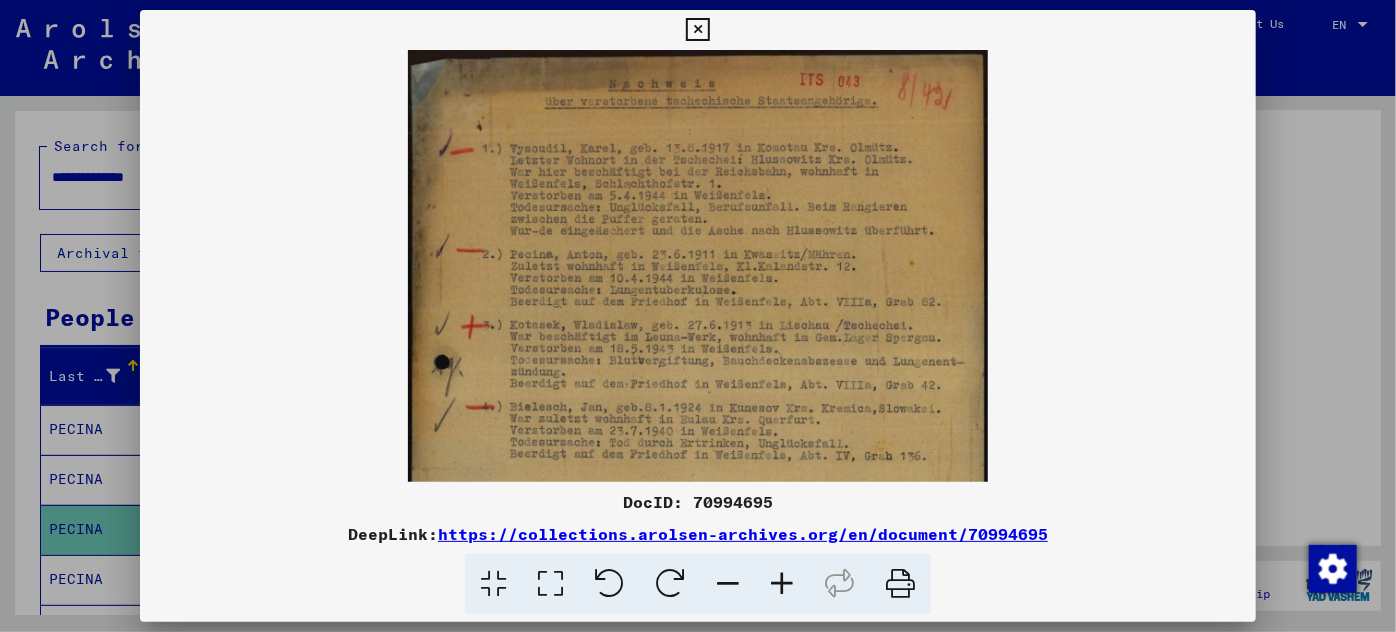 click at bounding box center (782, 584) 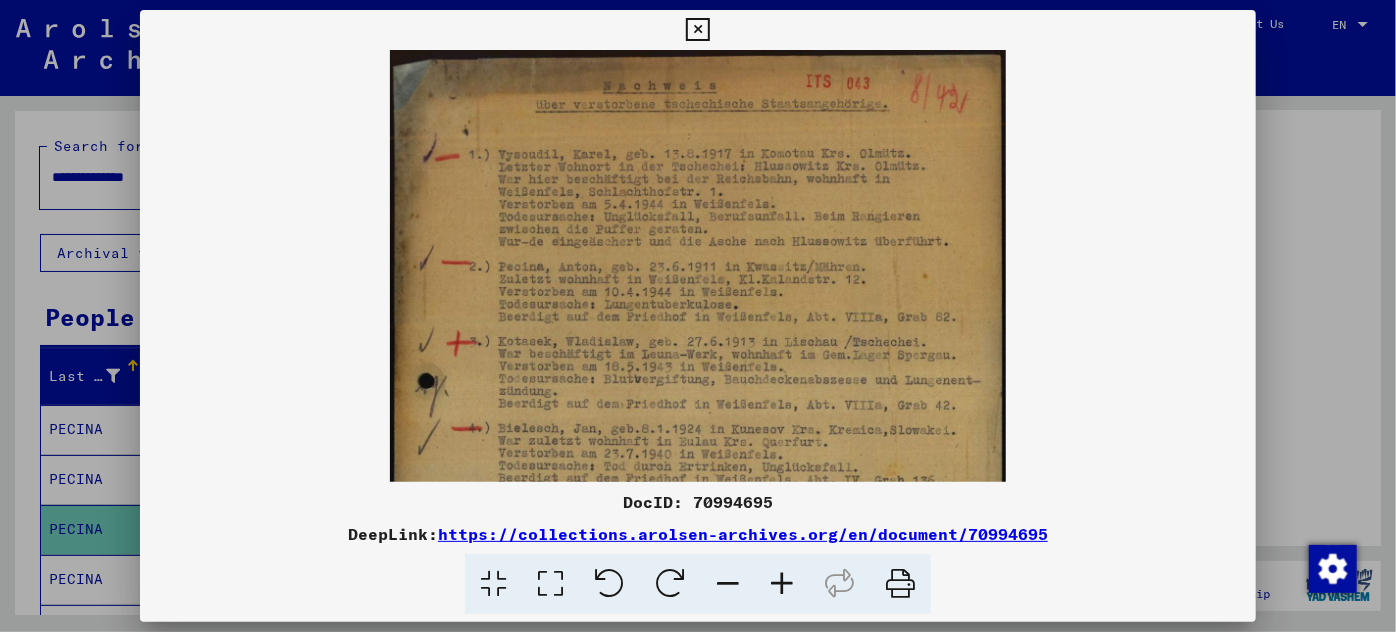 click at bounding box center (782, 584) 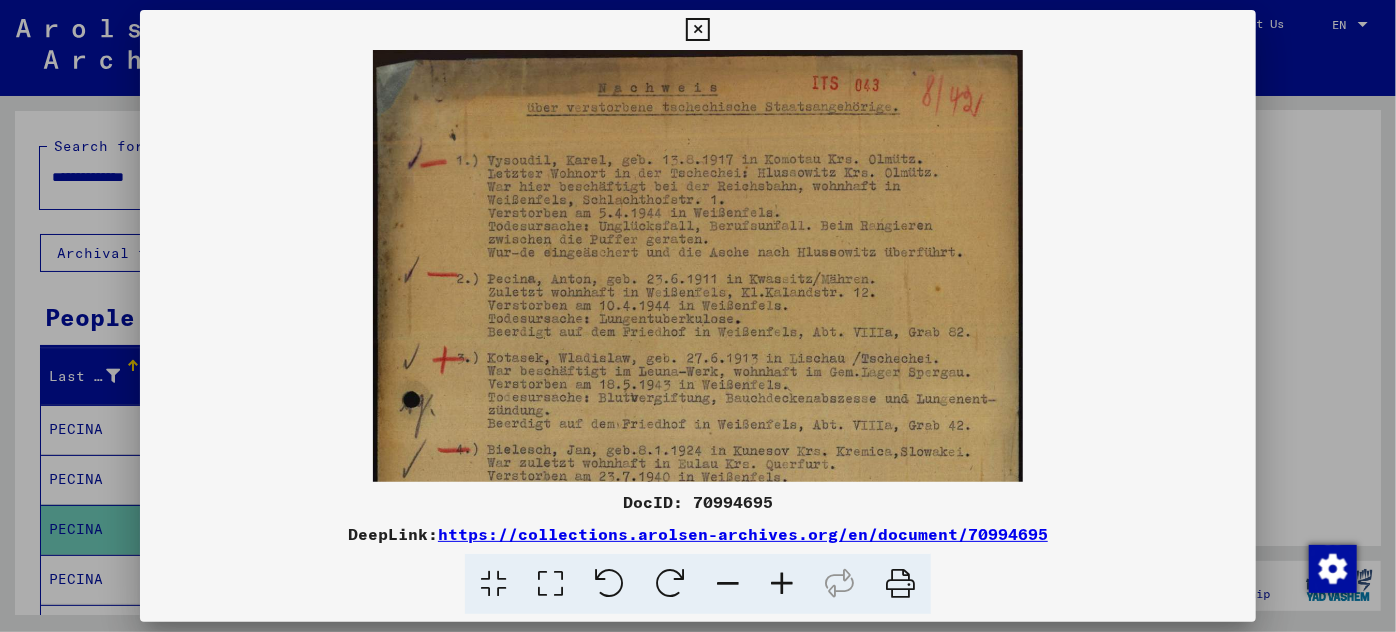 click at bounding box center [782, 584] 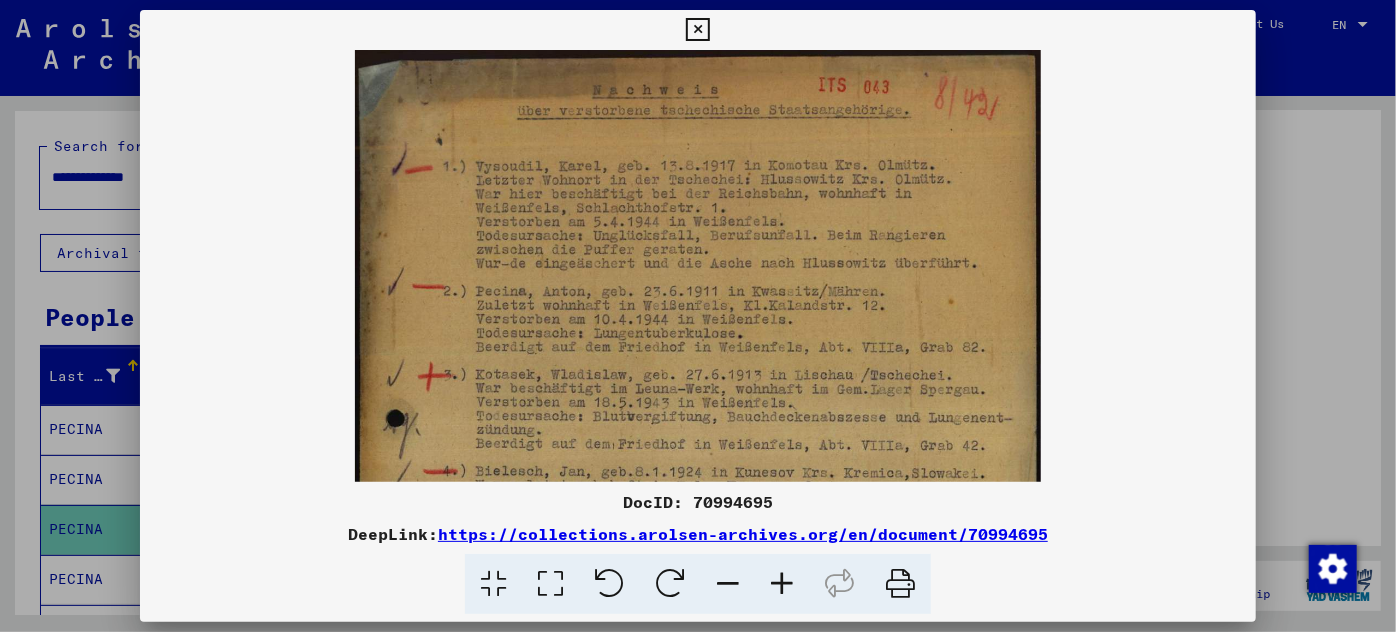 click at bounding box center [782, 584] 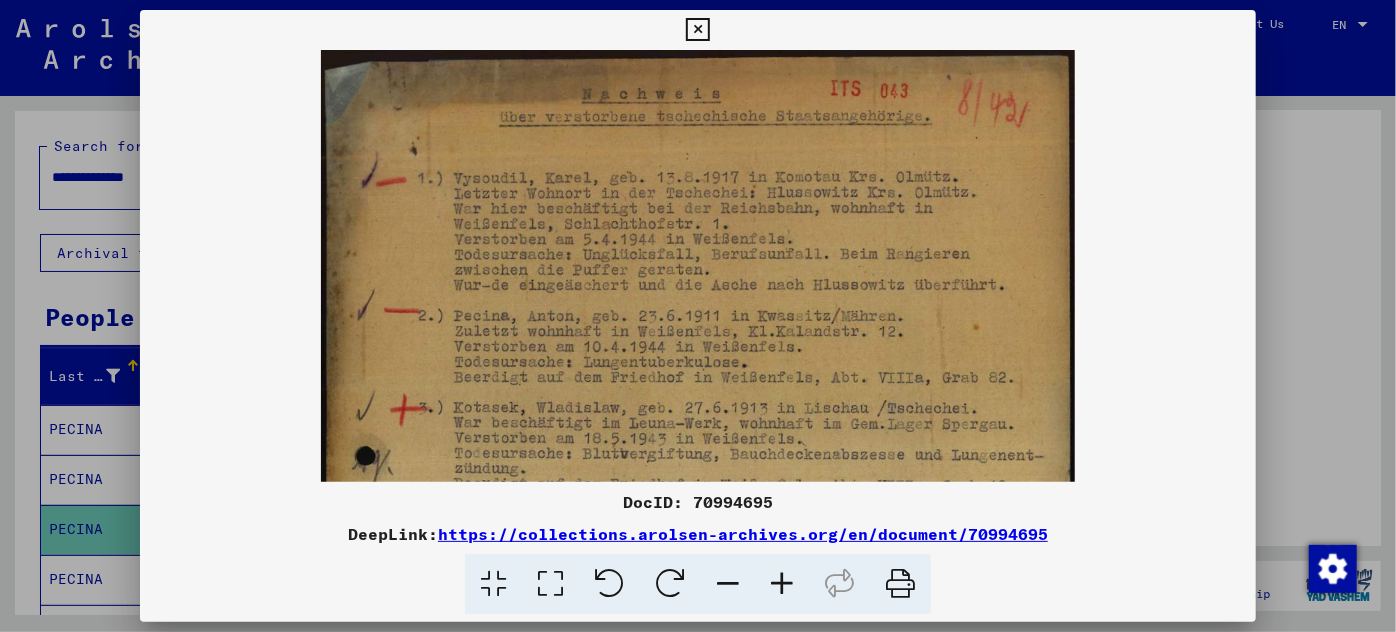 click at bounding box center [782, 584] 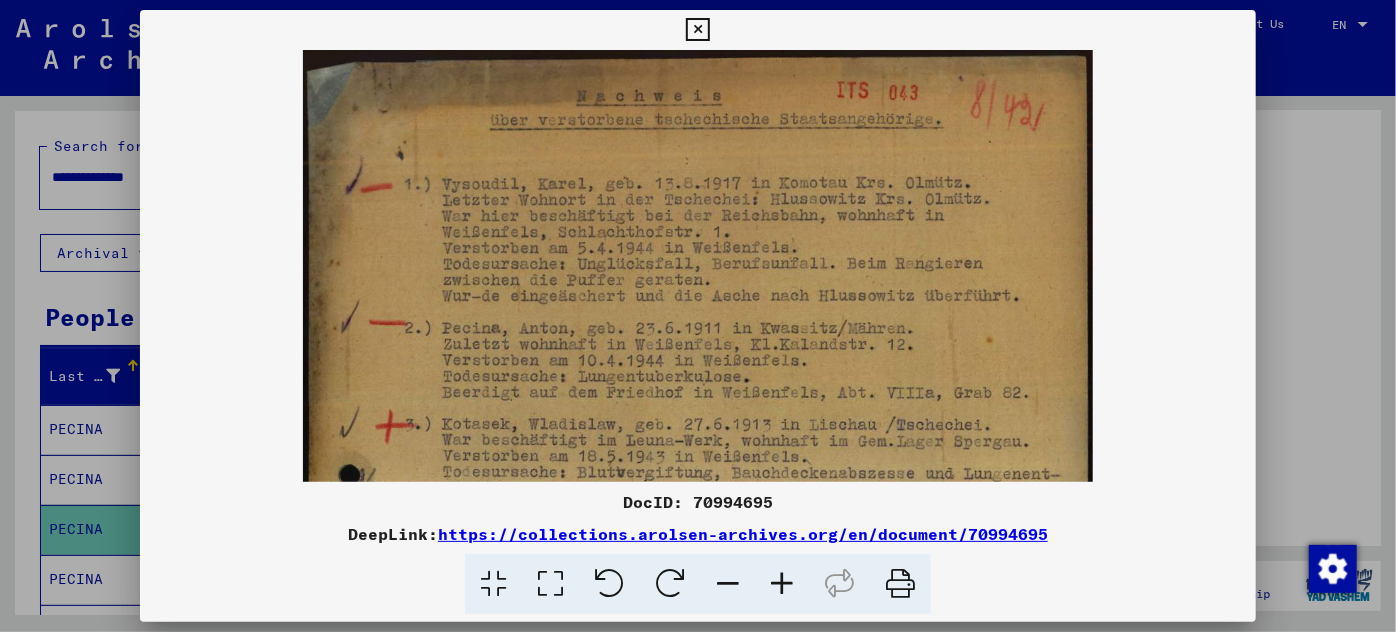 click at bounding box center (782, 584) 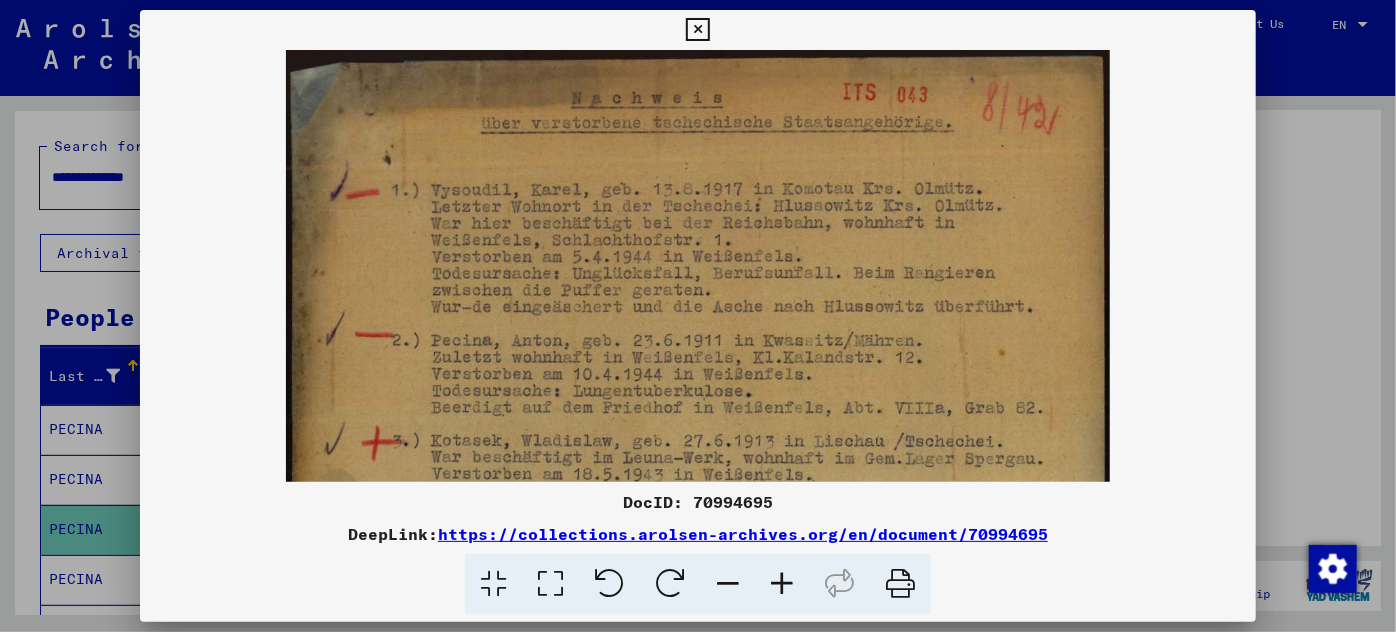 click at bounding box center (782, 584) 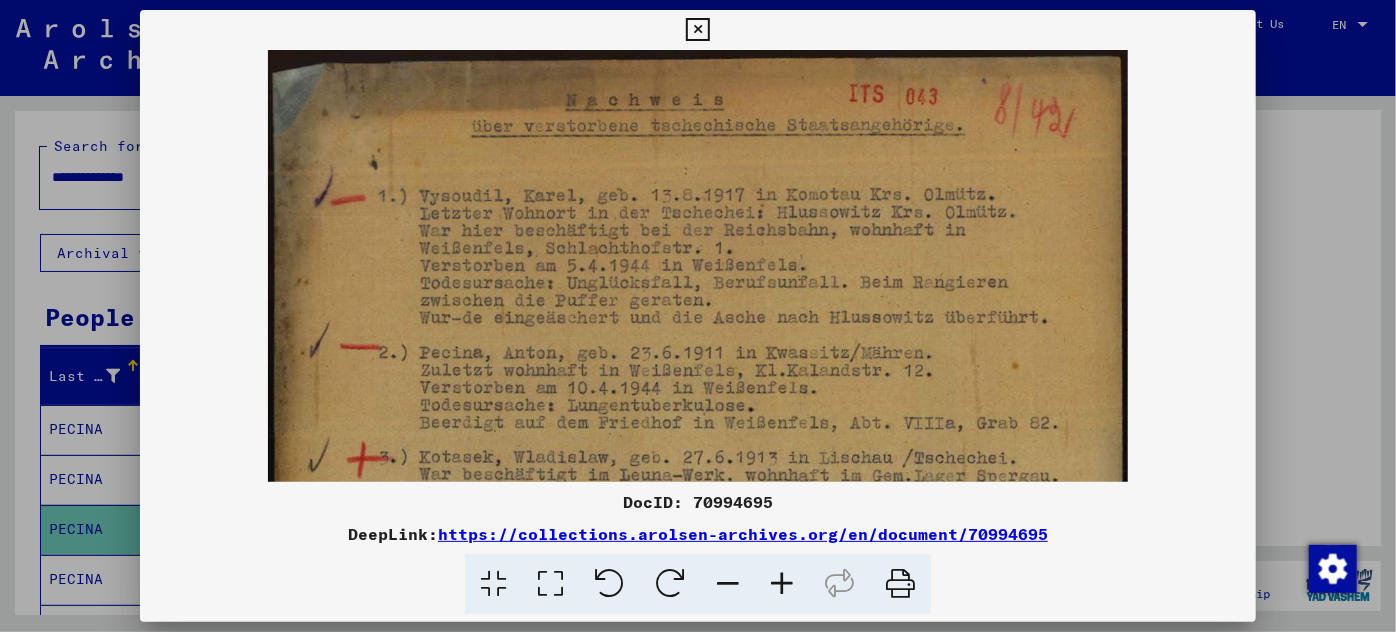 click at bounding box center (782, 584) 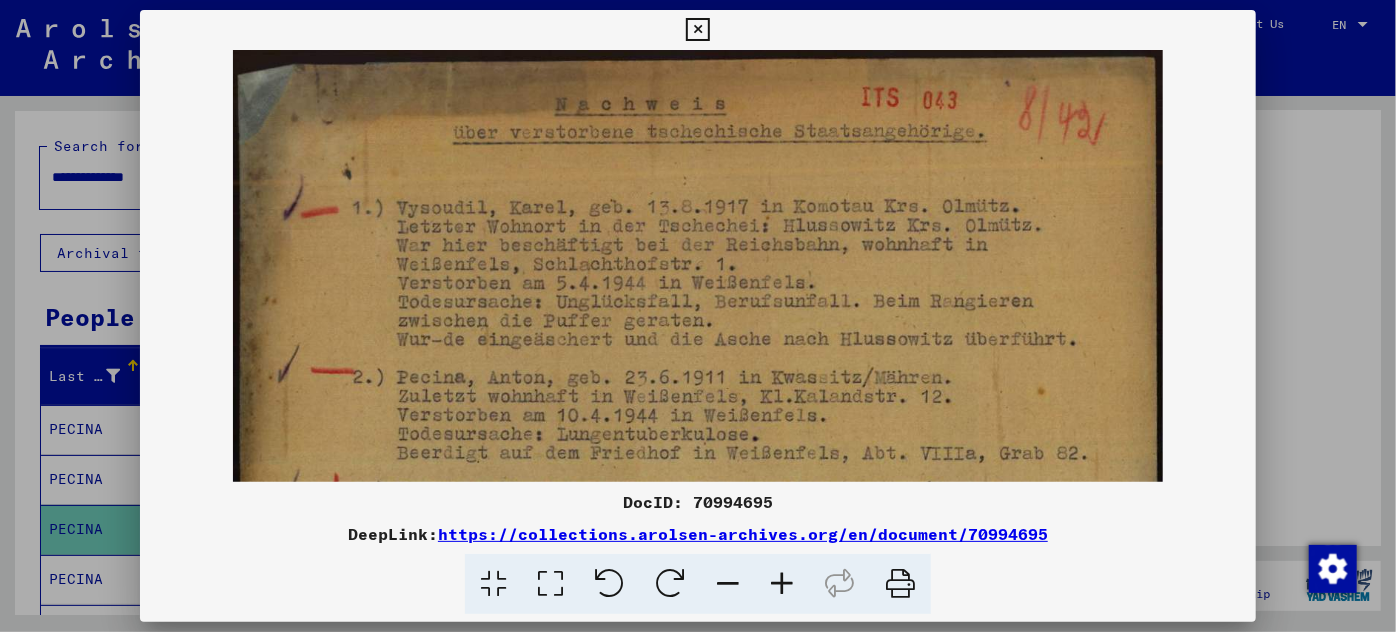 click at bounding box center (782, 584) 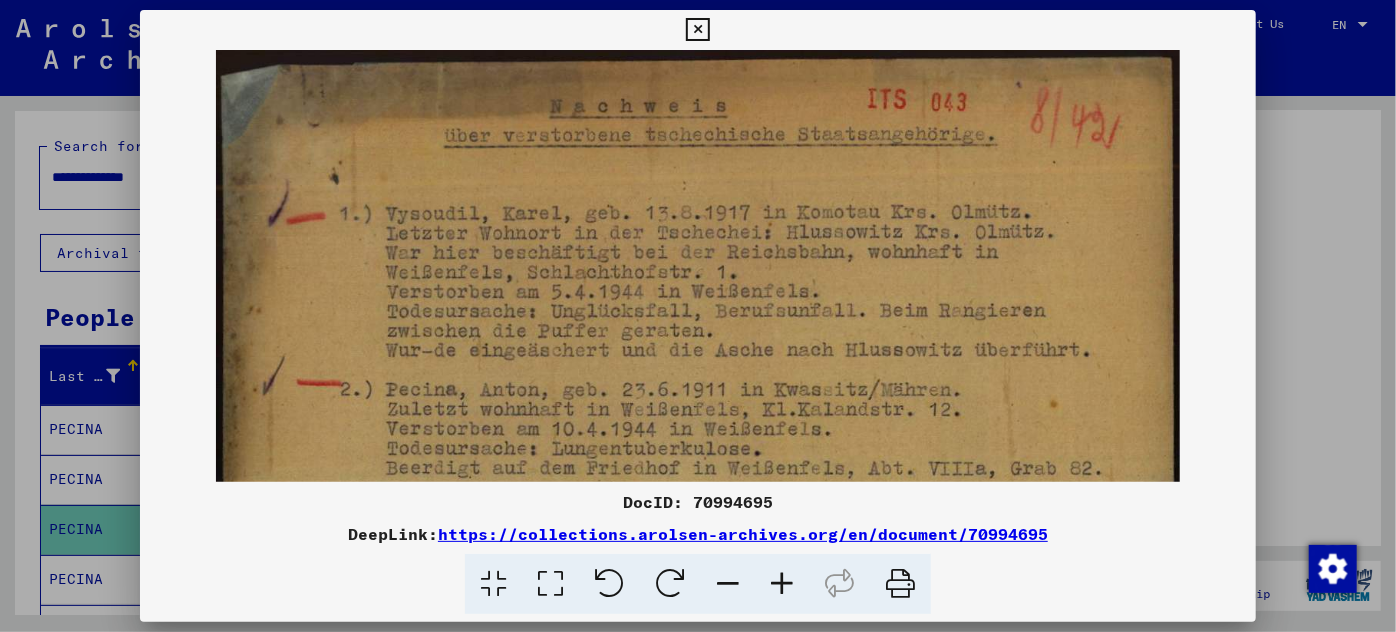 click at bounding box center (782, 584) 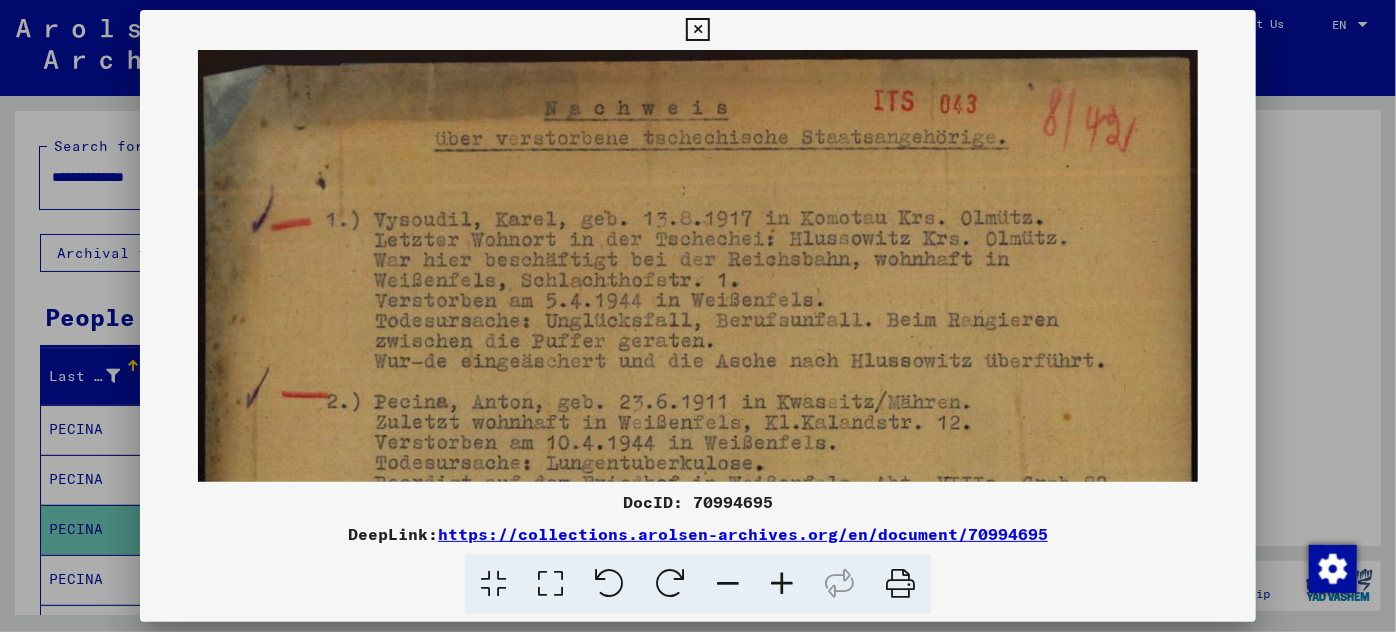 click at bounding box center (782, 584) 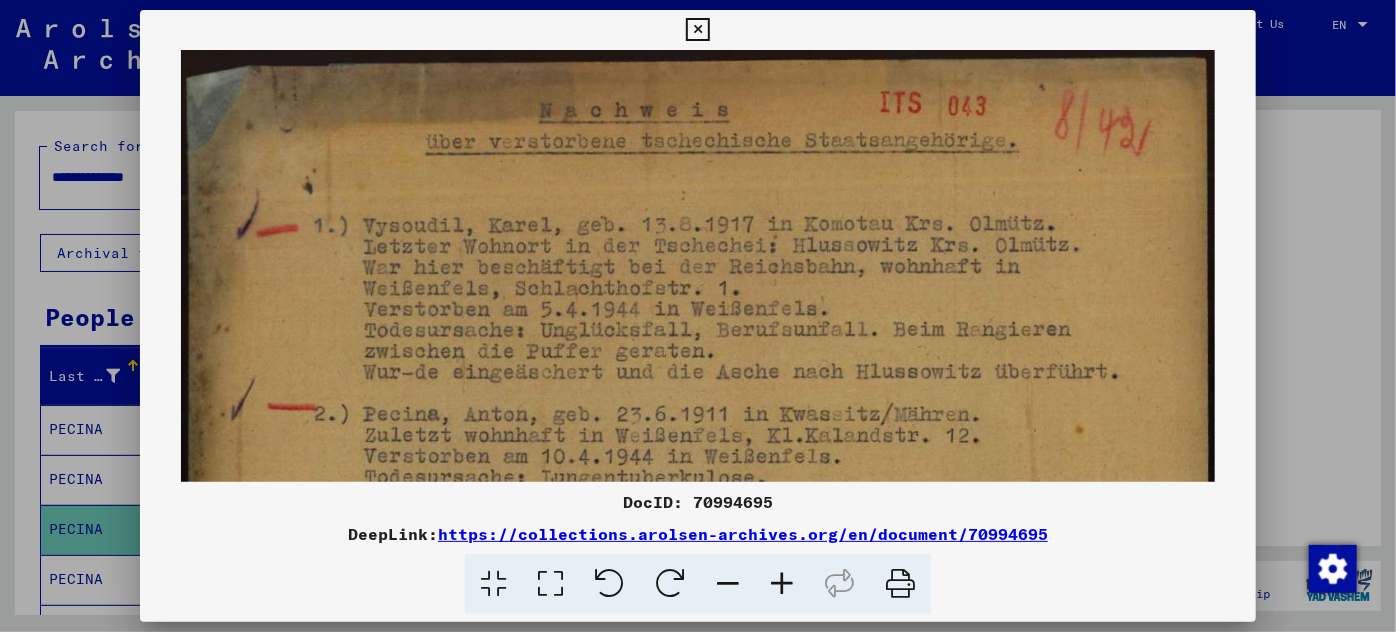 click at bounding box center [782, 584] 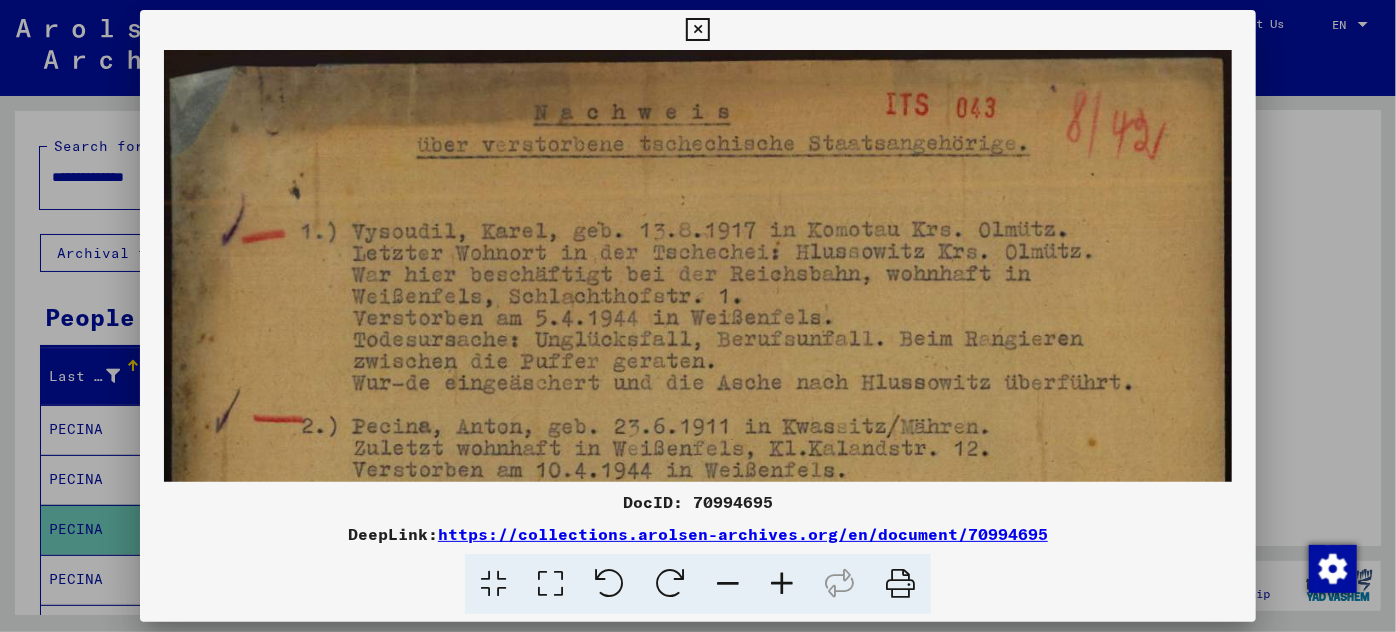 click at bounding box center (782, 584) 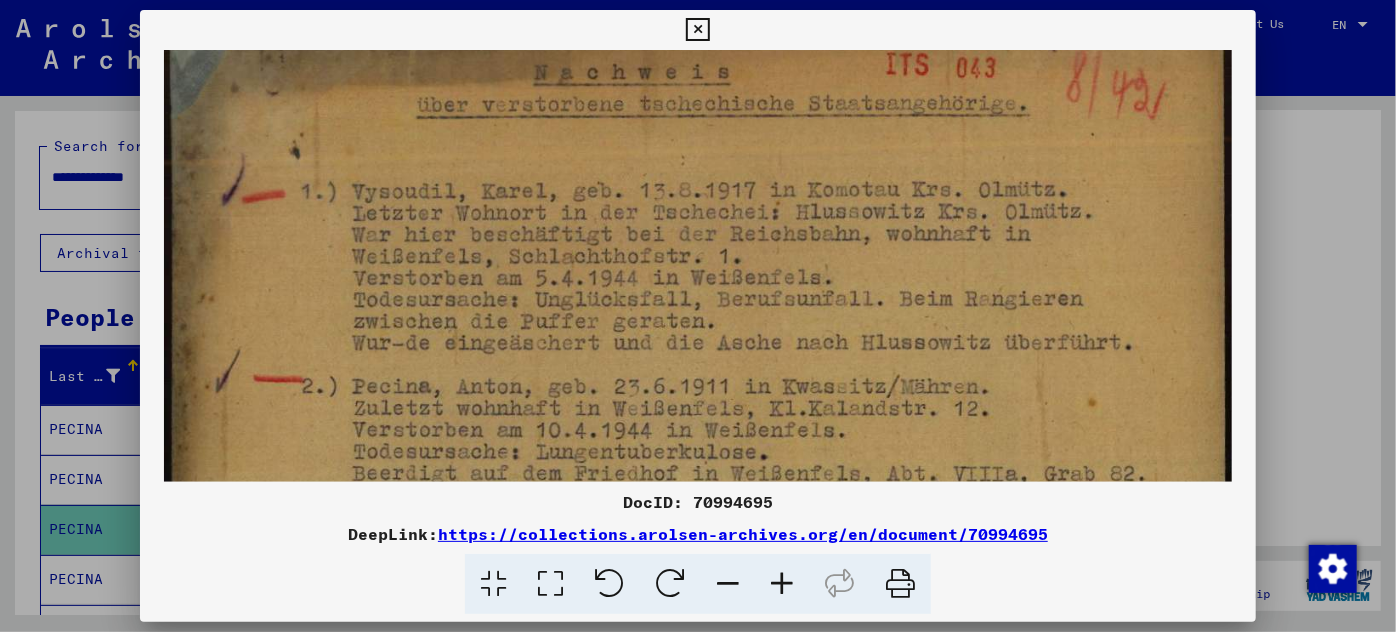 scroll, scrollTop: 48, scrollLeft: 0, axis: vertical 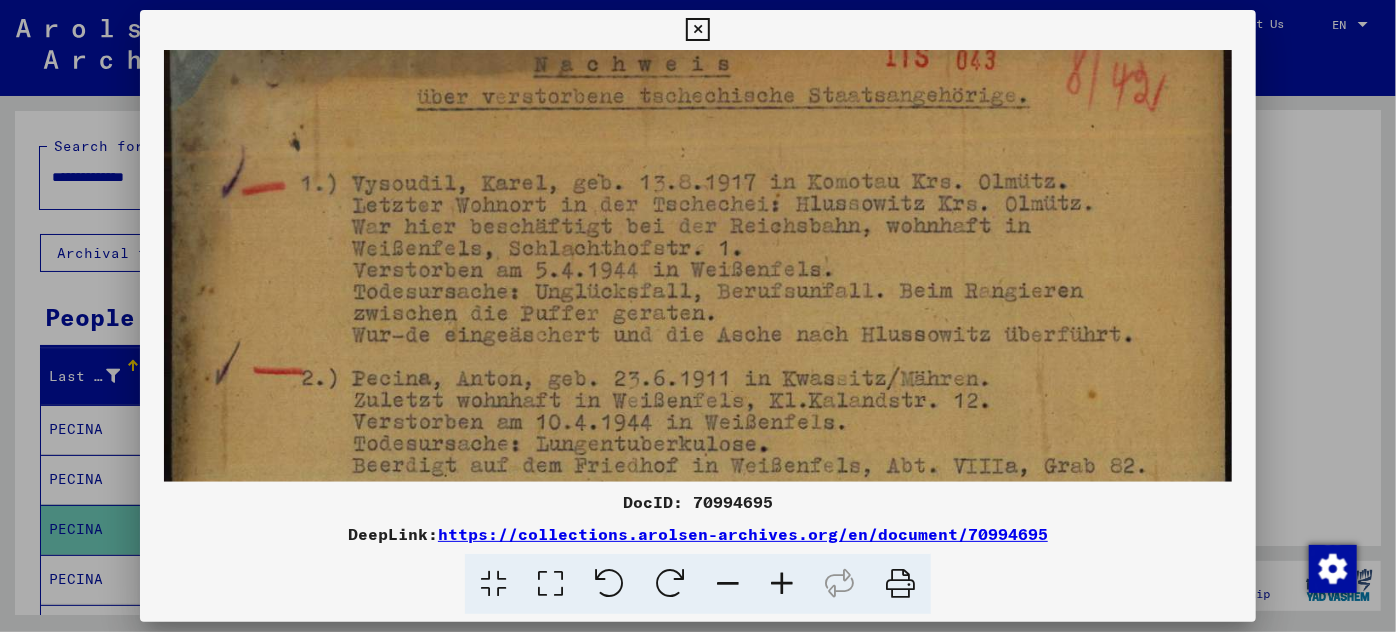 drag, startPoint x: 717, startPoint y: 420, endPoint x: 721, endPoint y: 370, distance: 50.159744 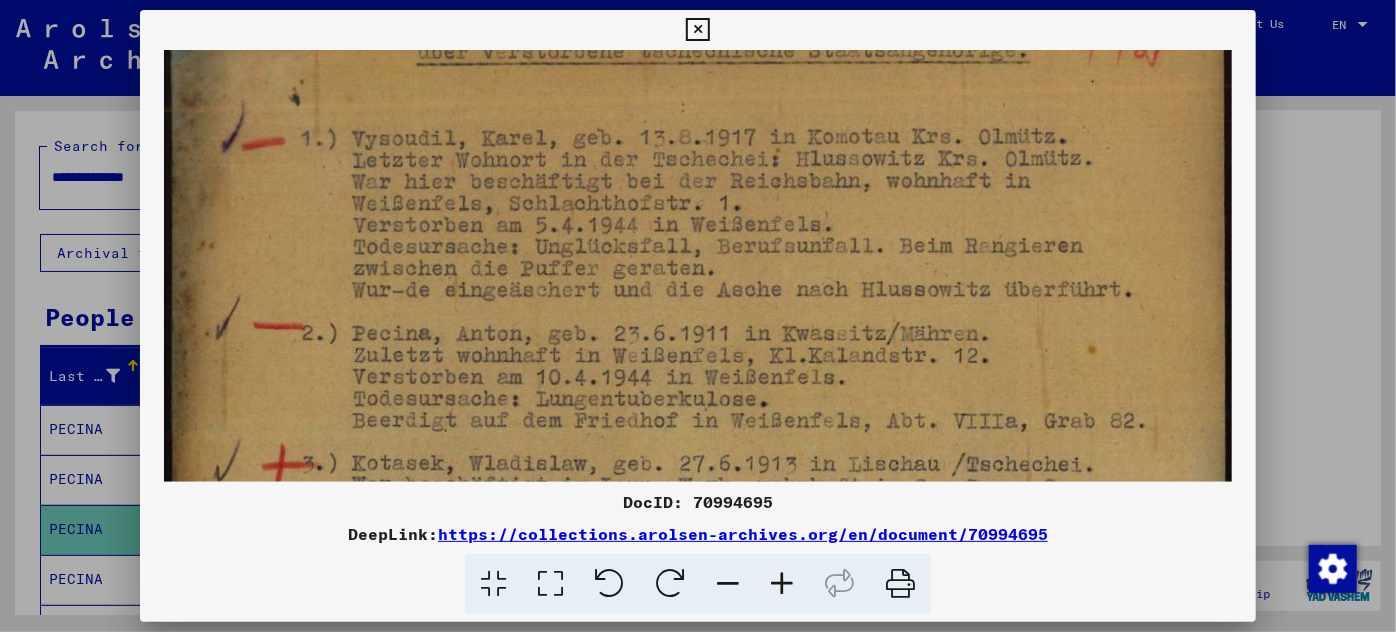 scroll, scrollTop: 95, scrollLeft: 0, axis: vertical 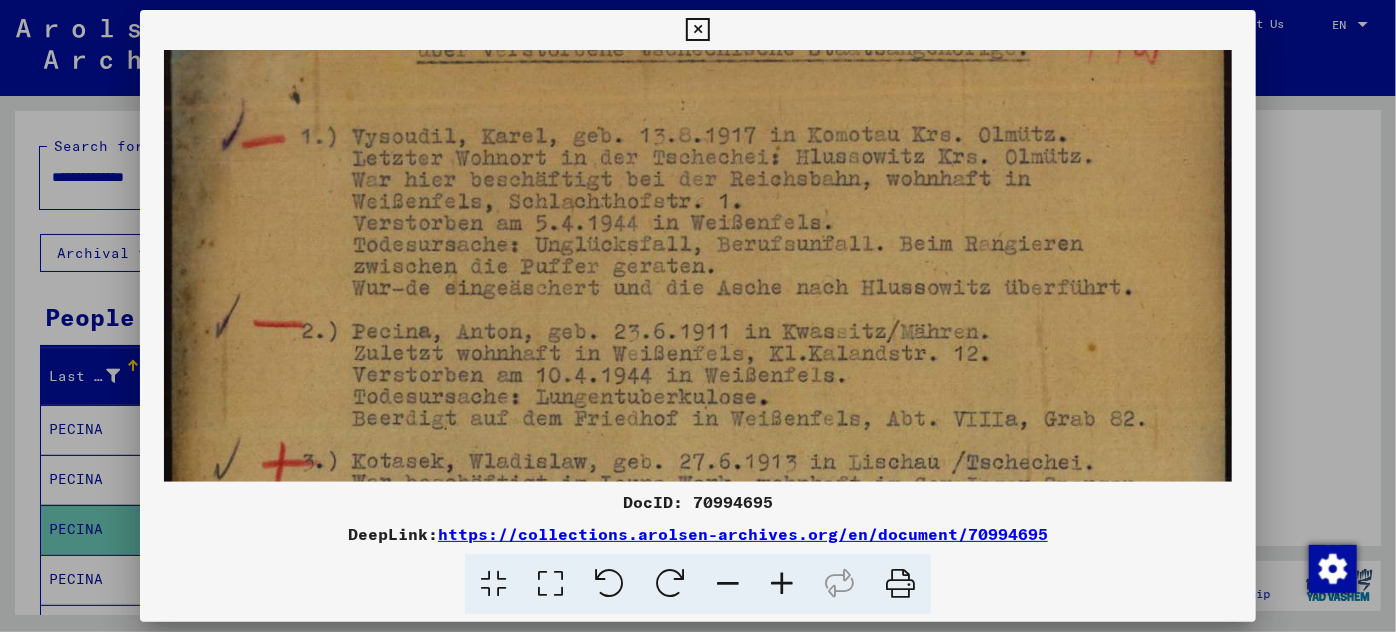 drag, startPoint x: 725, startPoint y: 436, endPoint x: 730, endPoint y: 388, distance: 48.259712 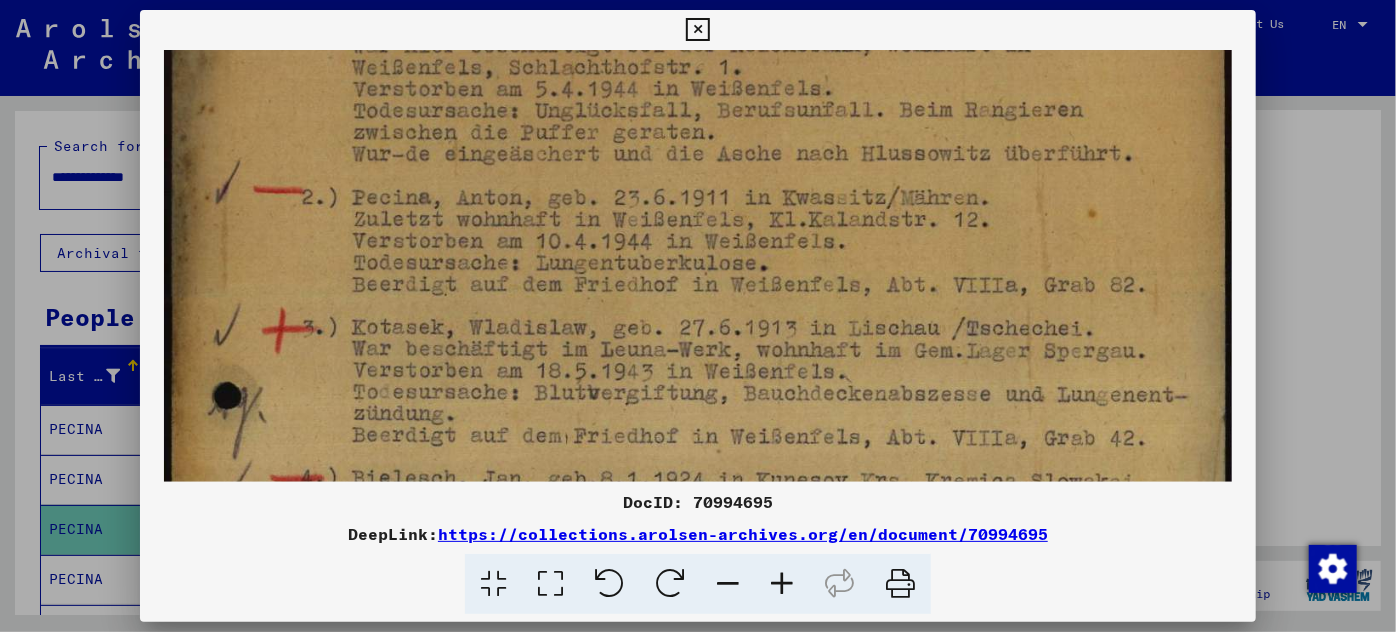 scroll, scrollTop: 232, scrollLeft: 0, axis: vertical 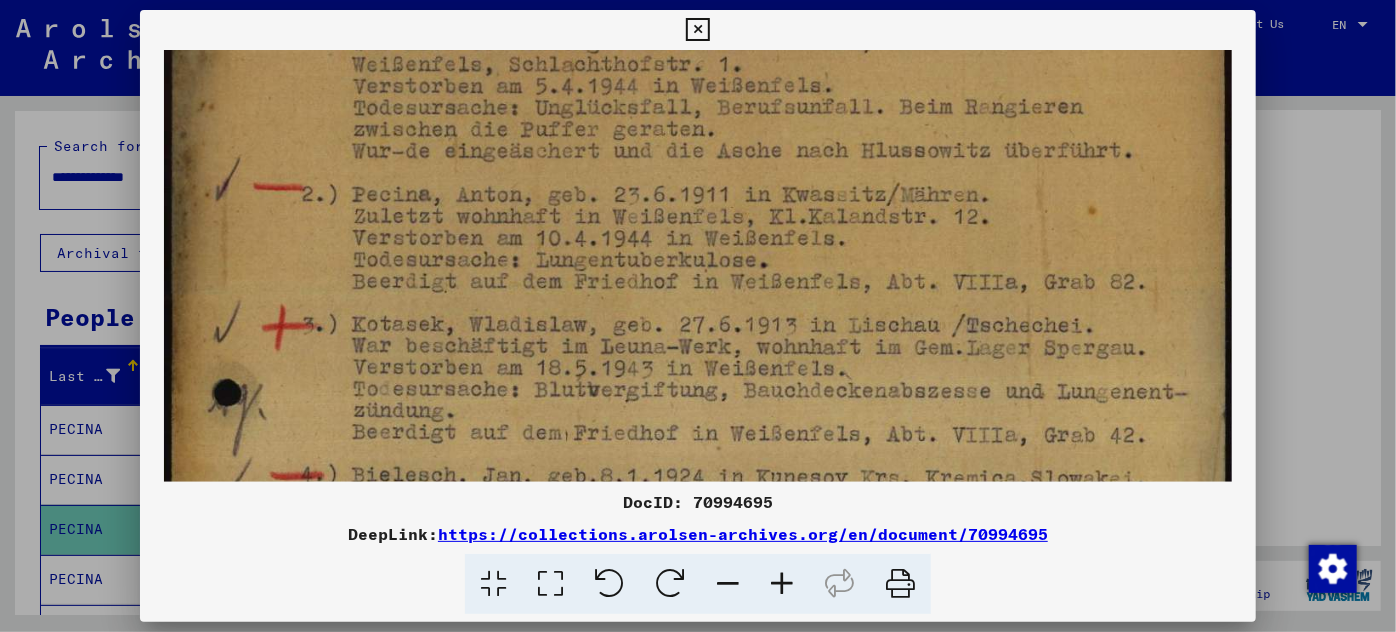 drag, startPoint x: 730, startPoint y: 429, endPoint x: 760, endPoint y: 292, distance: 140.24622 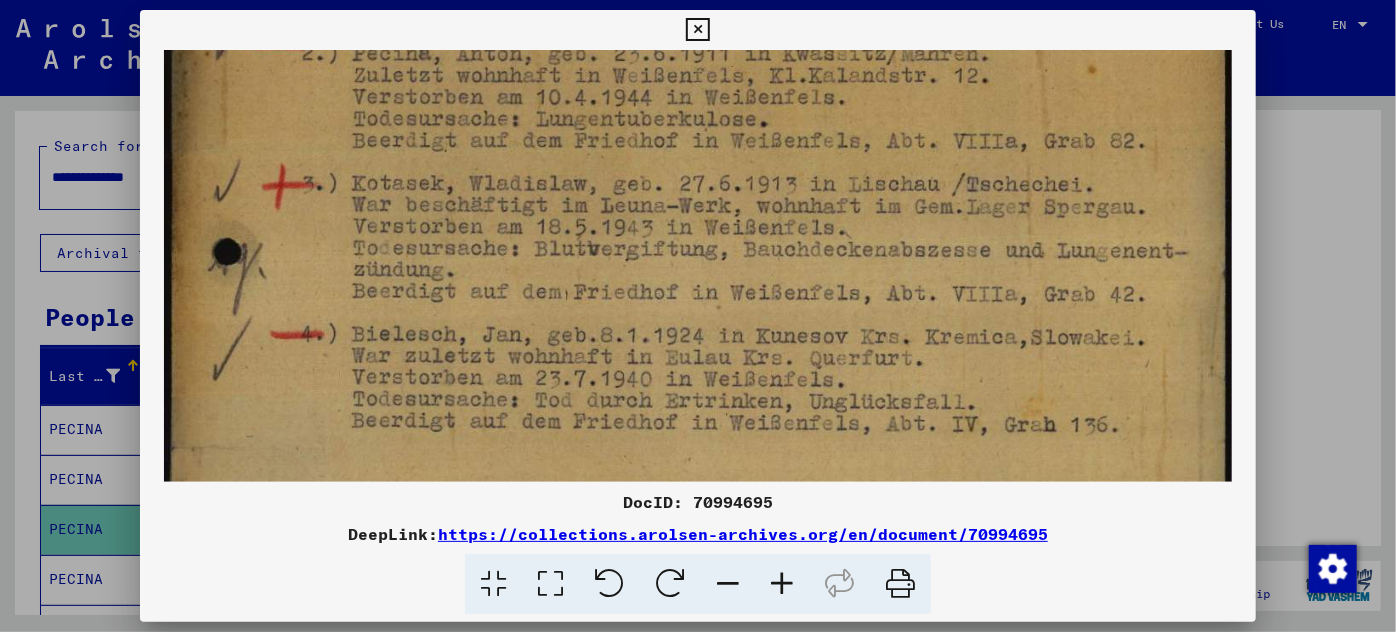 drag, startPoint x: 746, startPoint y: 418, endPoint x: 769, endPoint y: 279, distance: 140.89003 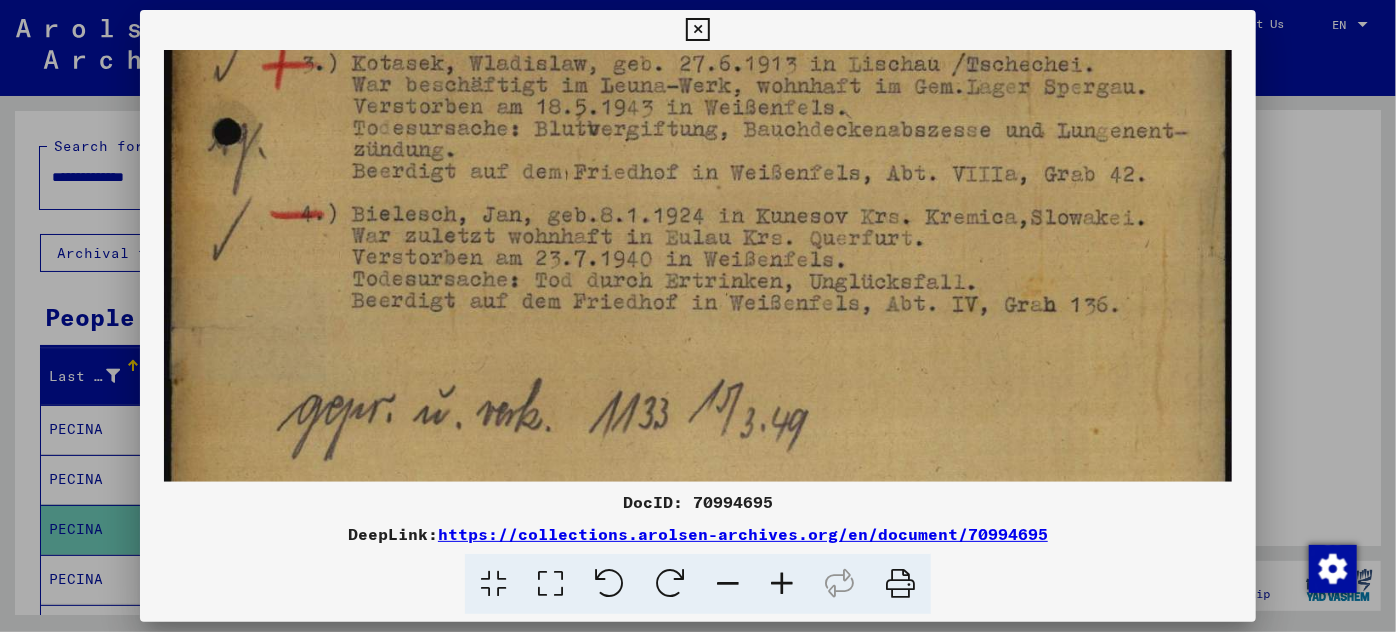 scroll, scrollTop: 555, scrollLeft: 0, axis: vertical 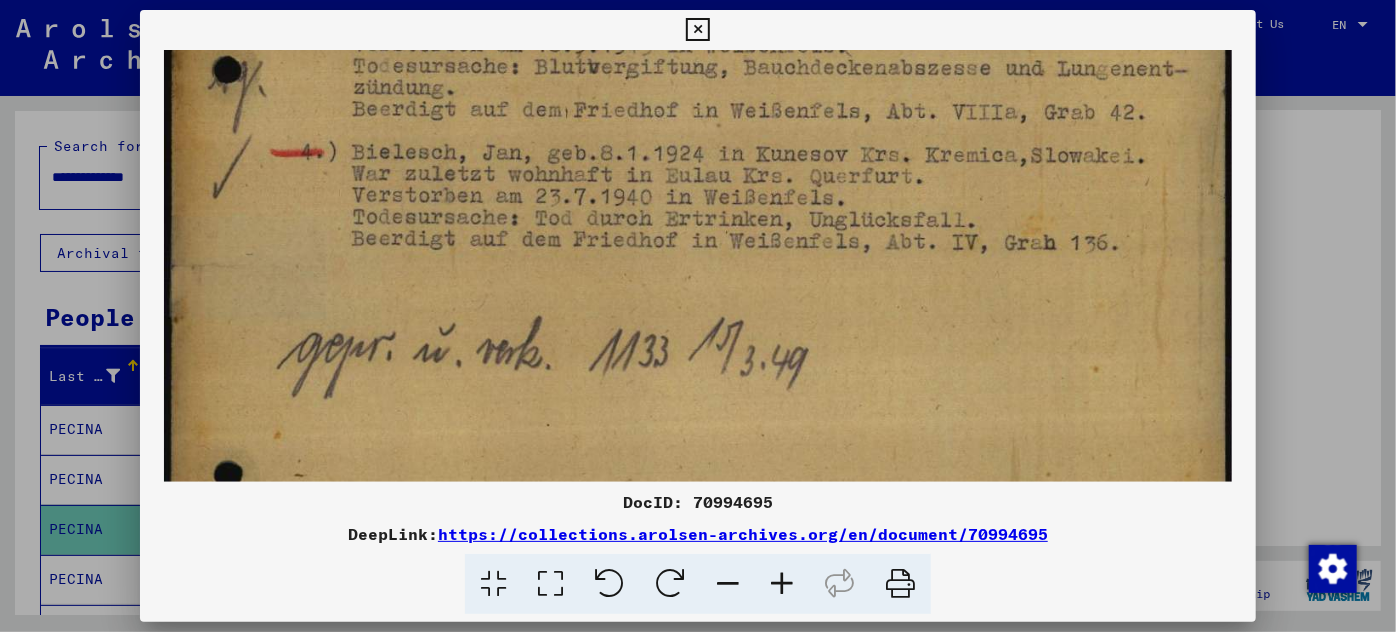 drag, startPoint x: 769, startPoint y: 279, endPoint x: 767, endPoint y: 98, distance: 181.01105 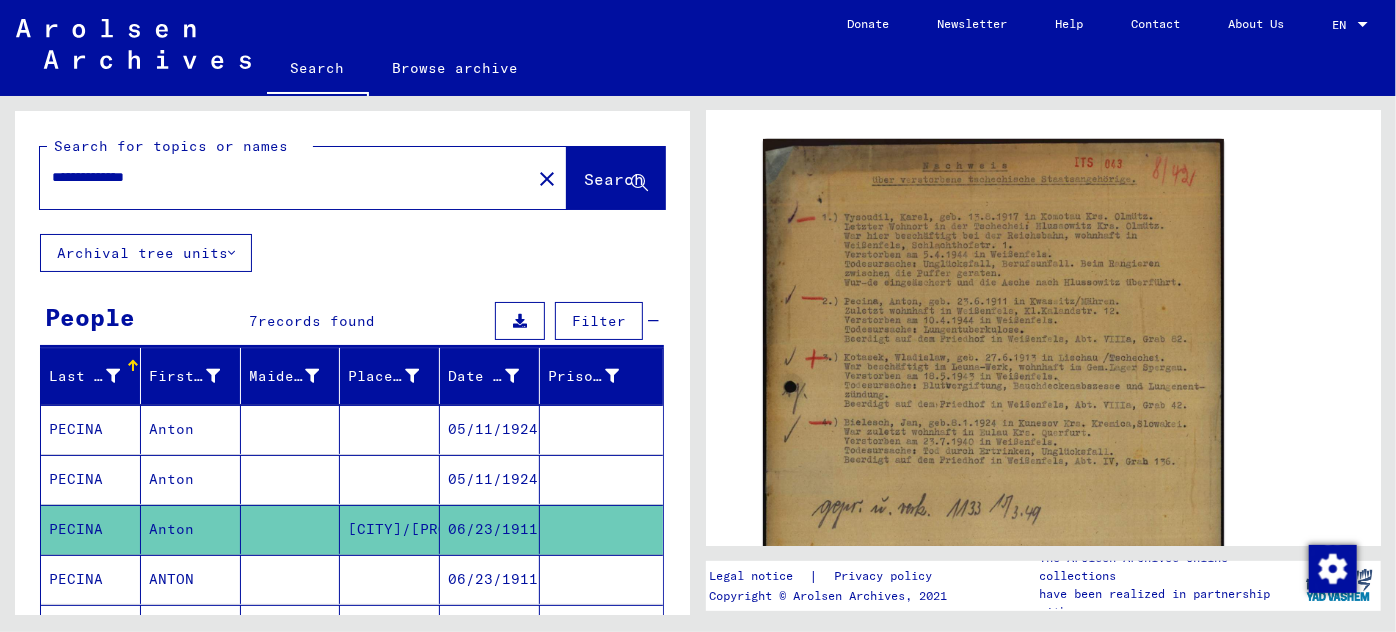 scroll, scrollTop: 90, scrollLeft: 0, axis: vertical 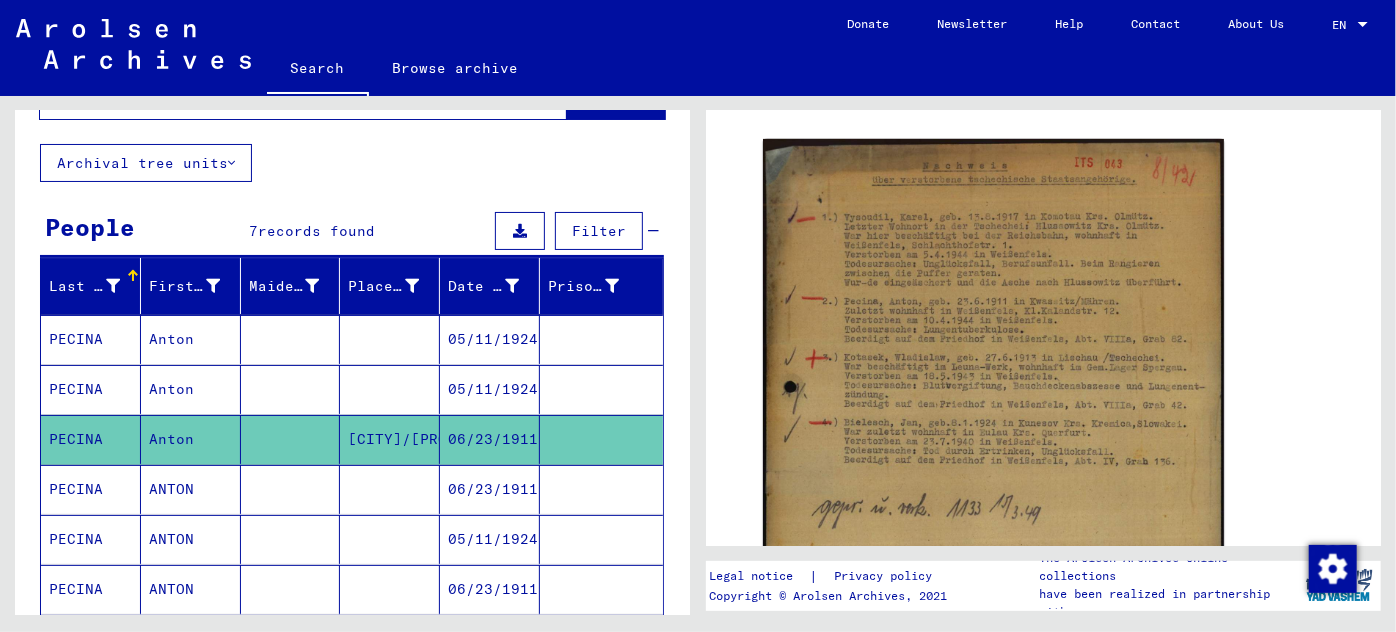 click on "06/23/1911" at bounding box center [490, 539] 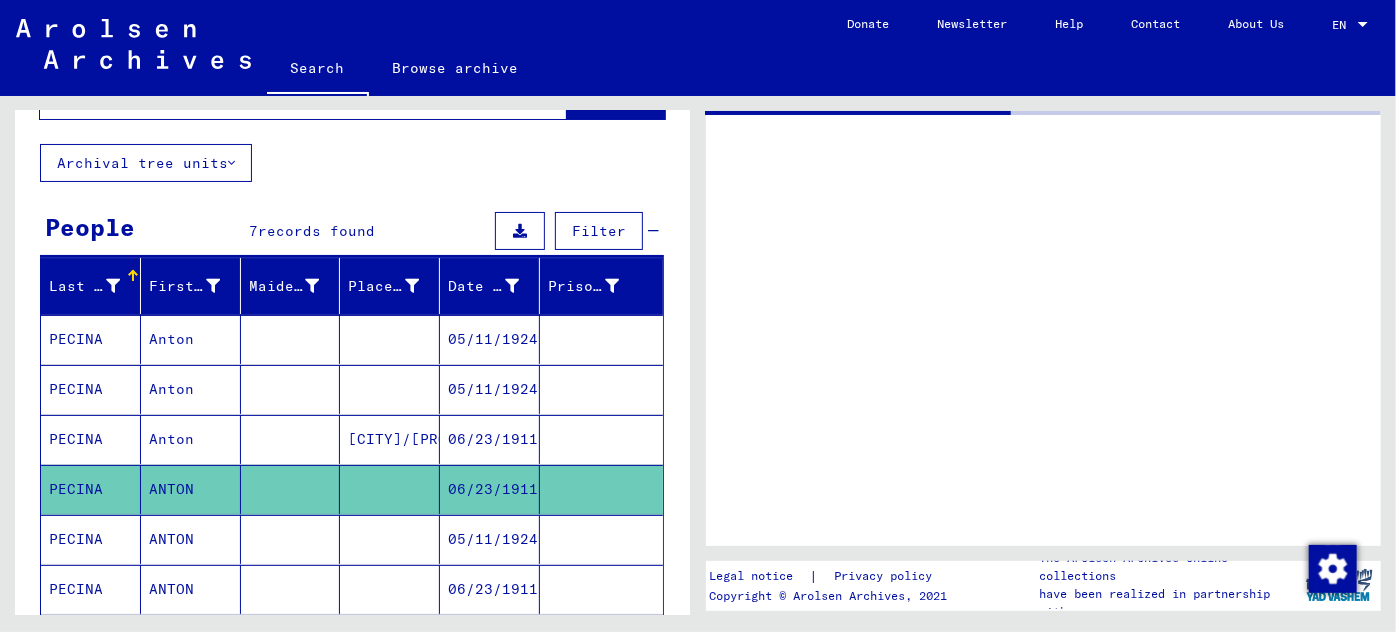 scroll, scrollTop: 0, scrollLeft: 0, axis: both 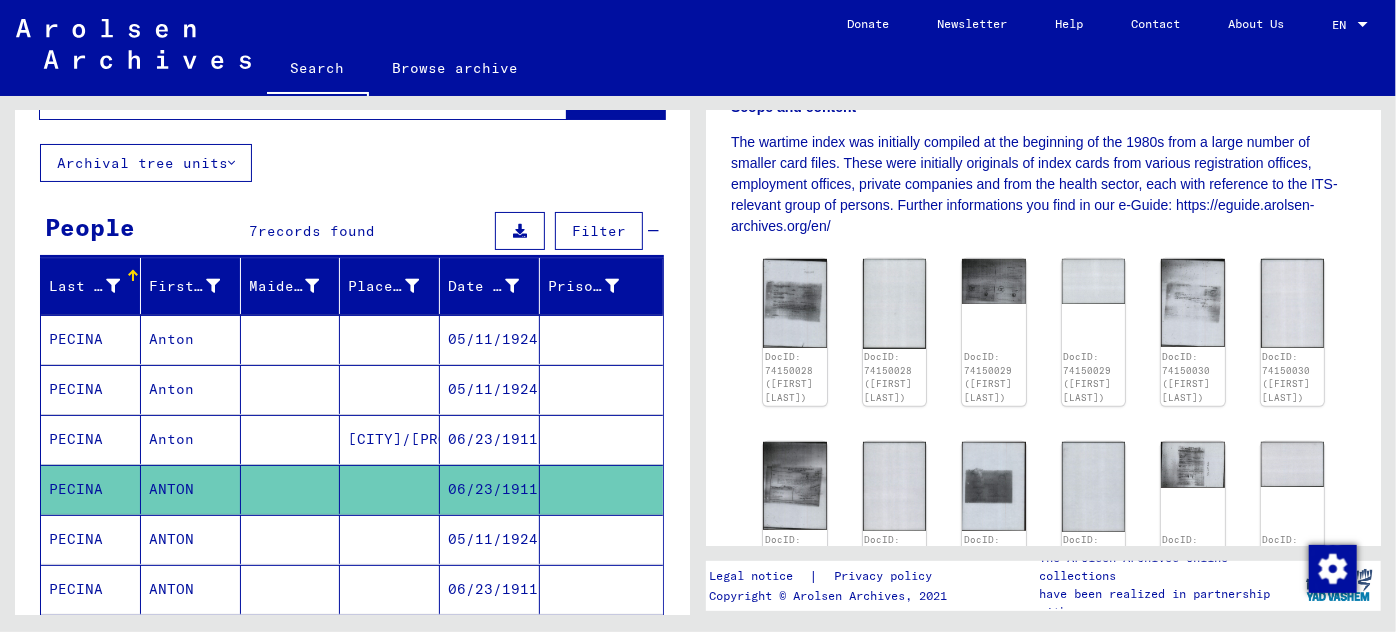 click on "05/11/1924" at bounding box center (490, 589) 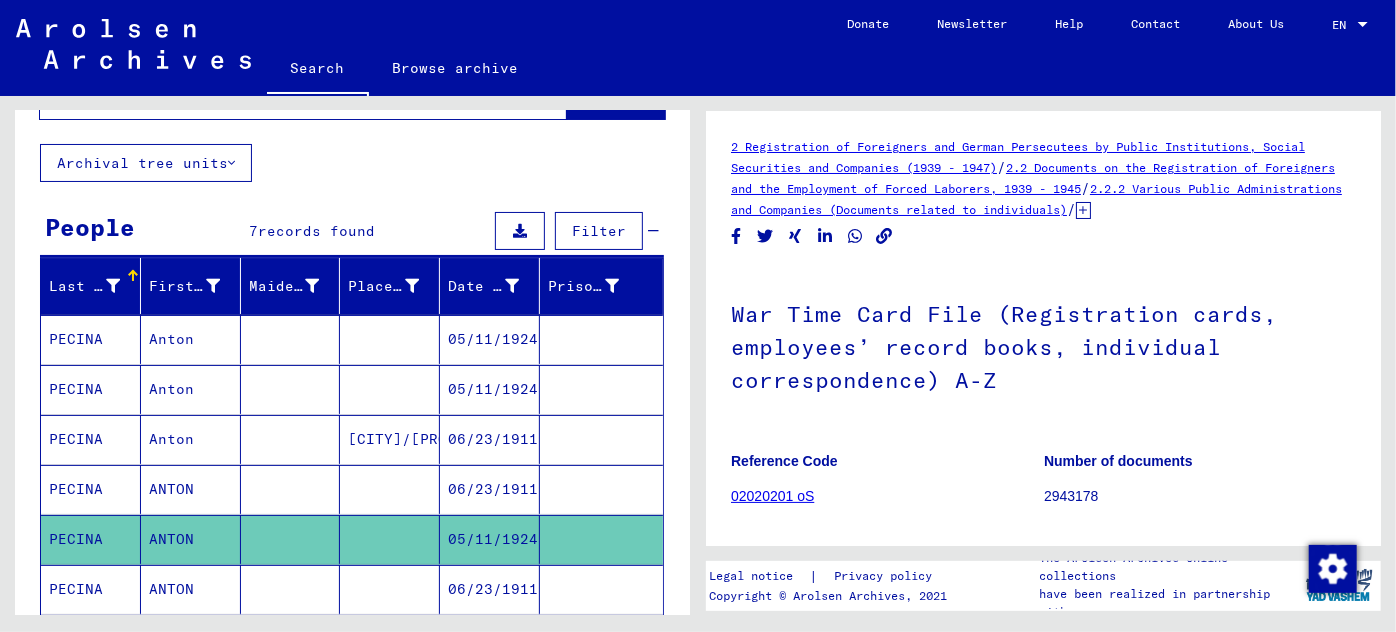 scroll, scrollTop: 0, scrollLeft: 0, axis: both 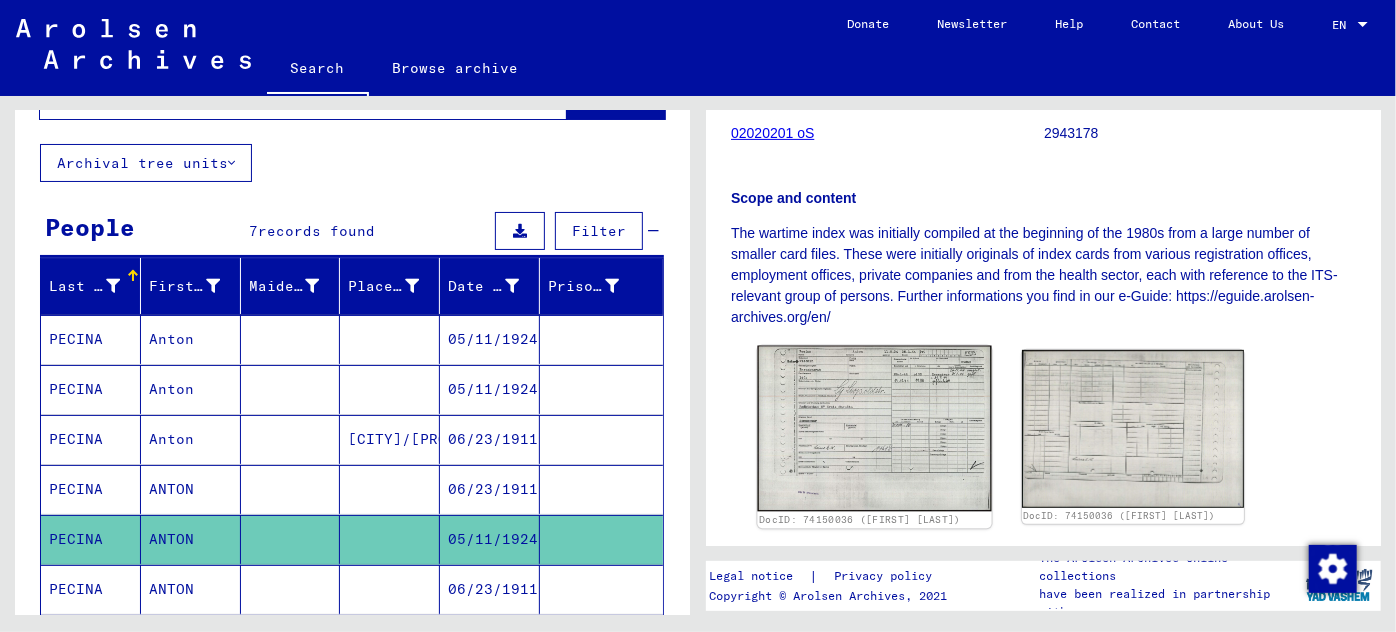 click 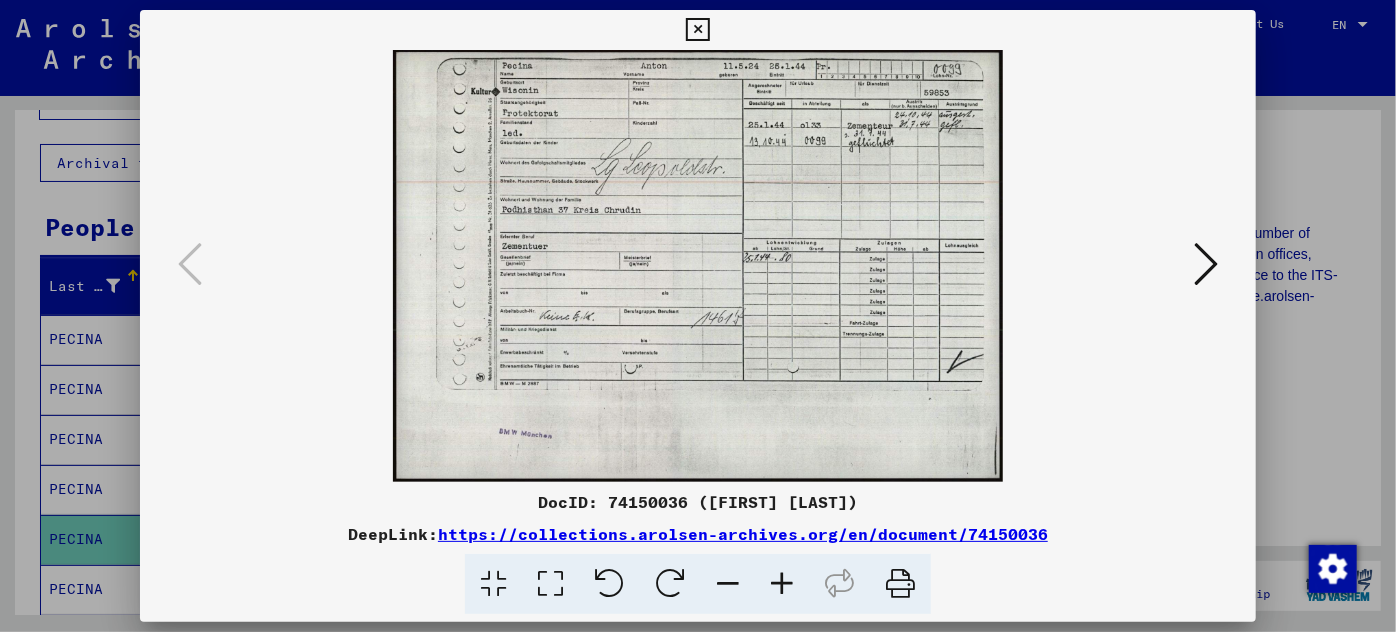 click at bounding box center (782, 584) 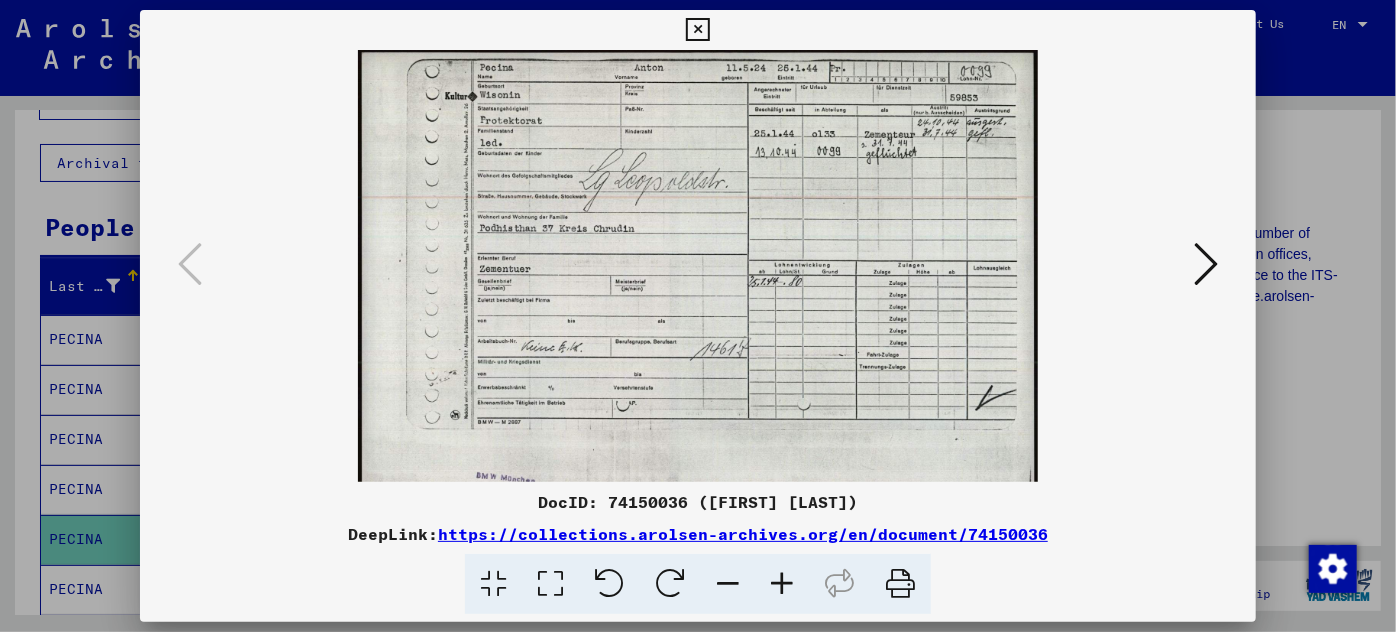 click at bounding box center (782, 584) 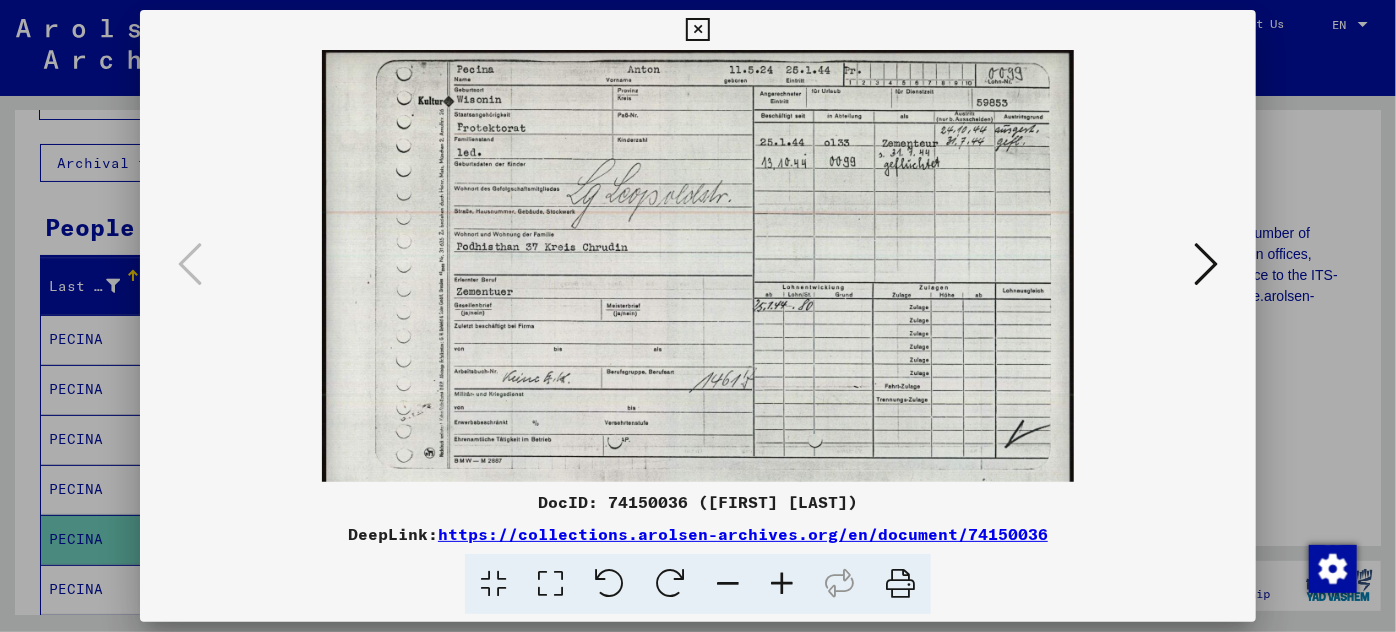 click at bounding box center (782, 584) 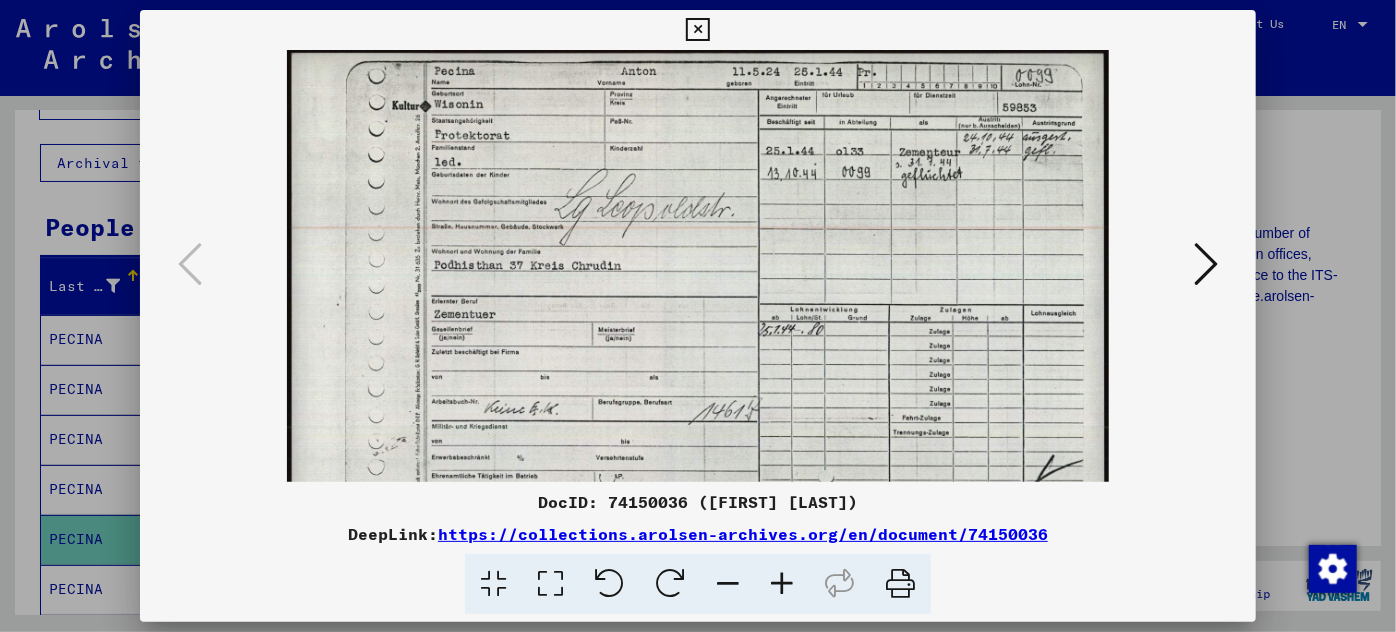click at bounding box center [782, 584] 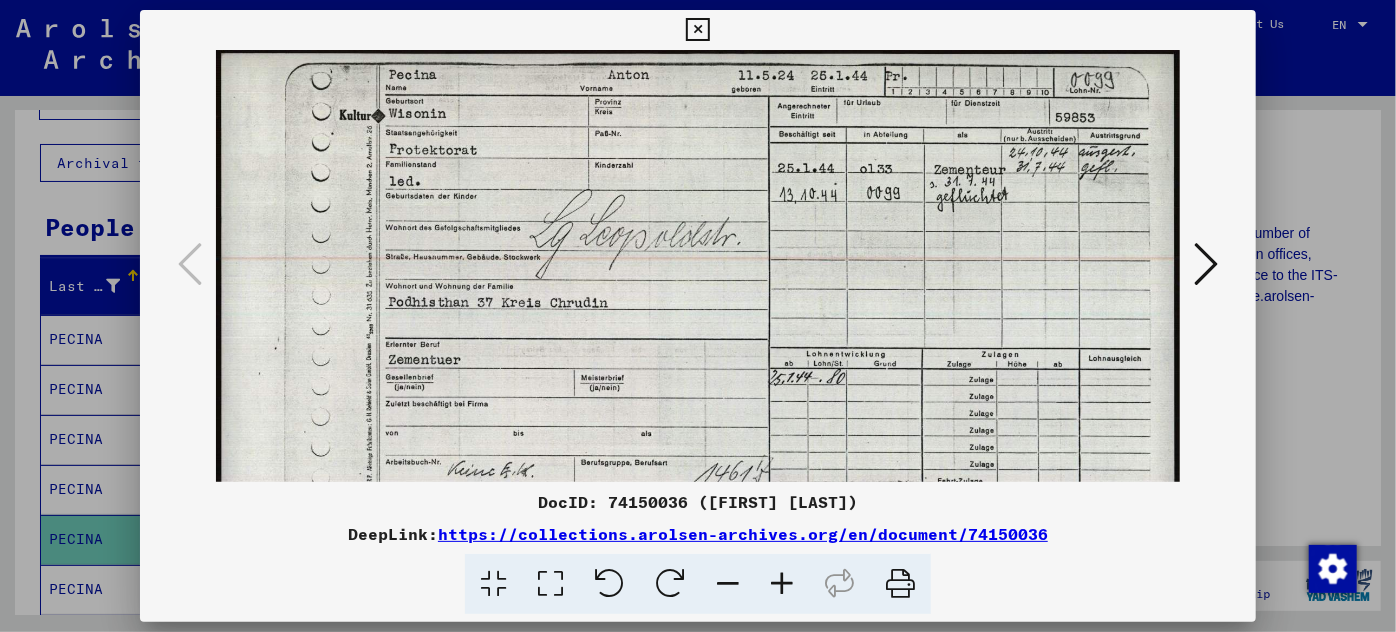 click at bounding box center [782, 584] 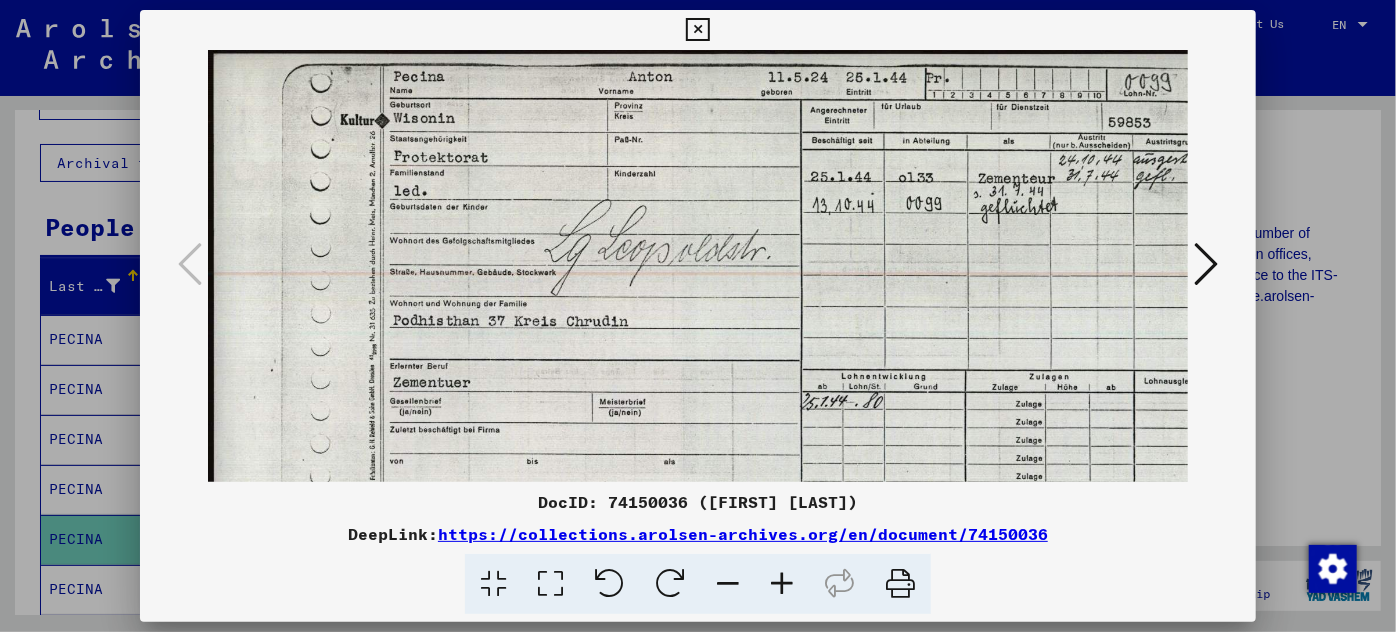 click at bounding box center (782, 584) 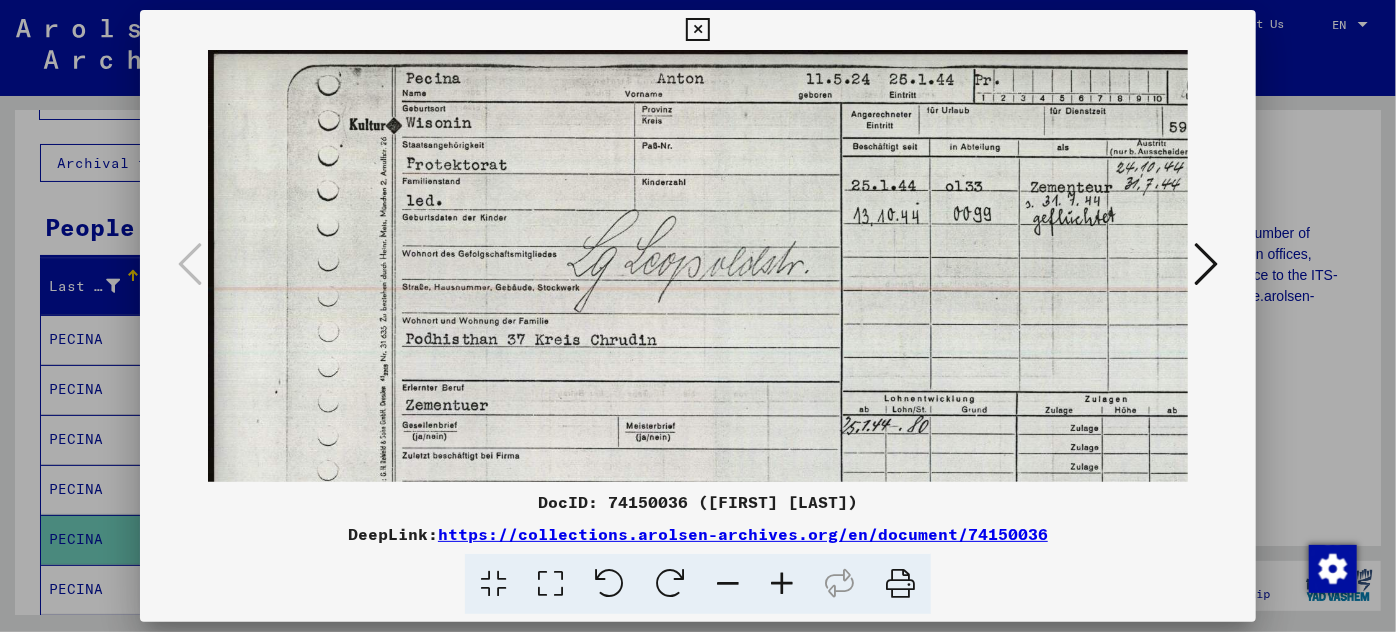 click at bounding box center [782, 584] 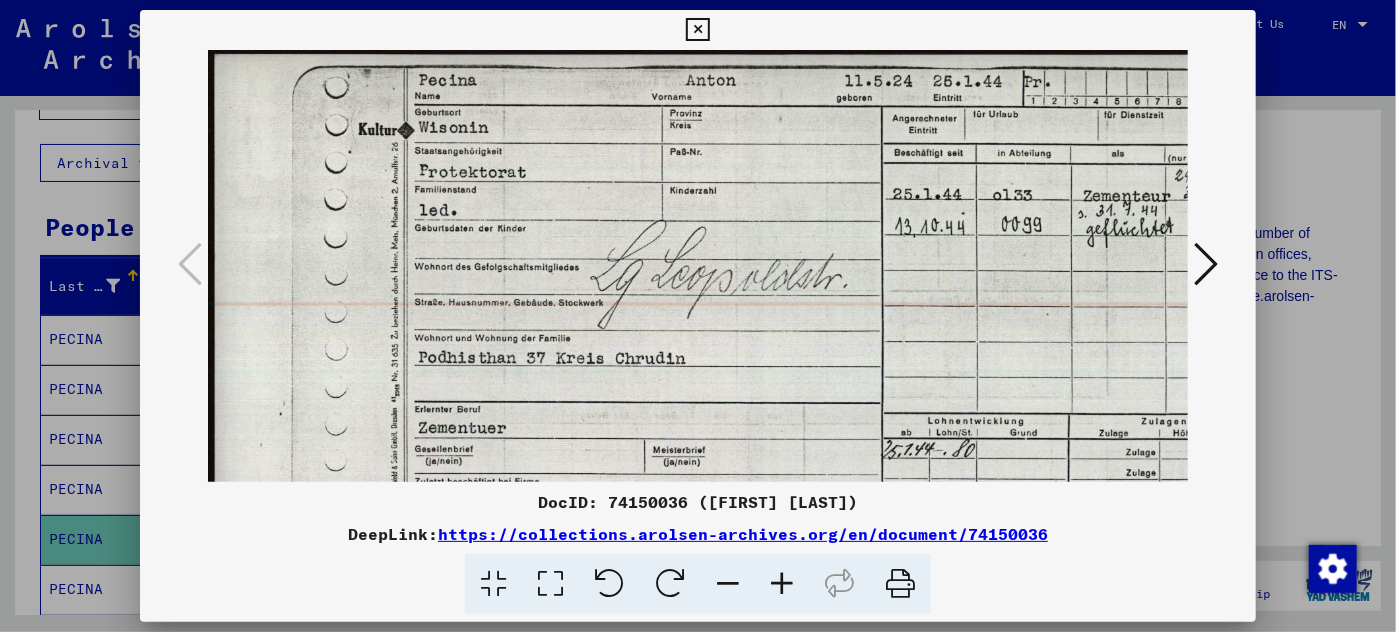 click at bounding box center (782, 584) 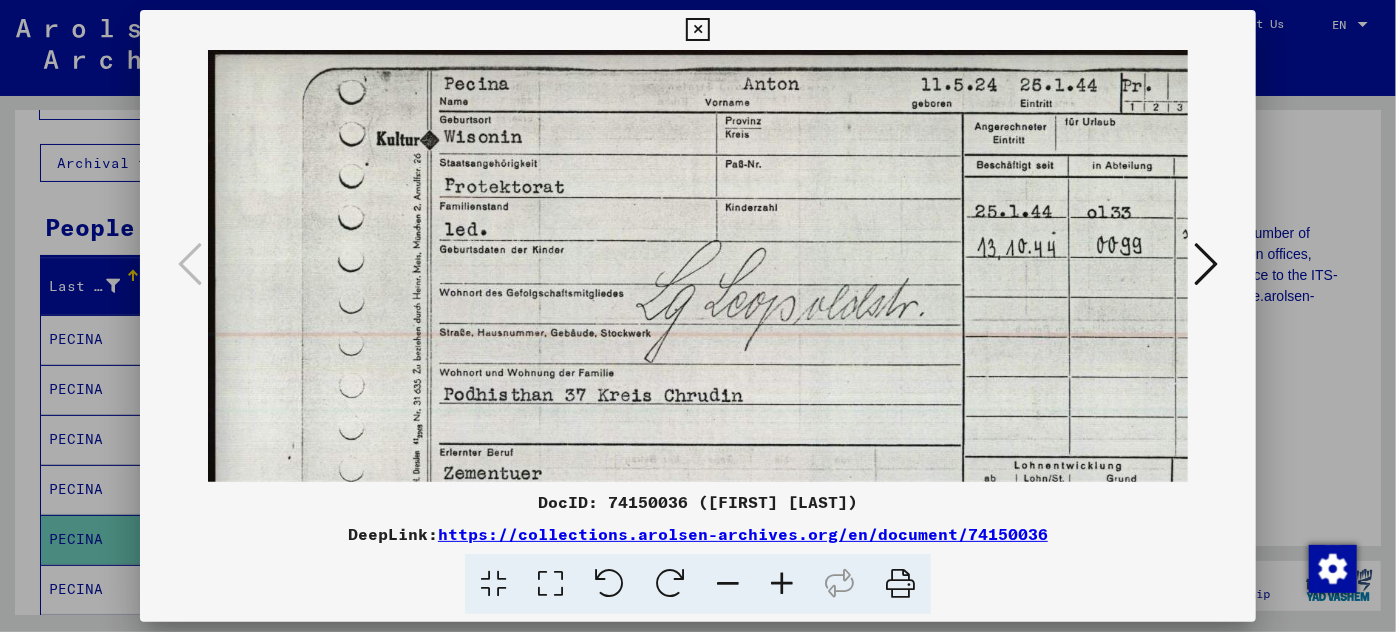 click at bounding box center [782, 584] 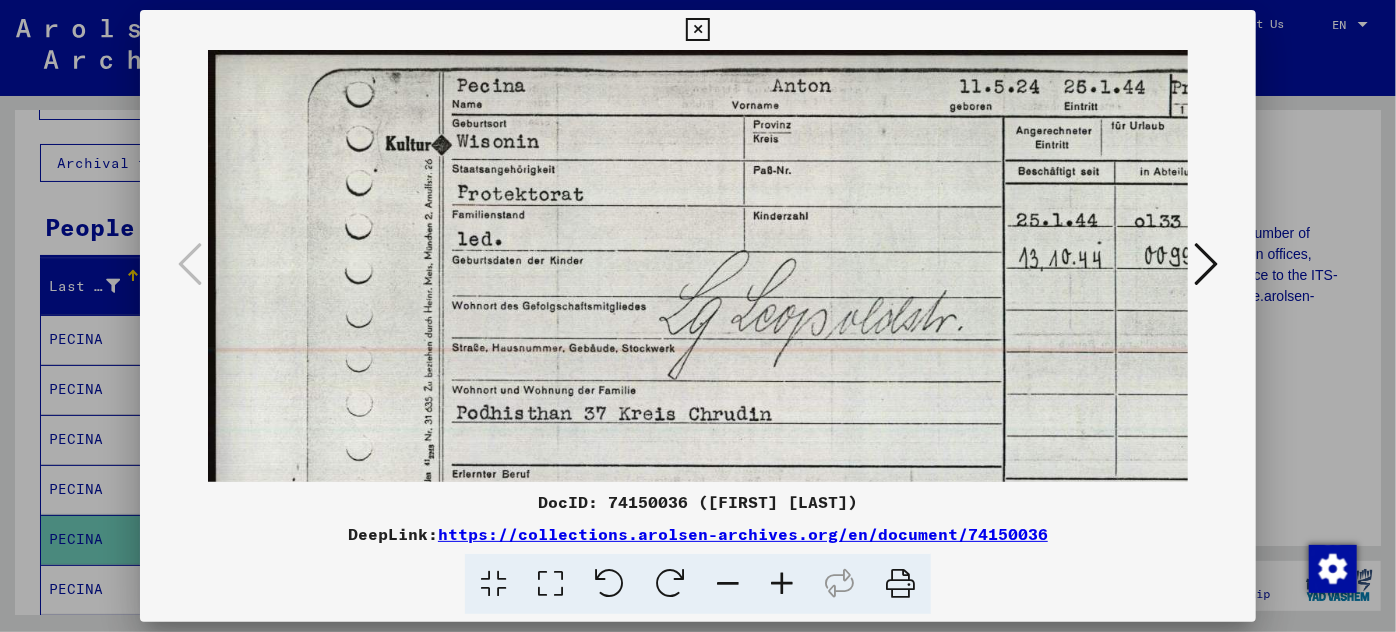 click at bounding box center [782, 584] 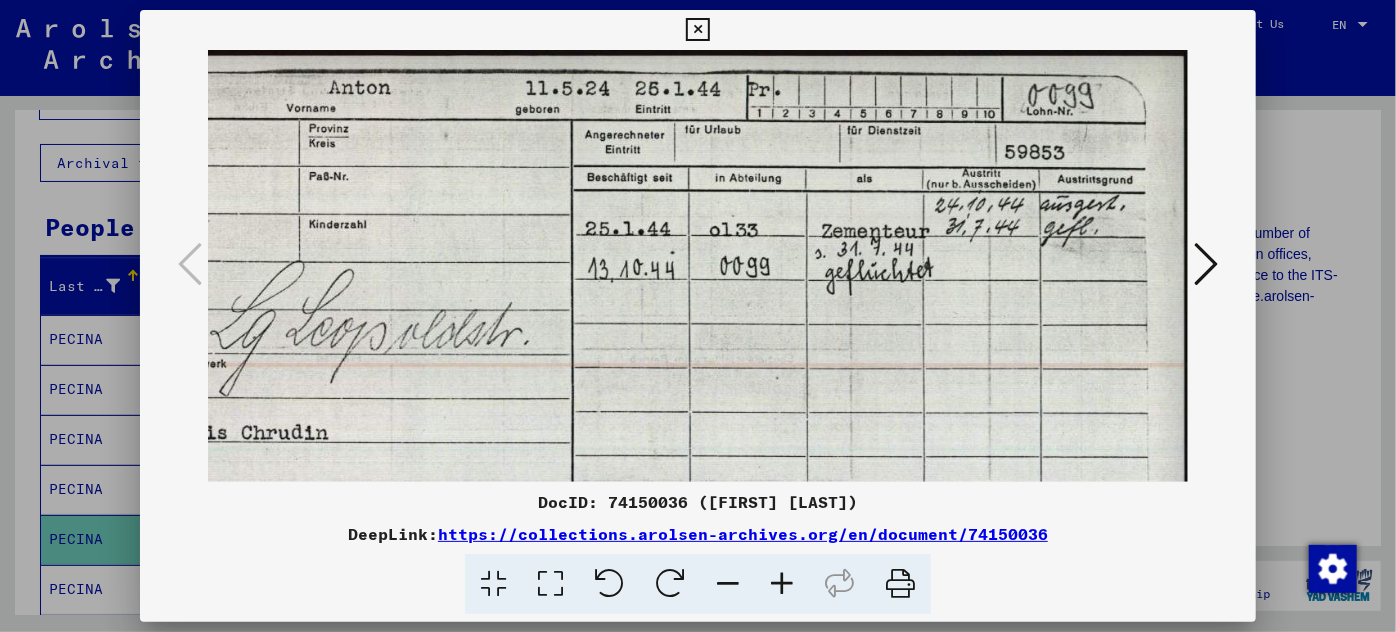 scroll, scrollTop: 0, scrollLeft: 477, axis: horizontal 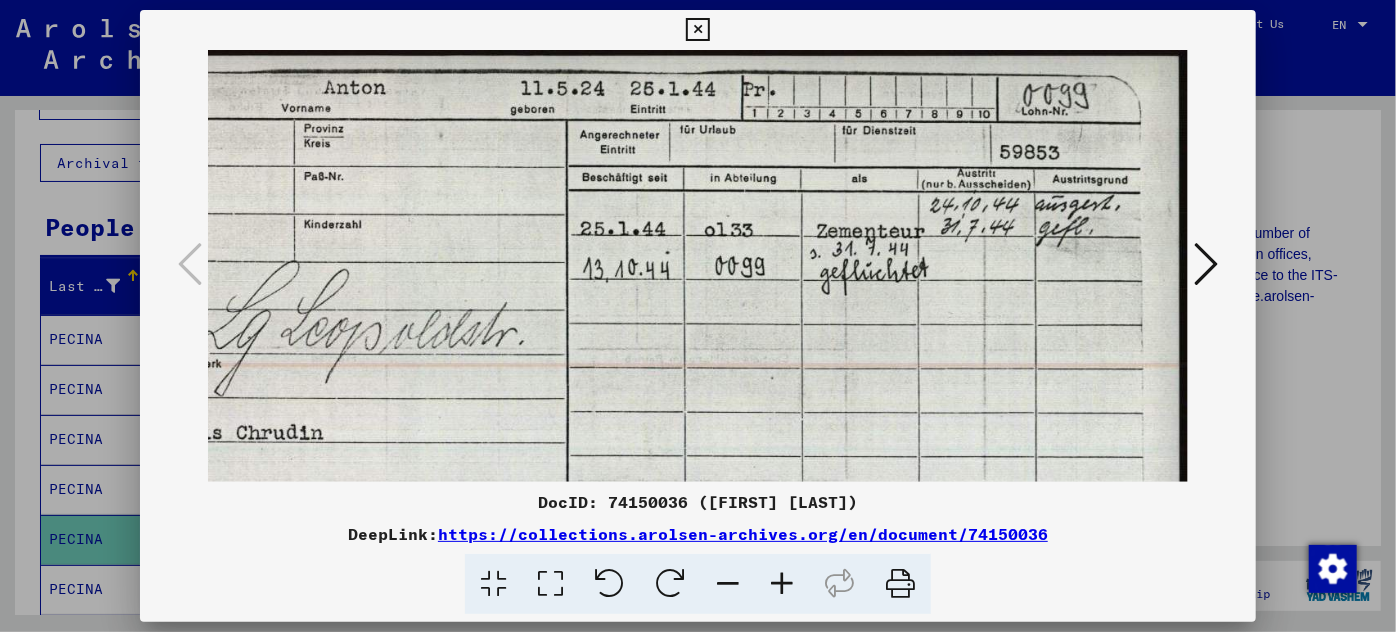 drag, startPoint x: 978, startPoint y: 356, endPoint x: 413, endPoint y: 374, distance: 565.2867 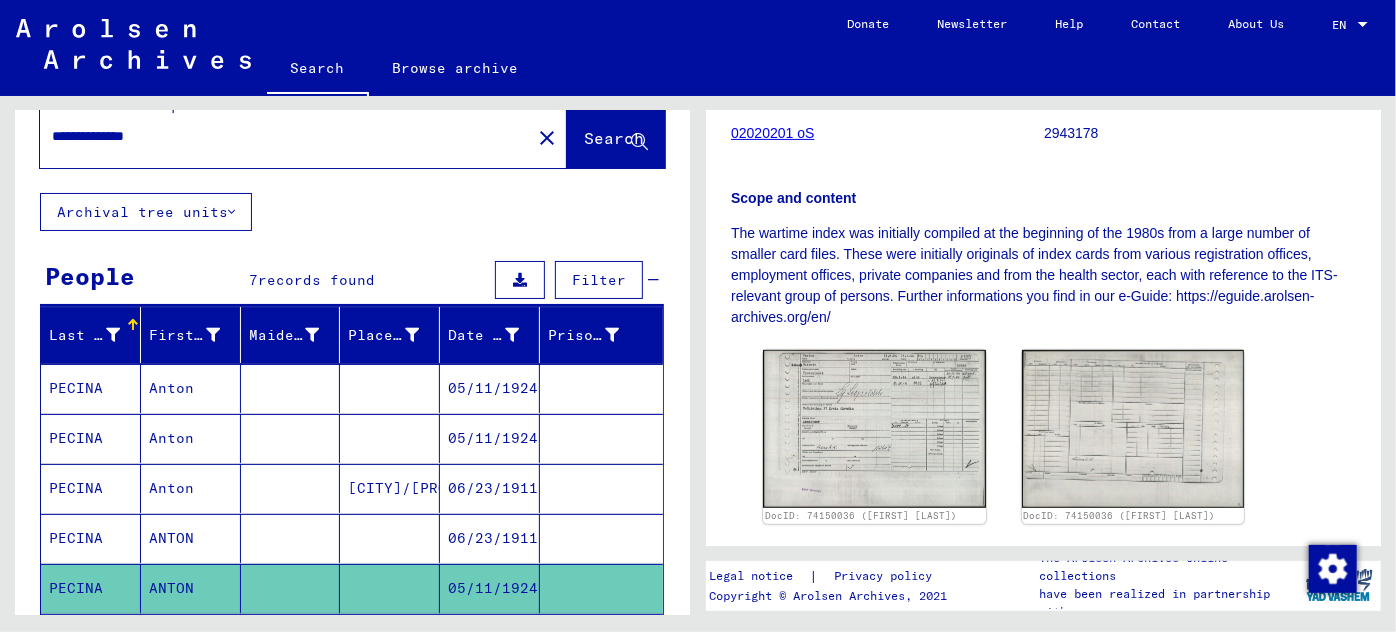 scroll, scrollTop: 0, scrollLeft: 0, axis: both 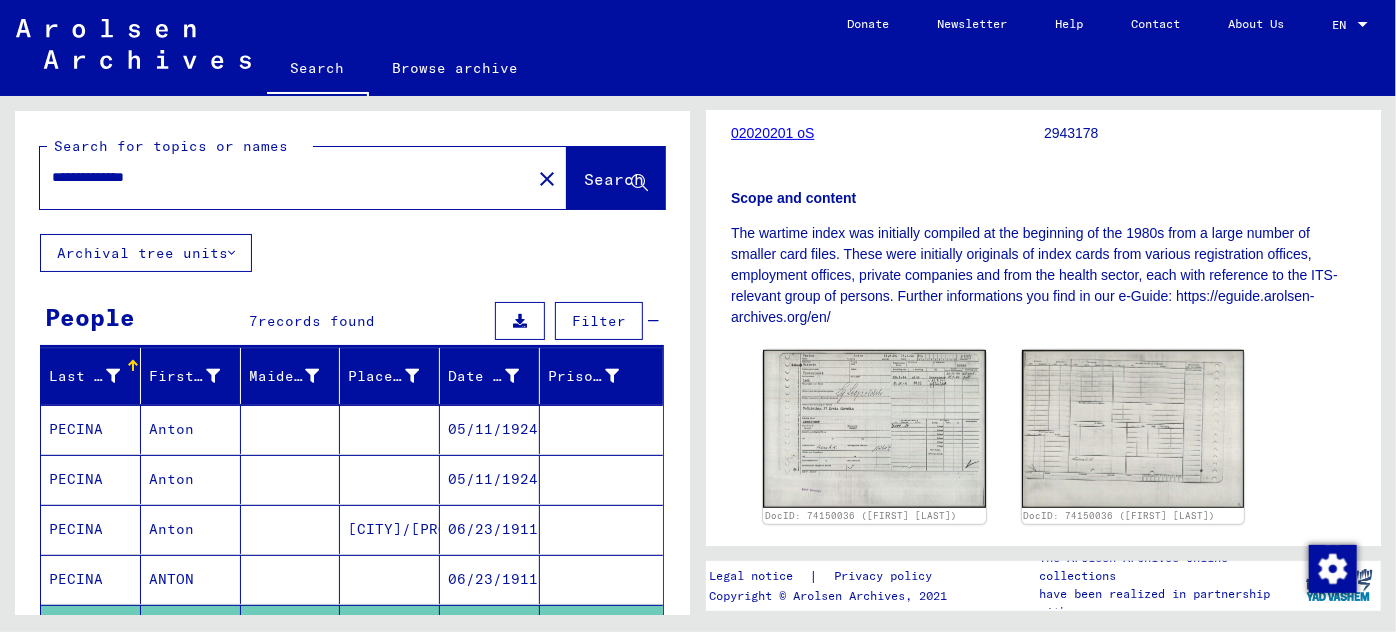 drag, startPoint x: 179, startPoint y: 175, endPoint x: 150, endPoint y: 206, distance: 42.44997 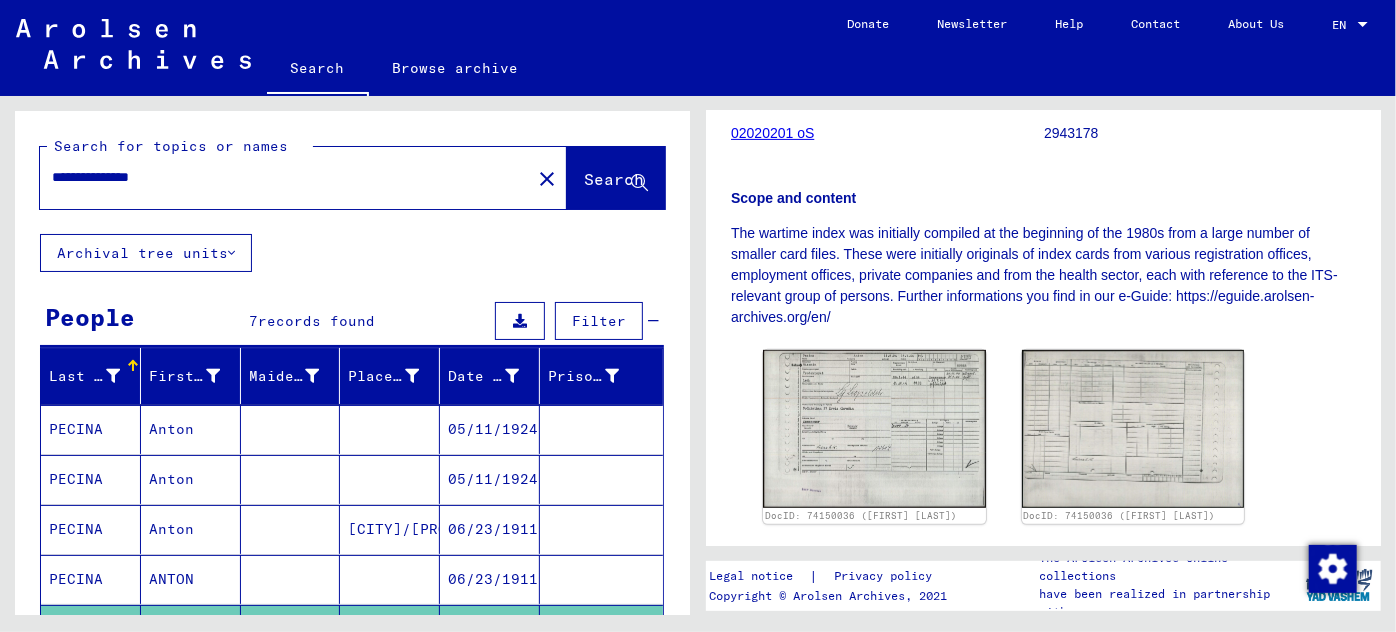 click on "Search" 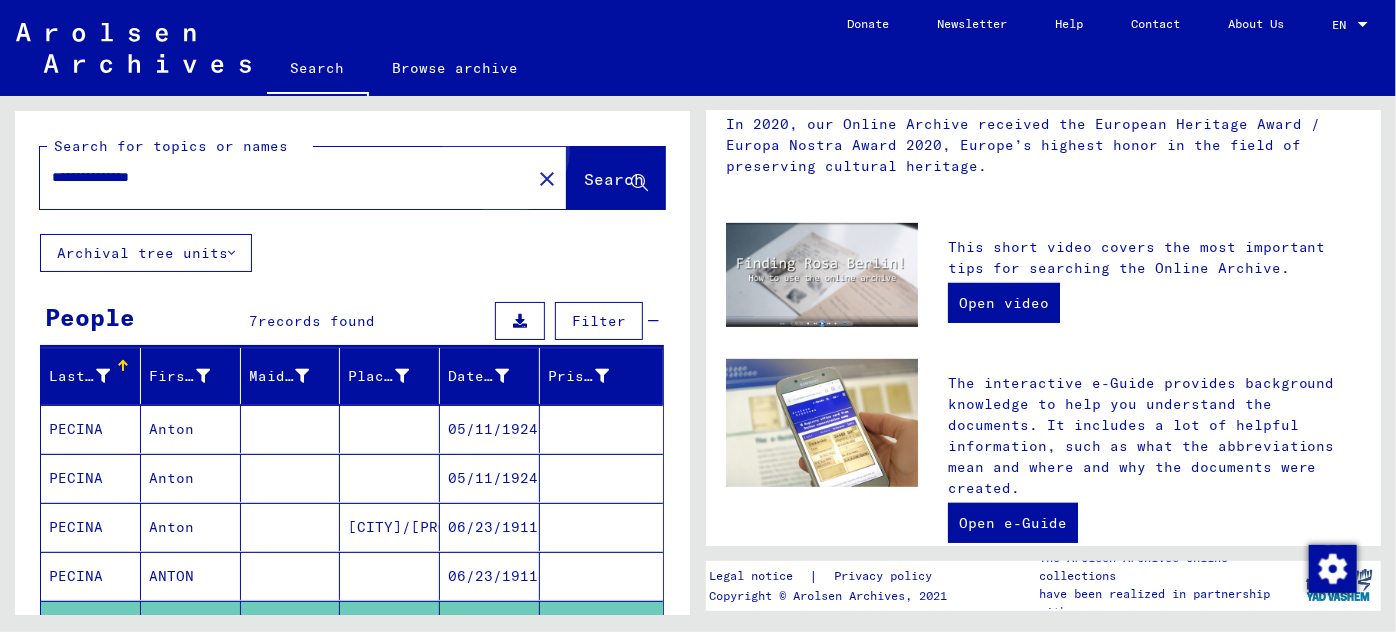 scroll, scrollTop: 0, scrollLeft: 0, axis: both 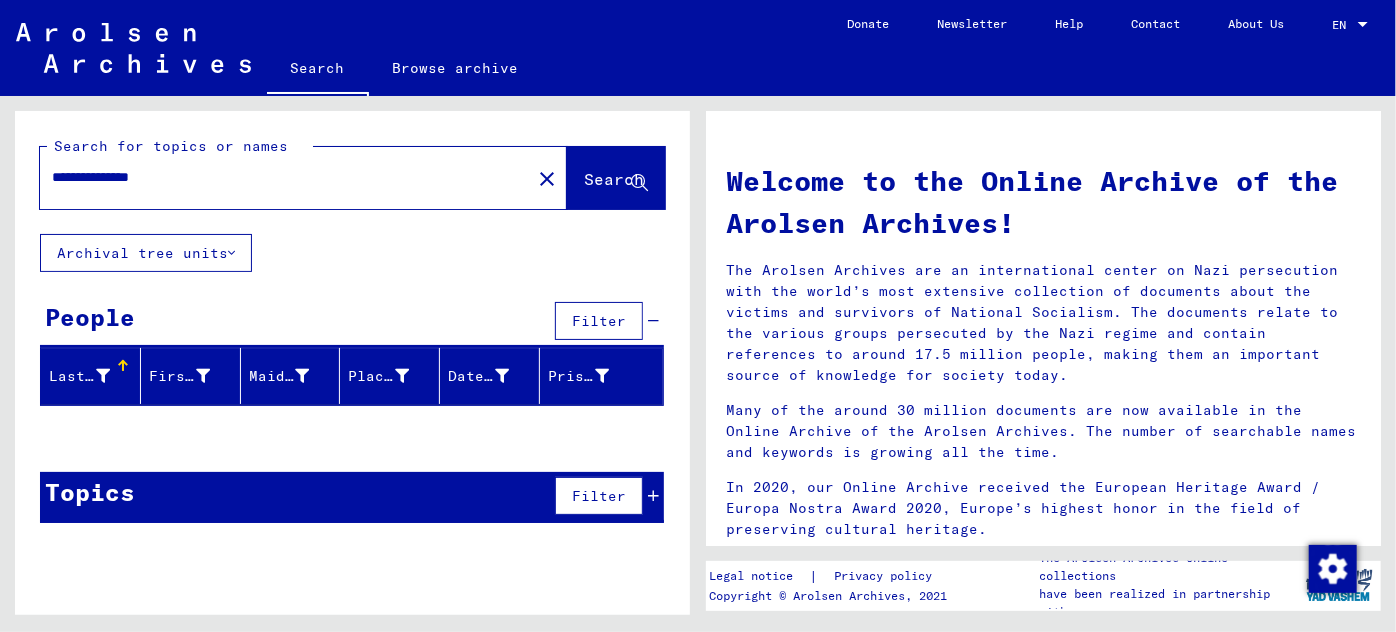 click at bounding box center (653, 496) 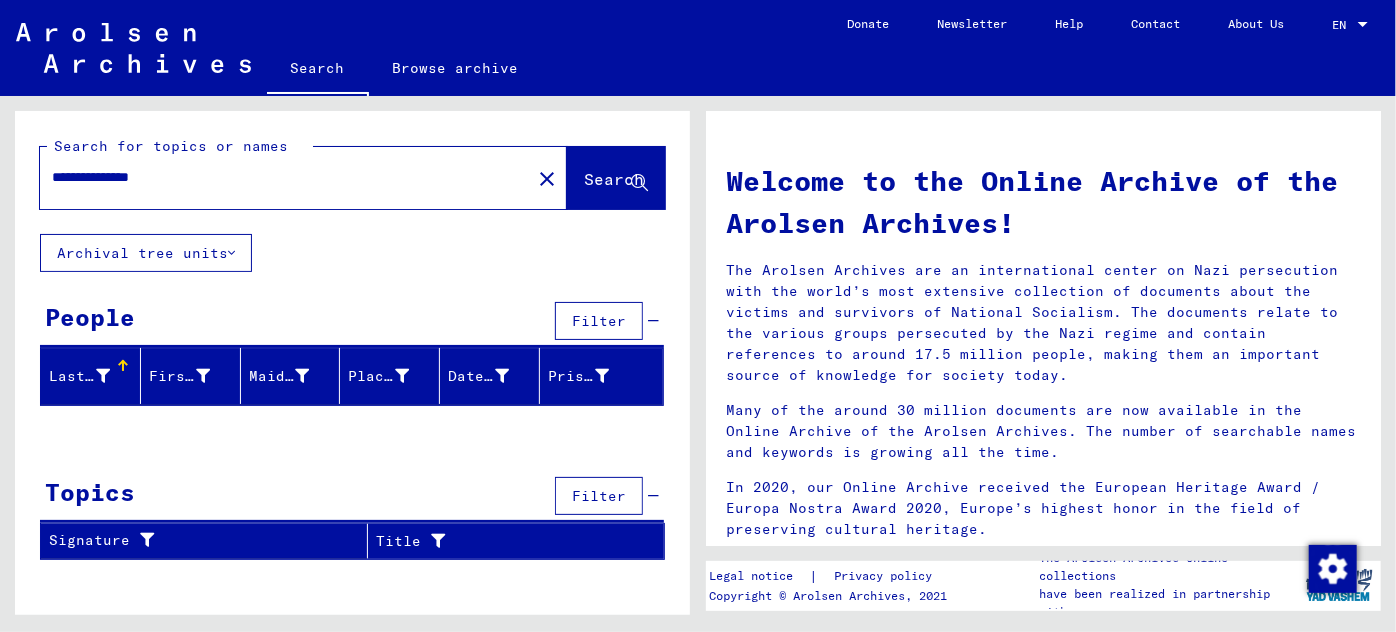 click on "**********" at bounding box center [279, 177] 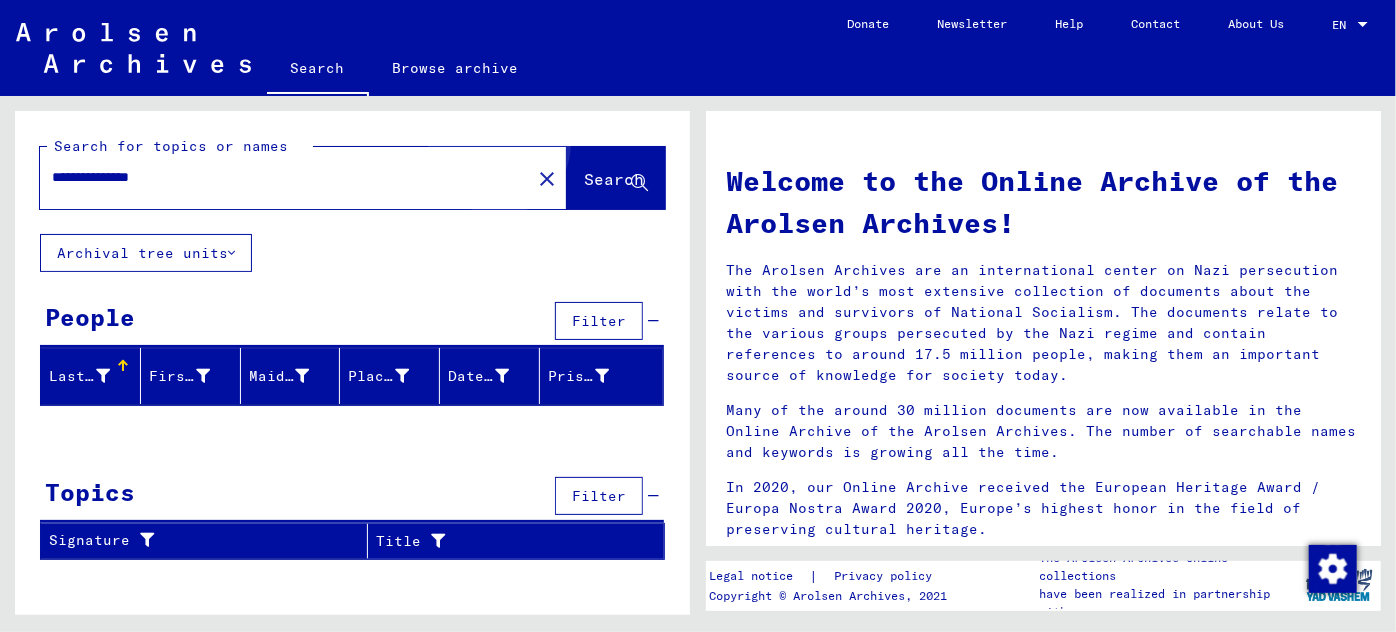 click on "Search" 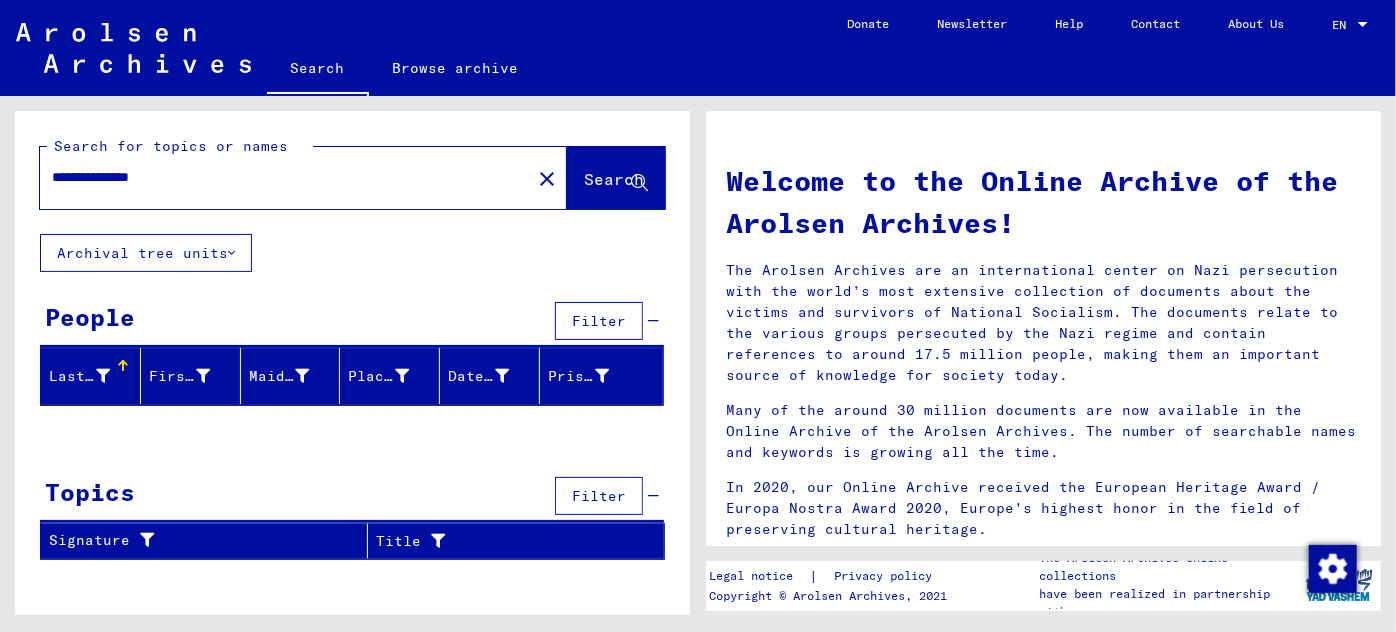 click on "**********" at bounding box center (279, 177) 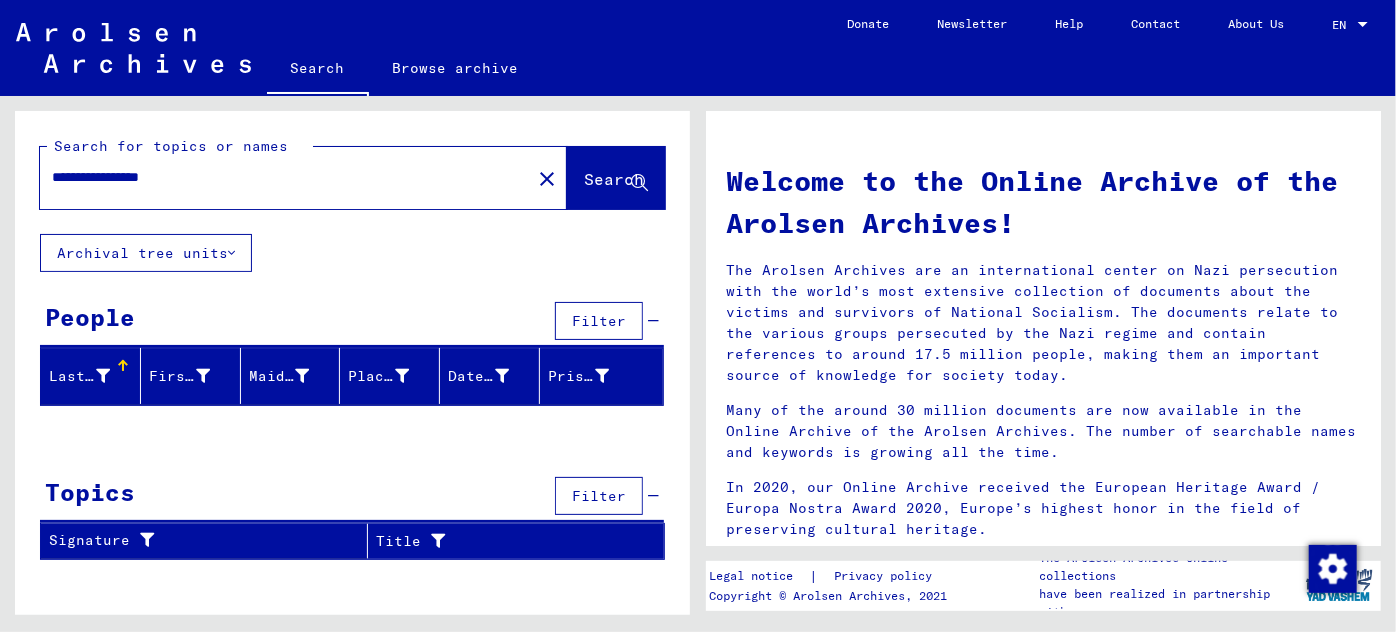 type on "**********" 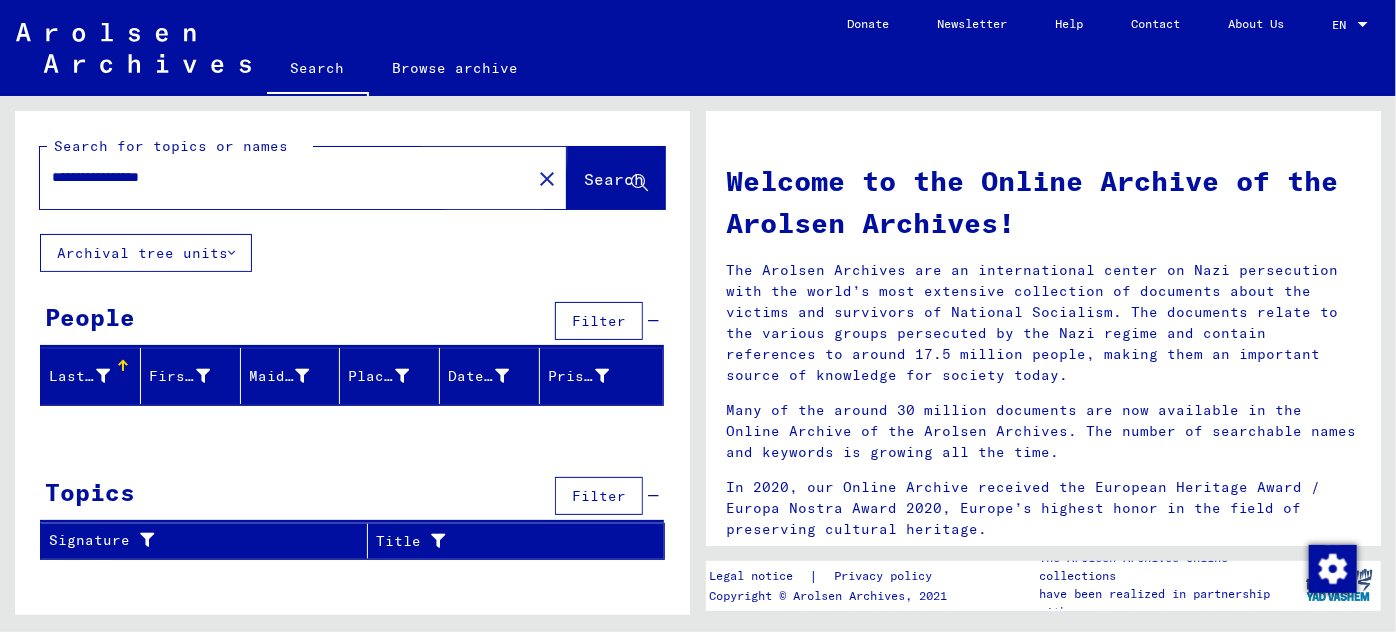 click on "Search" 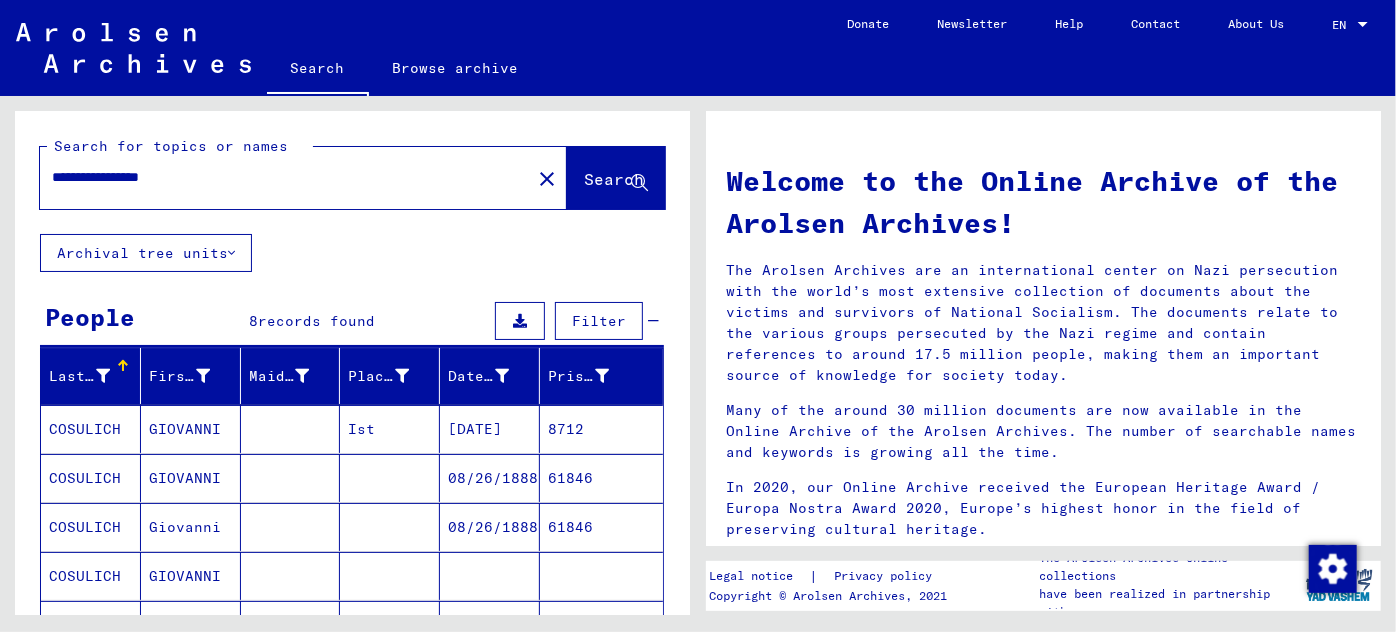 click on "GIOVANNI" at bounding box center [191, 478] 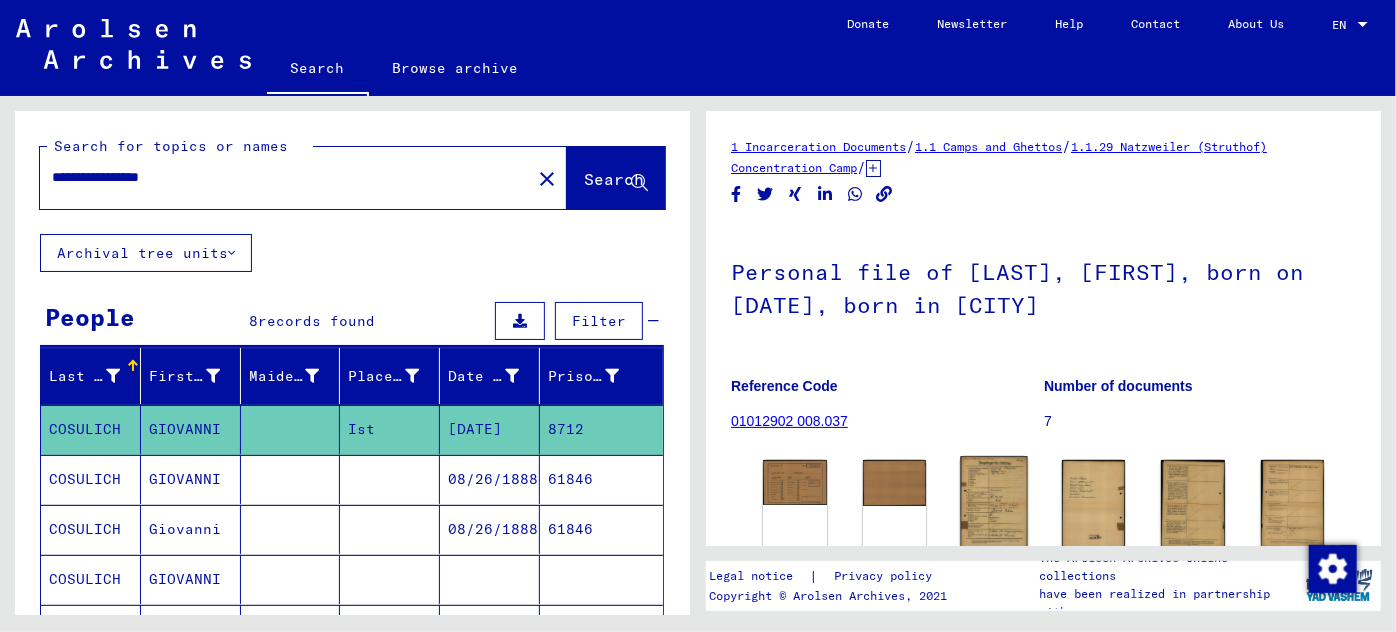 click 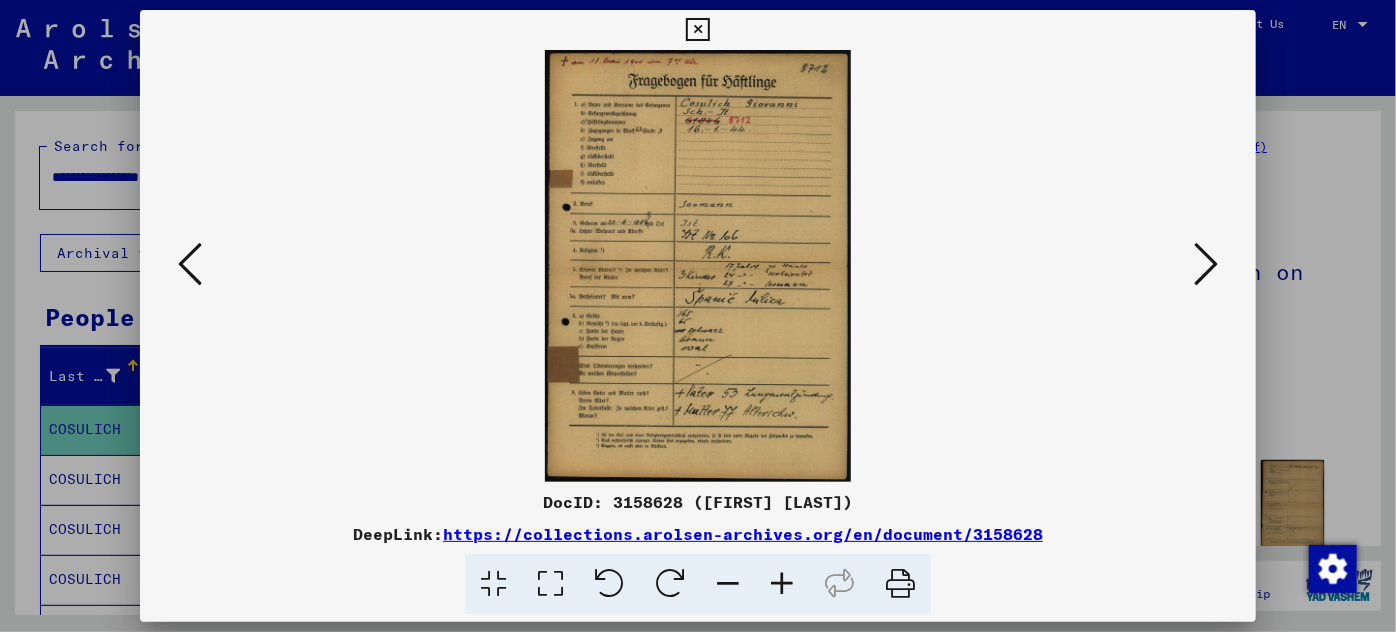 click at bounding box center [782, 584] 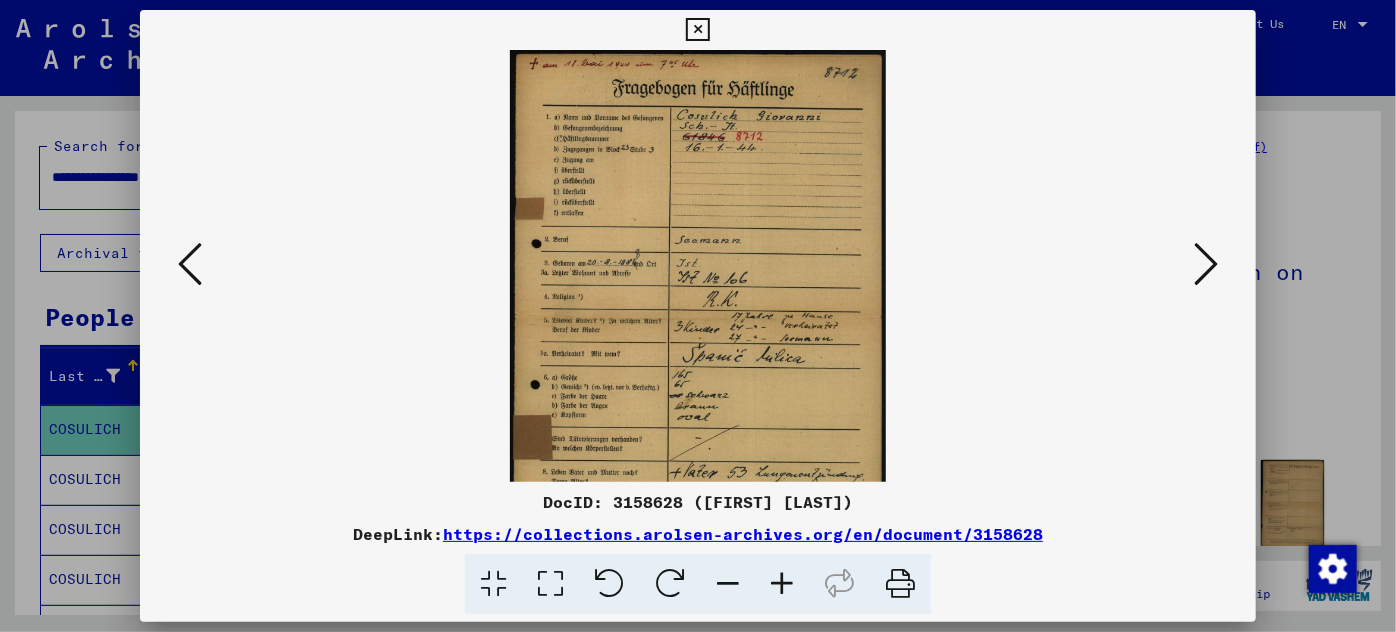 click at bounding box center (782, 584) 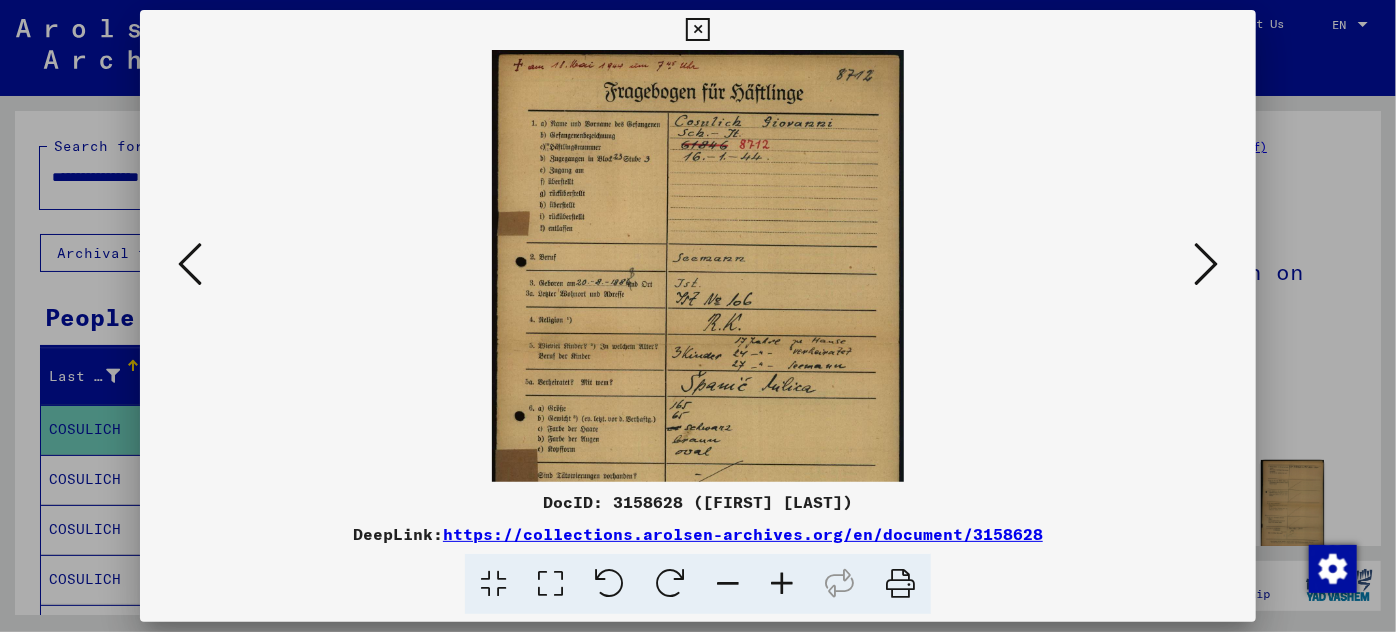 click at bounding box center [782, 584] 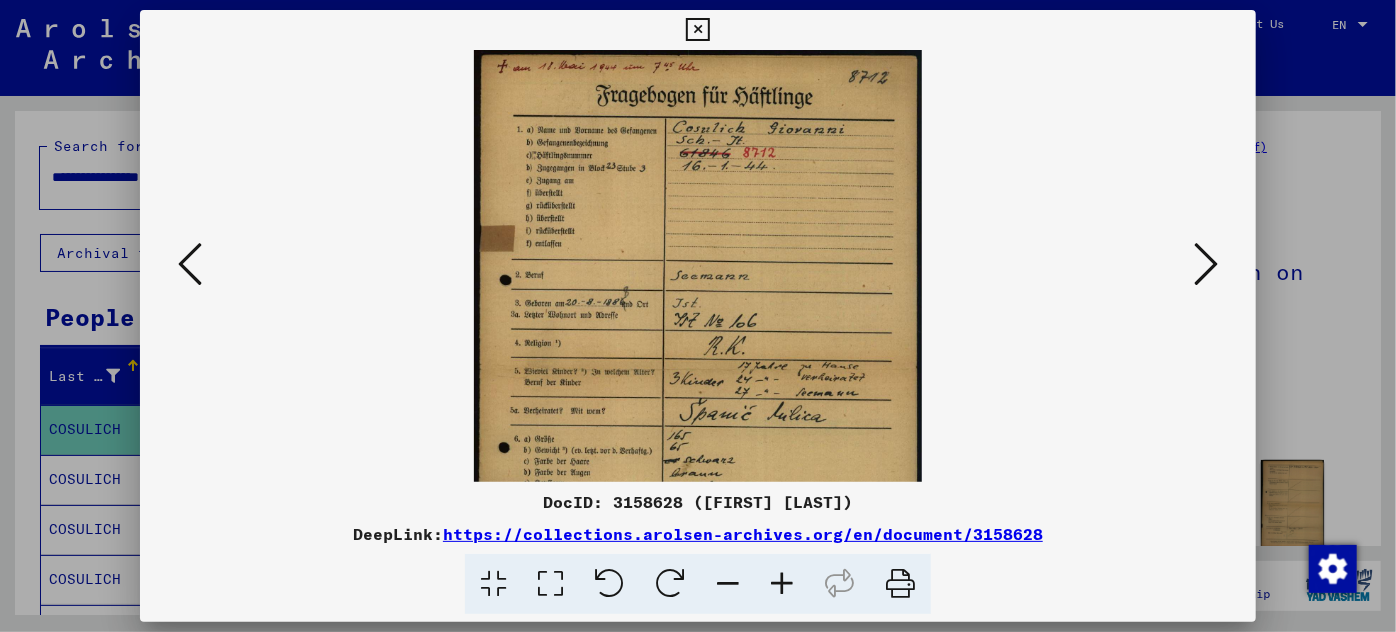 click at bounding box center [782, 584] 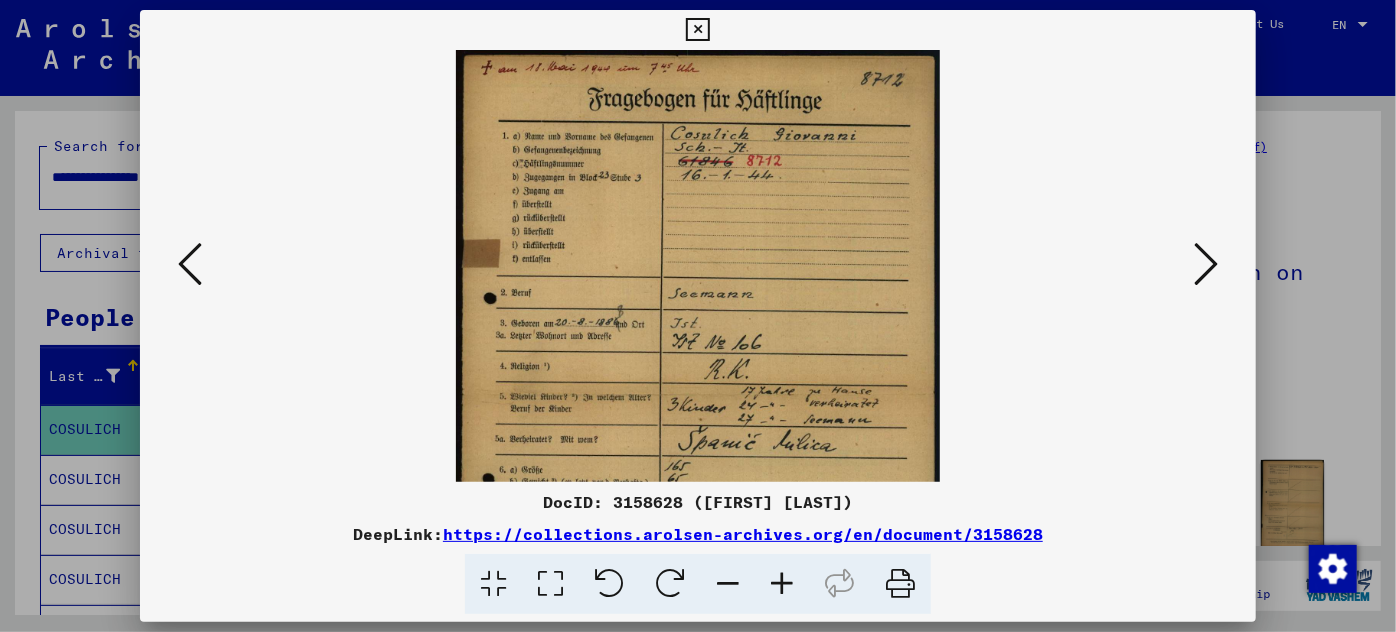 click at bounding box center (782, 584) 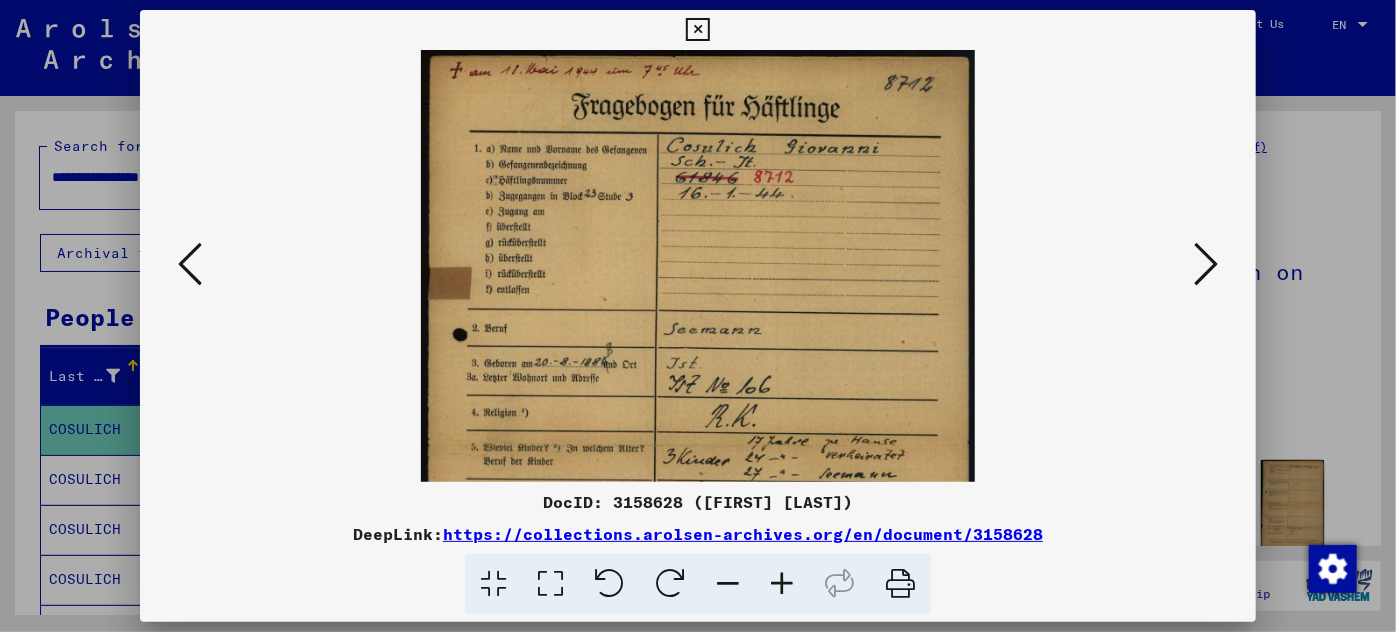 click at bounding box center [782, 584] 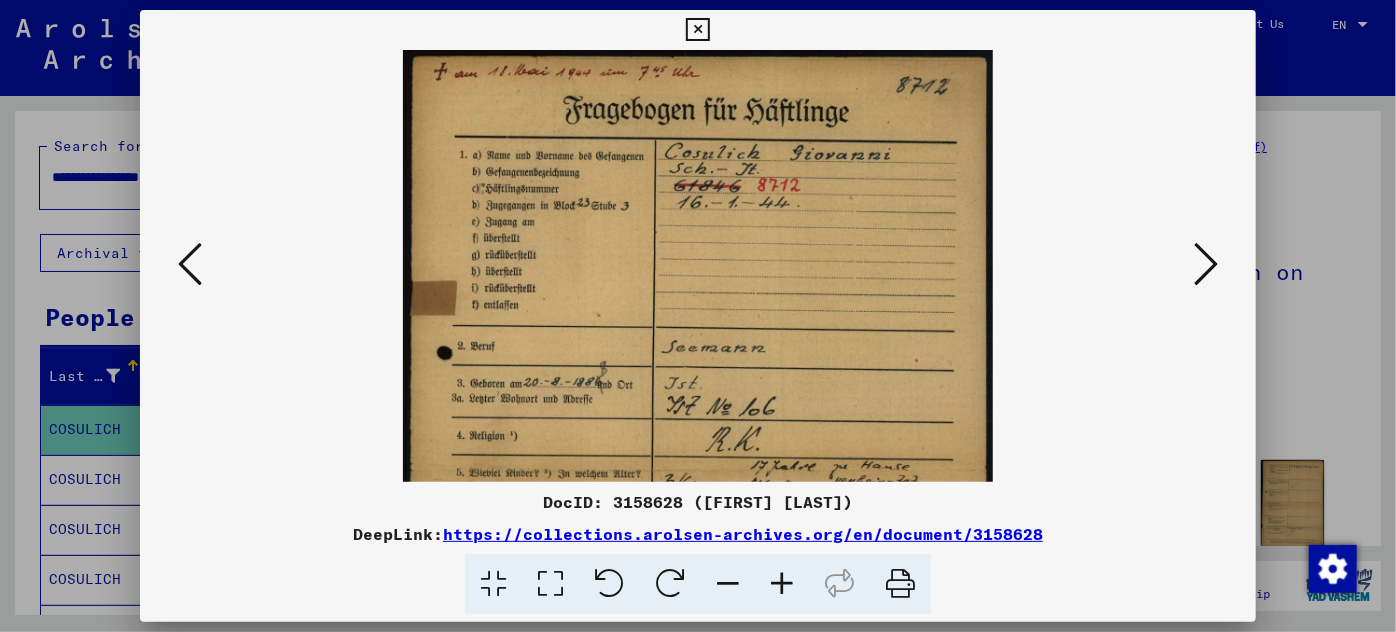 click at bounding box center [782, 584] 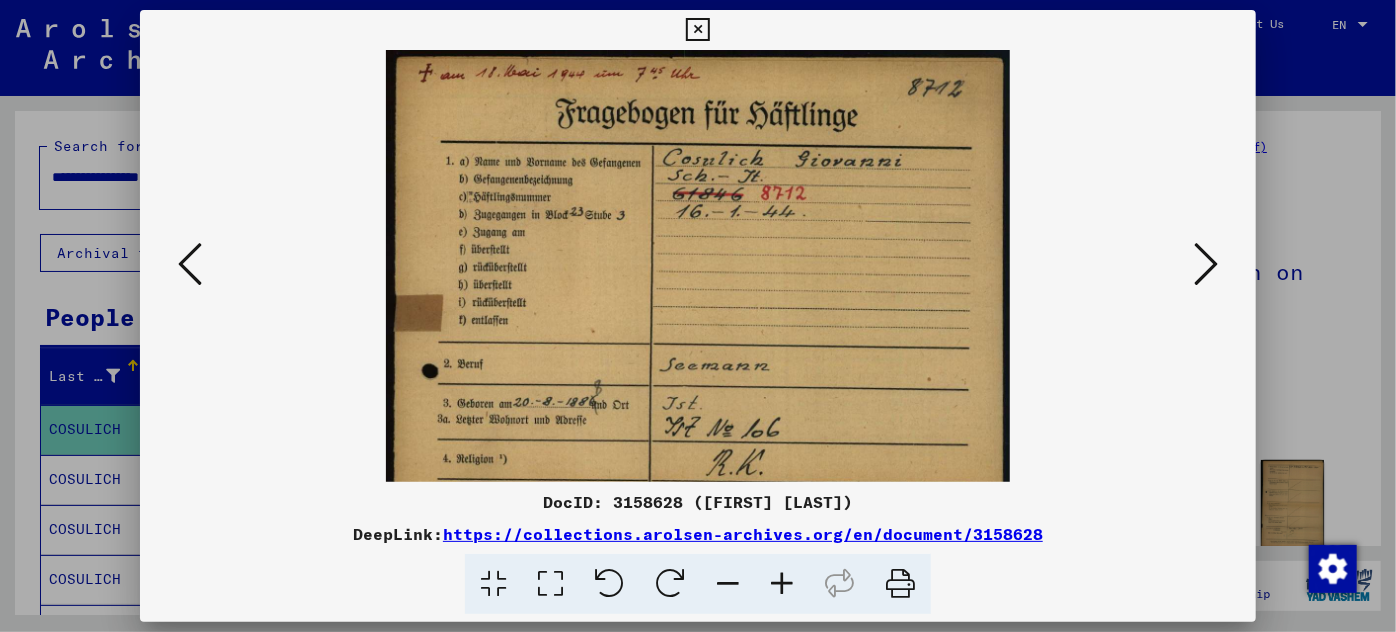 click at bounding box center [782, 584] 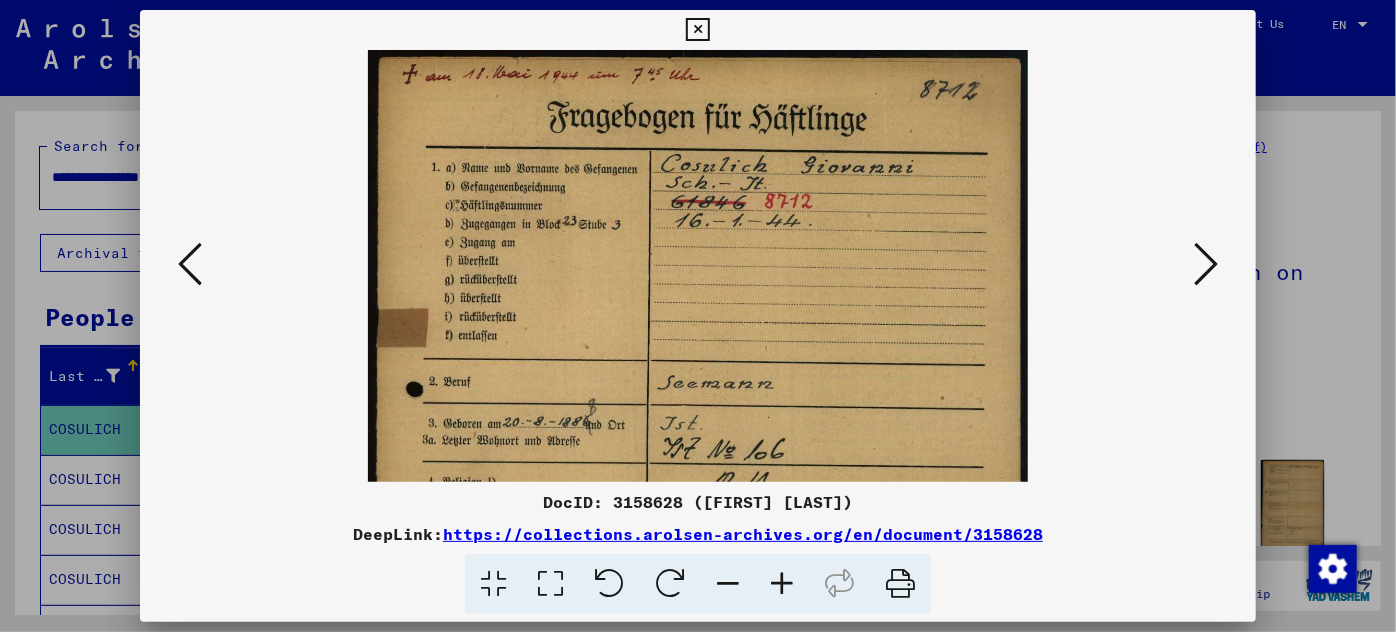 click at bounding box center [782, 584] 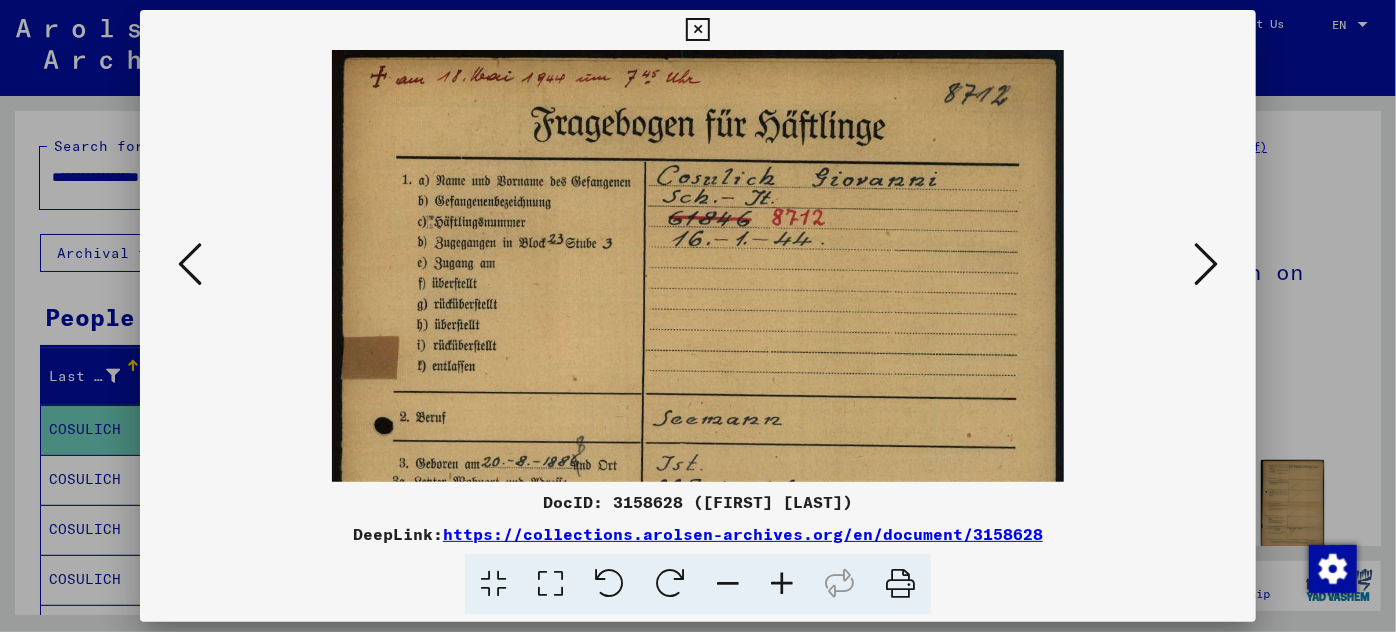 click at bounding box center (782, 584) 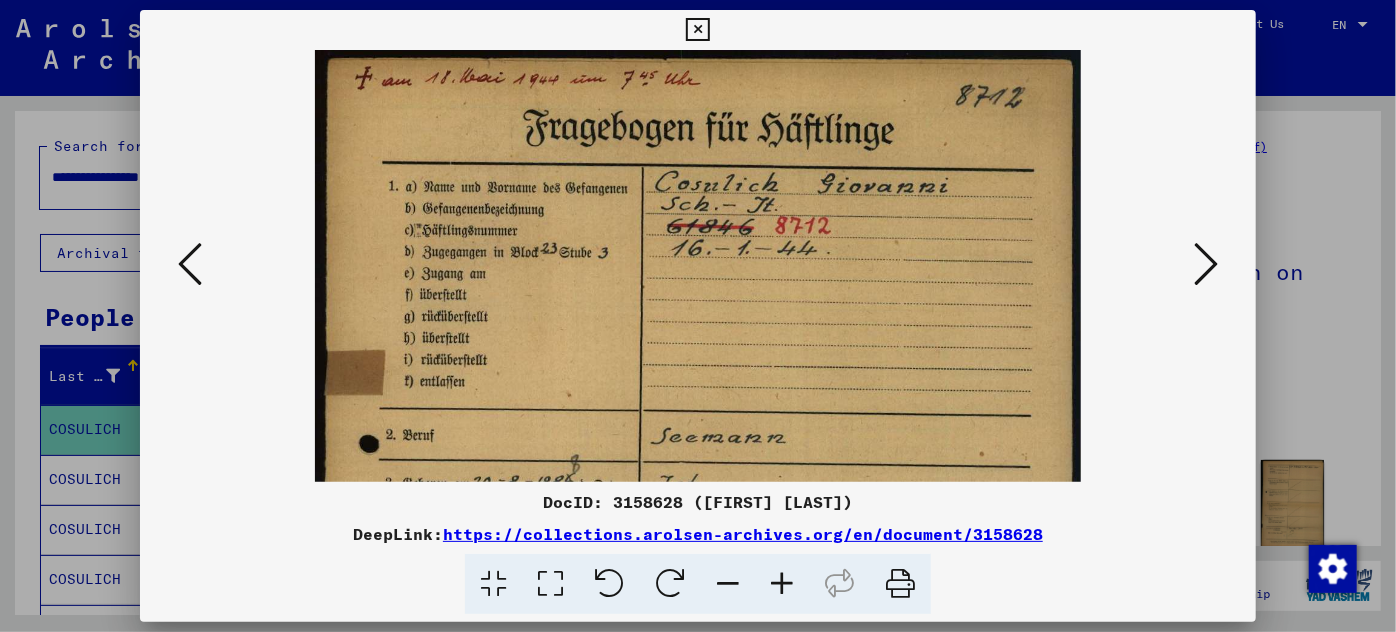 click at bounding box center [782, 584] 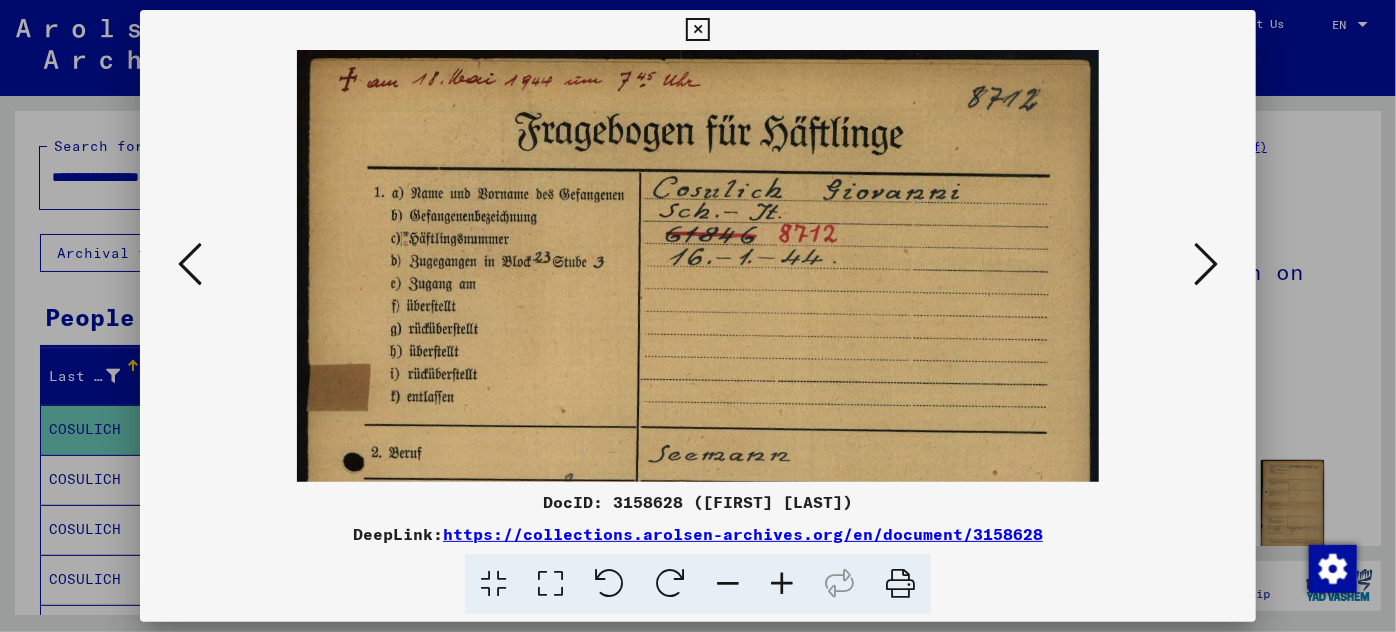 click at bounding box center (782, 584) 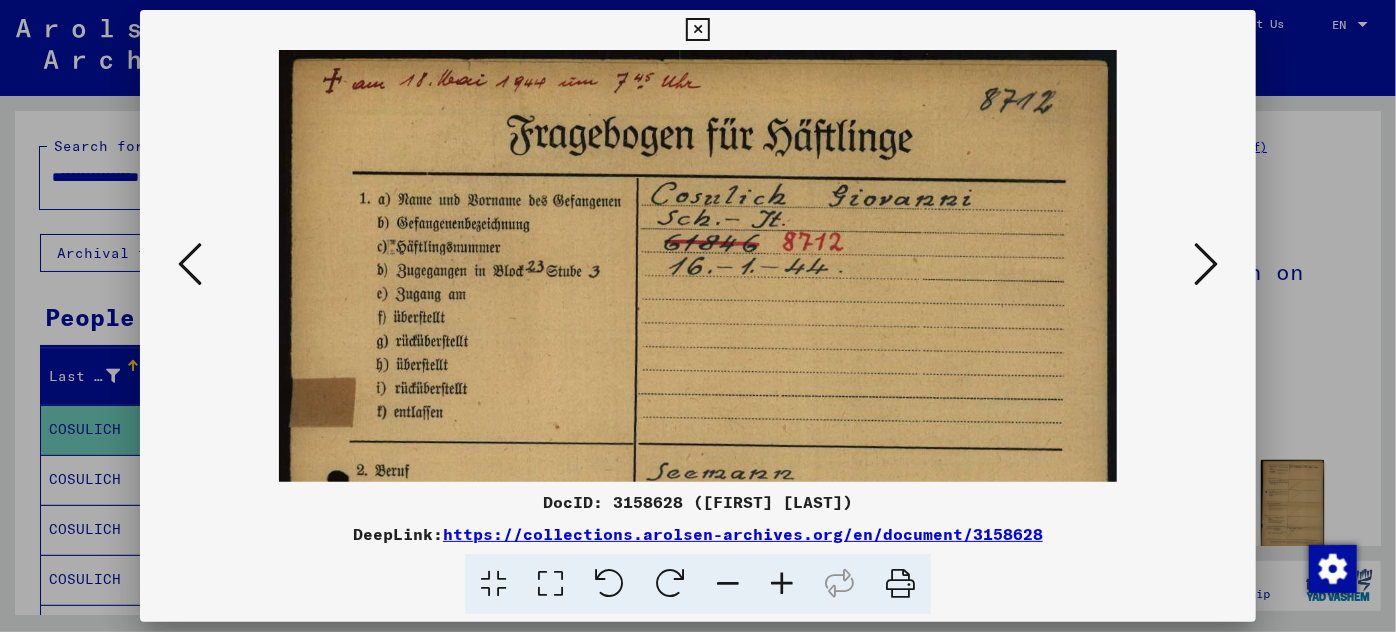click at bounding box center (782, 584) 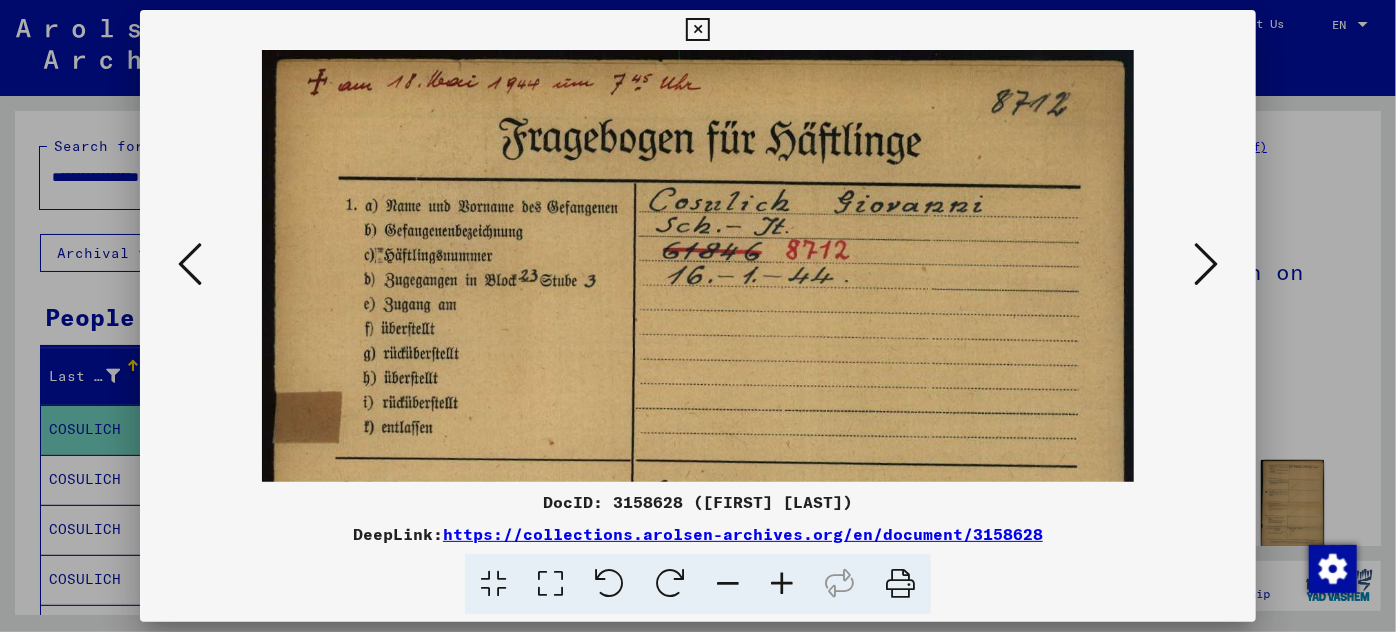 click at bounding box center (782, 584) 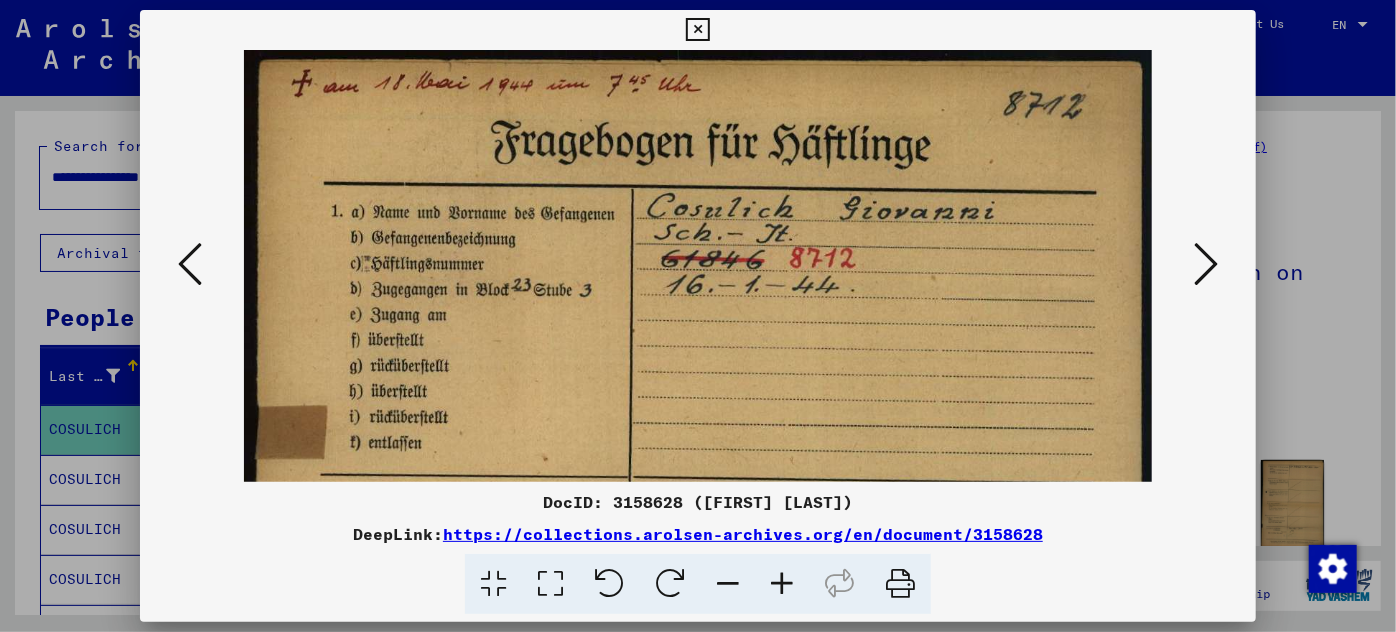 click at bounding box center [782, 584] 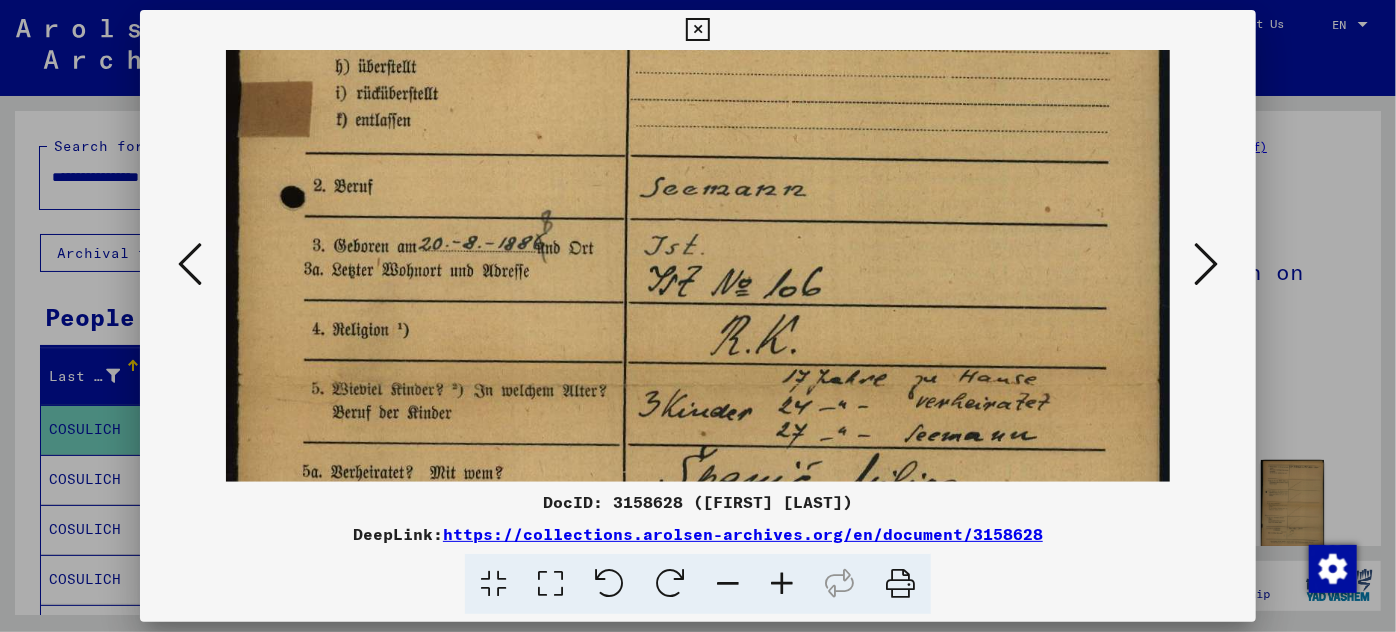 scroll, scrollTop: 344, scrollLeft: 0, axis: vertical 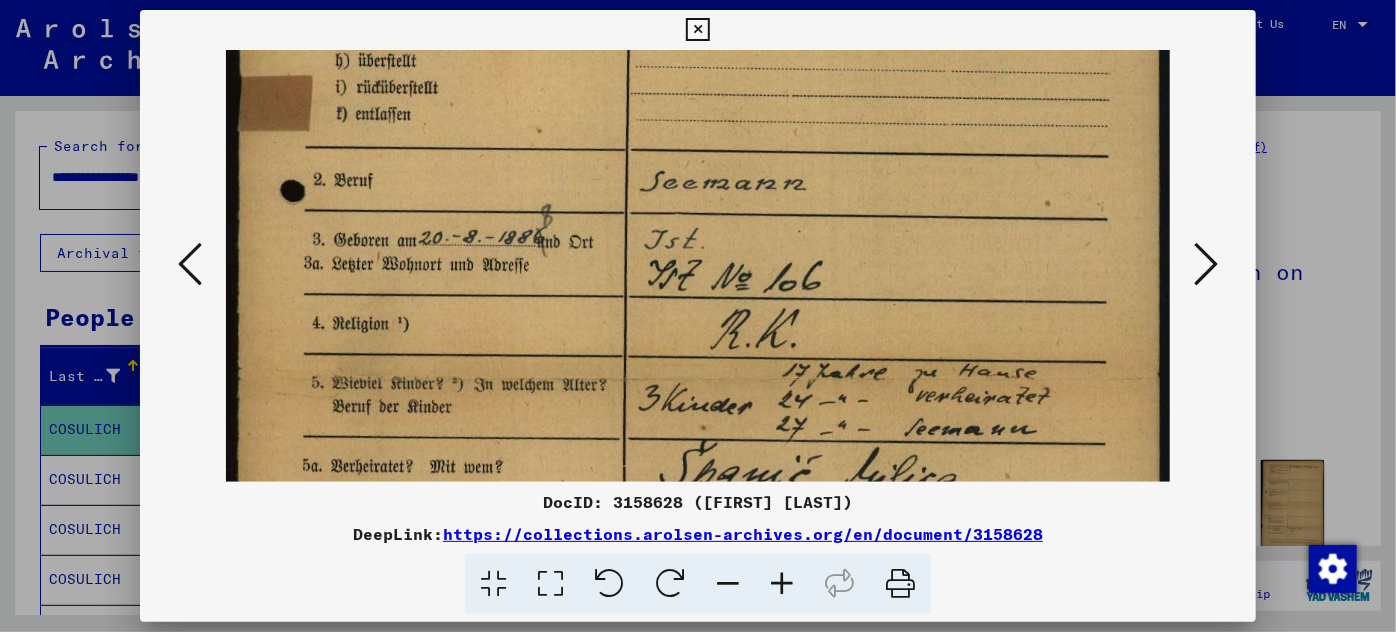 drag, startPoint x: 760, startPoint y: 452, endPoint x: 781, endPoint y: 107, distance: 345.63855 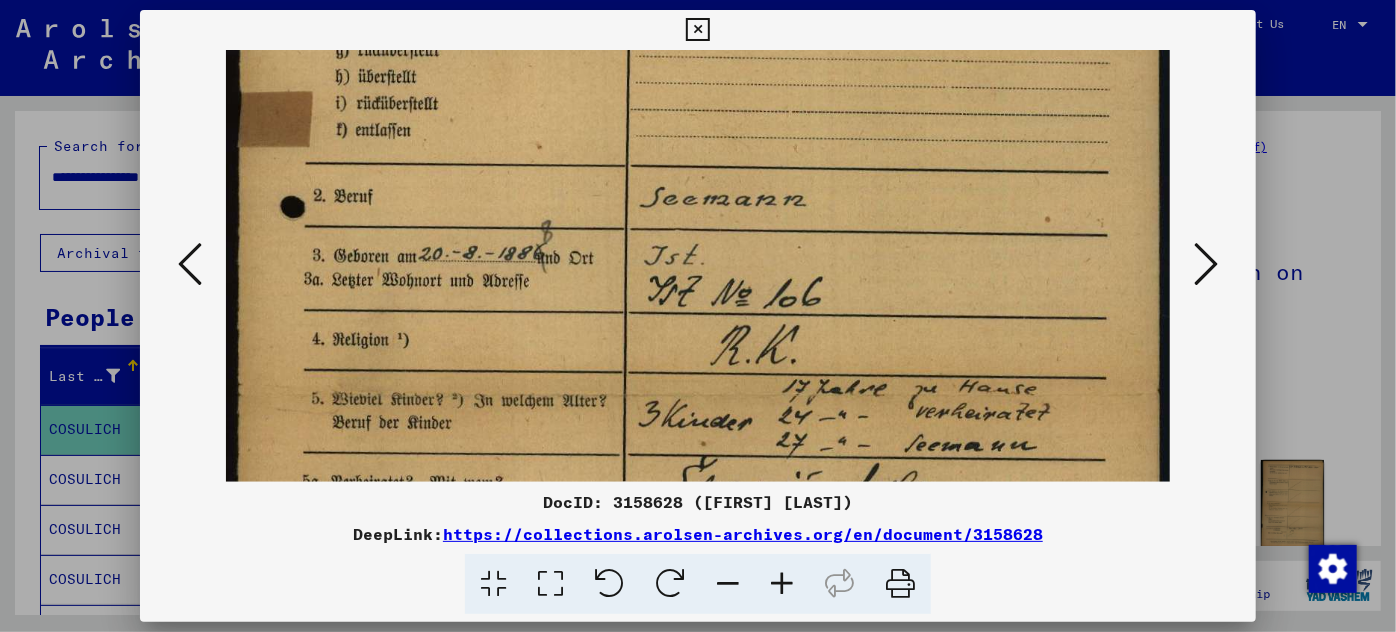 drag, startPoint x: 749, startPoint y: 360, endPoint x: 741, endPoint y: 376, distance: 17.888544 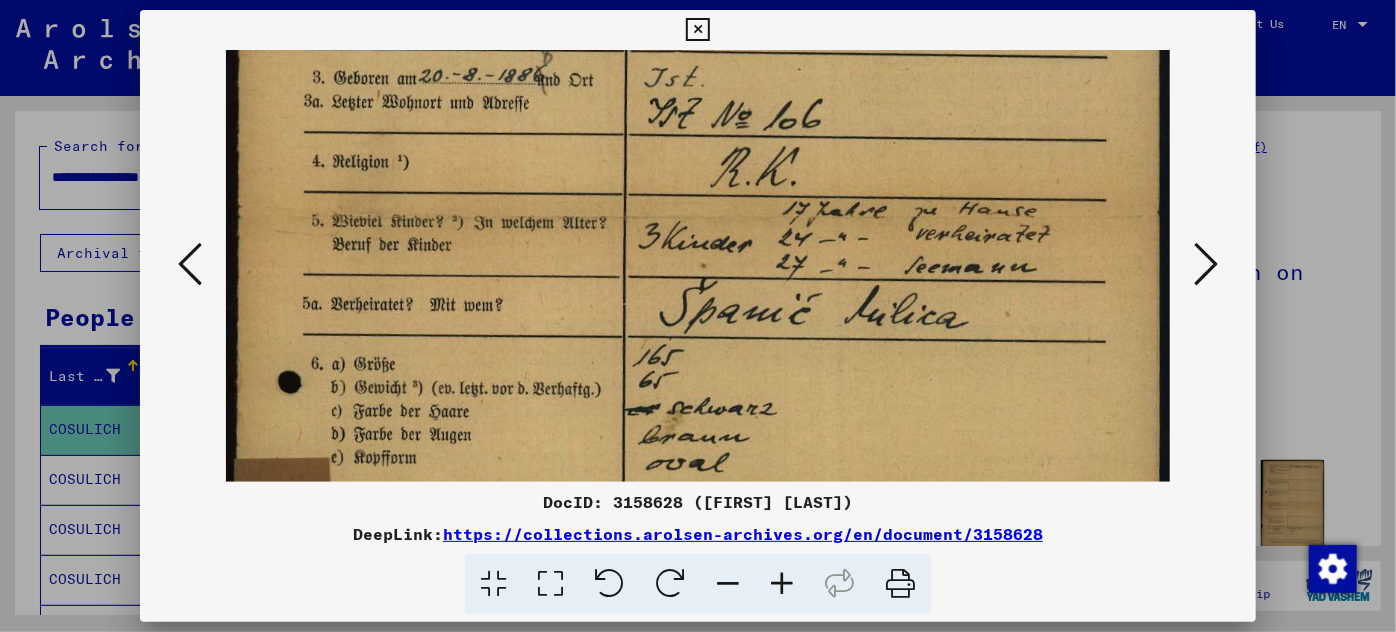 scroll, scrollTop: 520, scrollLeft: 0, axis: vertical 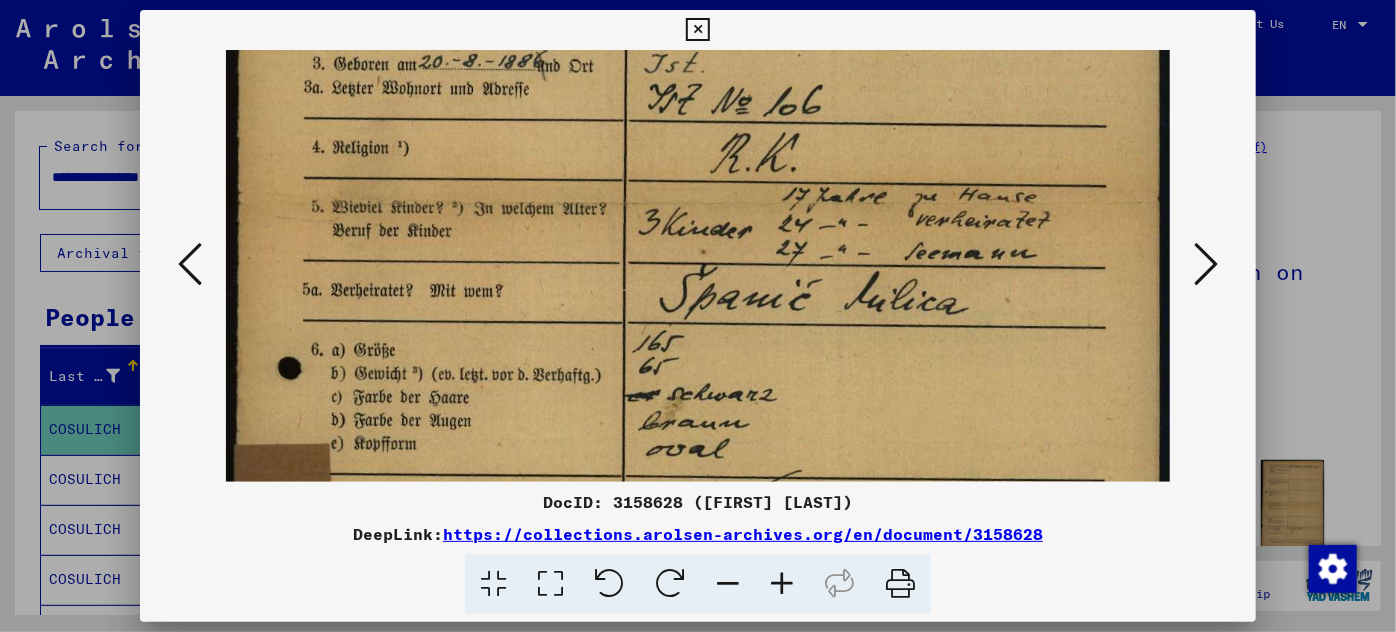 drag, startPoint x: 741, startPoint y: 376, endPoint x: 755, endPoint y: 185, distance: 191.5124 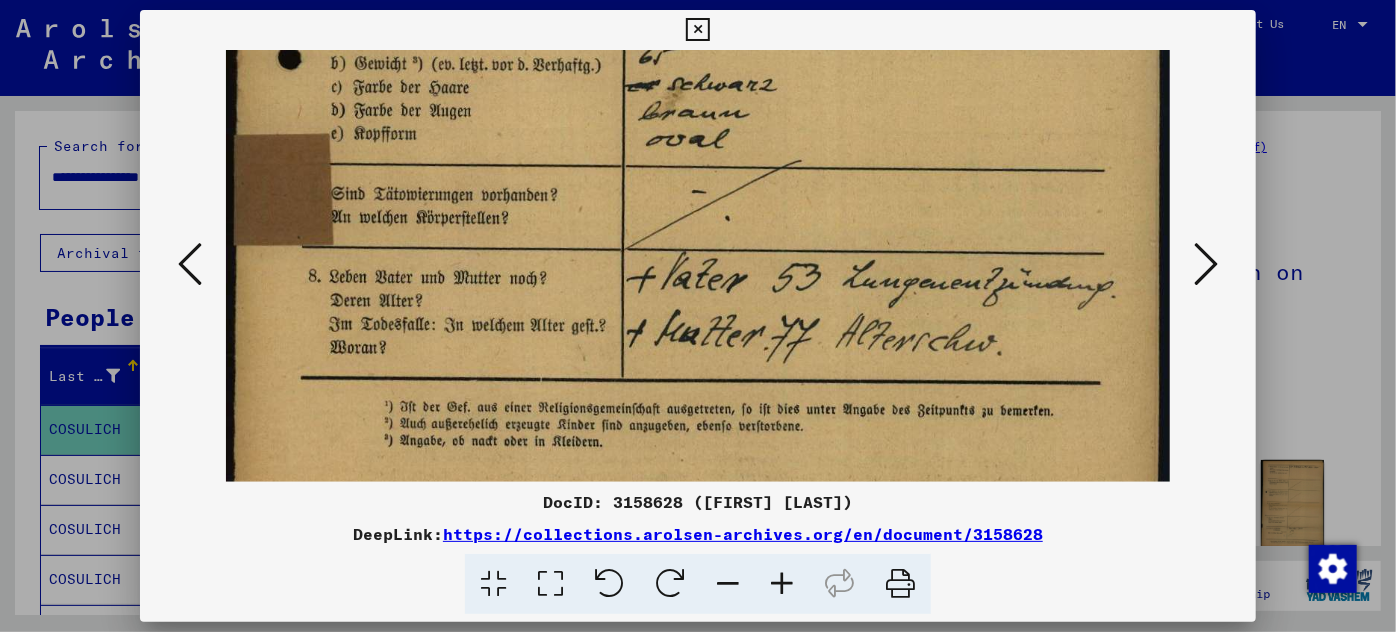 scroll, scrollTop: 845, scrollLeft: 0, axis: vertical 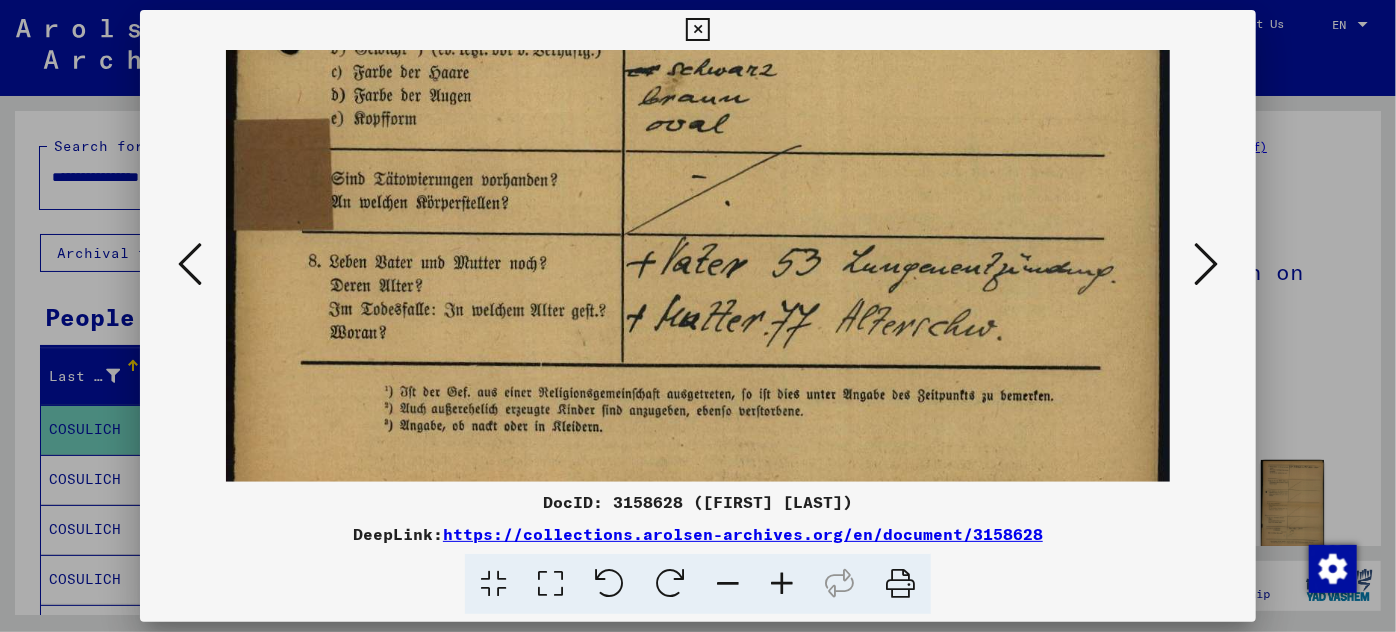 drag, startPoint x: 805, startPoint y: 427, endPoint x: 868, endPoint y: 105, distance: 328.10516 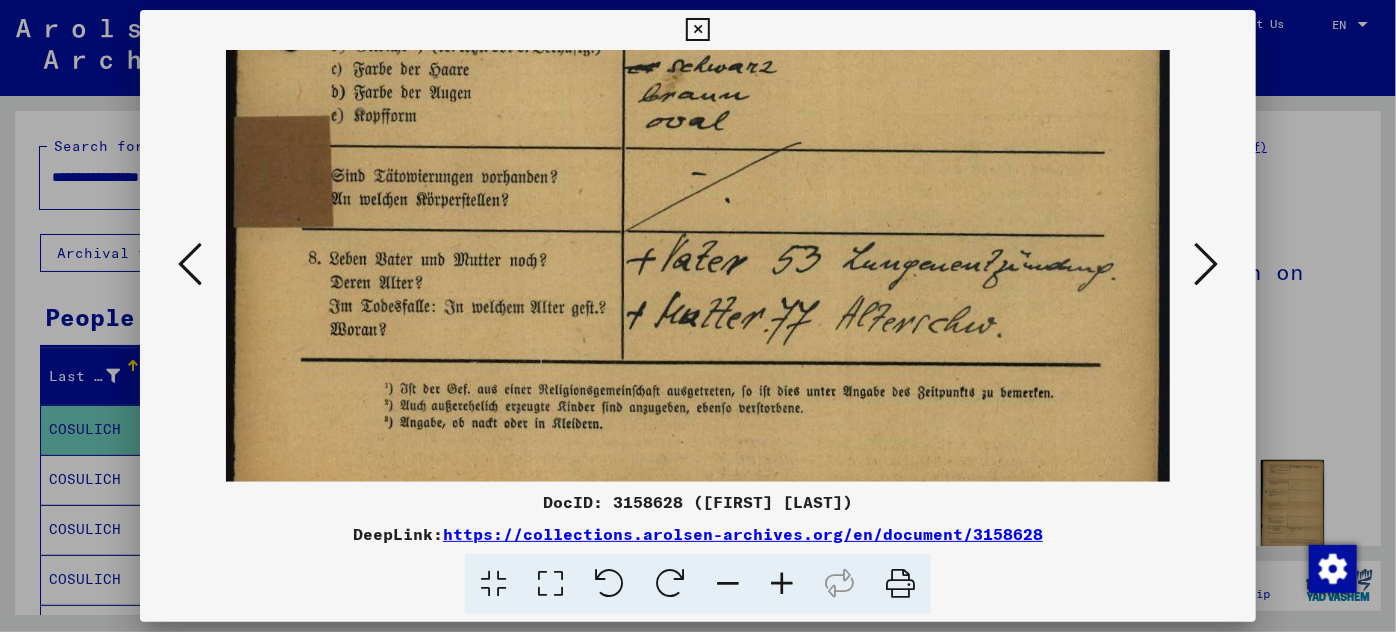 click at bounding box center (1206, 264) 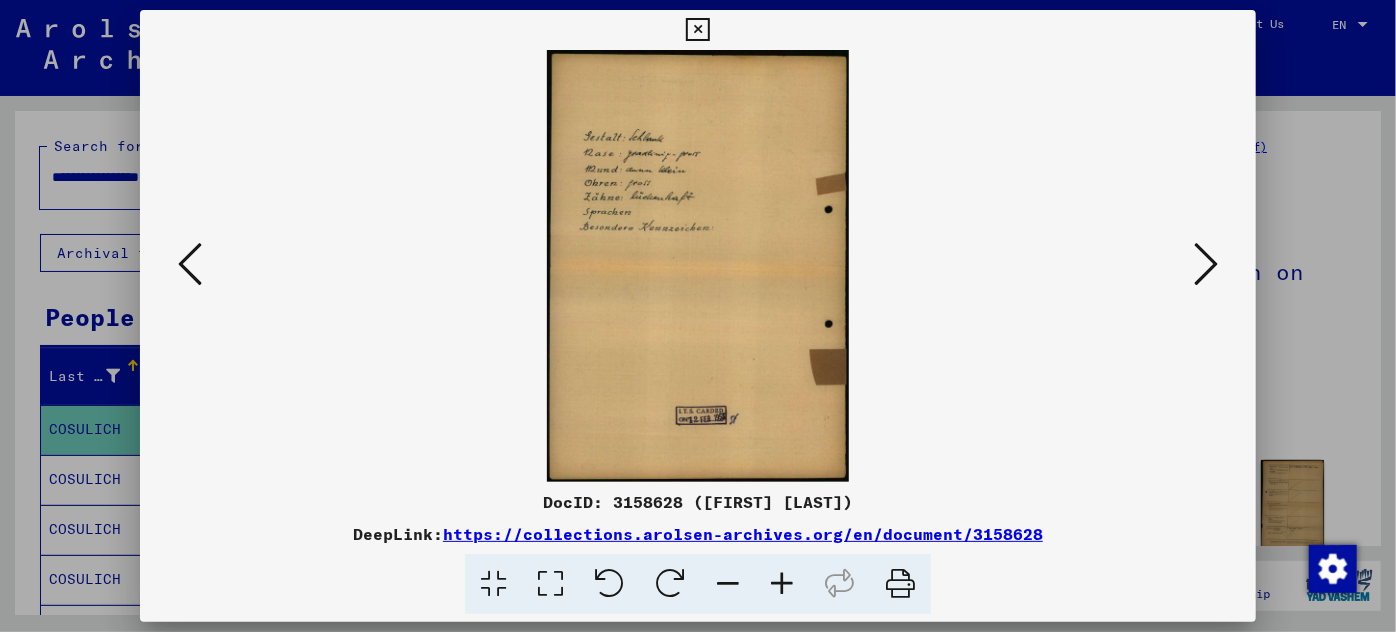 click at bounding box center (1206, 264) 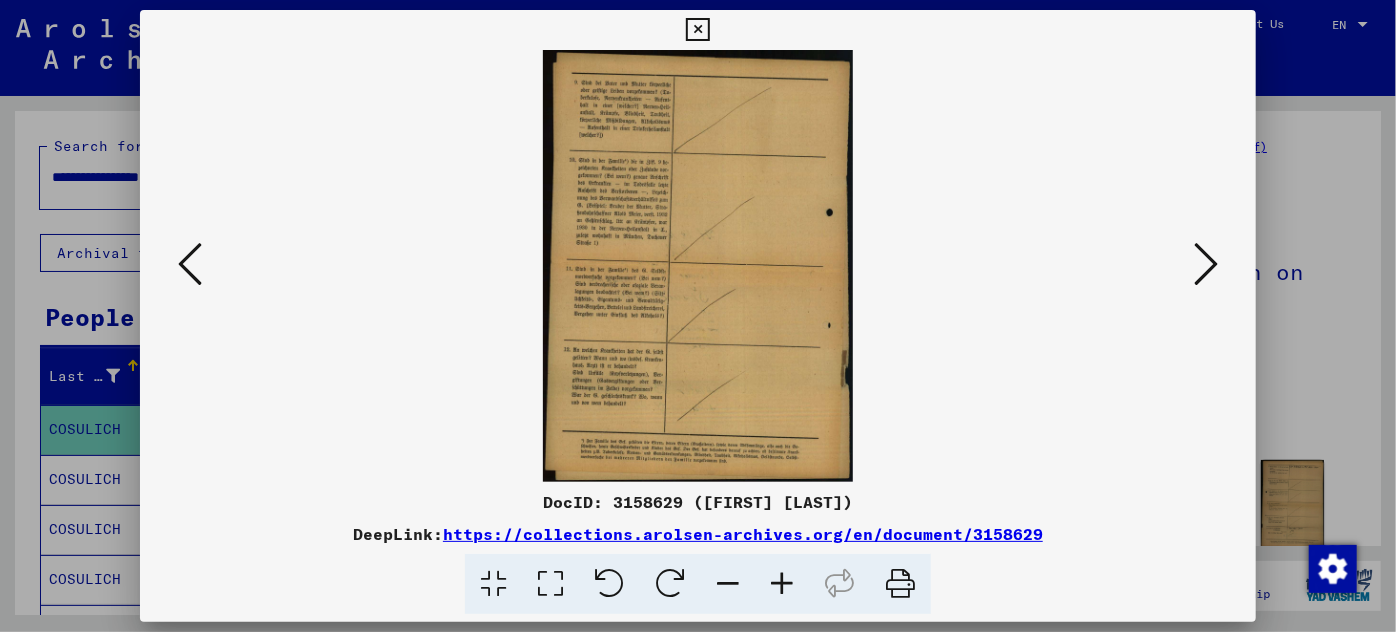 click at bounding box center (1206, 264) 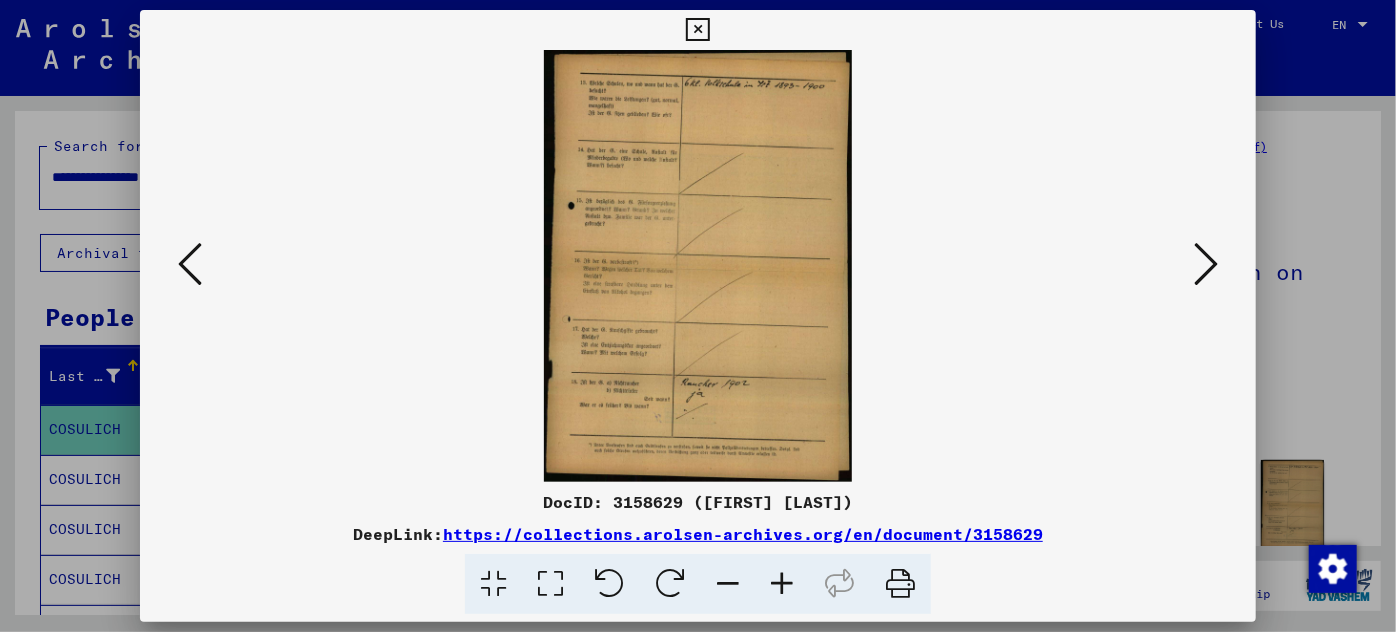 click at bounding box center [1206, 264] 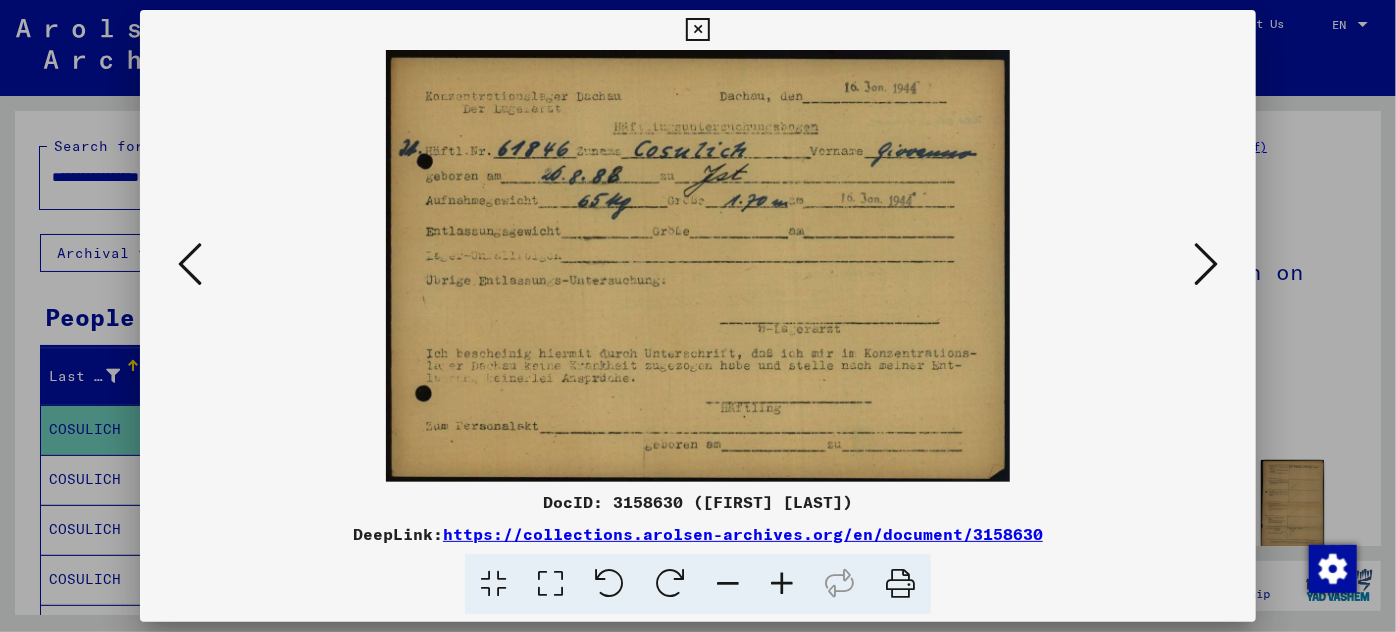 click at bounding box center (1206, 264) 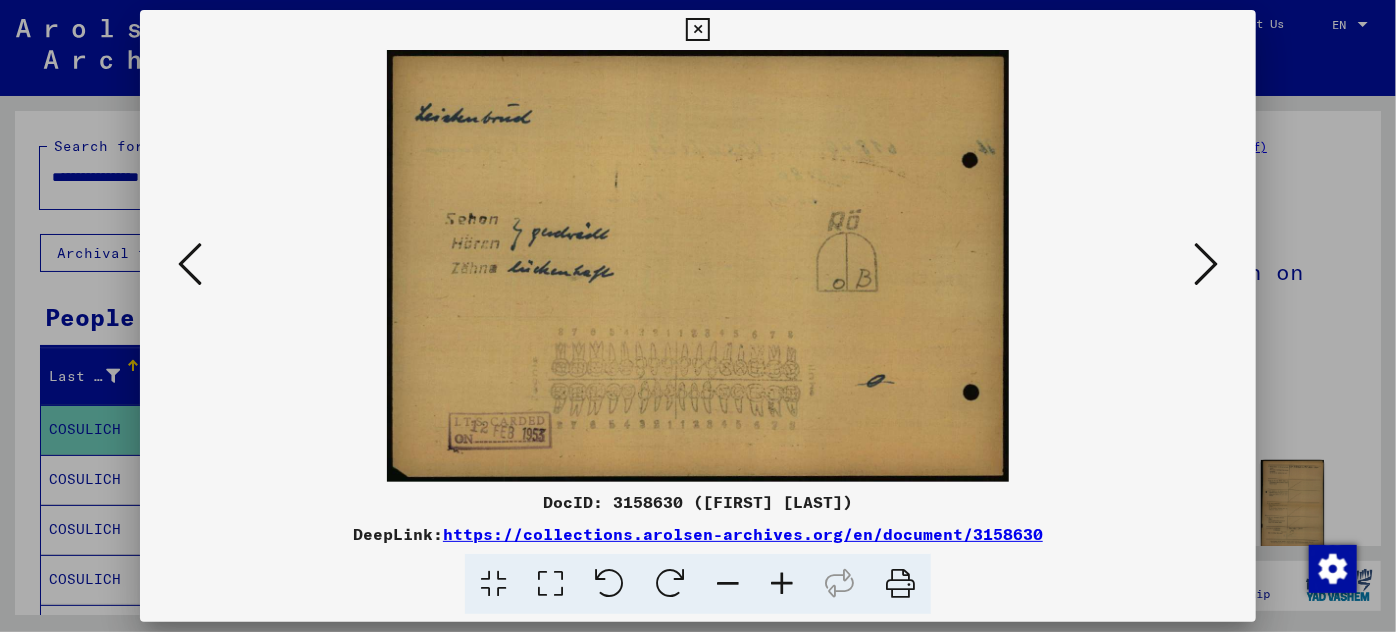 click at bounding box center (1206, 264) 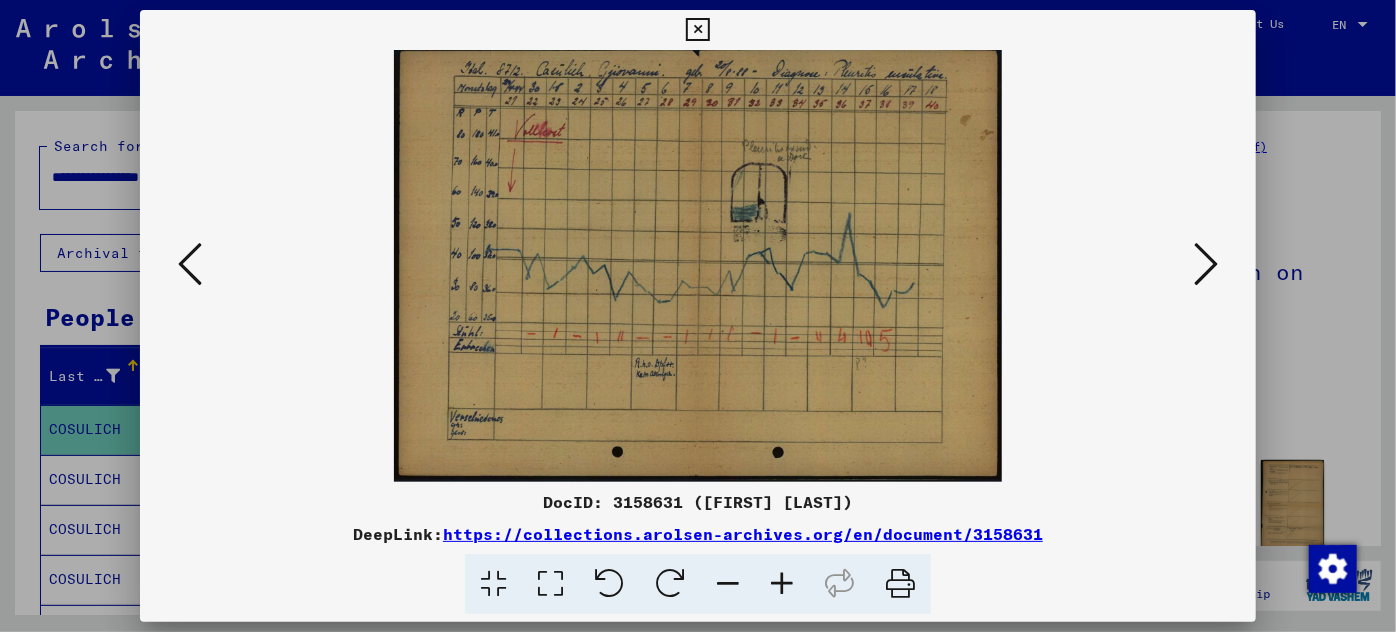 click at bounding box center [782, 584] 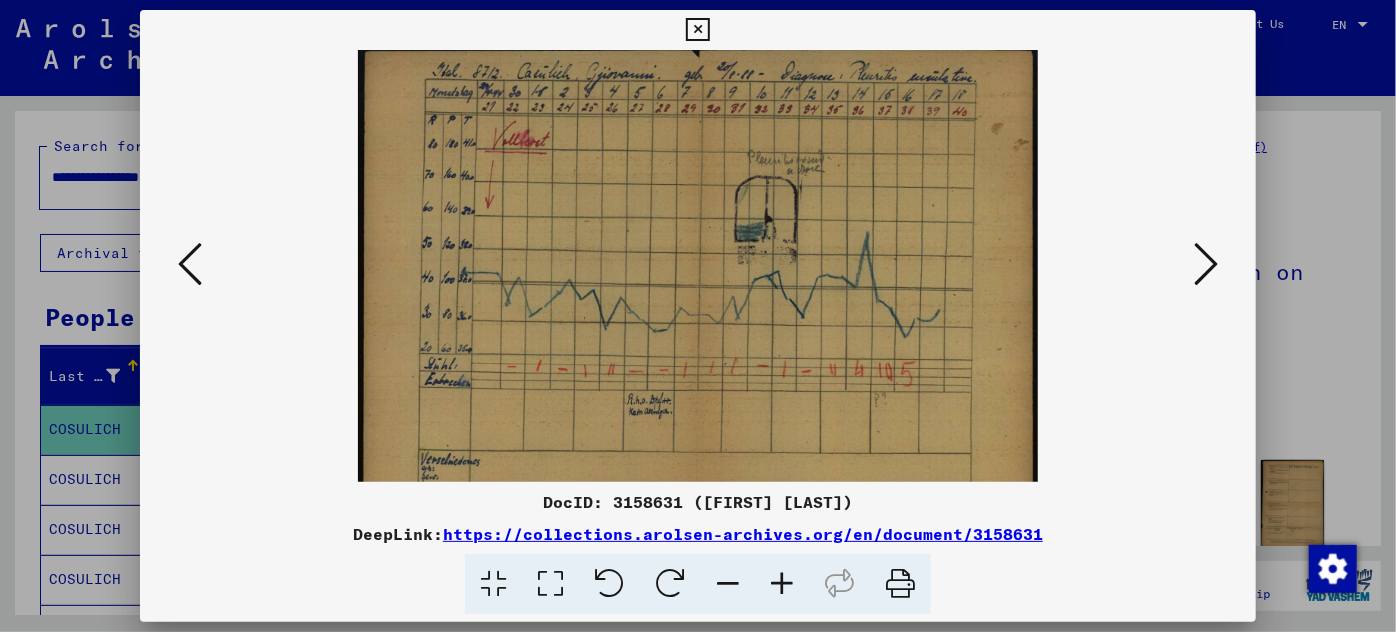 click at bounding box center (782, 584) 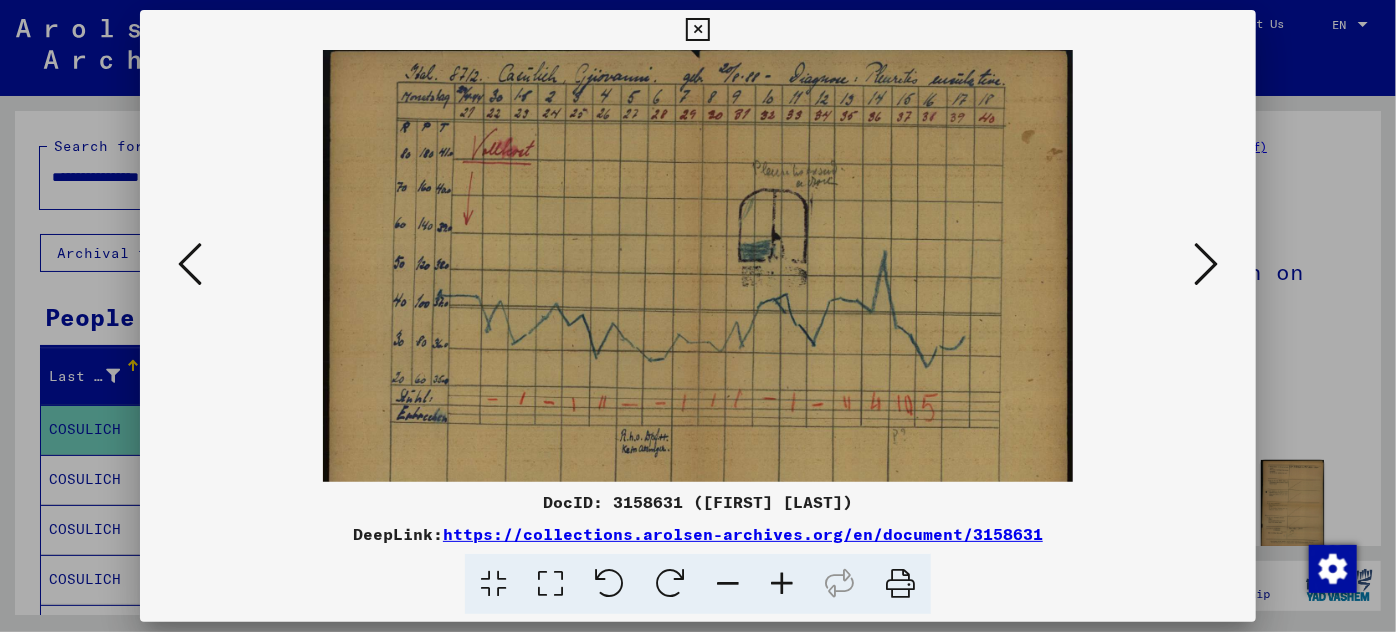 click at bounding box center [782, 584] 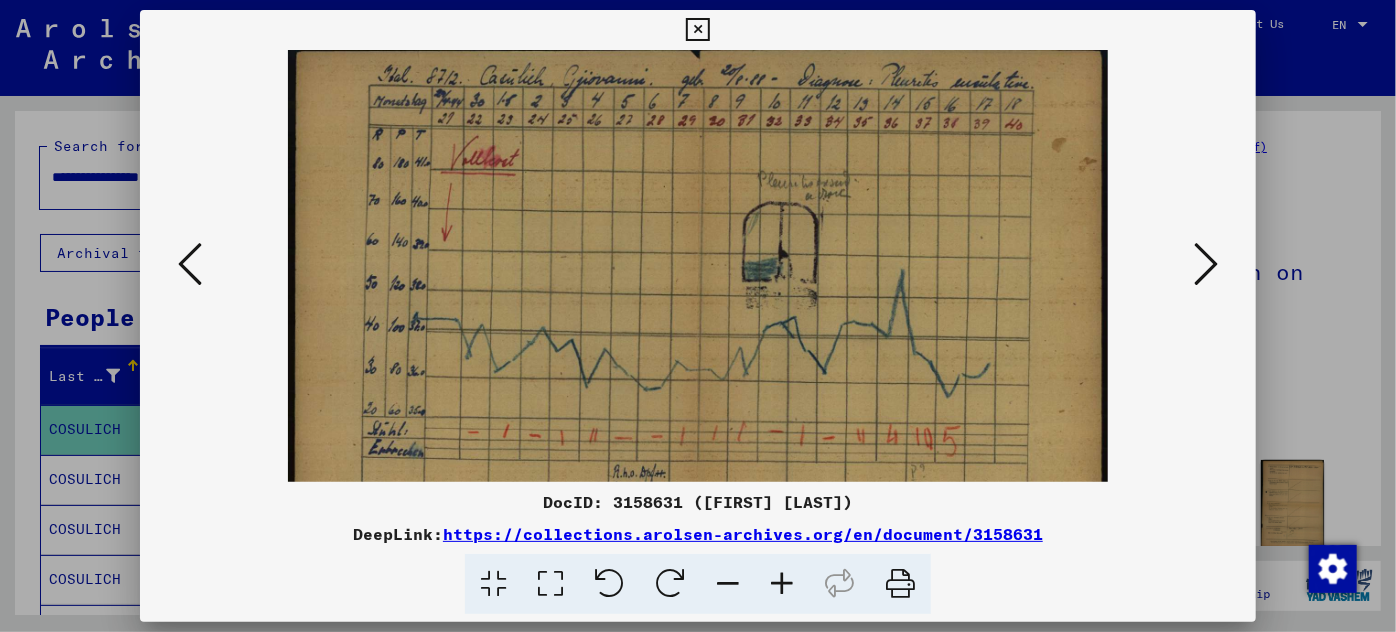 click at bounding box center (782, 584) 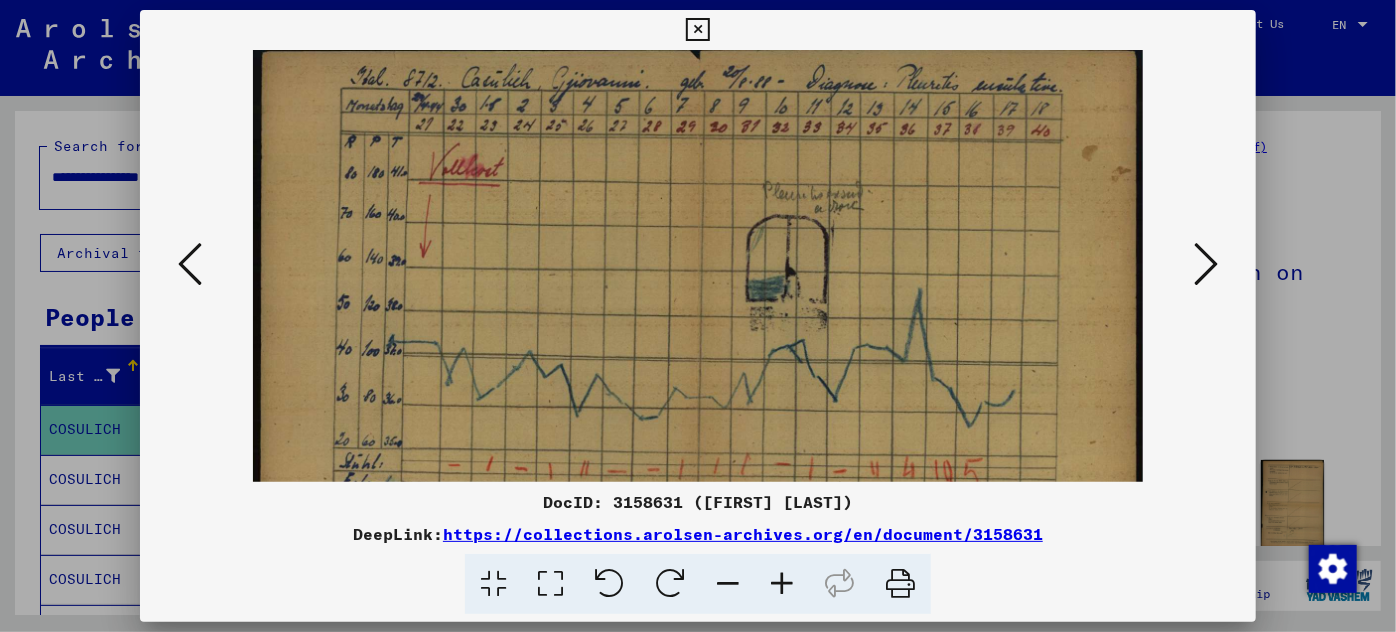 click at bounding box center (782, 584) 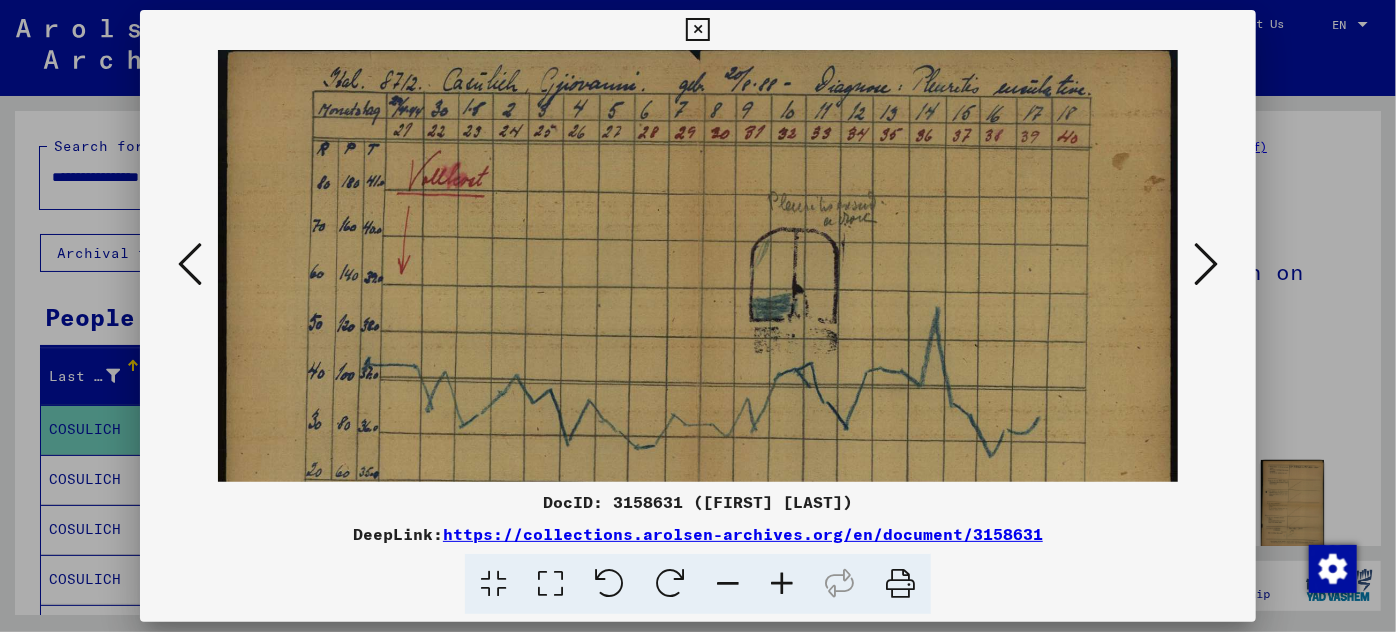 click at bounding box center [782, 584] 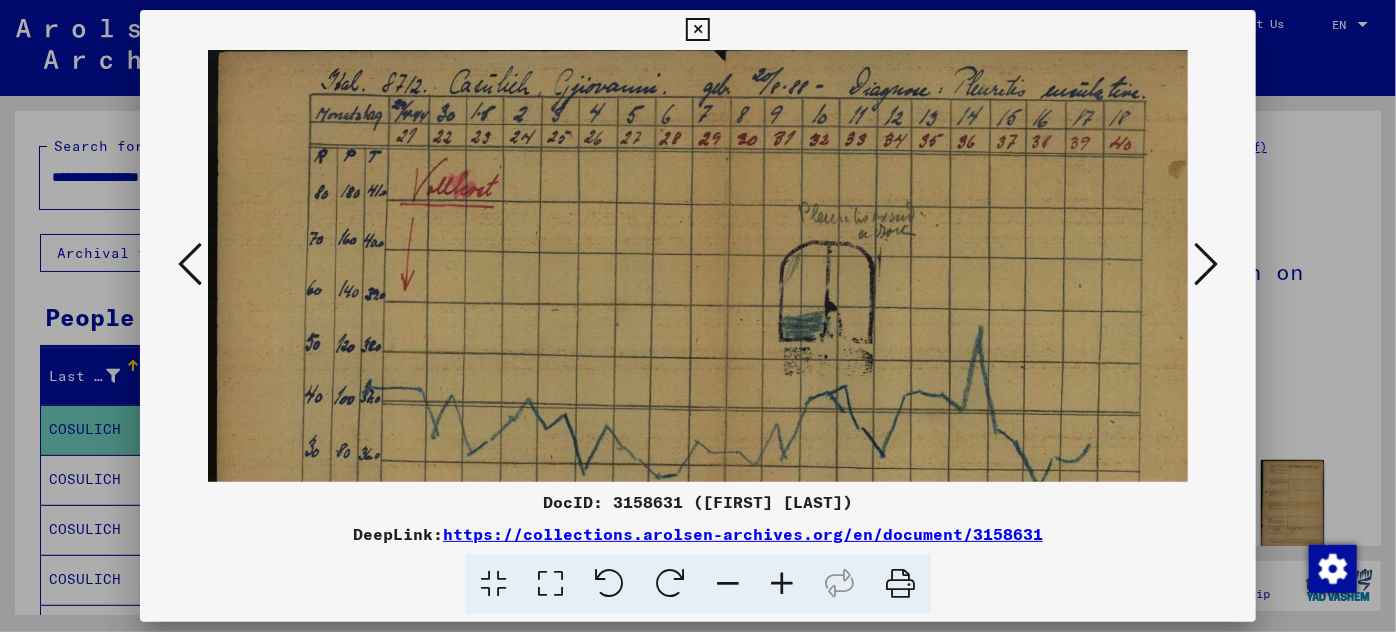 click at bounding box center (782, 584) 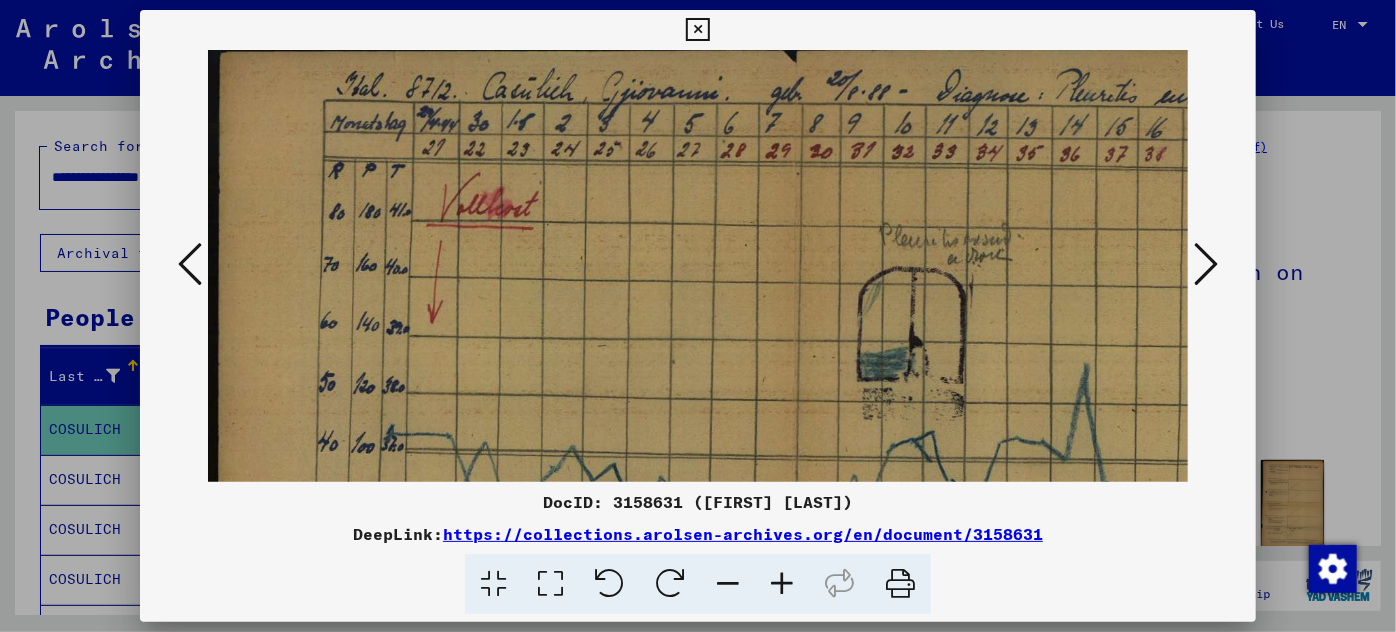 click at bounding box center [782, 584] 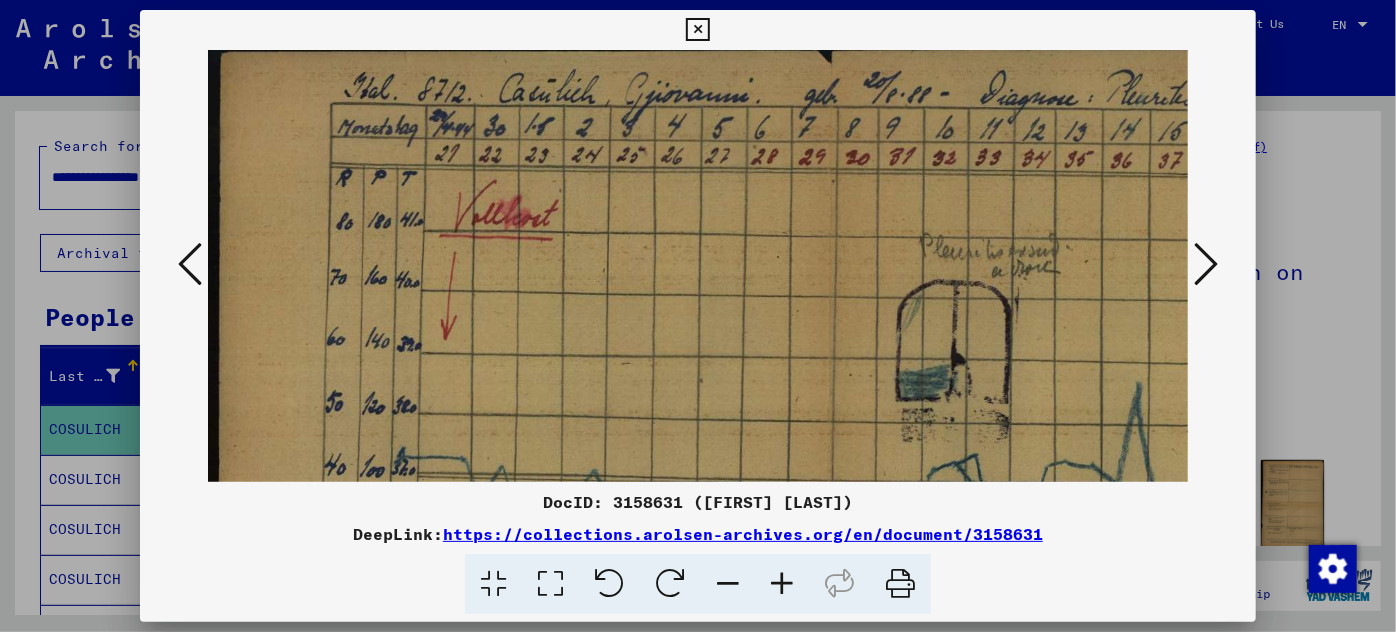 click at bounding box center (782, 584) 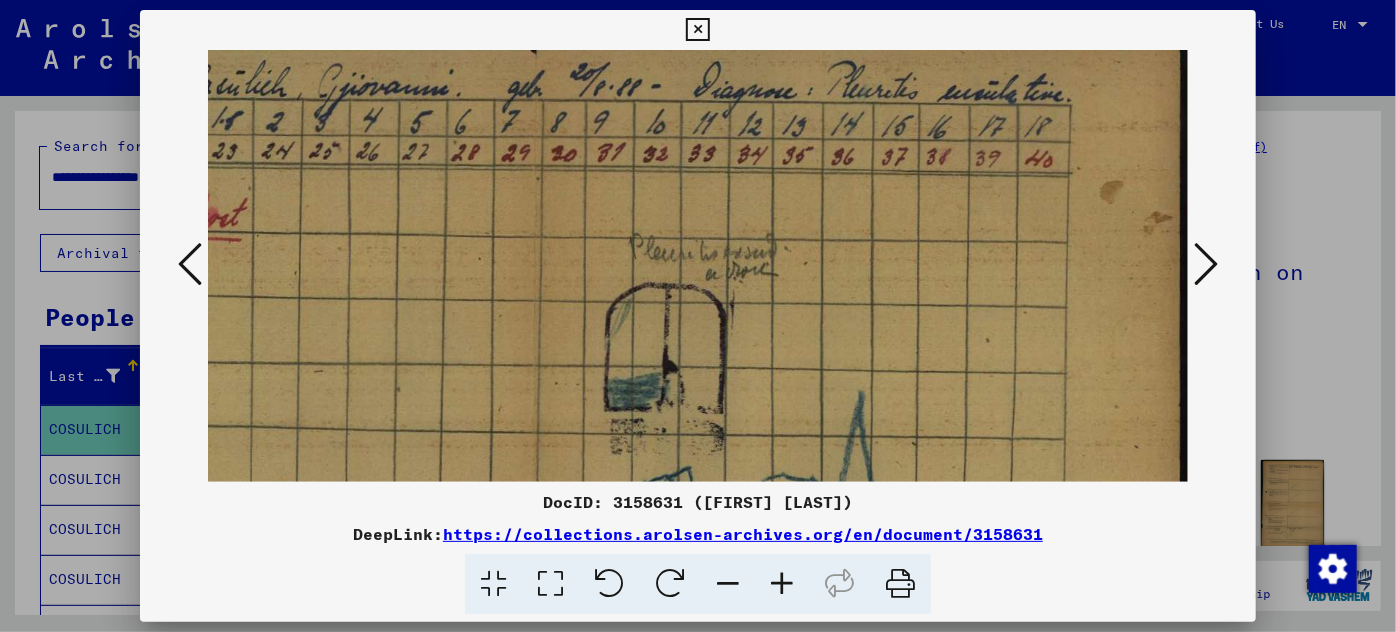 scroll, scrollTop: 10, scrollLeft: 330, axis: both 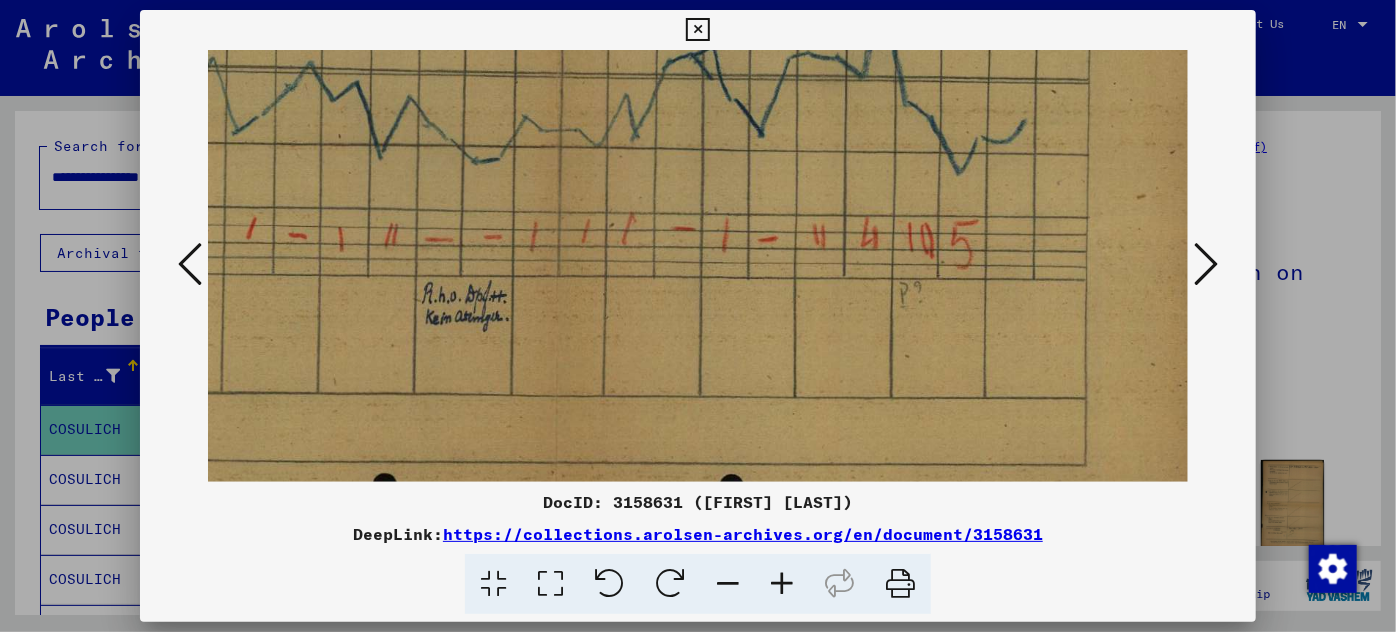 drag, startPoint x: 829, startPoint y: 344, endPoint x: 329, endPoint y: -81, distance: 656.2202 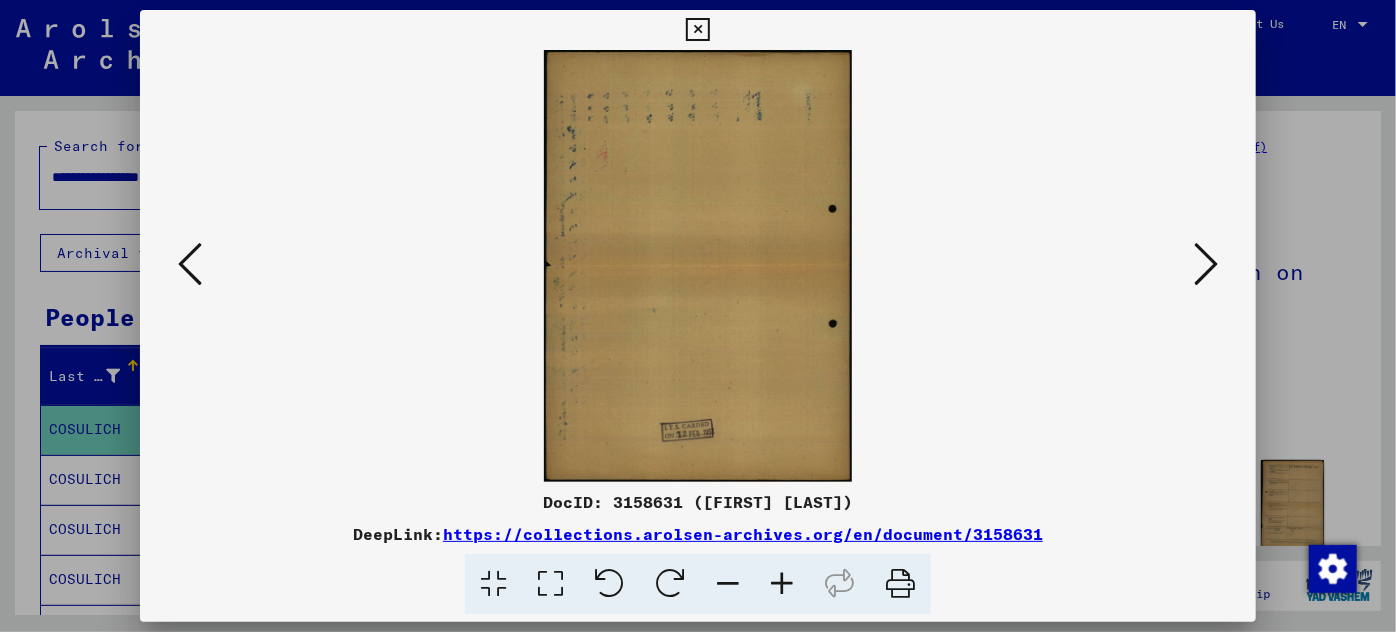 scroll, scrollTop: 0, scrollLeft: 0, axis: both 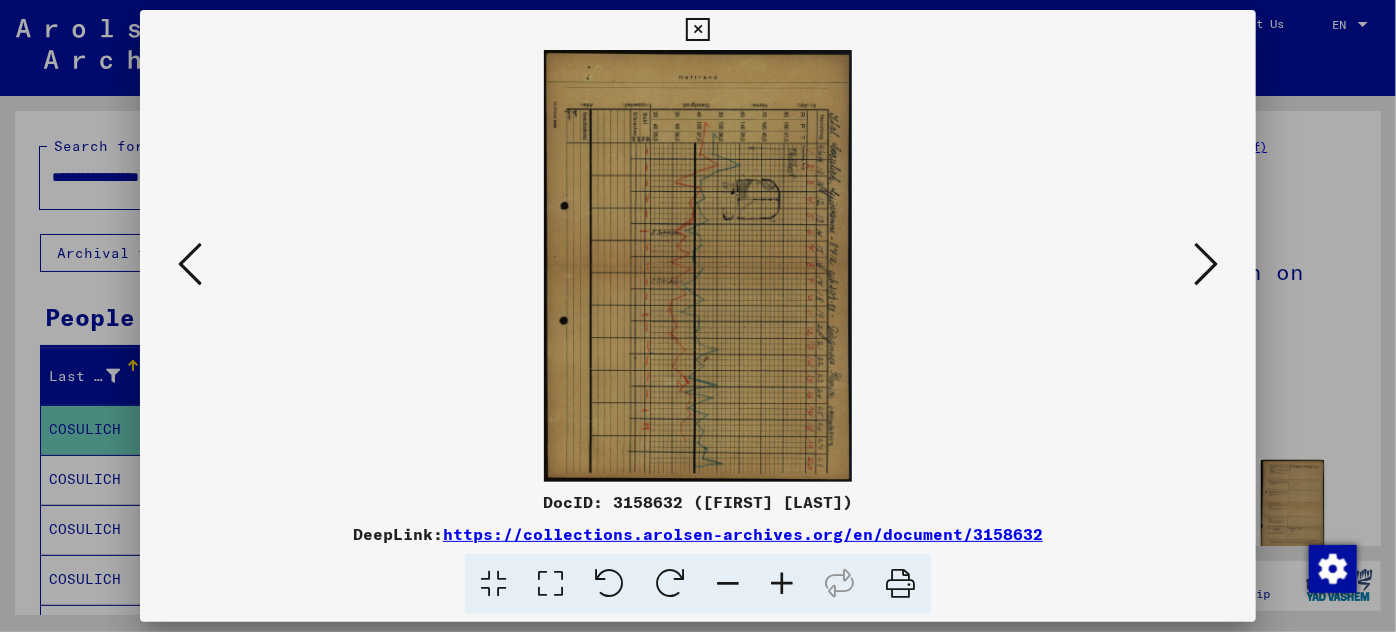 click at bounding box center (1206, 264) 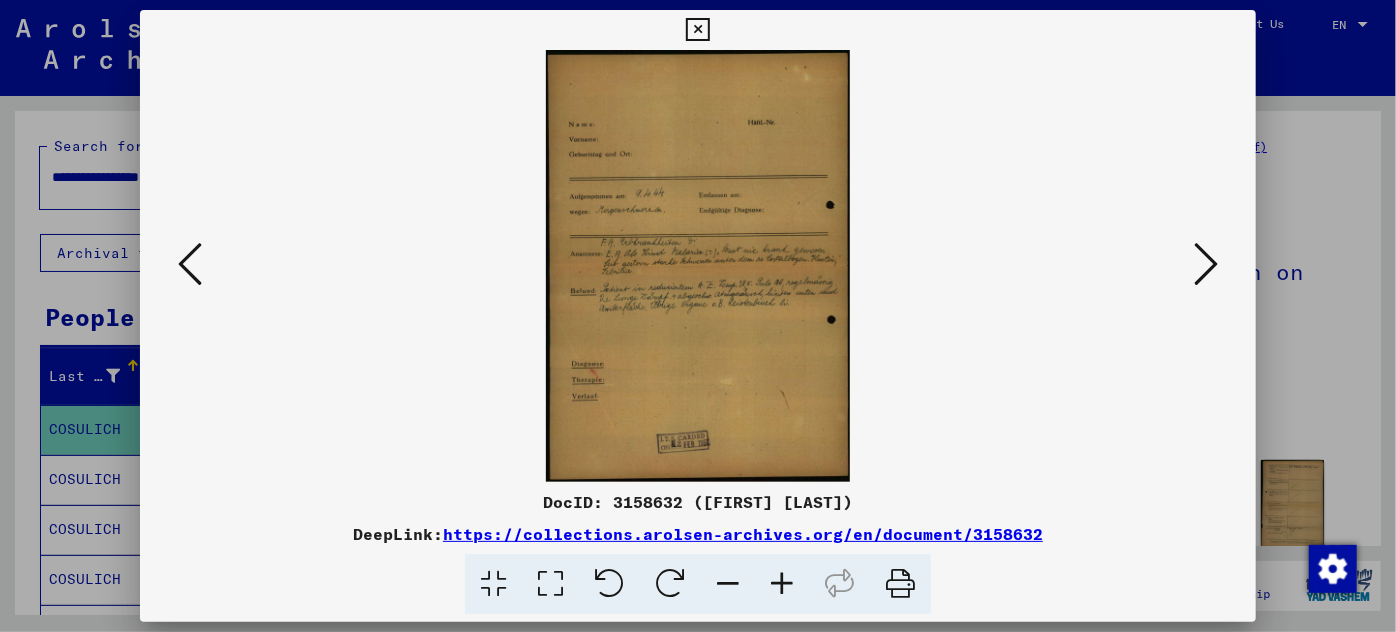 click at bounding box center (698, 316) 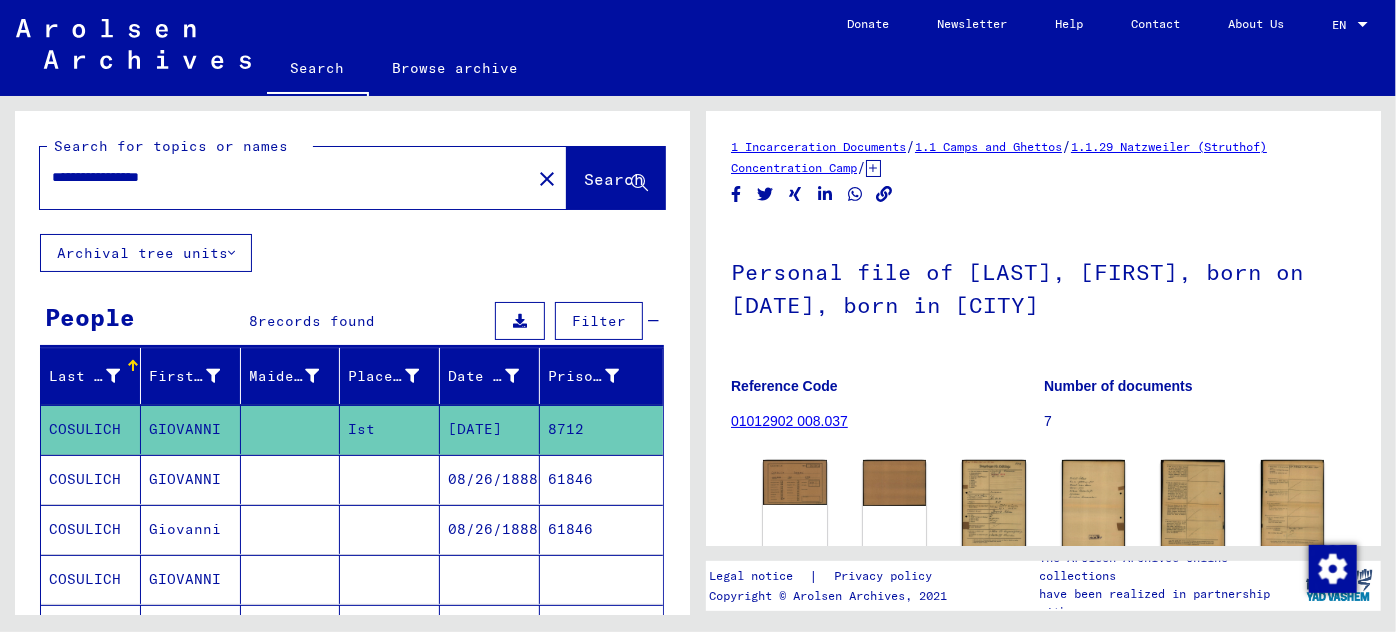 click on "08/26/1888" at bounding box center [490, 529] 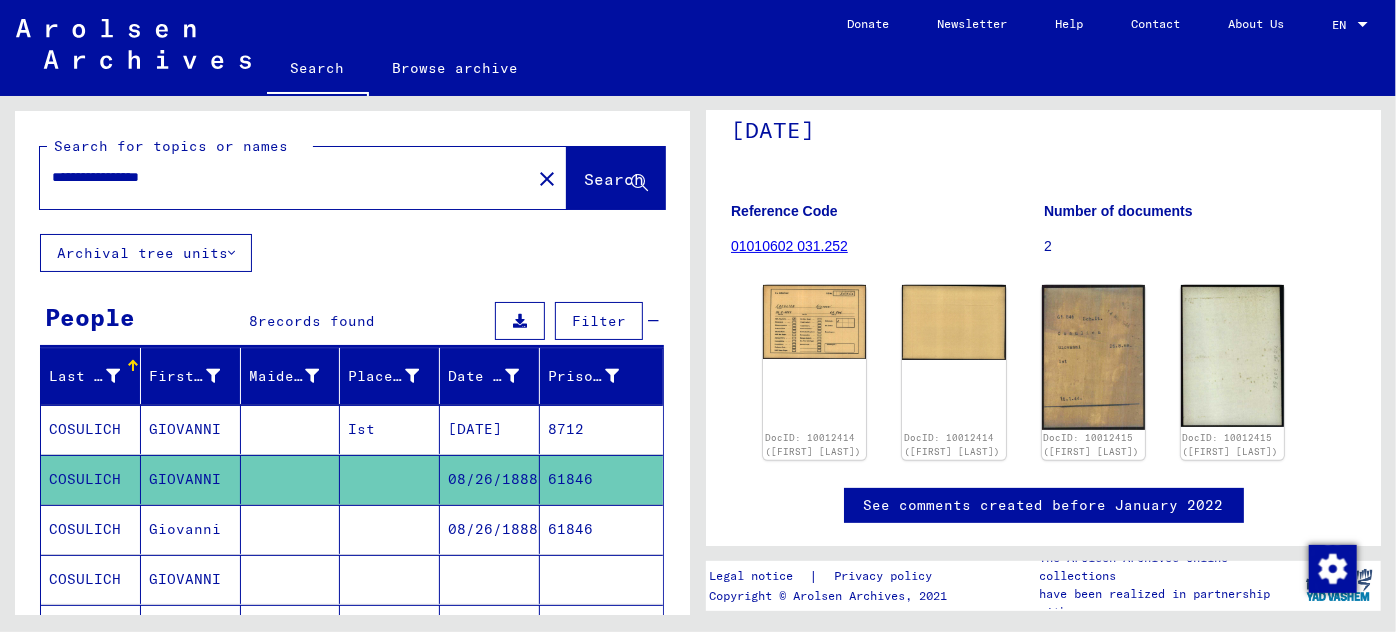 scroll, scrollTop: 181, scrollLeft: 0, axis: vertical 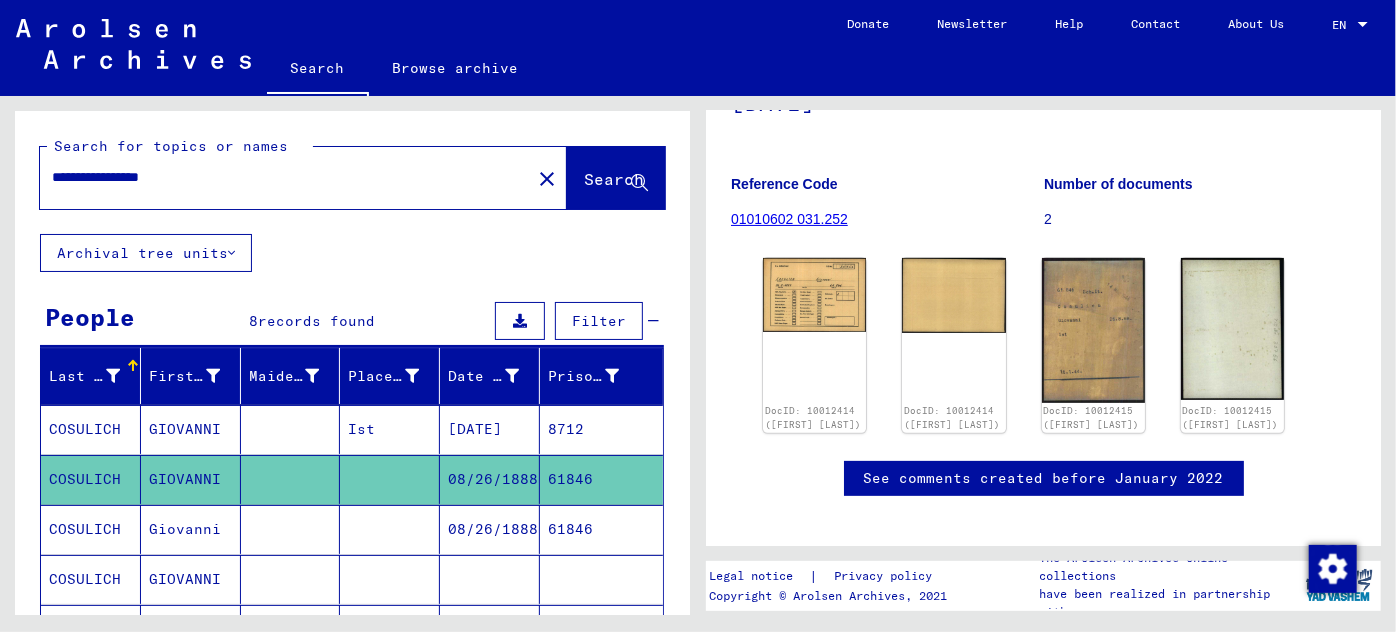 click on "08/26/1888" at bounding box center [490, 579] 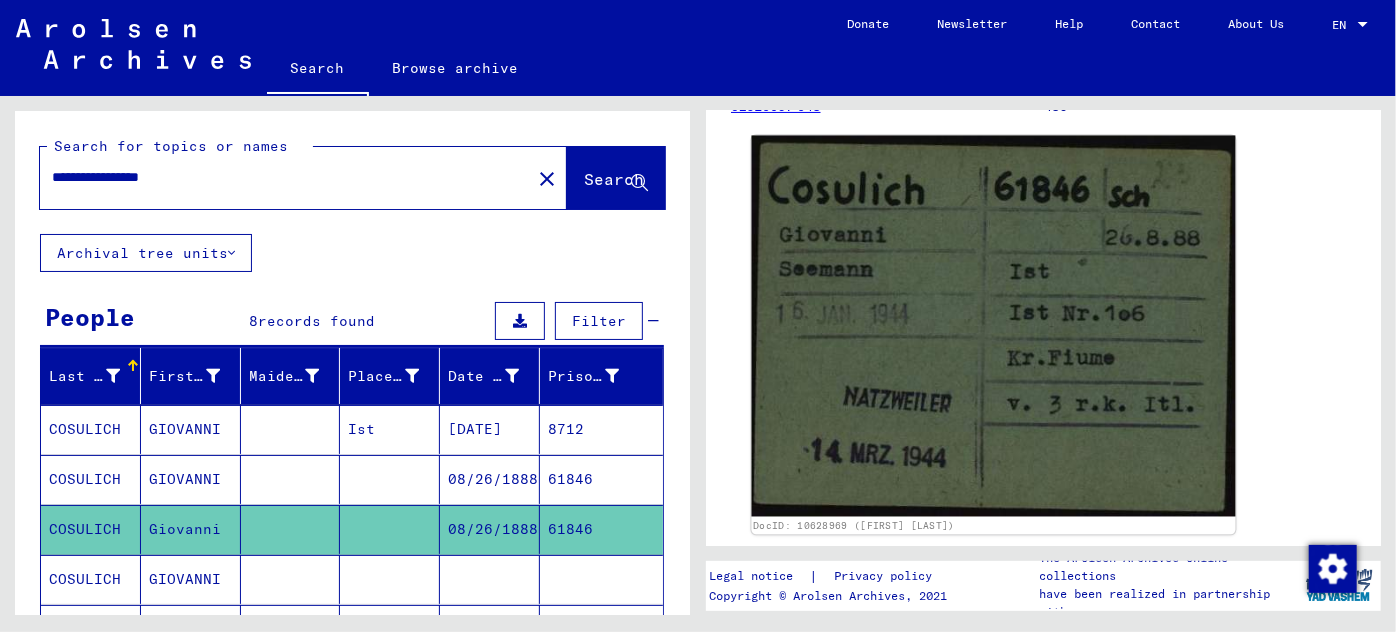 scroll, scrollTop: 272, scrollLeft: 0, axis: vertical 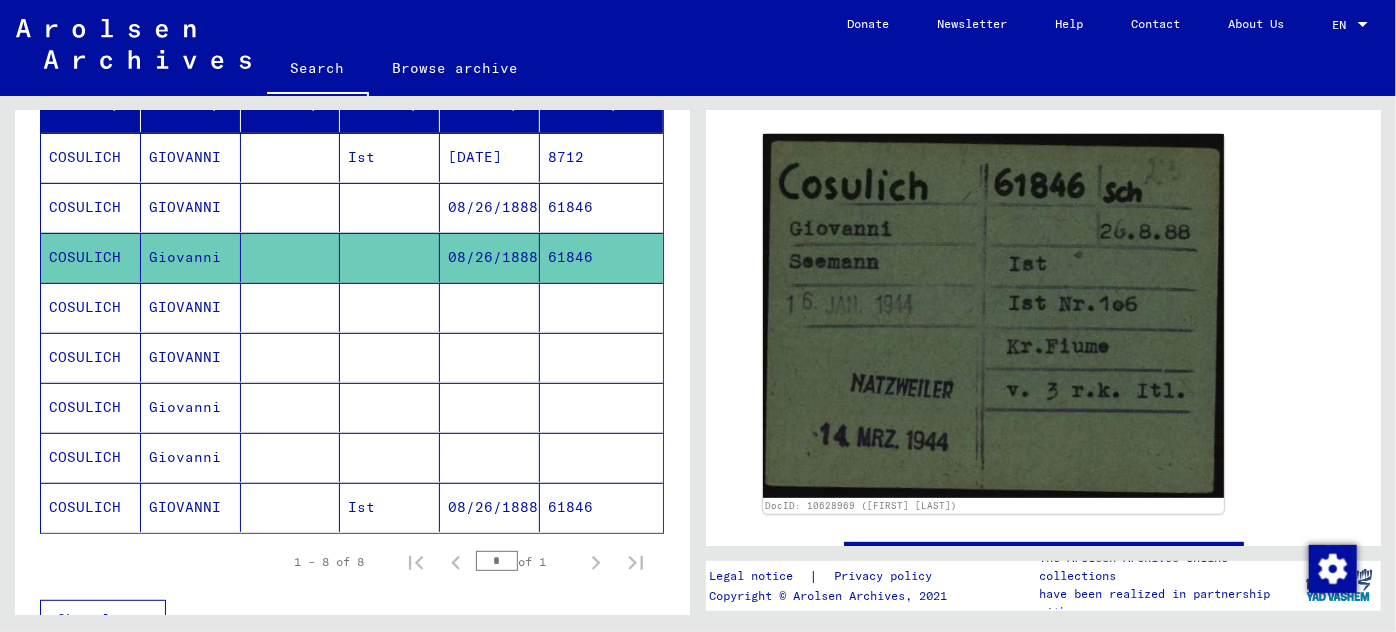 click on "GIOVANNI" at bounding box center [191, 357] 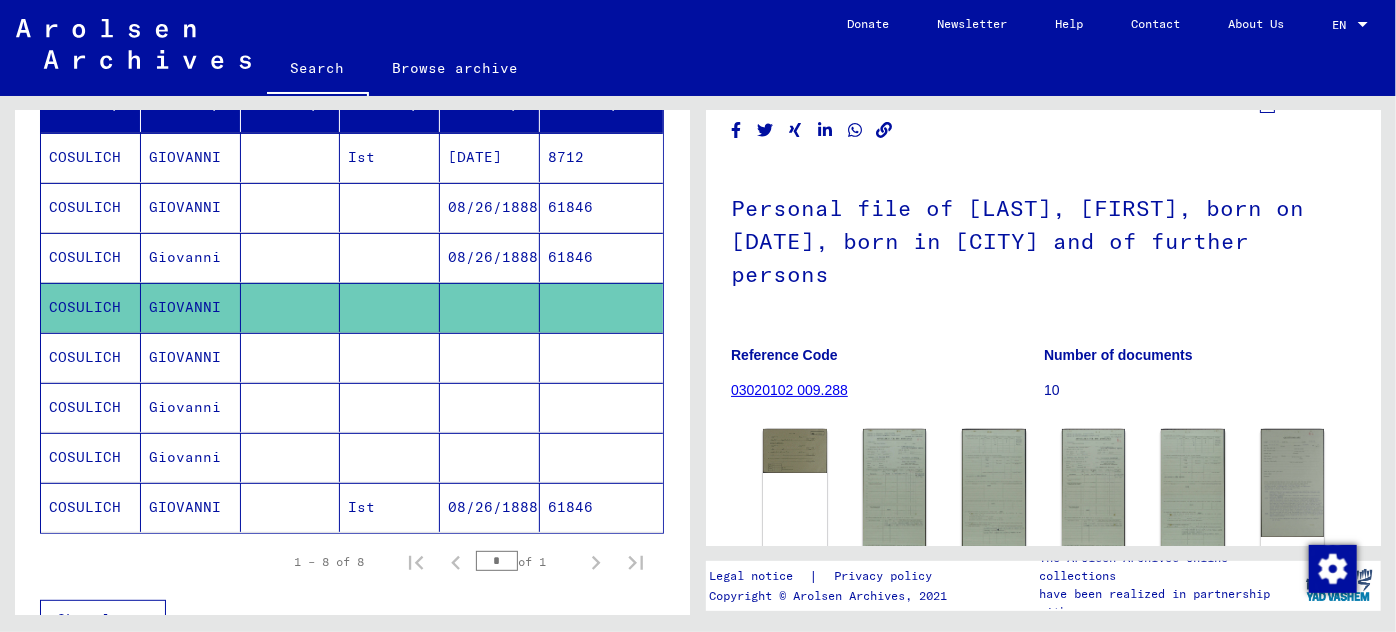 scroll, scrollTop: 272, scrollLeft: 0, axis: vertical 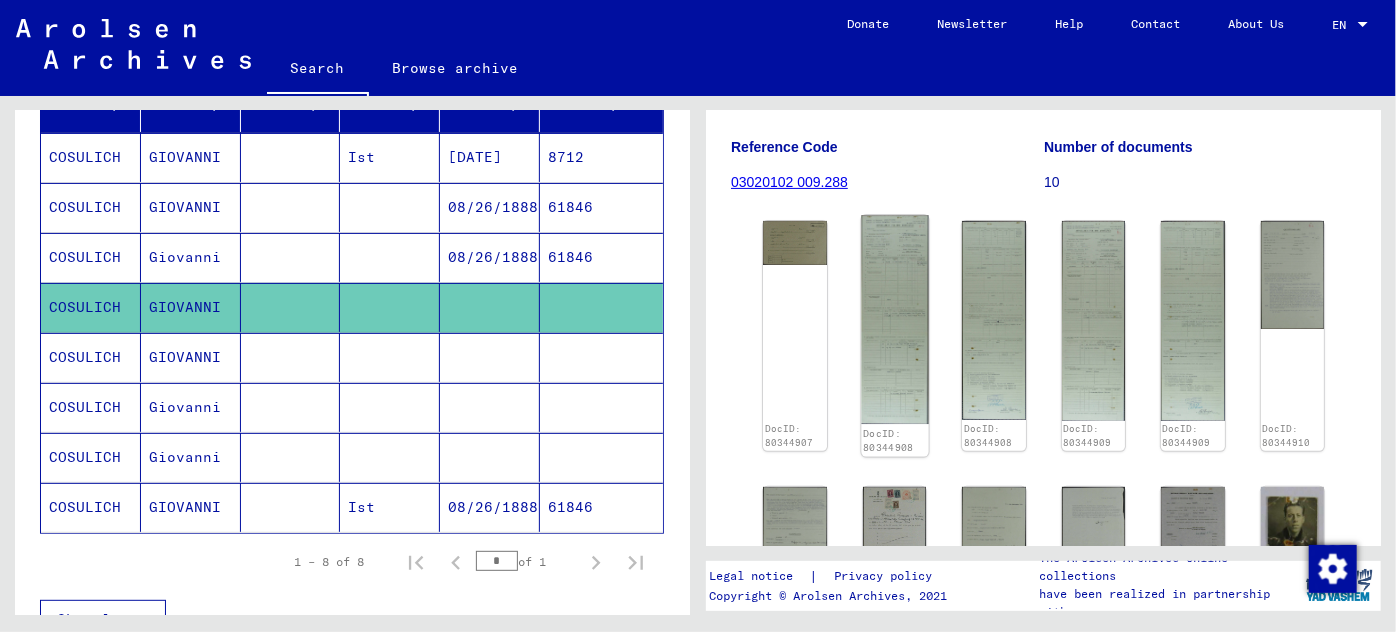 click 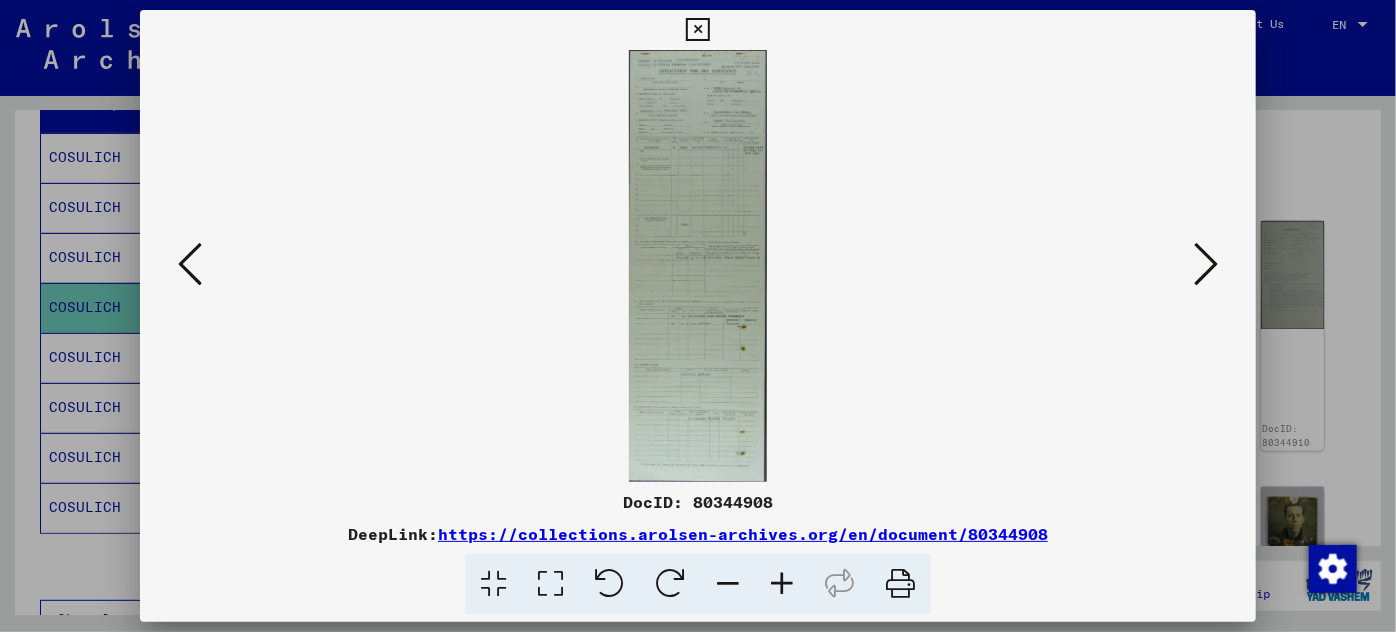 click at bounding box center [1206, 264] 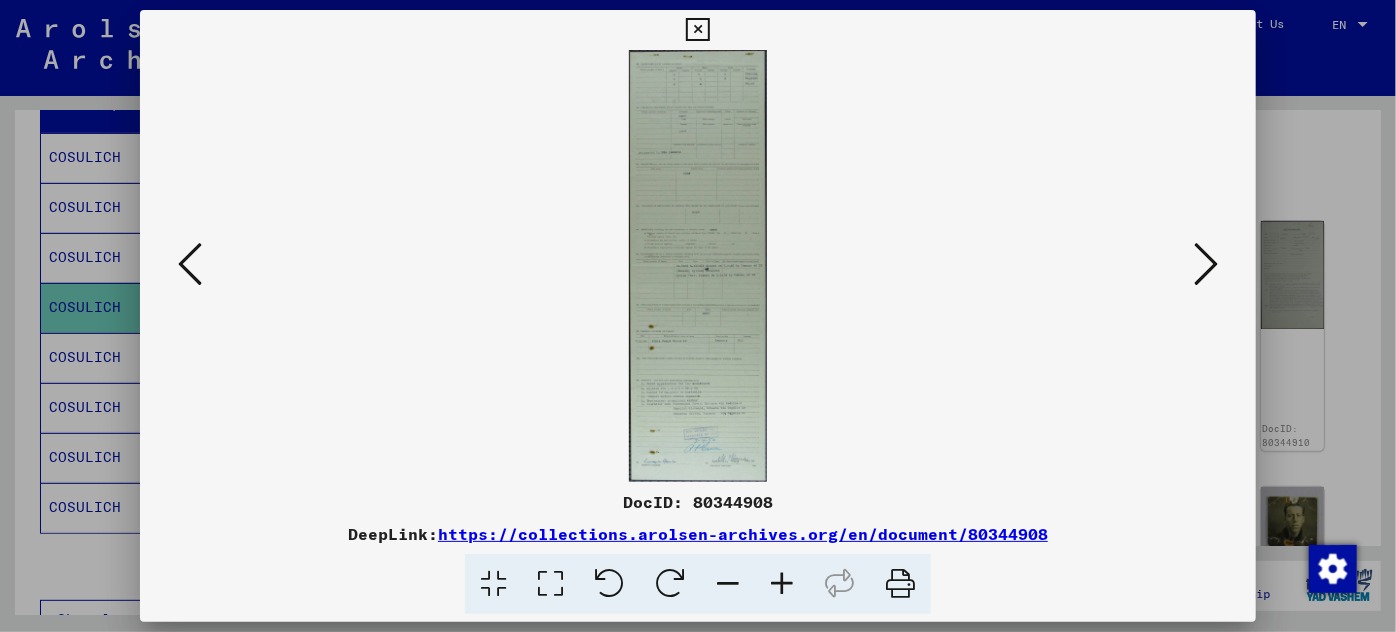 click at bounding box center [1206, 264] 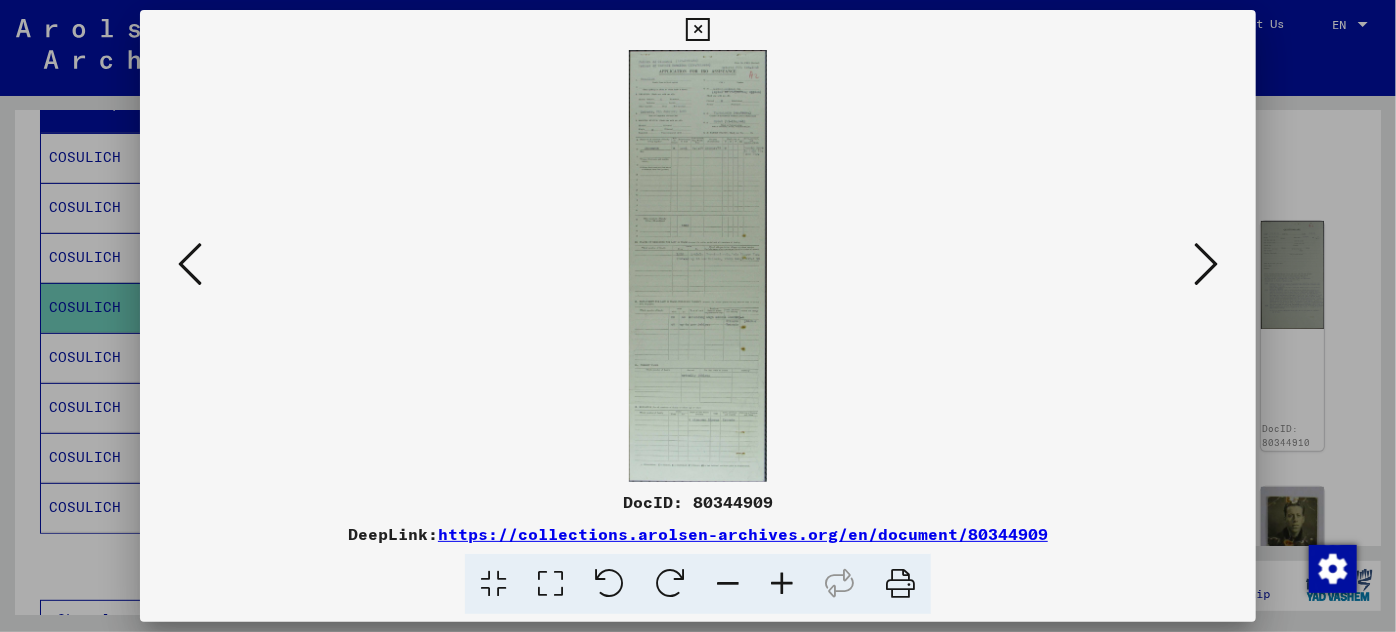 click at bounding box center (1206, 264) 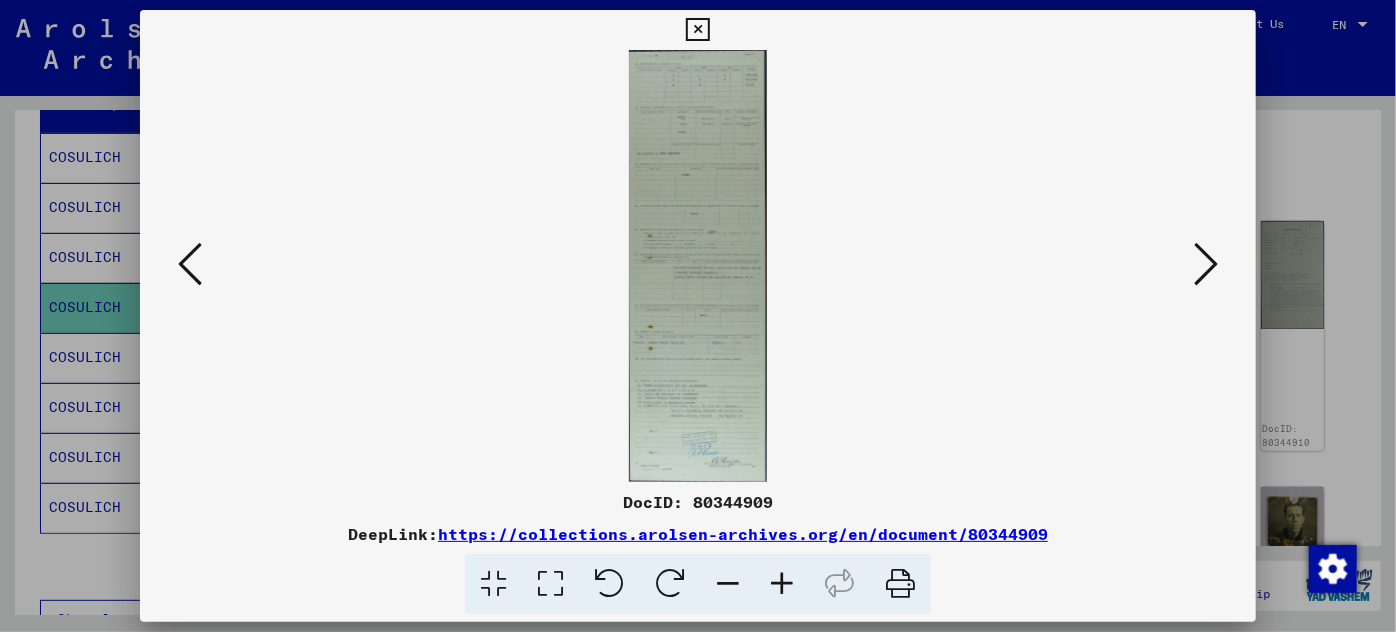 click at bounding box center [1206, 264] 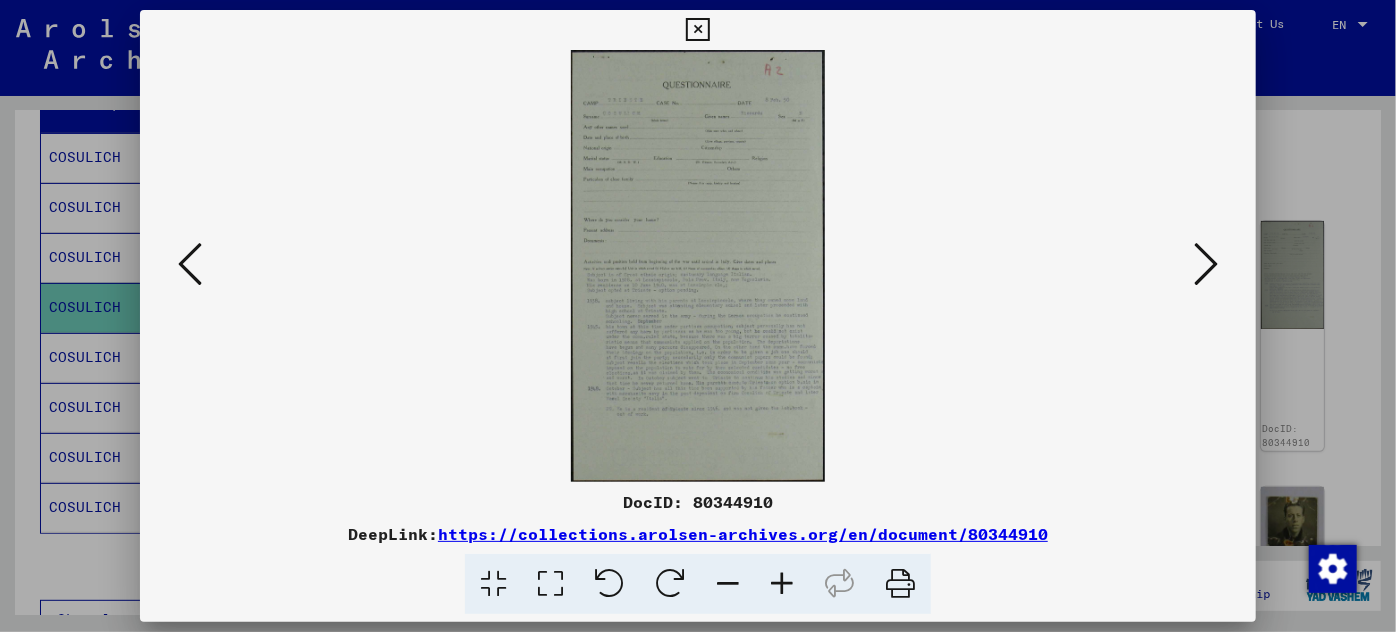 click at bounding box center [782, 584] 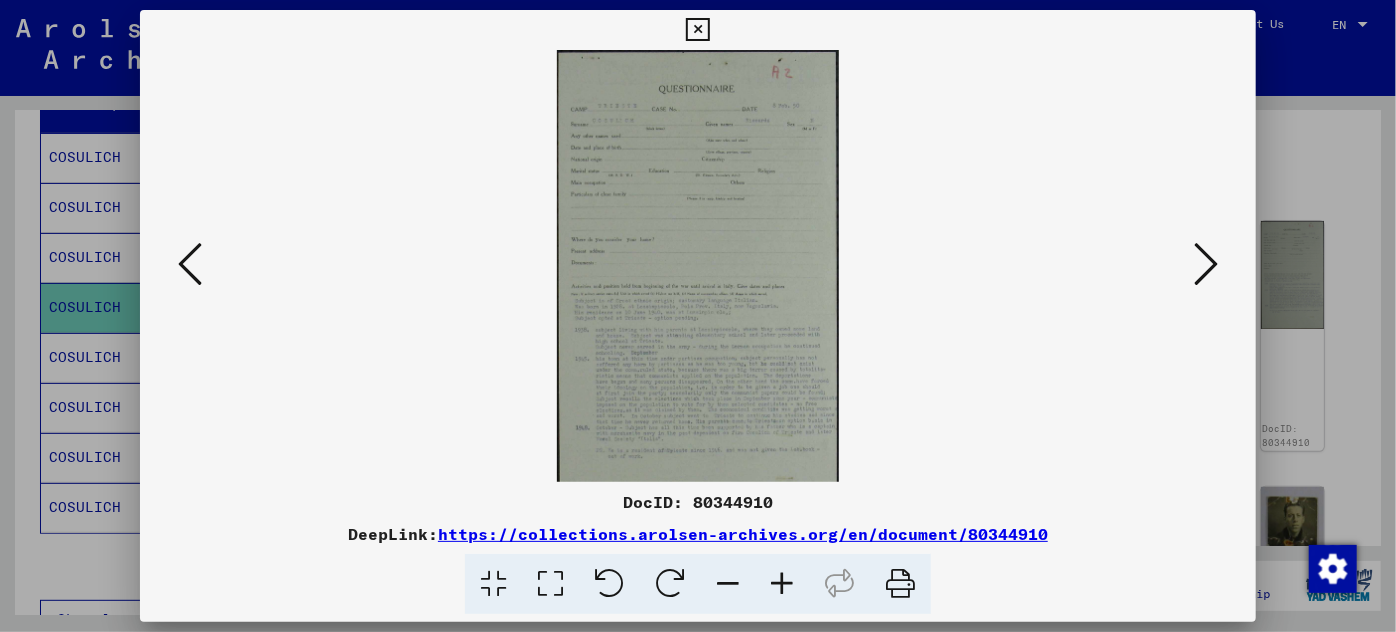click at bounding box center [782, 584] 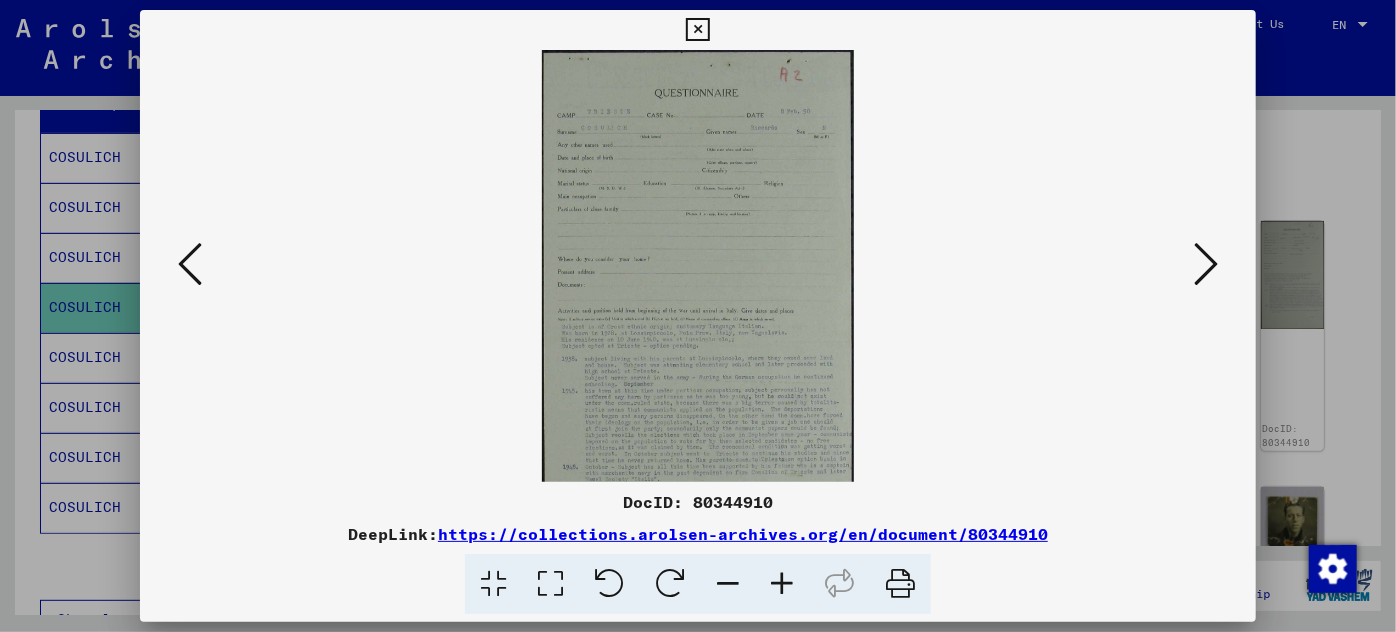 click at bounding box center (782, 584) 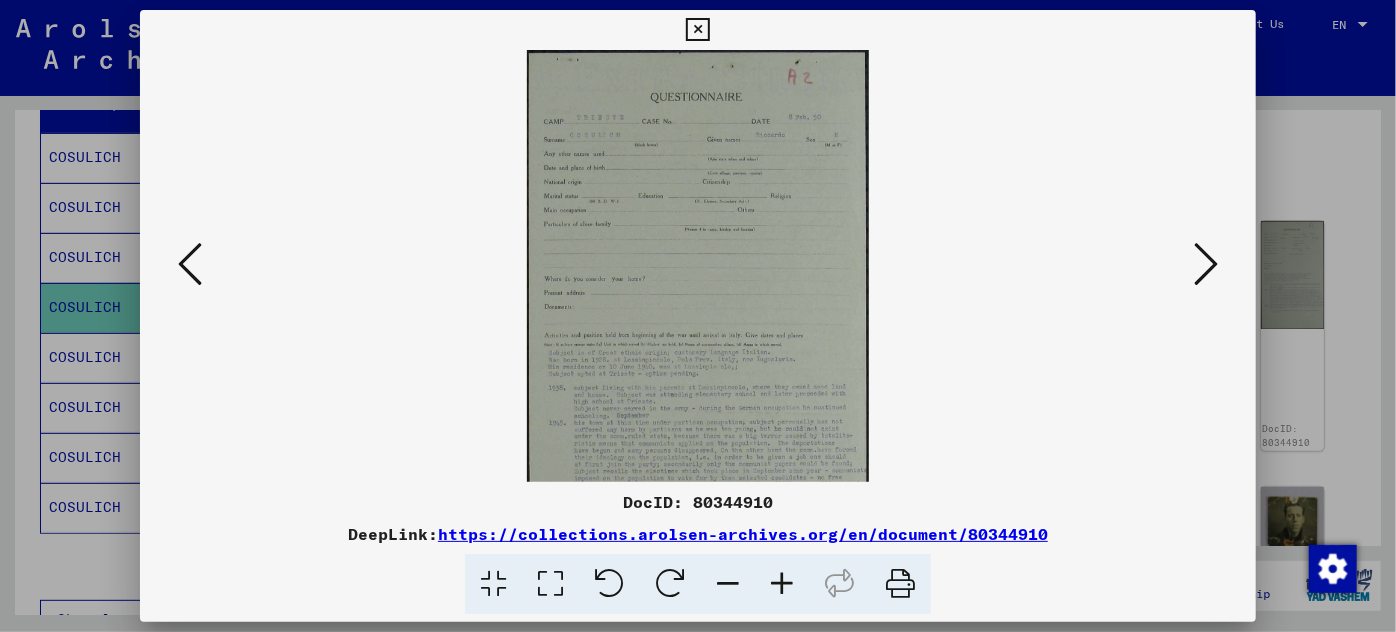 click at bounding box center [782, 584] 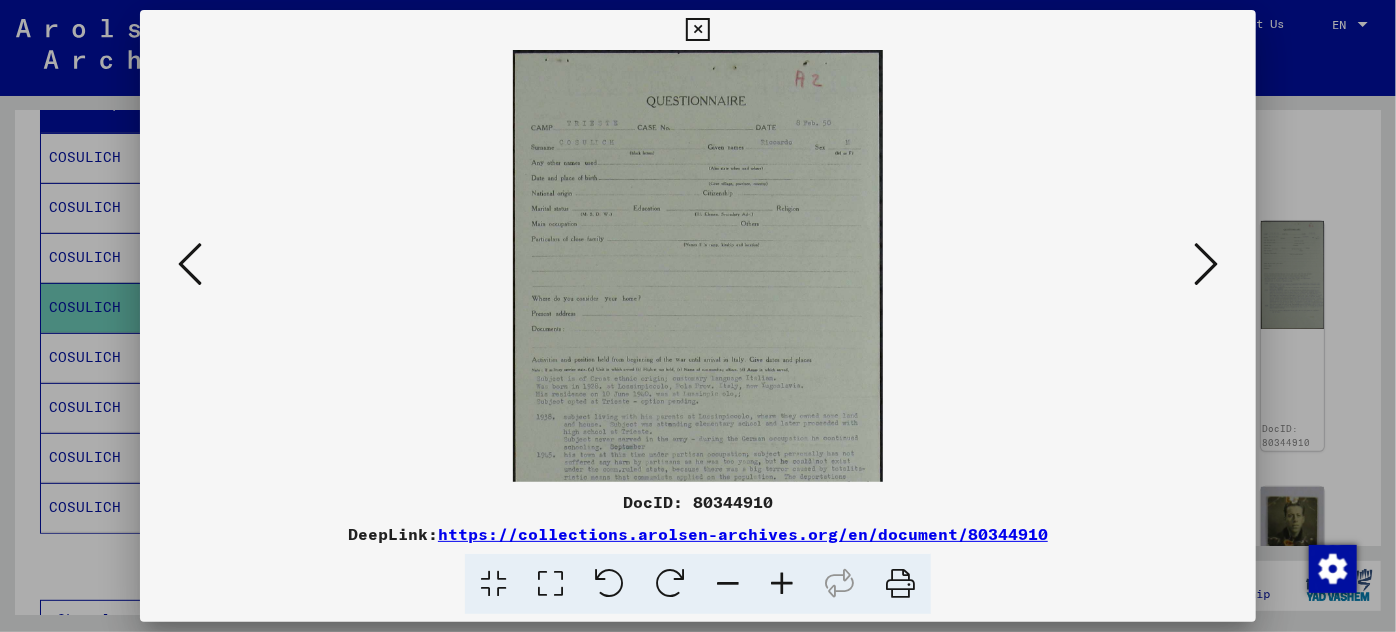 click at bounding box center (782, 584) 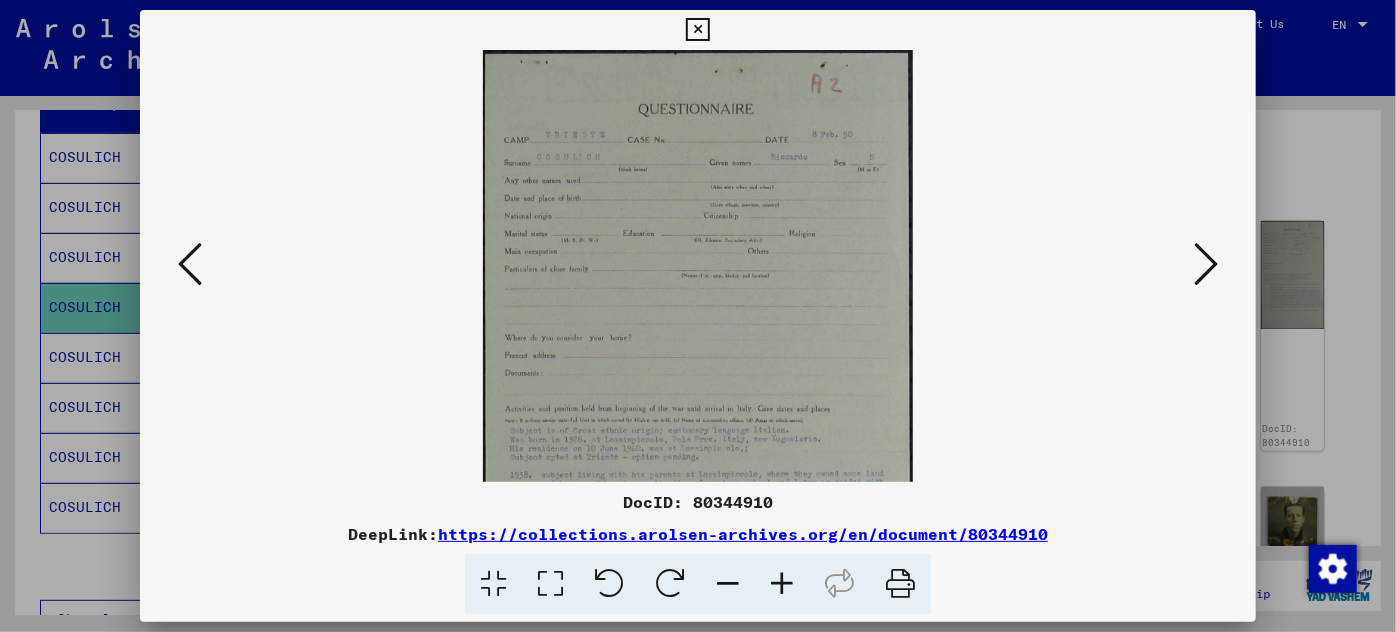 click at bounding box center (782, 584) 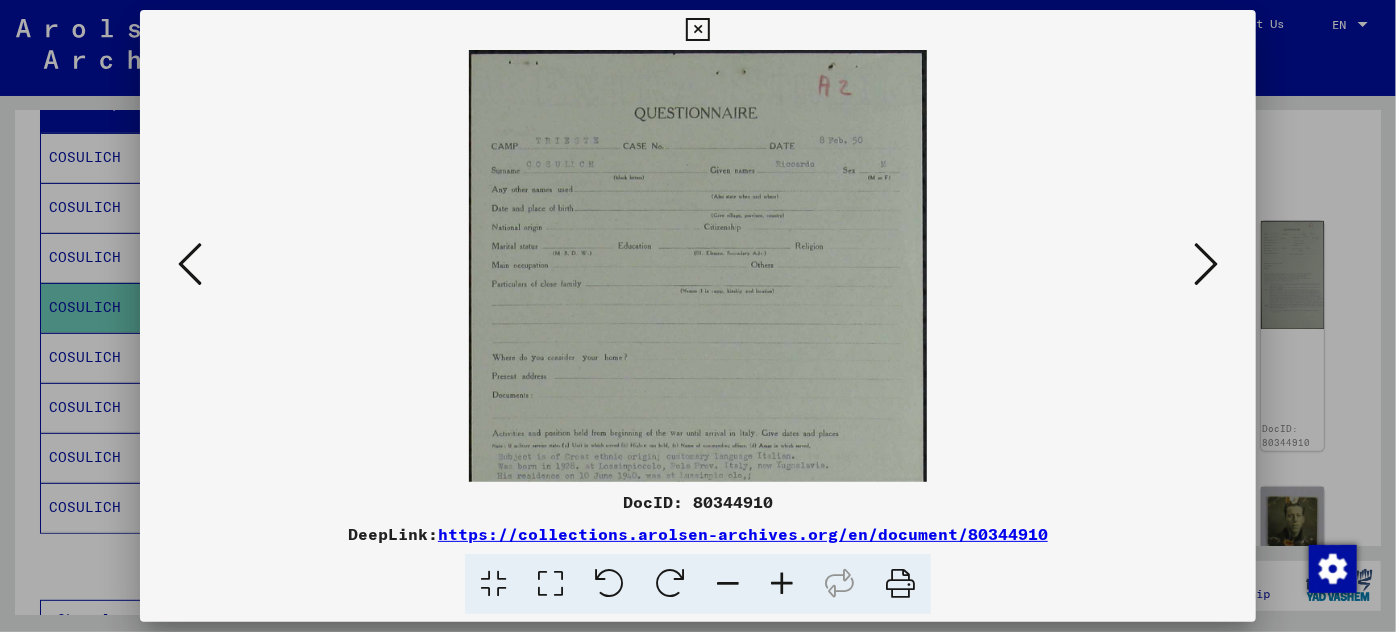 click at bounding box center (782, 584) 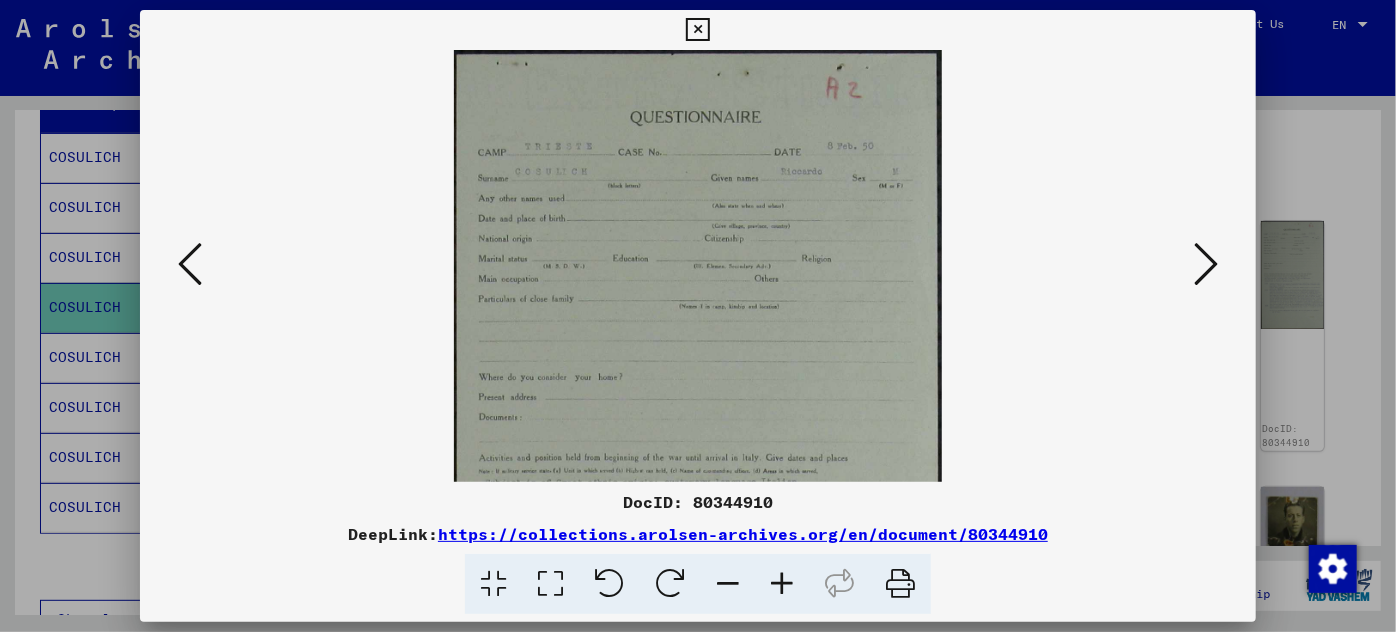 click at bounding box center (782, 584) 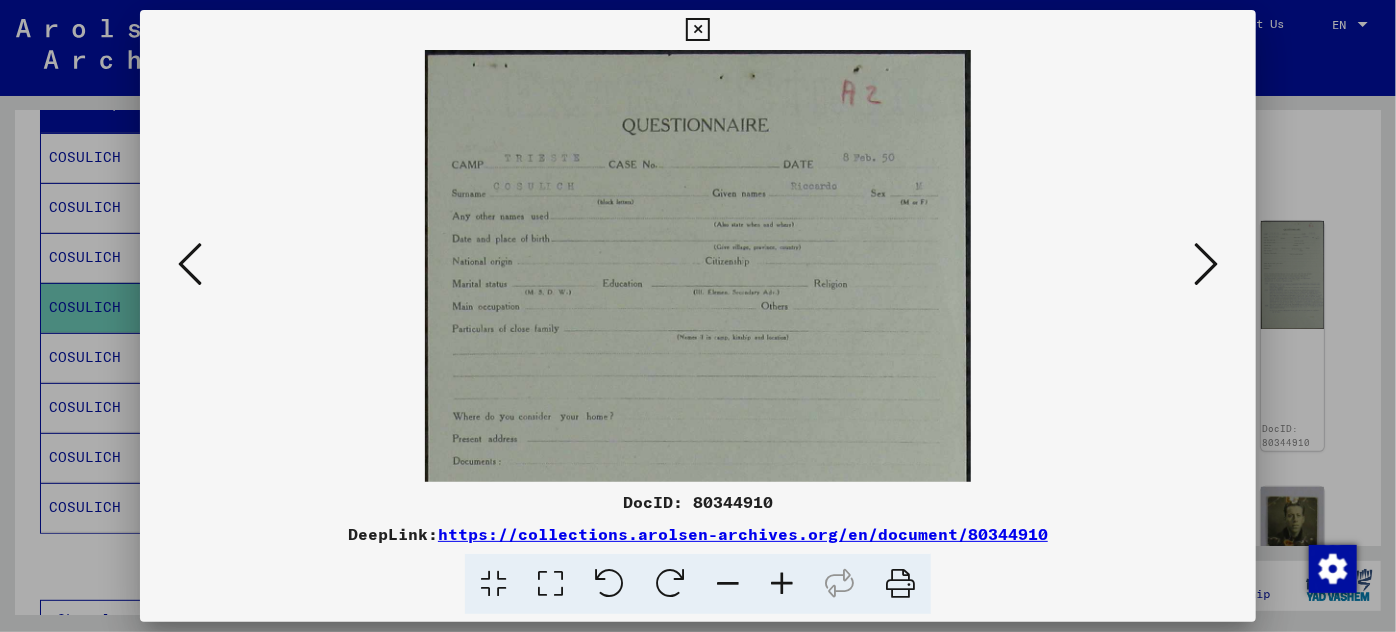 click at bounding box center [782, 584] 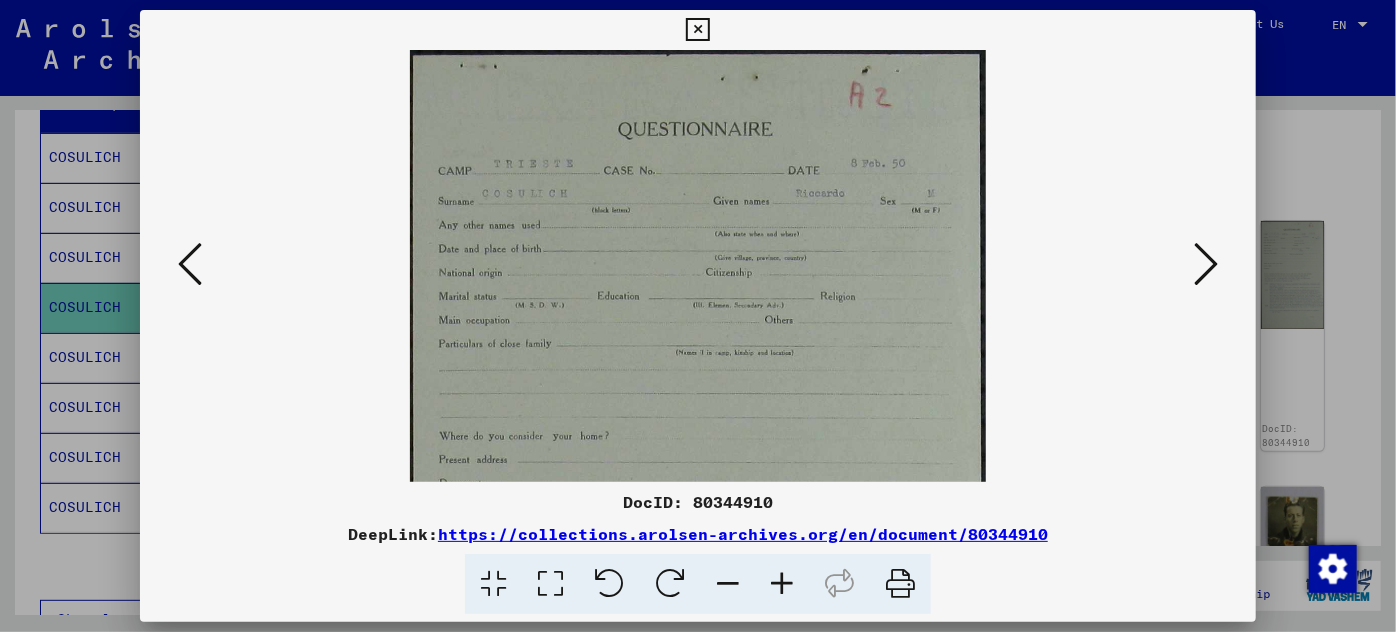 click at bounding box center (782, 584) 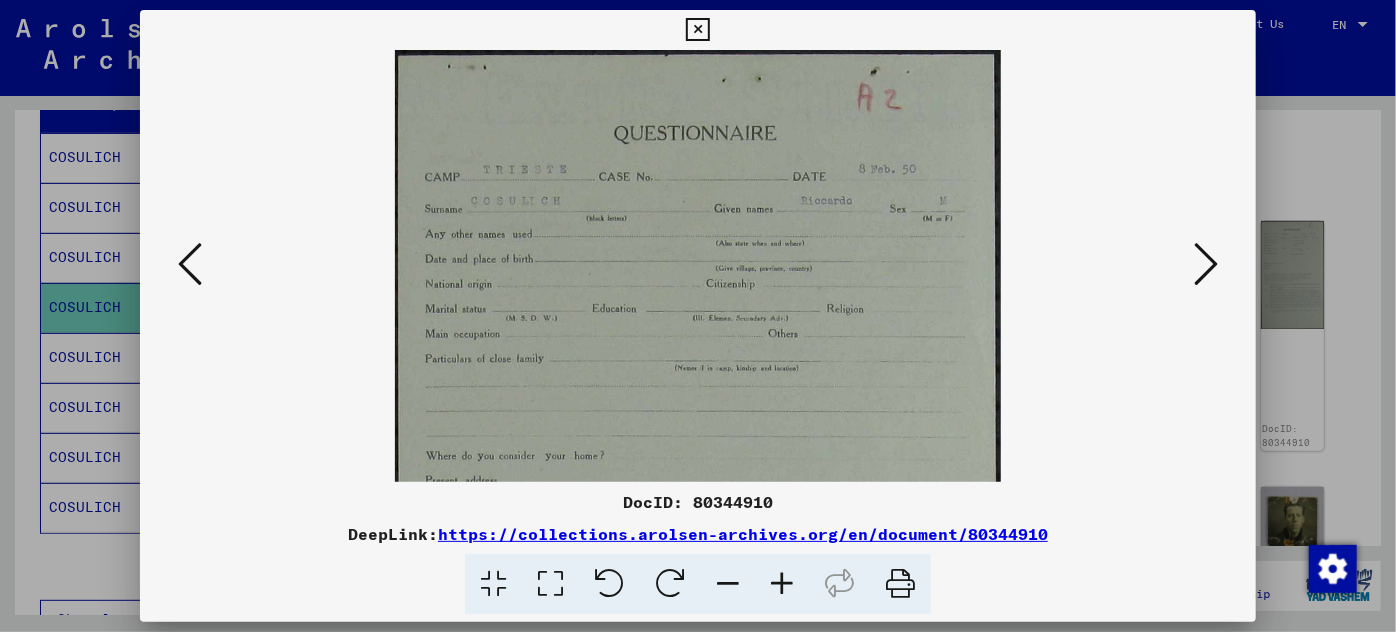 click at bounding box center (782, 584) 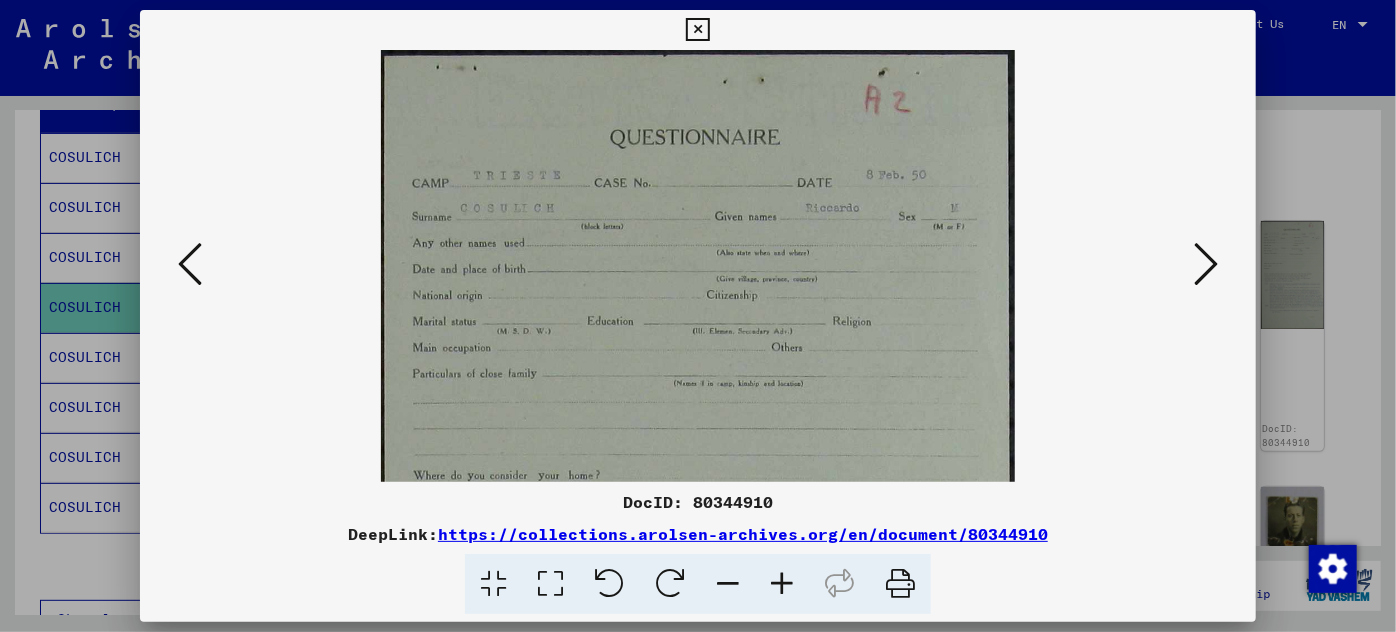 click at bounding box center [782, 584] 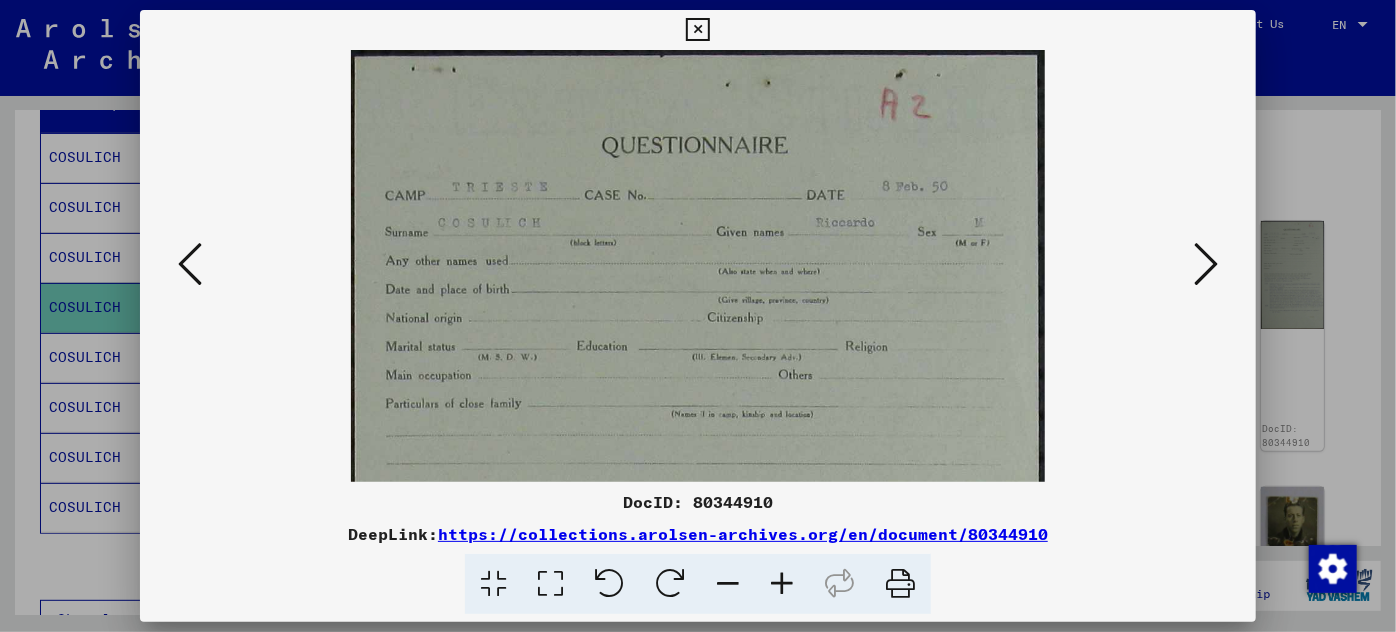 click at bounding box center [782, 584] 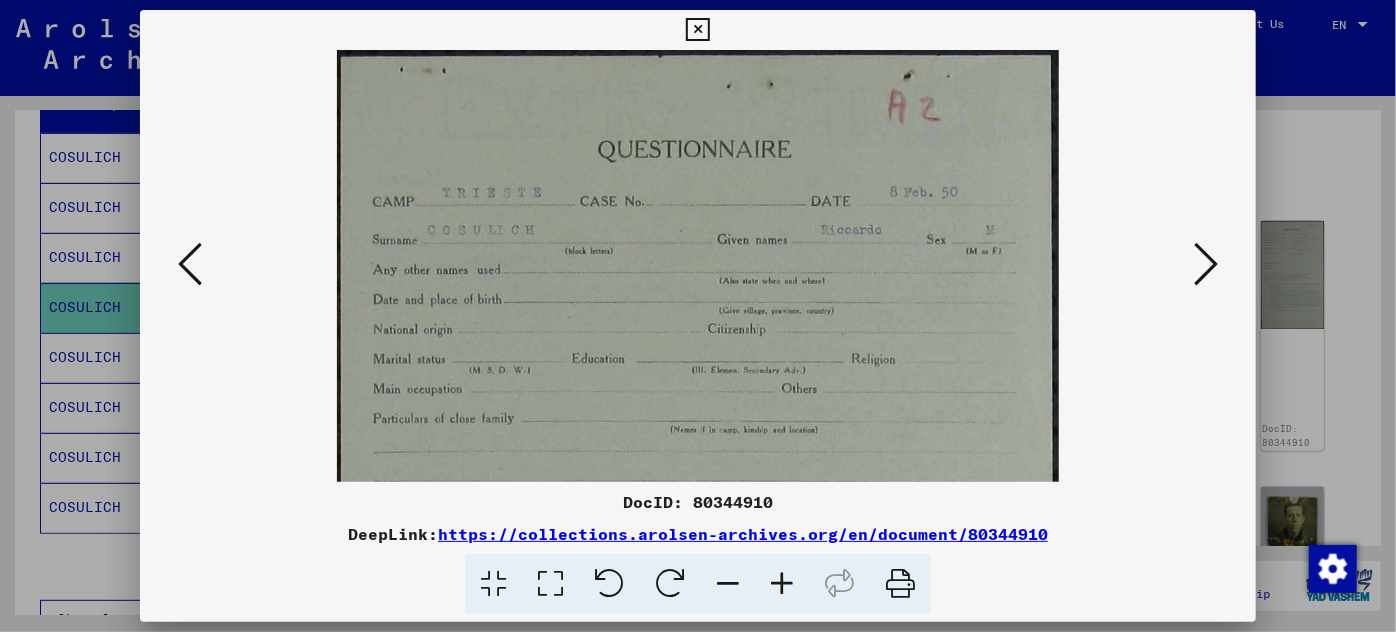 click at bounding box center (782, 584) 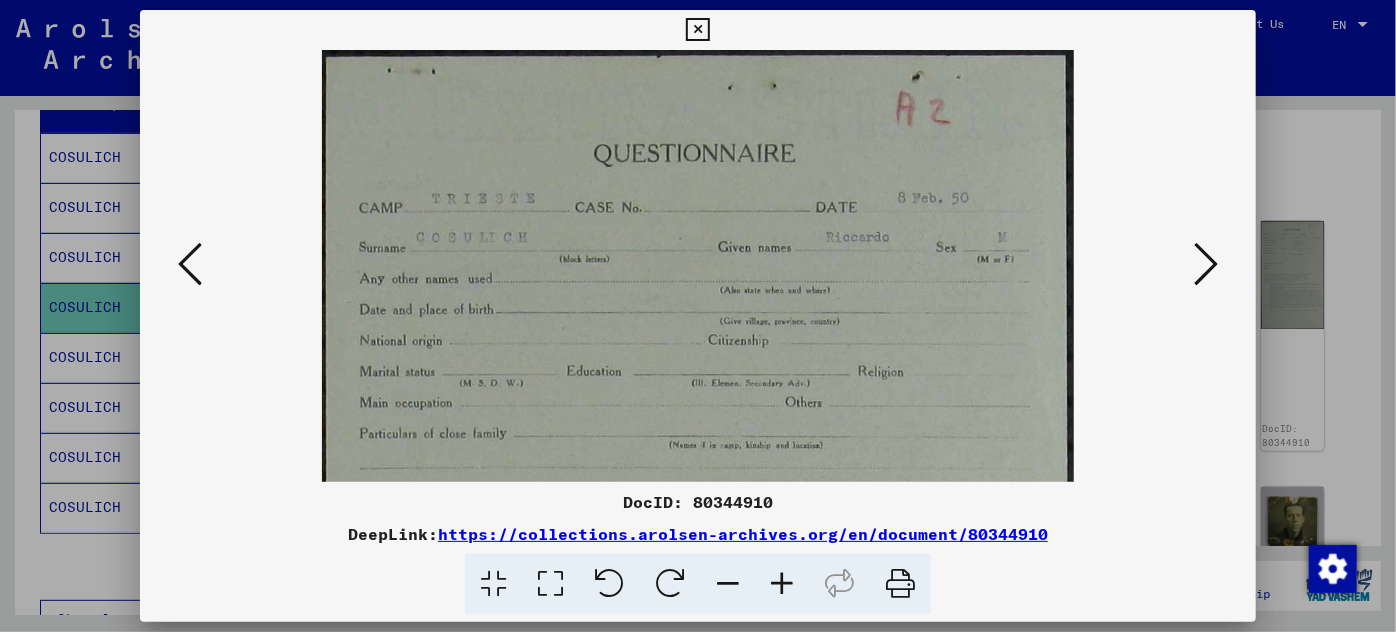 click at bounding box center (782, 584) 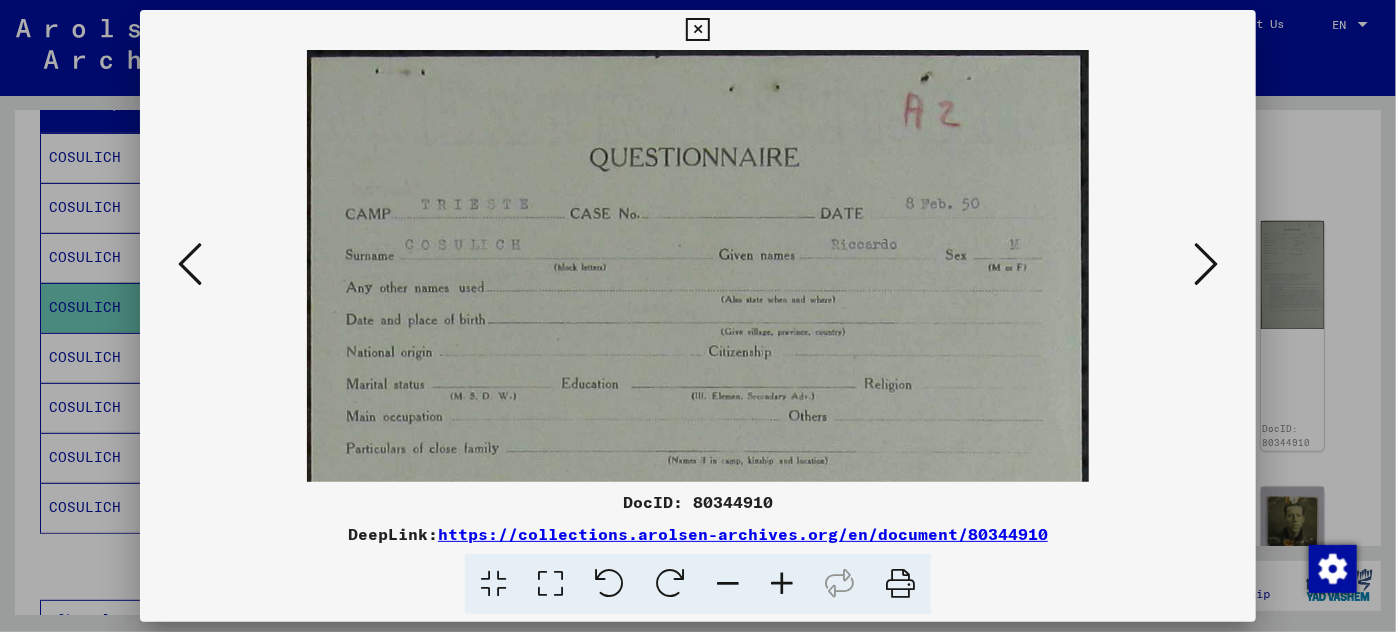 click at bounding box center (782, 584) 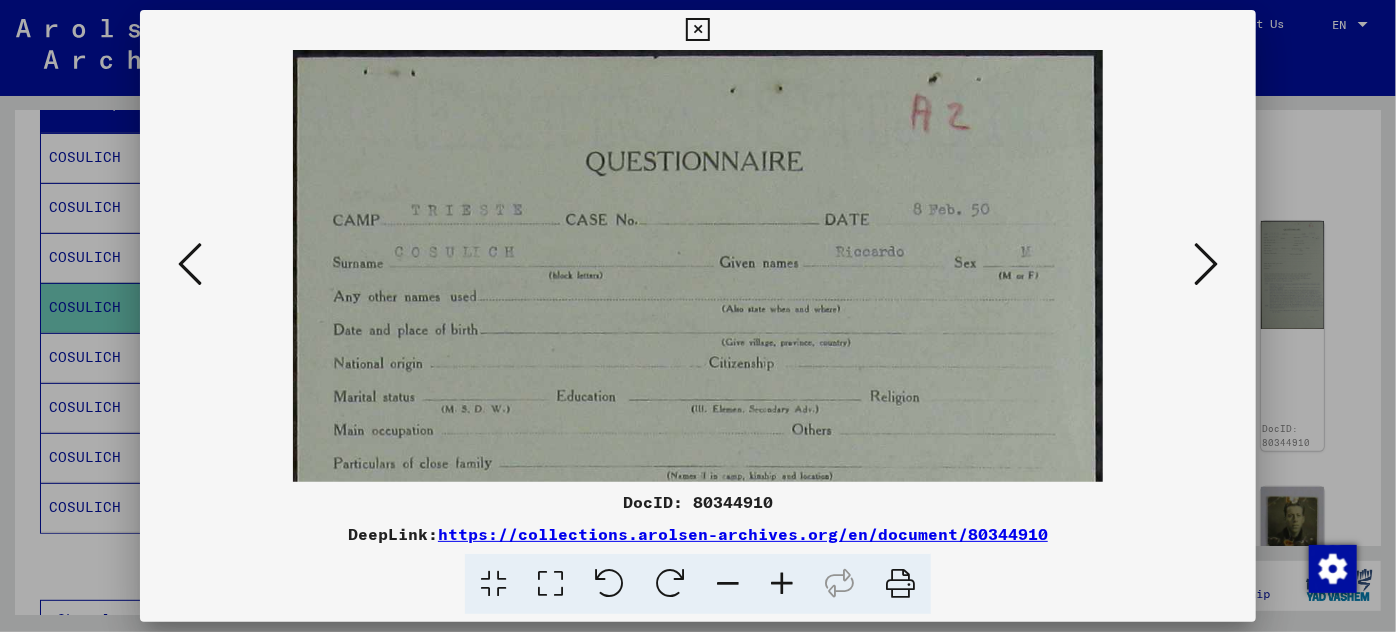 click at bounding box center (782, 584) 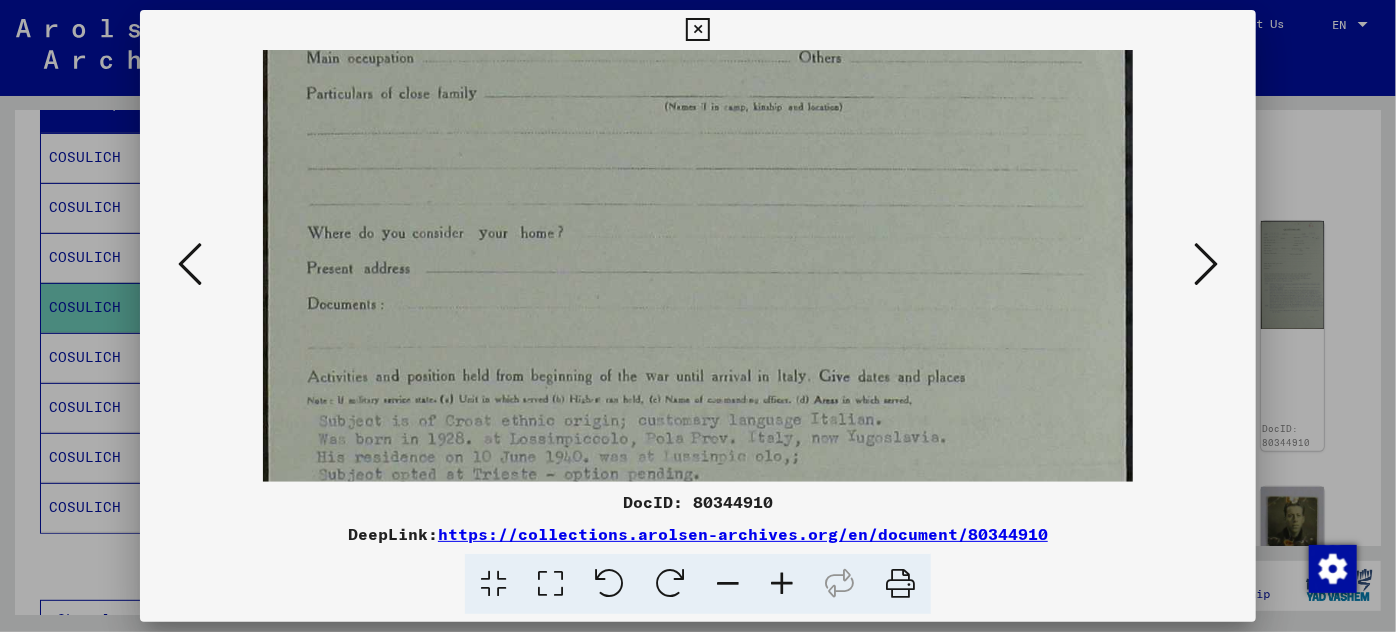 drag, startPoint x: 602, startPoint y: 381, endPoint x: 678, endPoint y: -20, distance: 408.13846 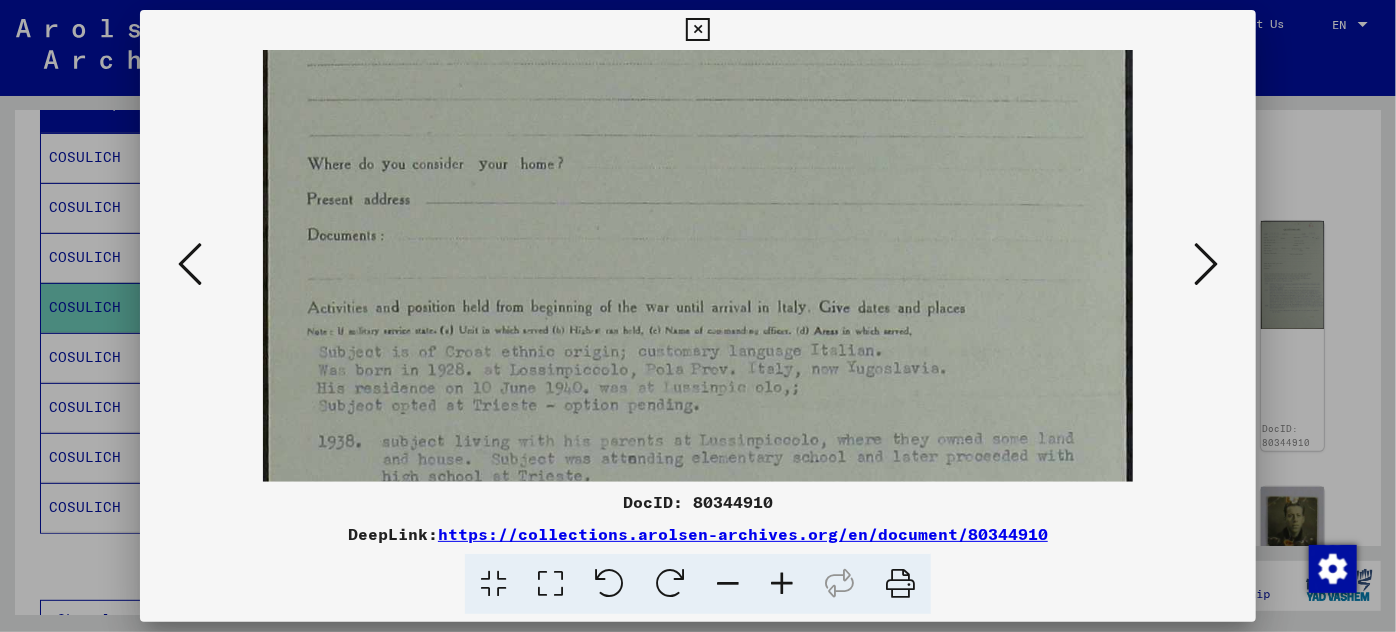scroll, scrollTop: 513, scrollLeft: 0, axis: vertical 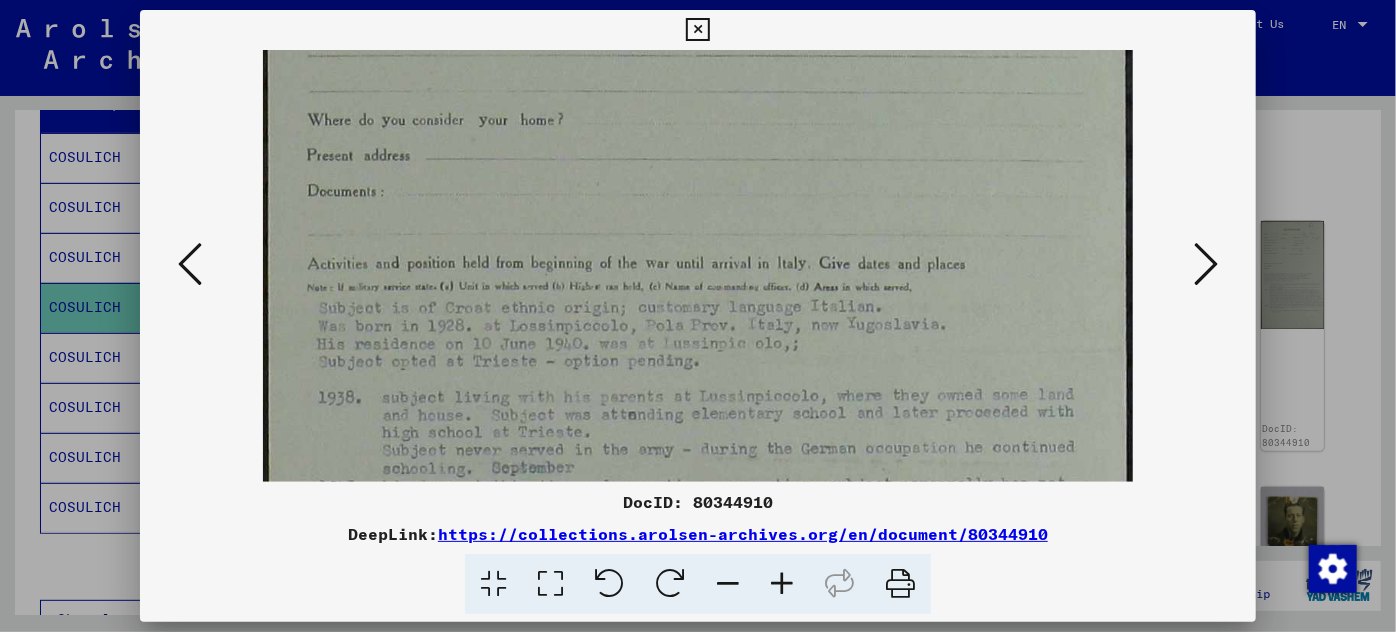 drag, startPoint x: 664, startPoint y: 402, endPoint x: 705, endPoint y: 290, distance: 119.26861 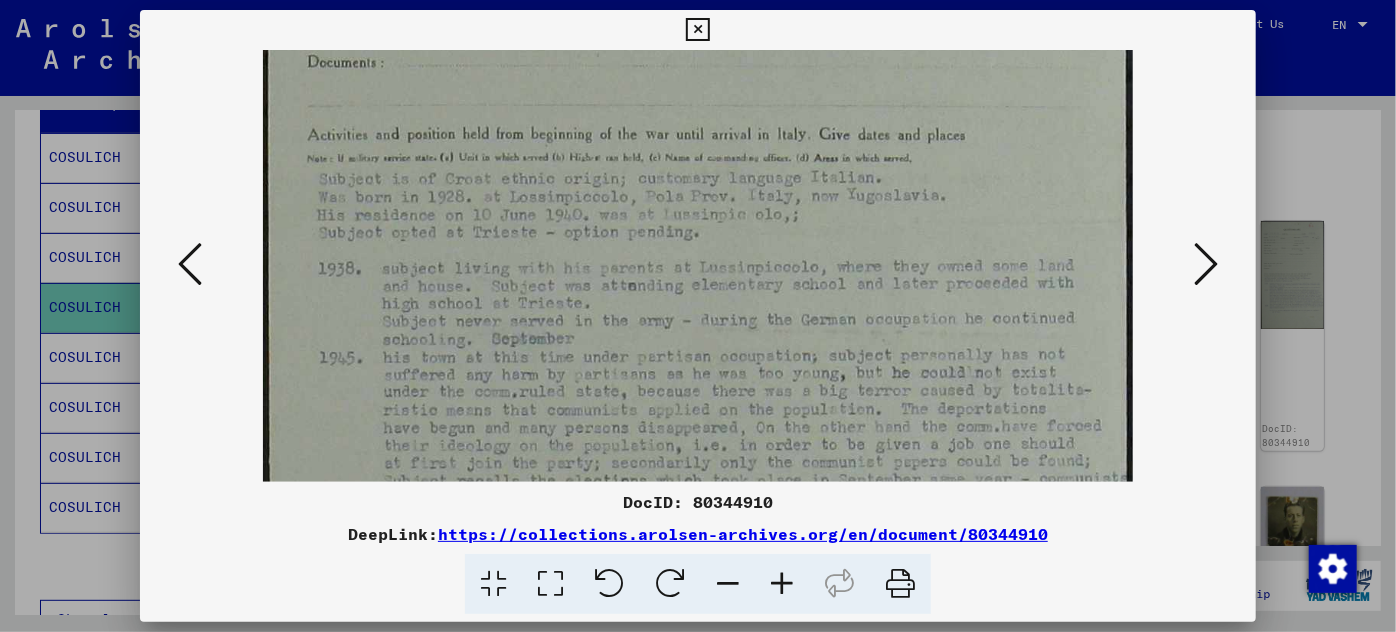 scroll, scrollTop: 648, scrollLeft: 0, axis: vertical 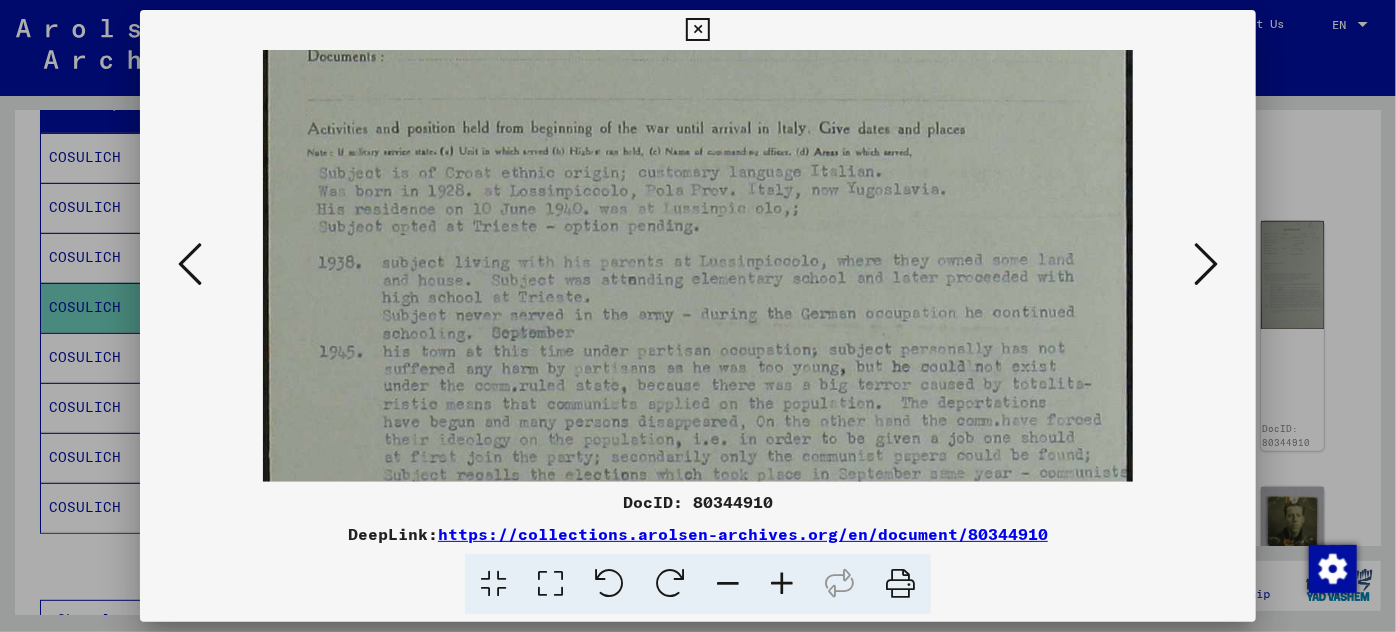 drag, startPoint x: 491, startPoint y: 371, endPoint x: 519, endPoint y: 231, distance: 142.77255 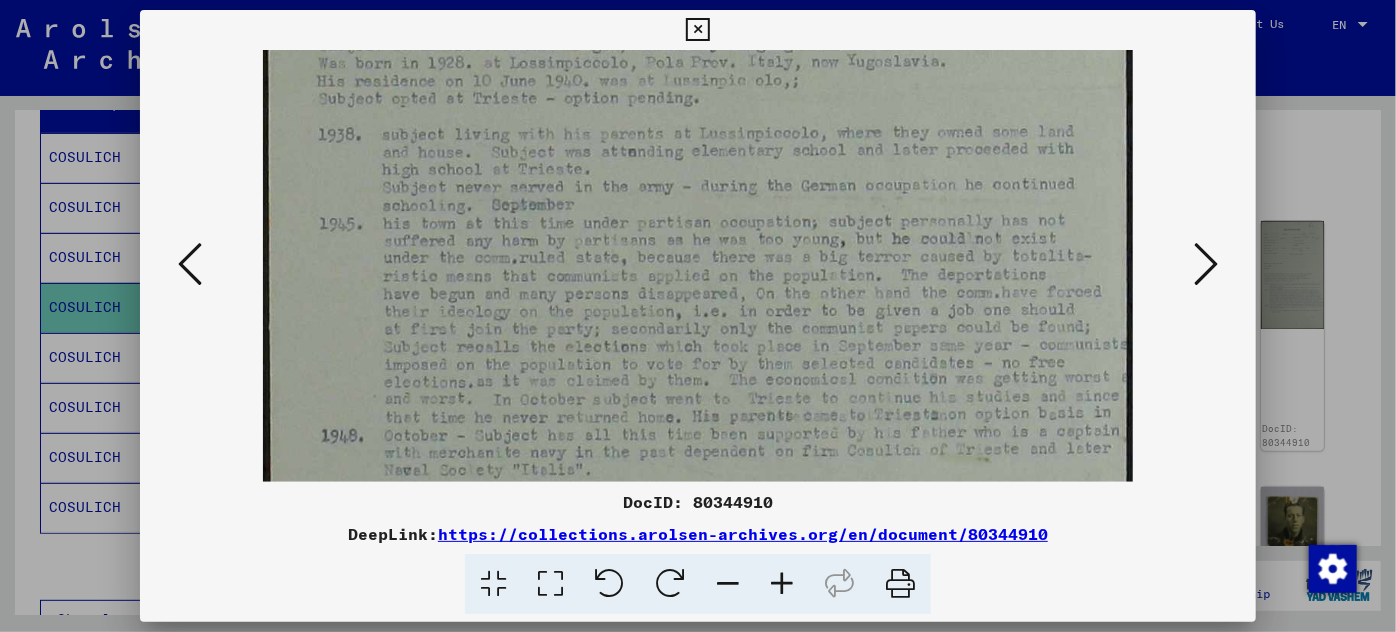 scroll, scrollTop: 776, scrollLeft: 0, axis: vertical 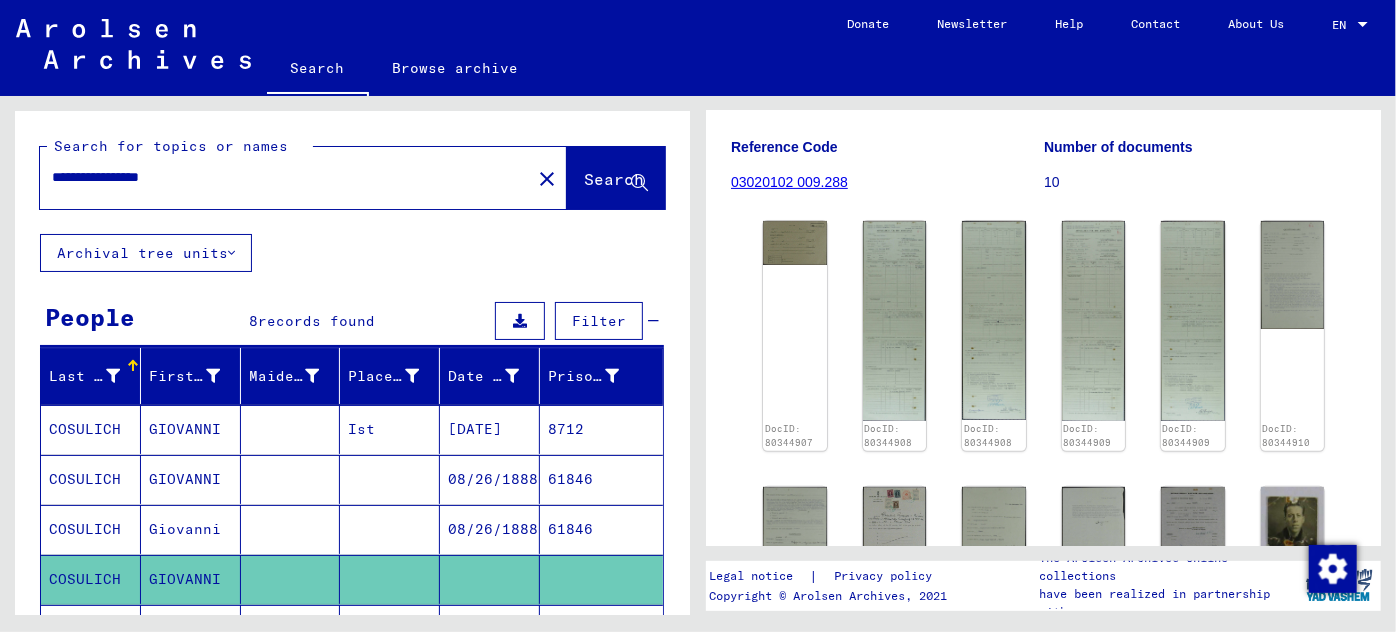 drag, startPoint x: 231, startPoint y: 188, endPoint x: 46, endPoint y: 181, distance: 185.13239 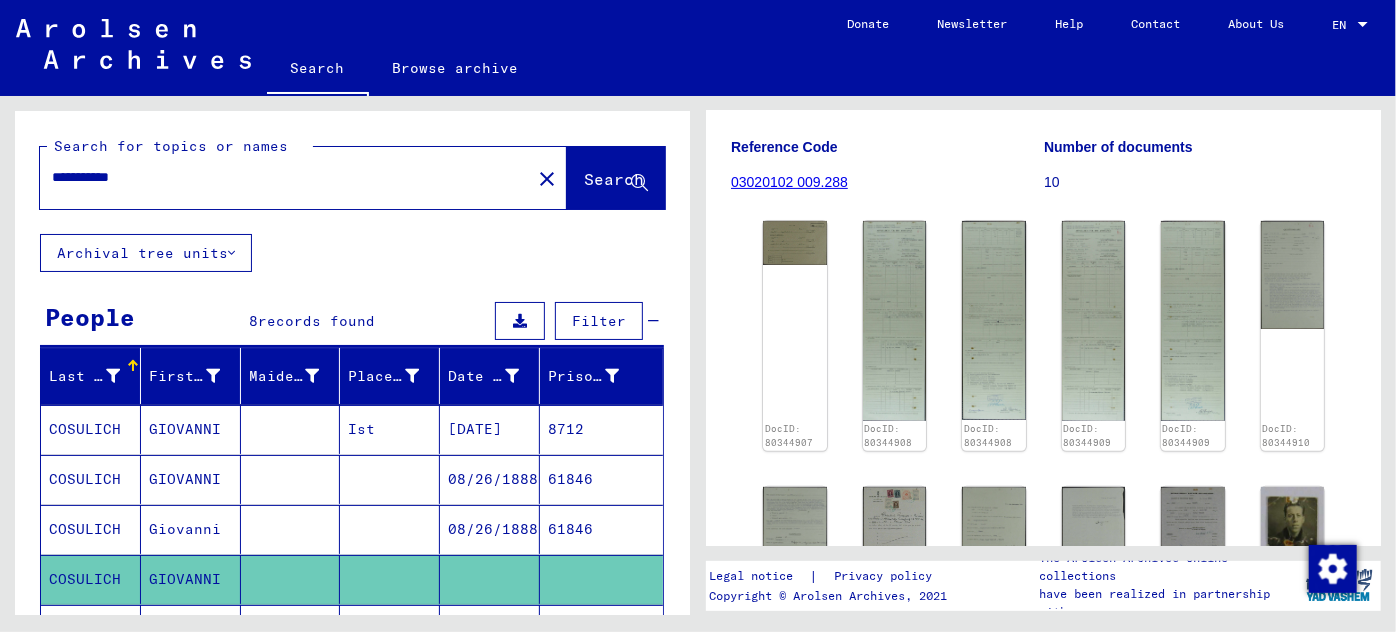 click on "Search" 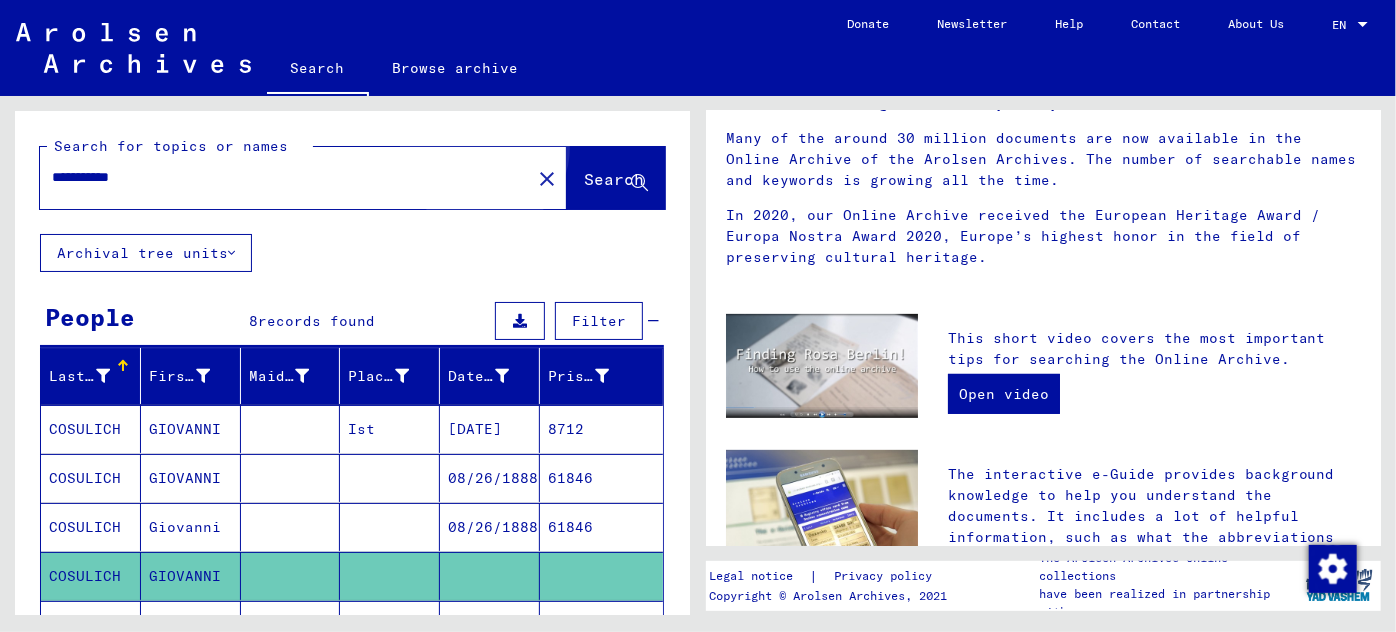 scroll, scrollTop: 0, scrollLeft: 0, axis: both 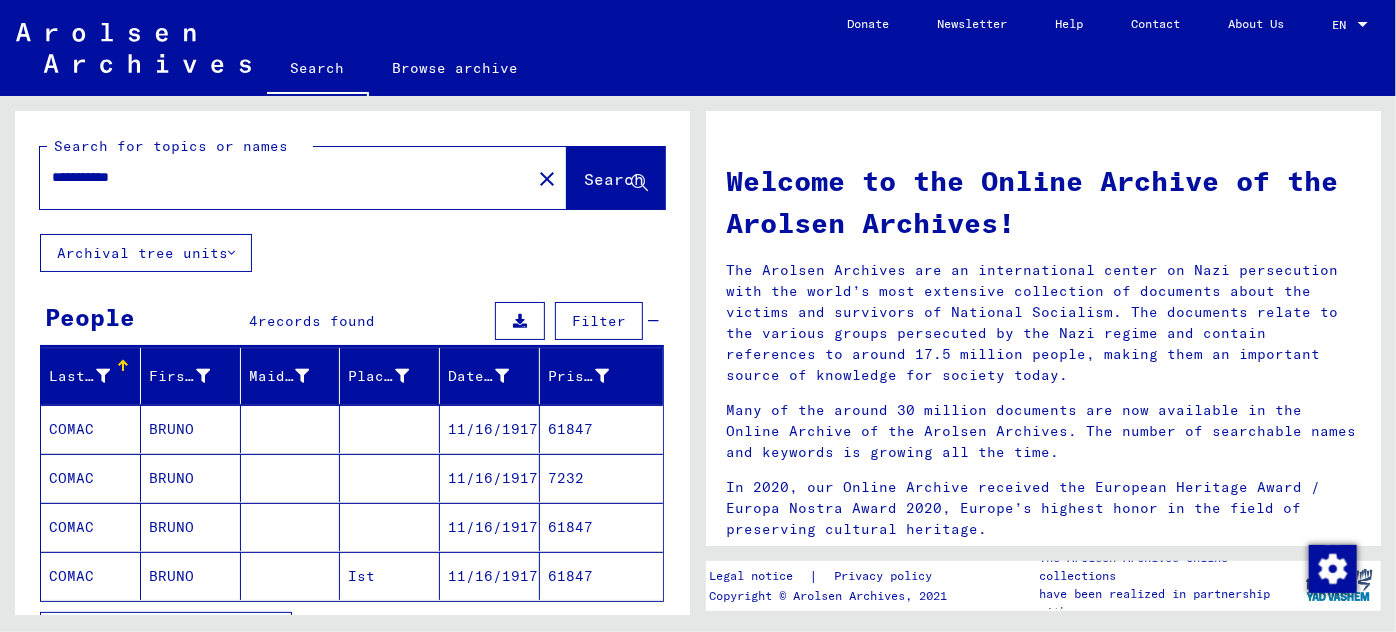 click on "BRUNO" at bounding box center [191, 478] 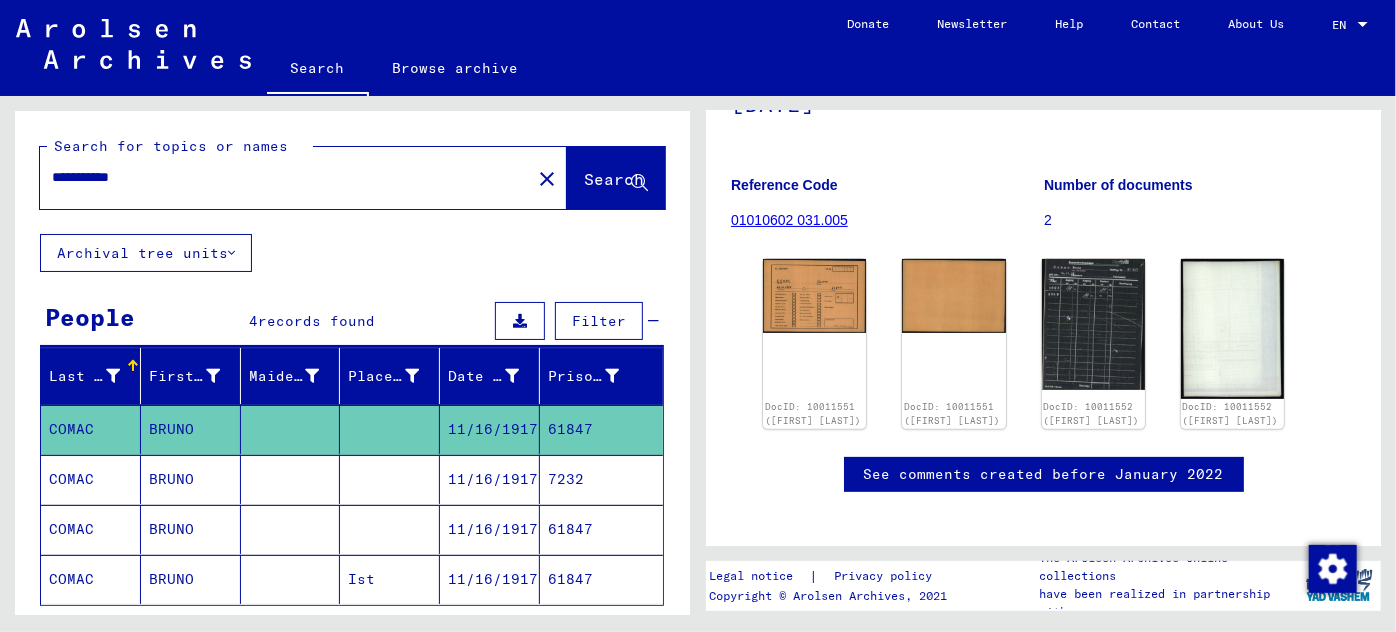 scroll, scrollTop: 181, scrollLeft: 0, axis: vertical 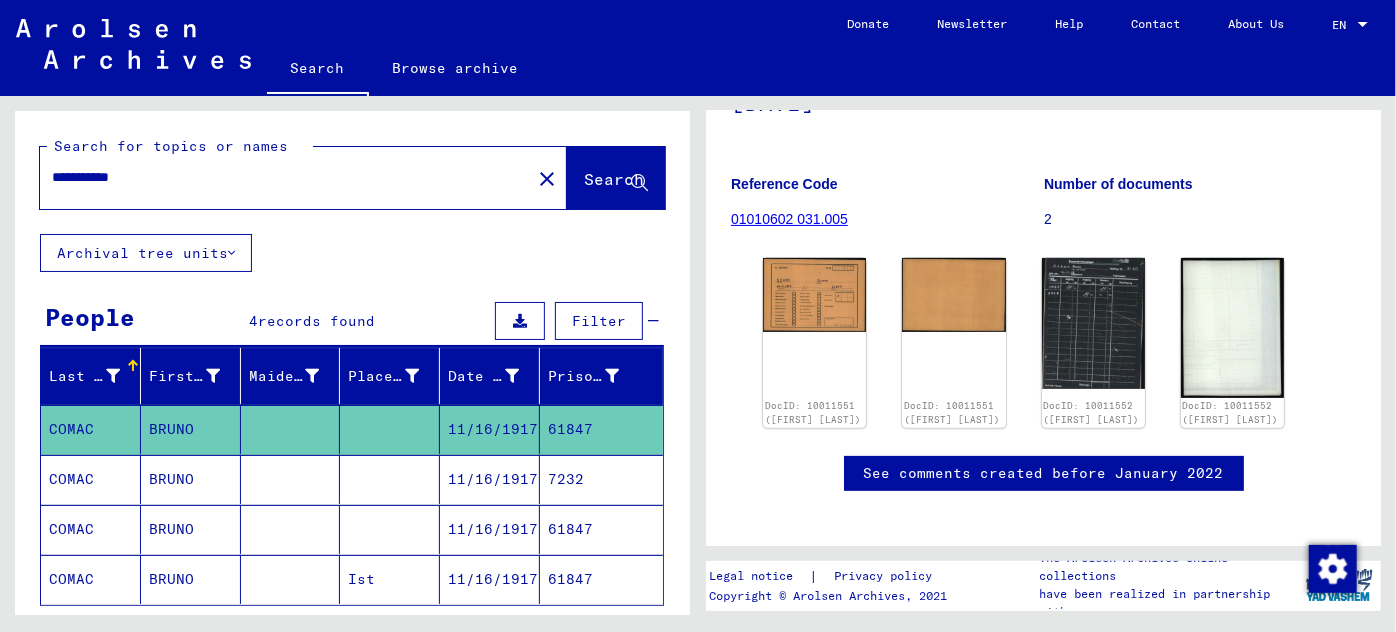 click on "11/16/1917" at bounding box center (490, 529) 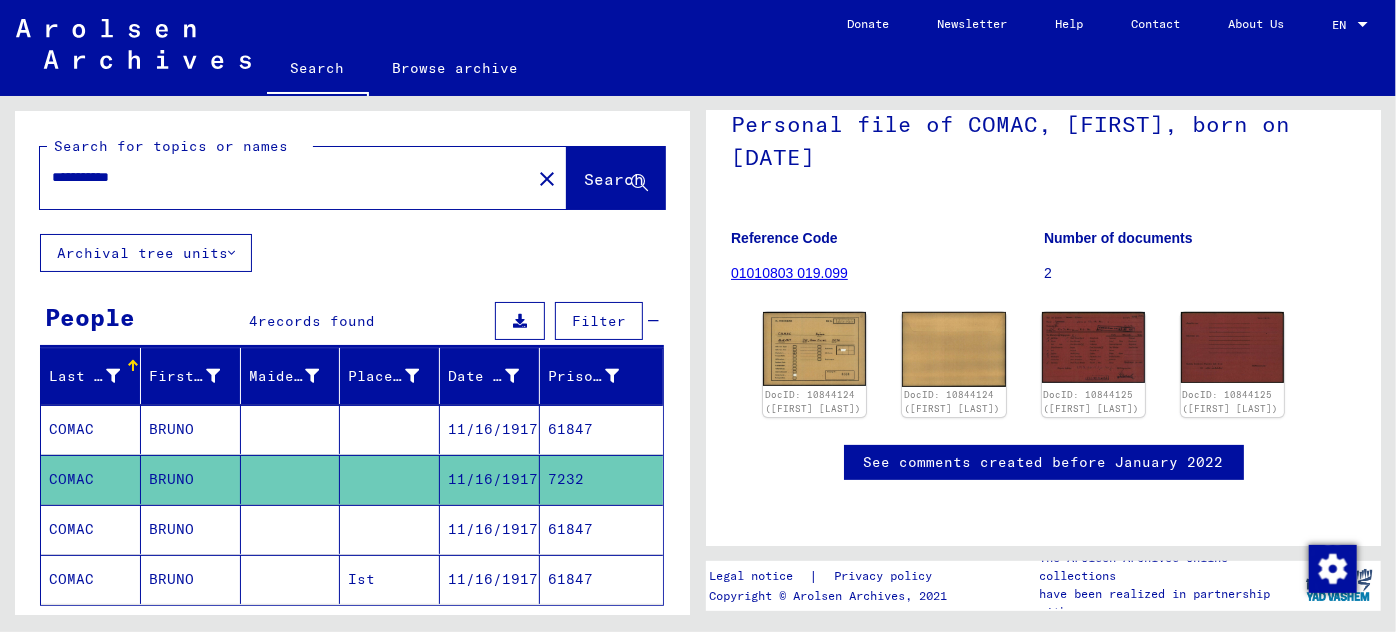scroll, scrollTop: 178, scrollLeft: 0, axis: vertical 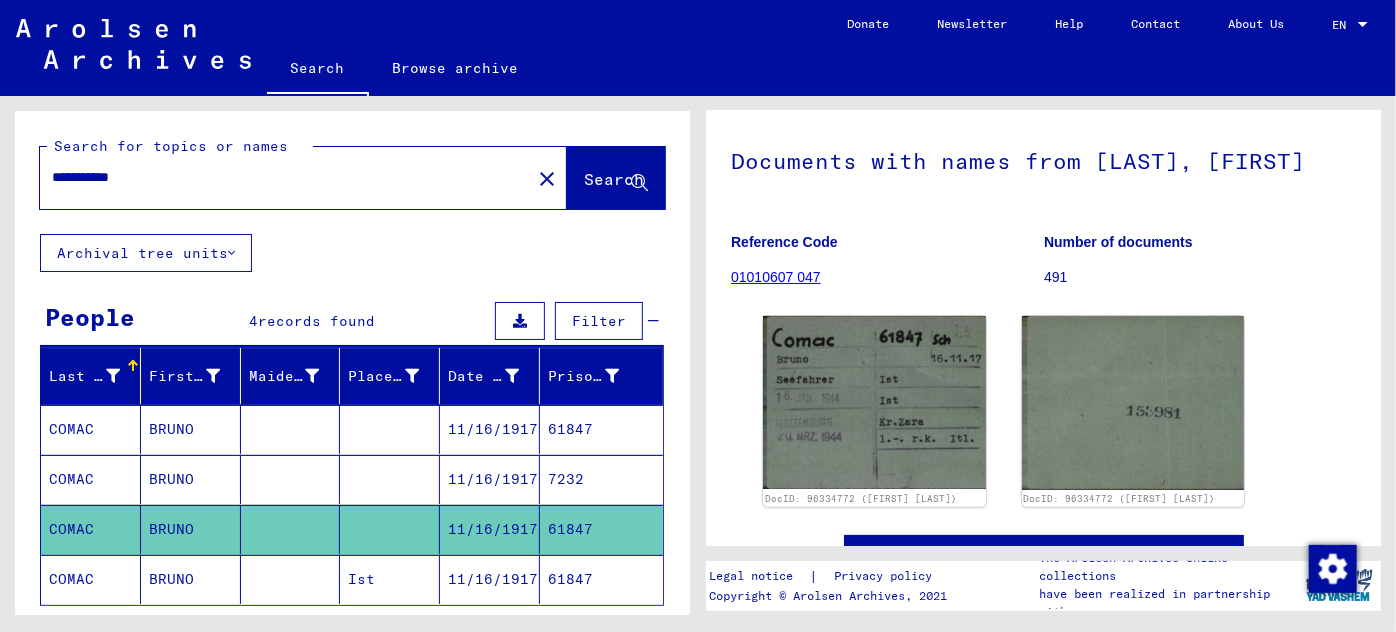 click on "11/16/1917" 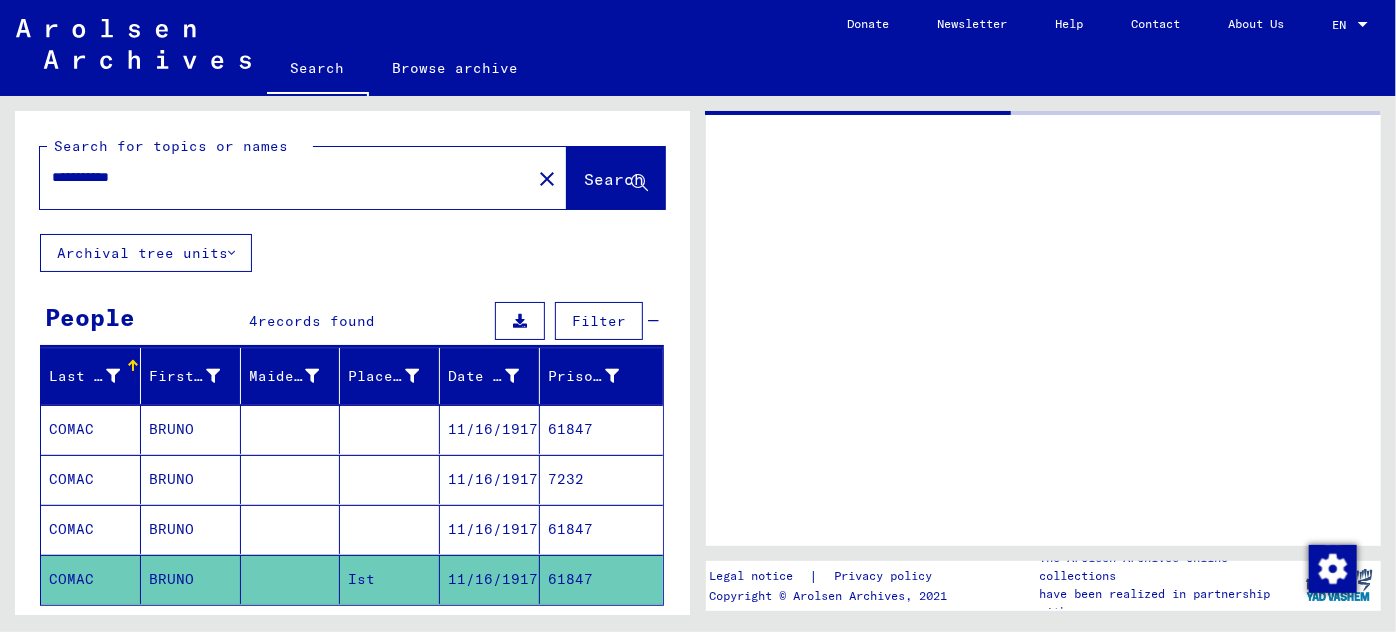 scroll, scrollTop: 0, scrollLeft: 0, axis: both 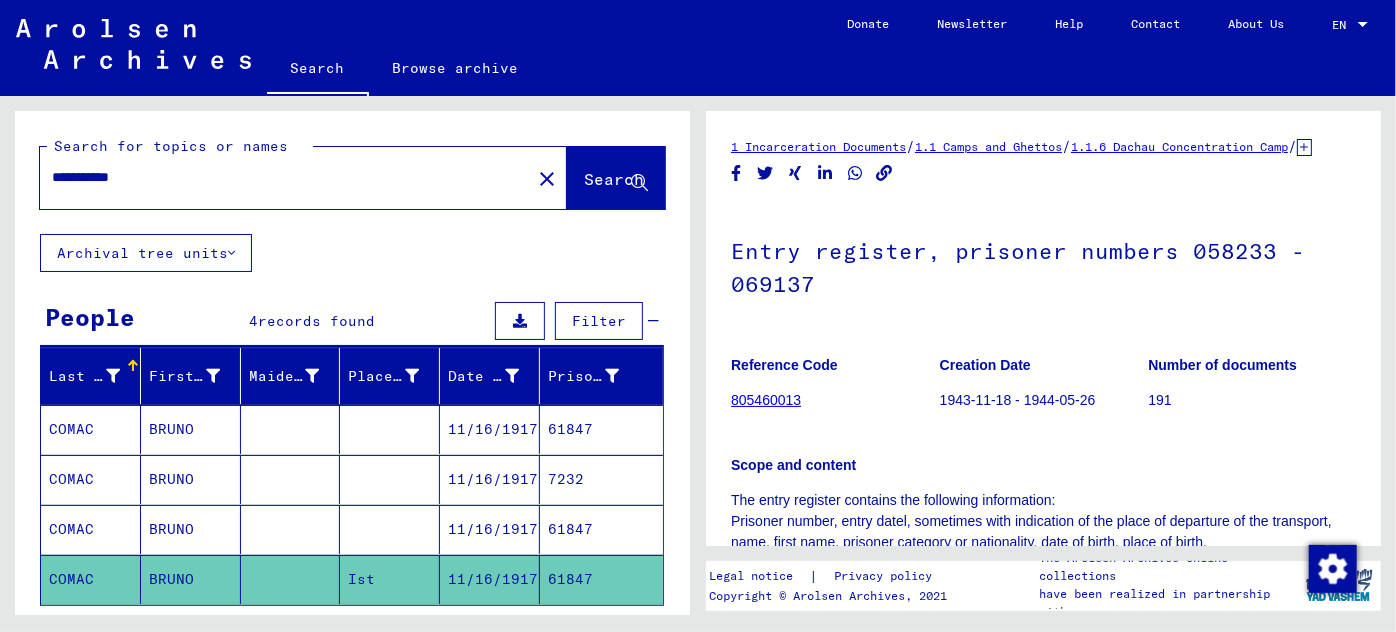 drag, startPoint x: 153, startPoint y: 171, endPoint x: 104, endPoint y: 167, distance: 49.162994 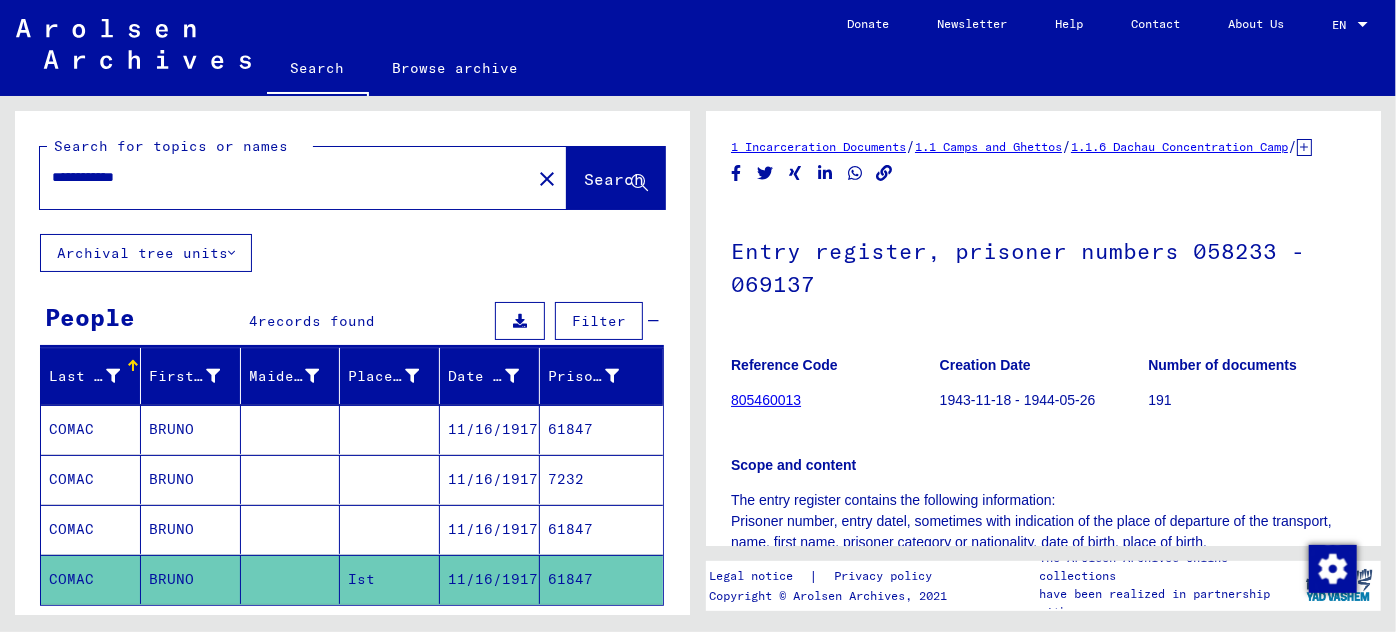 type on "**********" 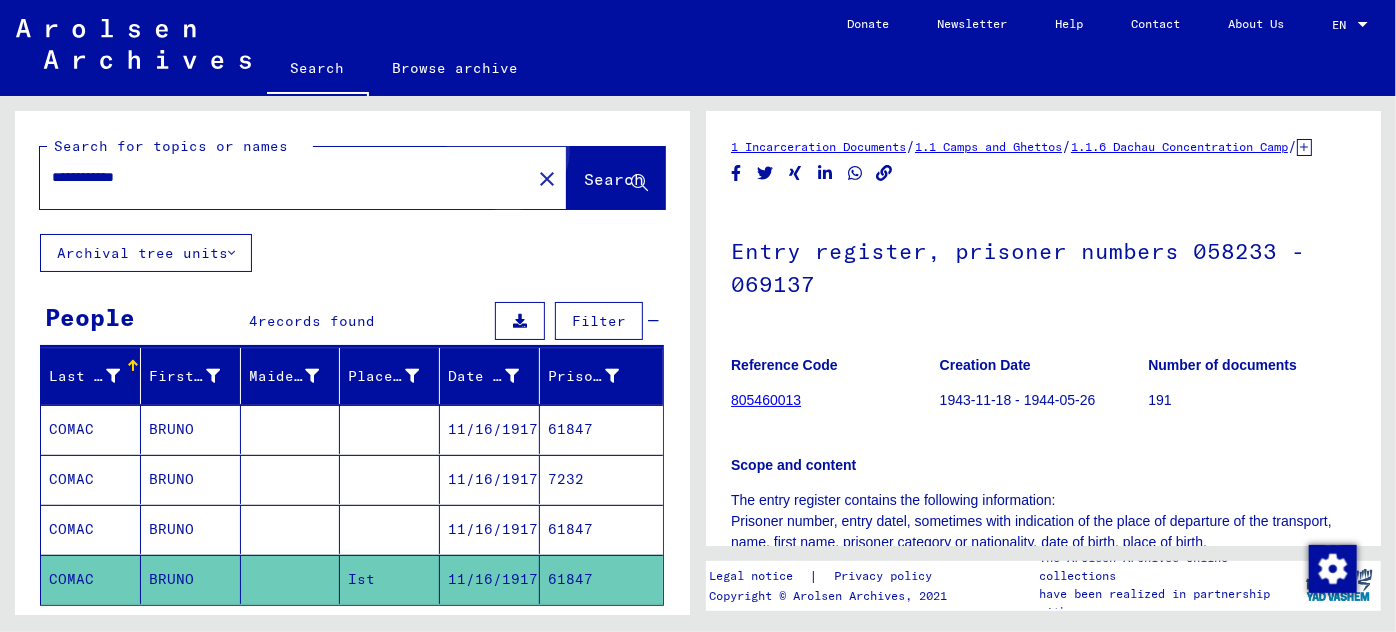 click on "Search" 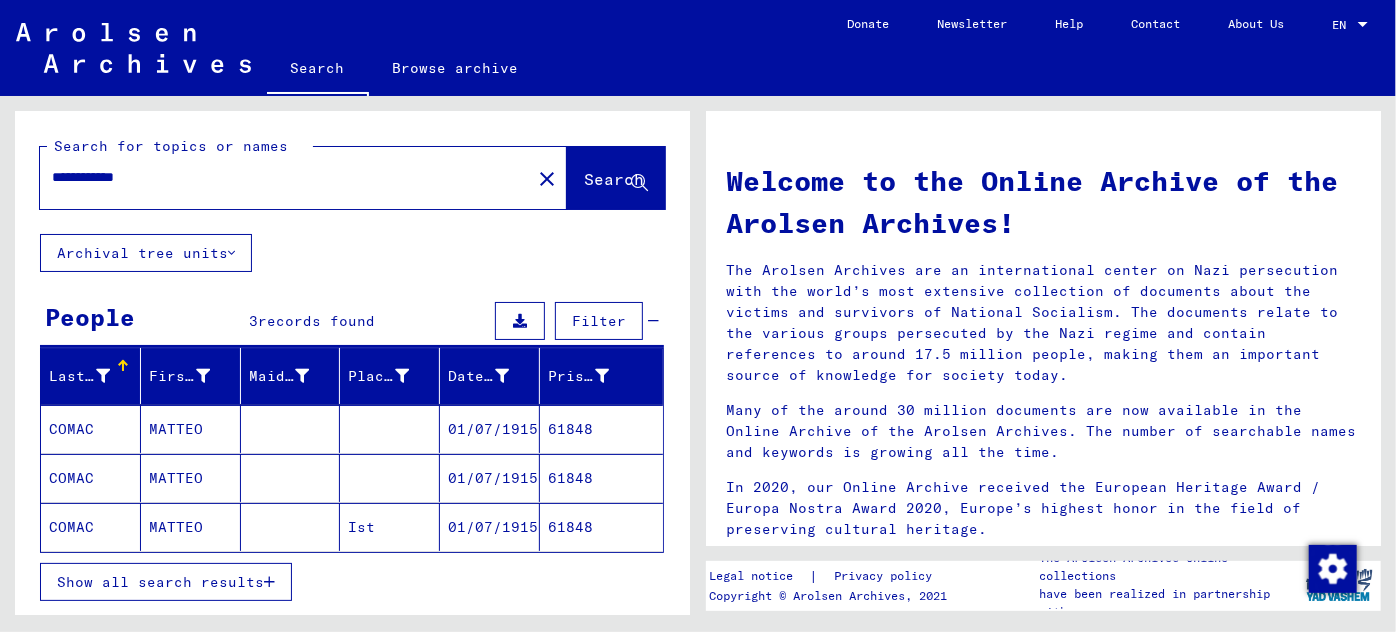 click on "MATTEO" at bounding box center [191, 478] 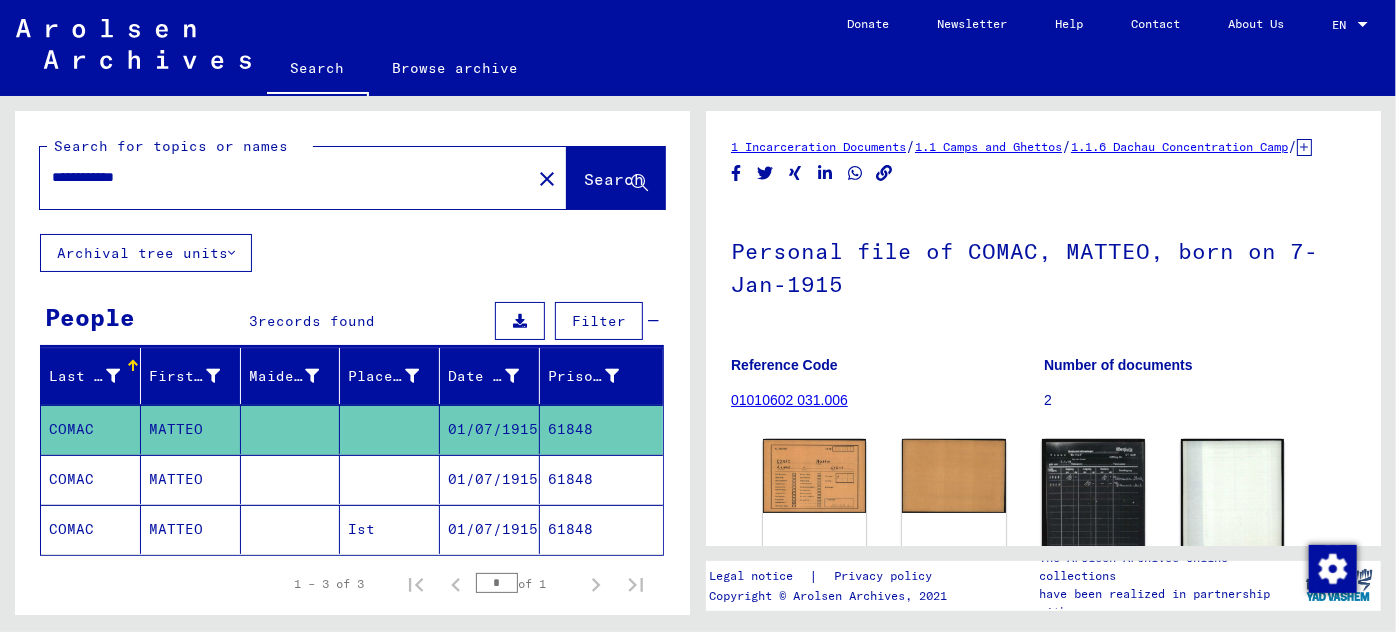 click on "01/07/1915" at bounding box center [490, 529] 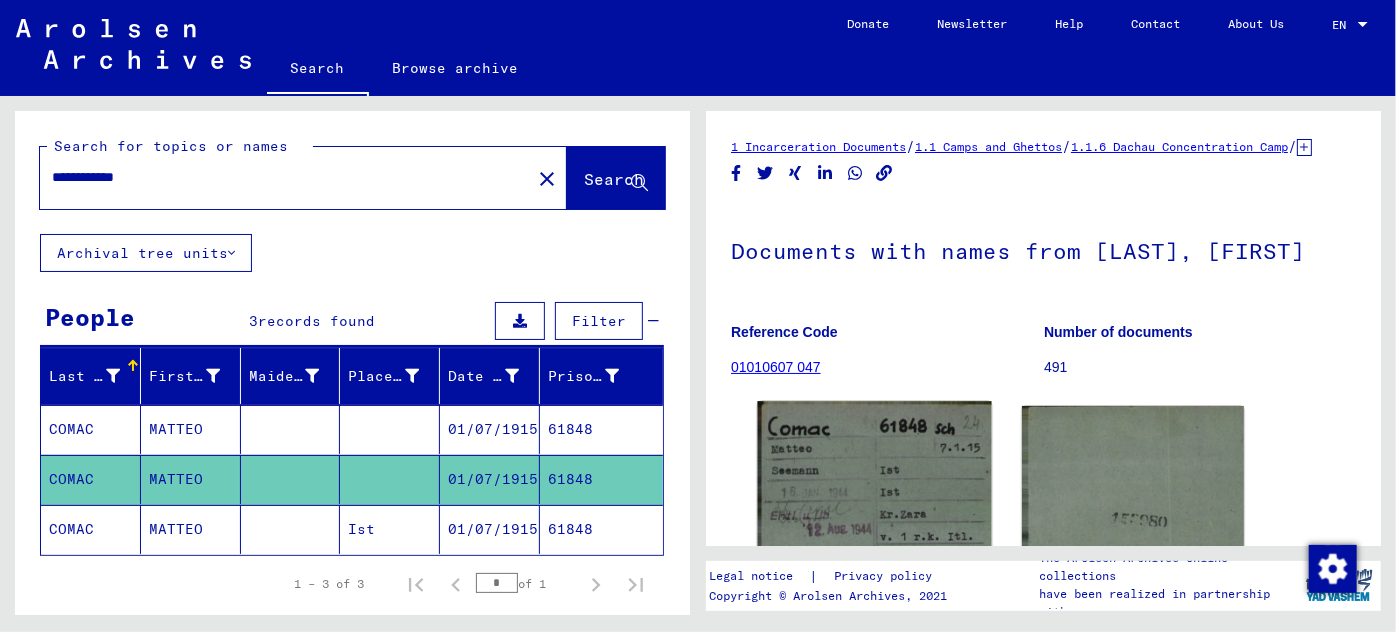 click 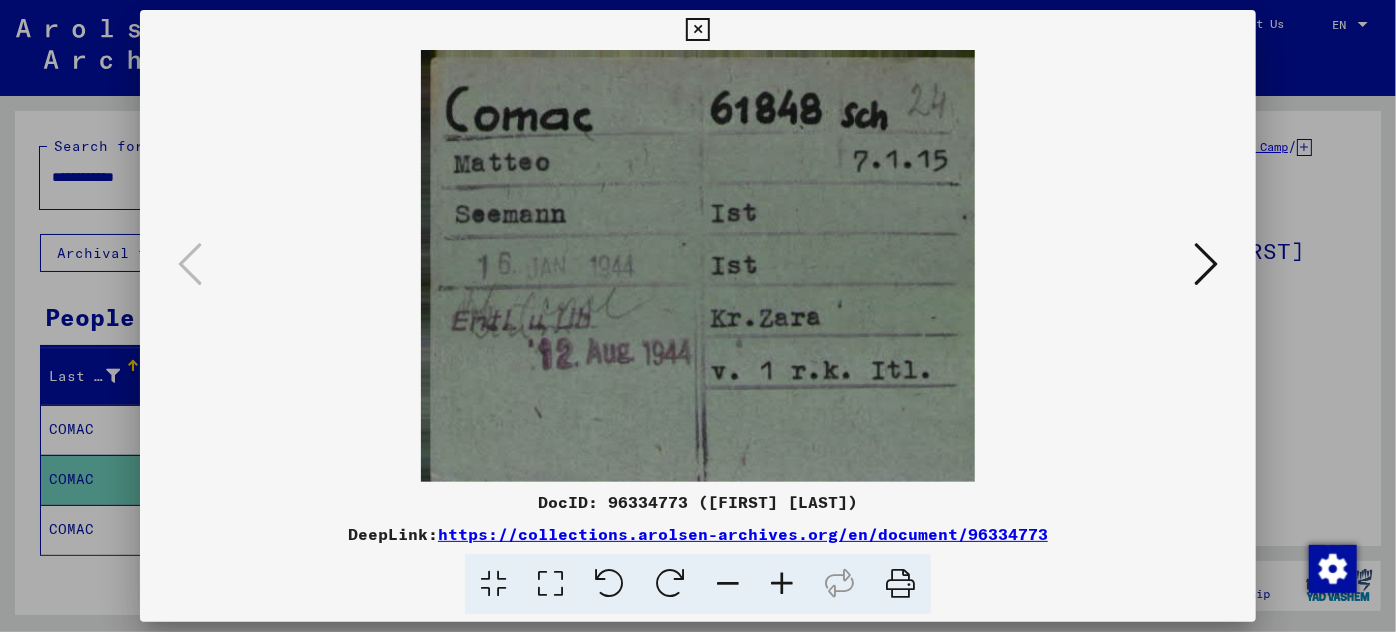 click at bounding box center [1206, 264] 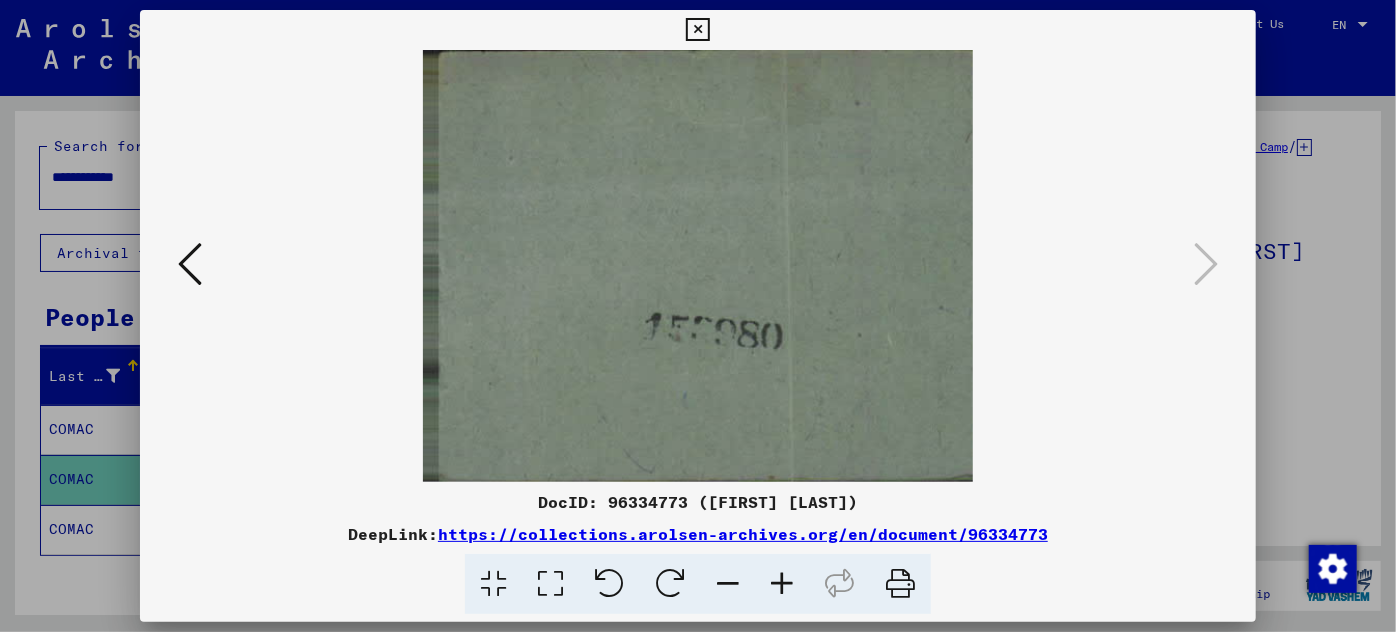 click at bounding box center [698, 316] 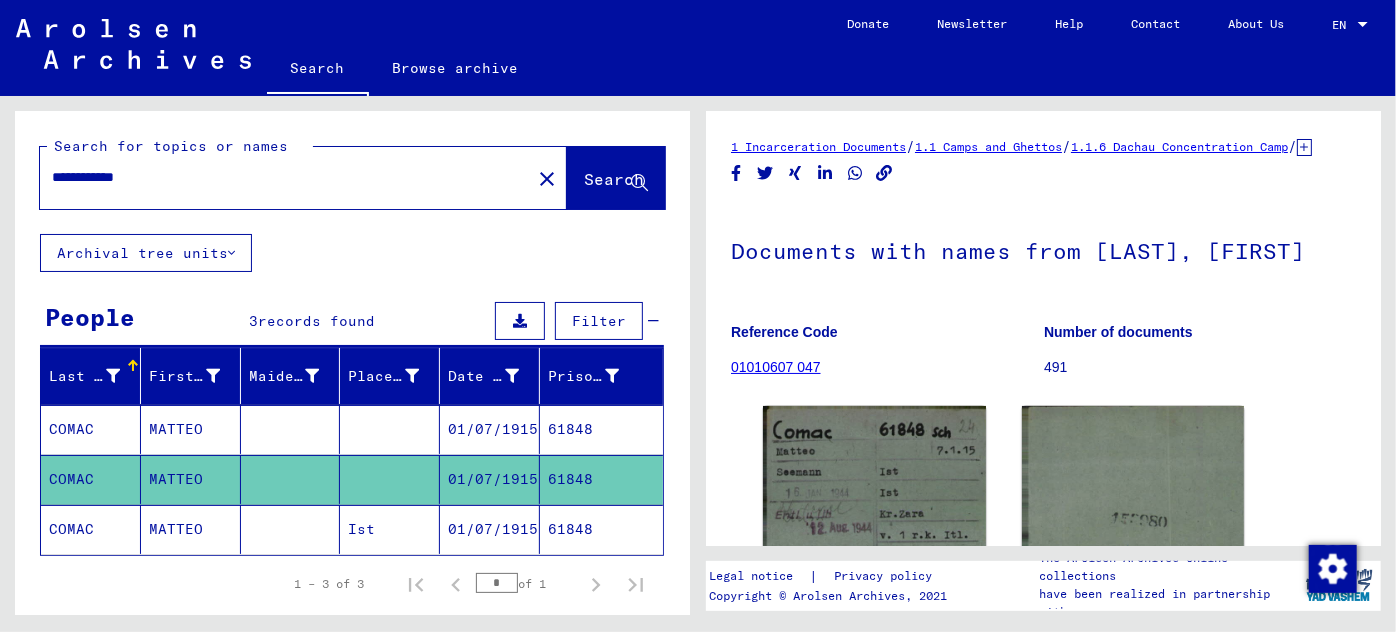click 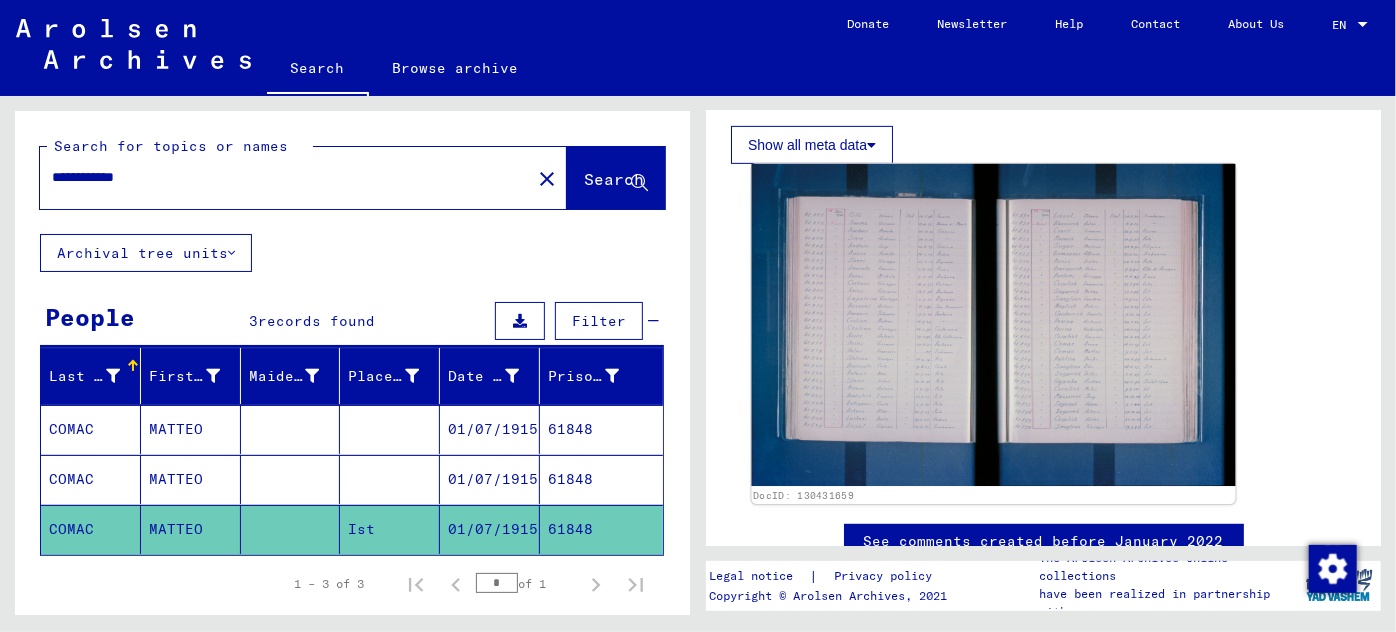 scroll, scrollTop: 454, scrollLeft: 0, axis: vertical 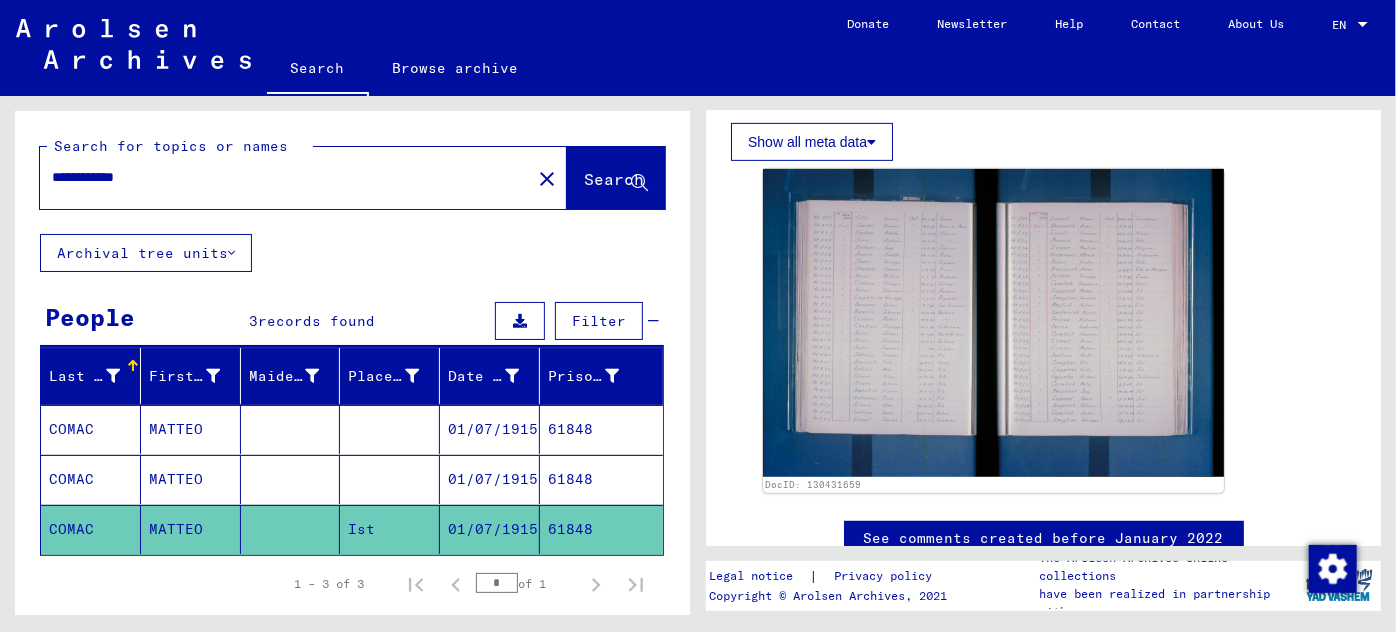 drag, startPoint x: 177, startPoint y: 175, endPoint x: 34, endPoint y: 160, distance: 143.78456 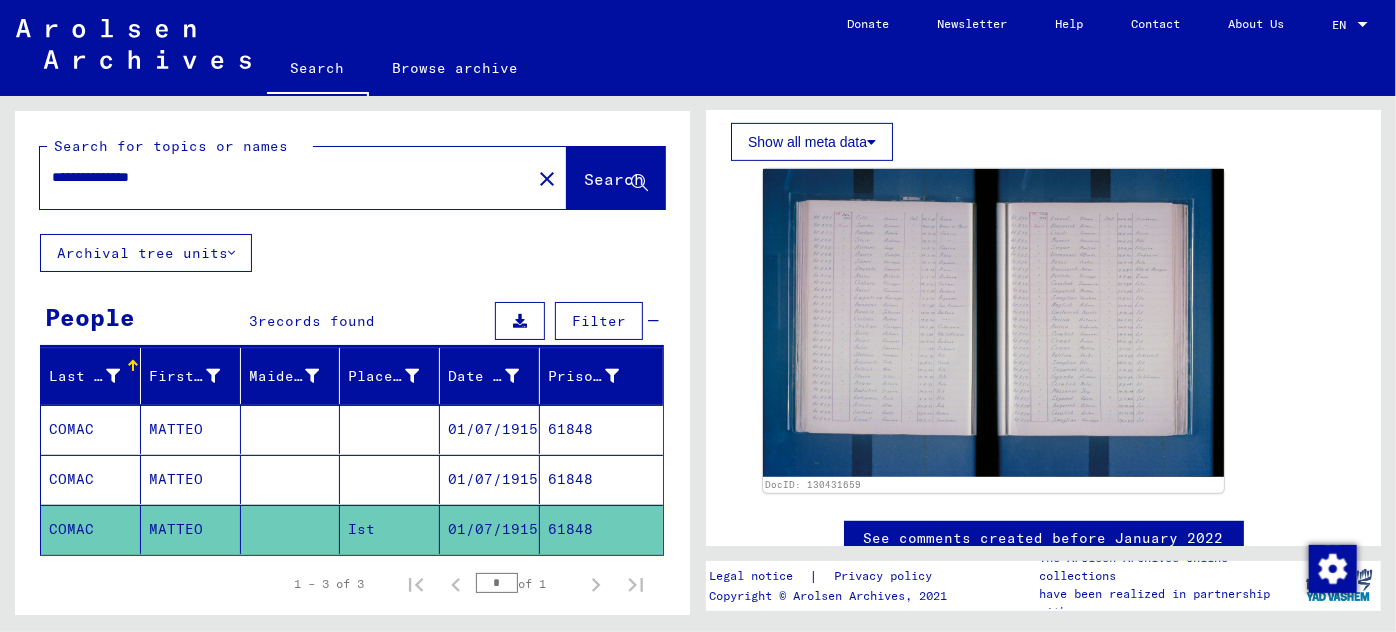 click on "**********" at bounding box center (285, 177) 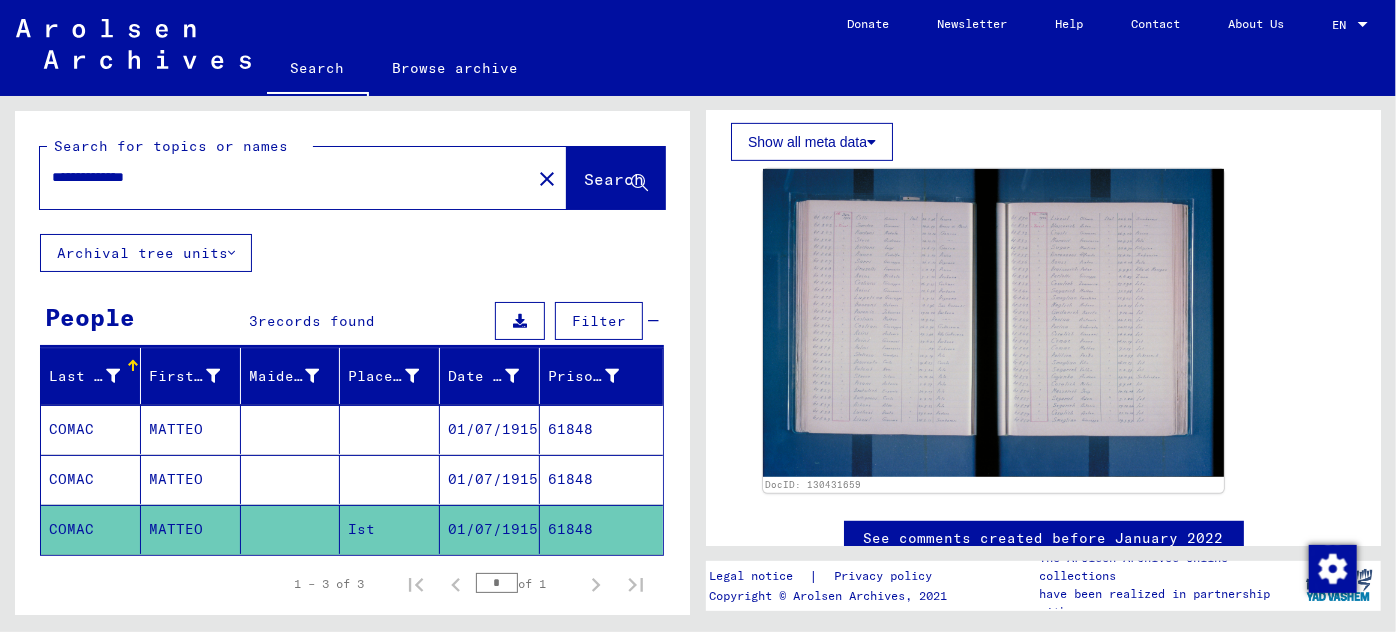 type on "**********" 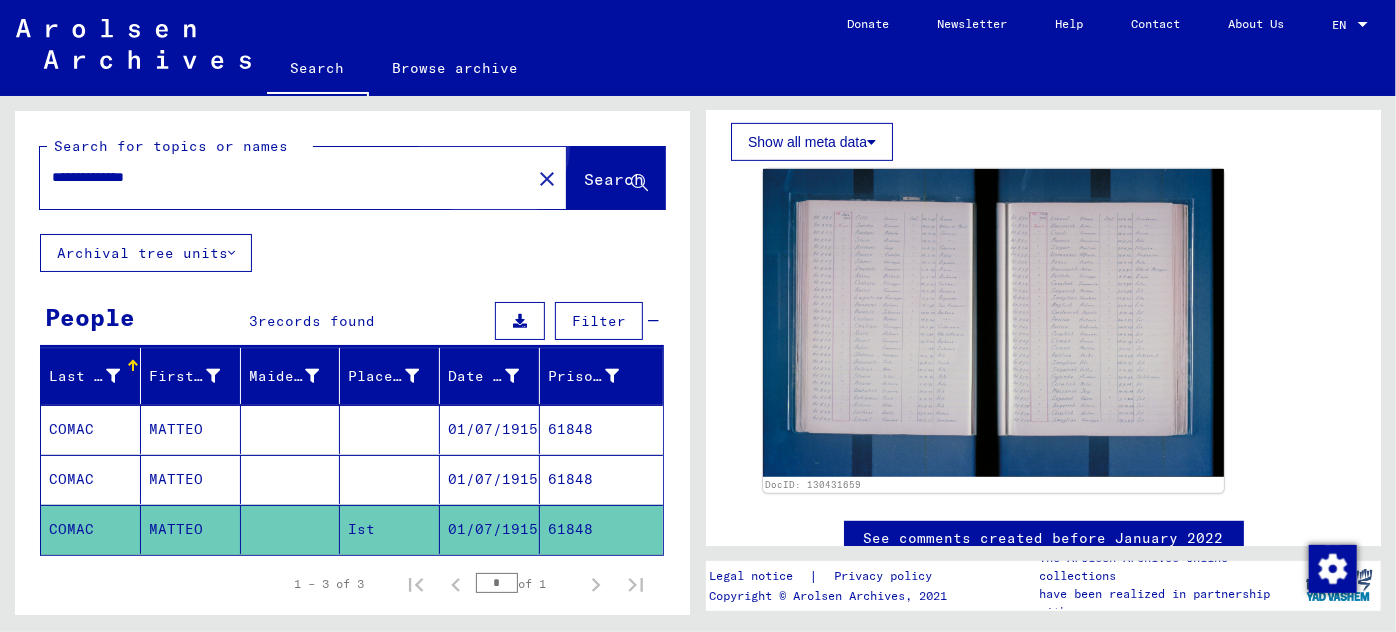 click on "Search" 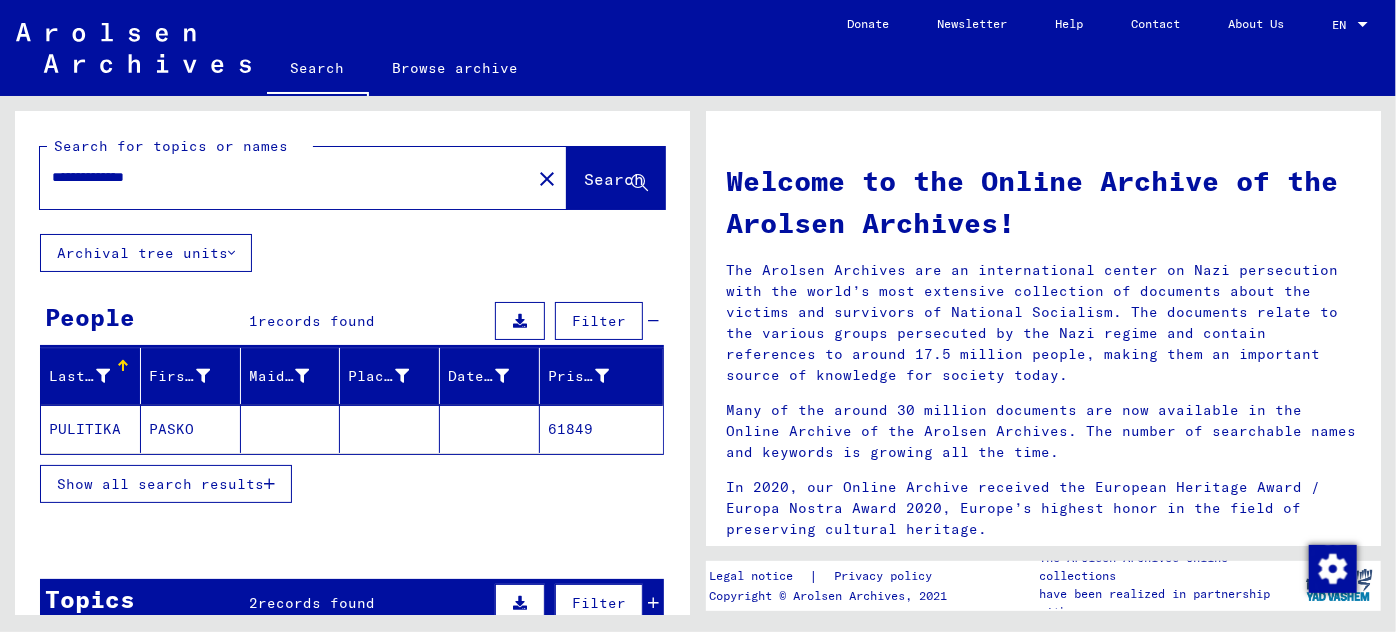 click on "PASKO" 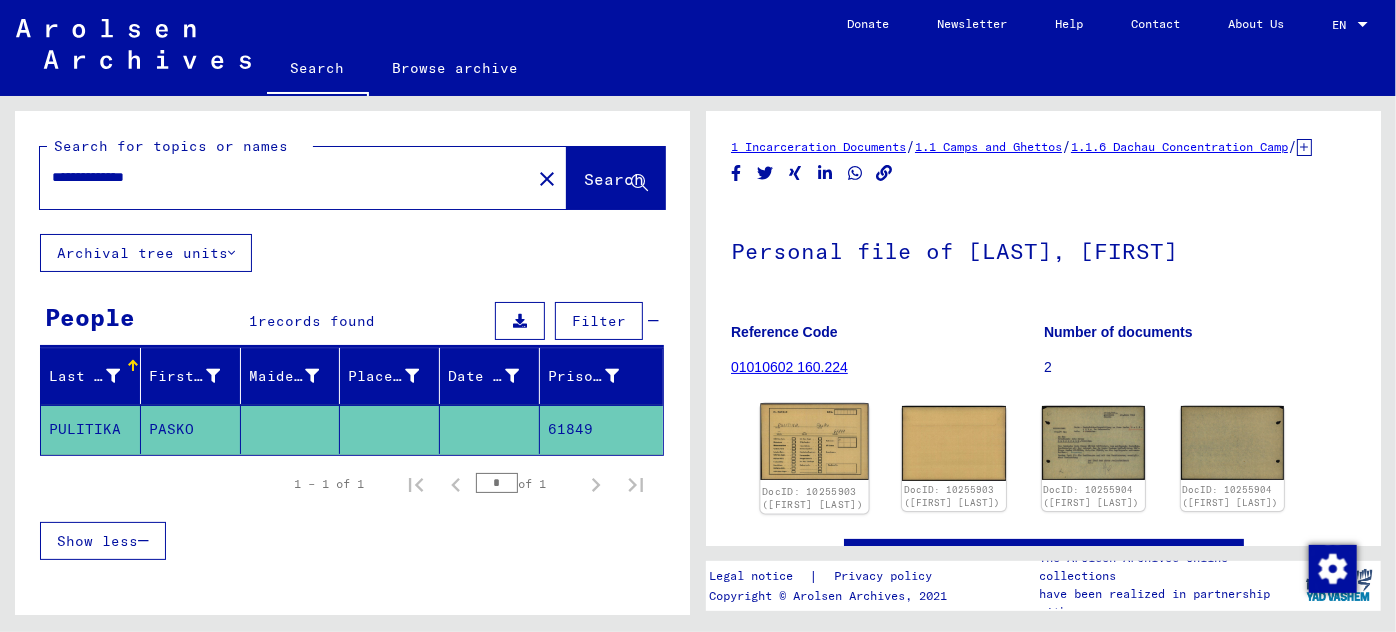 click 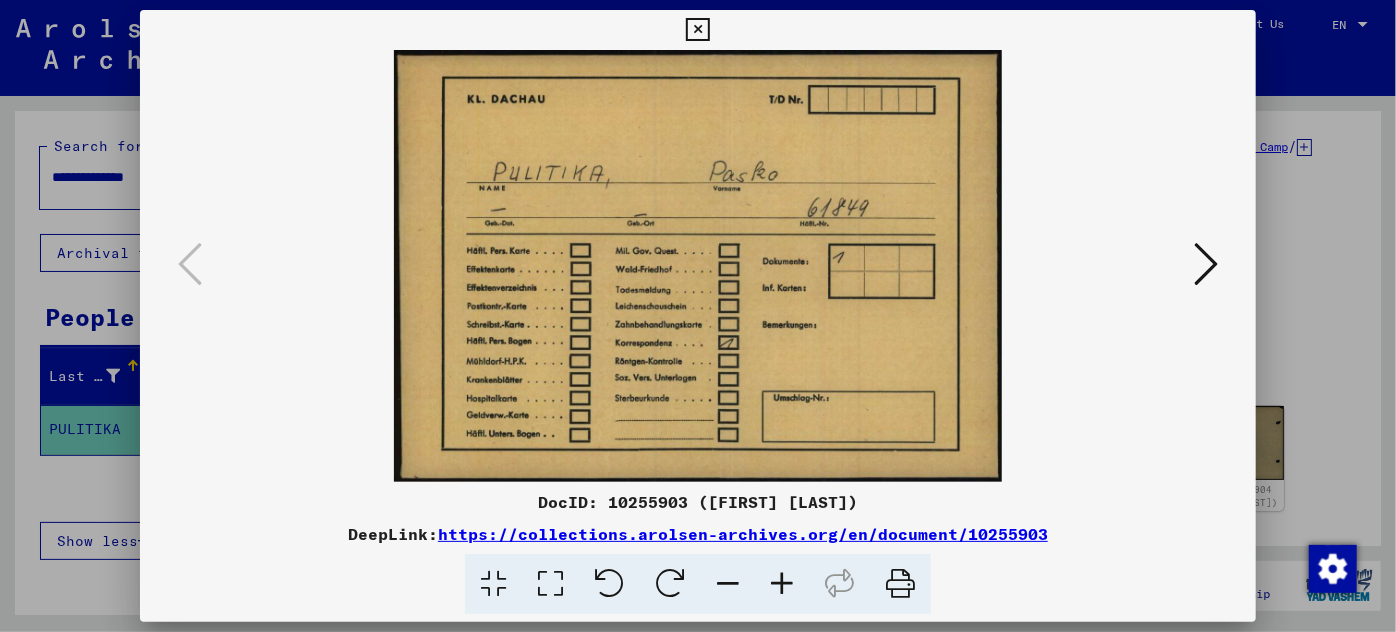 click at bounding box center [1206, 264] 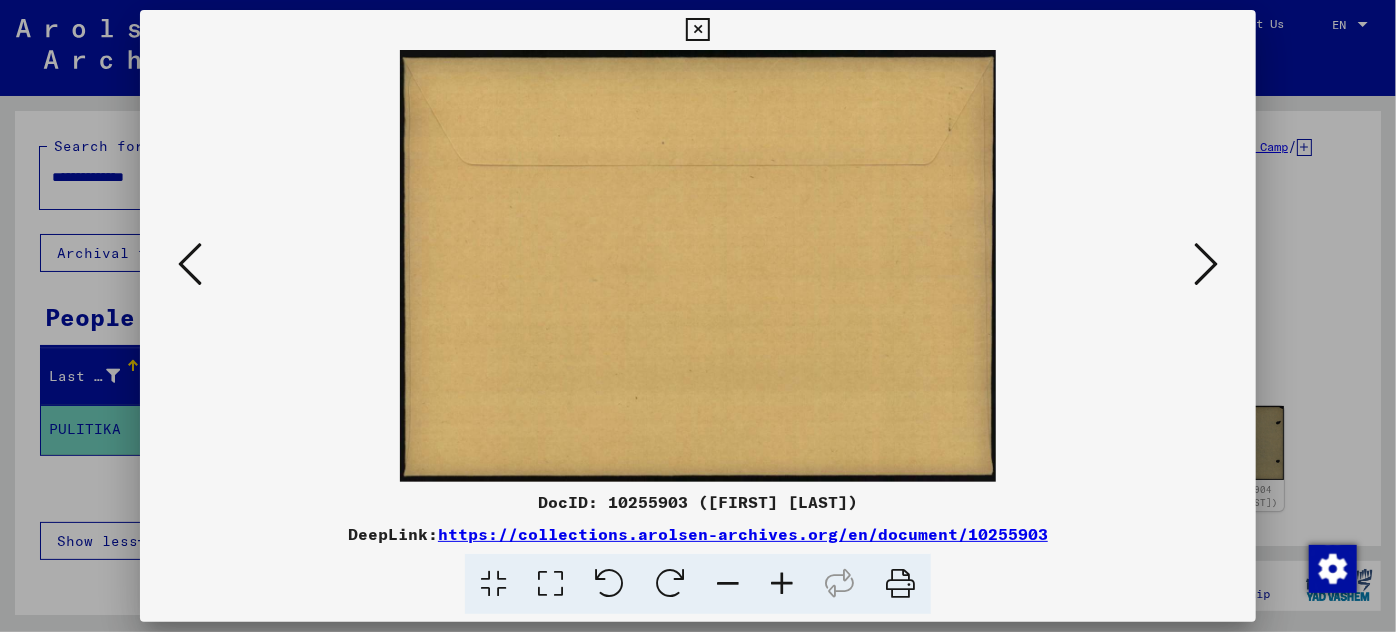 click at bounding box center [1206, 264] 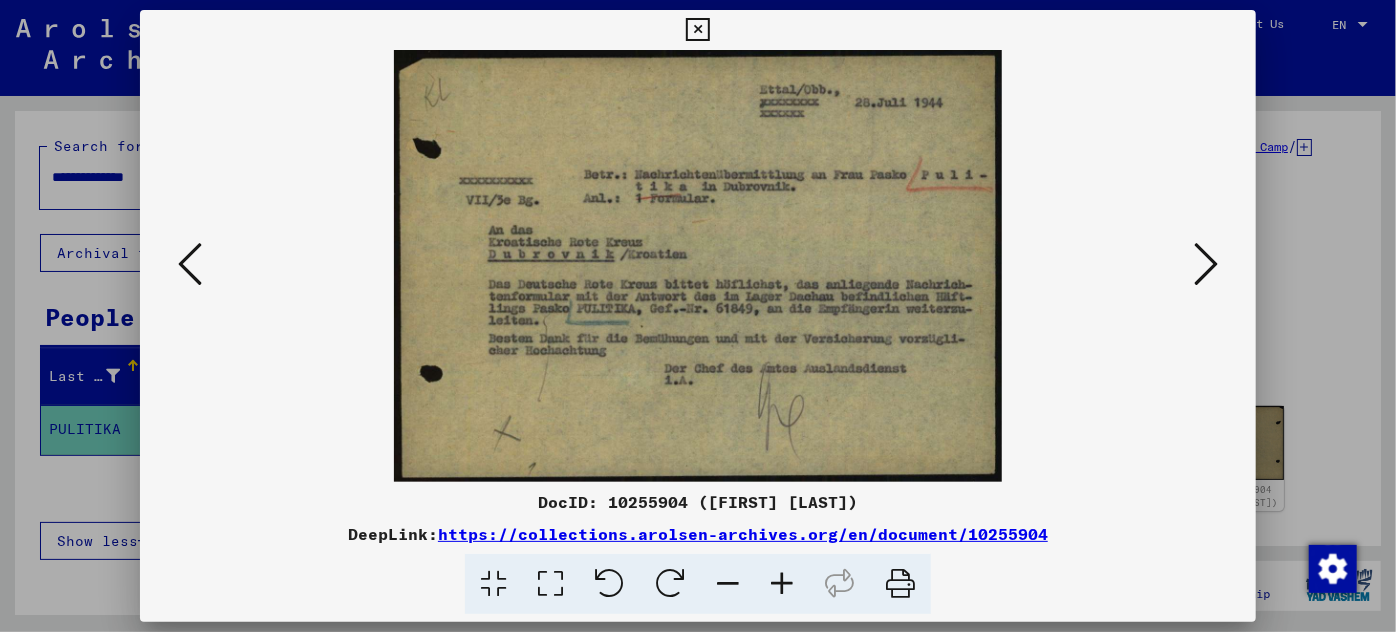 click at bounding box center [782, 584] 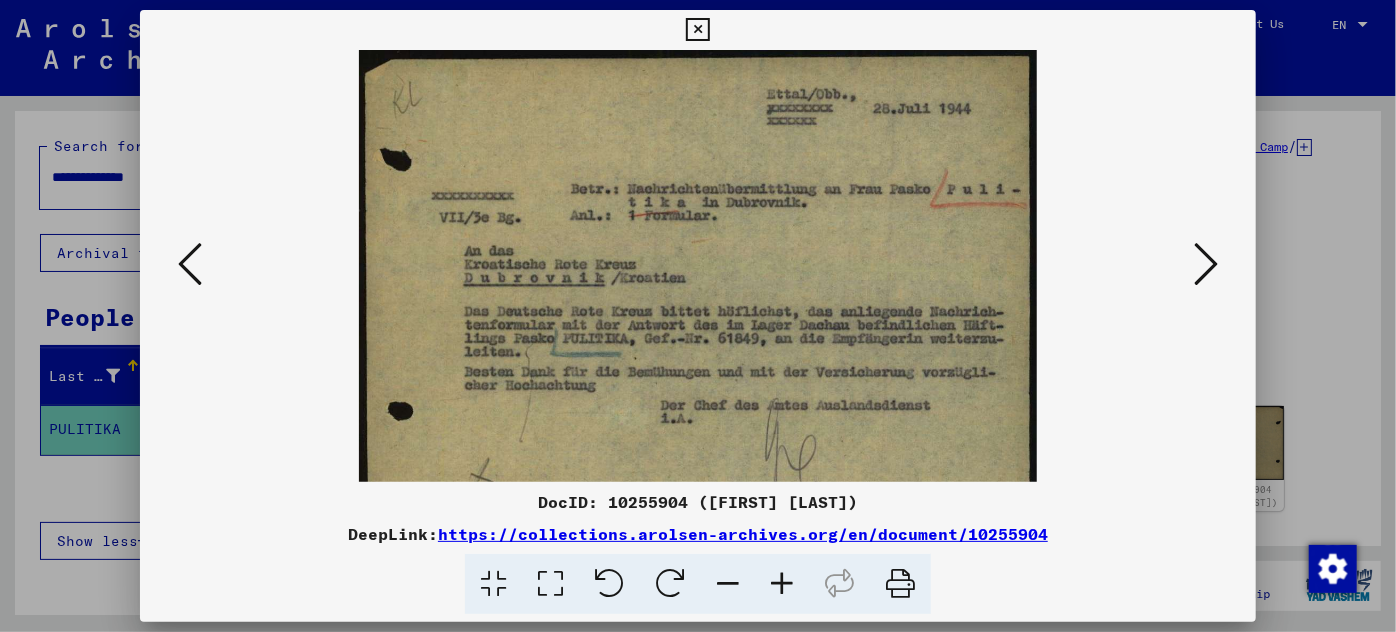 click at bounding box center (782, 584) 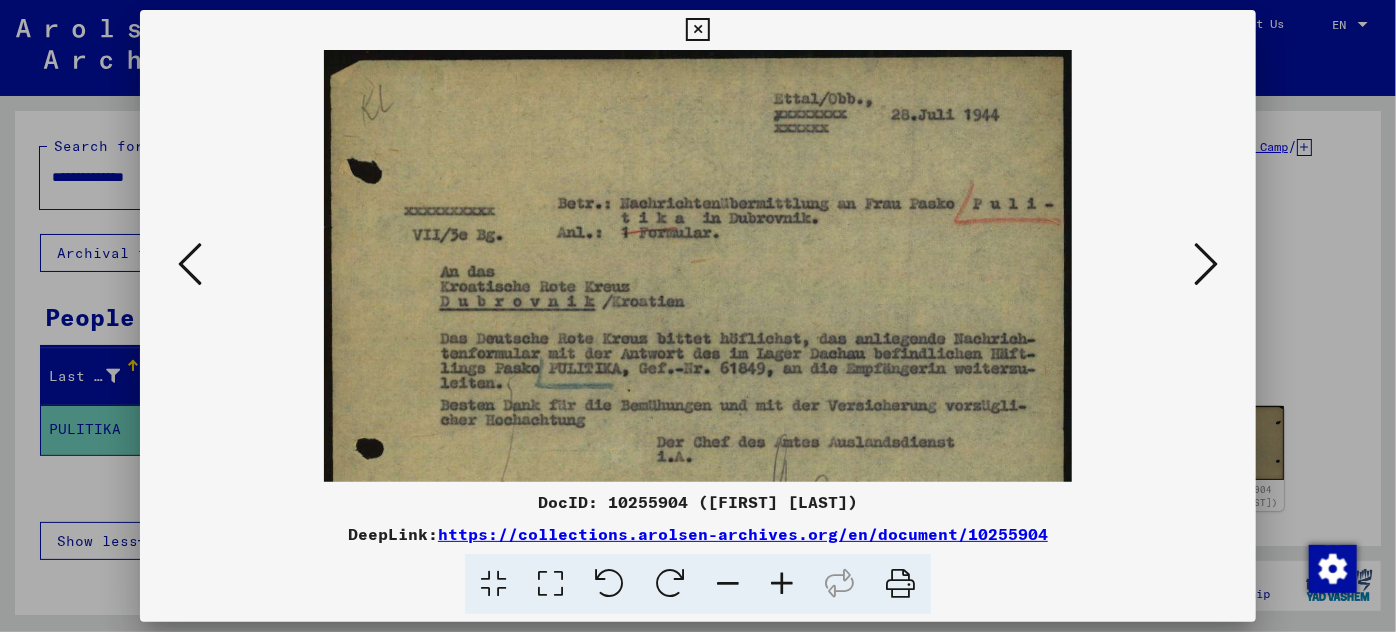 click at bounding box center [782, 584] 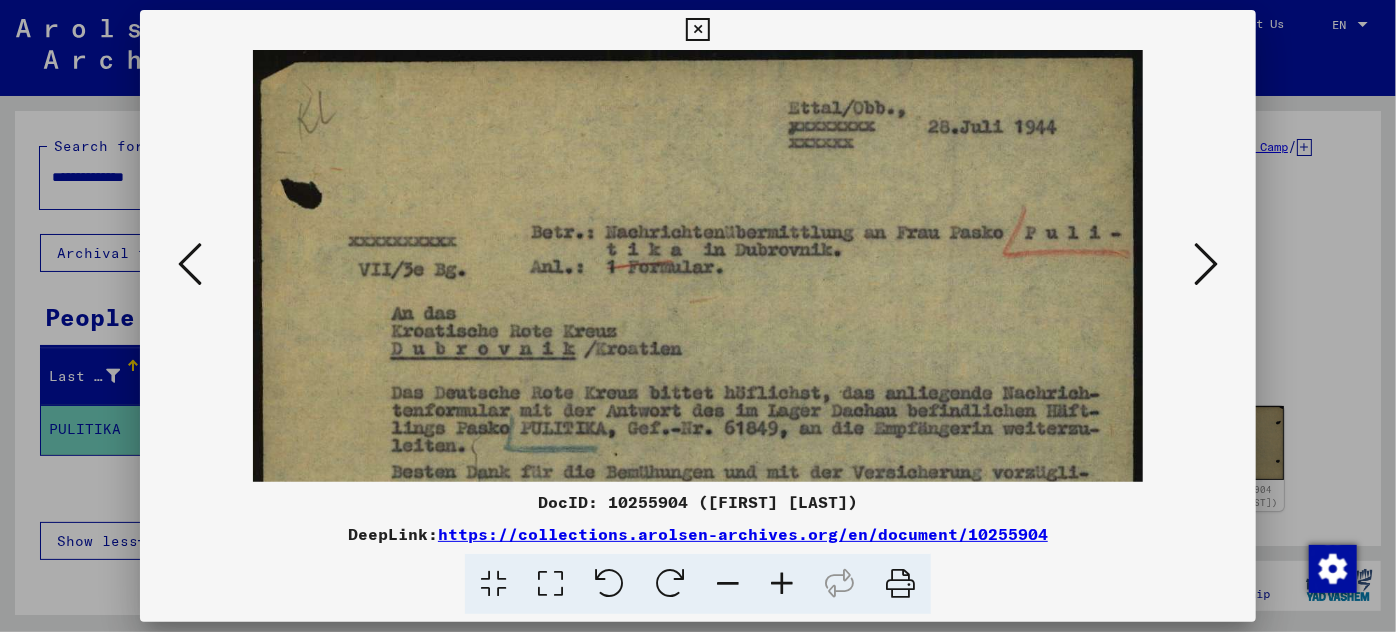 click at bounding box center [782, 584] 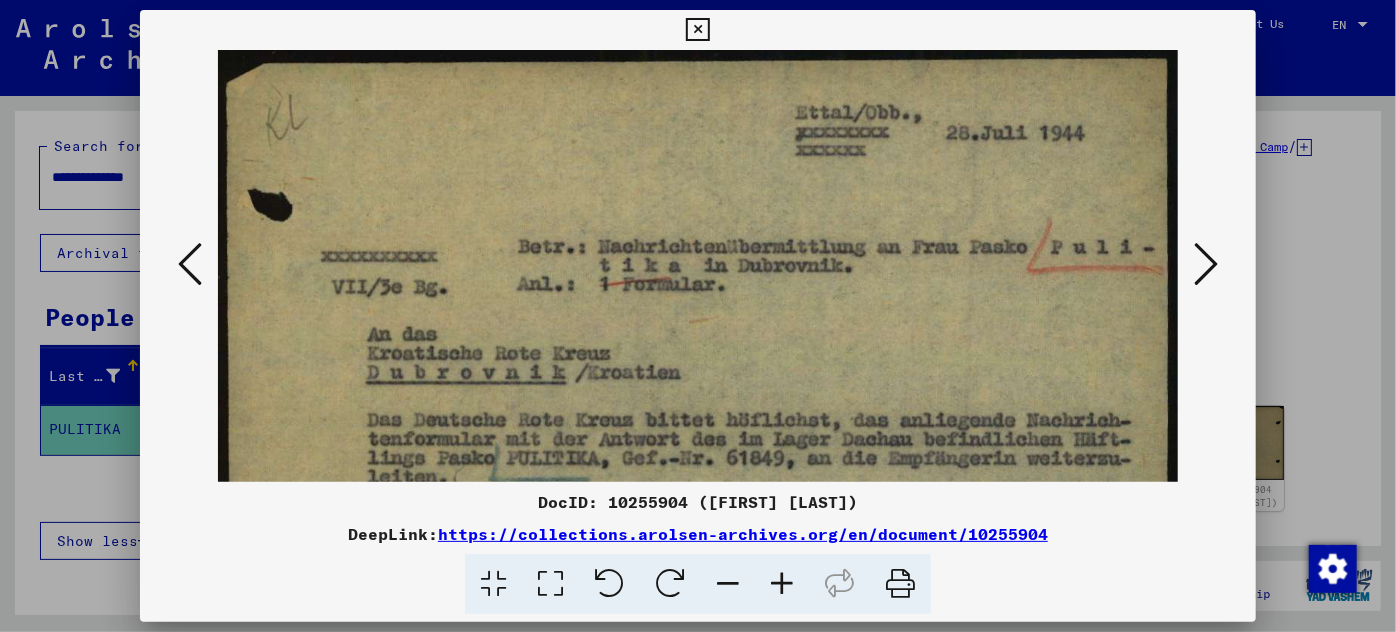 drag, startPoint x: 775, startPoint y: 580, endPoint x: 772, endPoint y: 546, distance: 34.132095 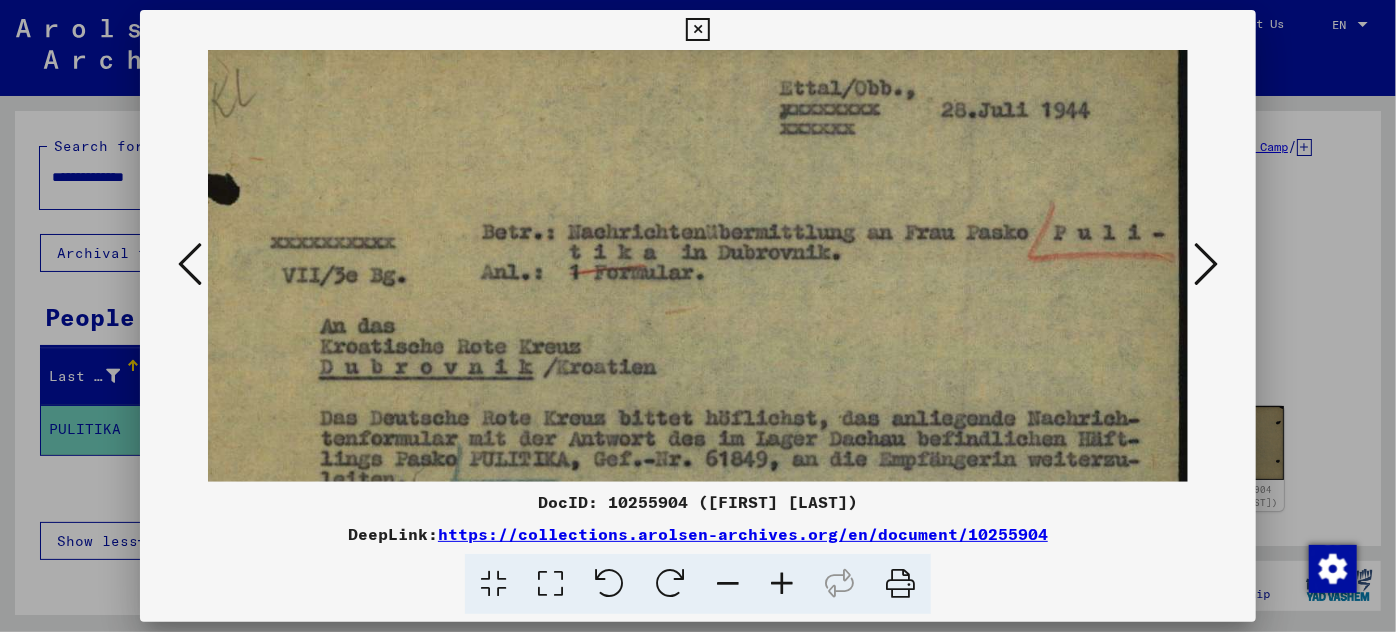 scroll, scrollTop: 40, scrollLeft: 48, axis: both 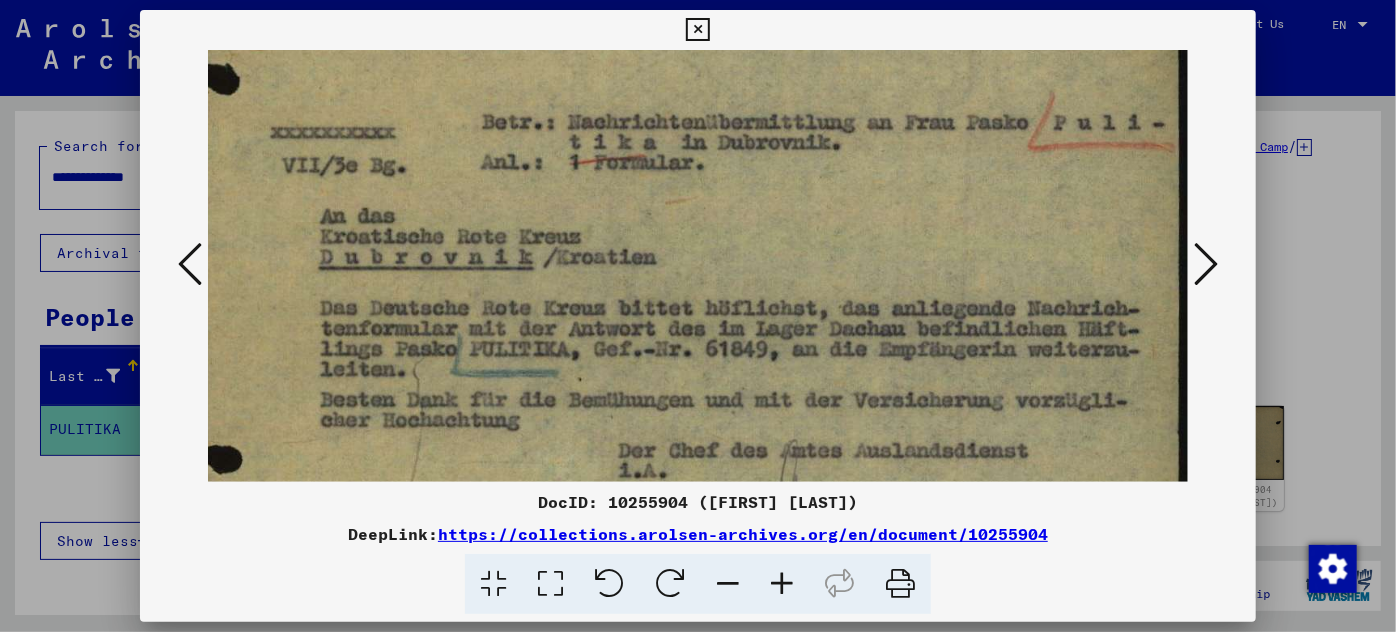 drag, startPoint x: 796, startPoint y: 377, endPoint x: 652, endPoint y: 232, distance: 204.35509 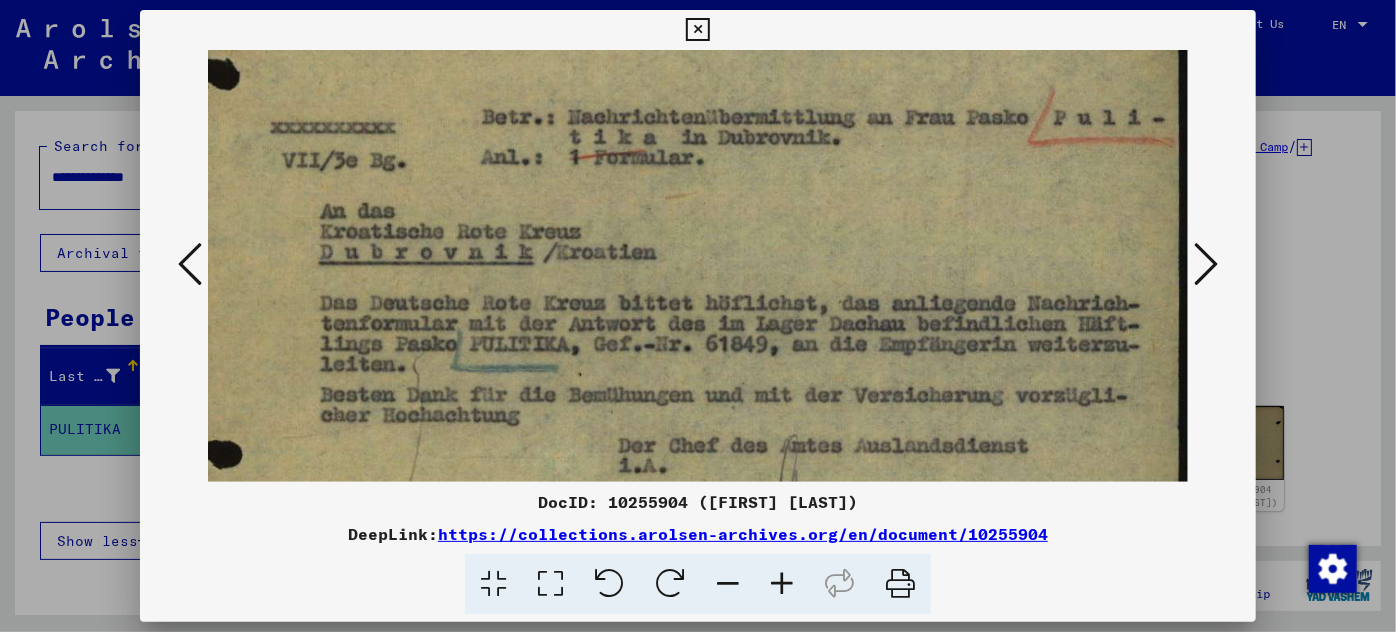 click at bounding box center [675, 272] 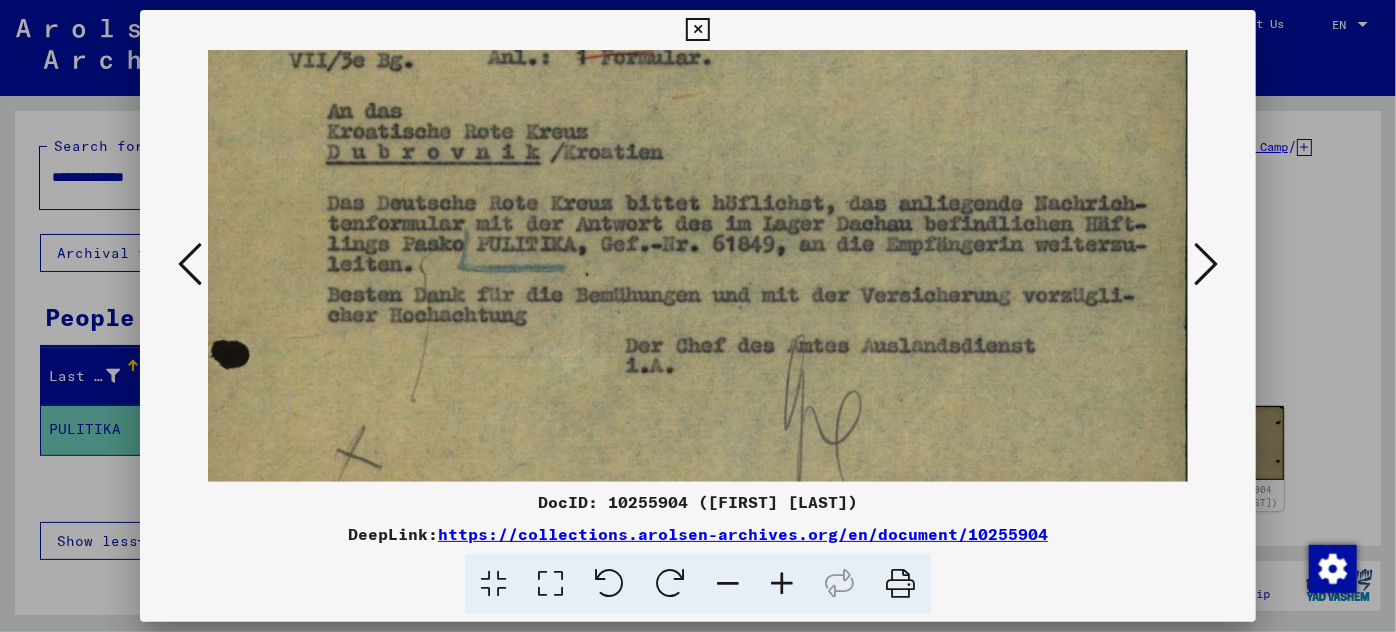 drag, startPoint x: 644, startPoint y: 326, endPoint x: 652, endPoint y: 219, distance: 107.298645 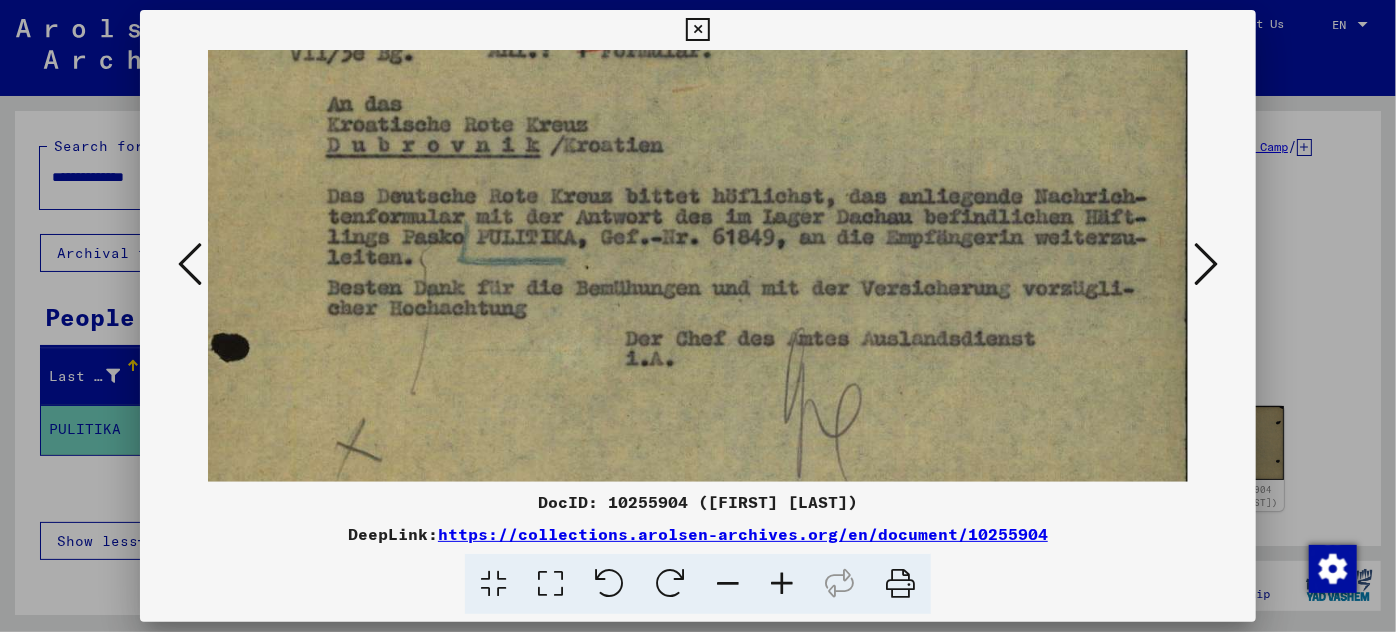 click at bounding box center (698, 316) 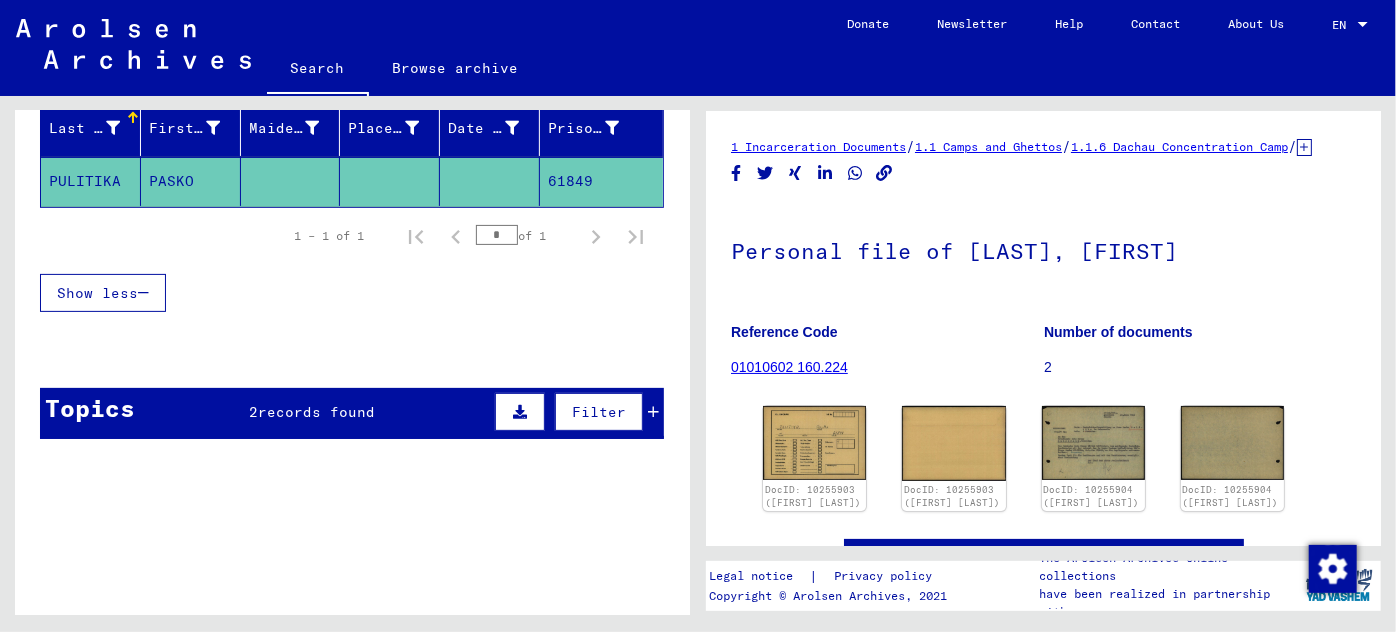 scroll, scrollTop: 330, scrollLeft: 0, axis: vertical 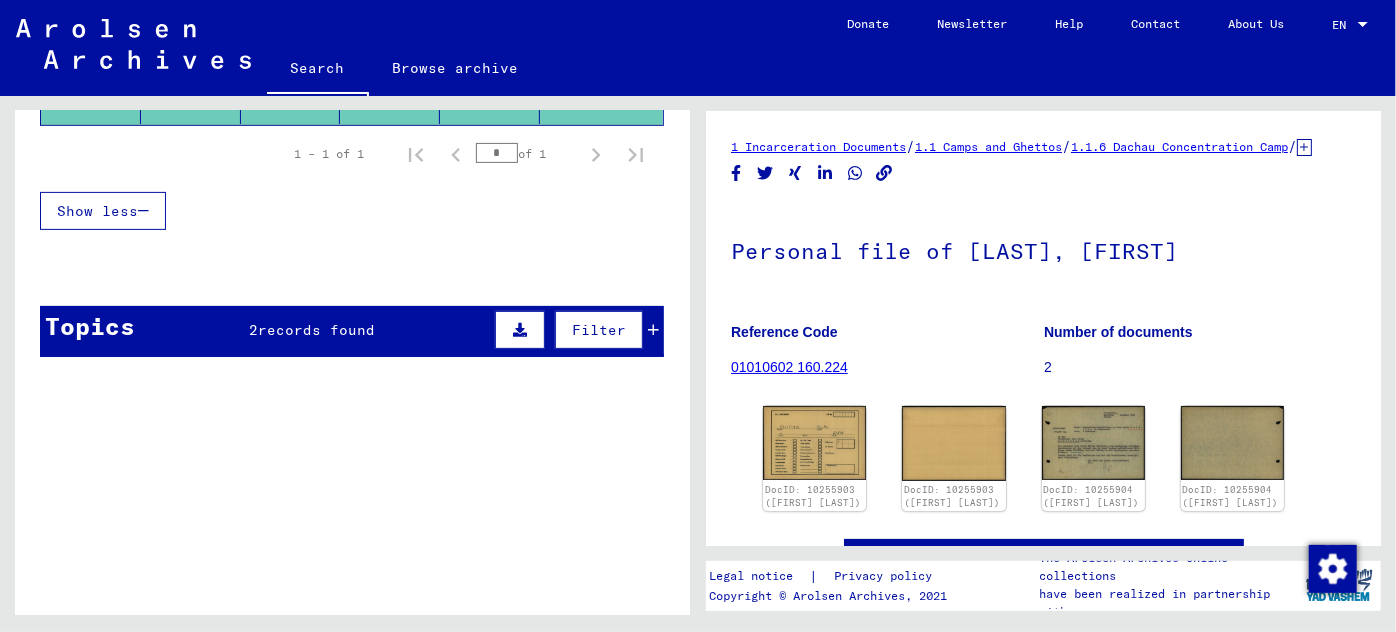 click at bounding box center (653, 330) 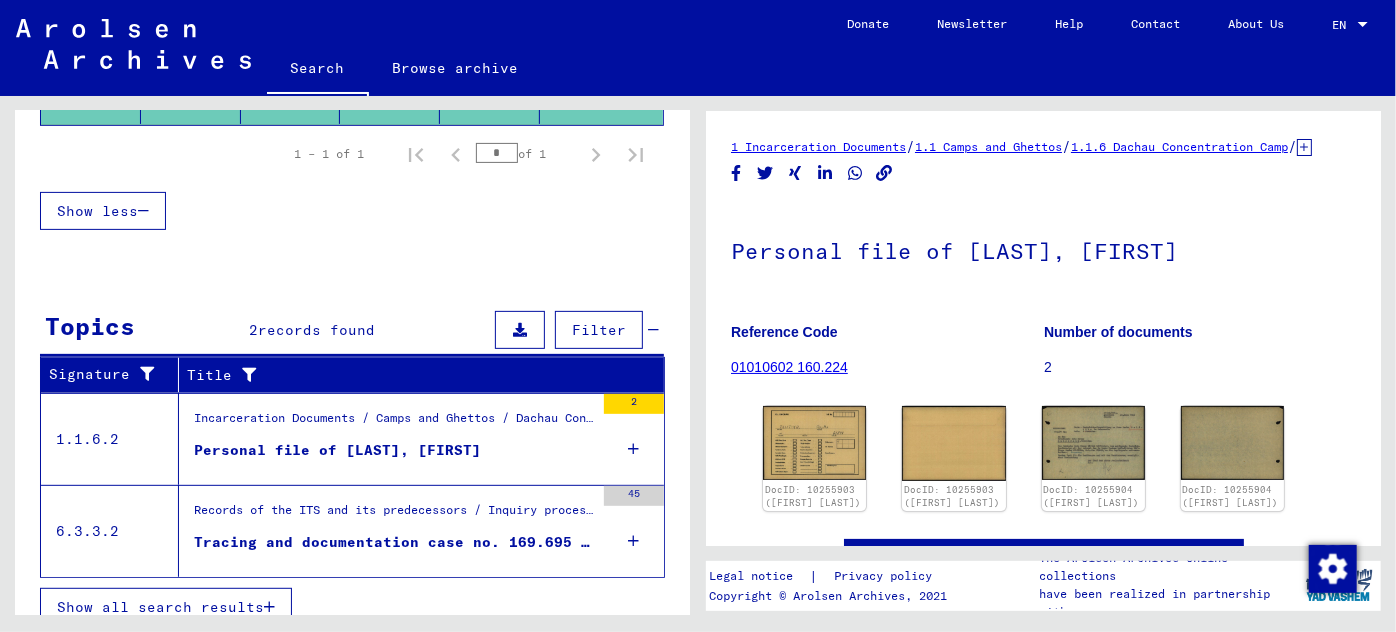 click on "Personal file of [LAST], [FIRST]" at bounding box center [337, 450] 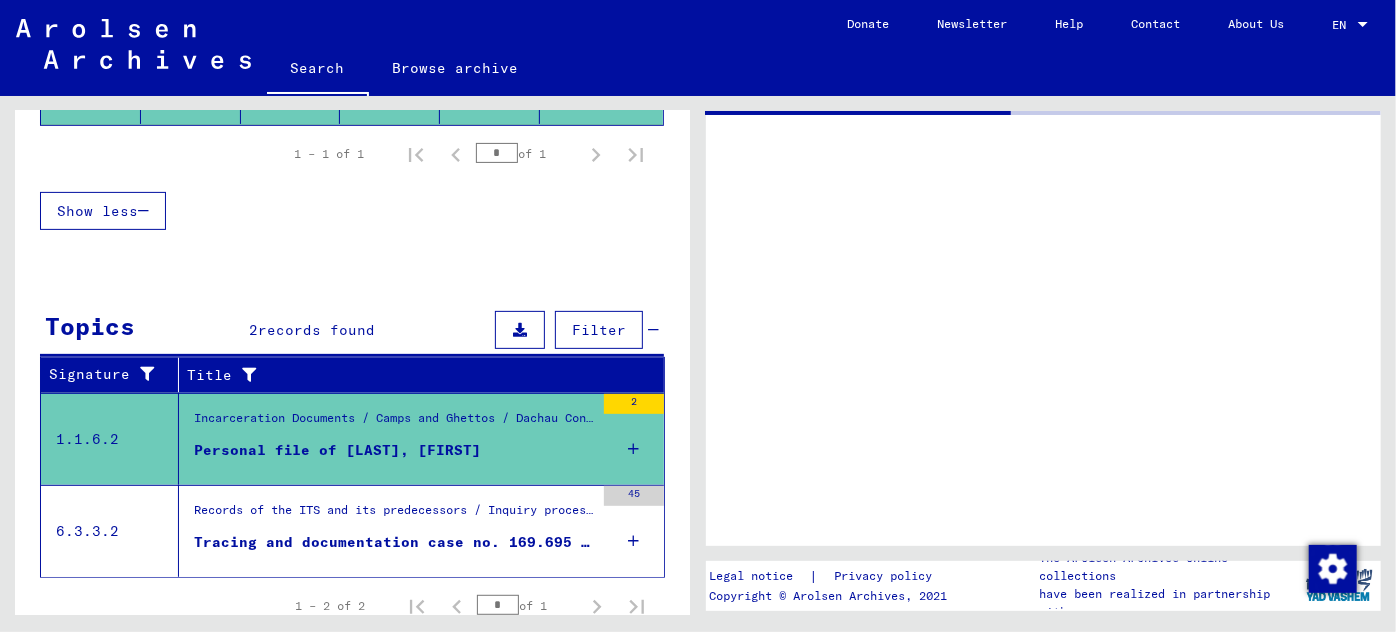 scroll, scrollTop: 181, scrollLeft: 0, axis: vertical 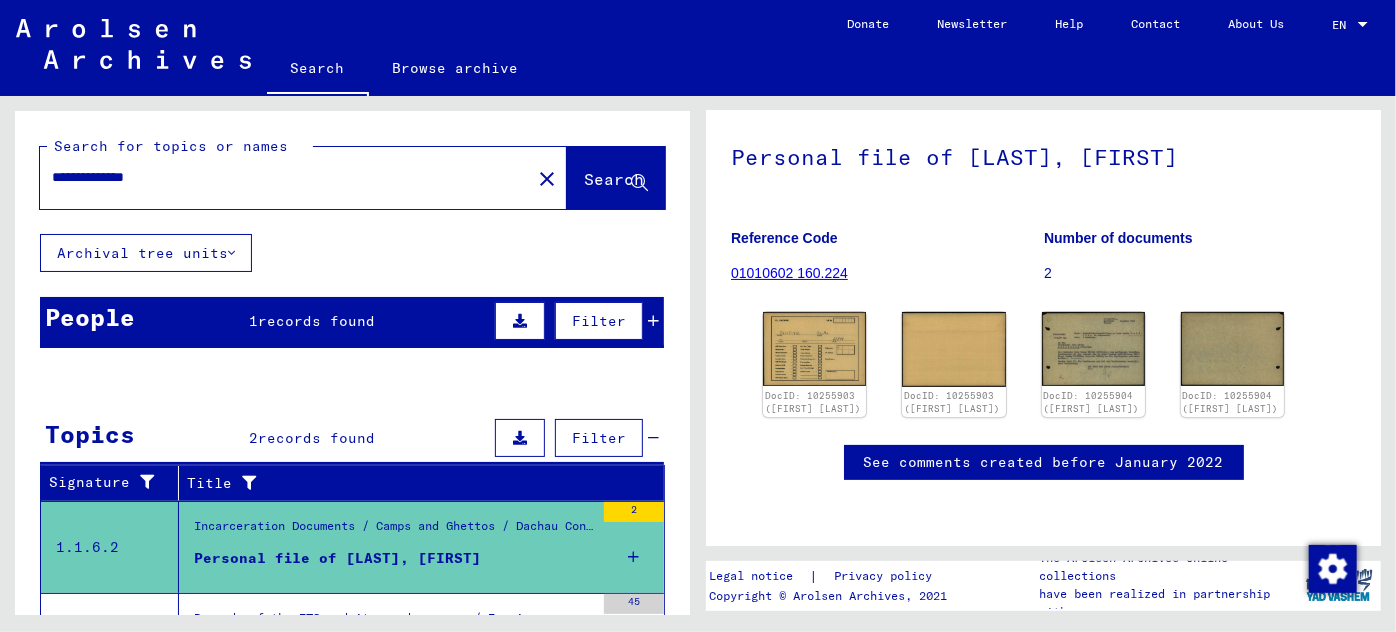 drag, startPoint x: 201, startPoint y: 181, endPoint x: 16, endPoint y: 171, distance: 185.27008 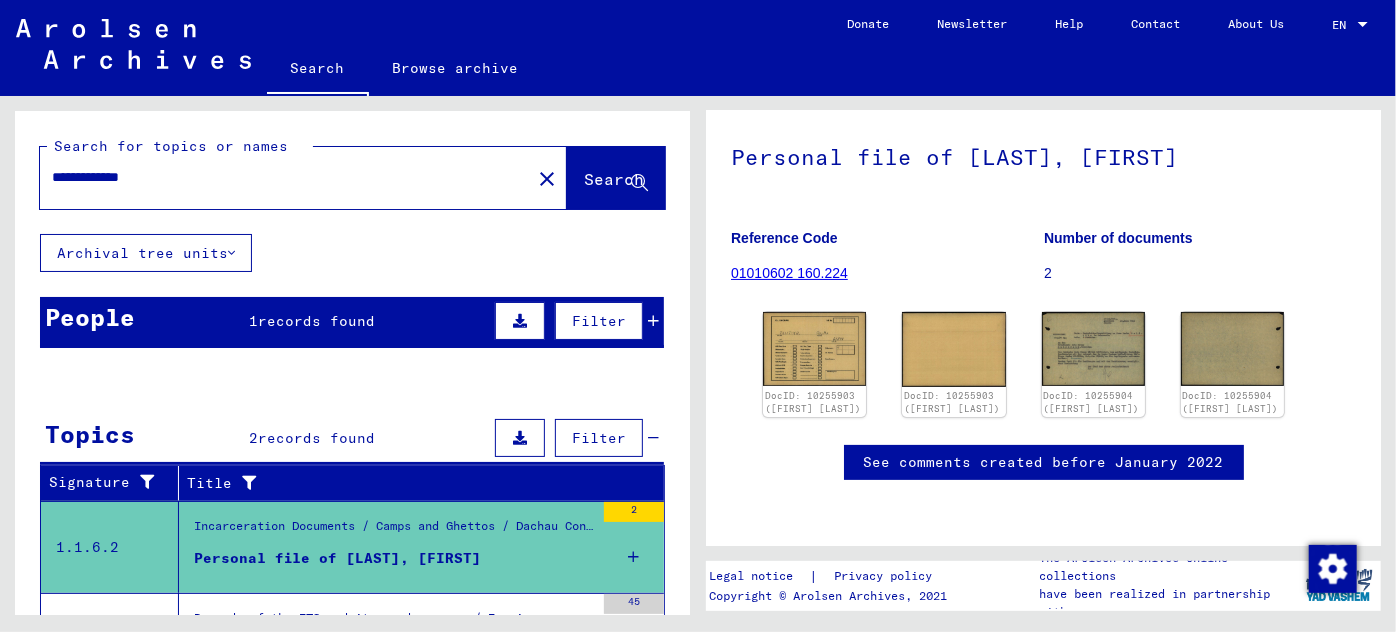 type on "**********" 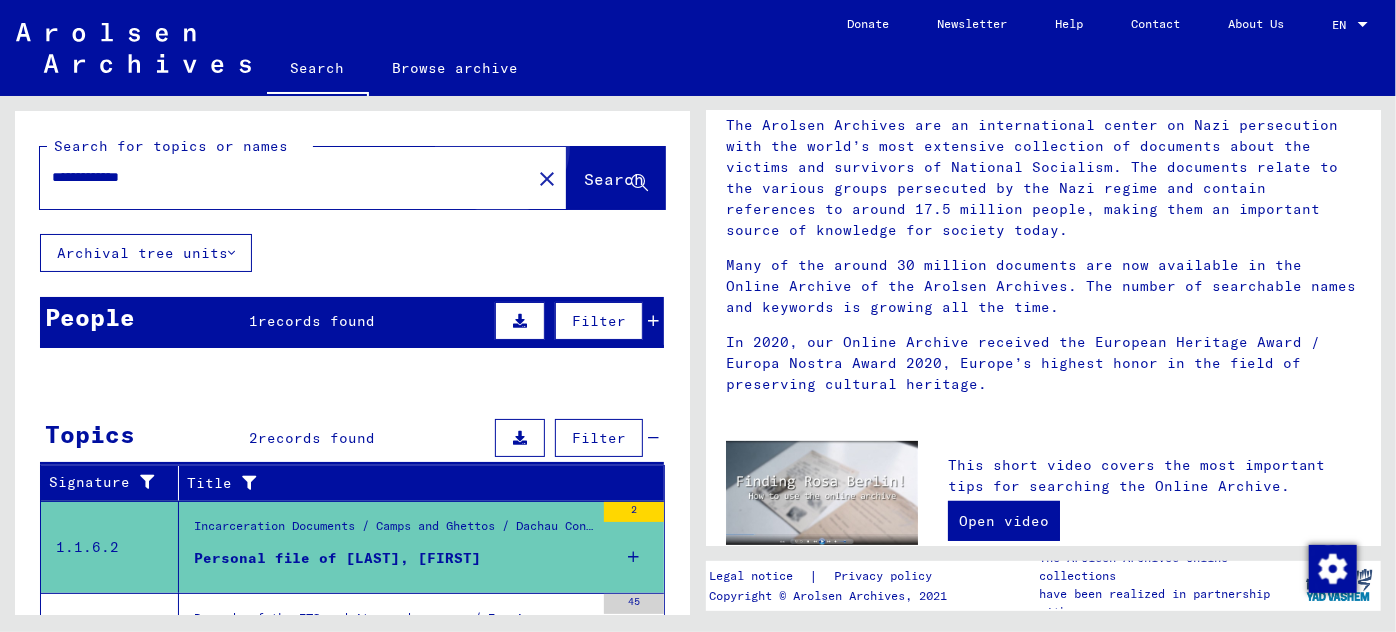 scroll, scrollTop: 0, scrollLeft: 0, axis: both 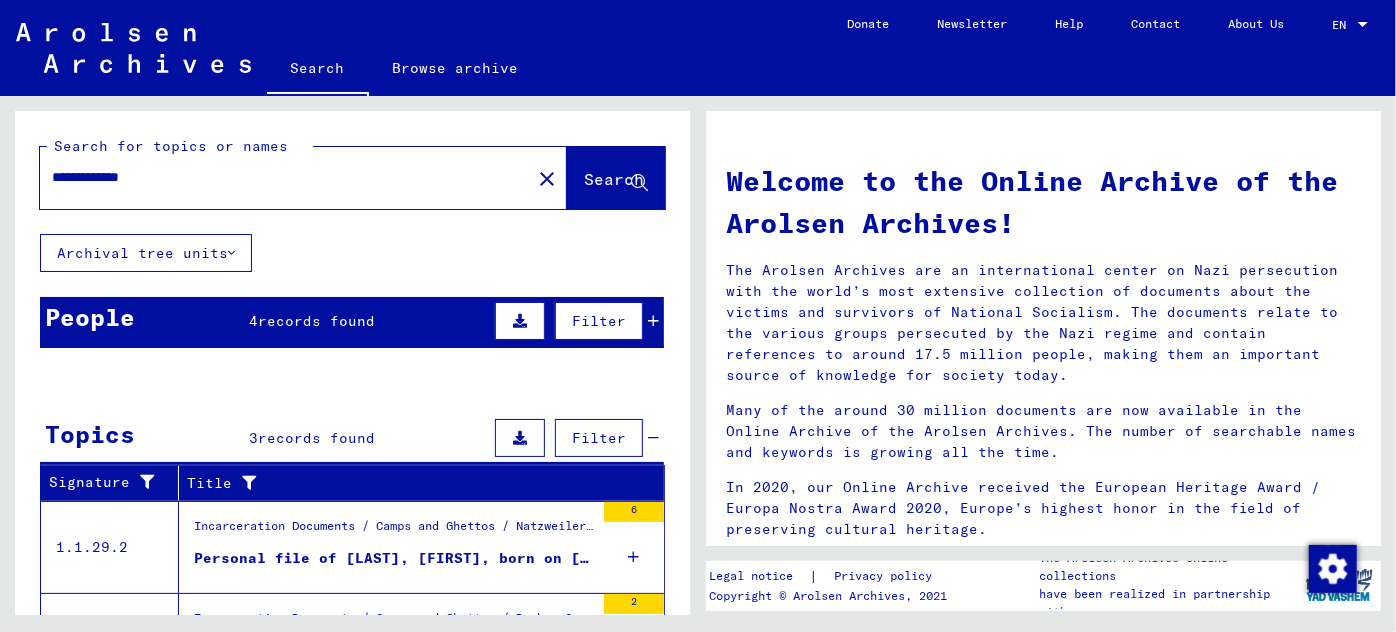 click at bounding box center [653, 321] 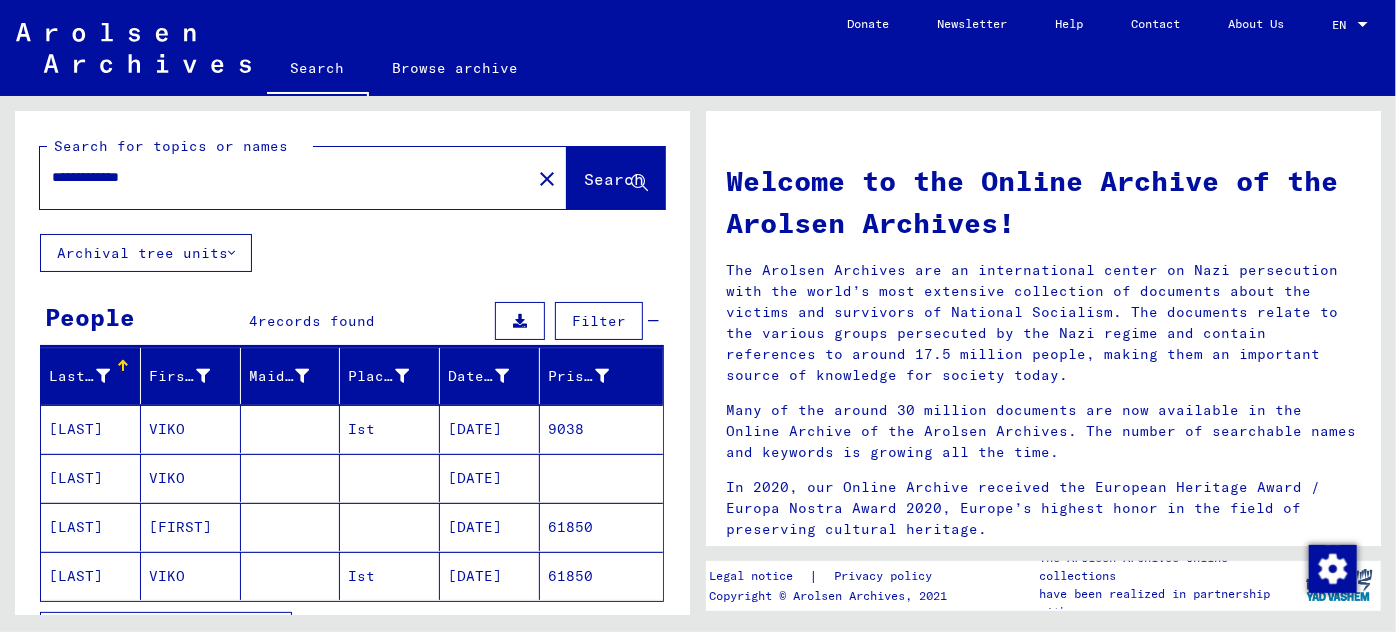 click on "VIKO" at bounding box center (191, 478) 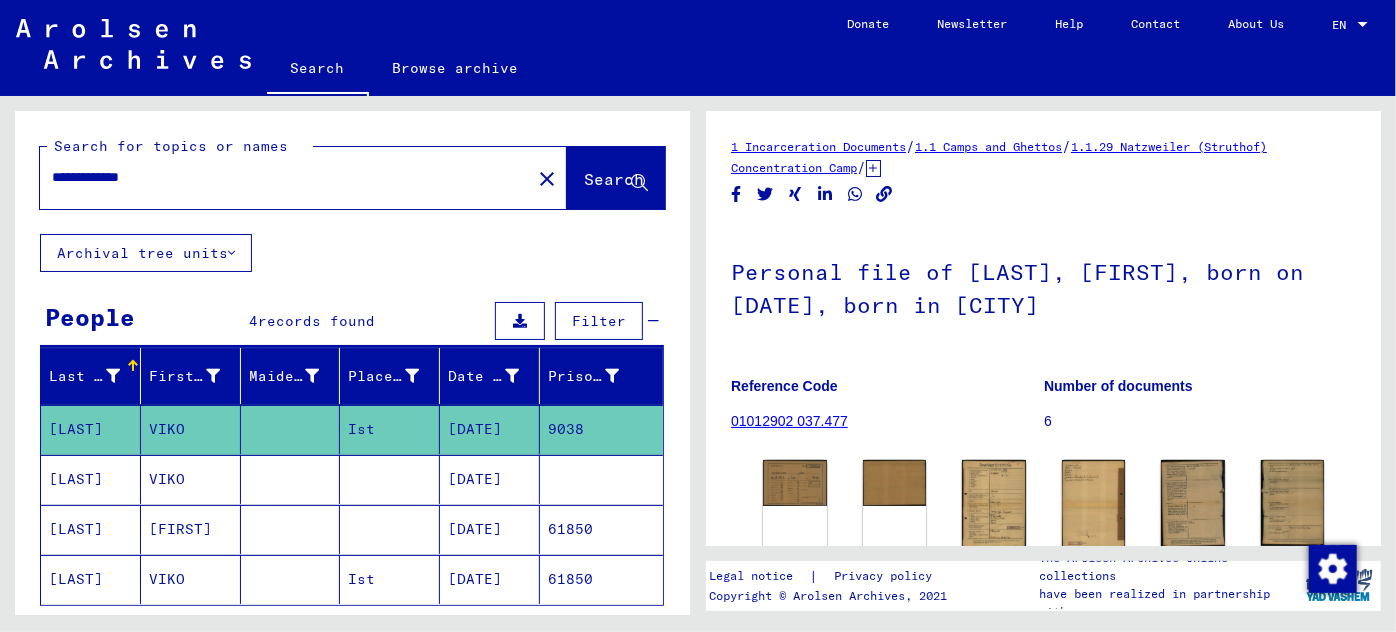 scroll, scrollTop: 90, scrollLeft: 0, axis: vertical 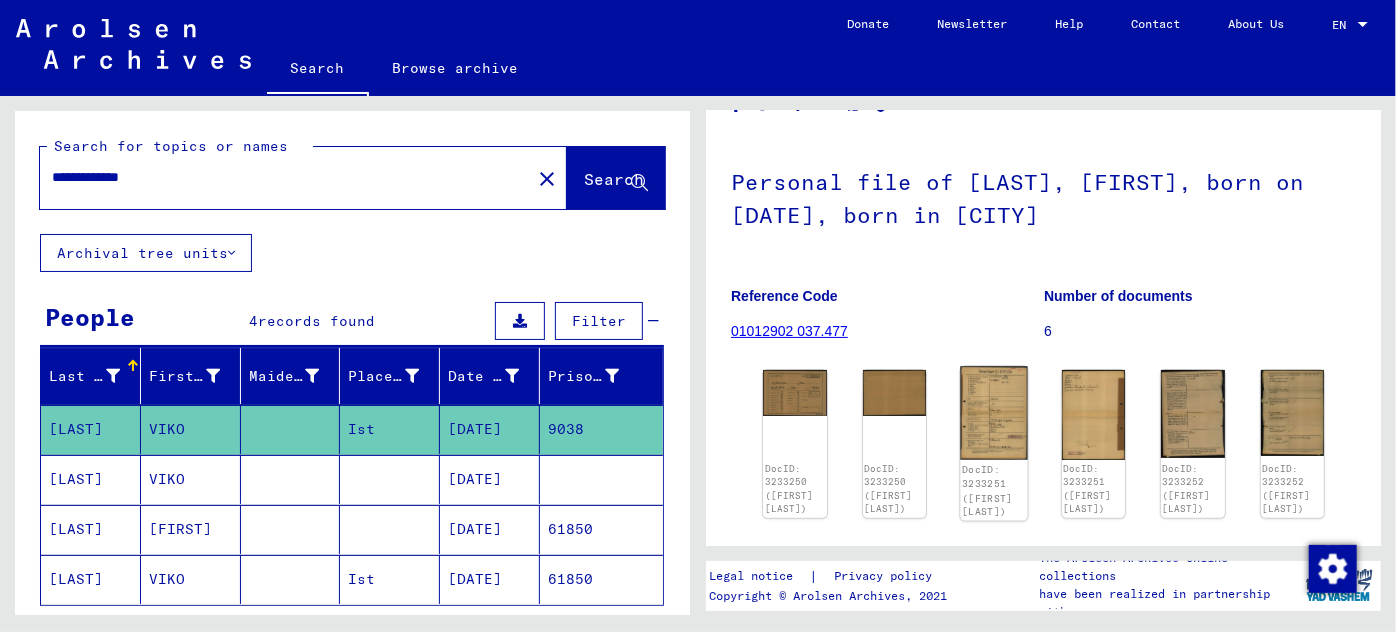 click 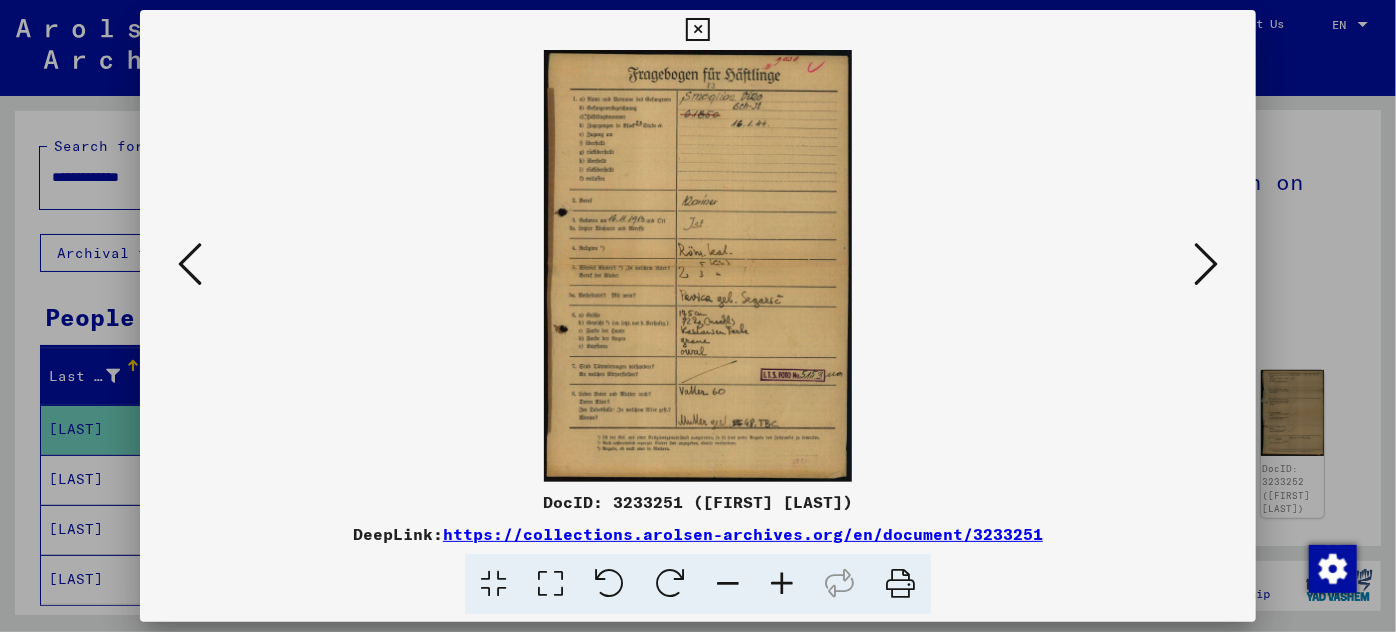 click at bounding box center [782, 584] 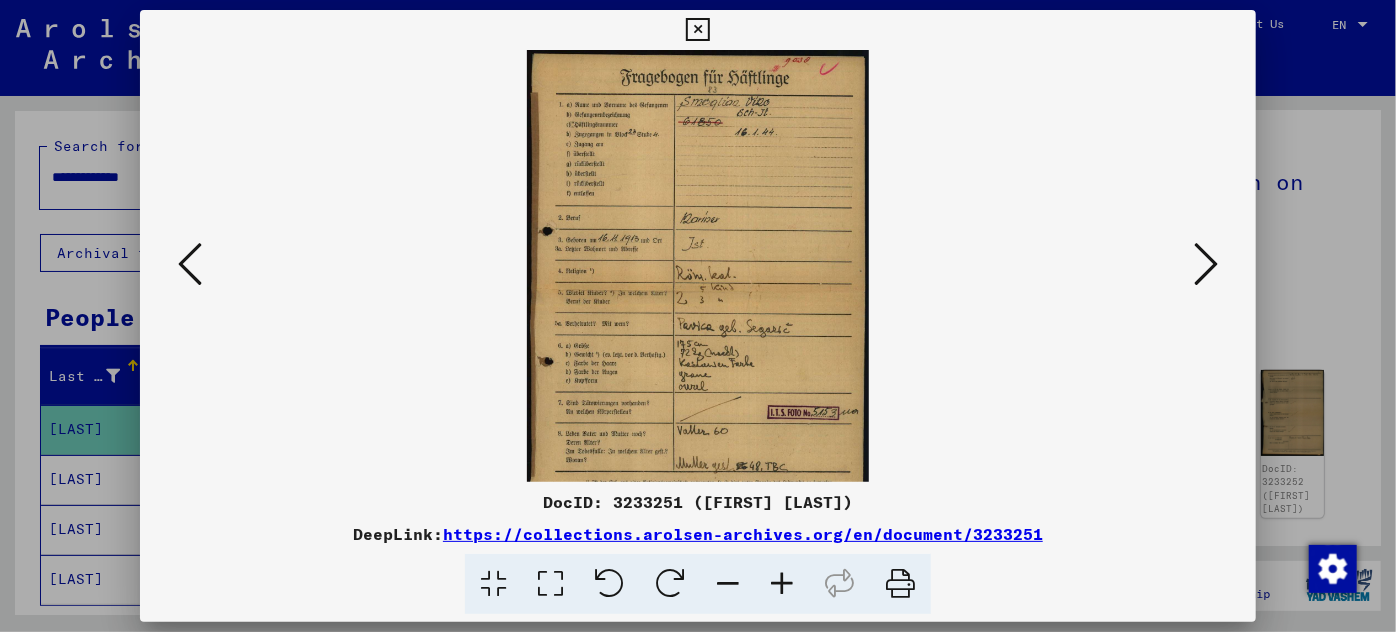 click at bounding box center [782, 584] 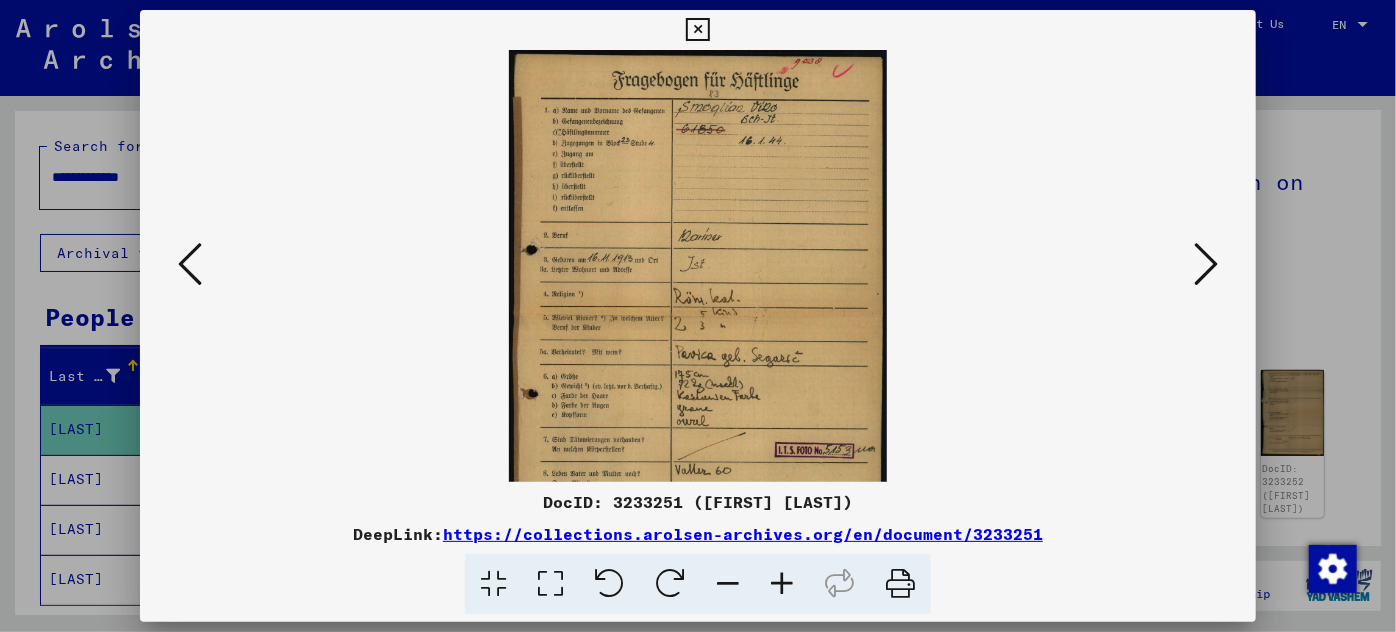 click at bounding box center (782, 584) 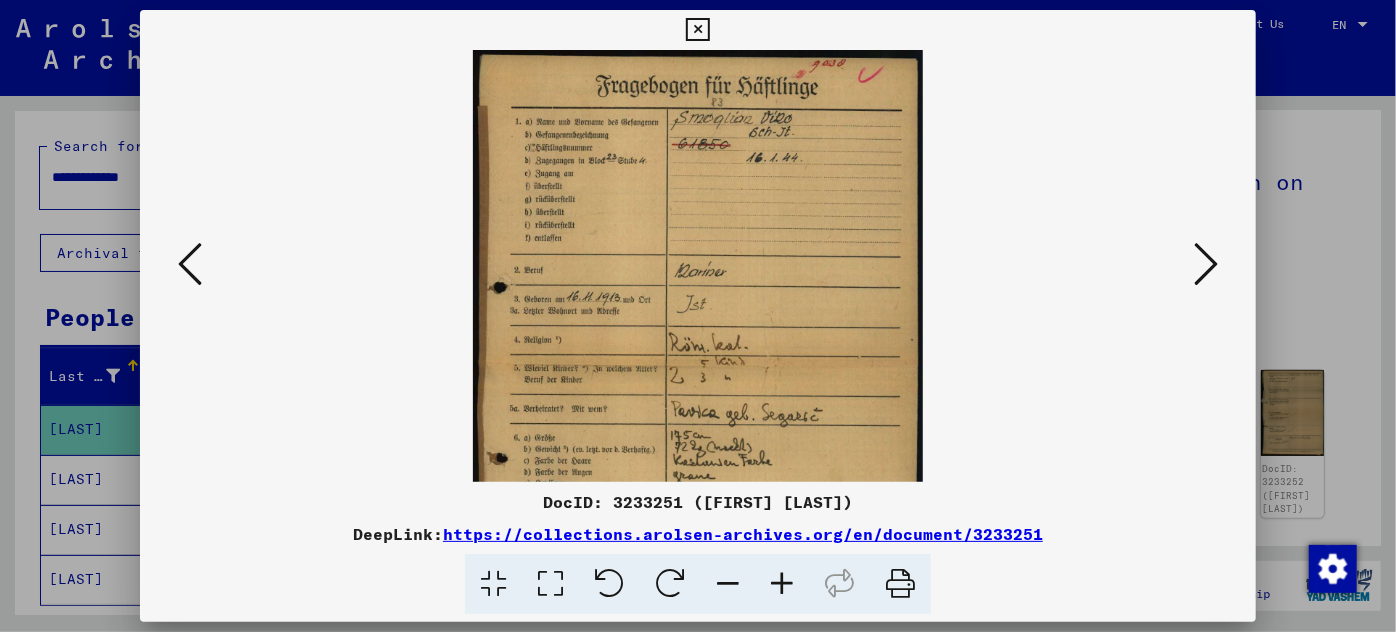click at bounding box center (782, 584) 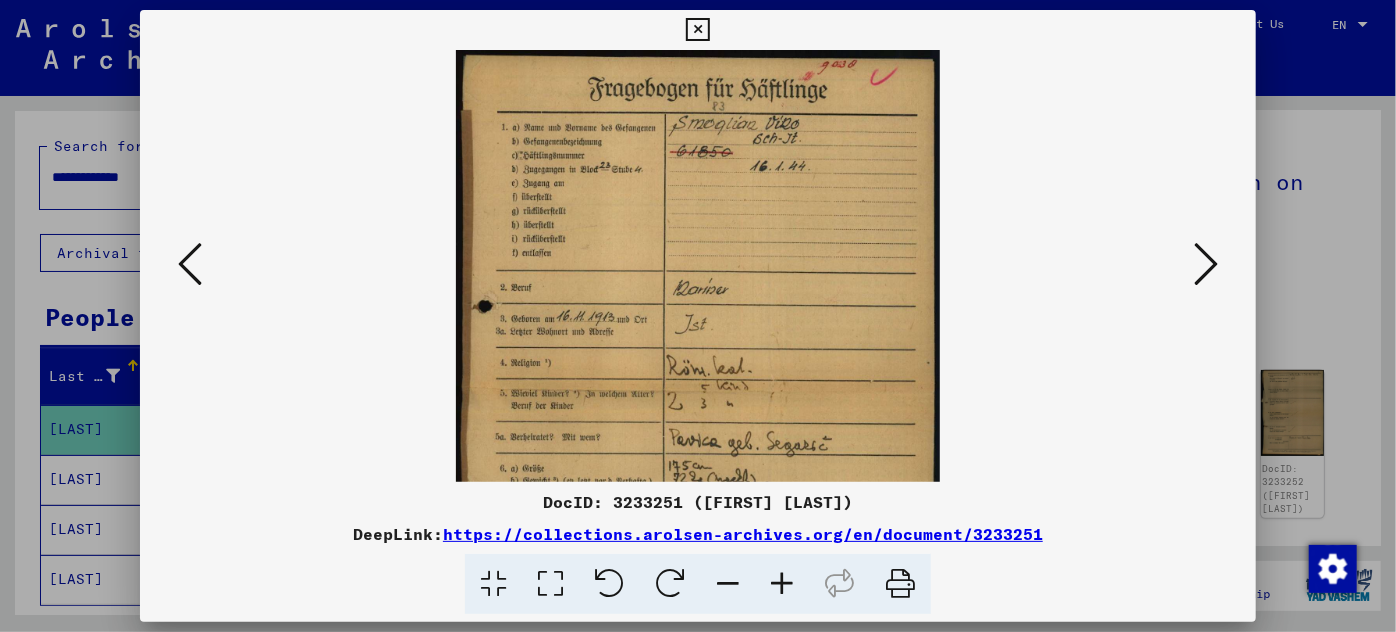 click at bounding box center (782, 584) 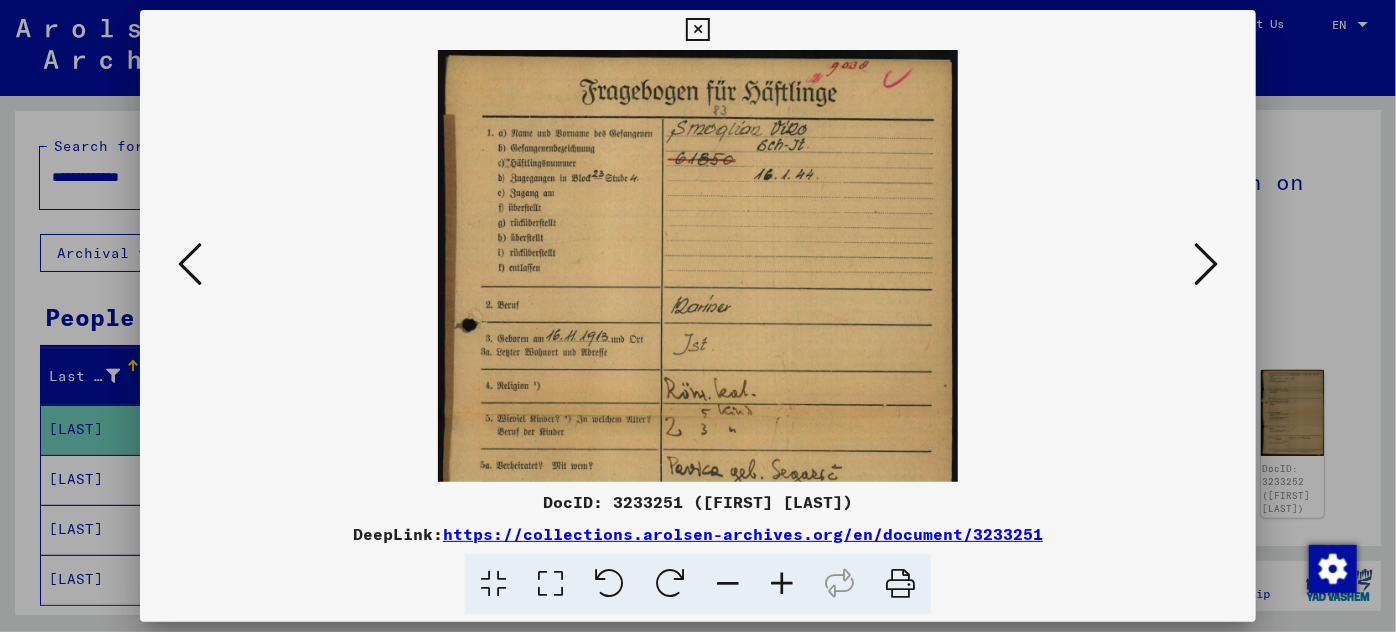 click at bounding box center (782, 584) 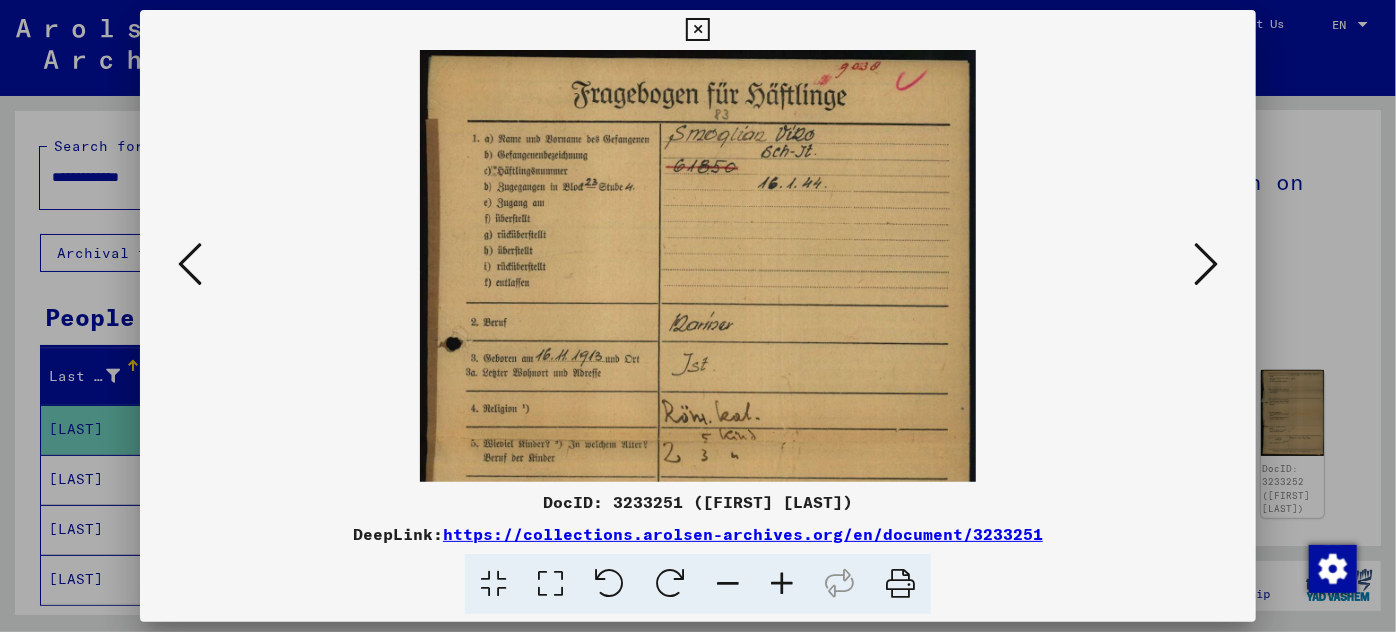 click at bounding box center (782, 584) 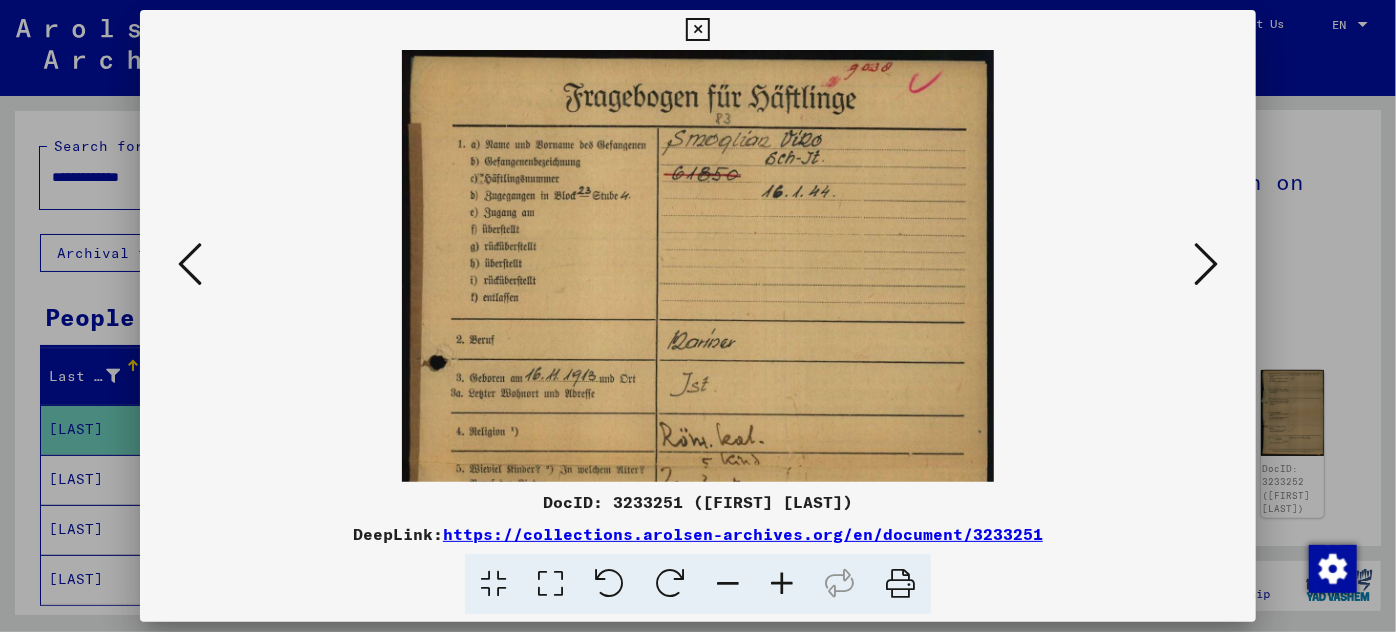 click at bounding box center [782, 584] 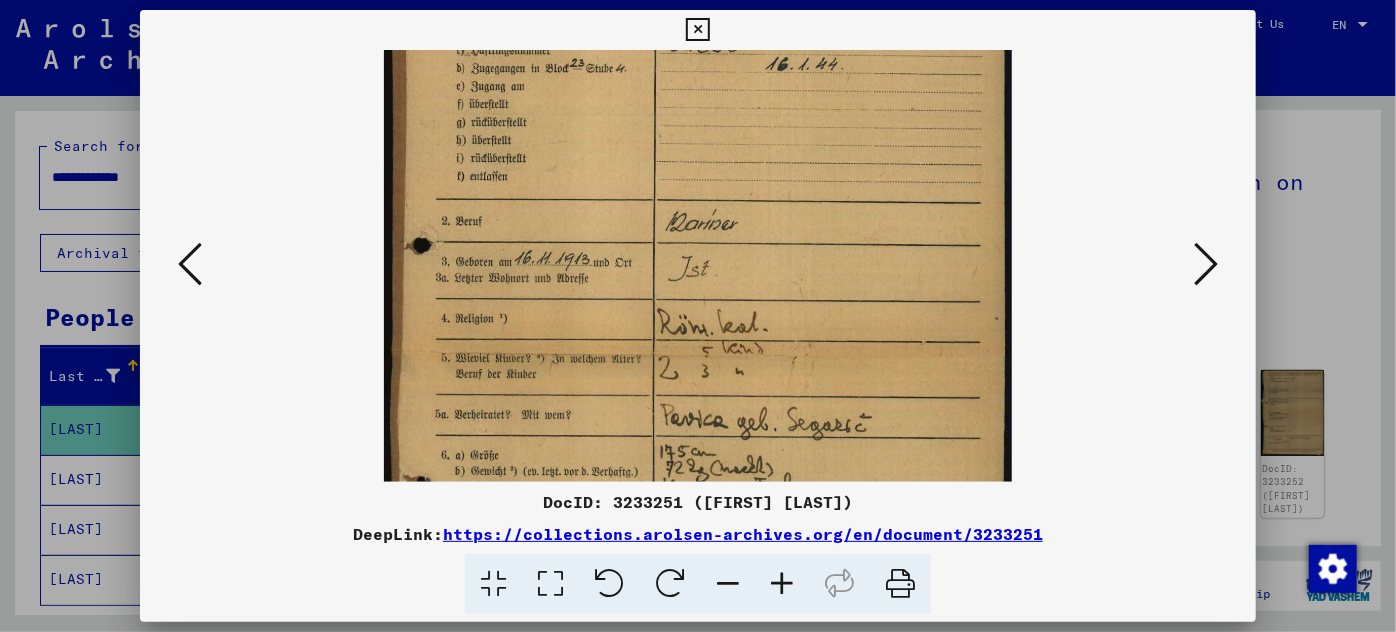 drag, startPoint x: 658, startPoint y: 445, endPoint x: 653, endPoint y: 308, distance: 137.09122 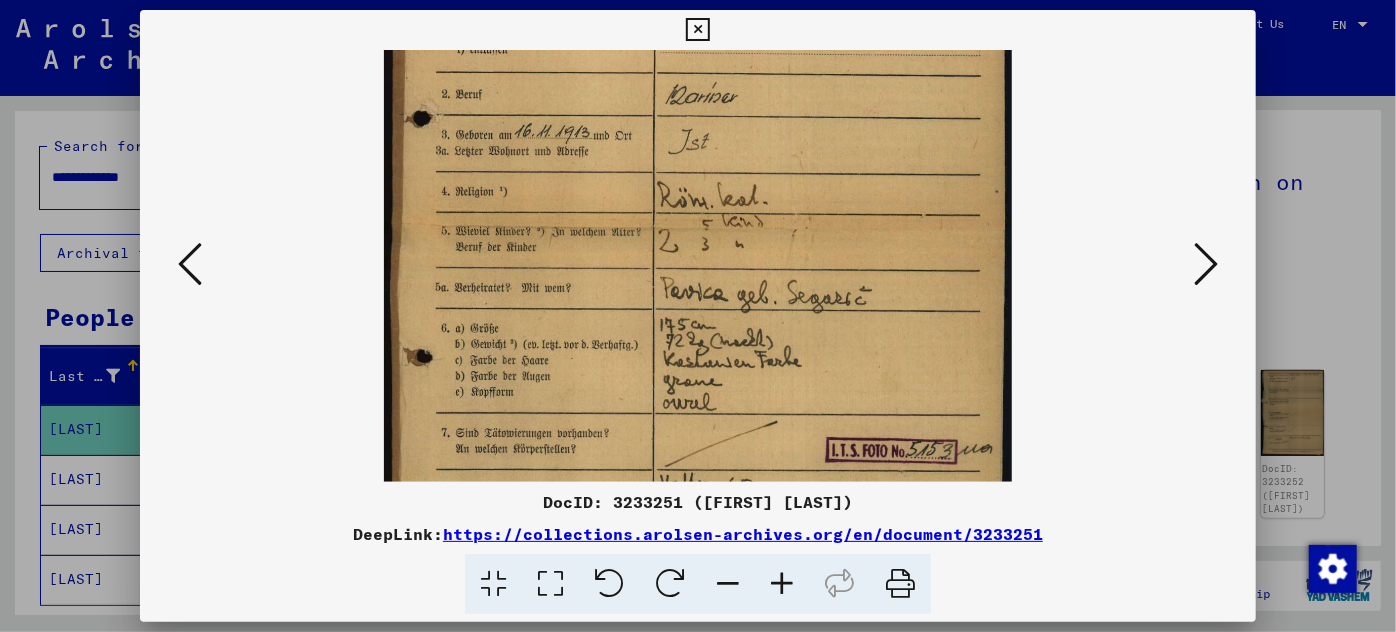 scroll, scrollTop: 297, scrollLeft: 0, axis: vertical 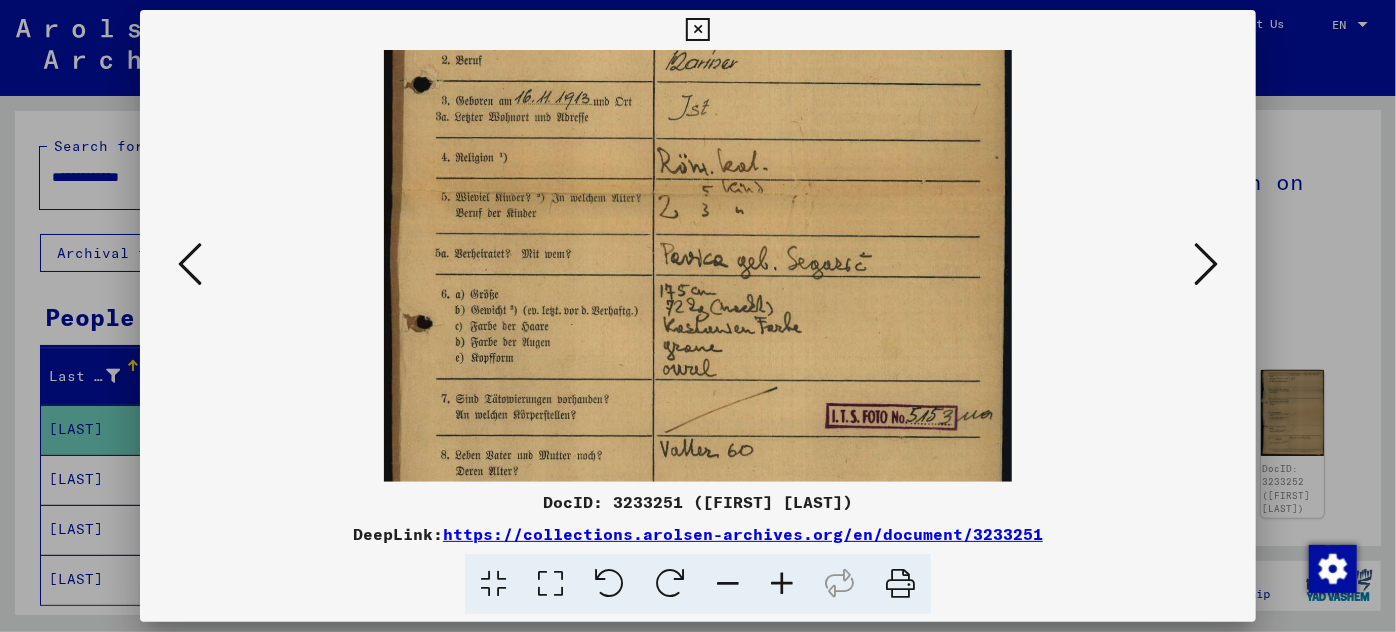 drag, startPoint x: 623, startPoint y: 430, endPoint x: 638, endPoint y: 269, distance: 161.69725 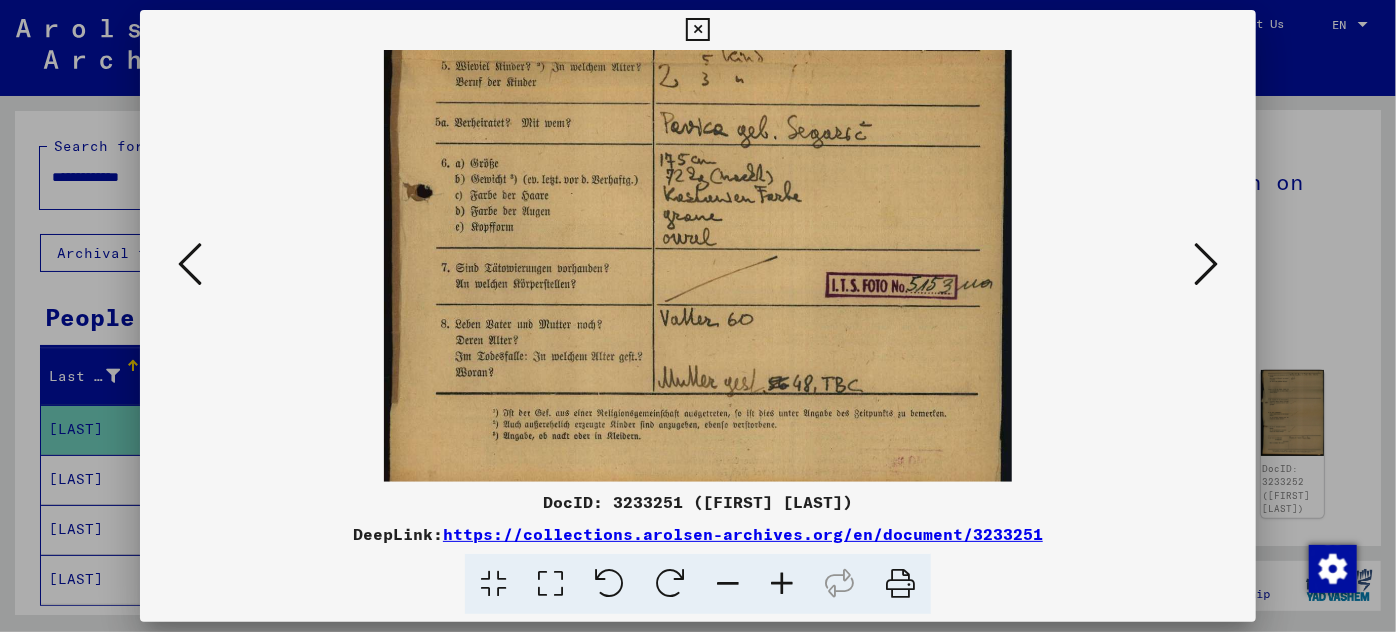 scroll, scrollTop: 450, scrollLeft: 0, axis: vertical 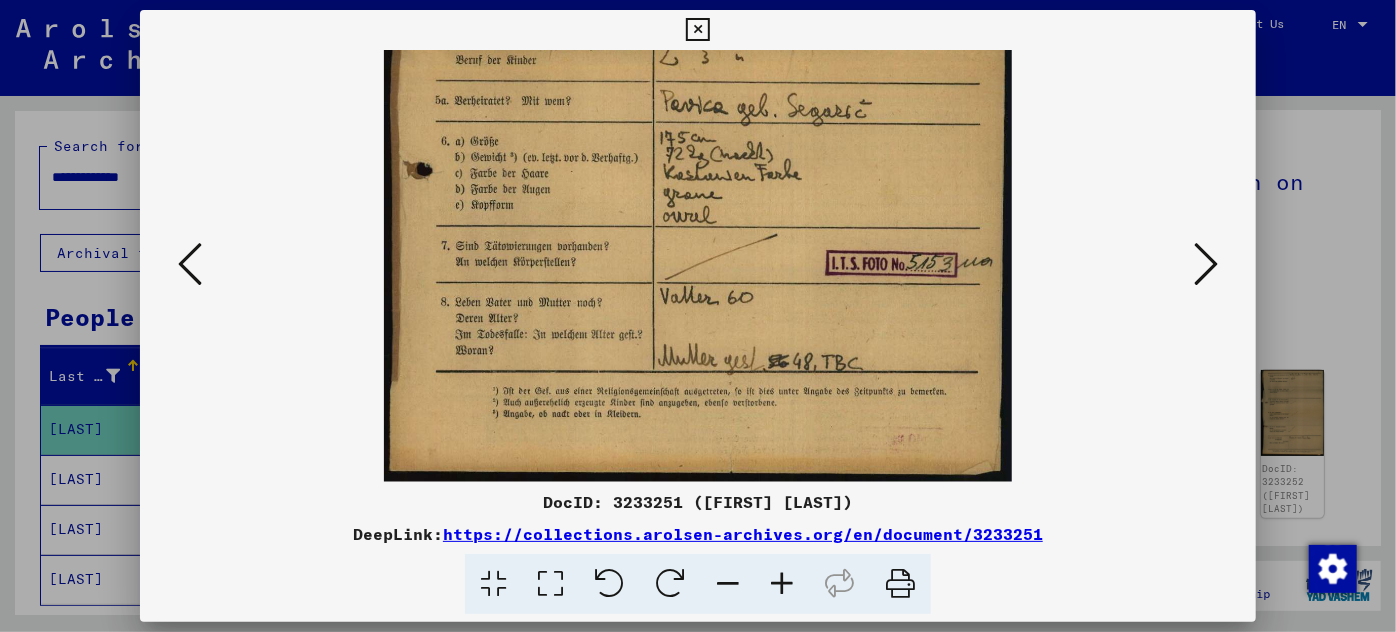 drag, startPoint x: 636, startPoint y: 402, endPoint x: 634, endPoint y: 232, distance: 170.01176 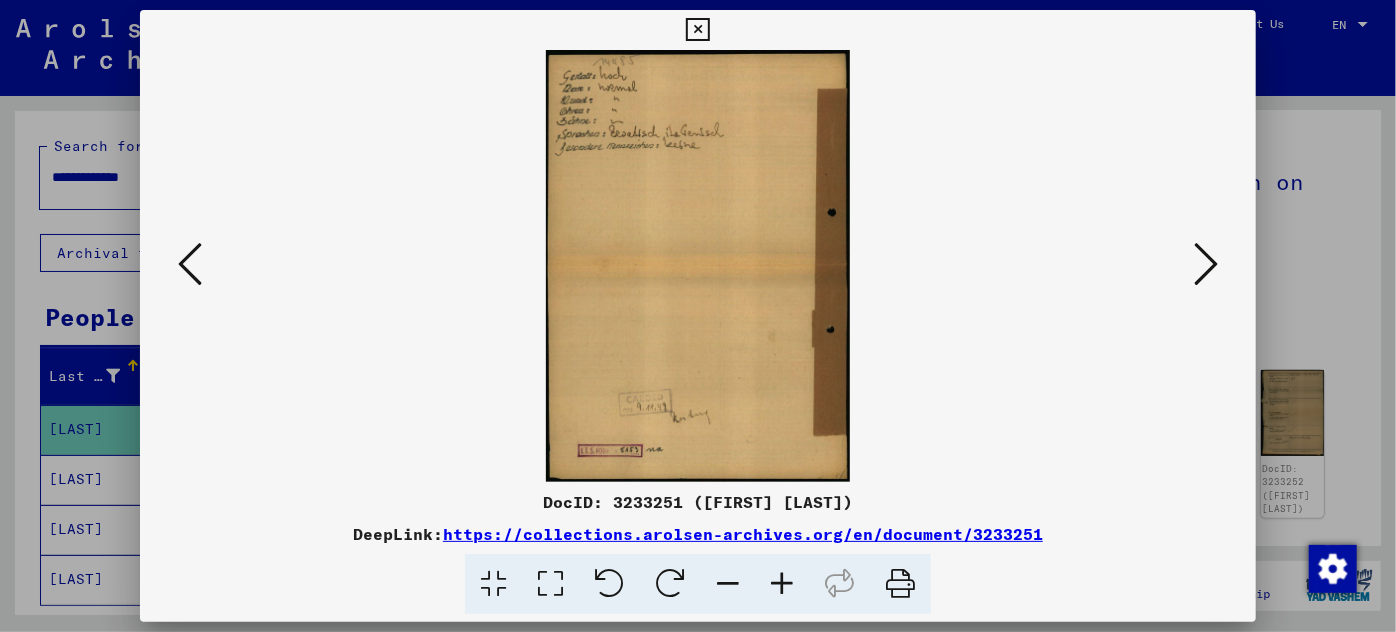 scroll, scrollTop: 0, scrollLeft: 0, axis: both 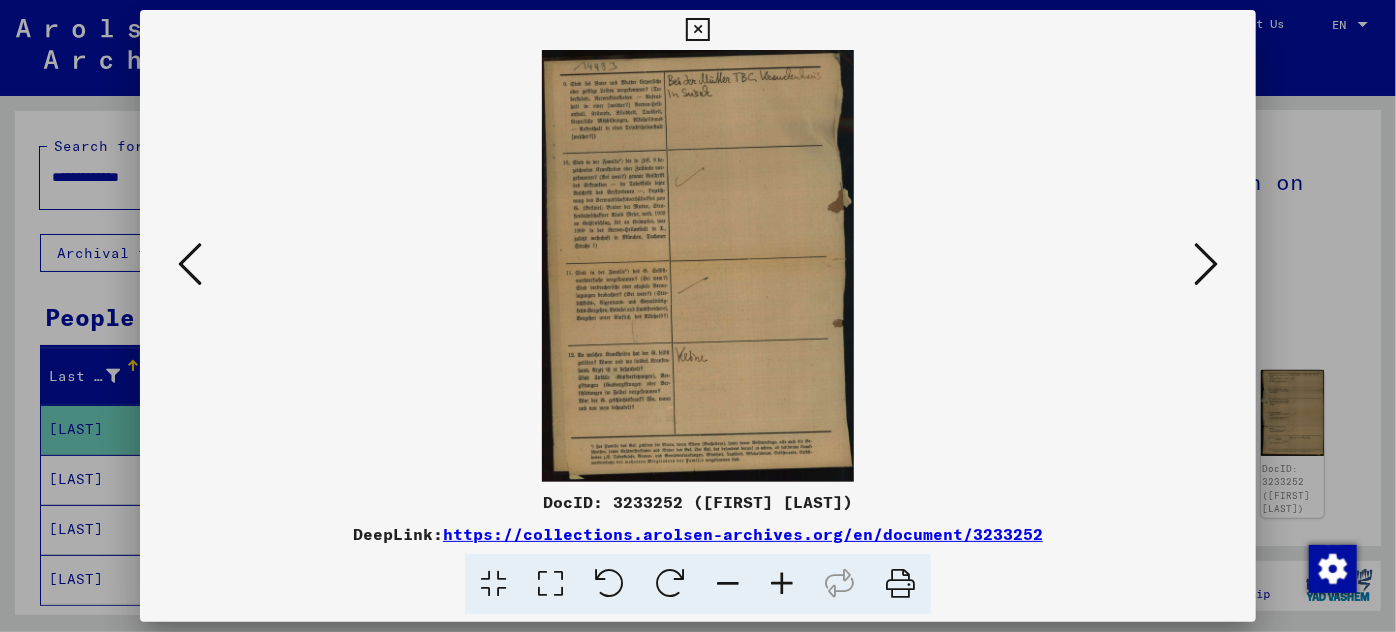 click at bounding box center [1206, 264] 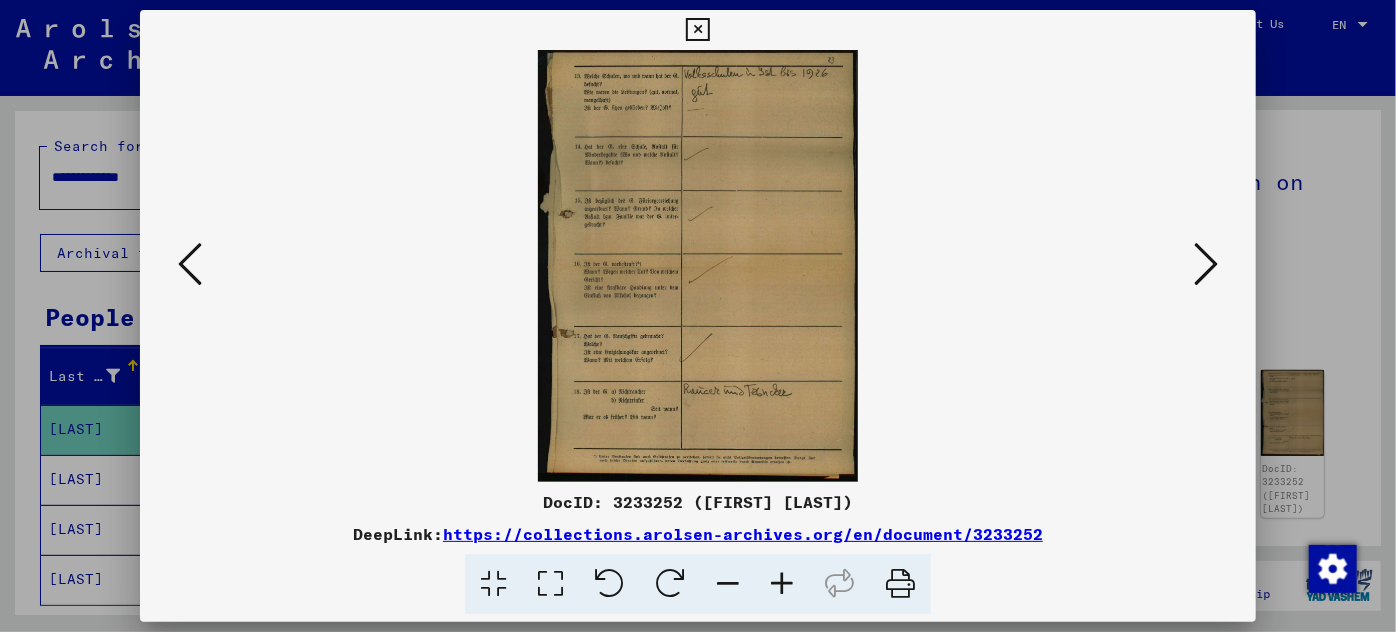 click at bounding box center (1206, 264) 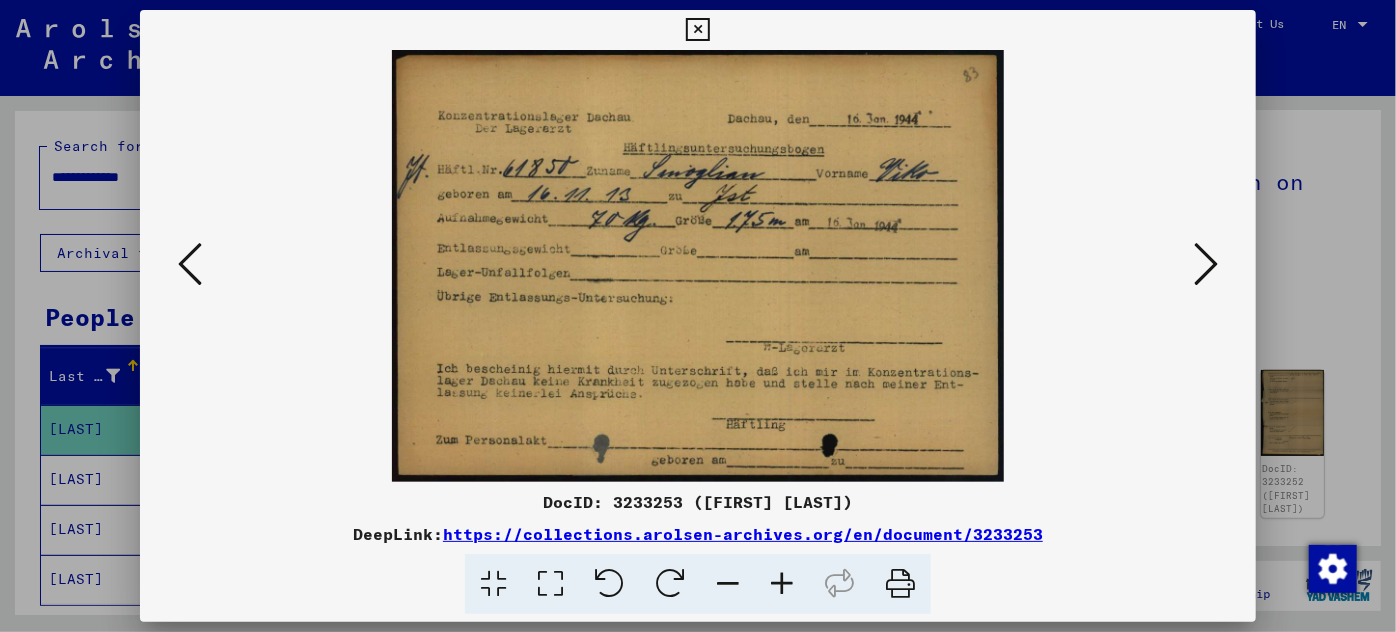 click at bounding box center [1206, 264] 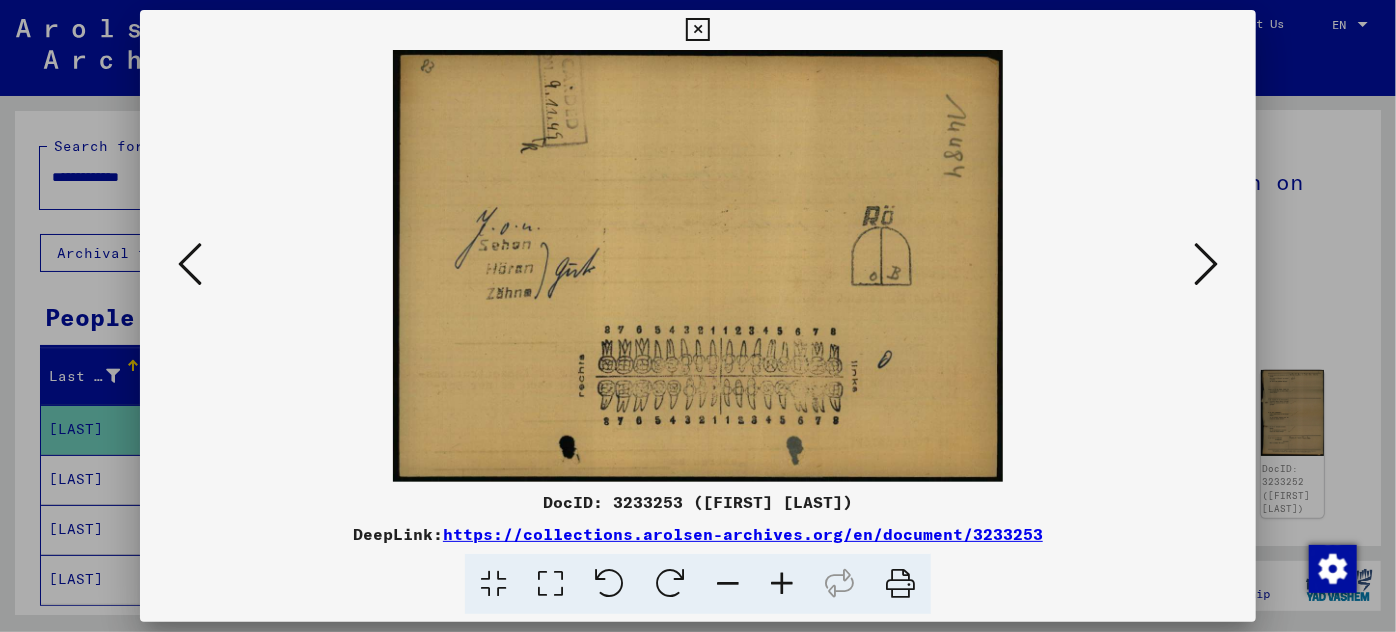 click at bounding box center (1206, 265) 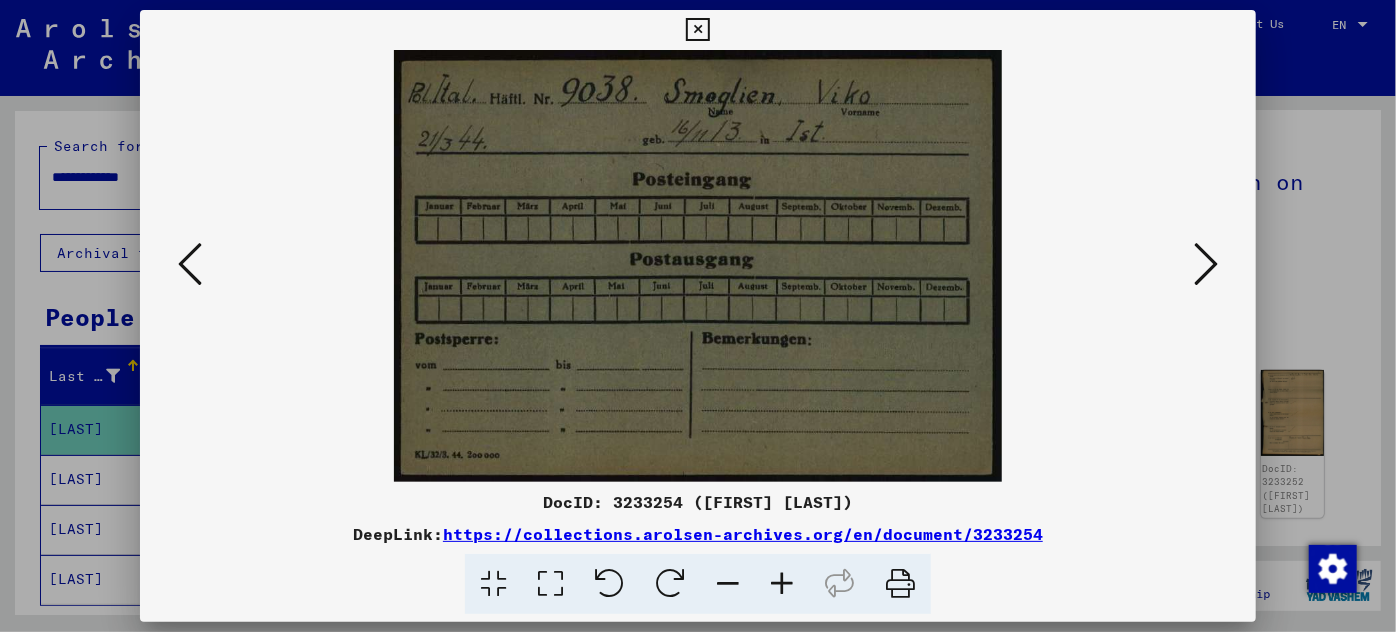 click at bounding box center [698, 316] 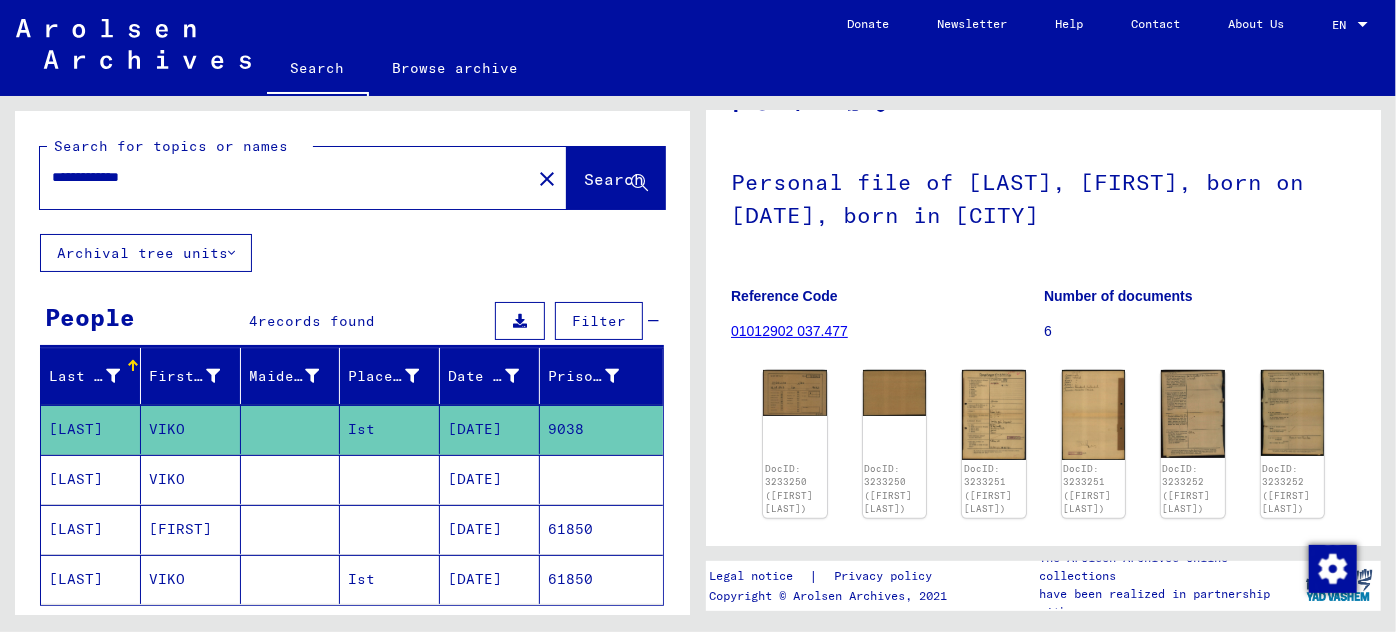 click on "[DATE]" at bounding box center [490, 529] 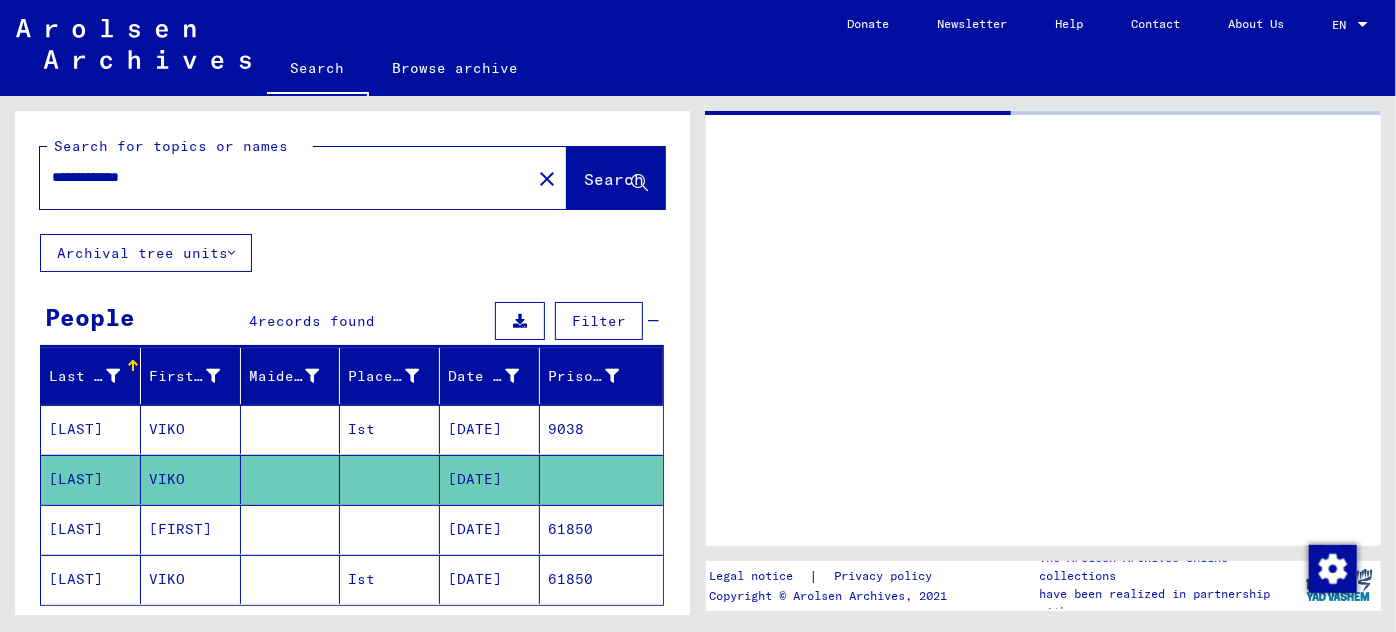 scroll, scrollTop: 0, scrollLeft: 0, axis: both 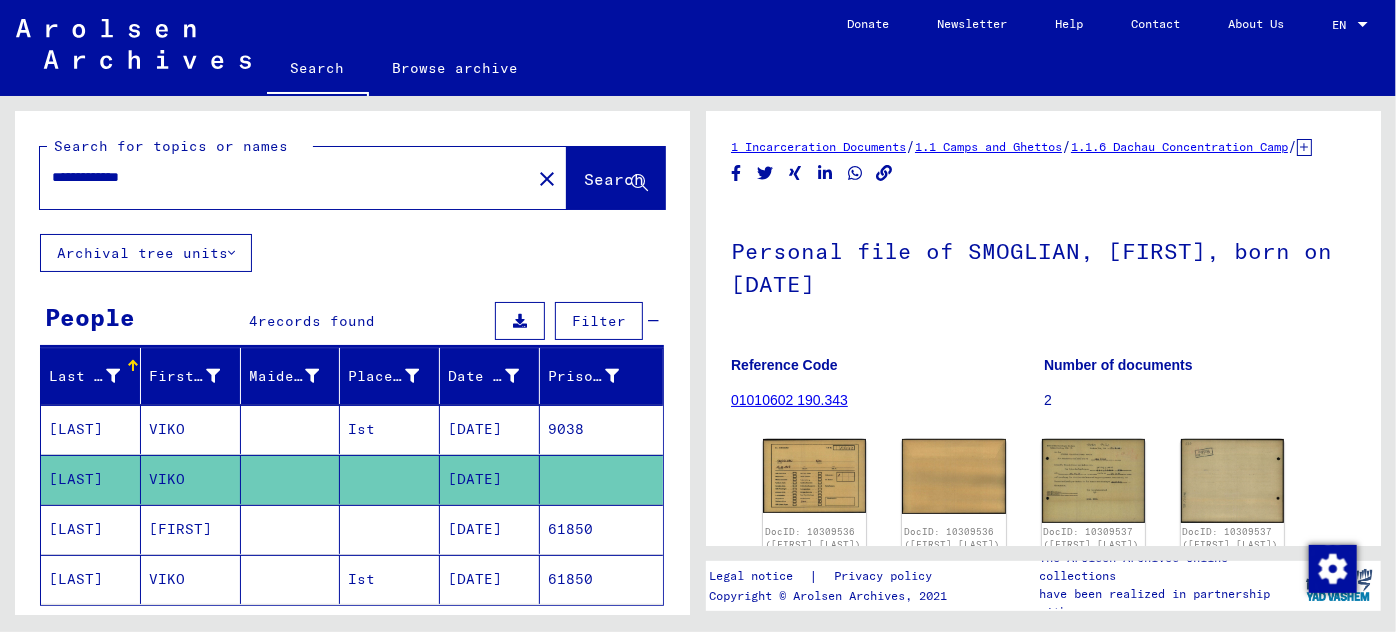 click on "[DATE]" at bounding box center [490, 579] 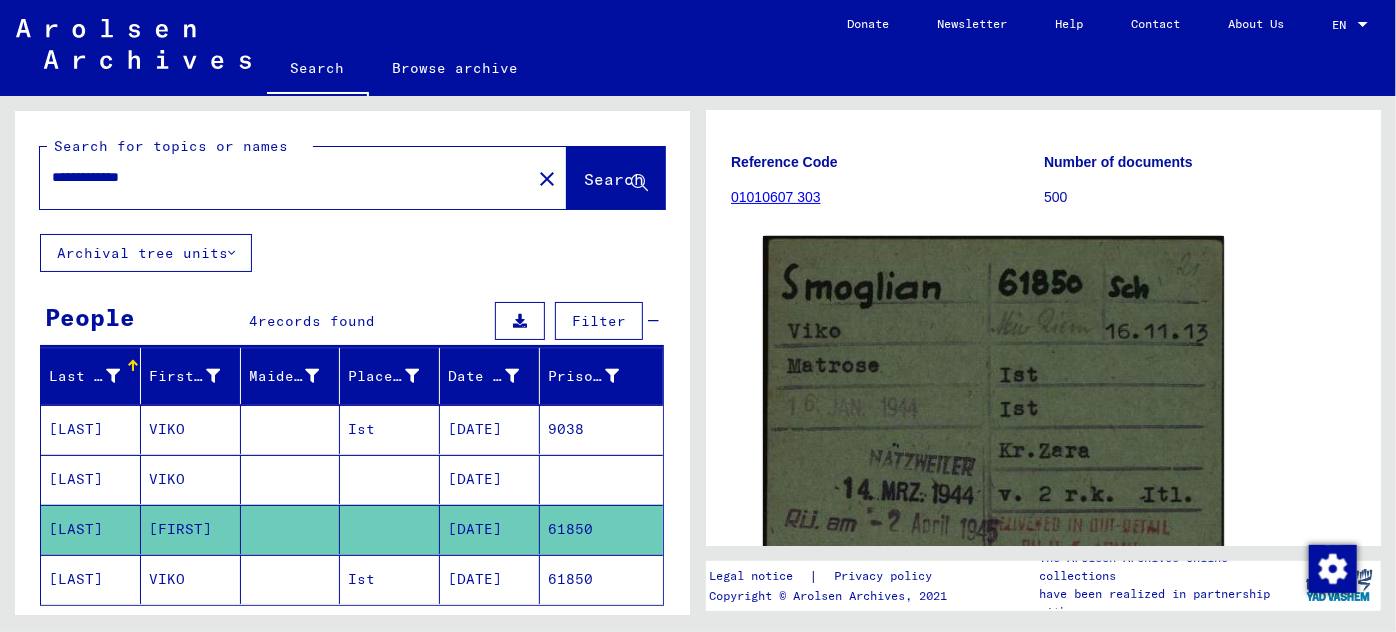 scroll, scrollTop: 272, scrollLeft: 0, axis: vertical 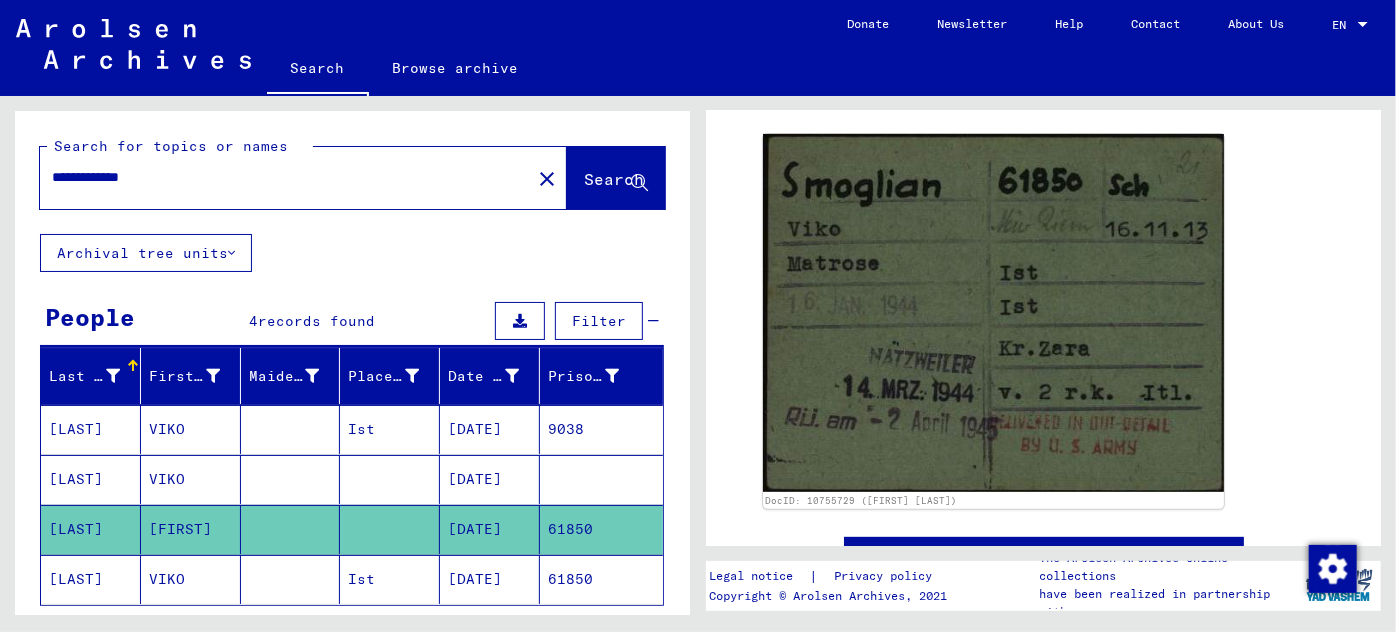 click on "[DATE]" 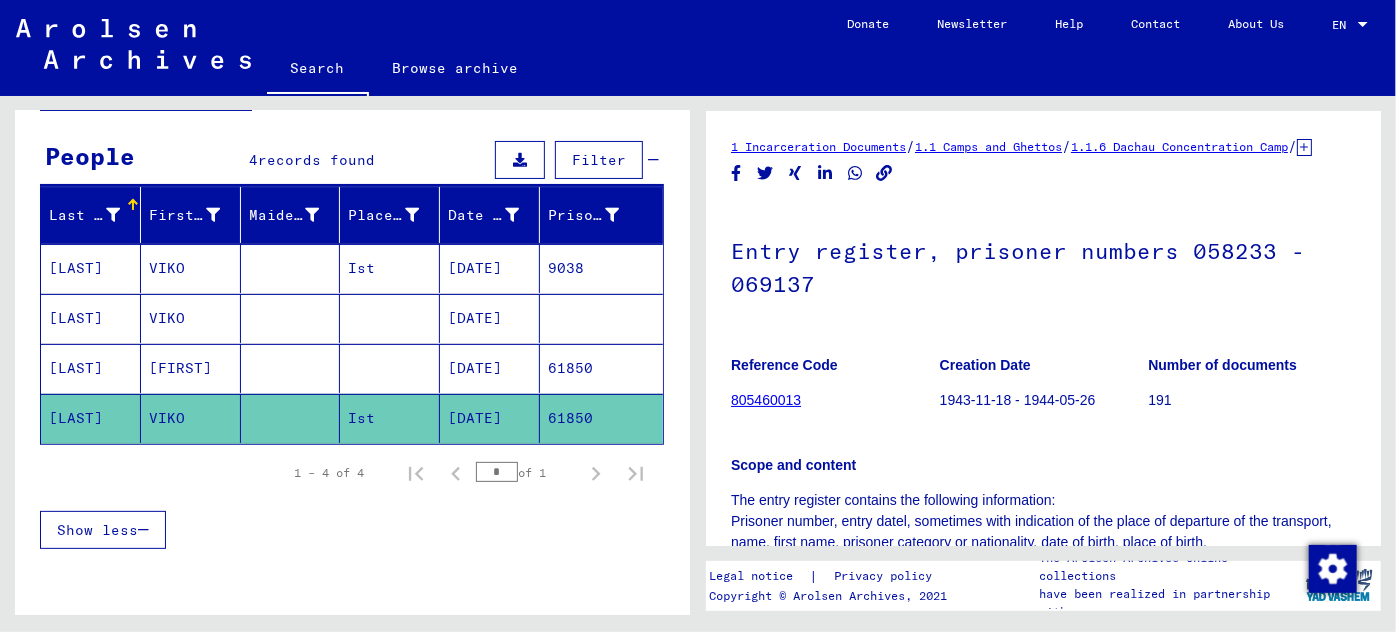 scroll, scrollTop: 181, scrollLeft: 0, axis: vertical 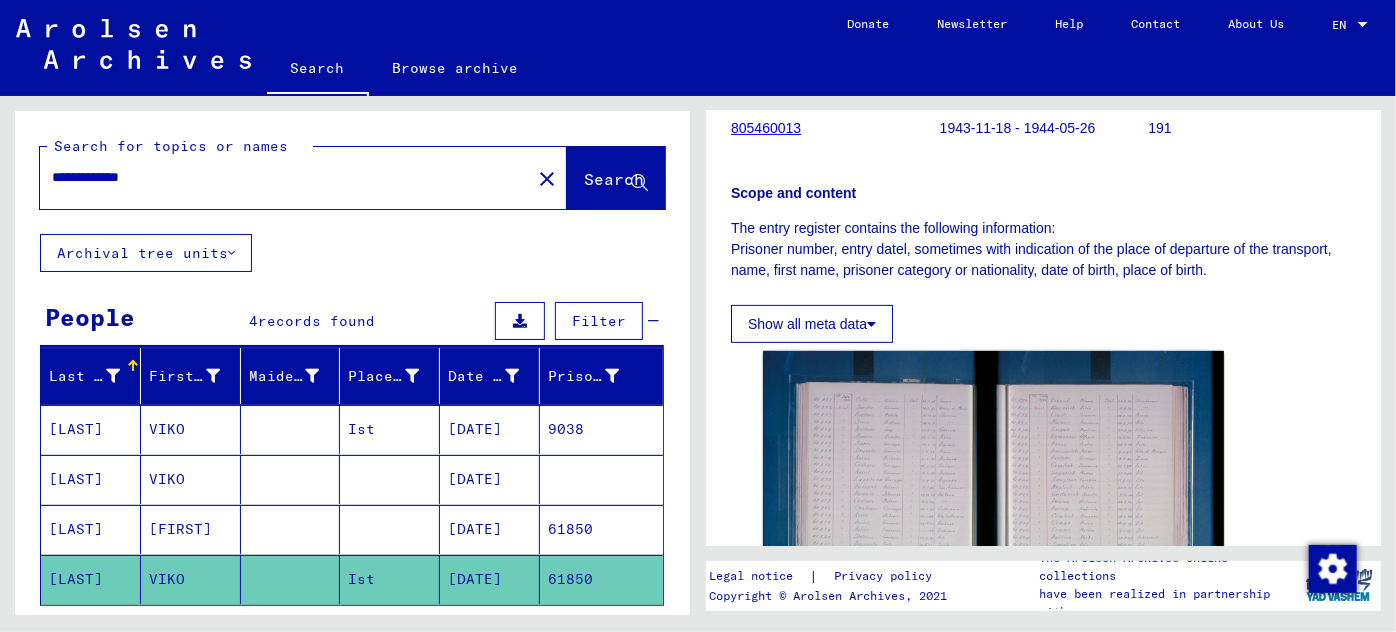 drag, startPoint x: 186, startPoint y: 172, endPoint x: 8, endPoint y: 164, distance: 178.17969 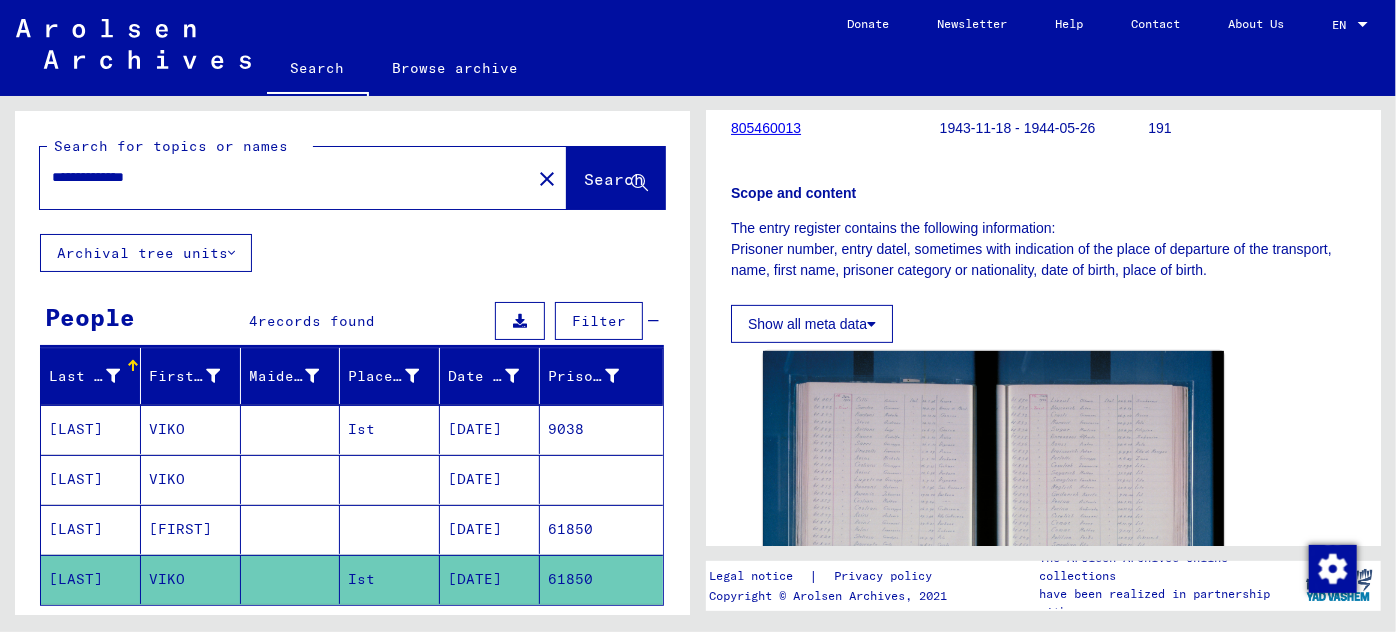 type on "**********" 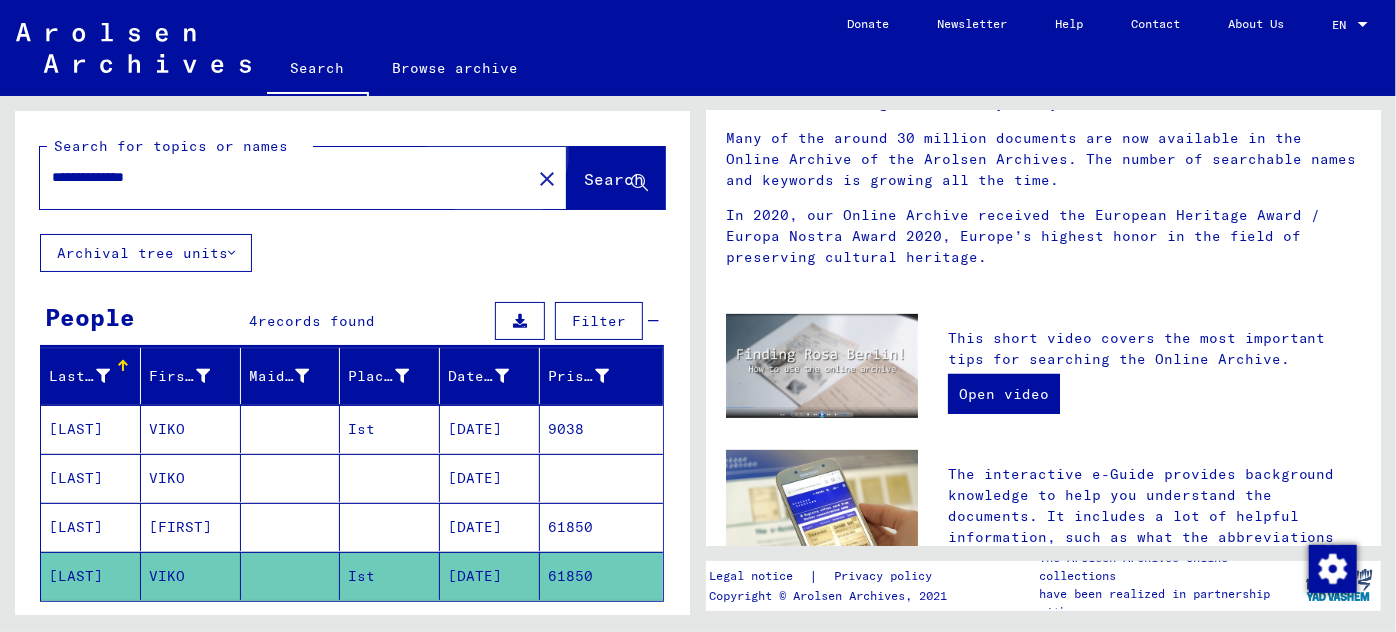 scroll, scrollTop: 0, scrollLeft: 0, axis: both 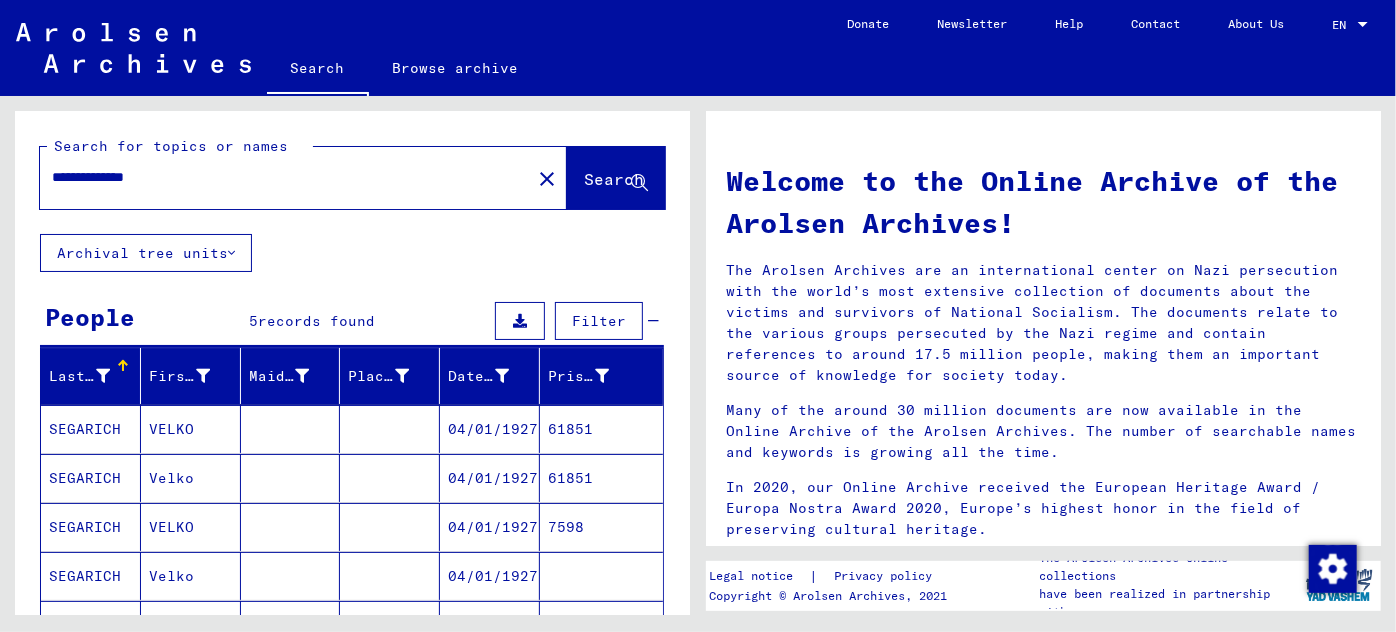 click on "VELKO" at bounding box center [191, 478] 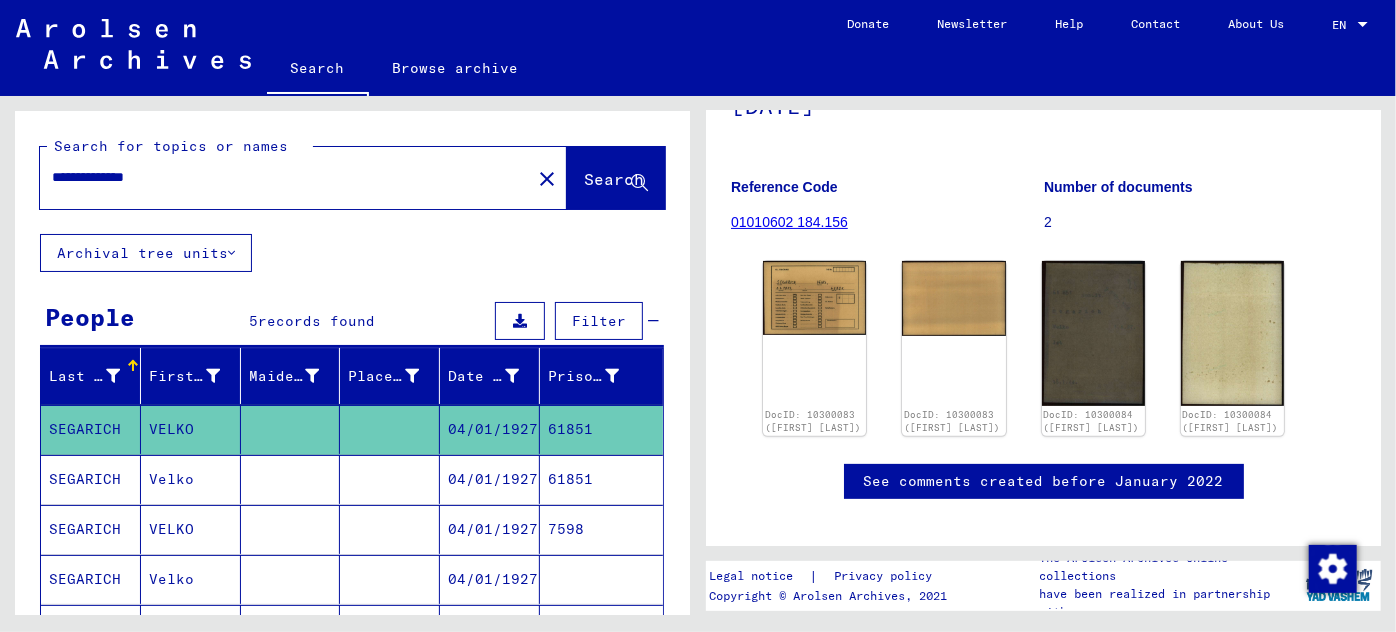scroll, scrollTop: 181, scrollLeft: 0, axis: vertical 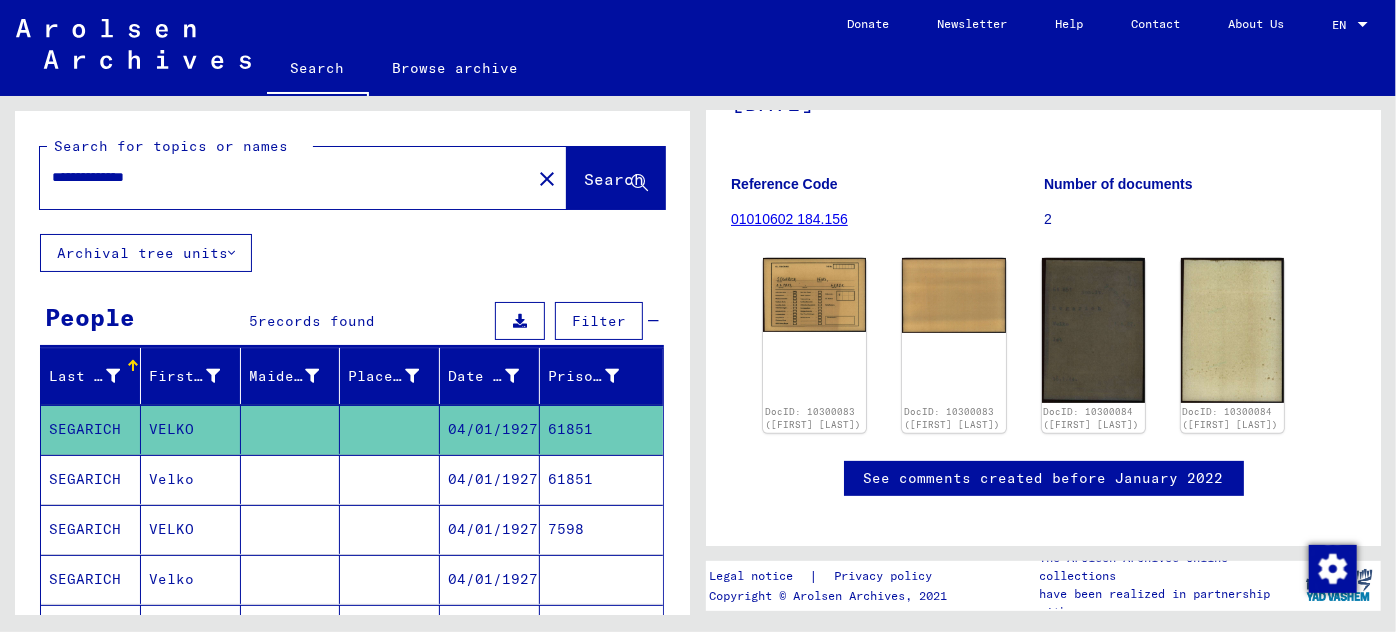 click on "04/01/1927" at bounding box center [490, 529] 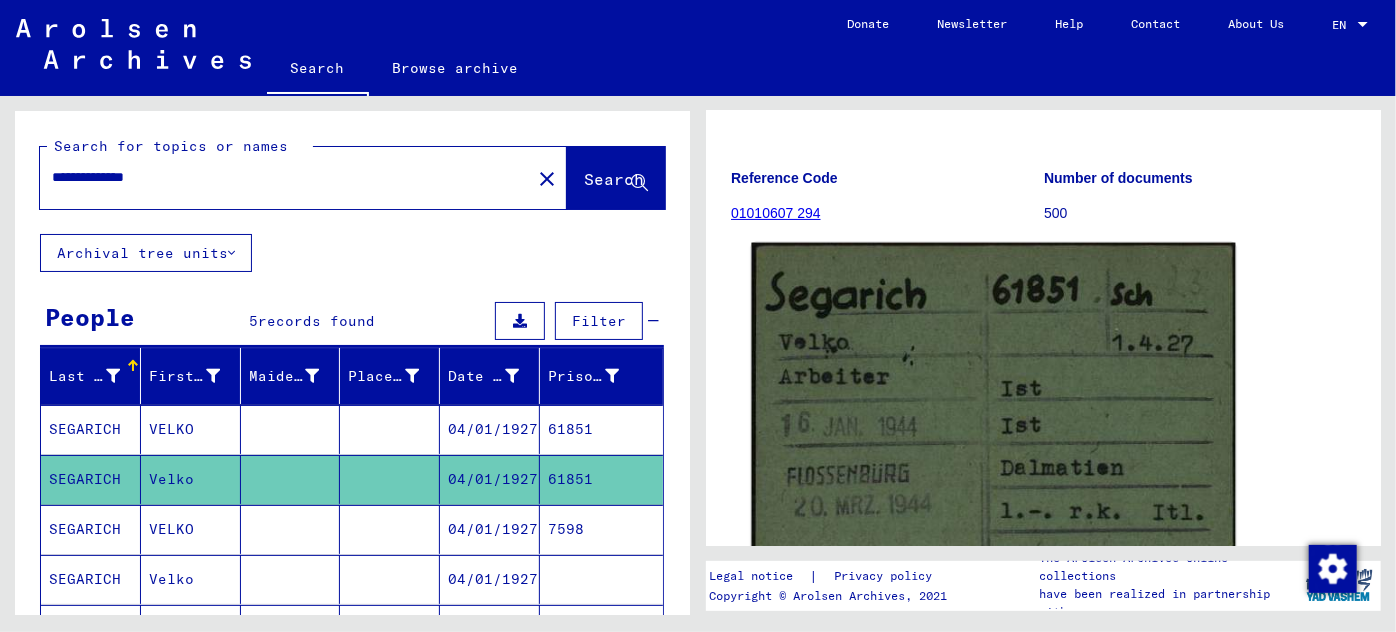 scroll, scrollTop: 181, scrollLeft: 0, axis: vertical 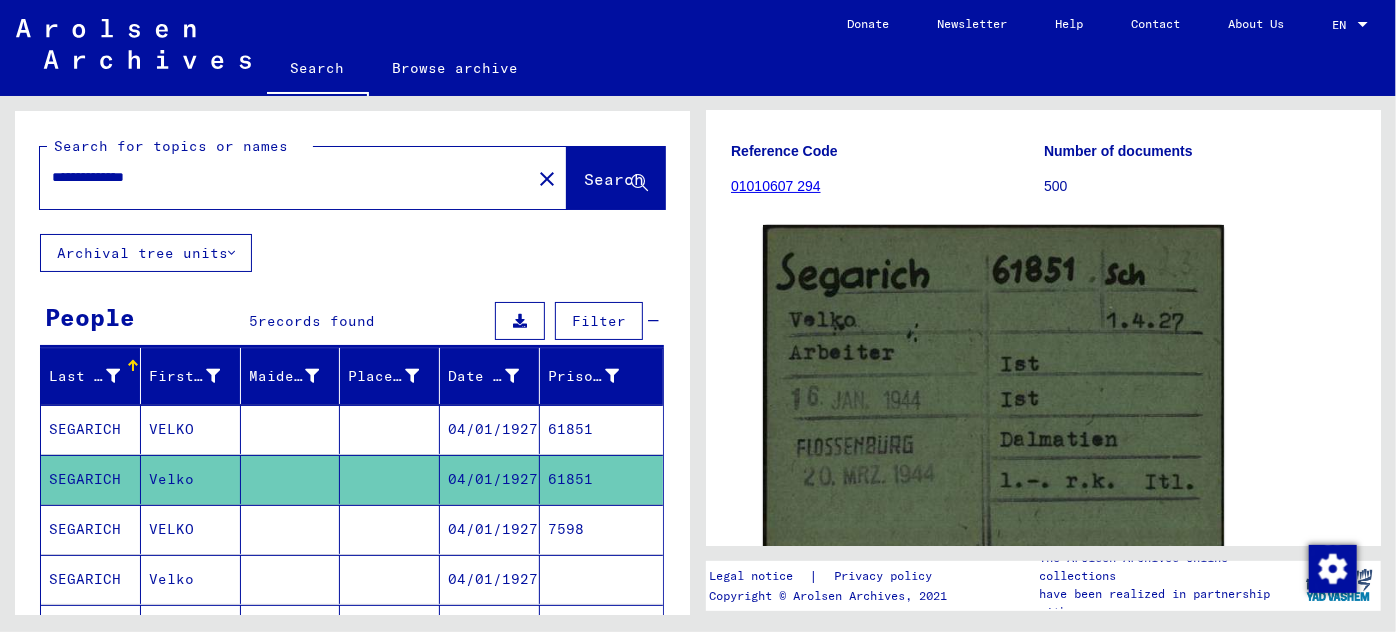click on "04/01/1927" at bounding box center (490, 579) 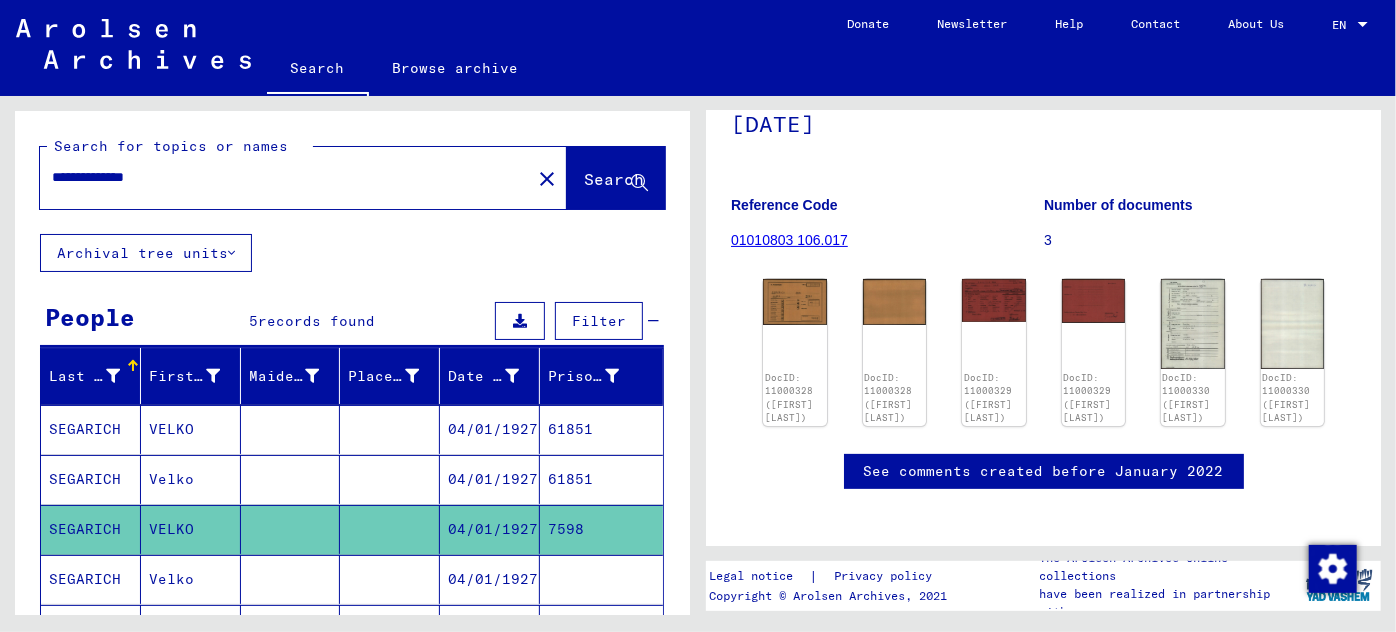 scroll, scrollTop: 220, scrollLeft: 0, axis: vertical 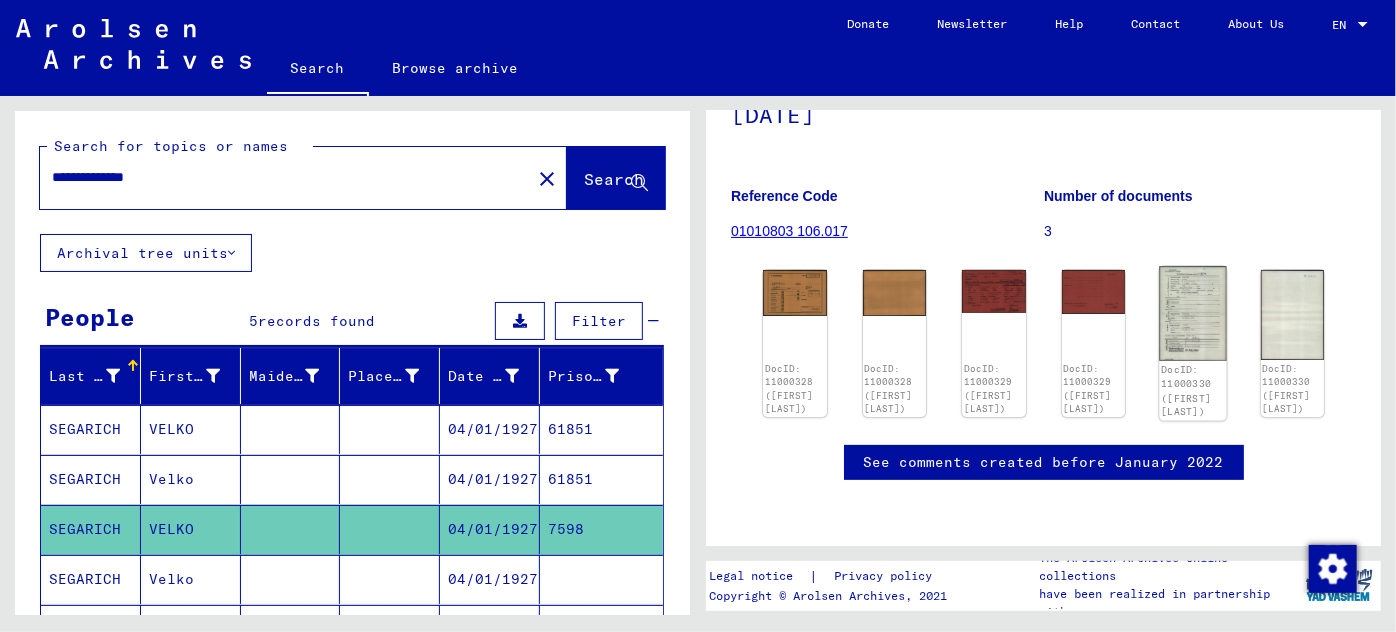 click 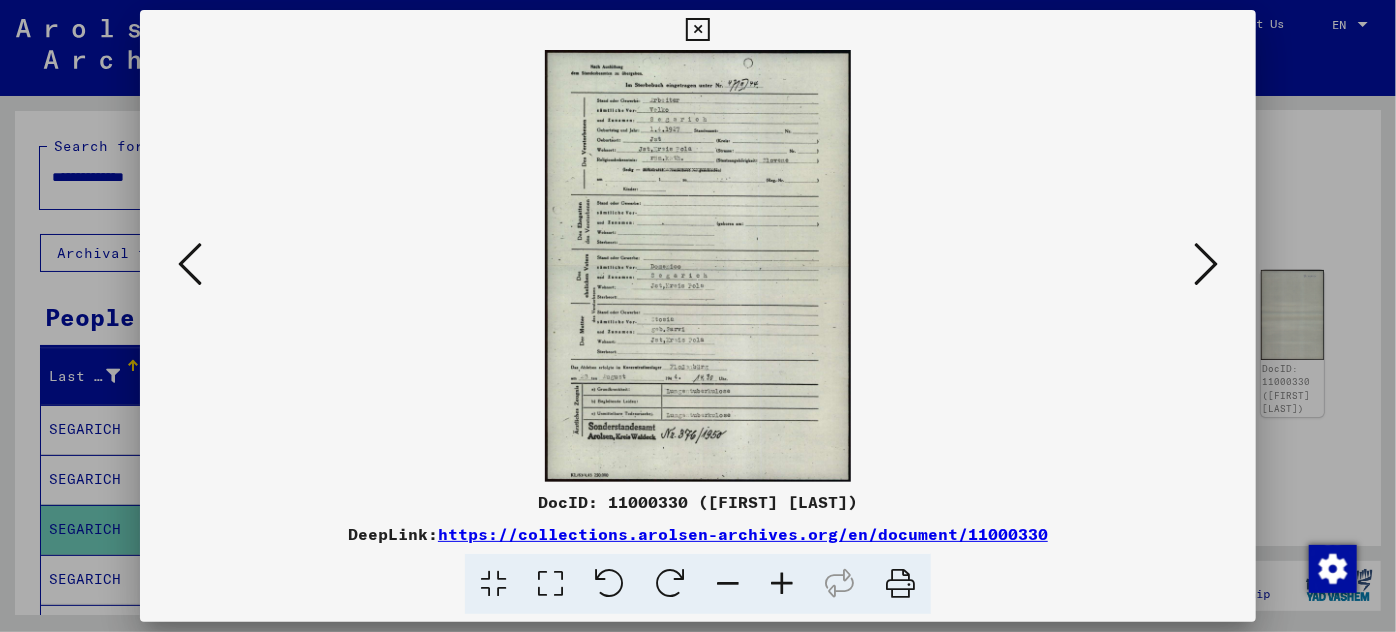 click at bounding box center [782, 584] 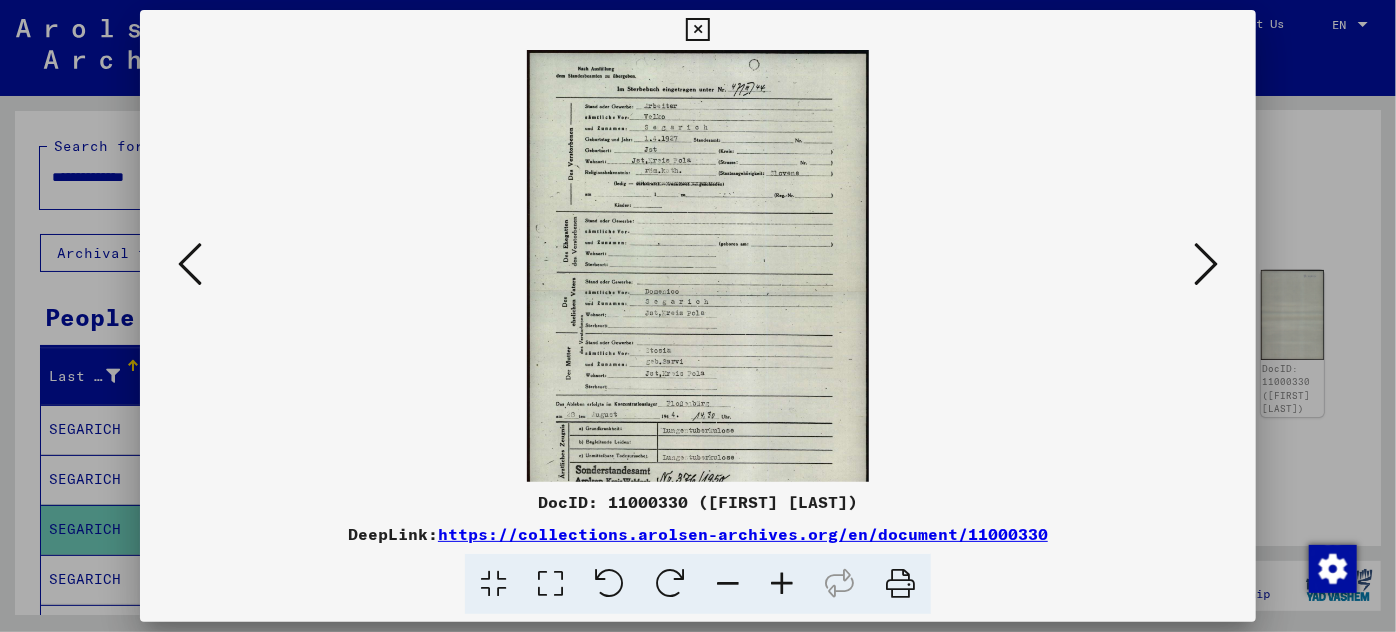 click at bounding box center [782, 584] 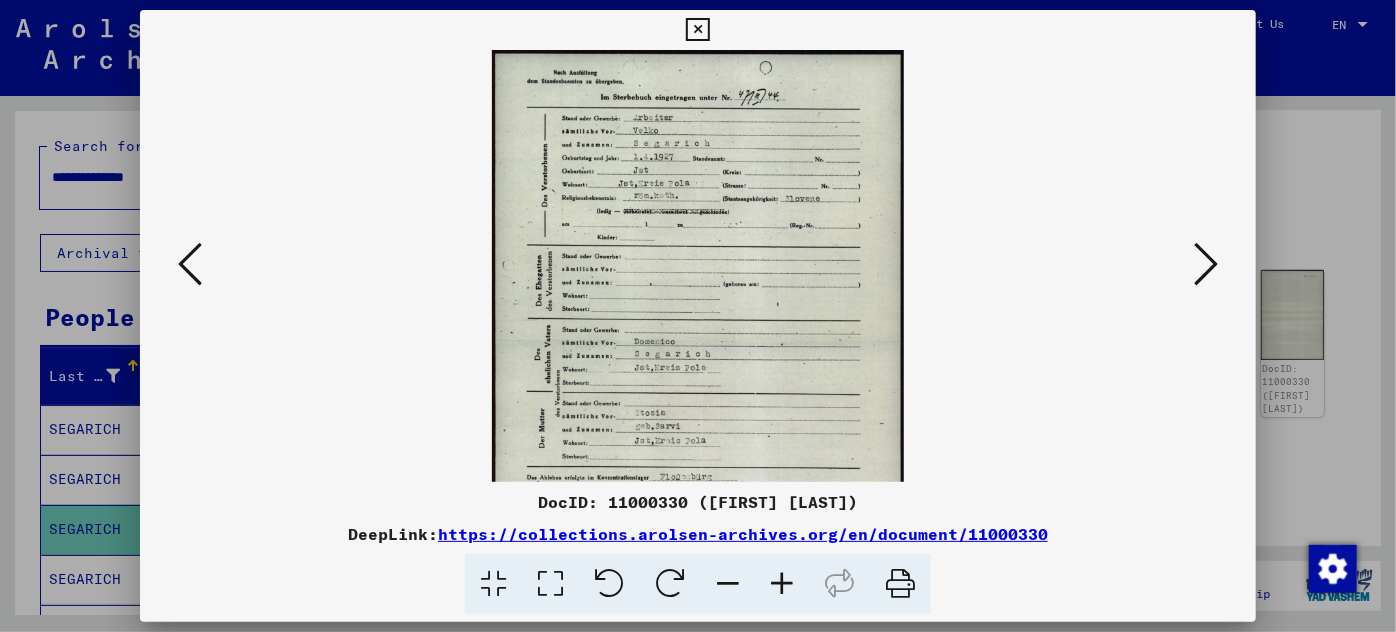 click at bounding box center [782, 584] 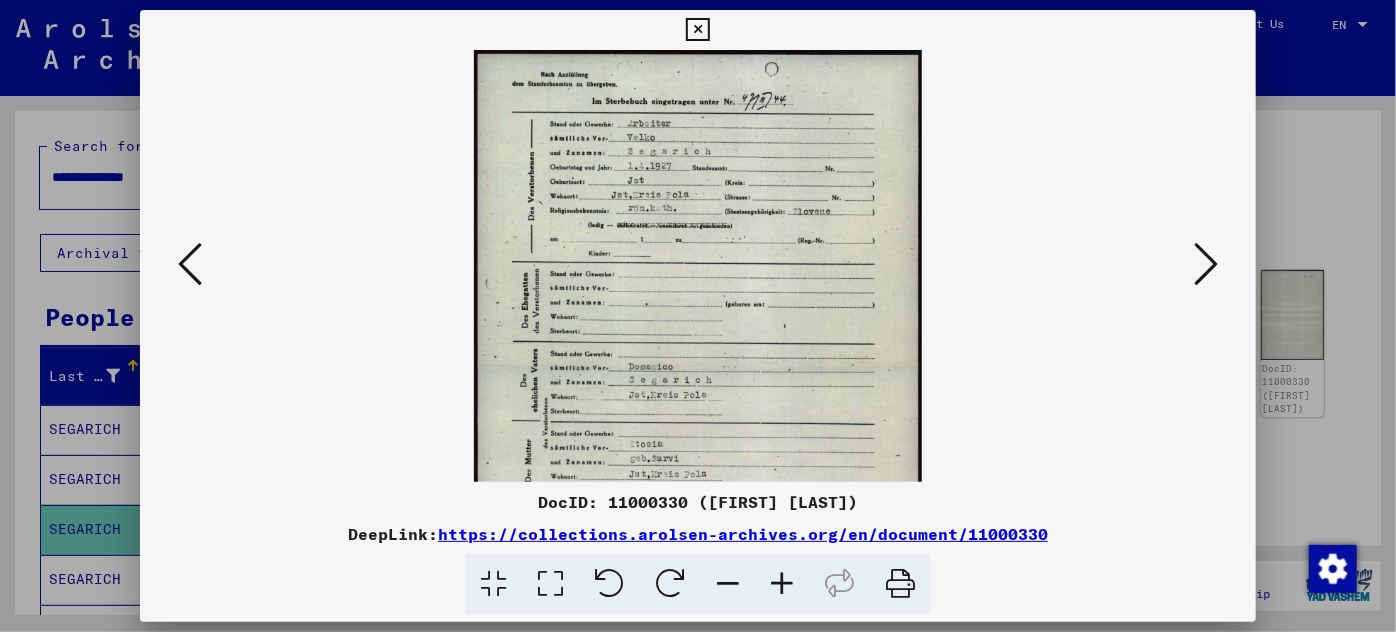 click at bounding box center [782, 584] 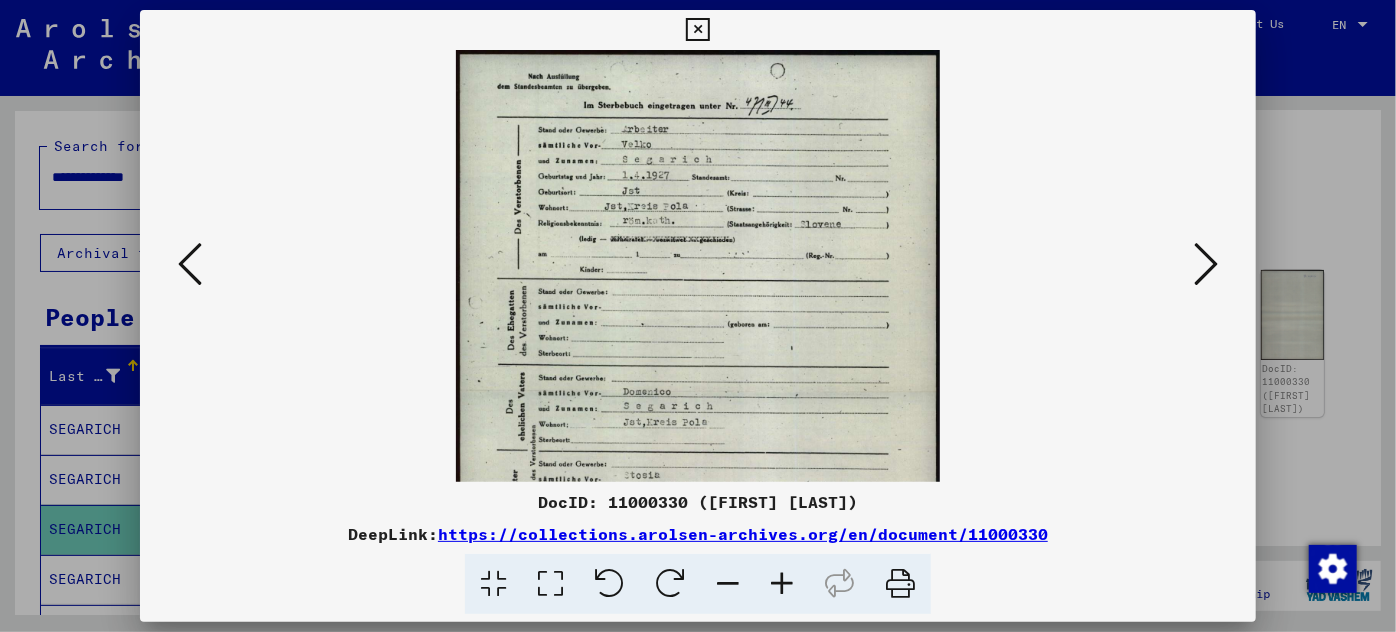 click at bounding box center (782, 584) 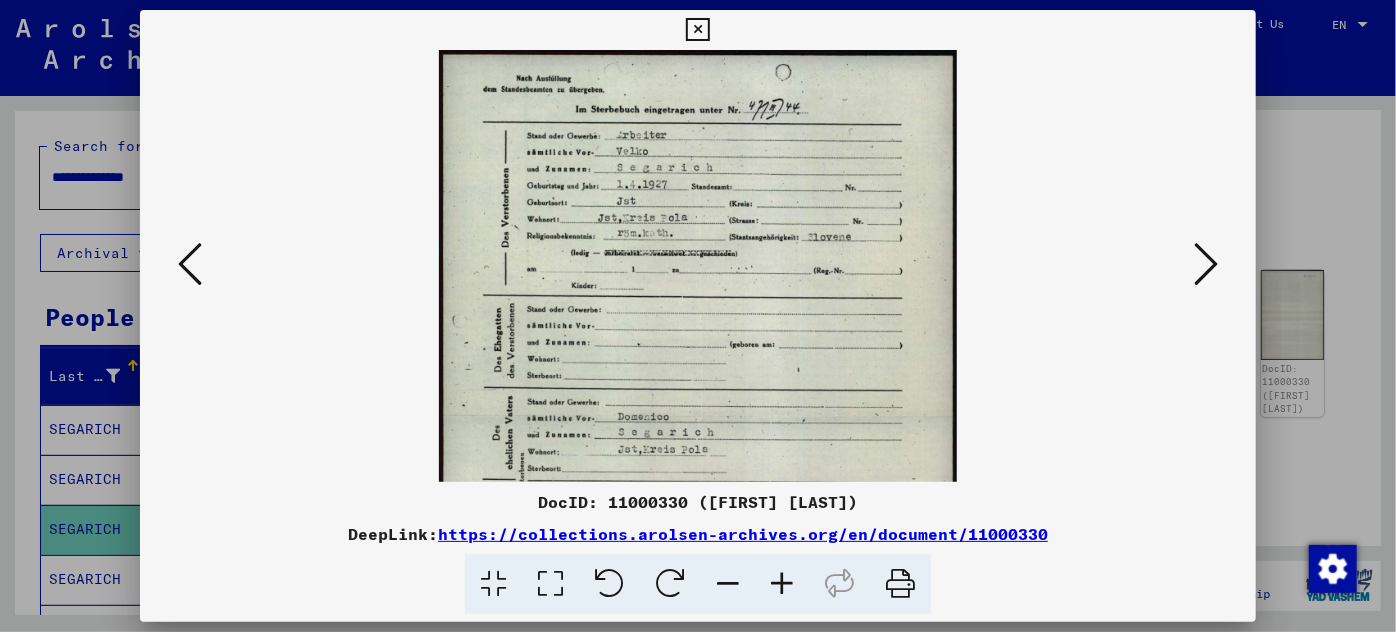 click at bounding box center (782, 584) 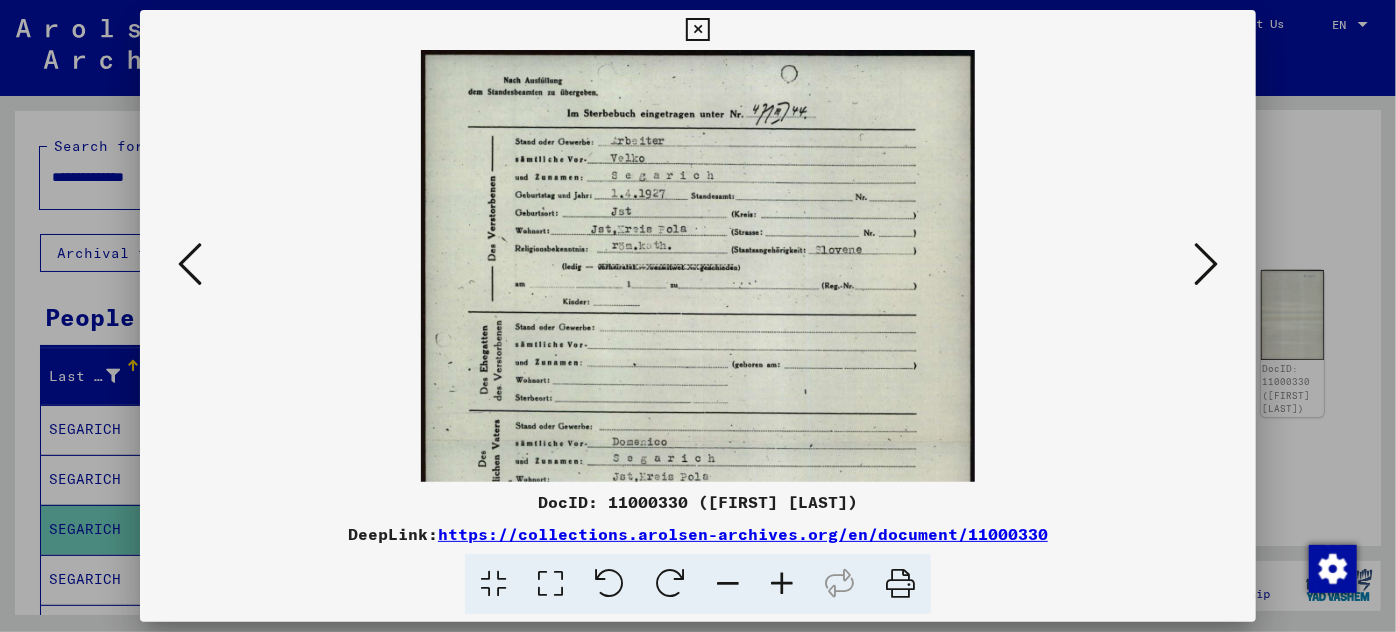click at bounding box center [782, 584] 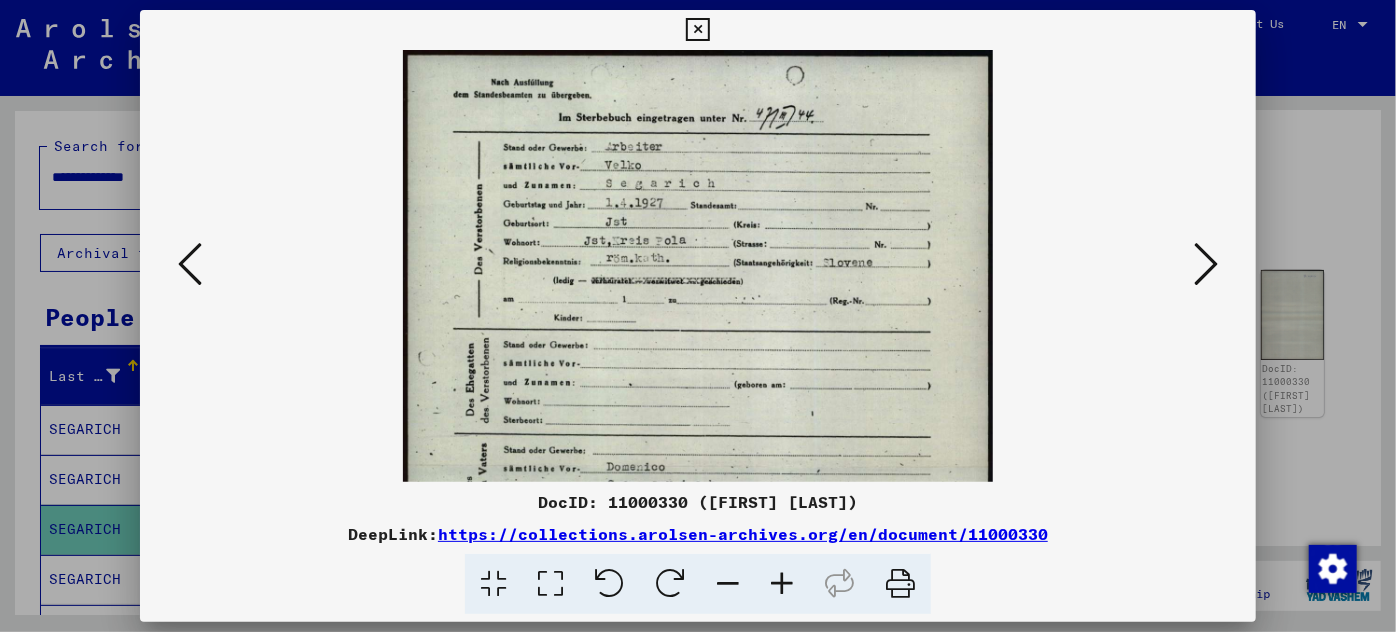 click at bounding box center [782, 584] 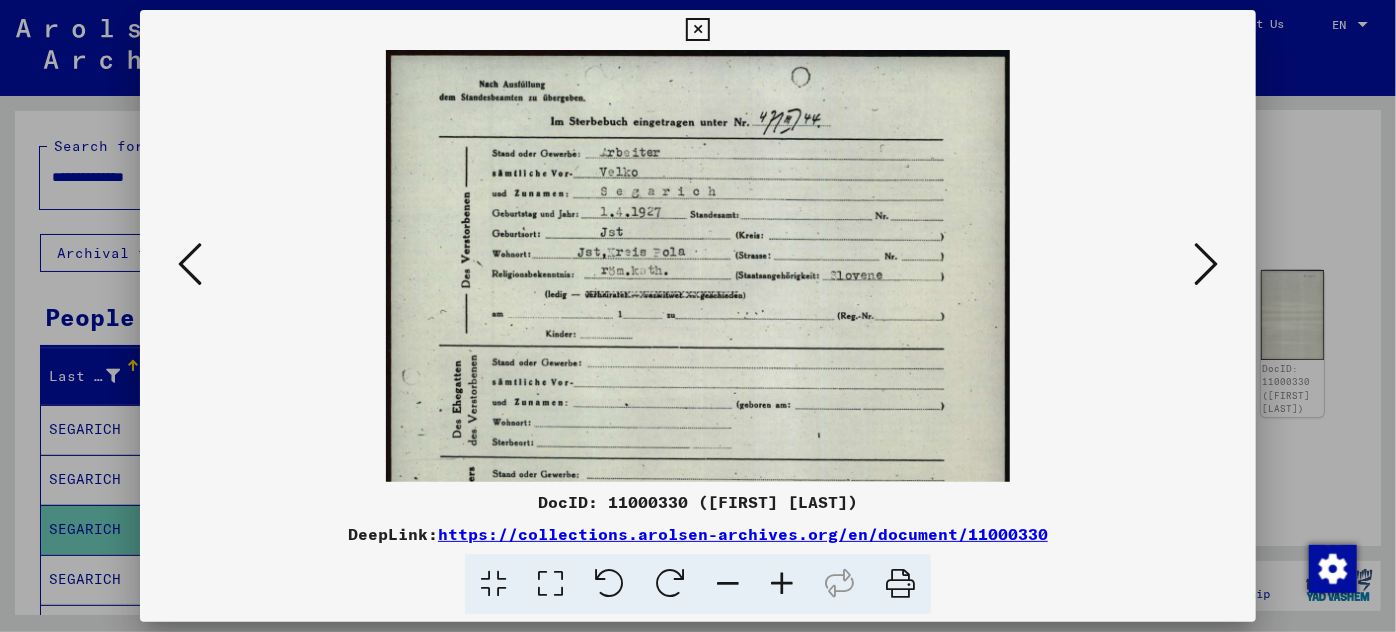 click at bounding box center [698, 491] 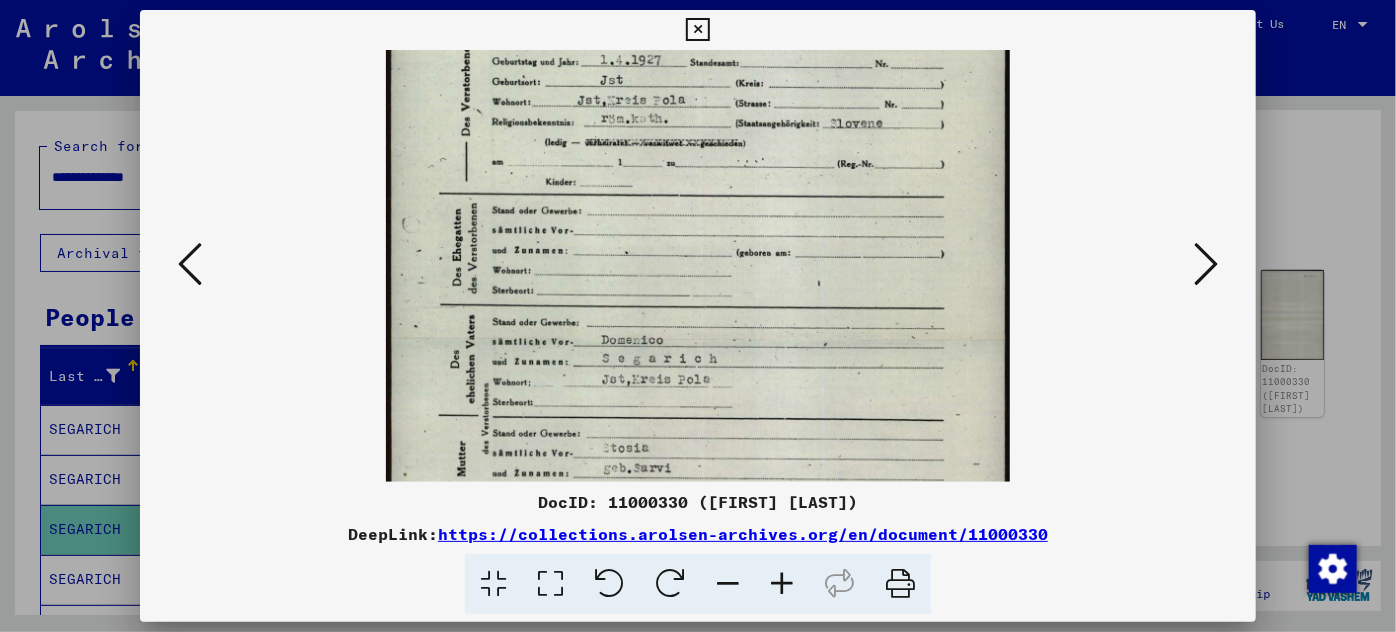 scroll, scrollTop: 174, scrollLeft: 0, axis: vertical 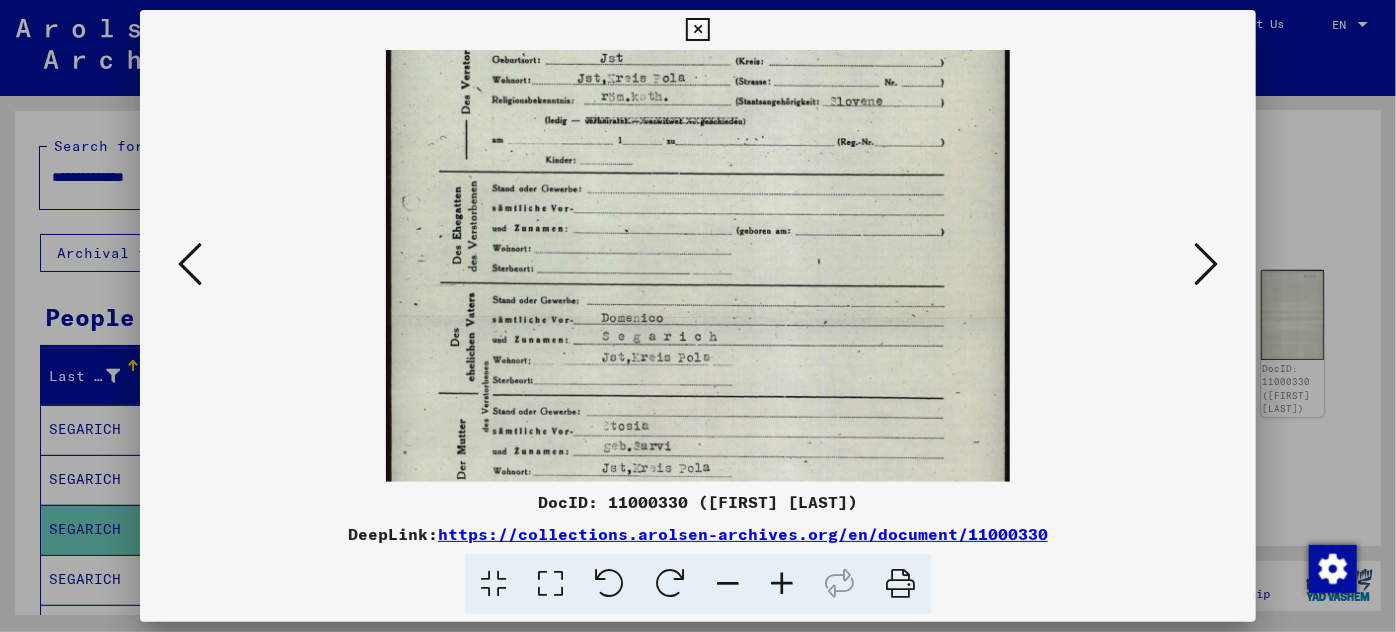 drag, startPoint x: 664, startPoint y: 434, endPoint x: 663, endPoint y: 260, distance: 174.00287 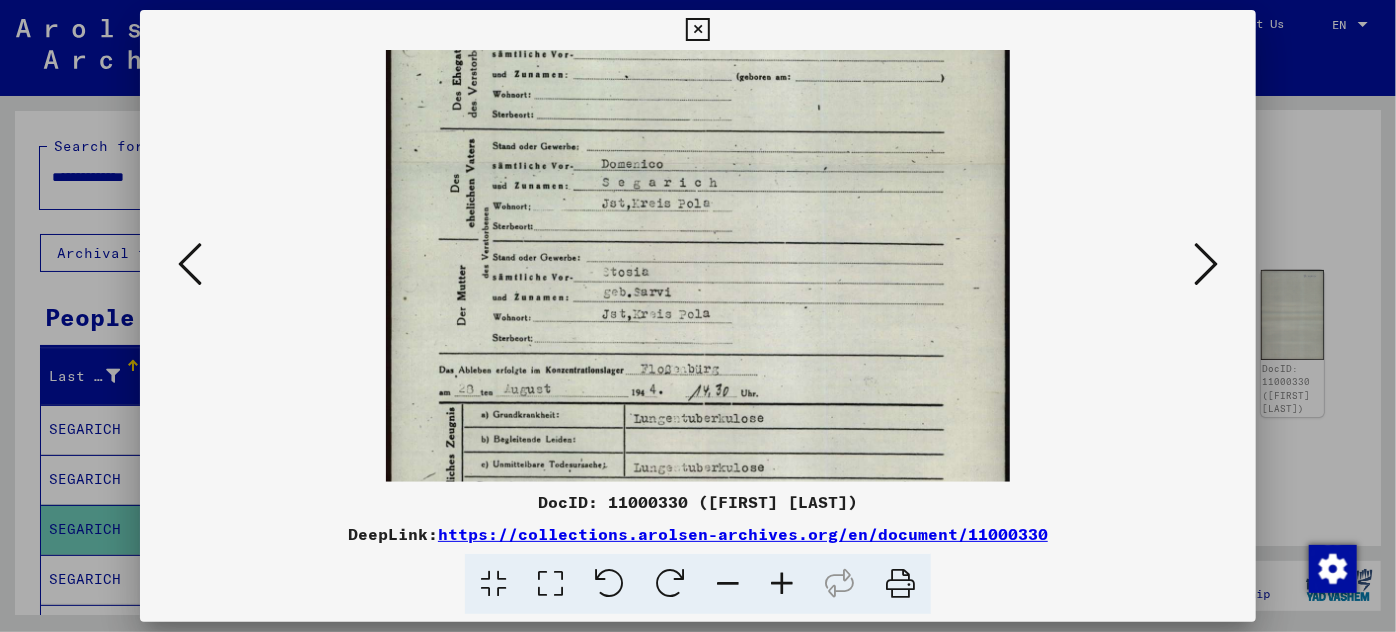 scroll, scrollTop: 333, scrollLeft: 0, axis: vertical 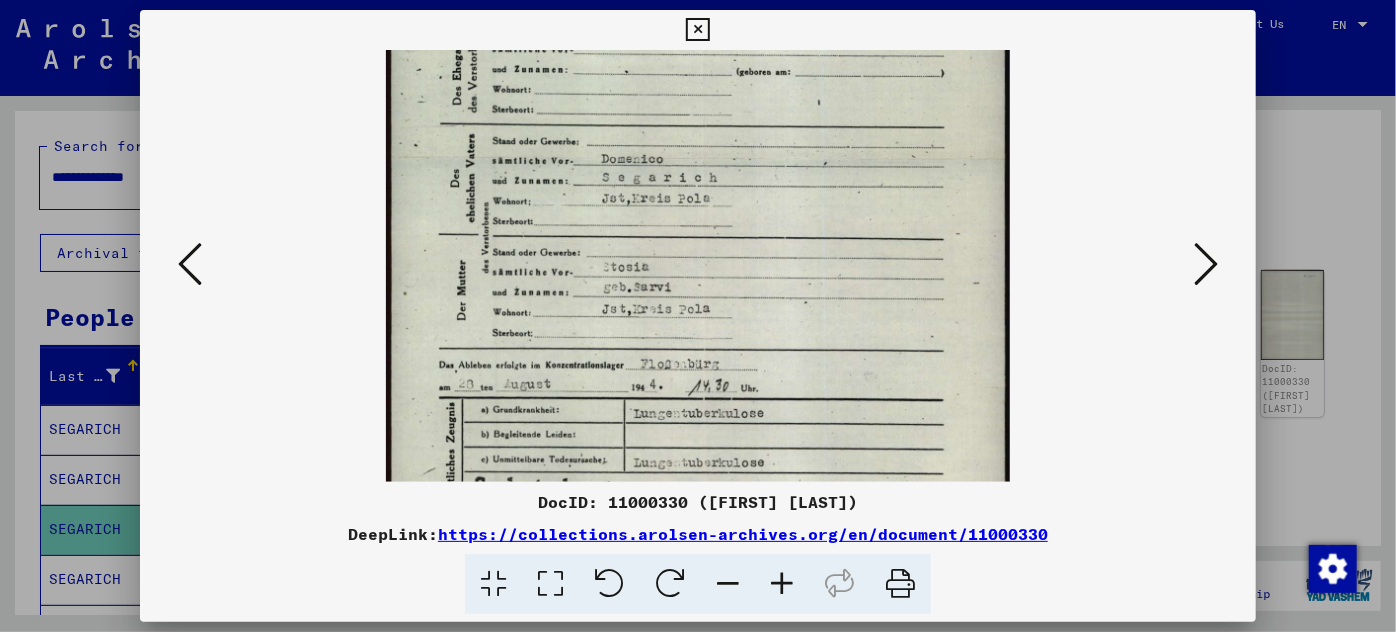 drag, startPoint x: 642, startPoint y: 383, endPoint x: 646, endPoint y: 223, distance: 160.04999 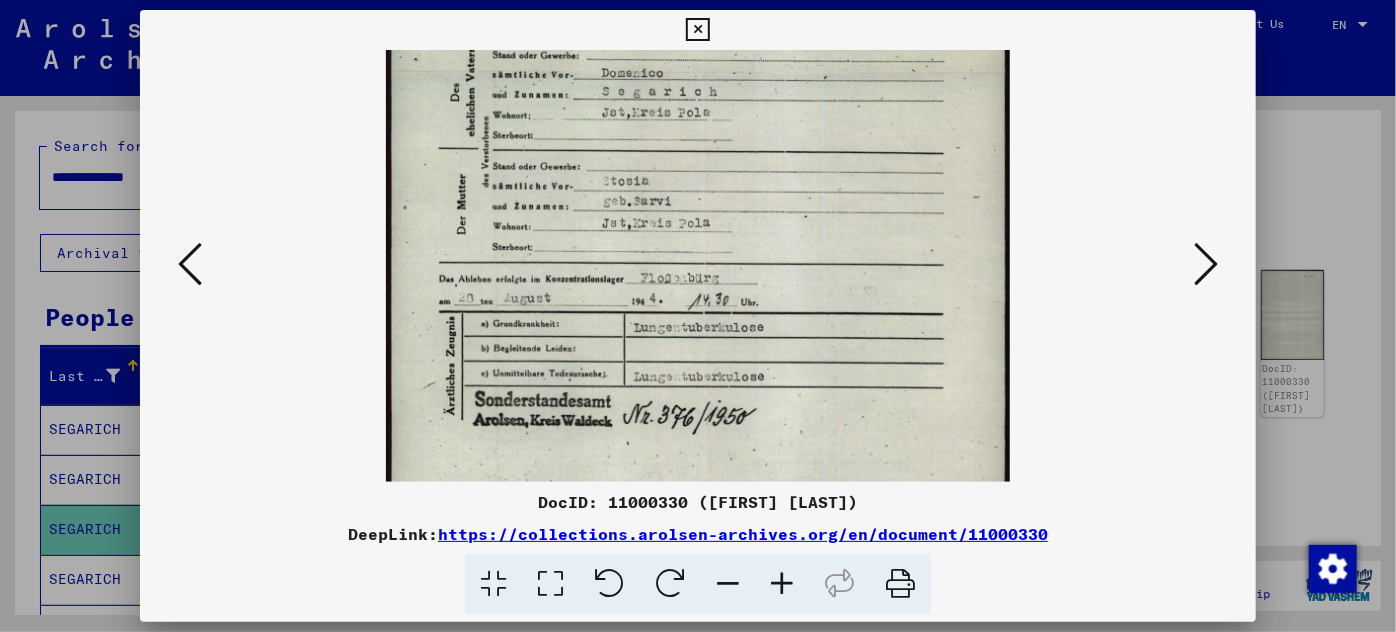 scroll, scrollTop: 450, scrollLeft: 0, axis: vertical 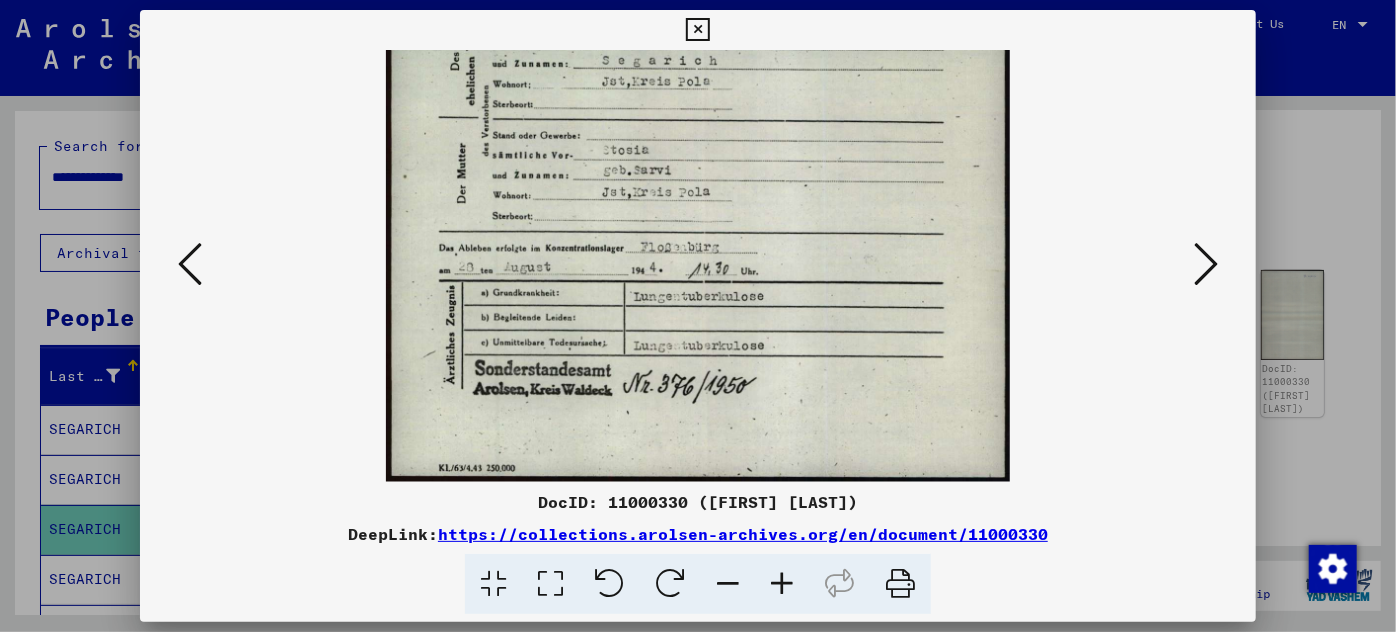 drag, startPoint x: 645, startPoint y: 431, endPoint x: 660, endPoint y: 226, distance: 205.54805 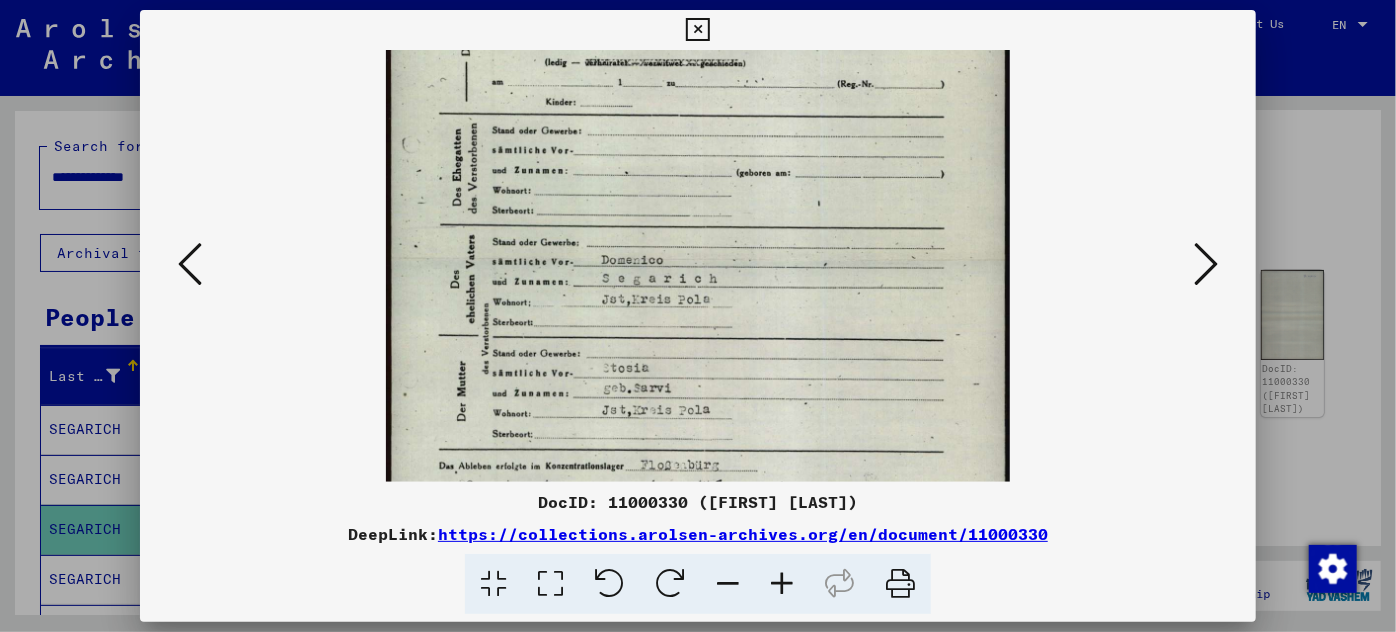 scroll, scrollTop: 220, scrollLeft: 0, axis: vertical 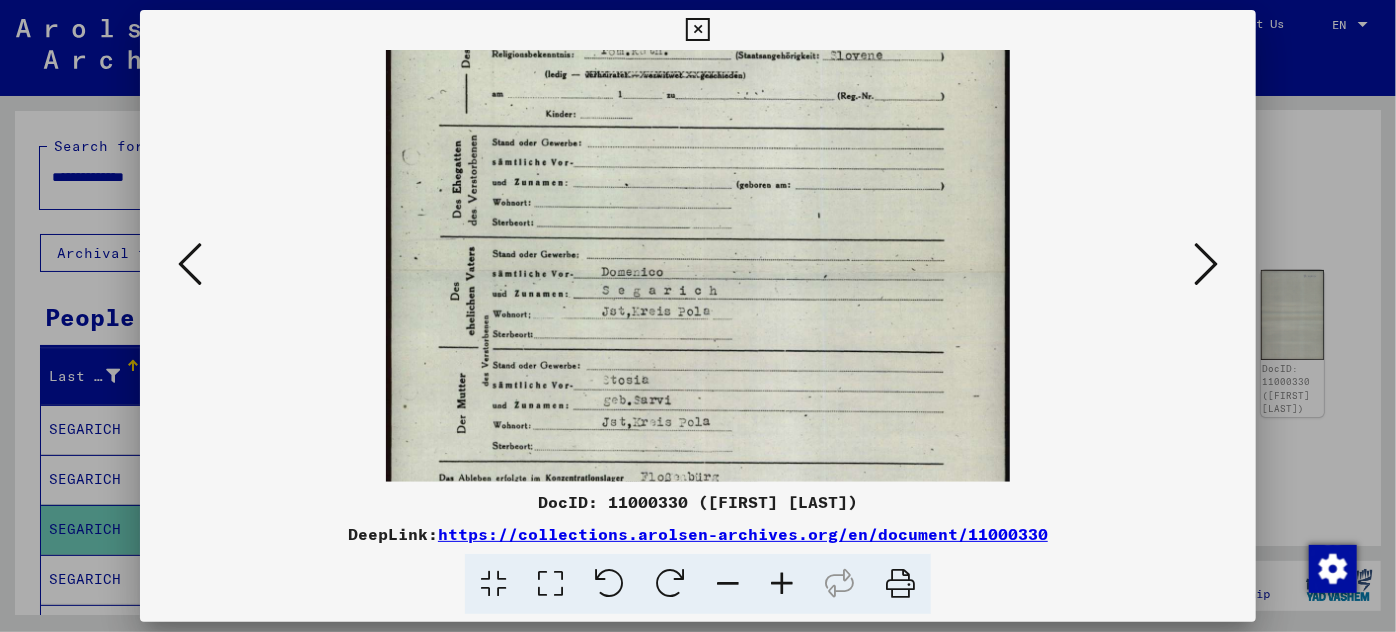 drag, startPoint x: 651, startPoint y: 239, endPoint x: 650, endPoint y: 472, distance: 233.00215 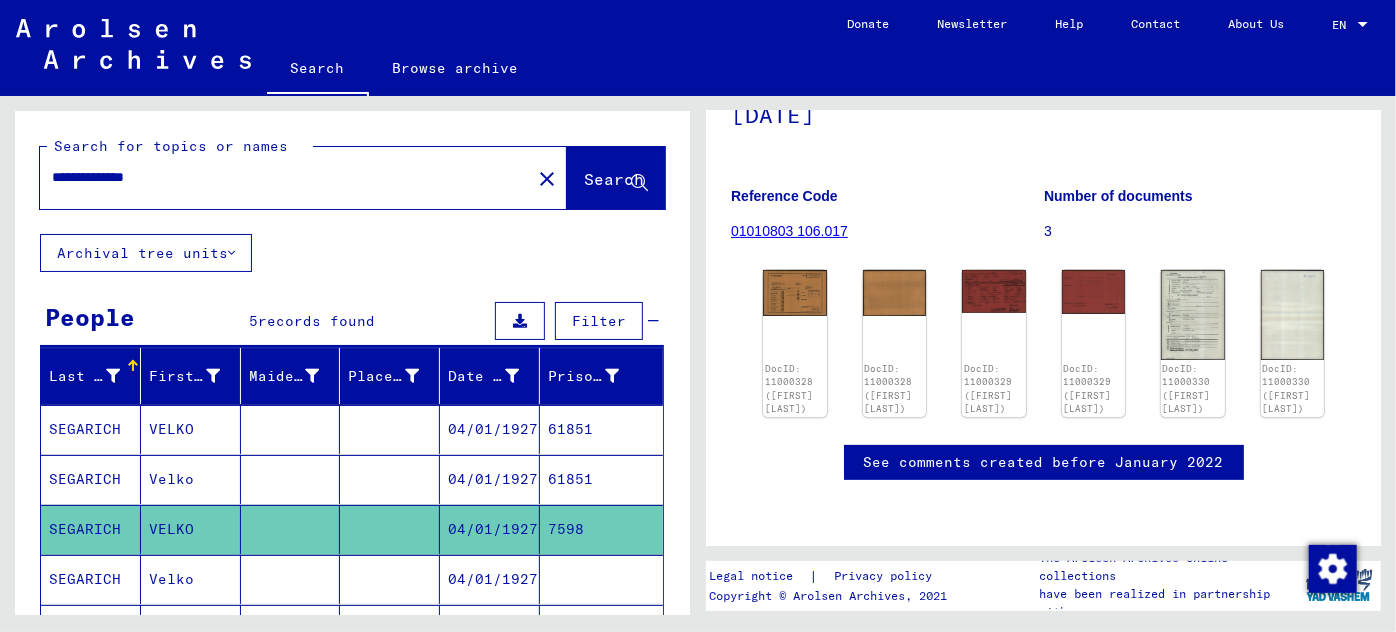 click 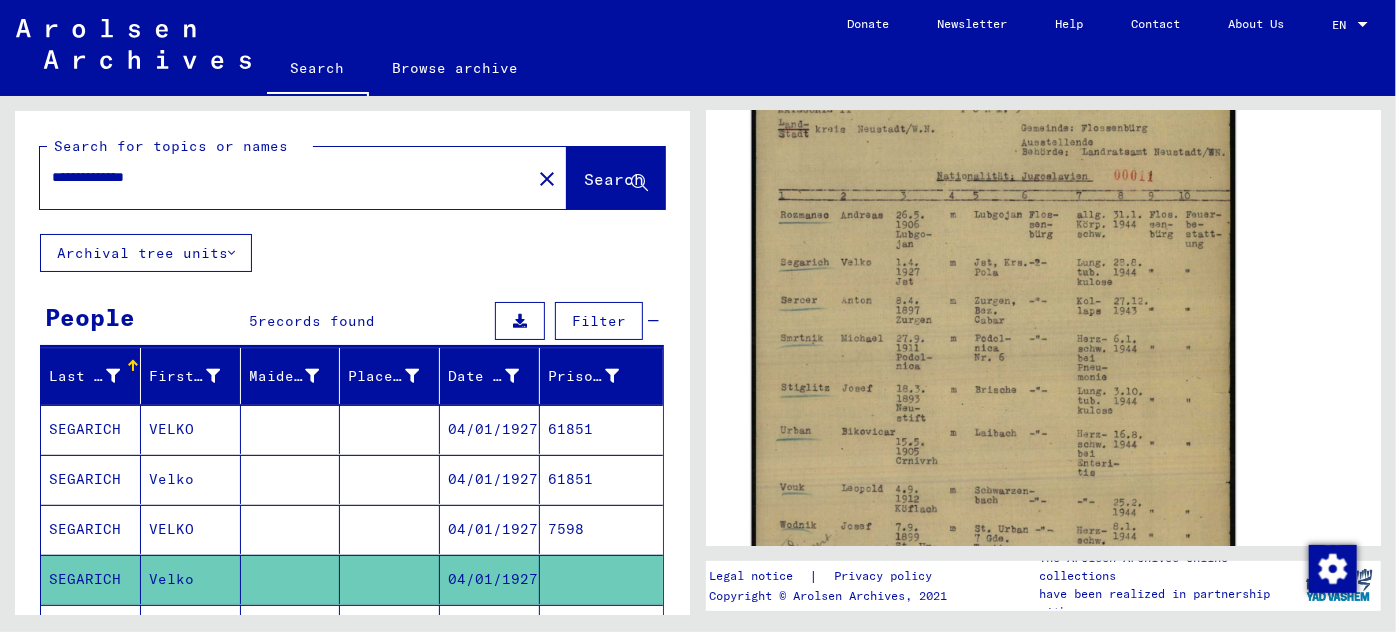 scroll, scrollTop: 454, scrollLeft: 0, axis: vertical 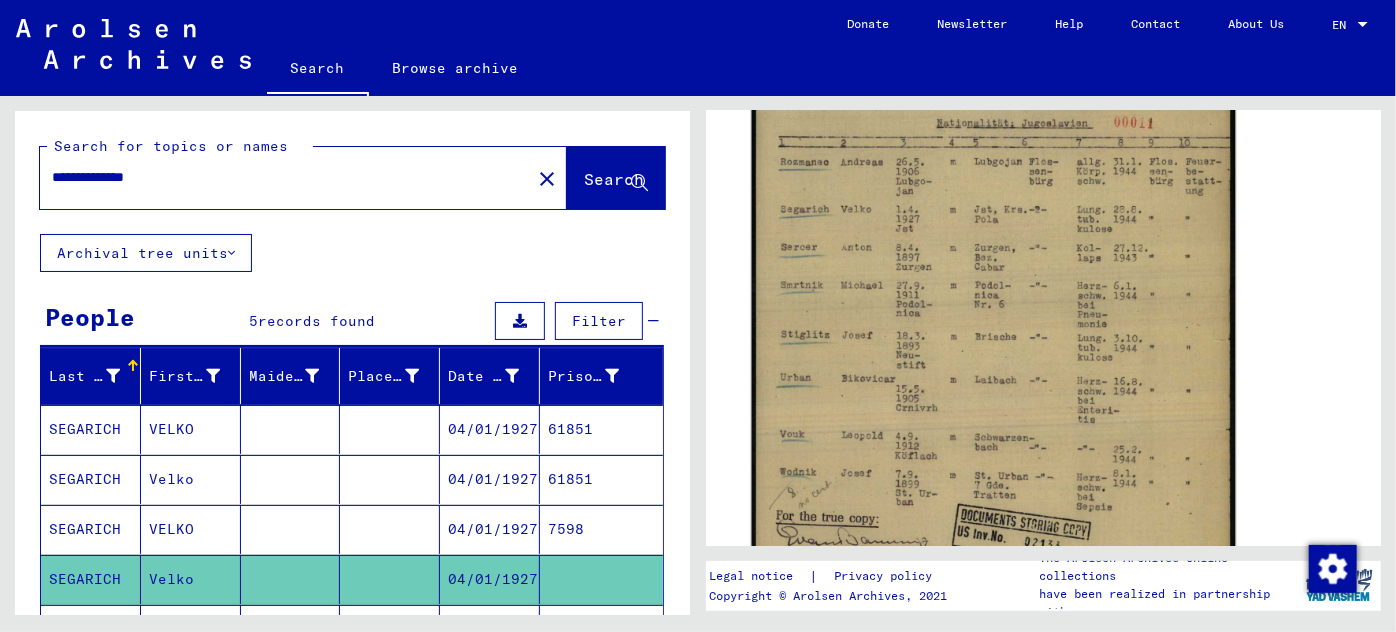 click 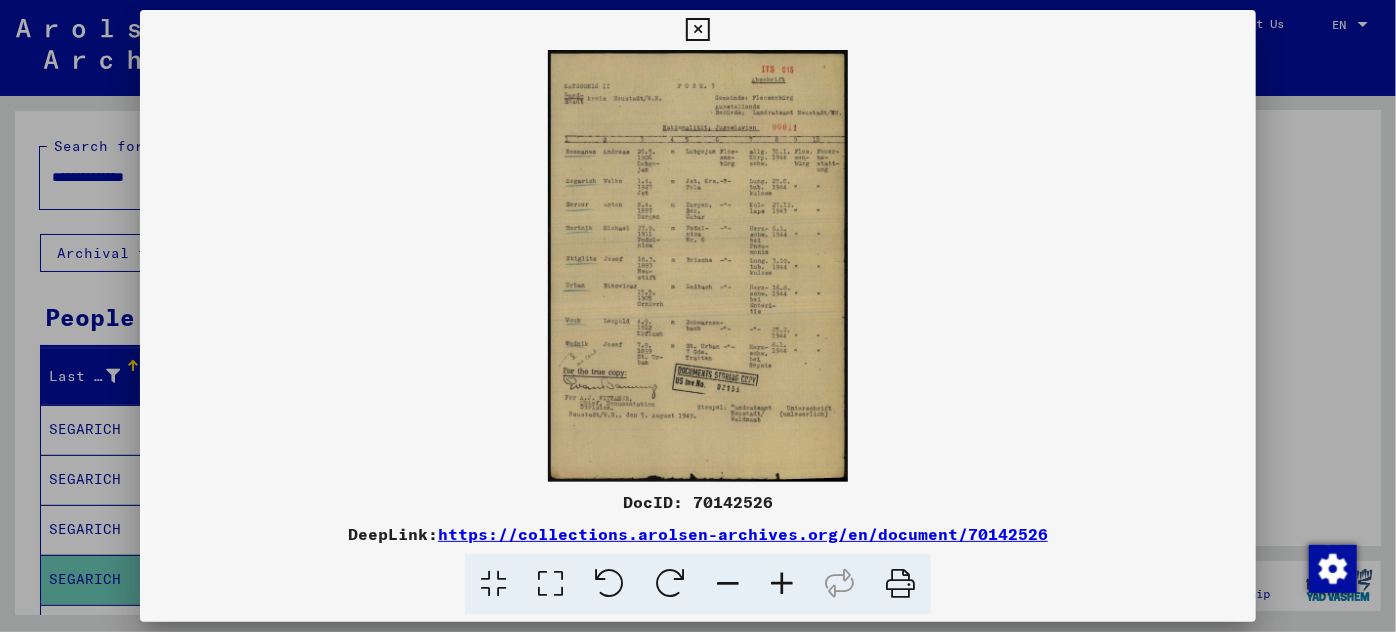 click at bounding box center [782, 584] 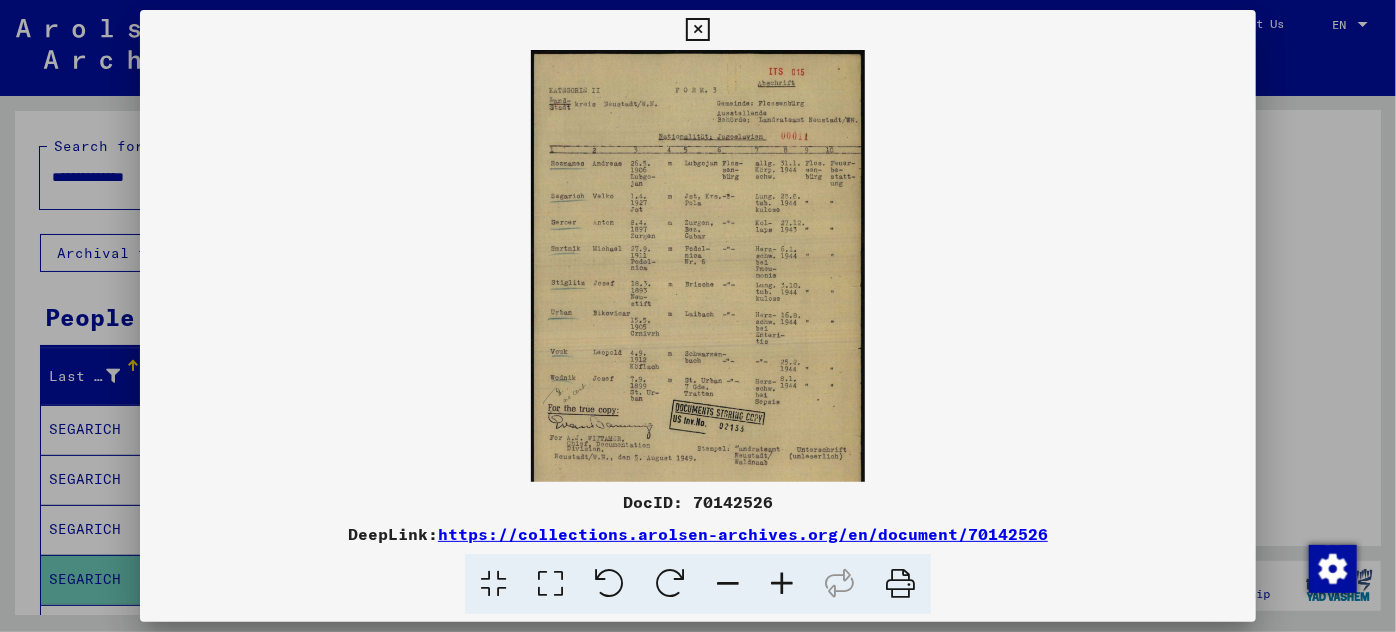click at bounding box center [782, 584] 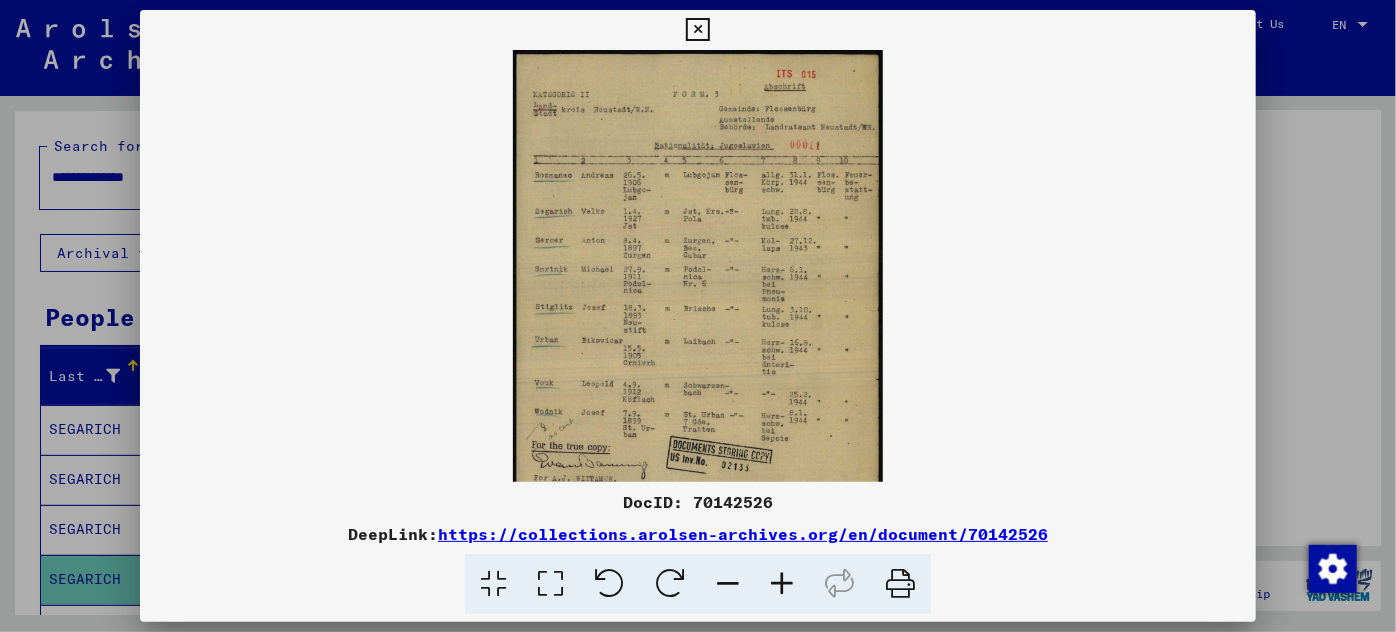 click at bounding box center [782, 584] 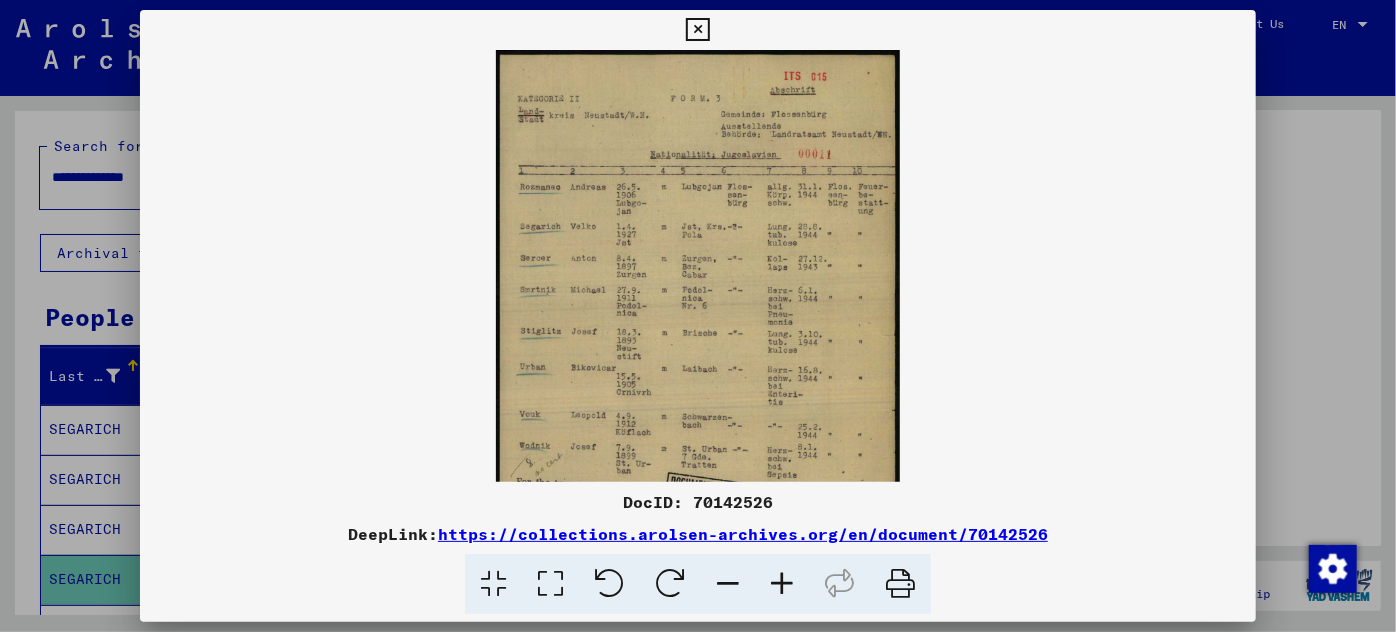 click at bounding box center [782, 584] 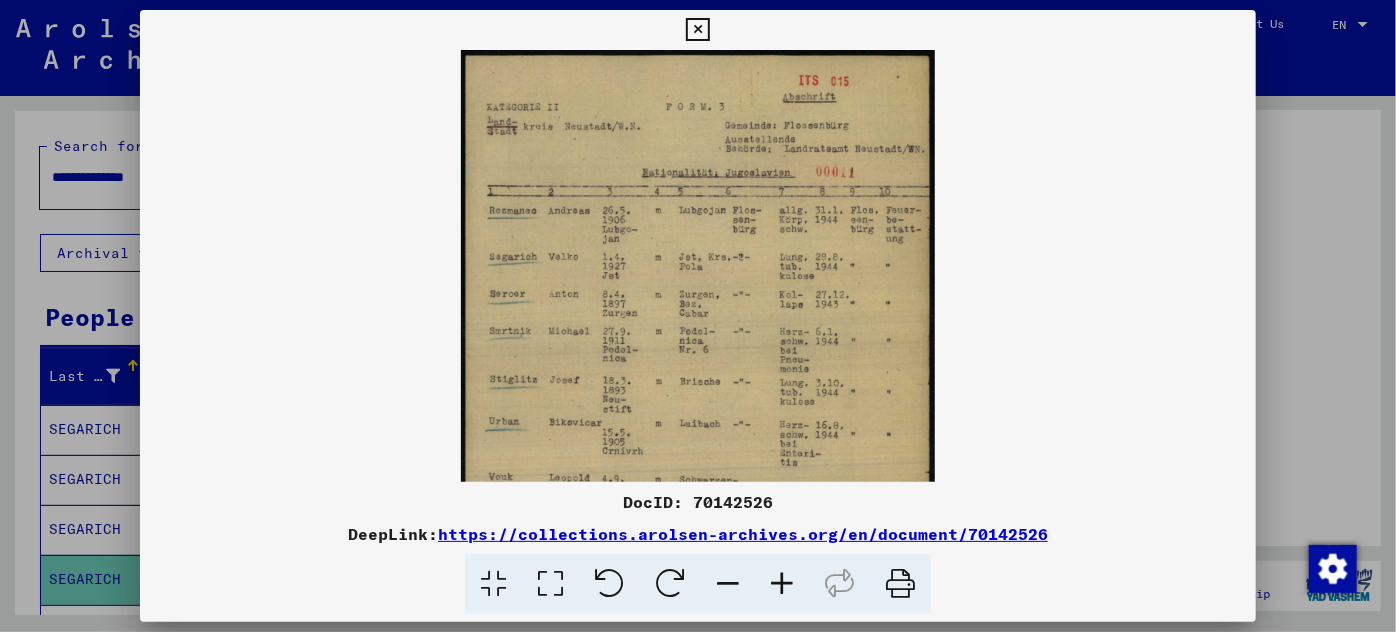 click at bounding box center [782, 584] 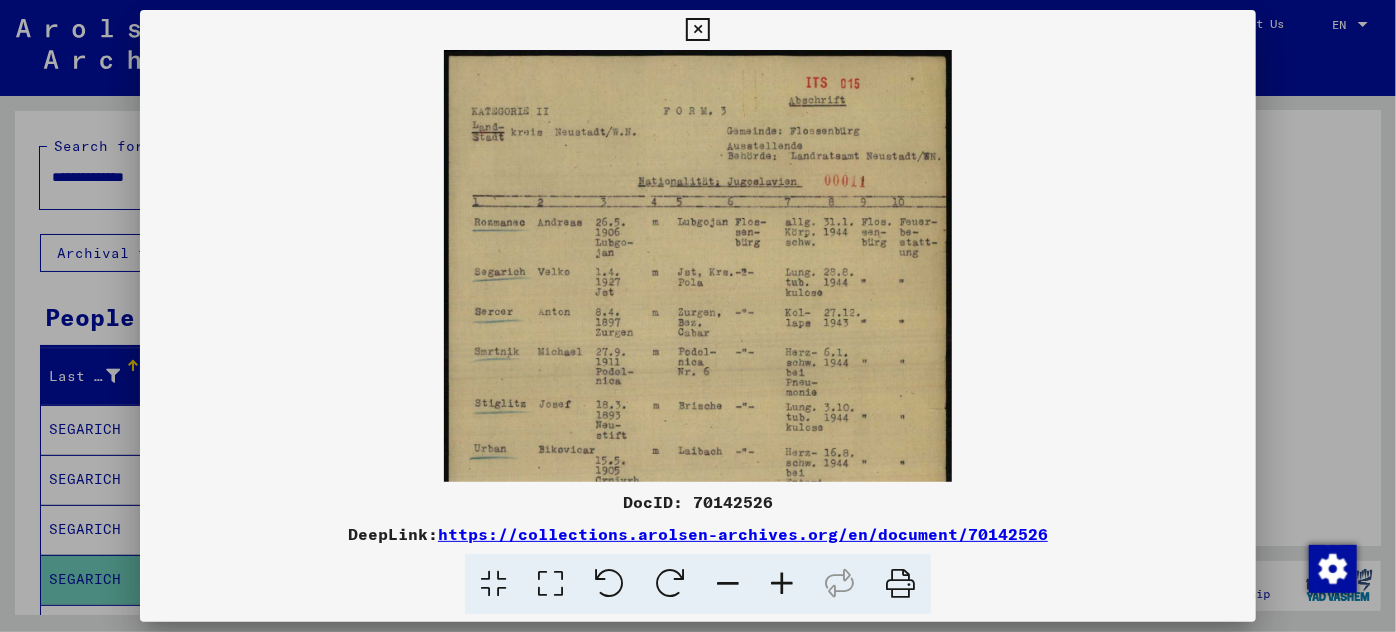 click at bounding box center (782, 584) 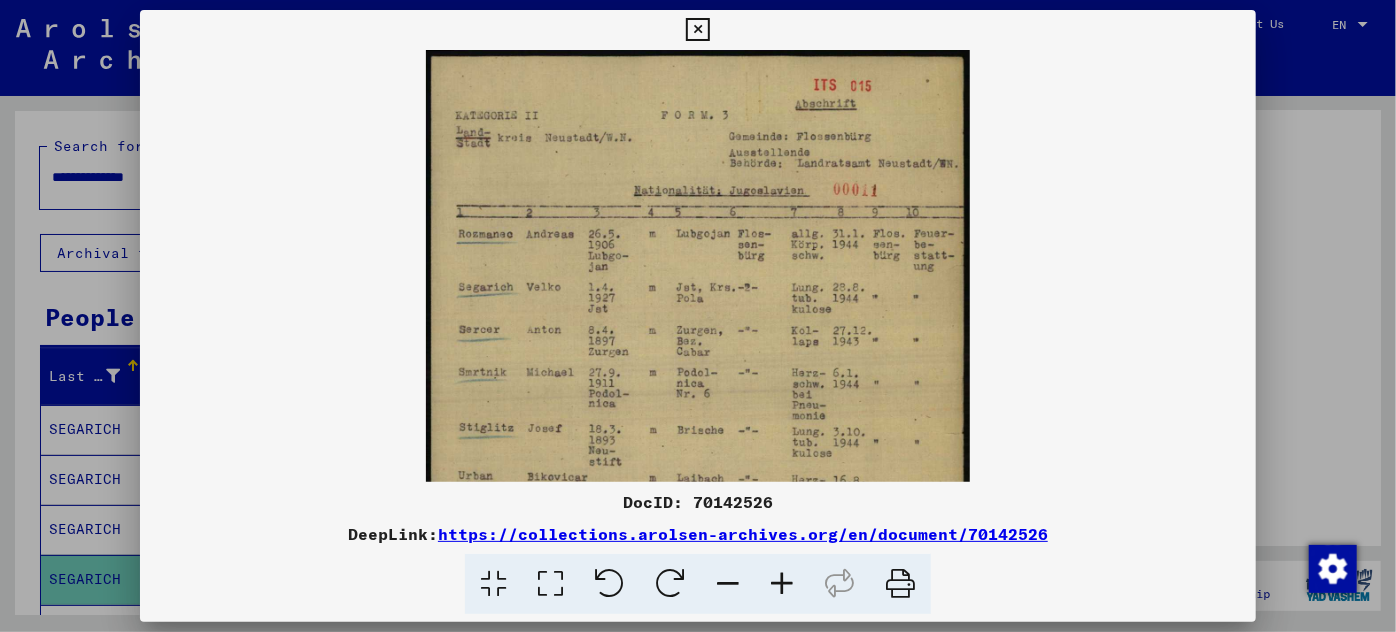 click at bounding box center [782, 584] 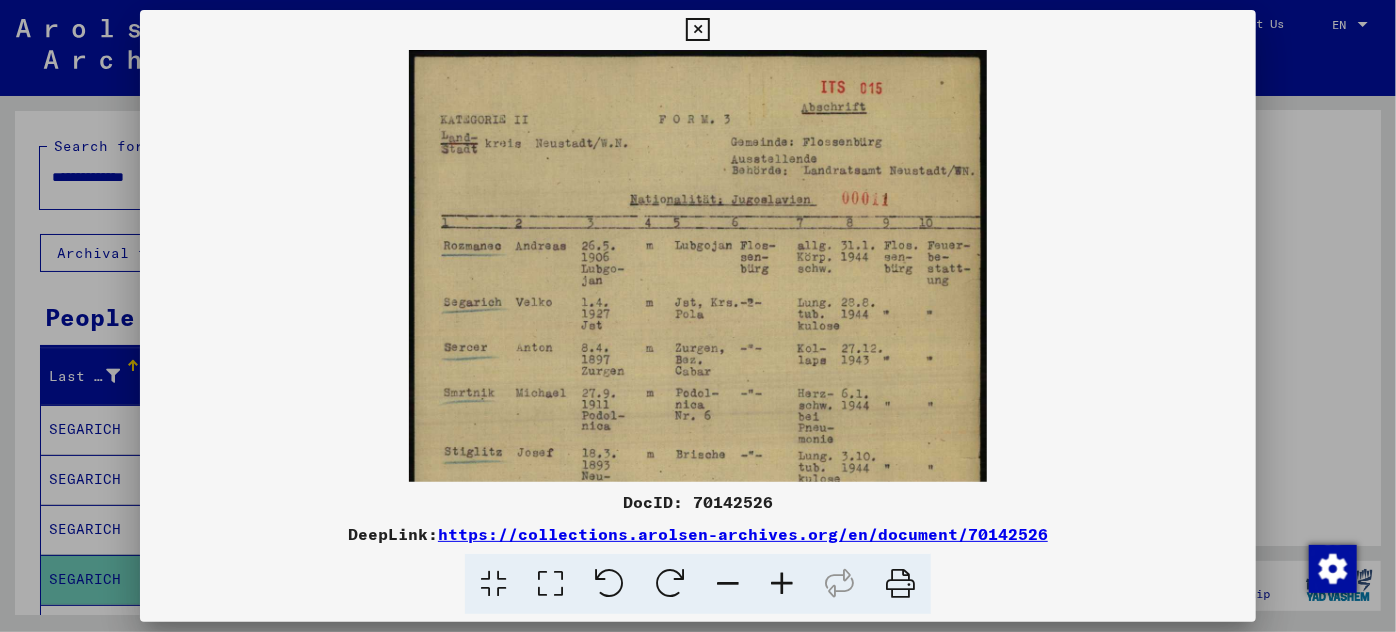 click at bounding box center [782, 584] 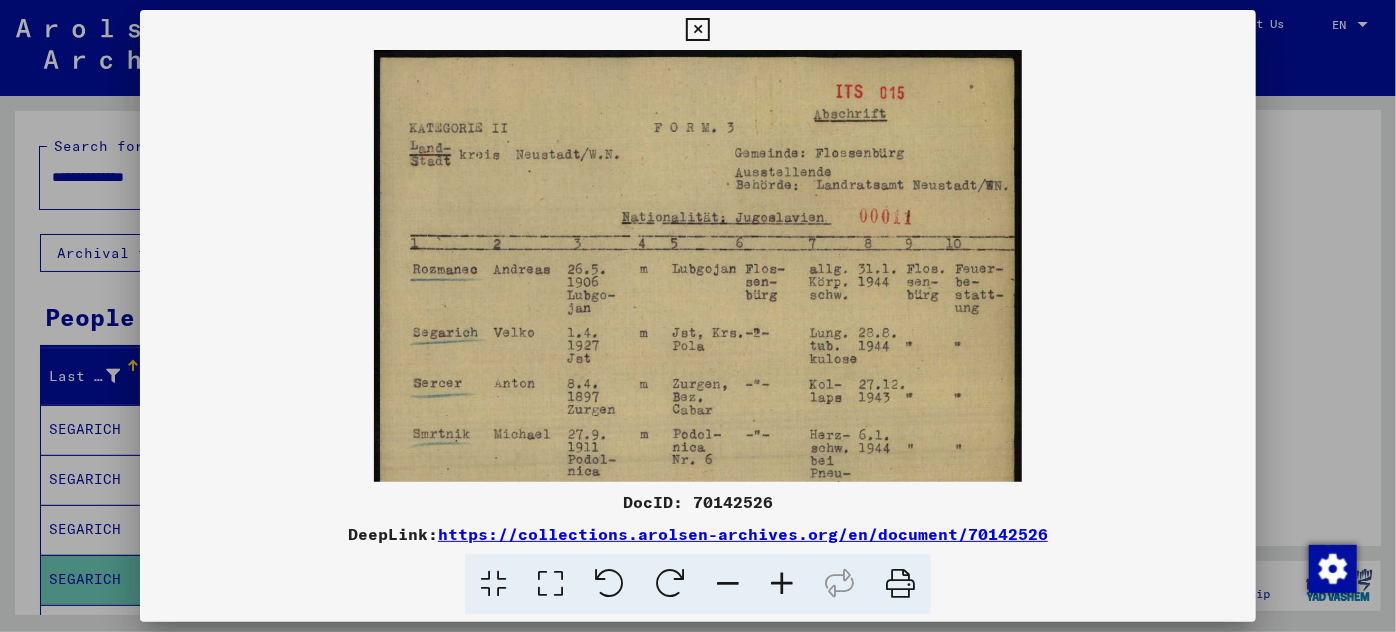 click at bounding box center (782, 584) 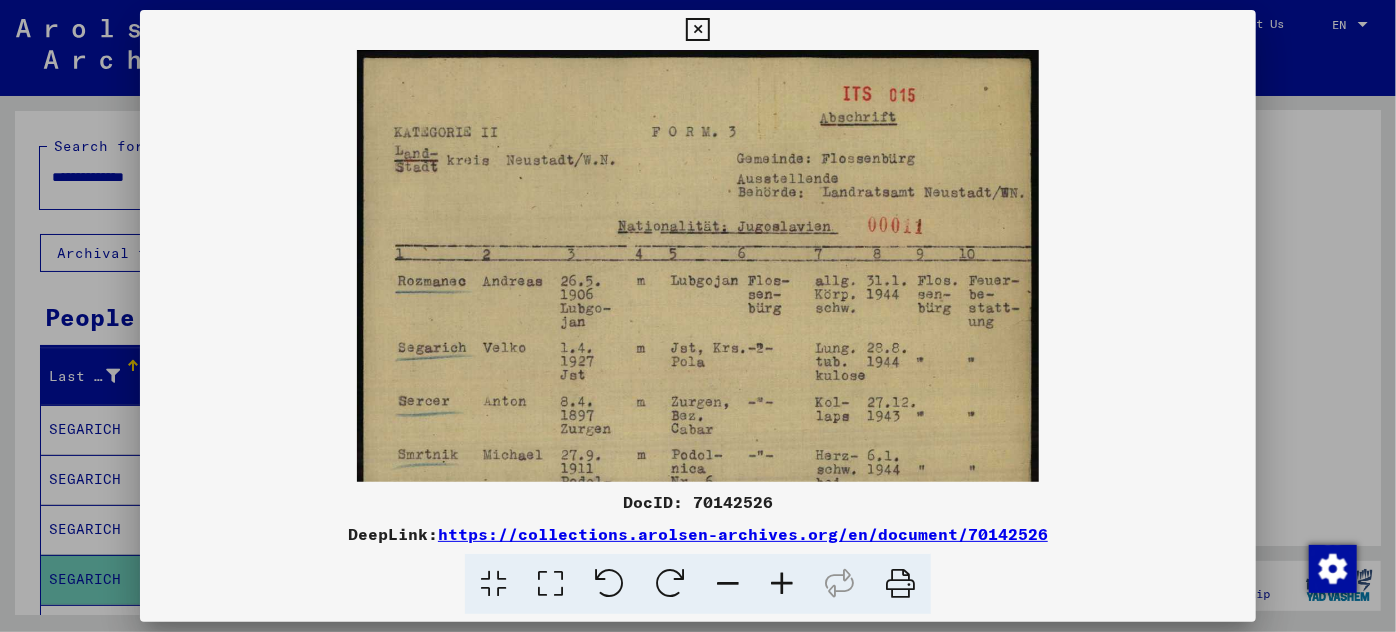 click at bounding box center [782, 584] 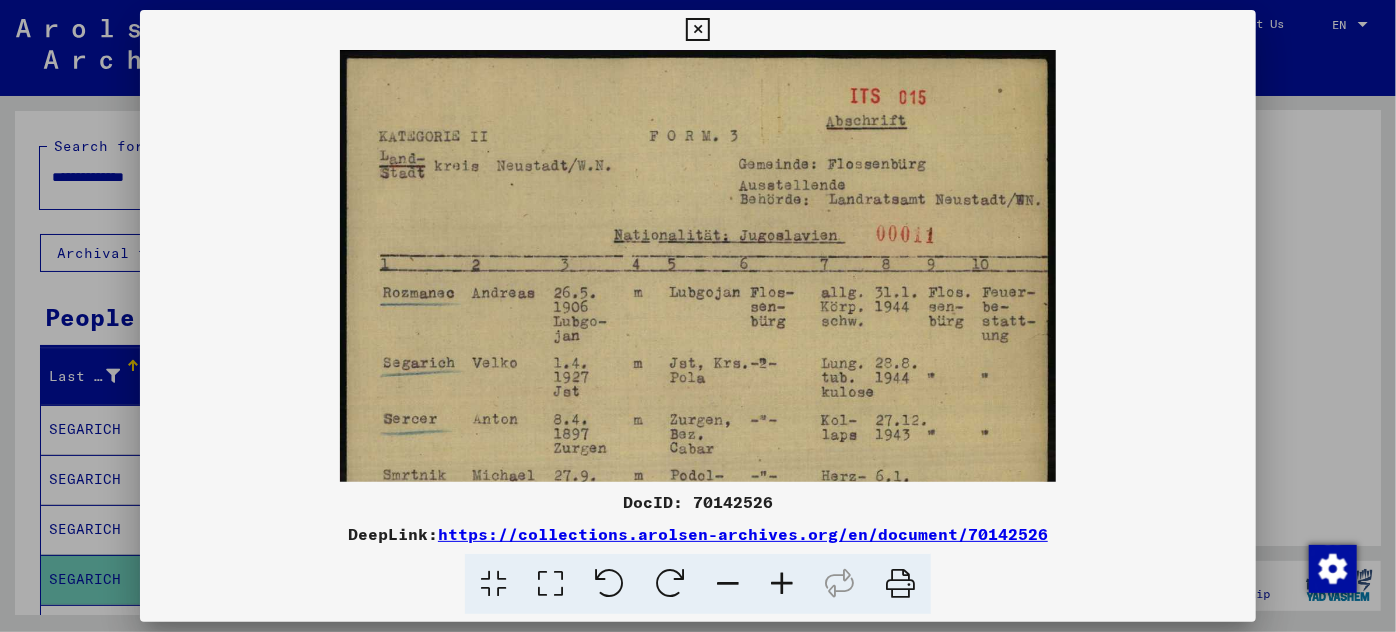 click at bounding box center (782, 584) 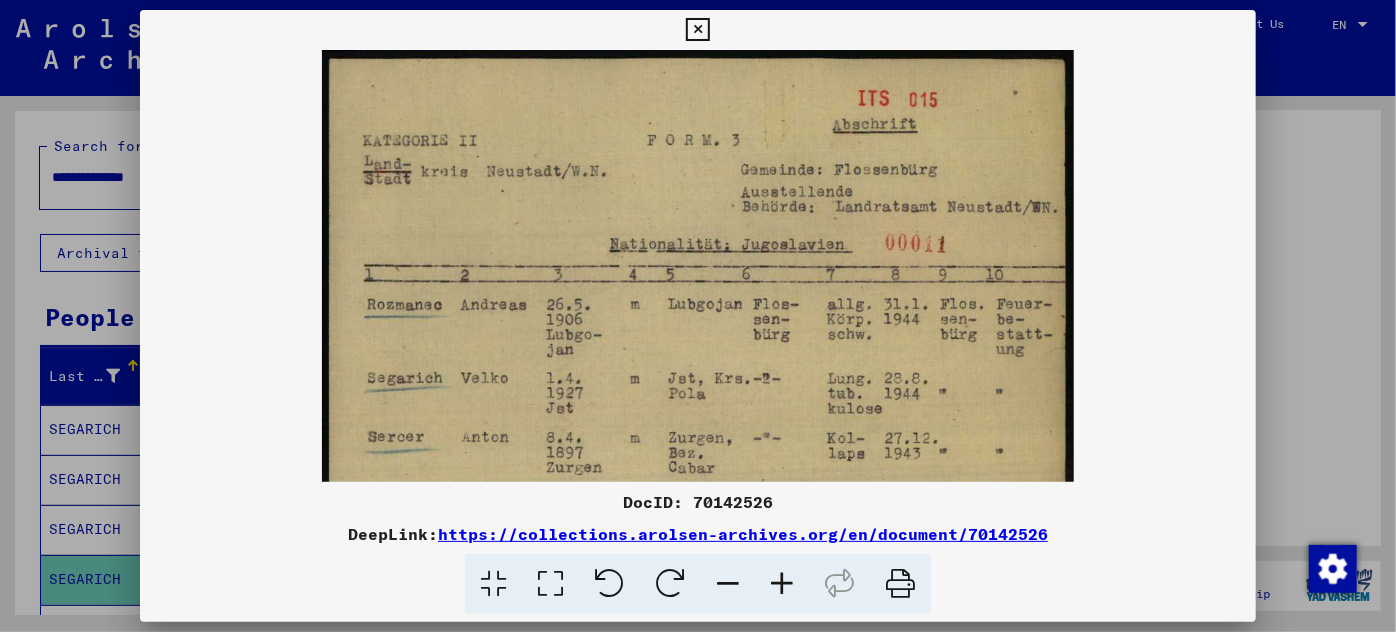 click at bounding box center (782, 584) 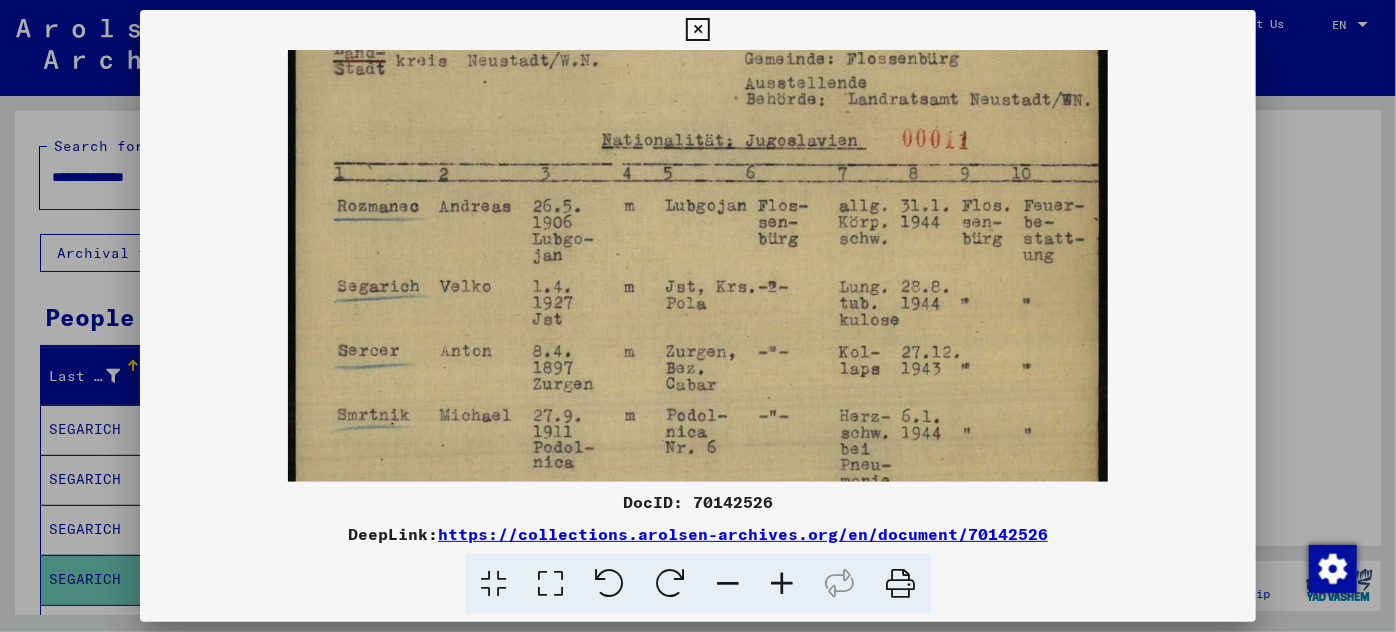 scroll, scrollTop: 123, scrollLeft: 0, axis: vertical 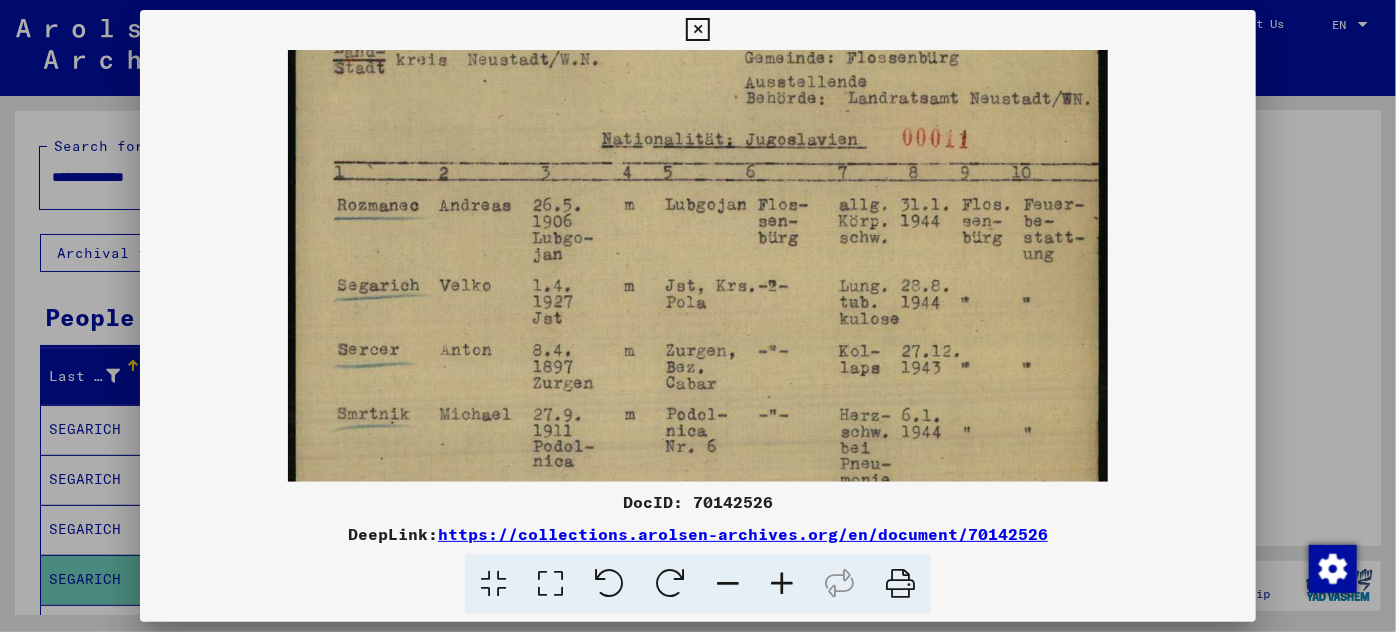 drag, startPoint x: 750, startPoint y: 451, endPoint x: 750, endPoint y: 323, distance: 128 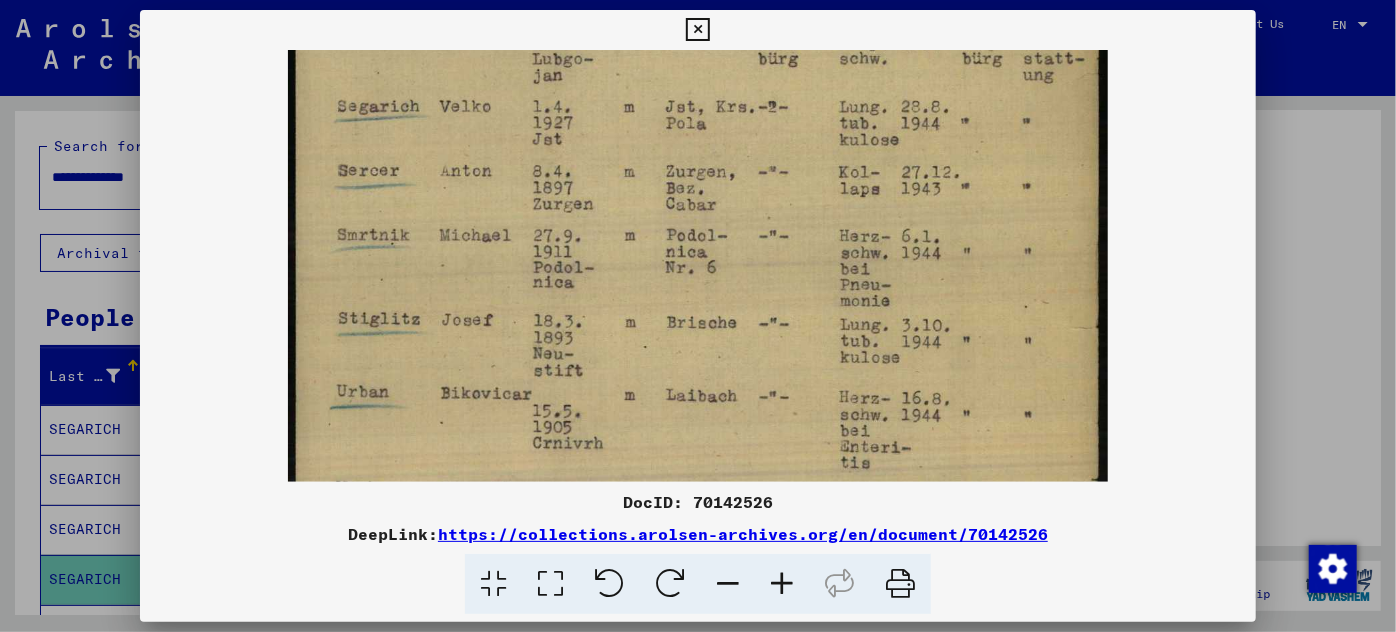 scroll, scrollTop: 311, scrollLeft: 0, axis: vertical 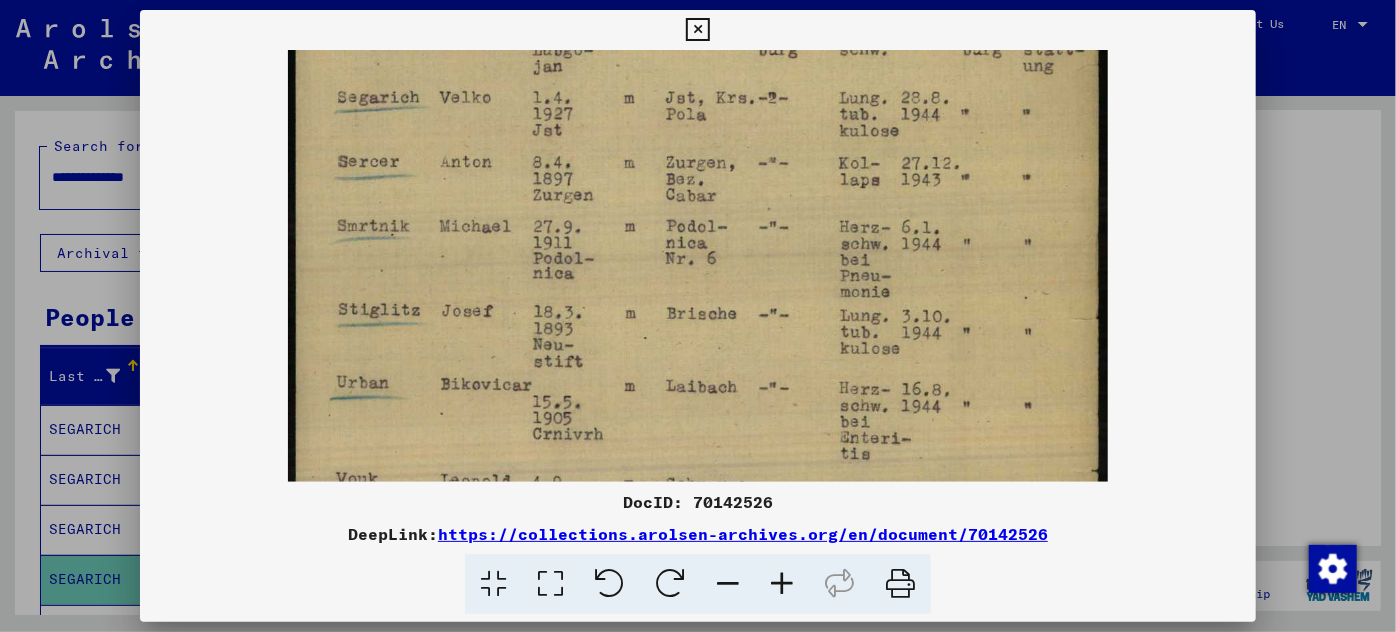 drag, startPoint x: 757, startPoint y: 415, endPoint x: 750, endPoint y: 227, distance: 188.13028 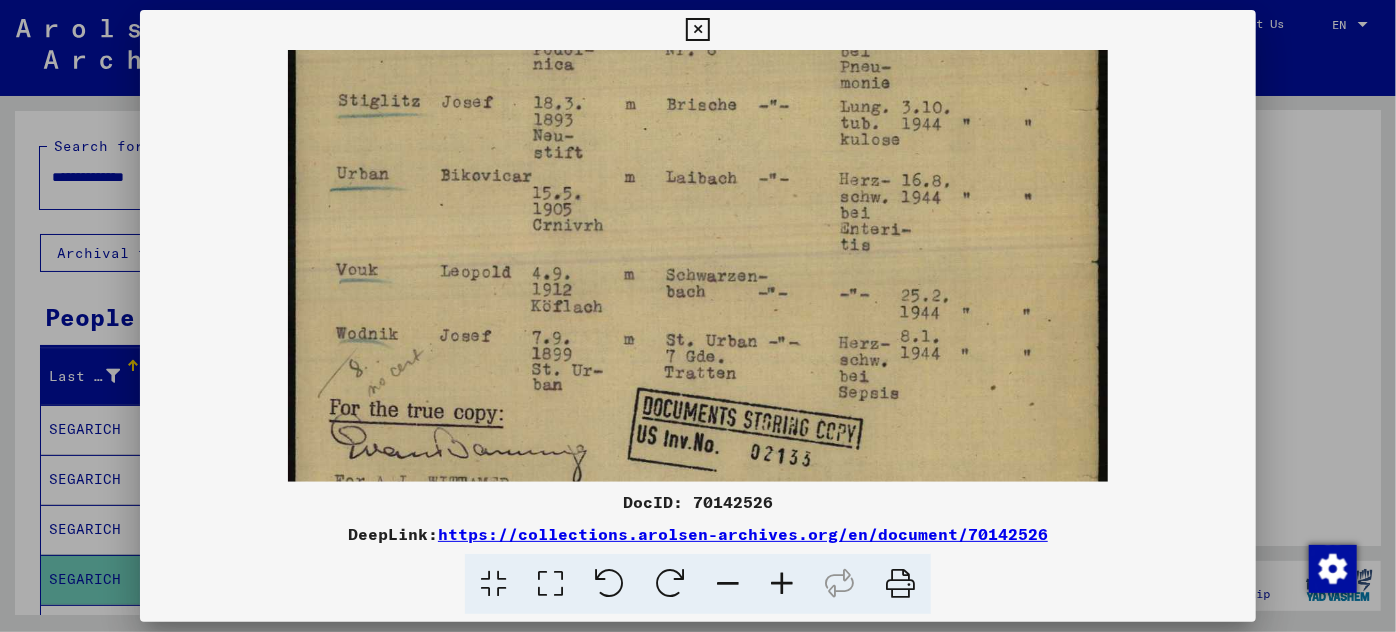 scroll, scrollTop: 528, scrollLeft: 0, axis: vertical 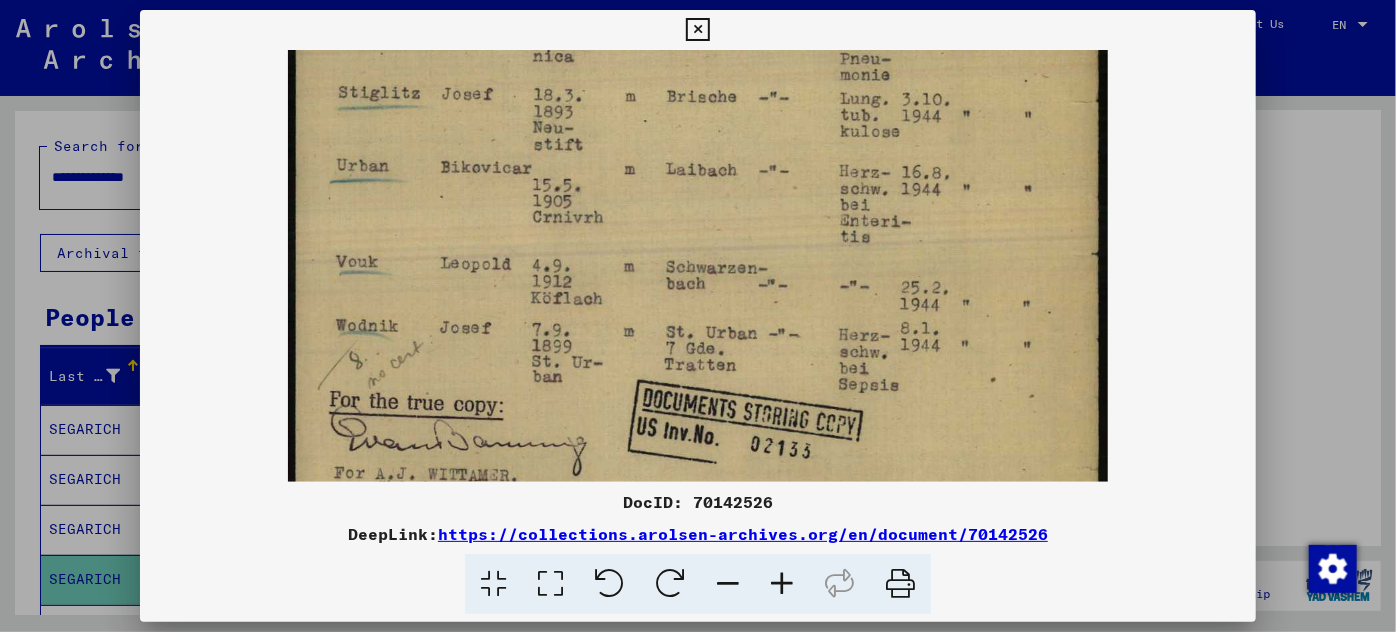 drag, startPoint x: 752, startPoint y: 362, endPoint x: 768, endPoint y: 148, distance: 214.59729 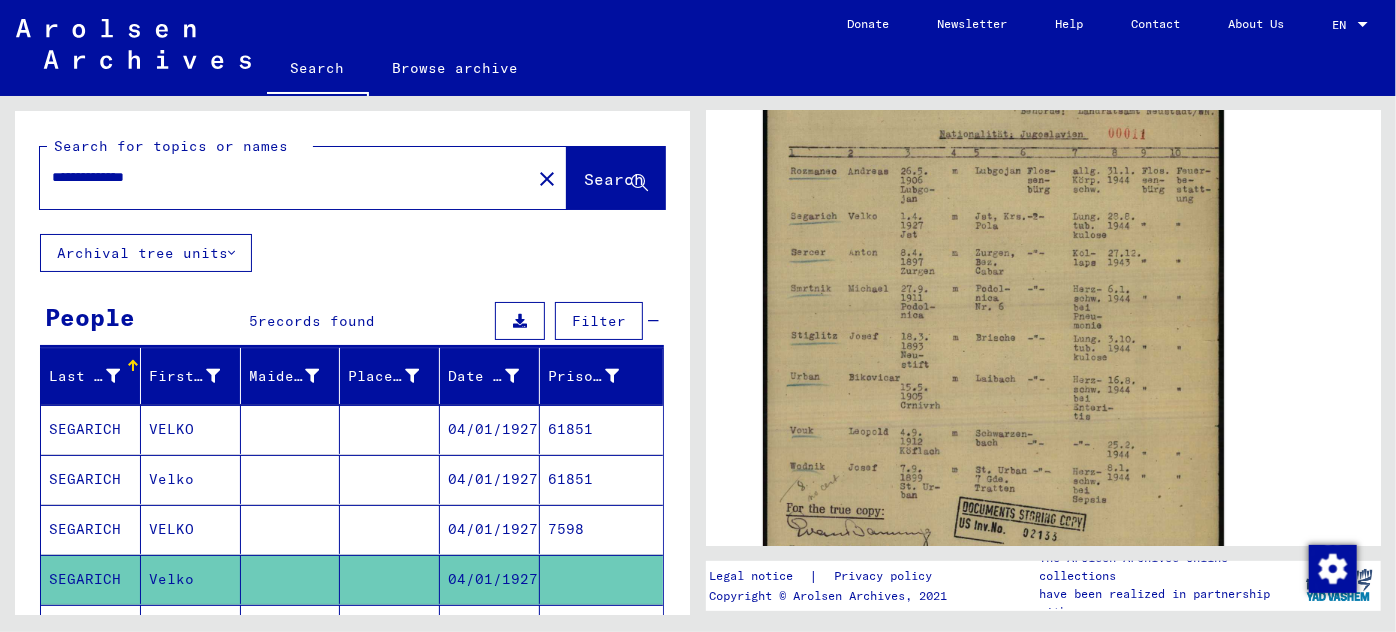 drag, startPoint x: 215, startPoint y: 167, endPoint x: 13, endPoint y: 183, distance: 202.63268 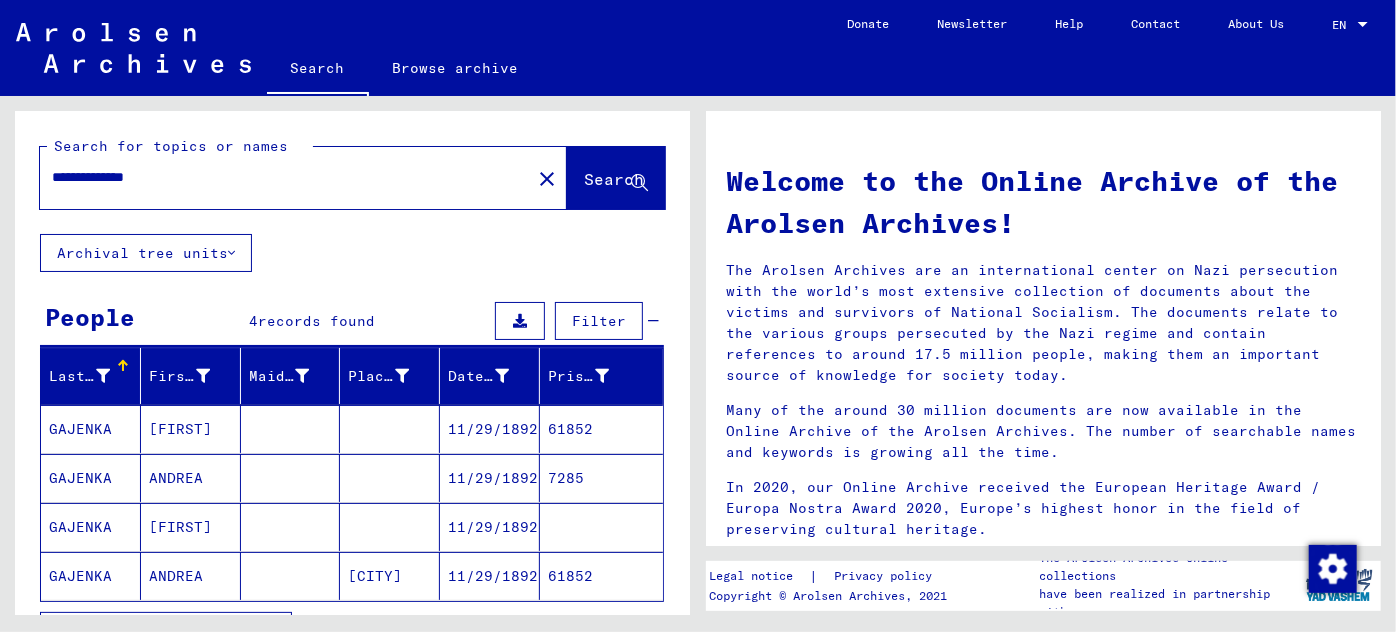 click on "[FIRST]" at bounding box center [191, 478] 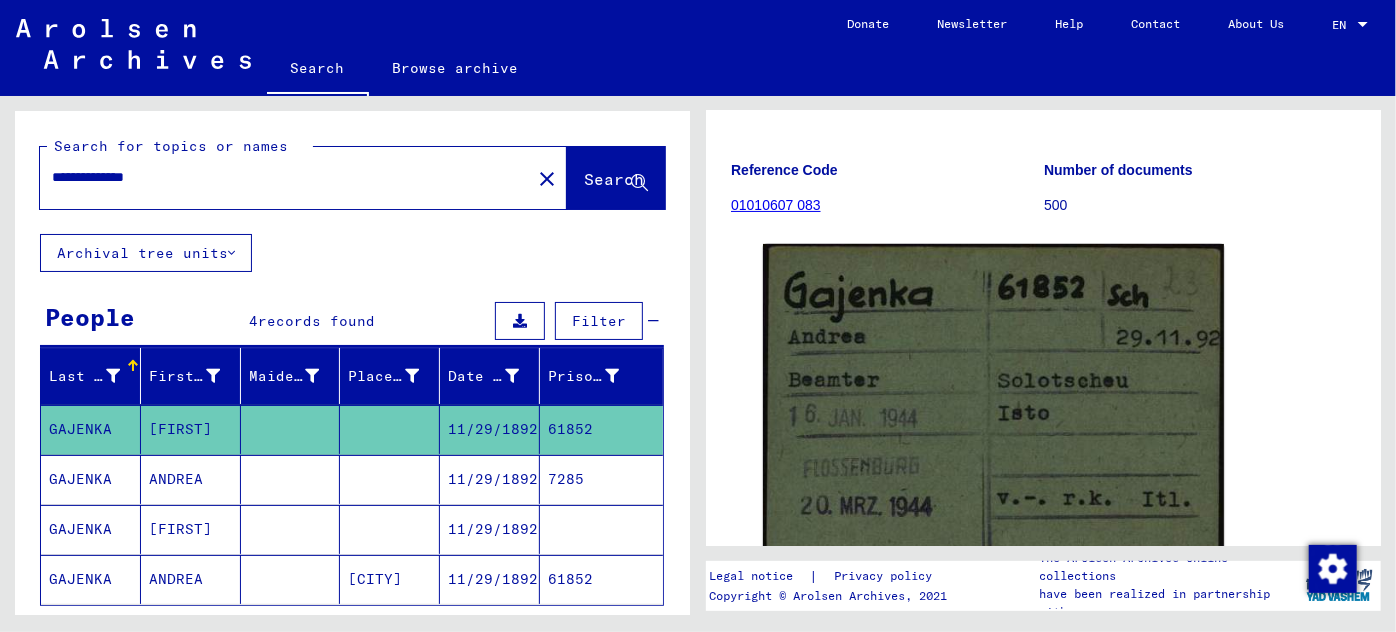 scroll, scrollTop: 181, scrollLeft: 0, axis: vertical 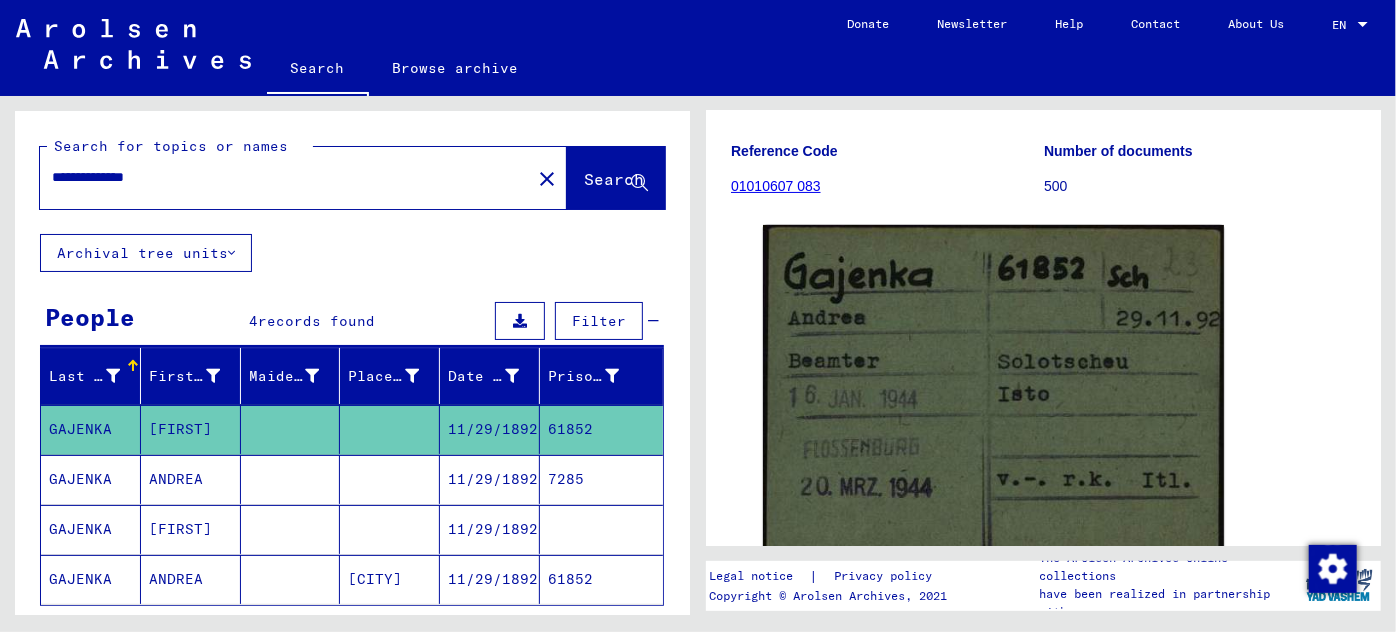click on "11/29/1892" at bounding box center (490, 529) 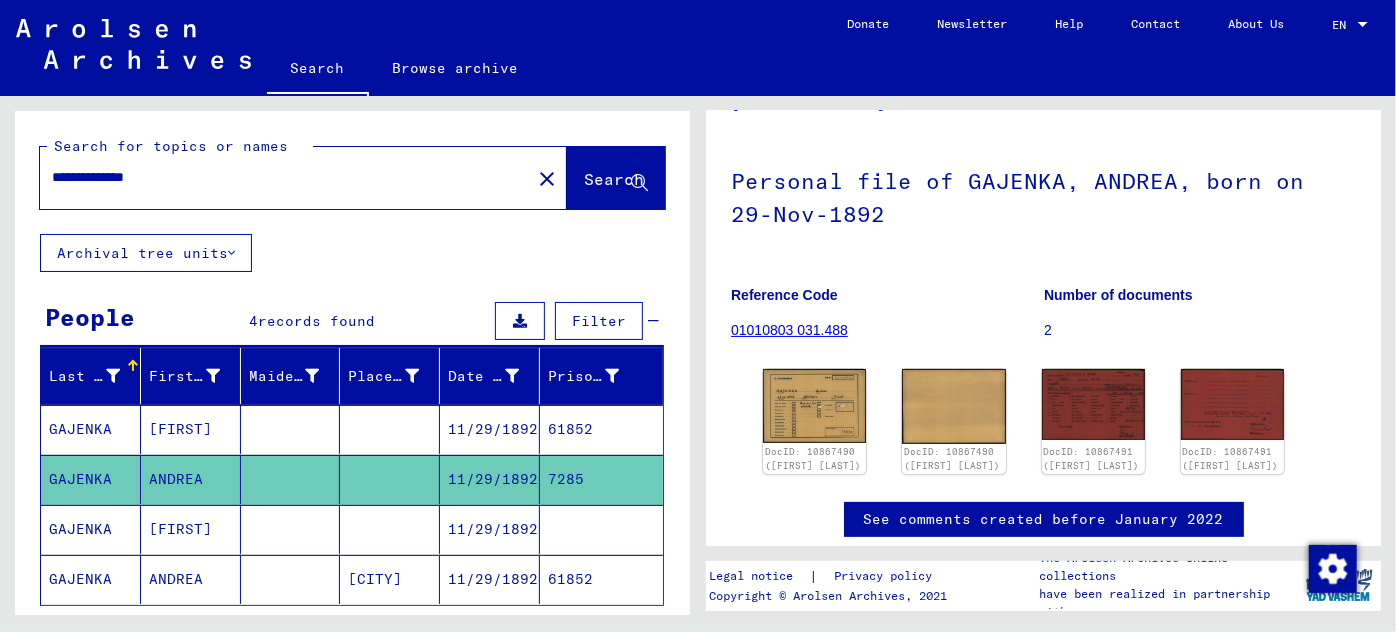 scroll, scrollTop: 90, scrollLeft: 0, axis: vertical 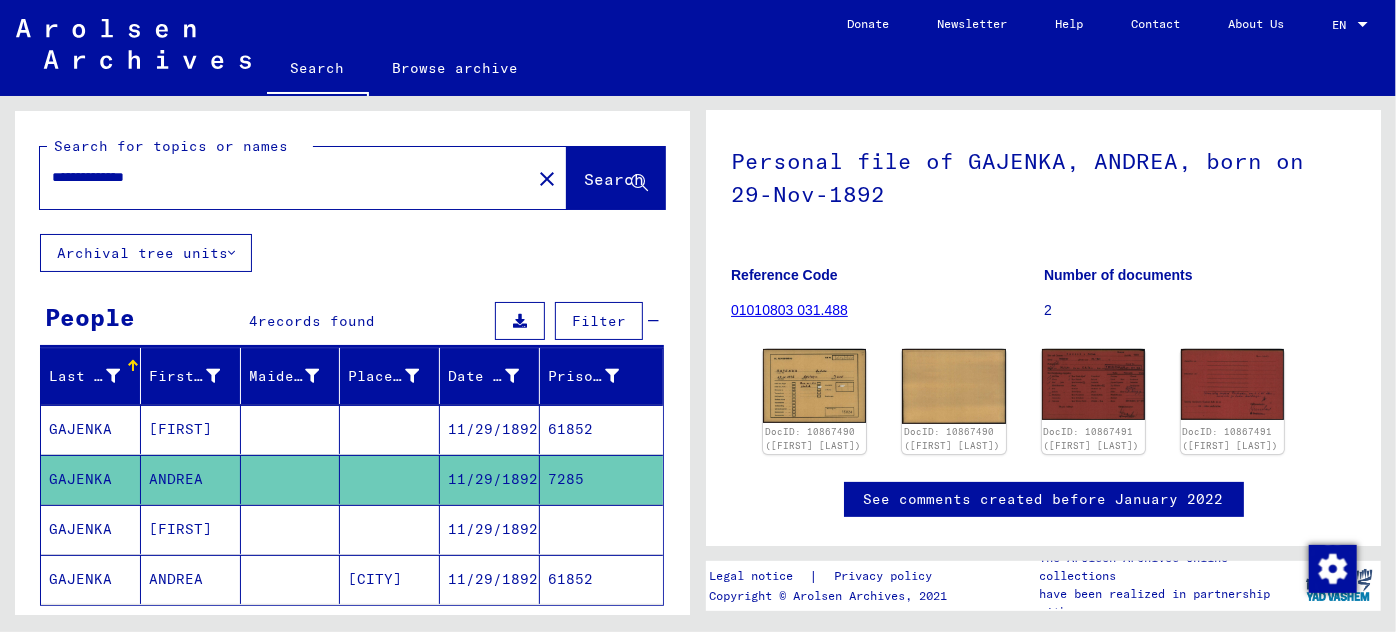click on "11/29/1892" at bounding box center [490, 579] 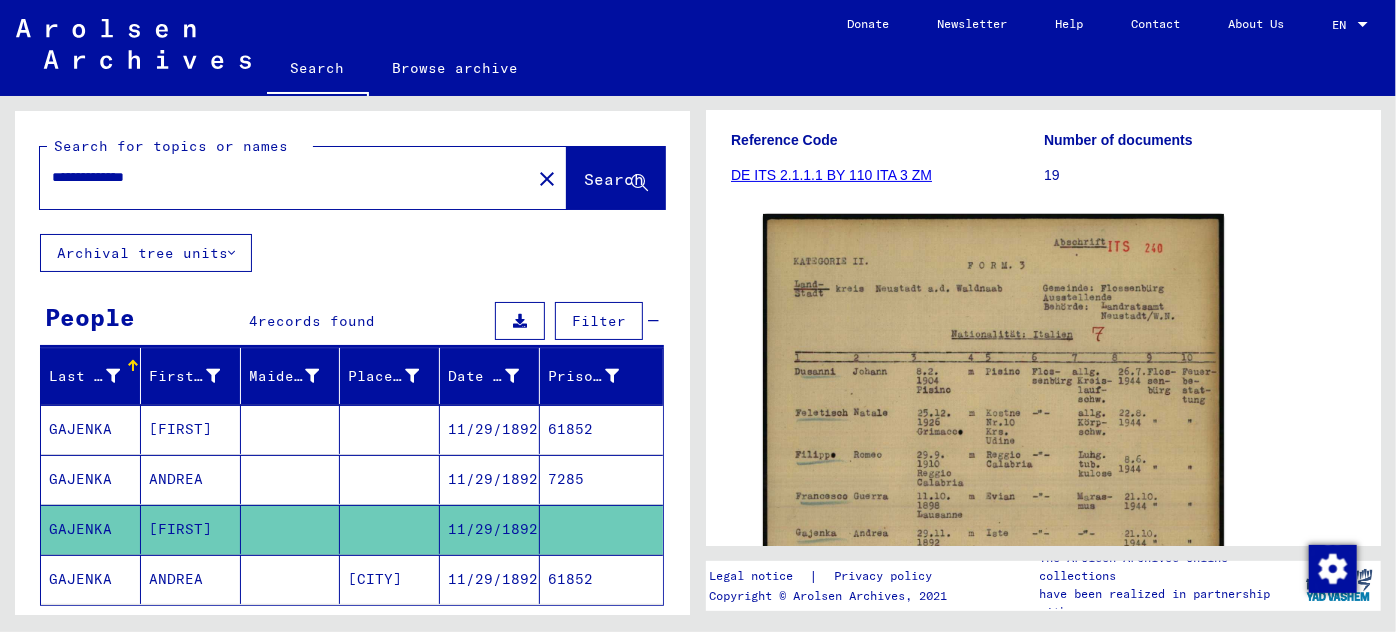 scroll, scrollTop: 272, scrollLeft: 0, axis: vertical 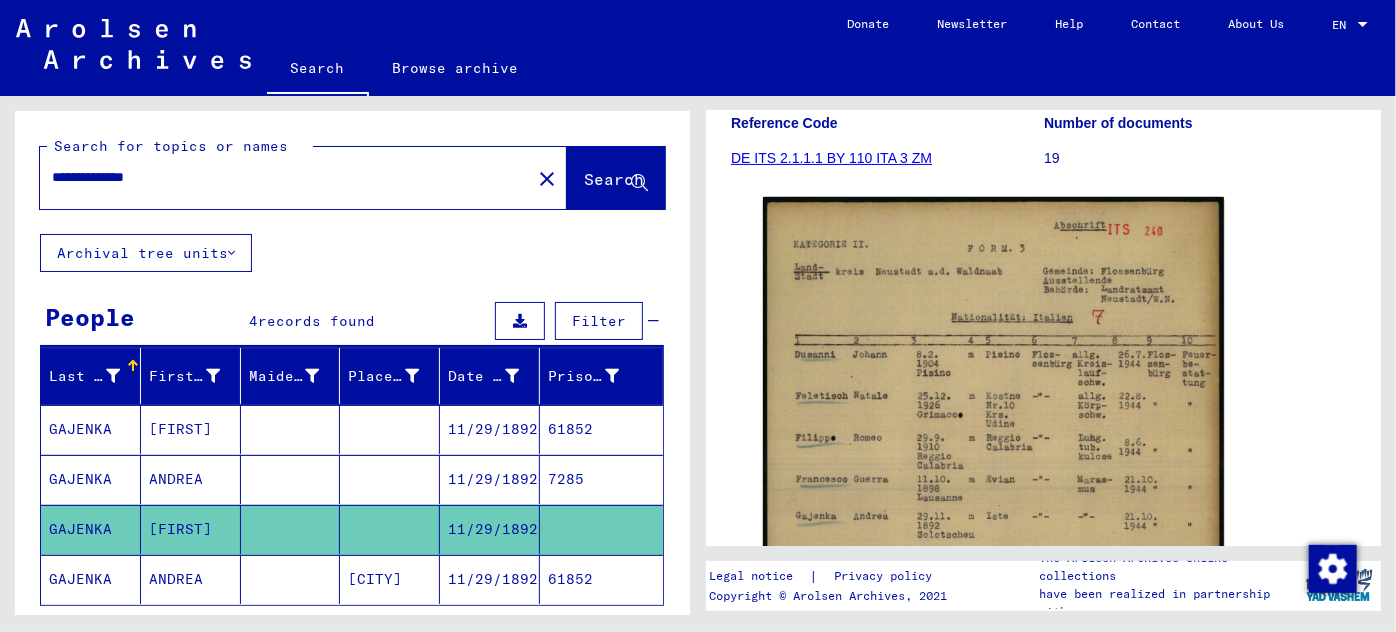 click on "11/29/1892" 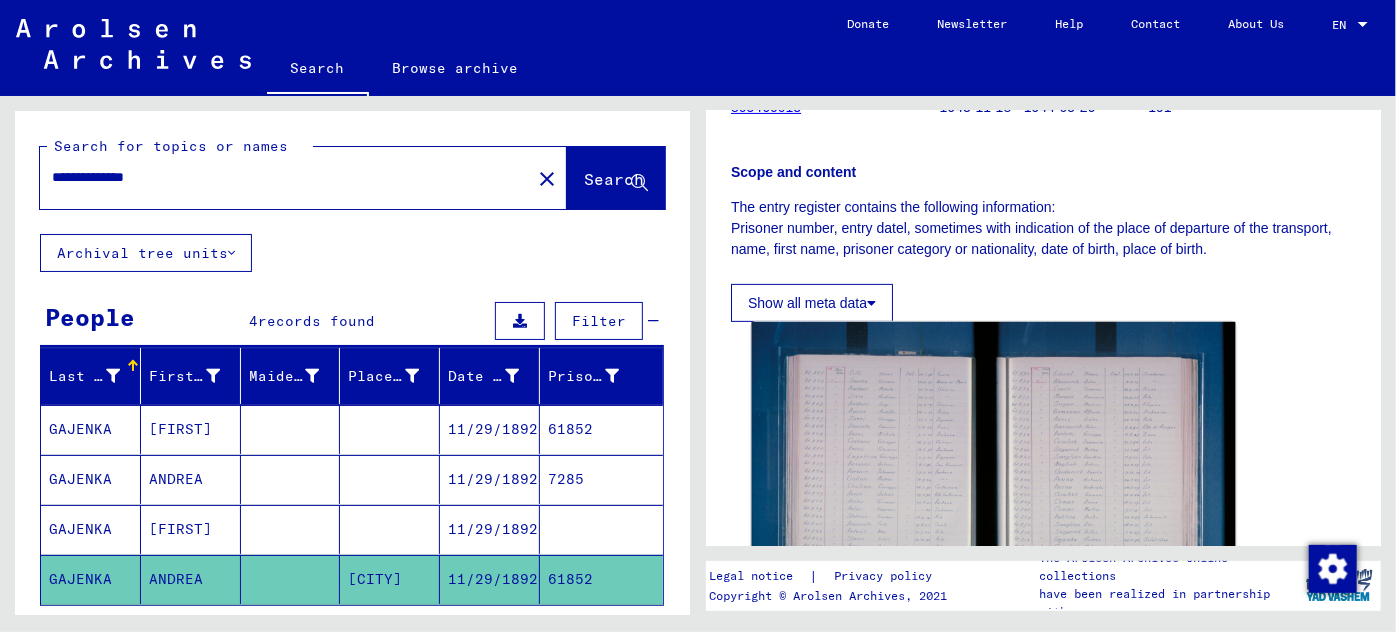 scroll, scrollTop: 363, scrollLeft: 0, axis: vertical 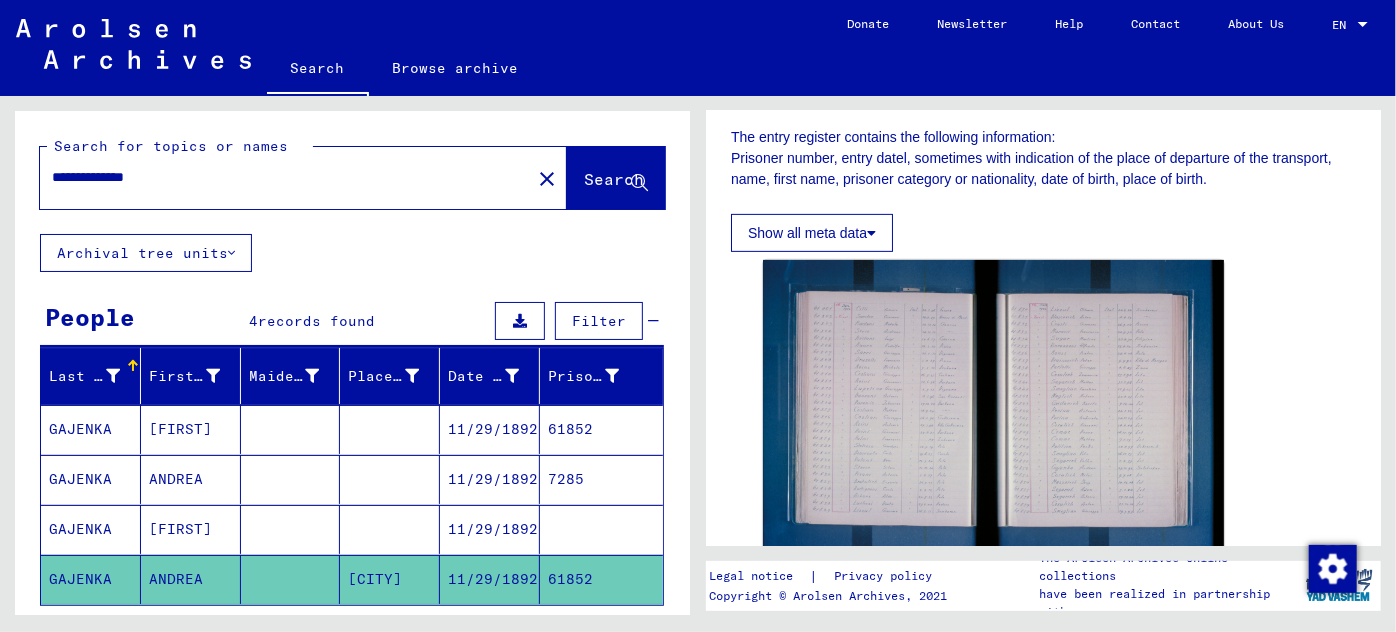 drag, startPoint x: 182, startPoint y: 178, endPoint x: 21, endPoint y: 180, distance: 161.01242 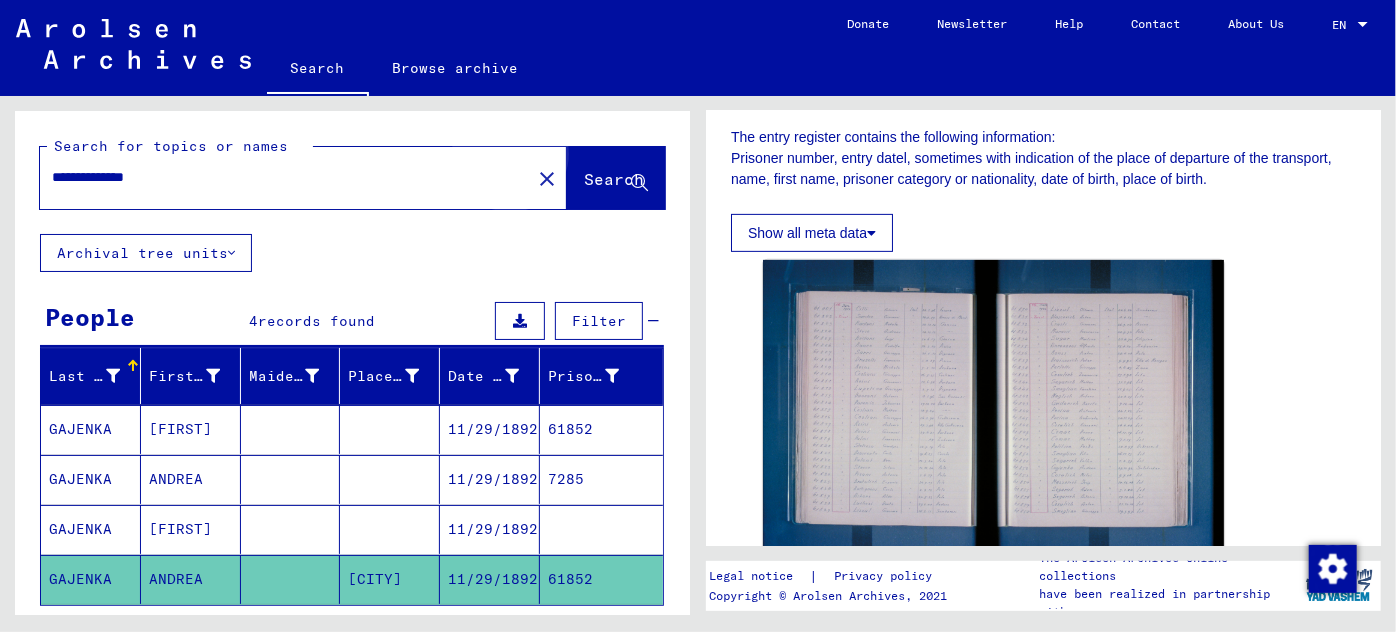 click on "Search" 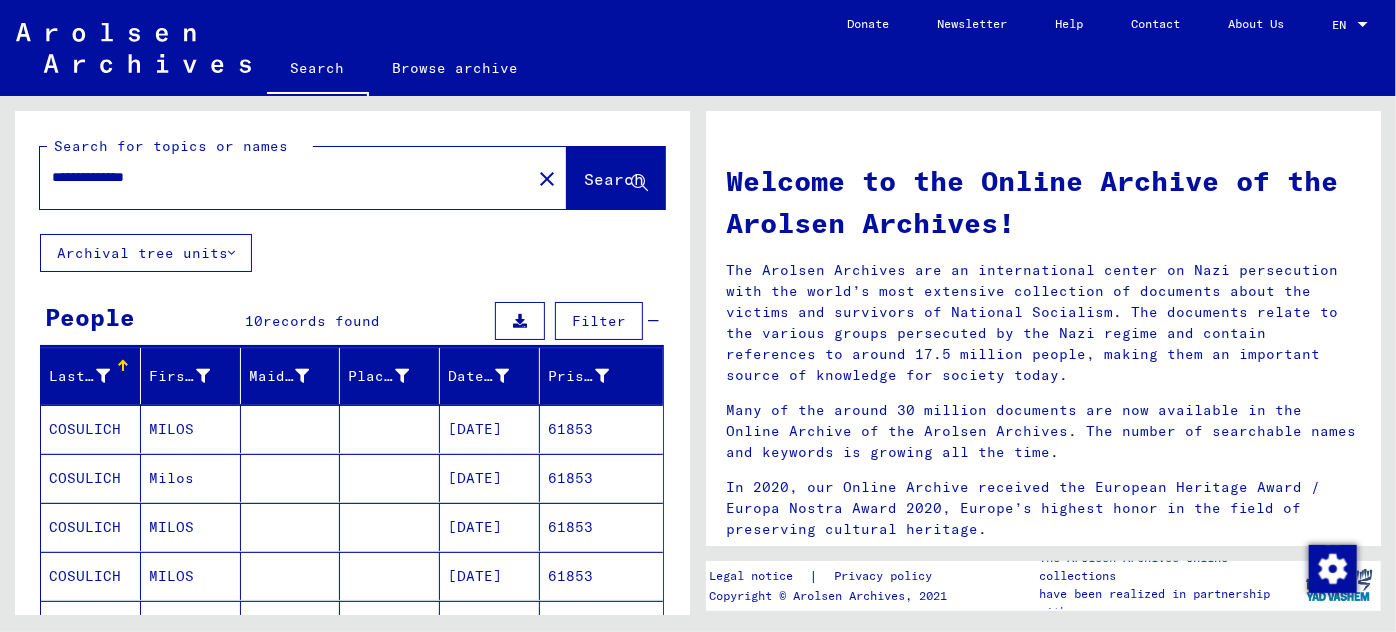 click on "MILOS" at bounding box center (191, 478) 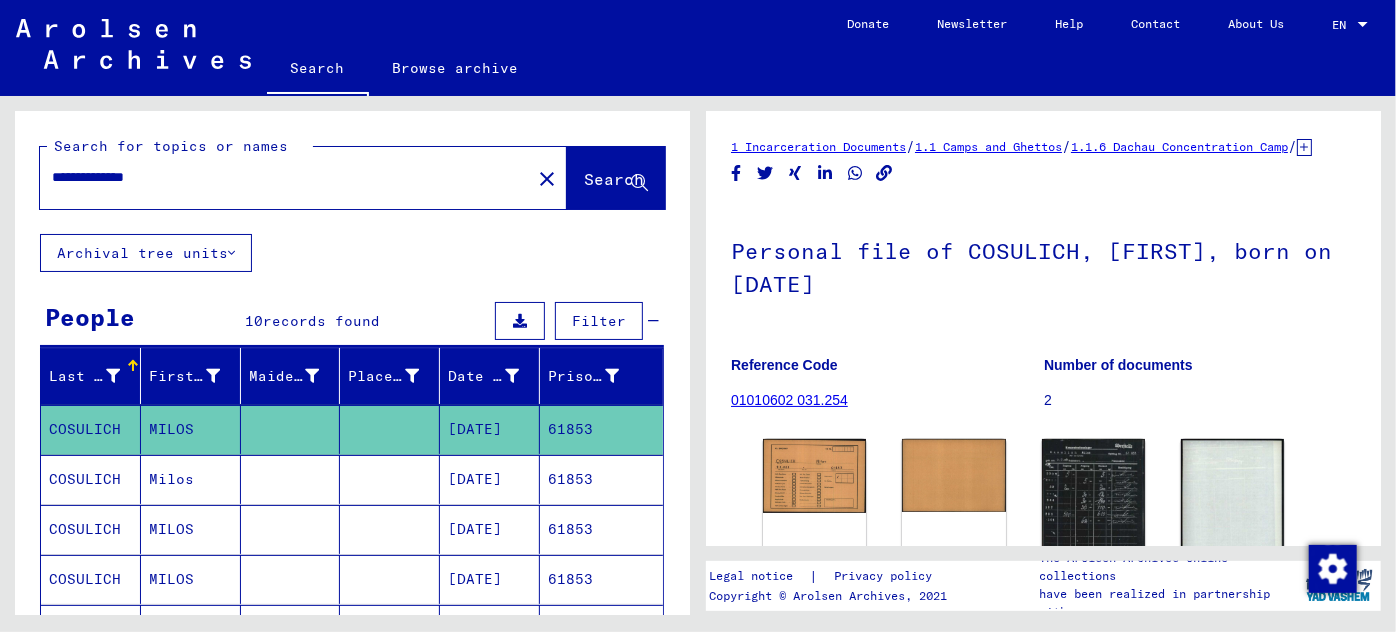 click on "[DATE]" at bounding box center [490, 529] 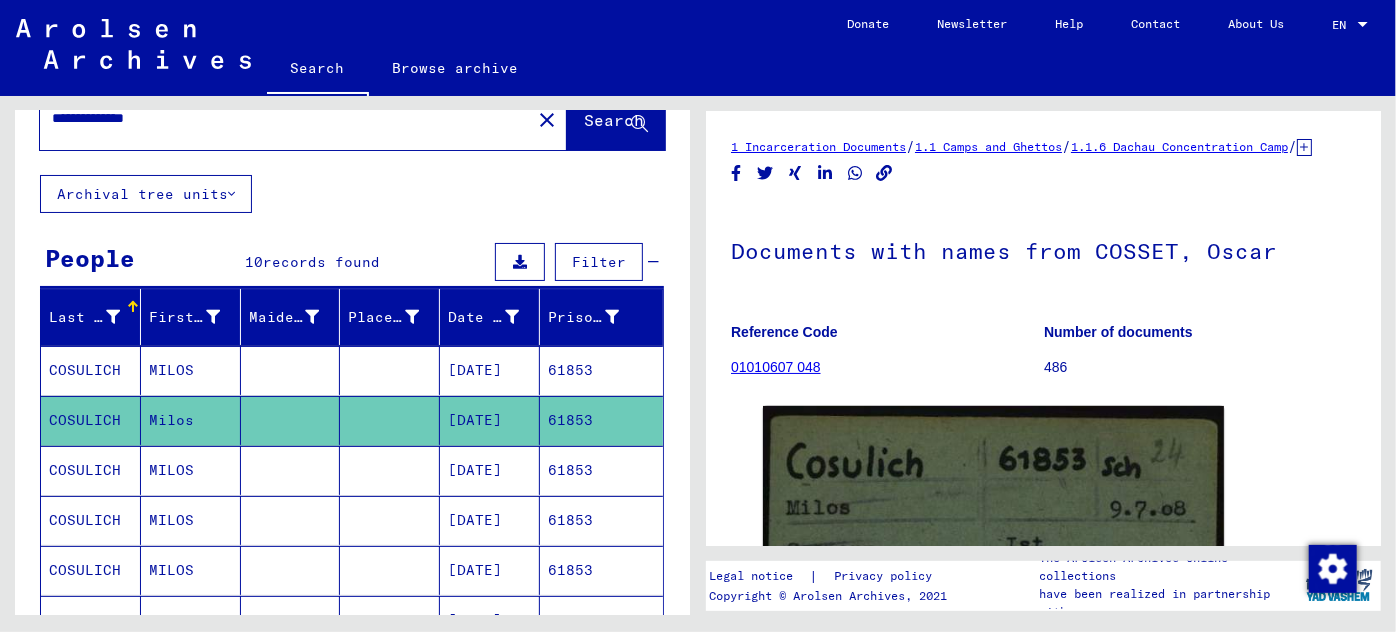 scroll, scrollTop: 90, scrollLeft: 0, axis: vertical 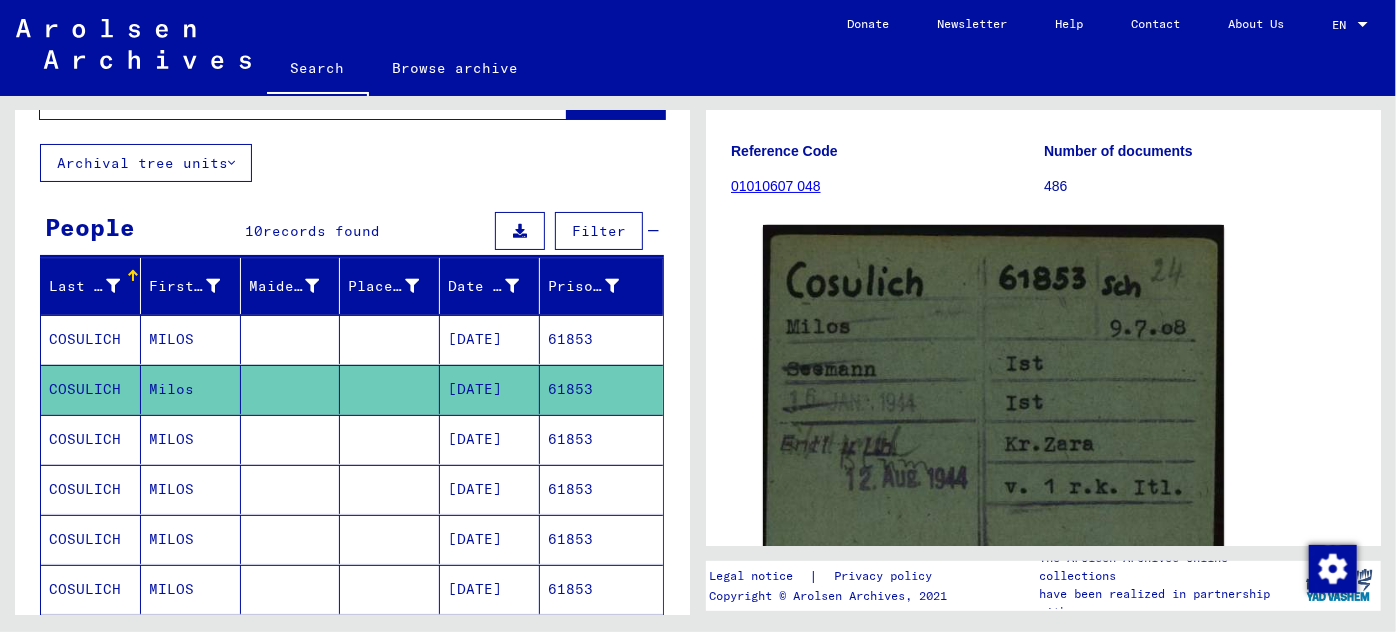 click on "[DATE]" at bounding box center (490, 489) 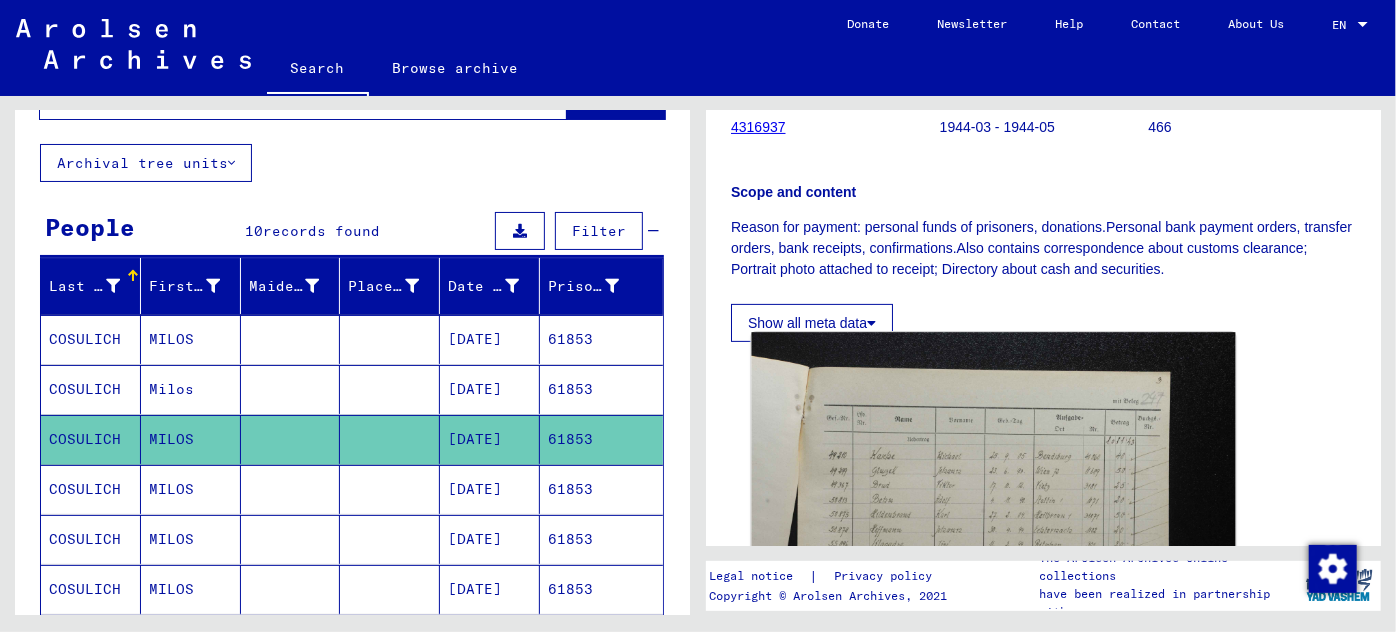 scroll, scrollTop: 363, scrollLeft: 0, axis: vertical 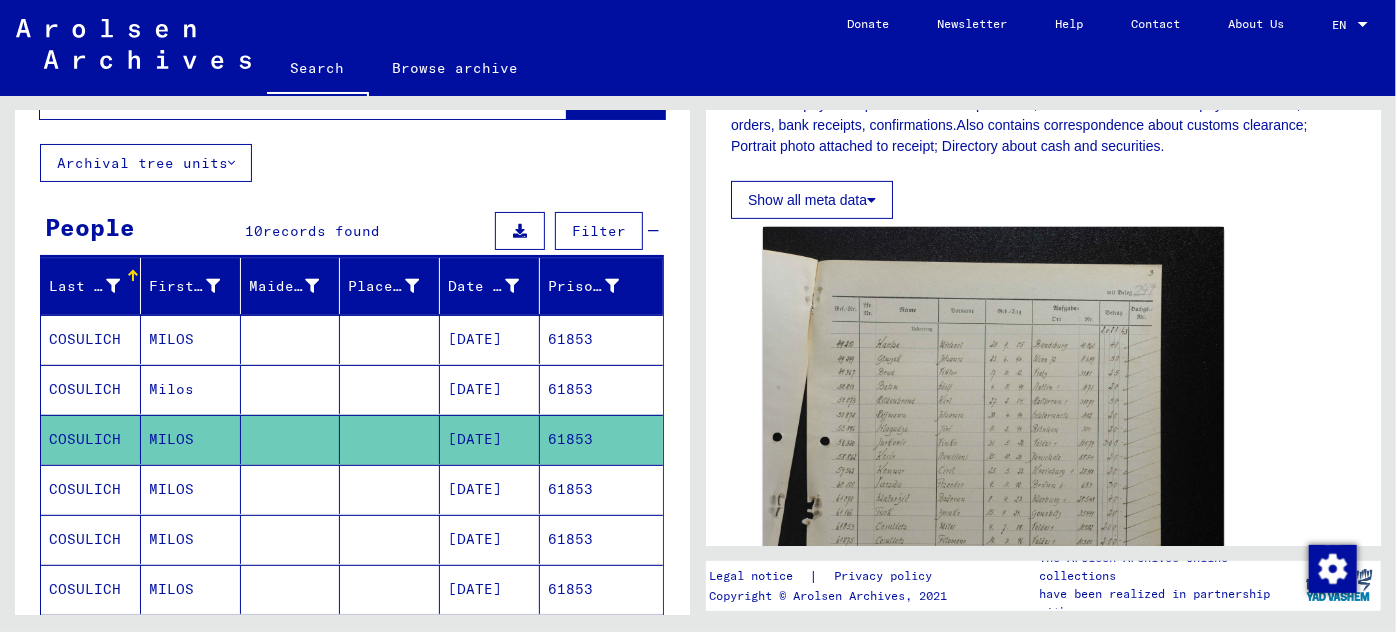 click on "[DATE]" at bounding box center [490, 539] 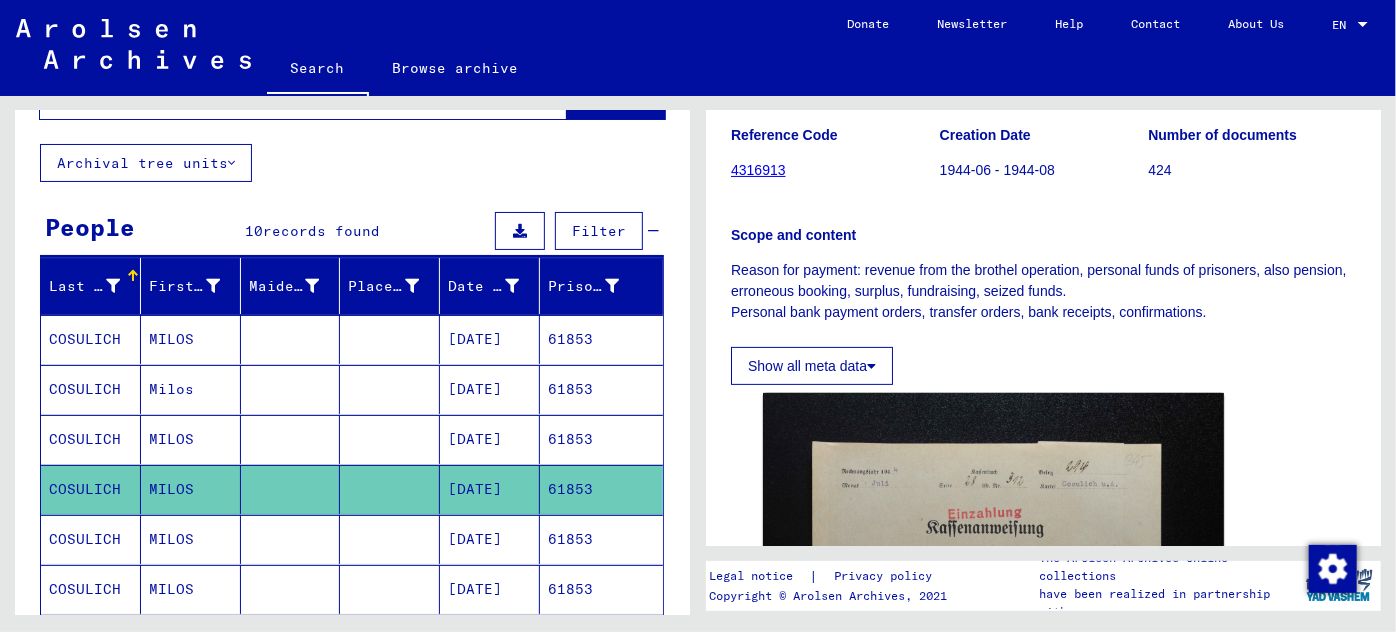 scroll, scrollTop: 454, scrollLeft: 0, axis: vertical 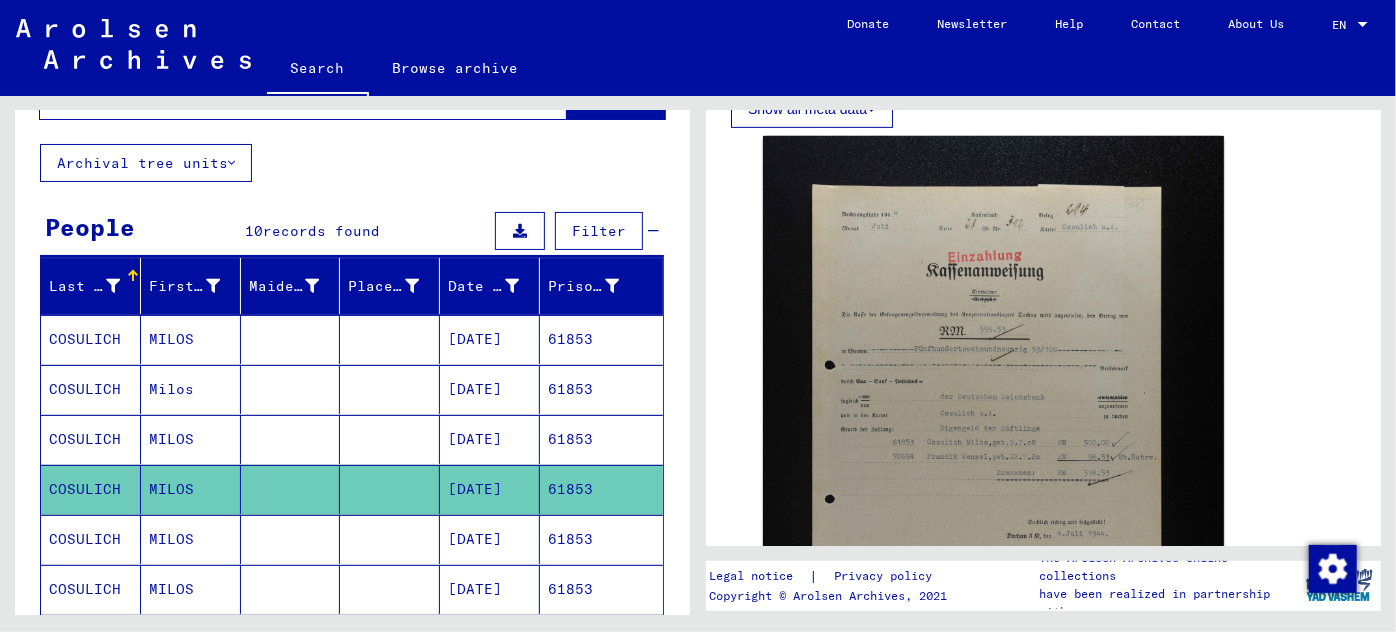 click on "[DATE]" at bounding box center (490, 589) 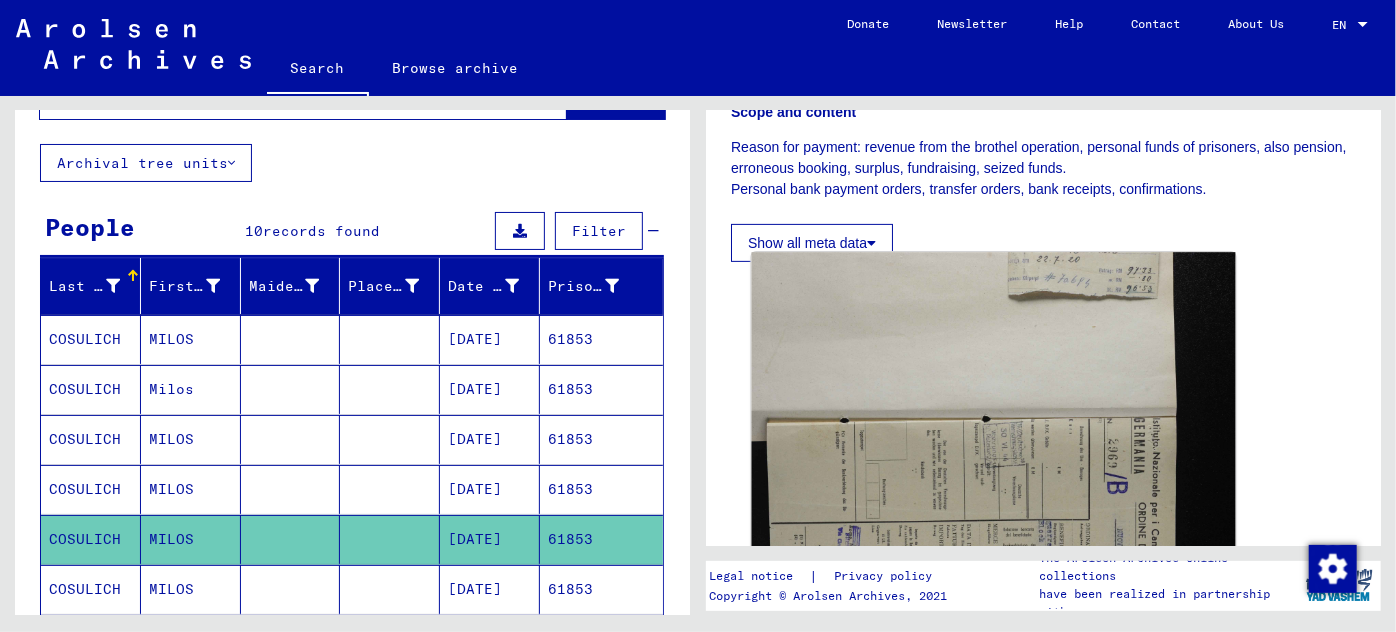 scroll, scrollTop: 545, scrollLeft: 0, axis: vertical 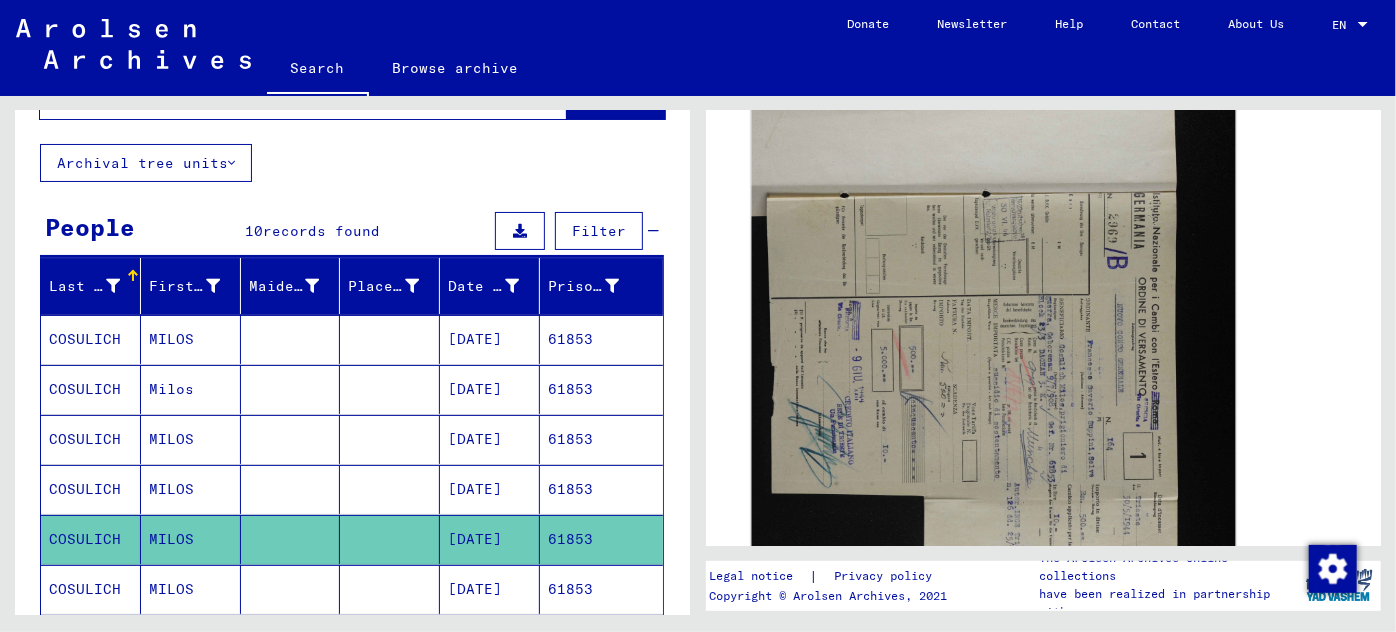 click 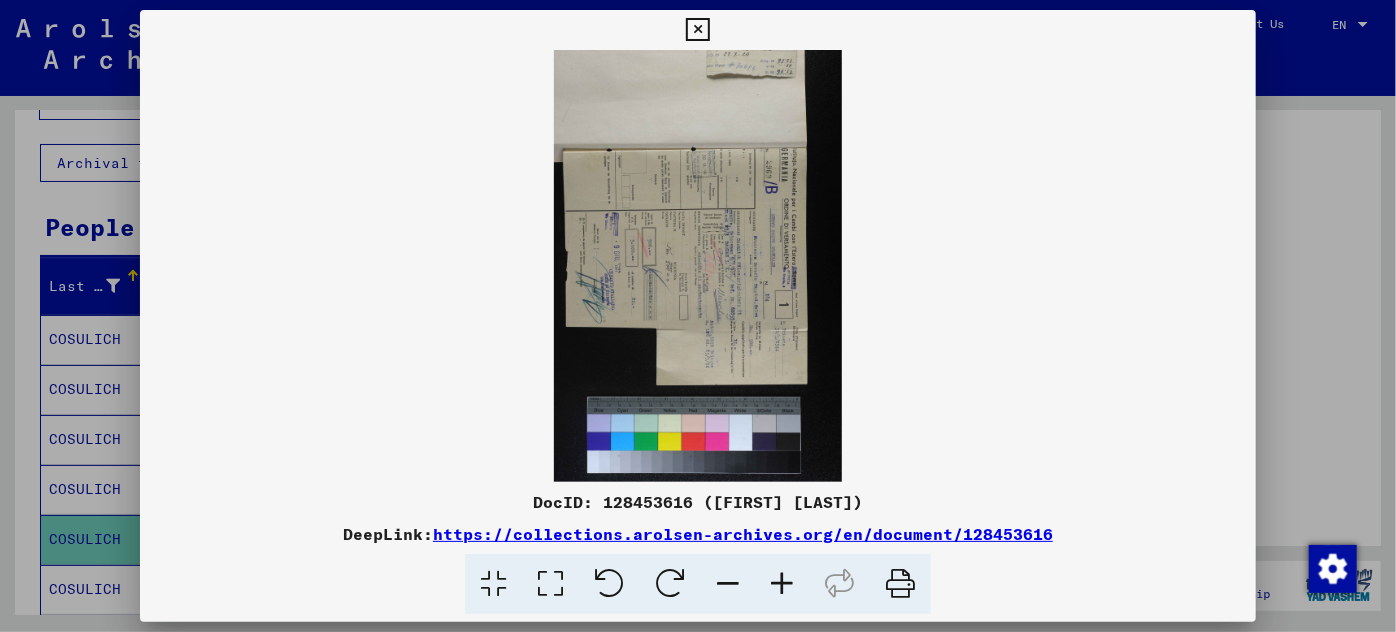 scroll, scrollTop: 544, scrollLeft: 0, axis: vertical 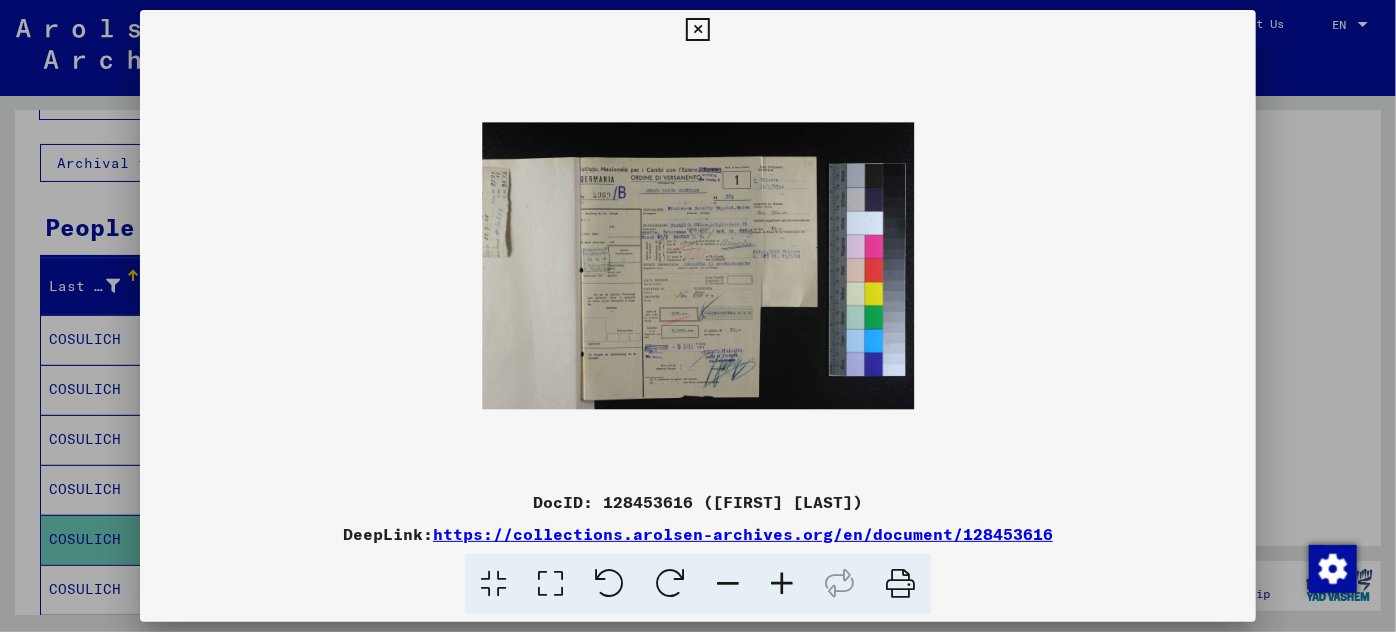 click at bounding box center (782, 584) 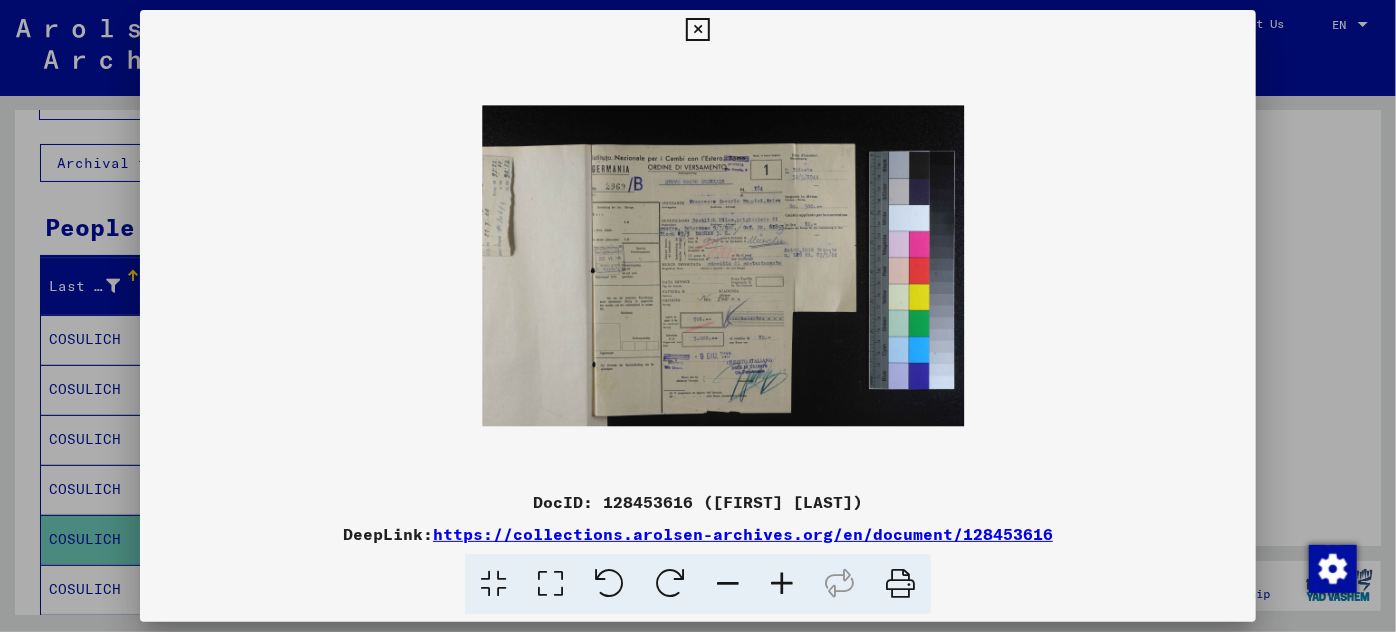 click at bounding box center (782, 584) 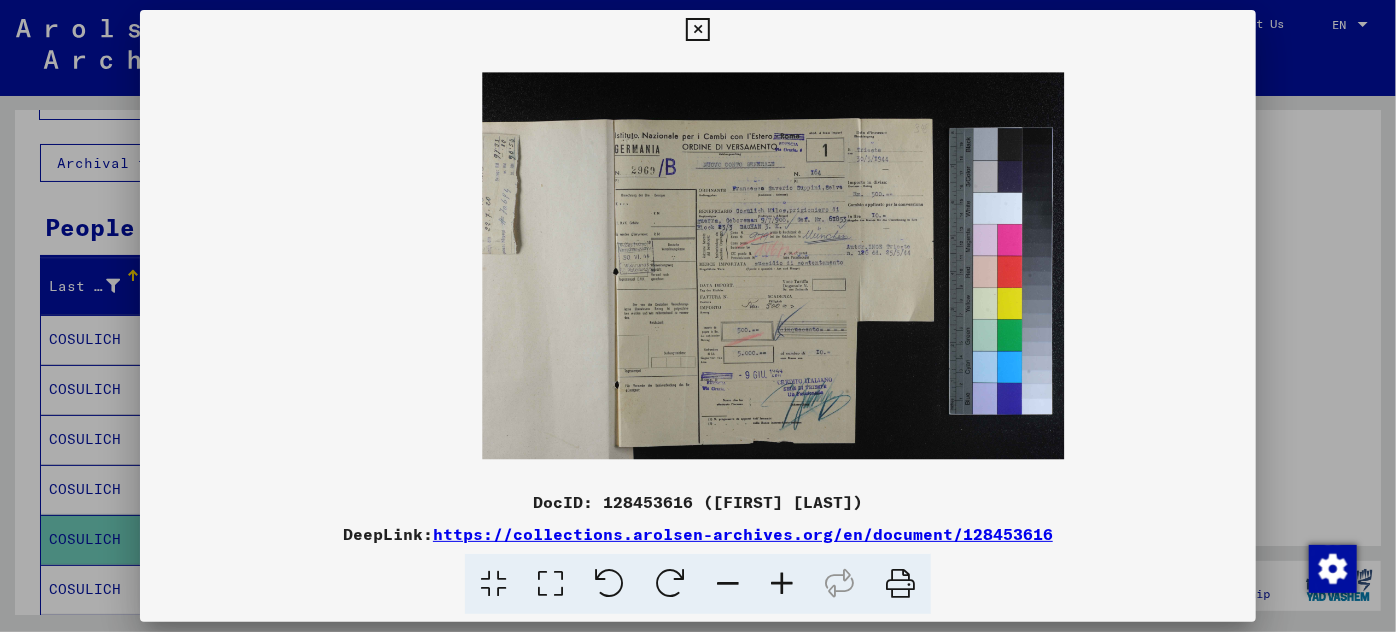 click at bounding box center (782, 584) 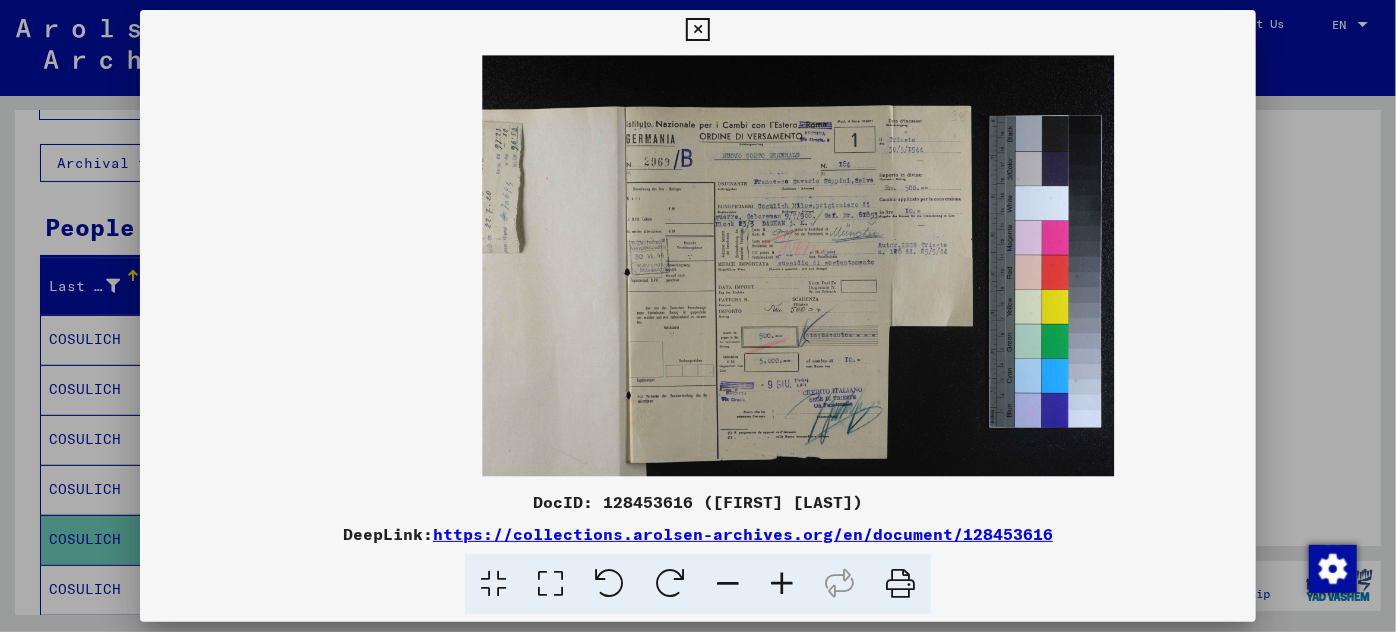 click at bounding box center (782, 584) 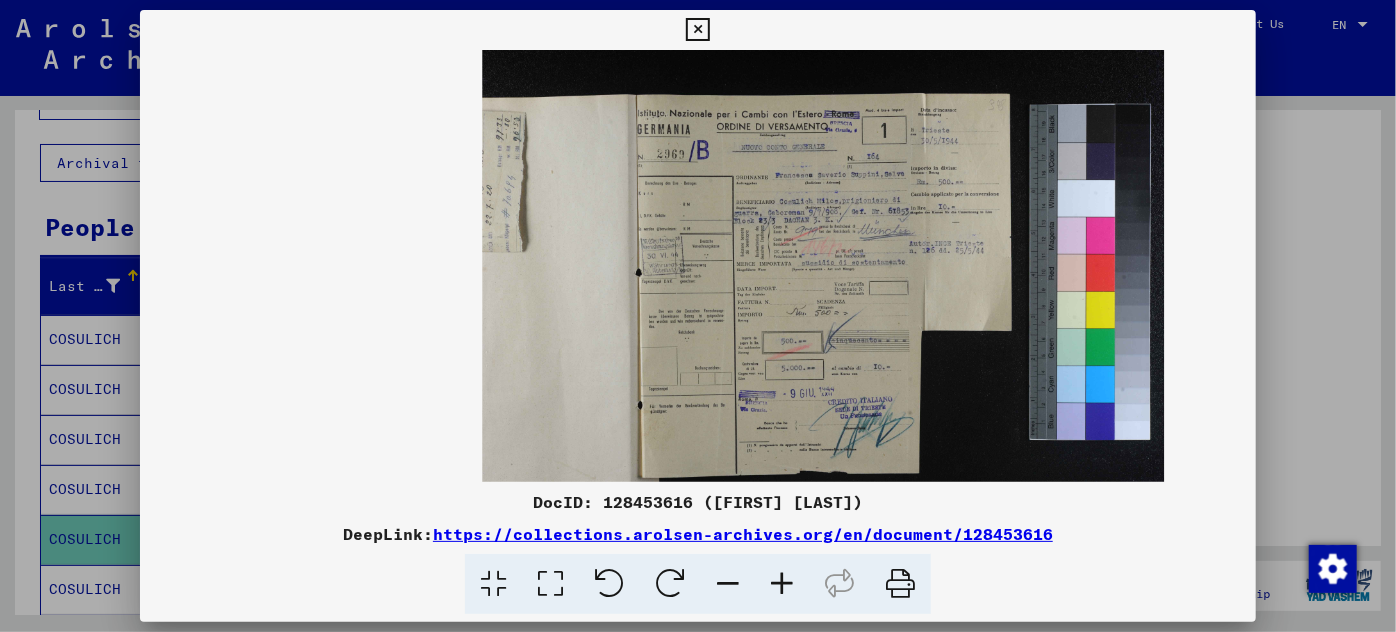 click at bounding box center (782, 584) 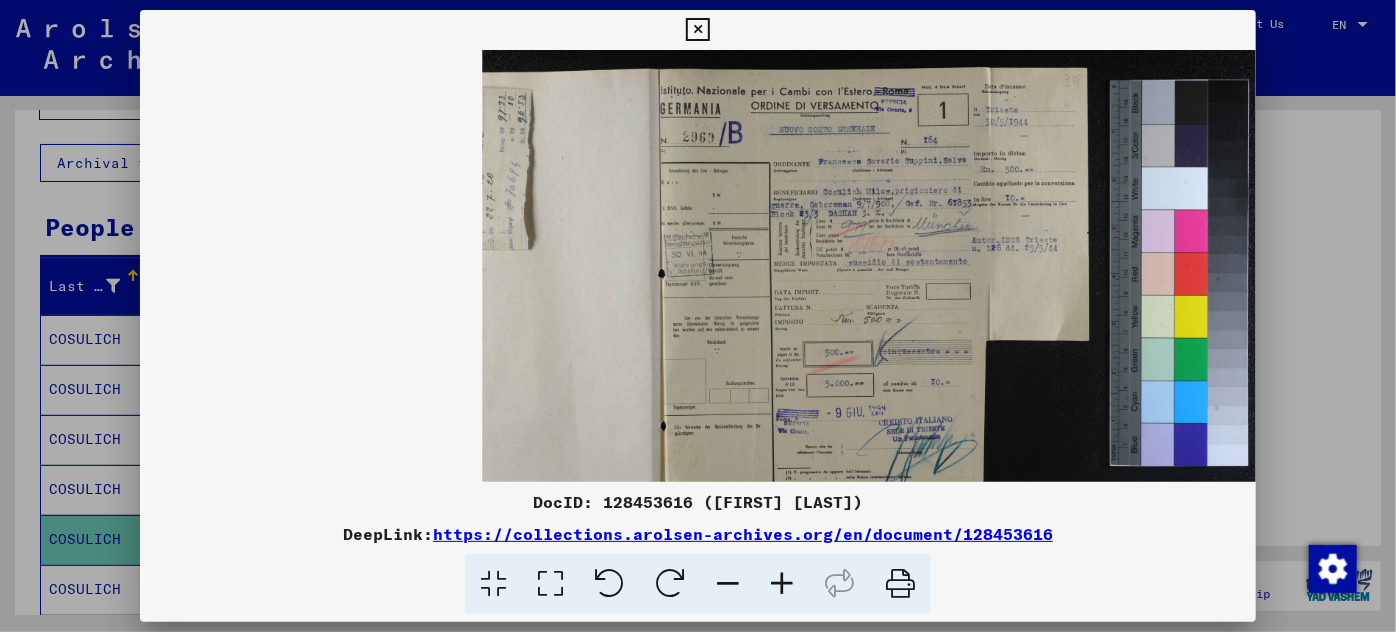 click at bounding box center (782, 584) 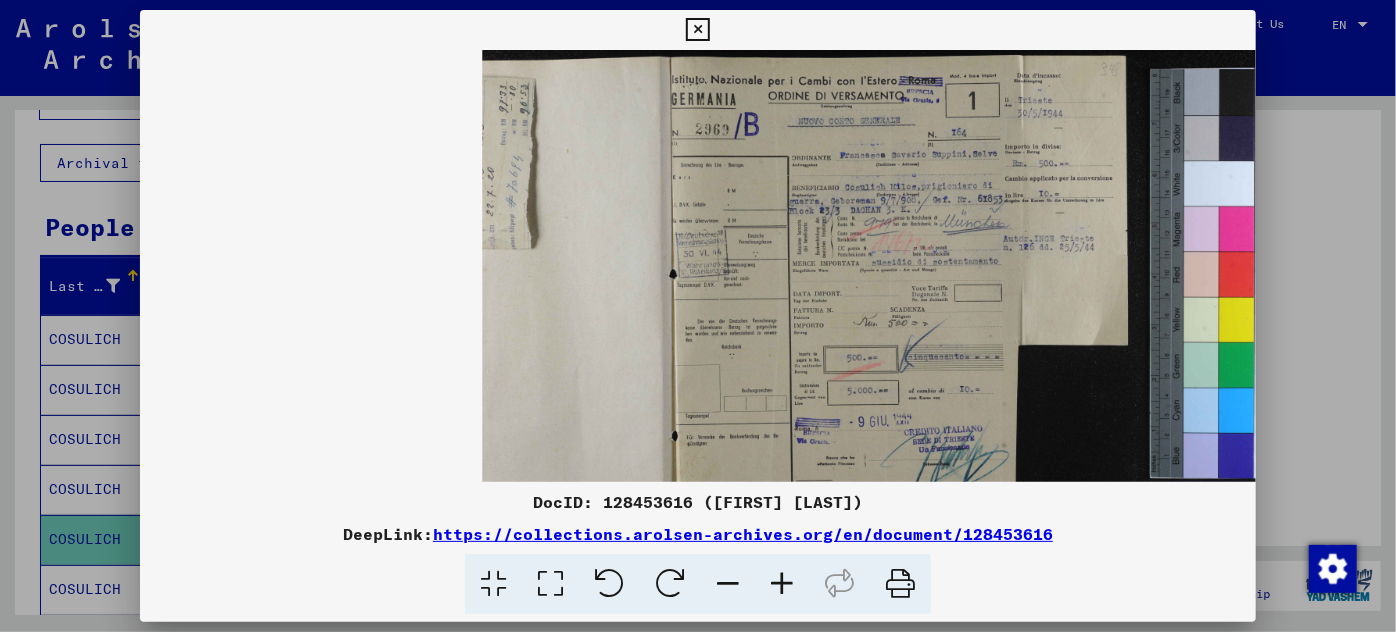 click at bounding box center [782, 584] 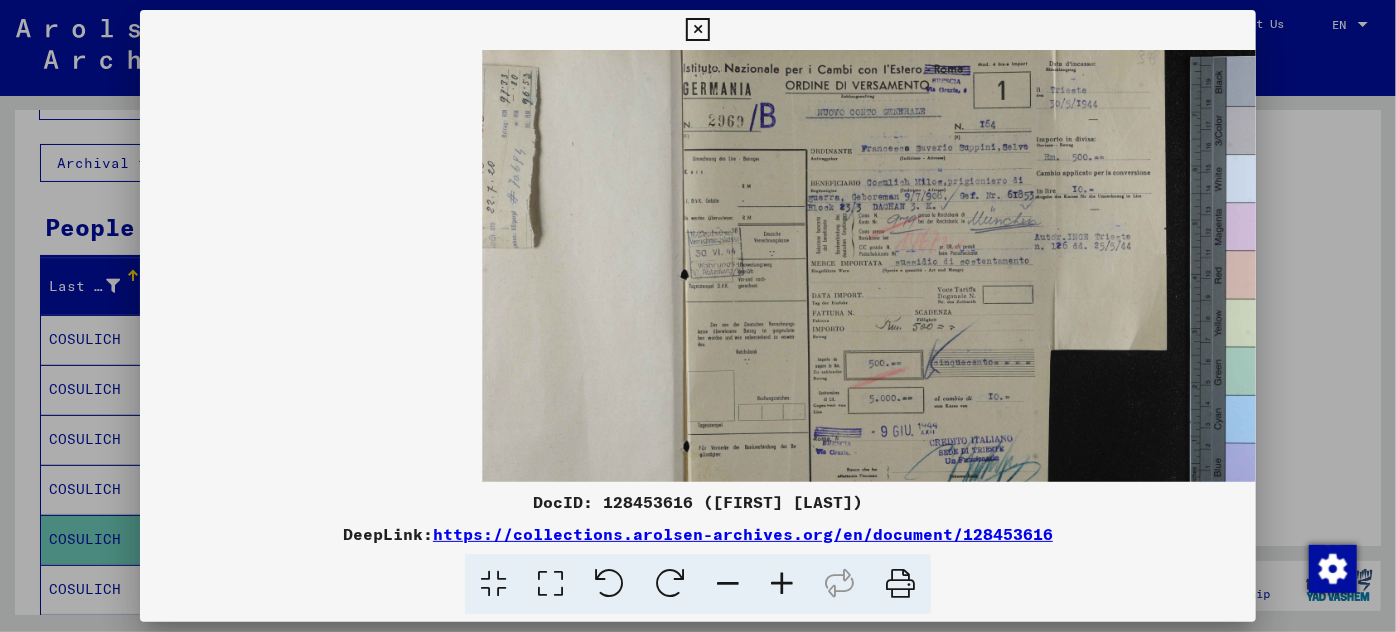click at bounding box center [782, 584] 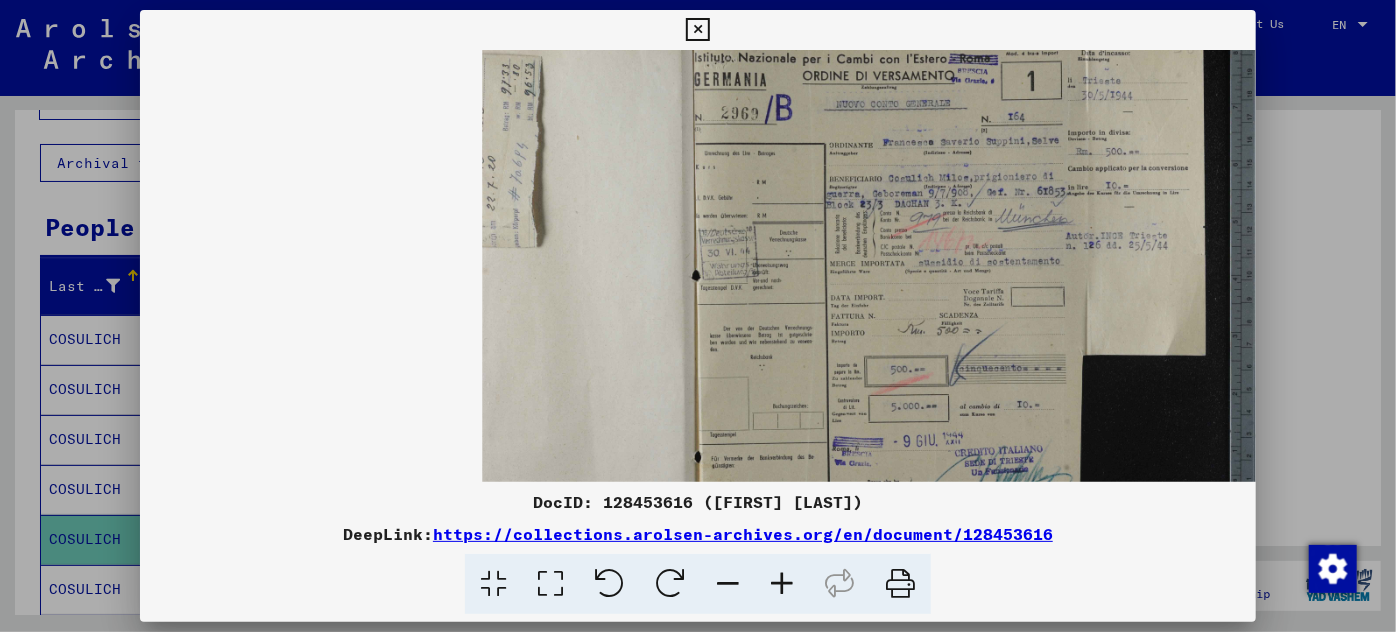 click at bounding box center (782, 584) 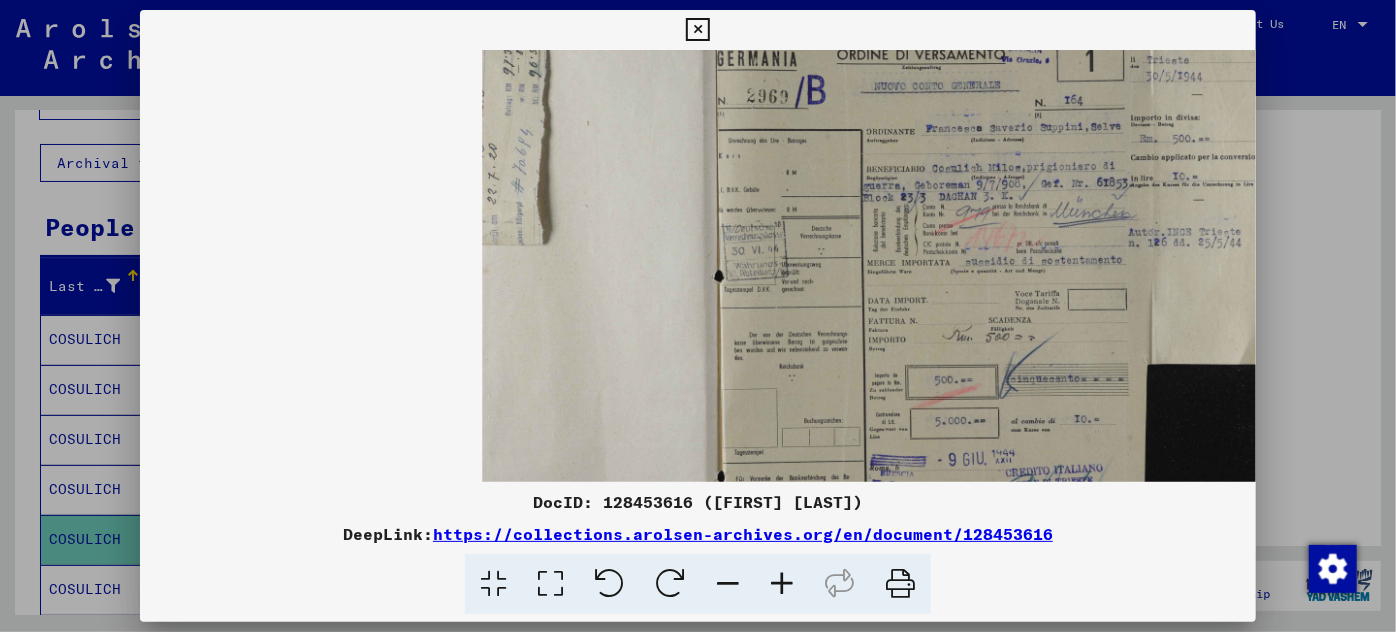 click at bounding box center [782, 584] 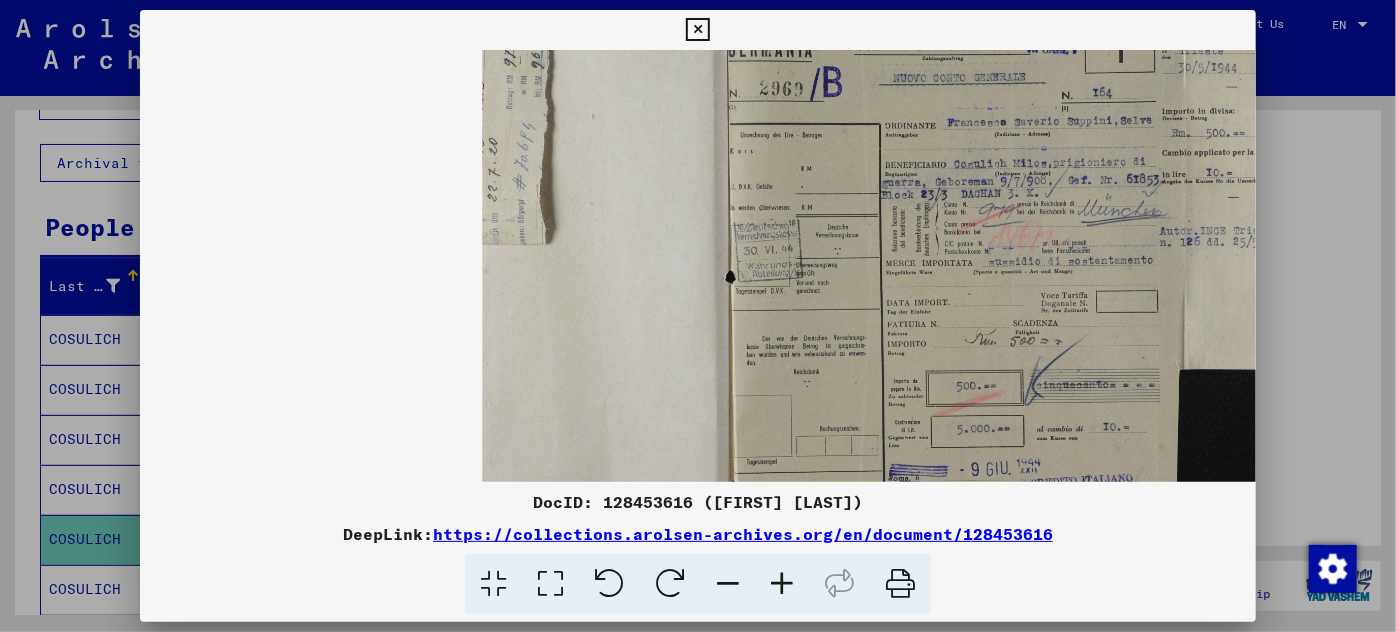 click at bounding box center [782, 584] 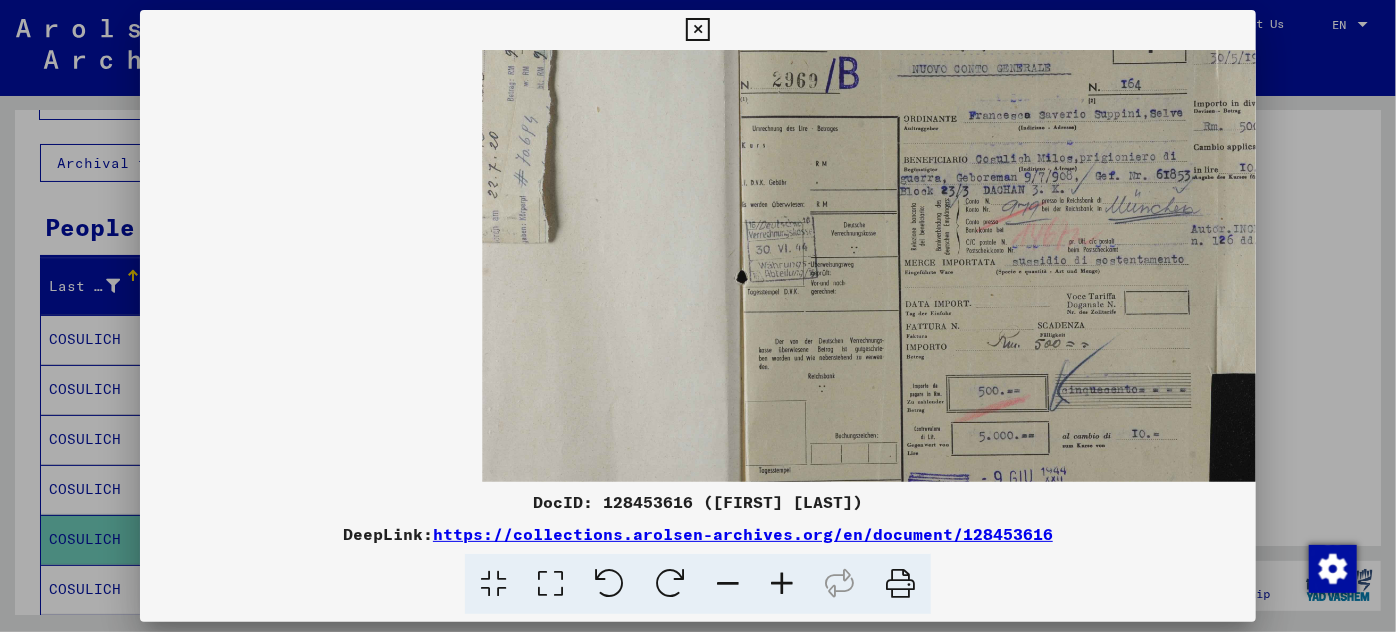 click at bounding box center (782, 584) 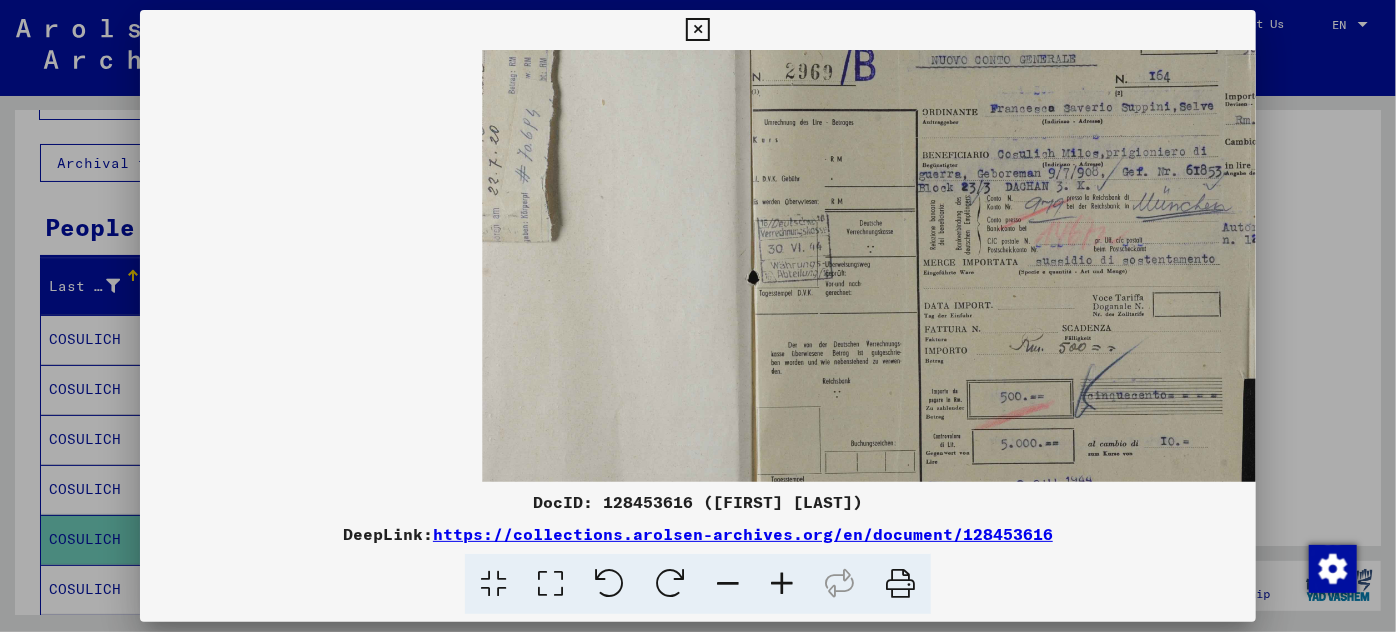 click at bounding box center [782, 584] 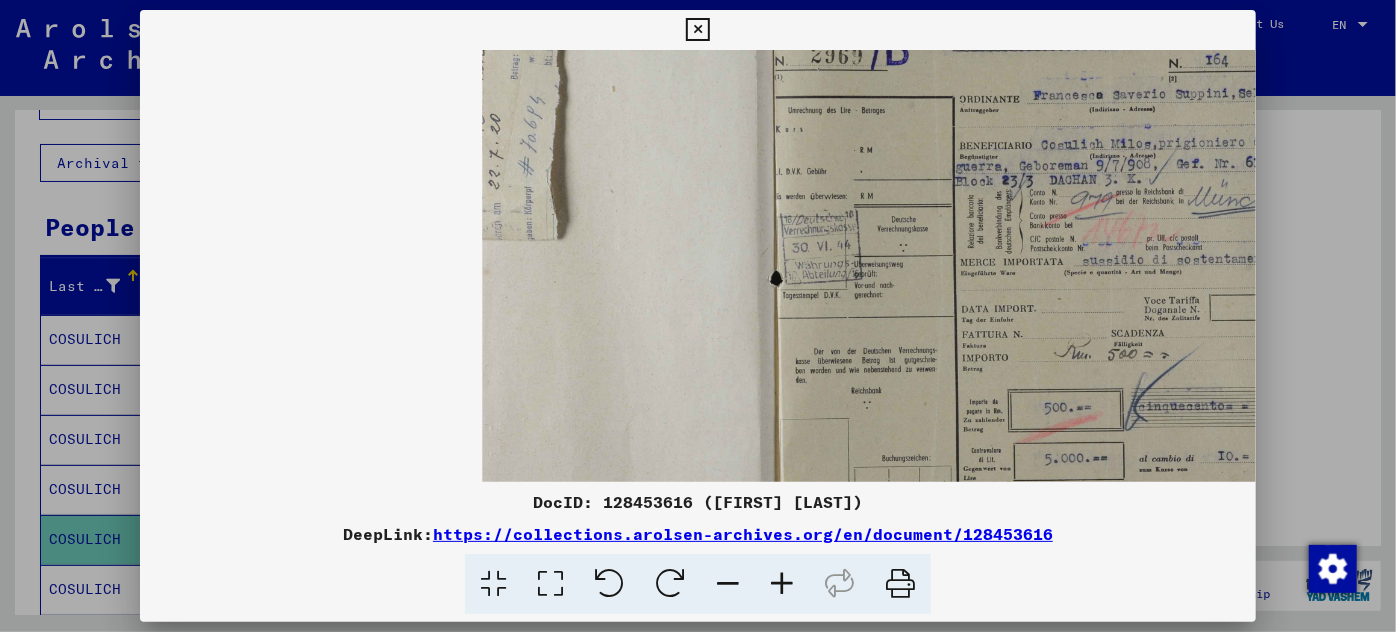 click at bounding box center [782, 584] 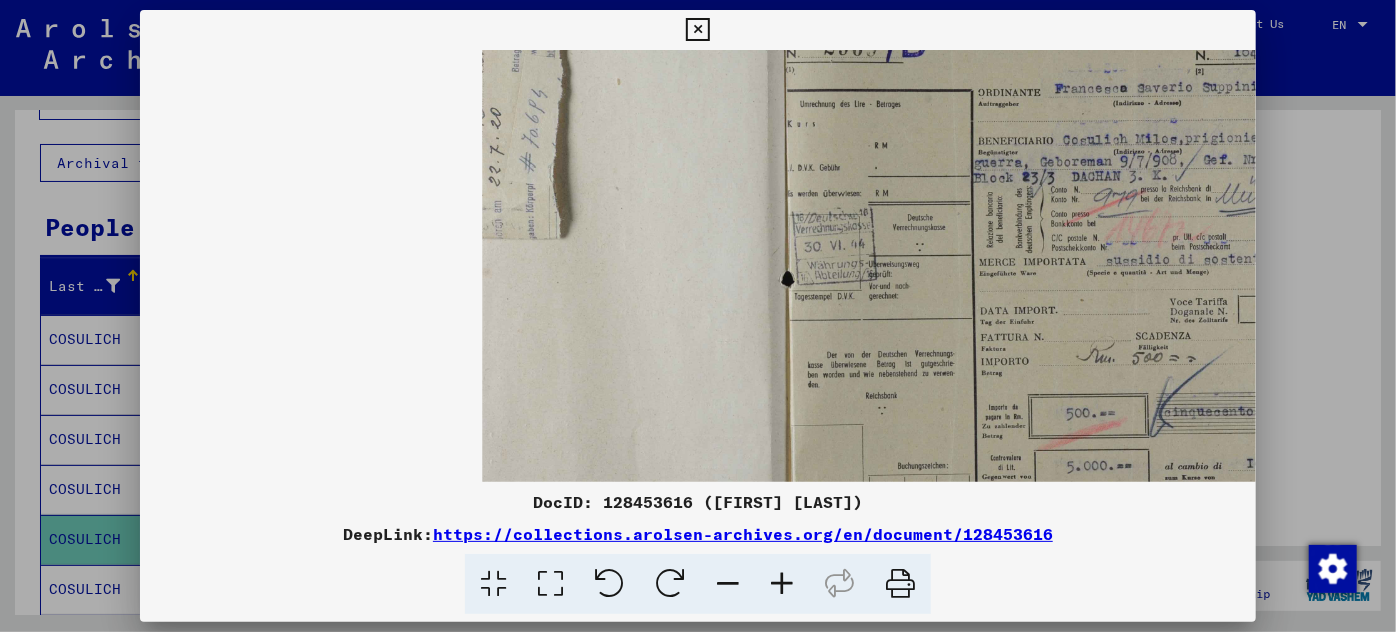 click at bounding box center [782, 584] 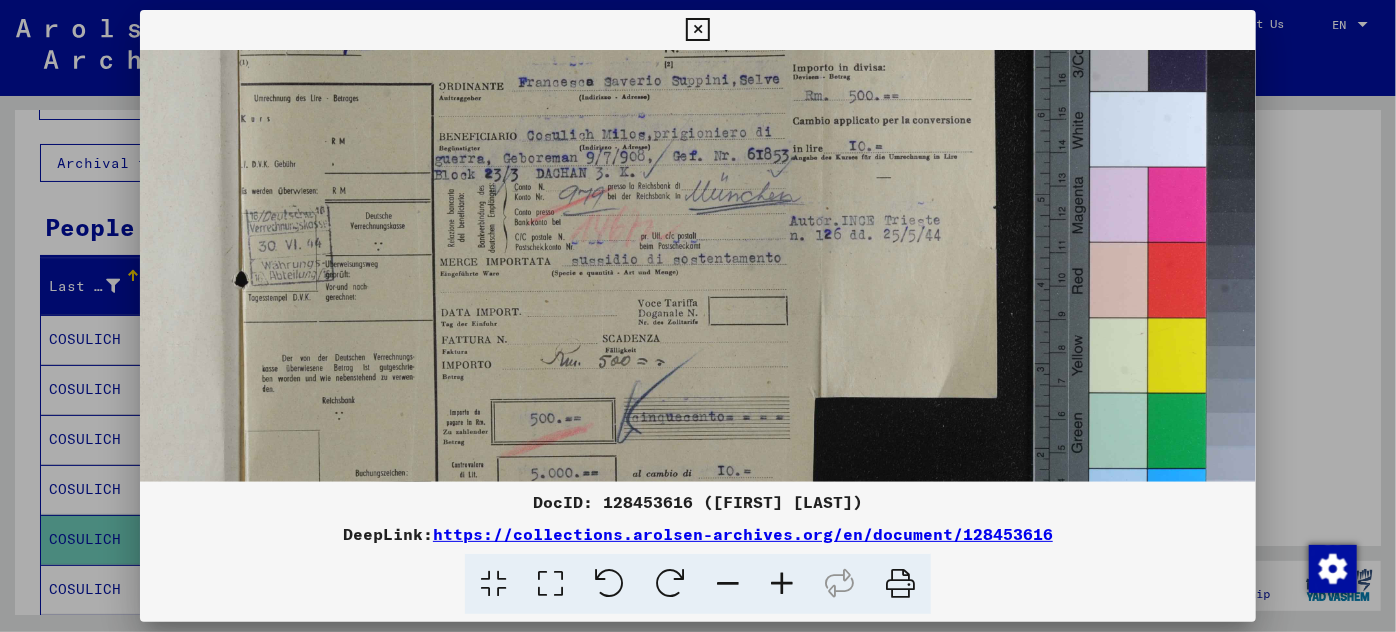 scroll, scrollTop: 0, scrollLeft: 589, axis: horizontal 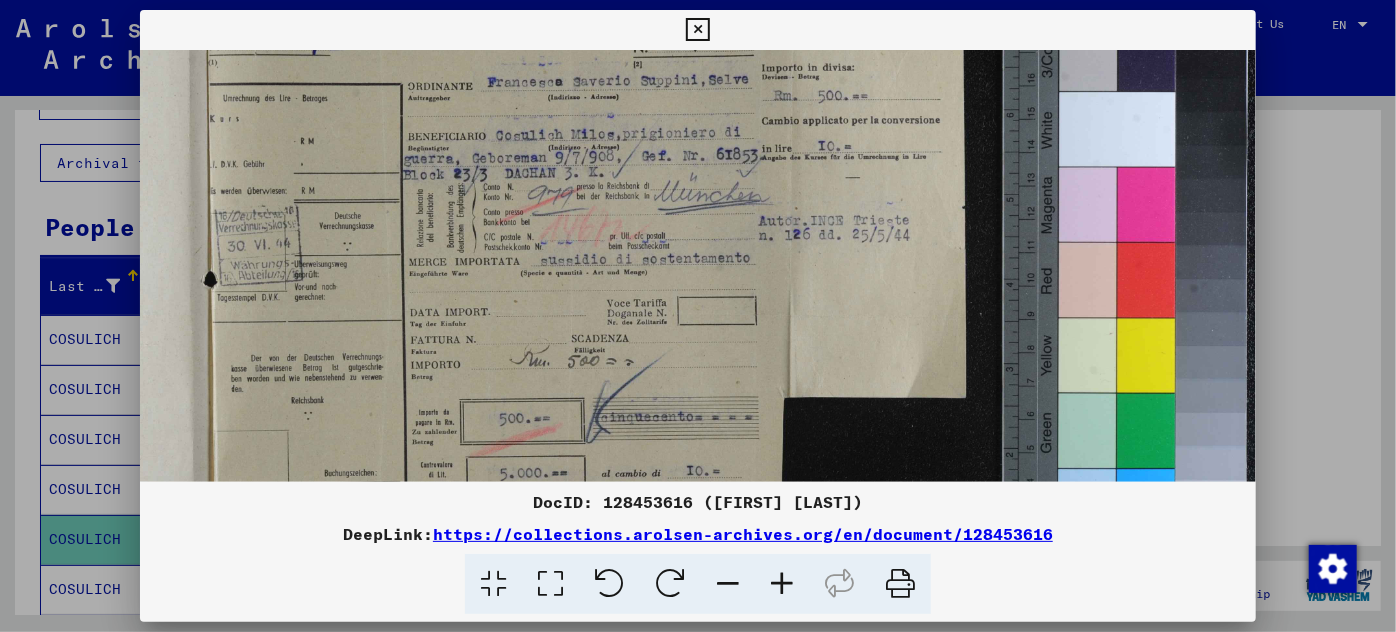 drag, startPoint x: 1037, startPoint y: 333, endPoint x: 461, endPoint y: 394, distance: 579.221 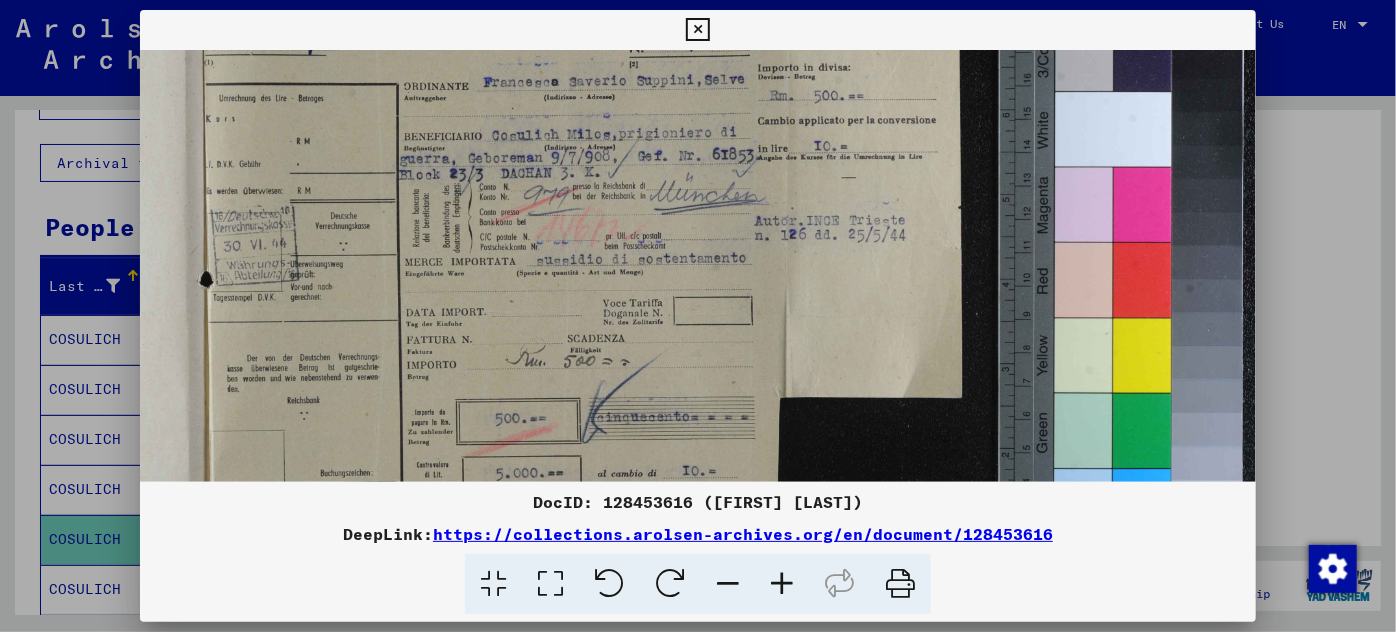 scroll, scrollTop: 0, scrollLeft: 597, axis: horizontal 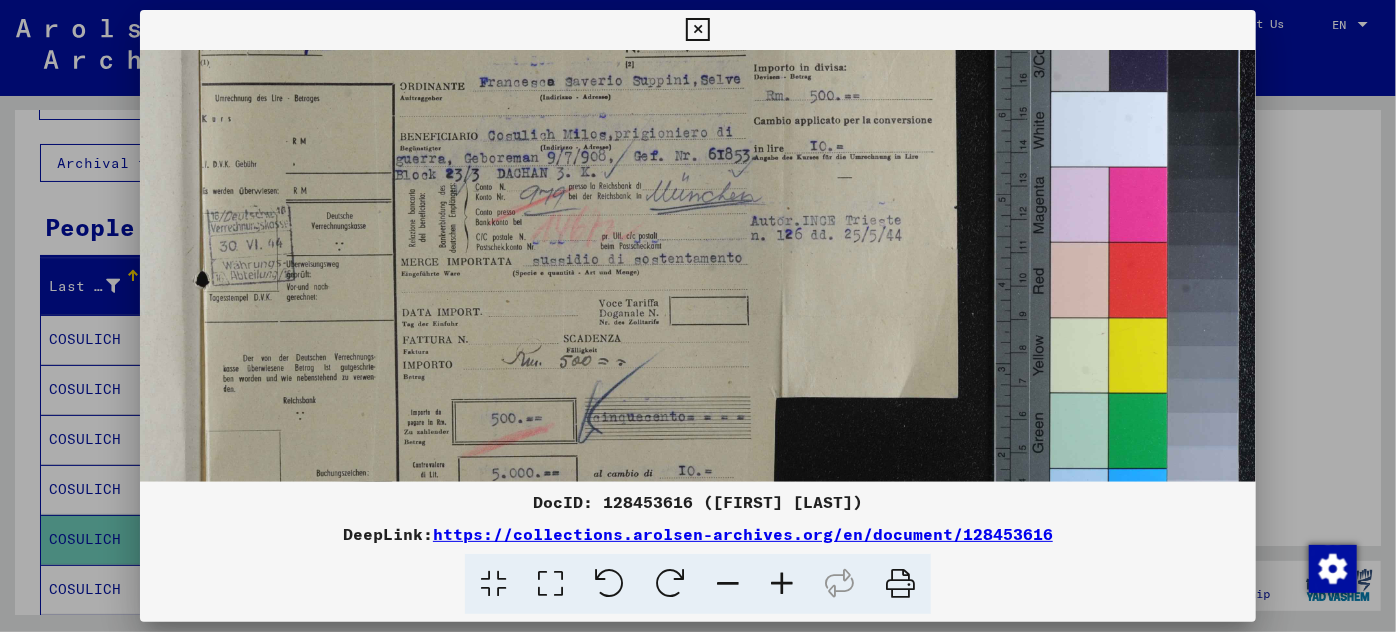drag, startPoint x: 714, startPoint y: 172, endPoint x: 704, endPoint y: 255, distance: 83.60024 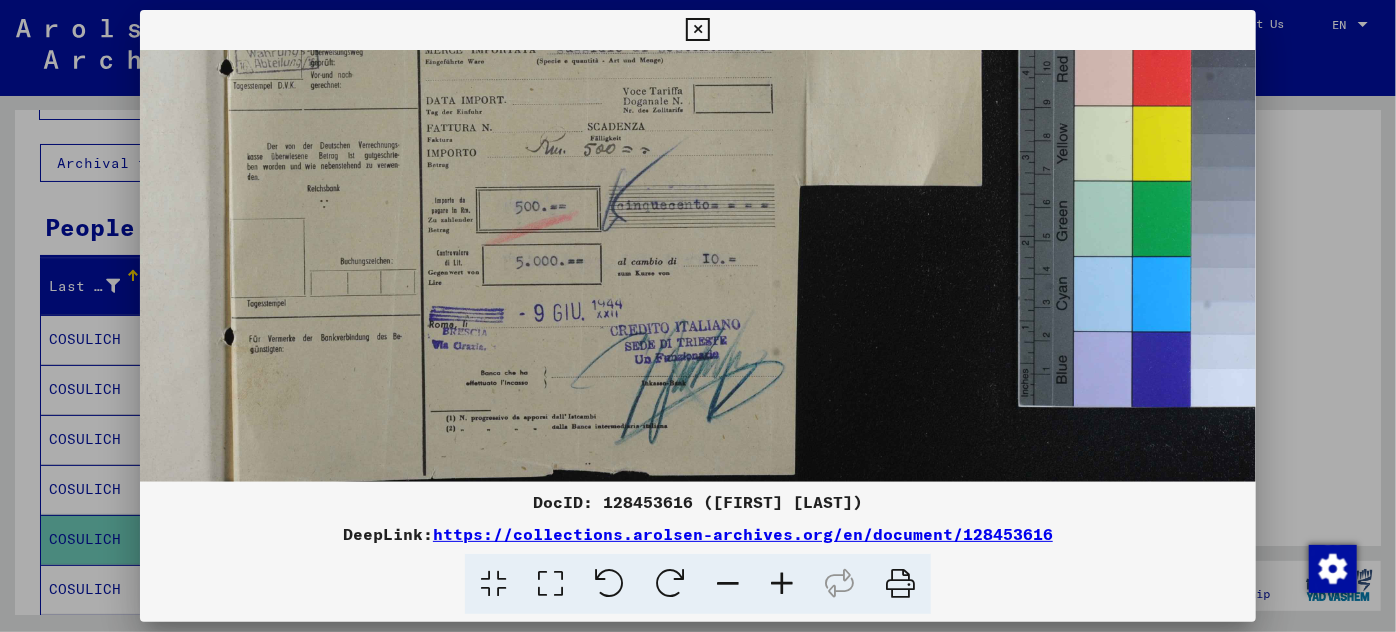 scroll, scrollTop: 213, scrollLeft: 573, axis: both 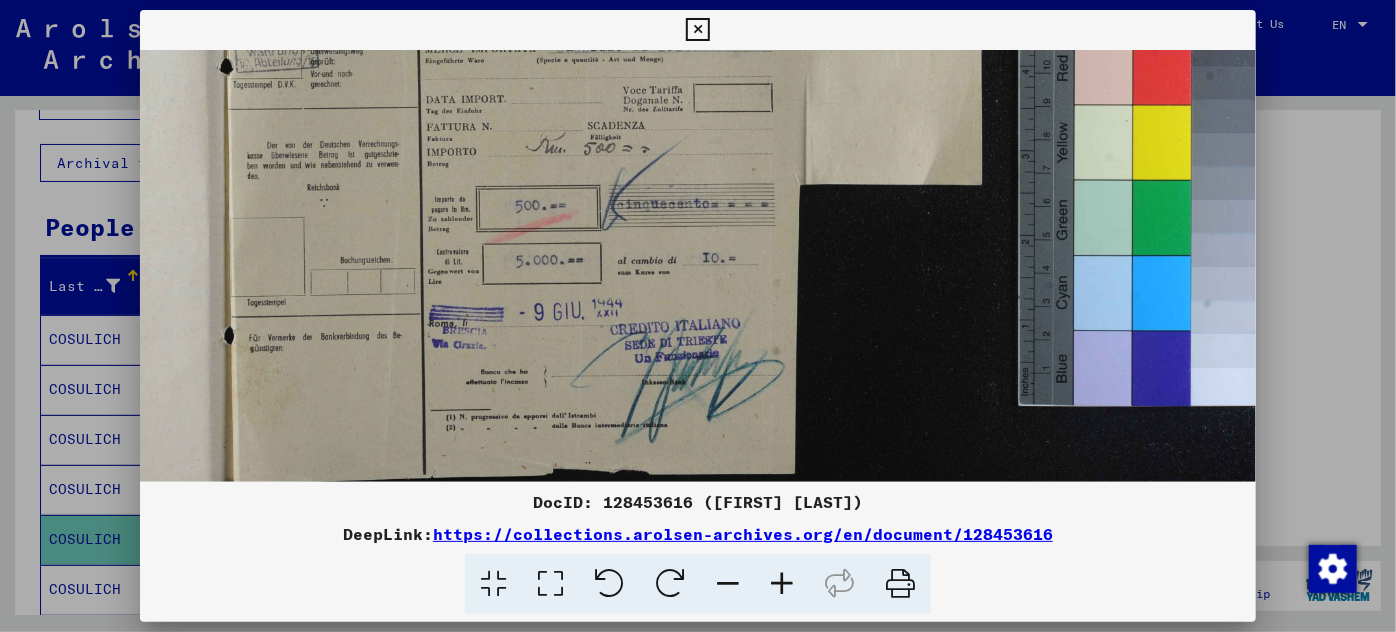 drag, startPoint x: 641, startPoint y: 343, endPoint x: 666, endPoint y: 130, distance: 214.46211 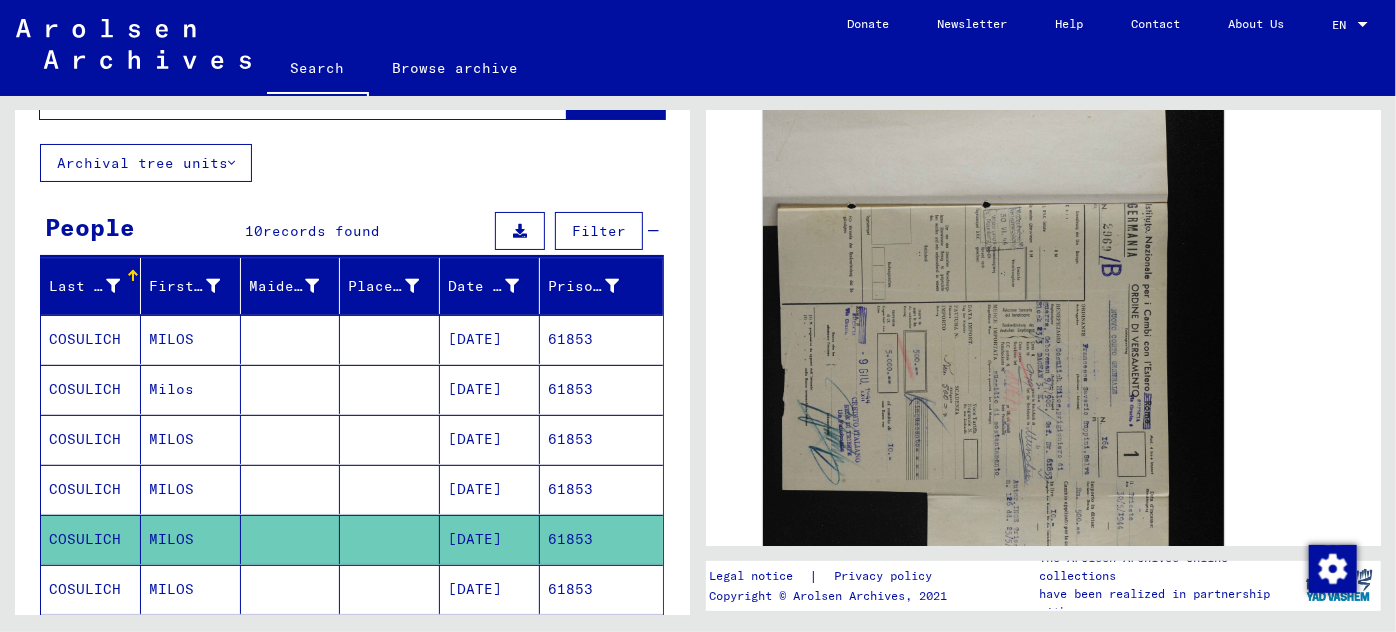 click on "[DATE]" at bounding box center [490, 639] 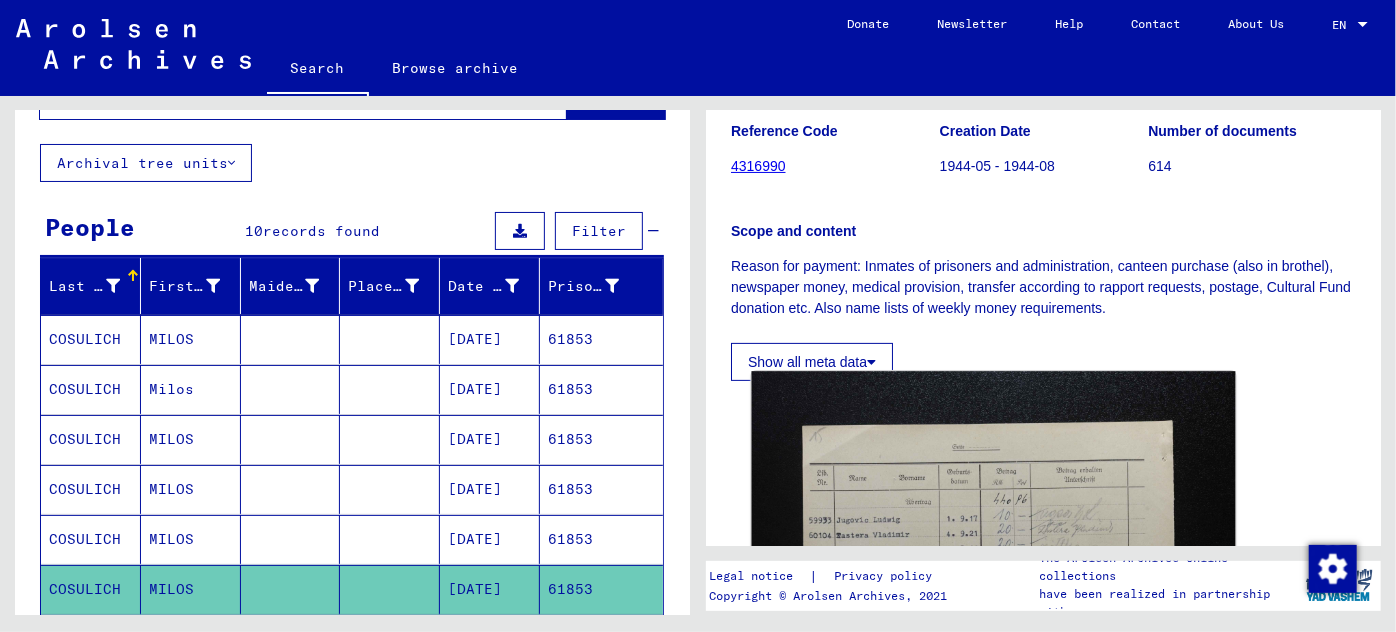 scroll, scrollTop: 363, scrollLeft: 0, axis: vertical 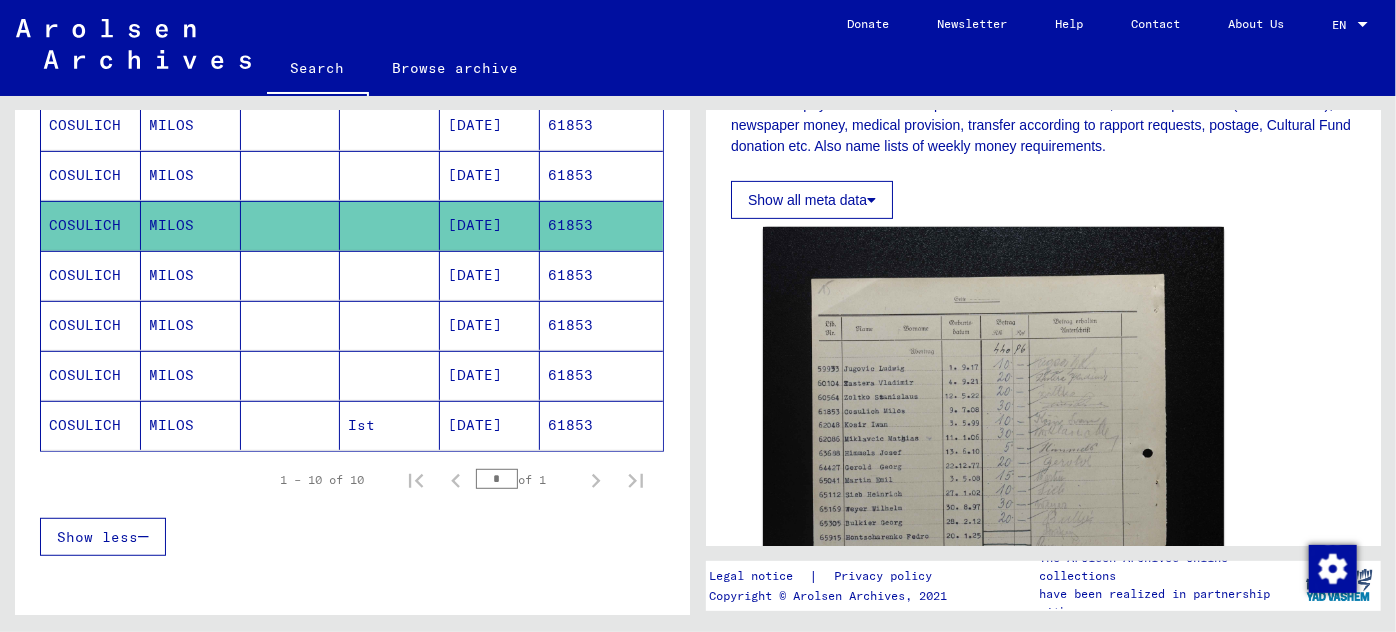 click on "61853" at bounding box center (601, 325) 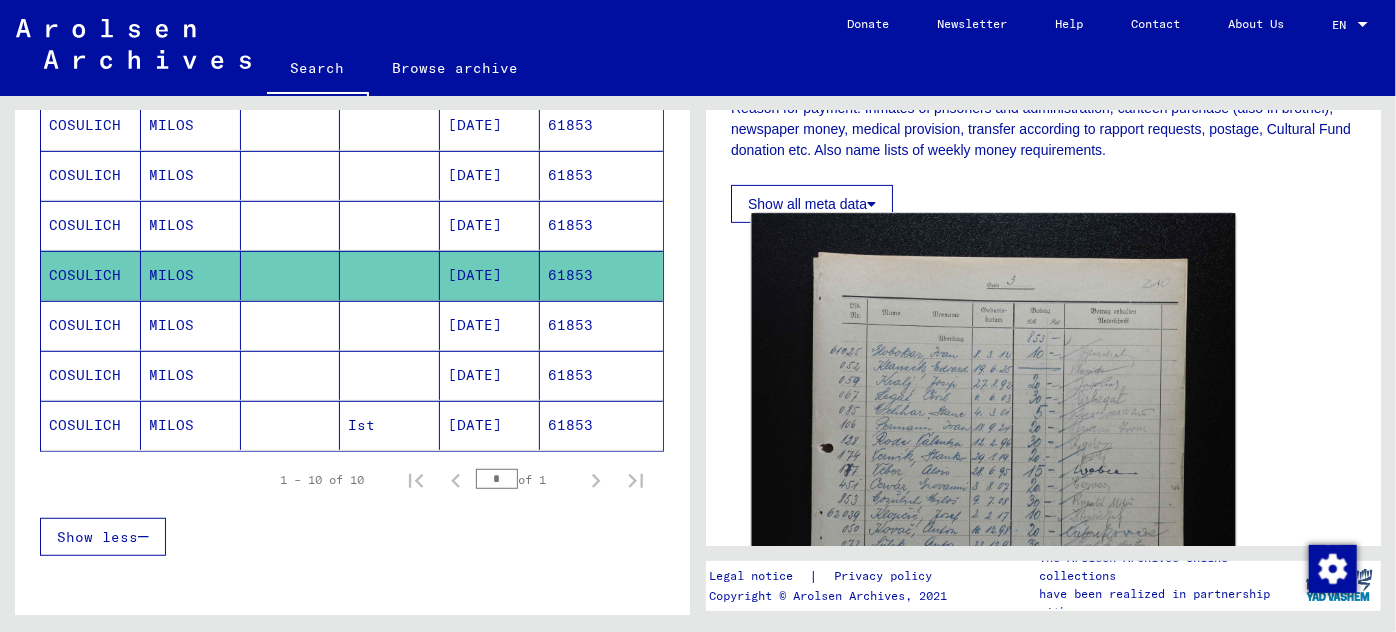scroll, scrollTop: 363, scrollLeft: 0, axis: vertical 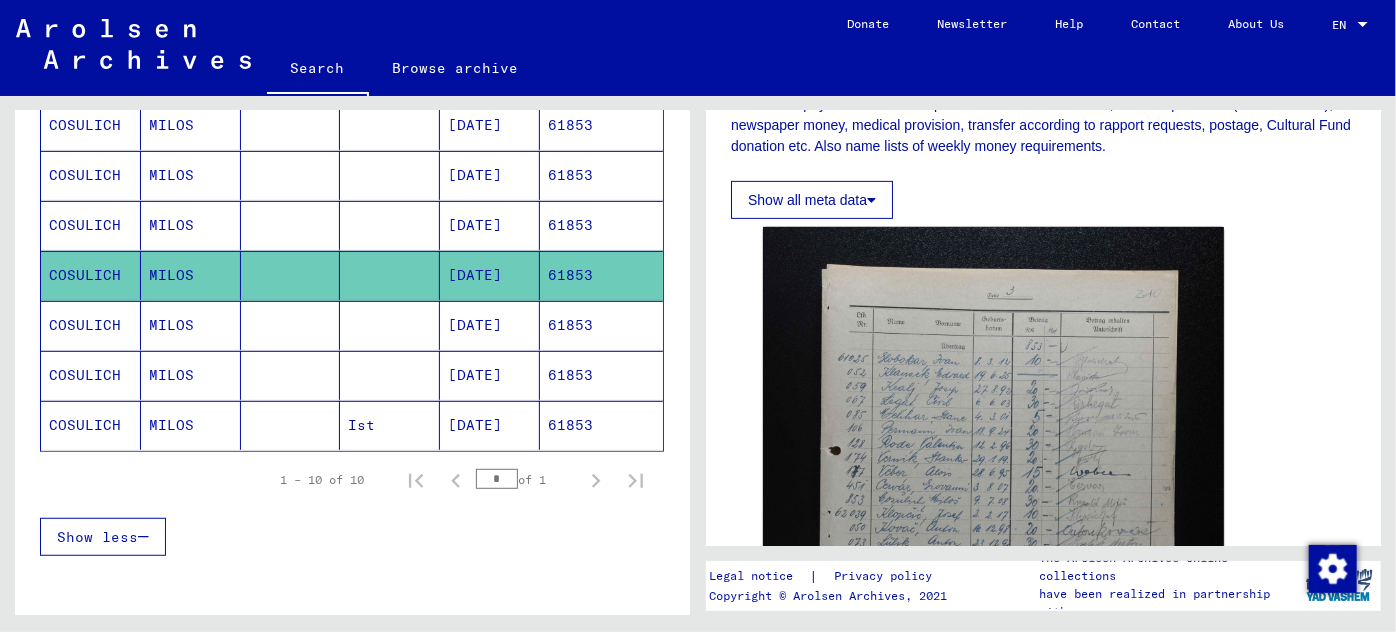 click on "61853" at bounding box center (601, 375) 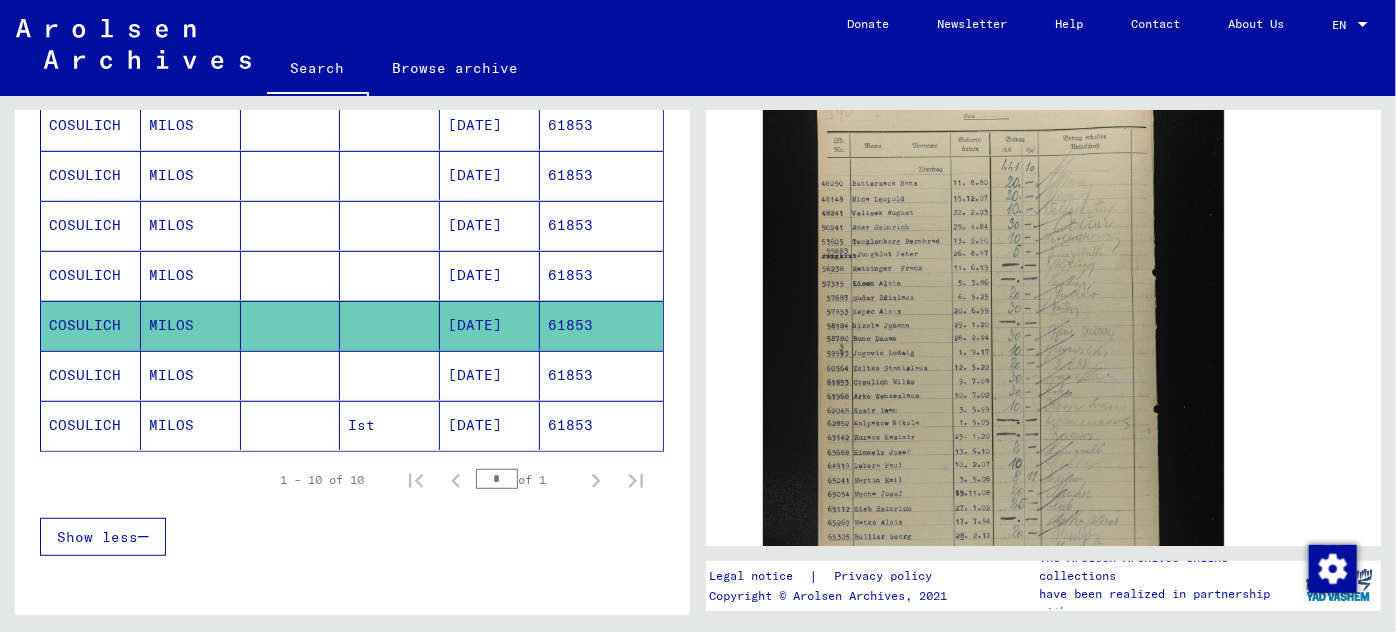 scroll, scrollTop: 545, scrollLeft: 0, axis: vertical 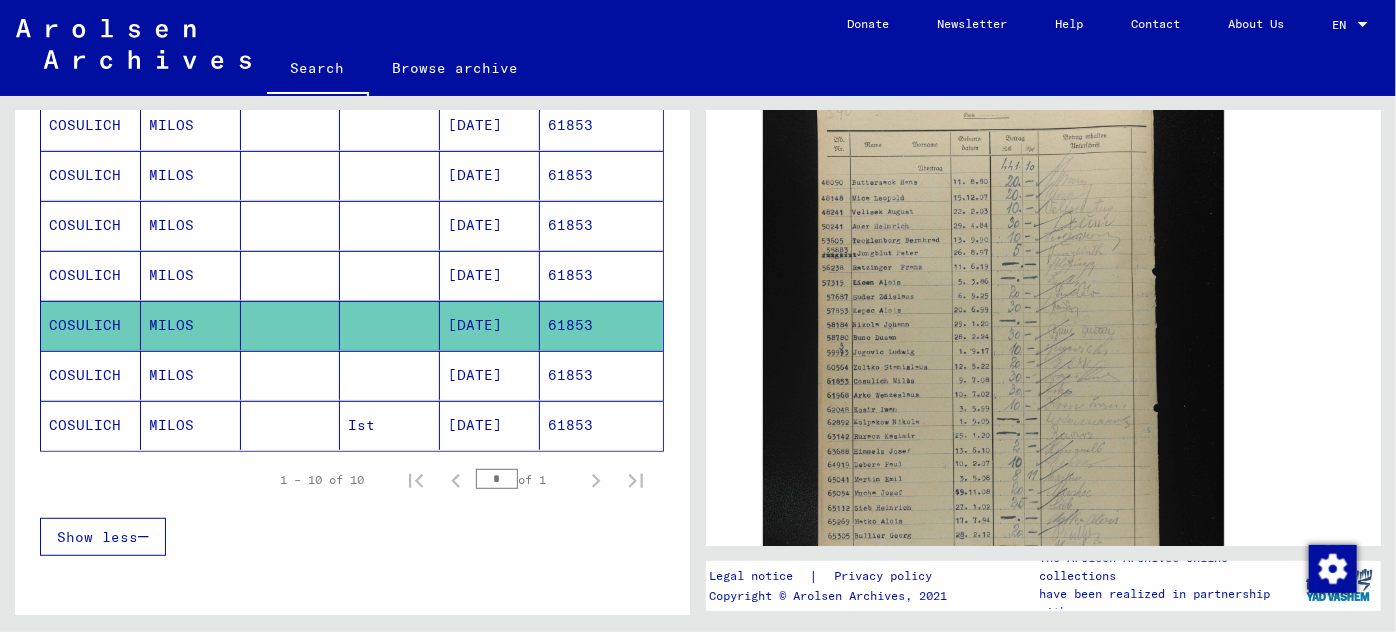 click on "61853" at bounding box center [601, 425] 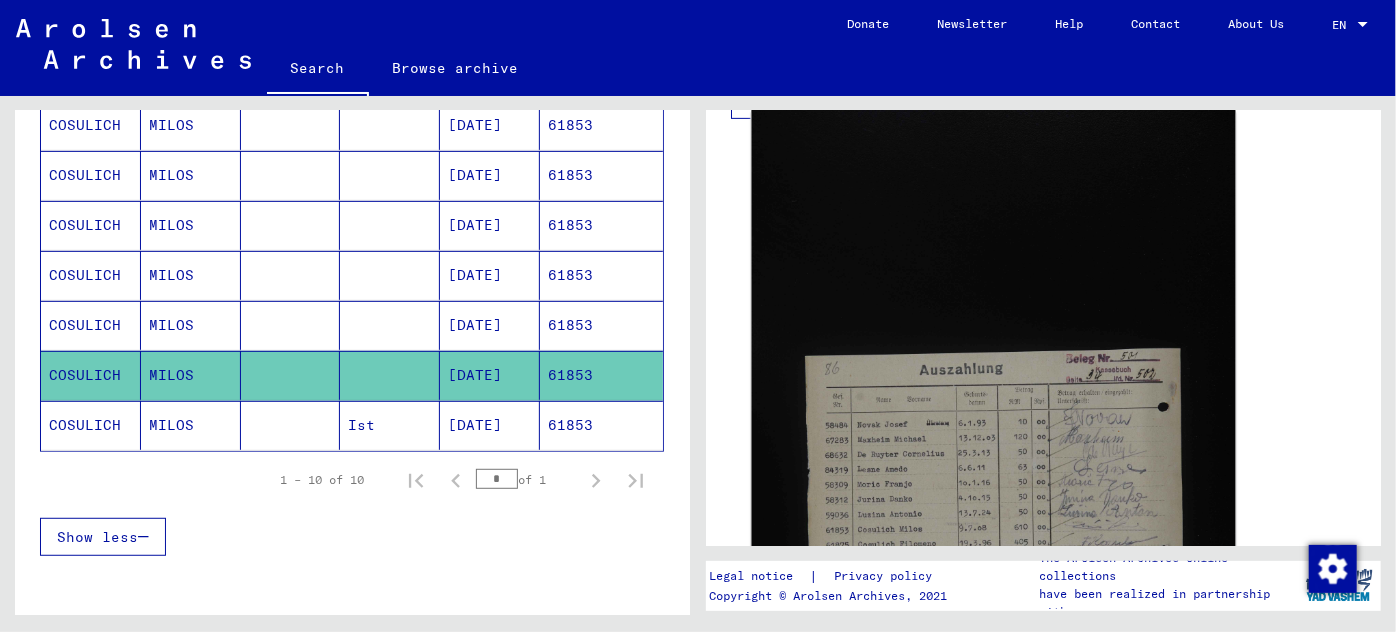 scroll, scrollTop: 545, scrollLeft: 0, axis: vertical 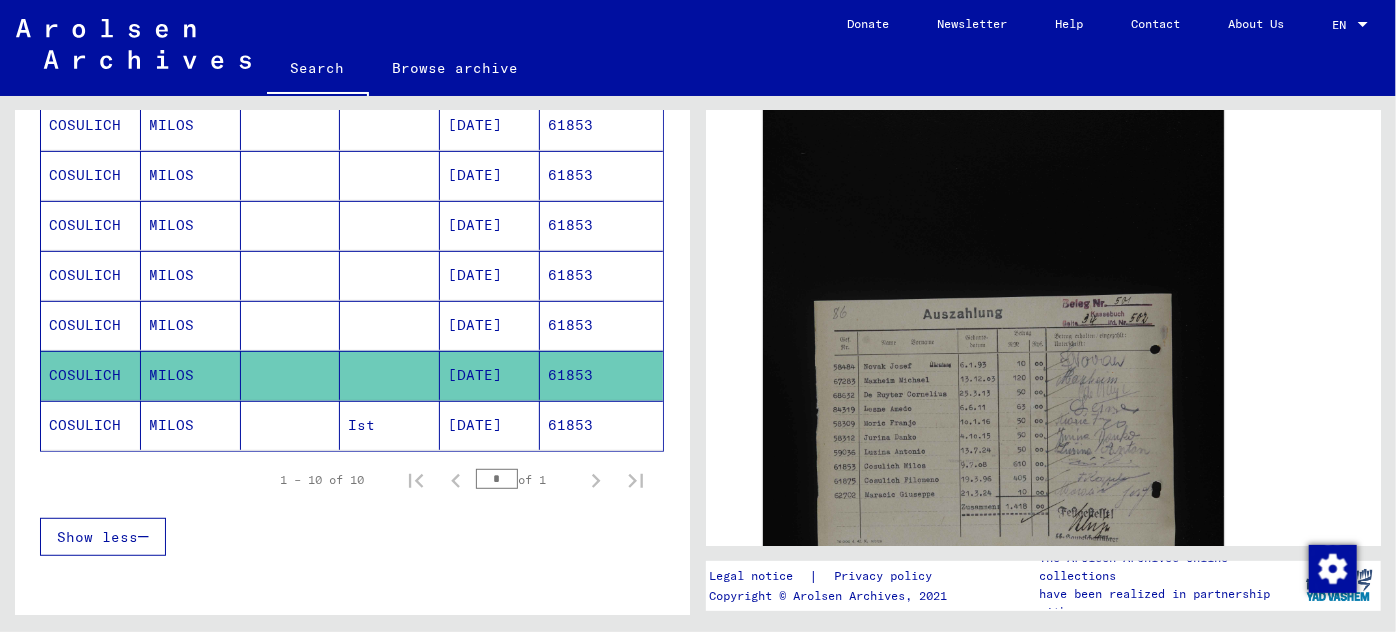 drag, startPoint x: 481, startPoint y: 422, endPoint x: 520, endPoint y: 397, distance: 46.32494 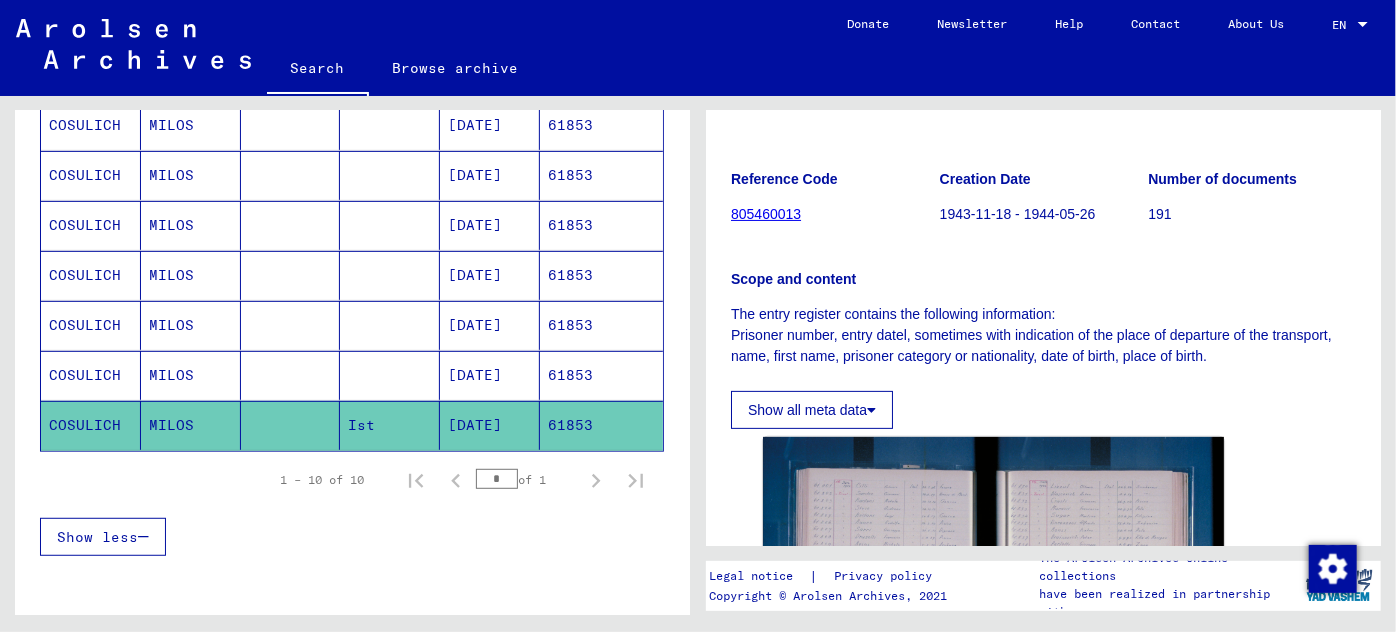 scroll, scrollTop: 454, scrollLeft: 0, axis: vertical 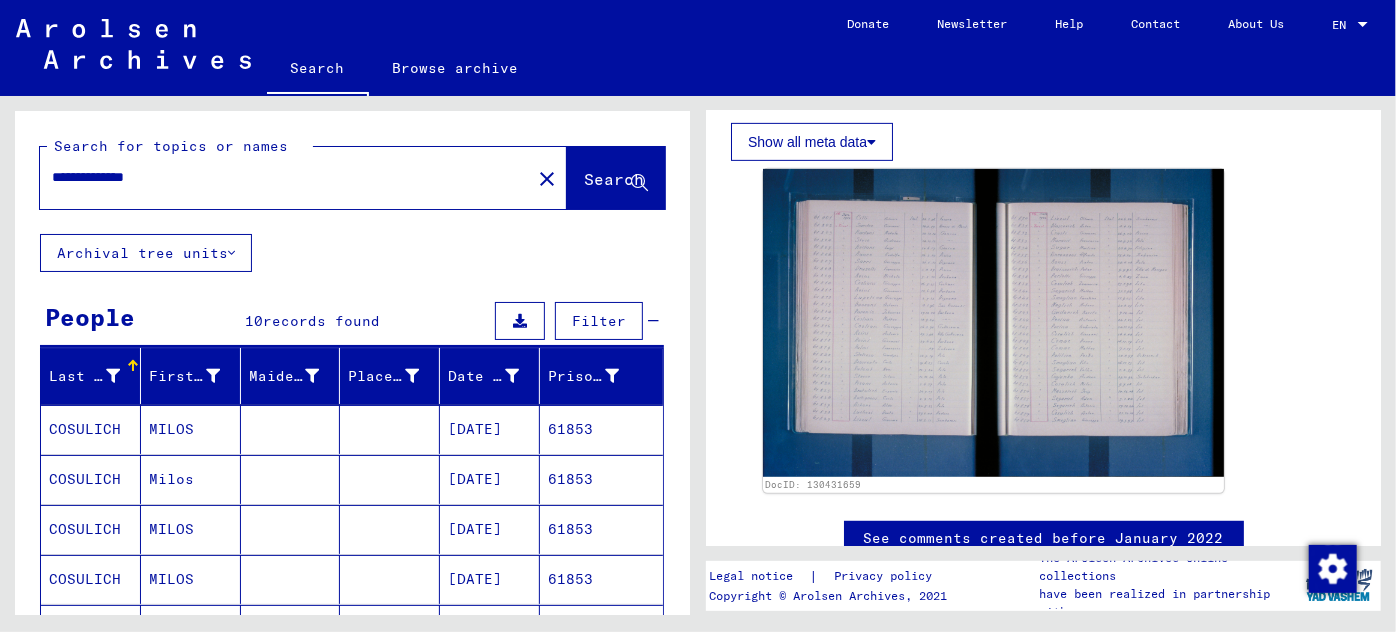 drag, startPoint x: 195, startPoint y: 178, endPoint x: 0, endPoint y: 177, distance: 195.00256 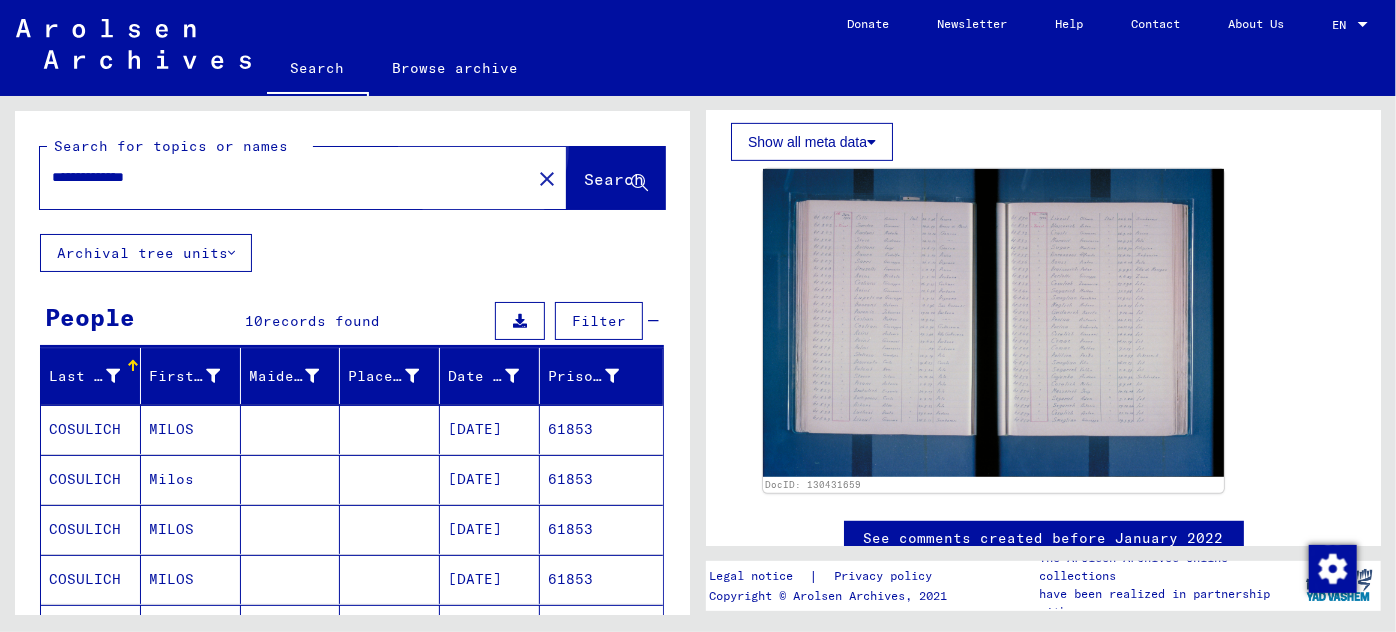 click on "Search" 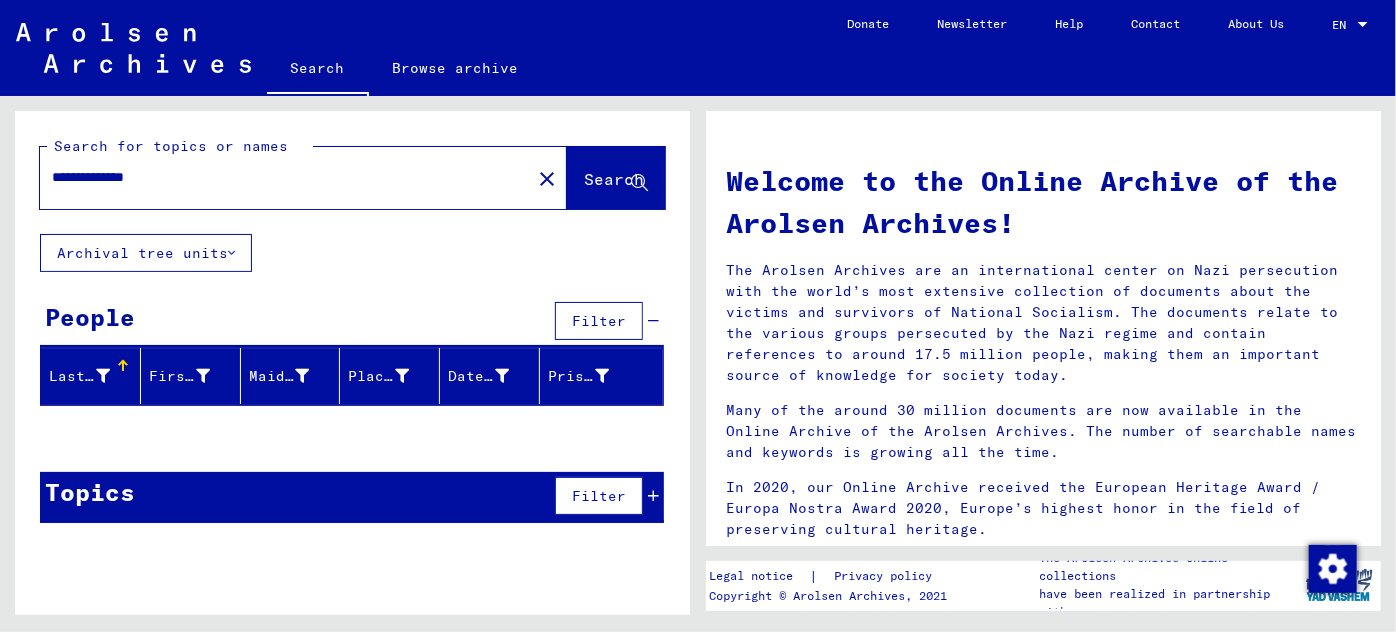 click on "**********" at bounding box center [279, 177] 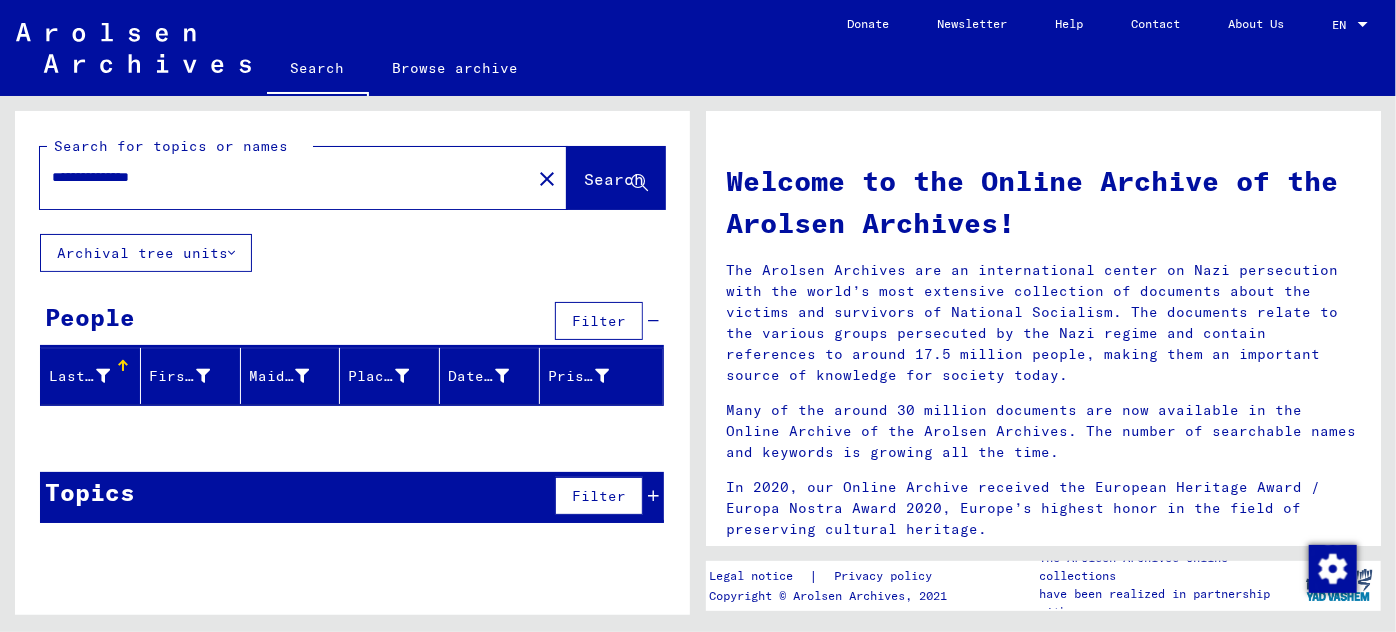 type on "**********" 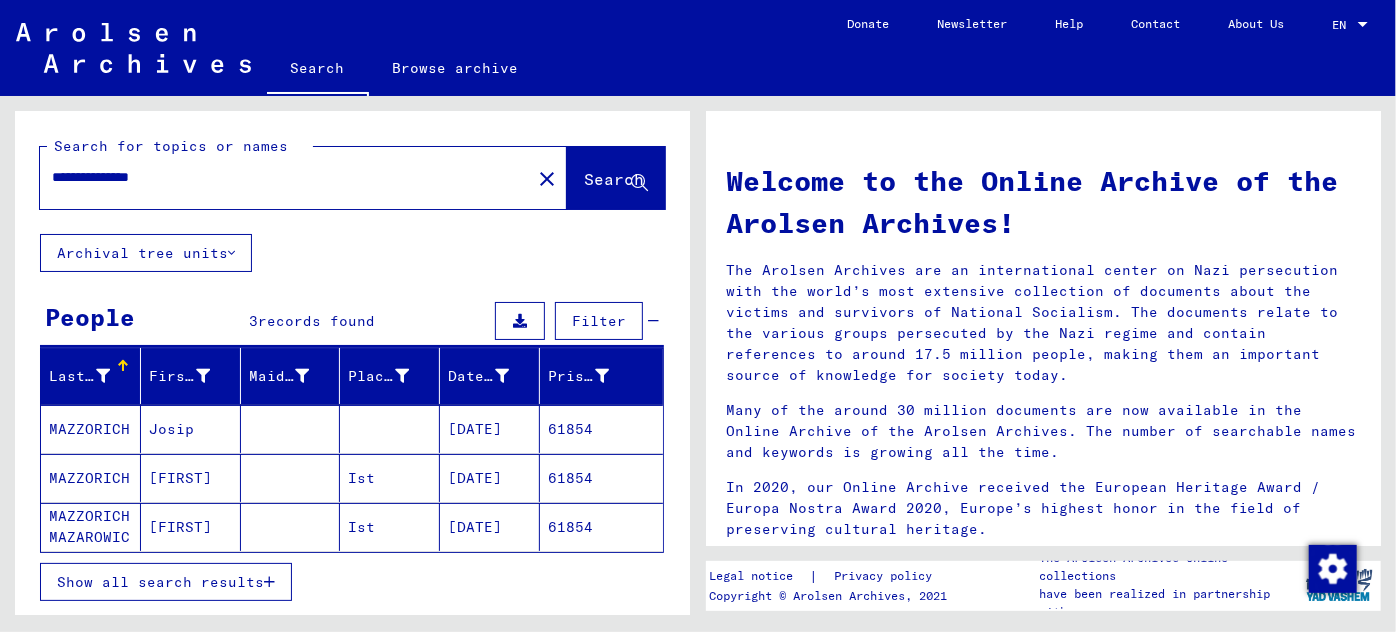 click on "Josip" at bounding box center [191, 478] 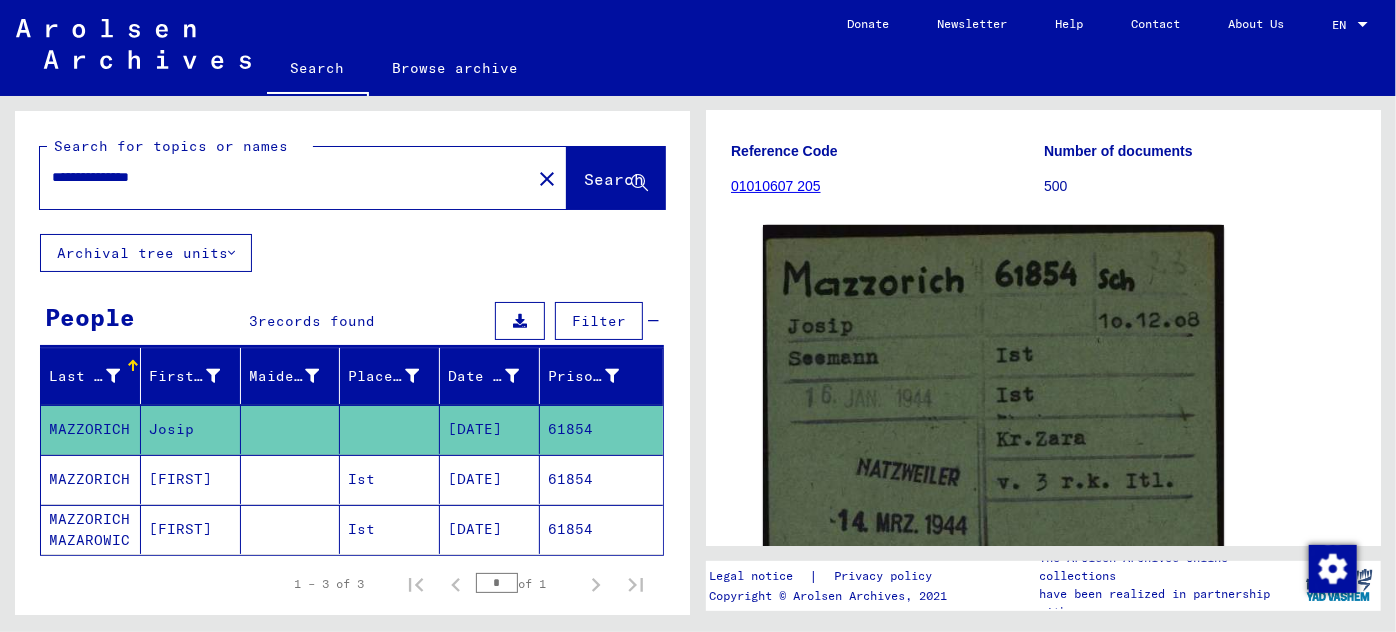 scroll, scrollTop: 272, scrollLeft: 0, axis: vertical 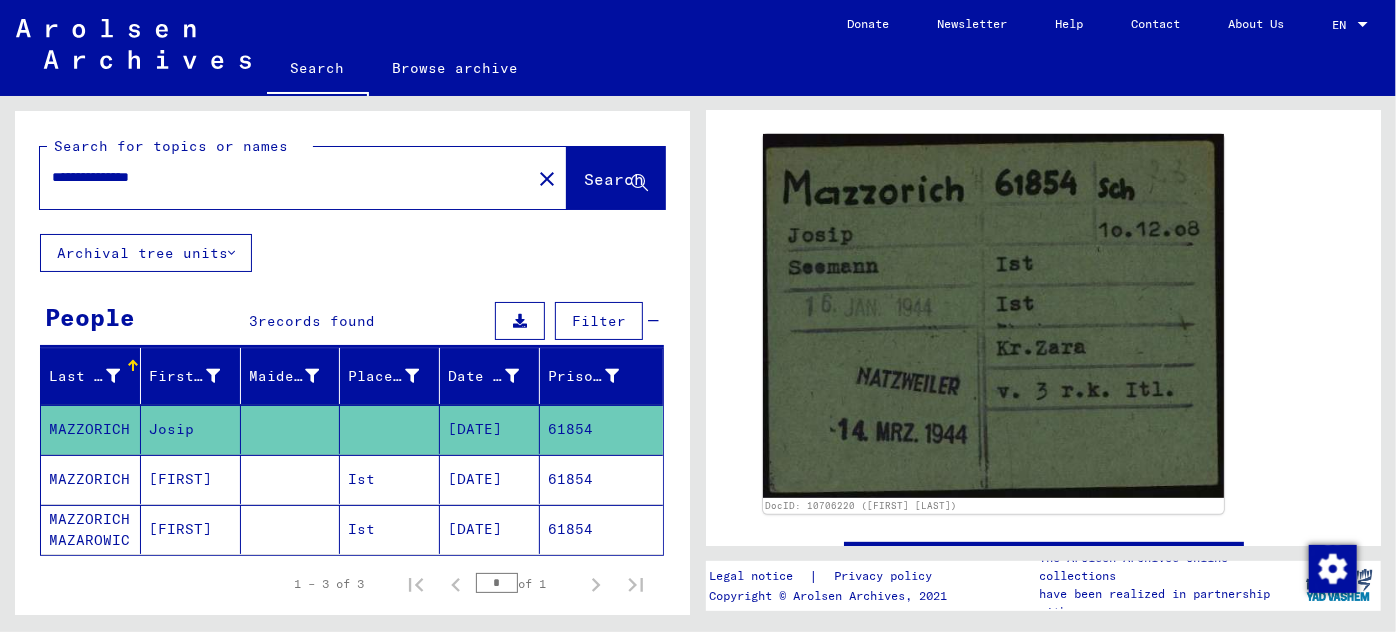 click on "[DATE]" at bounding box center (490, 529) 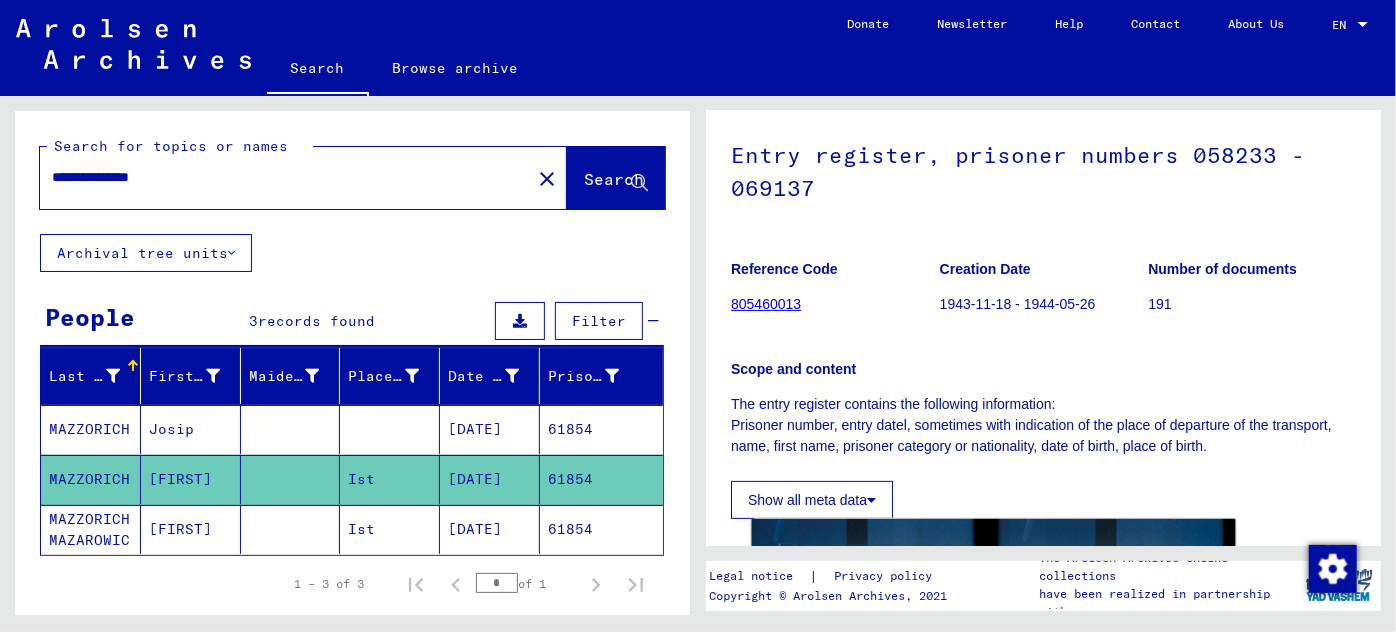 scroll, scrollTop: 363, scrollLeft: 0, axis: vertical 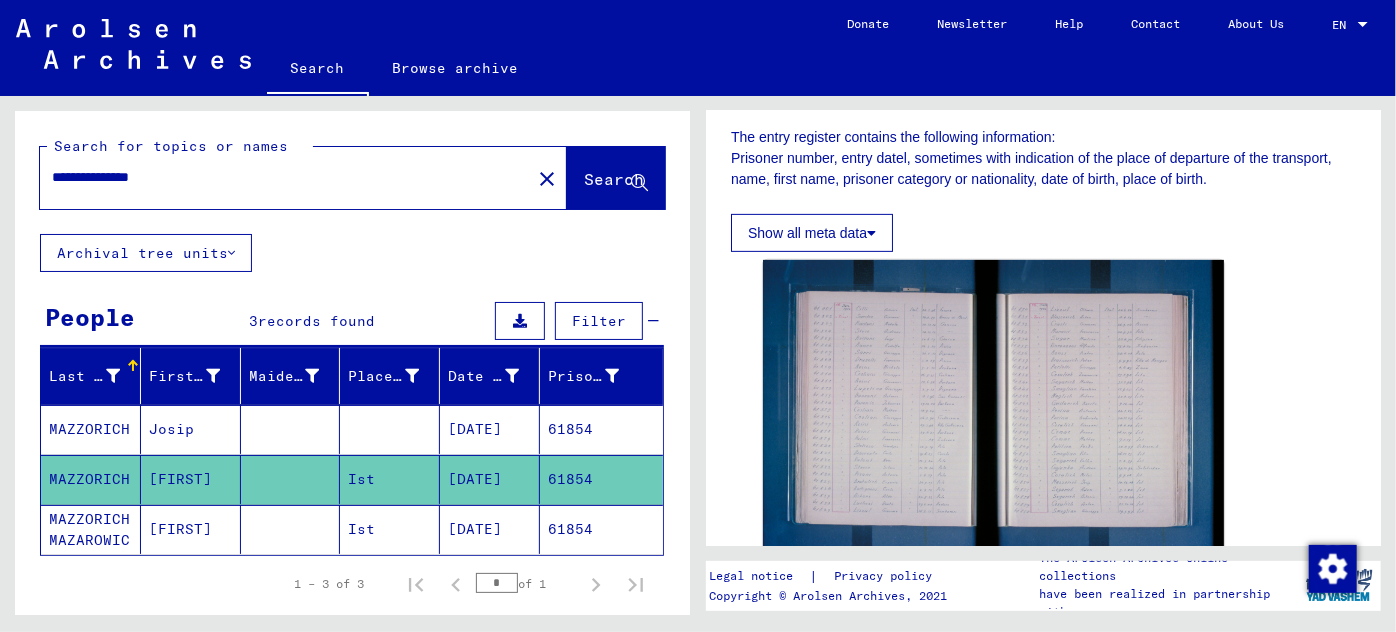 drag, startPoint x: 503, startPoint y: 522, endPoint x: 509, endPoint y: 513, distance: 10.816654 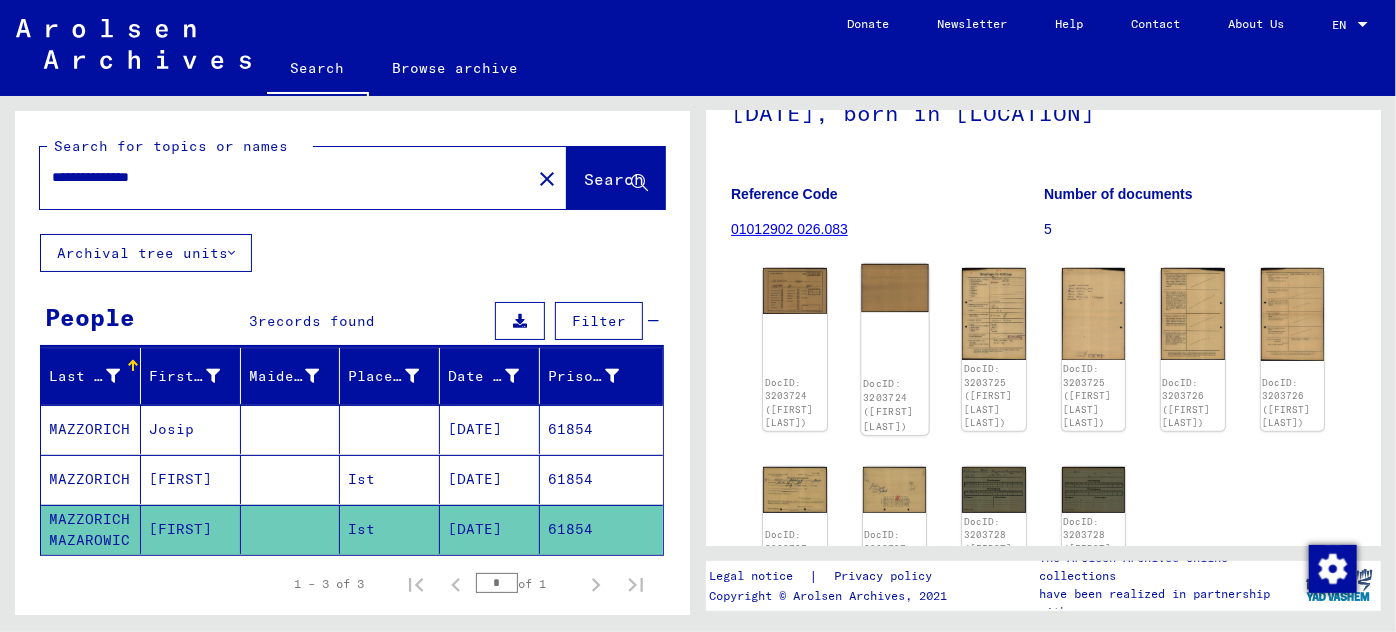 scroll, scrollTop: 162, scrollLeft: 0, axis: vertical 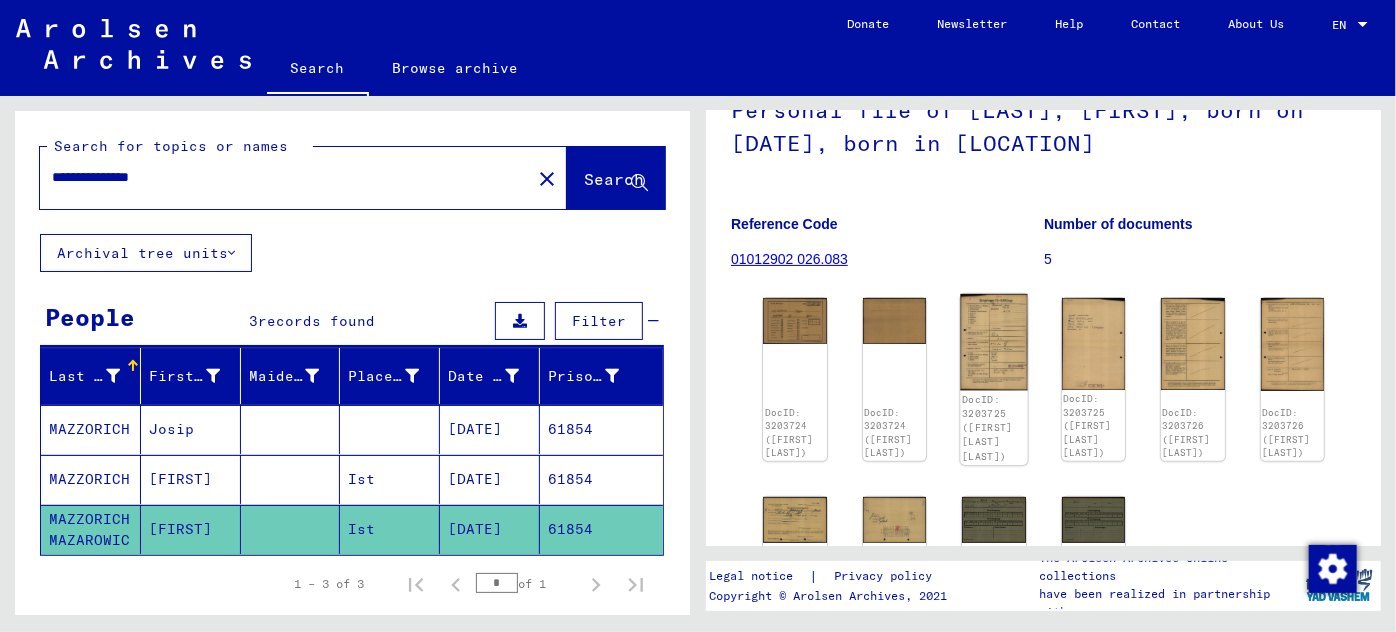 click 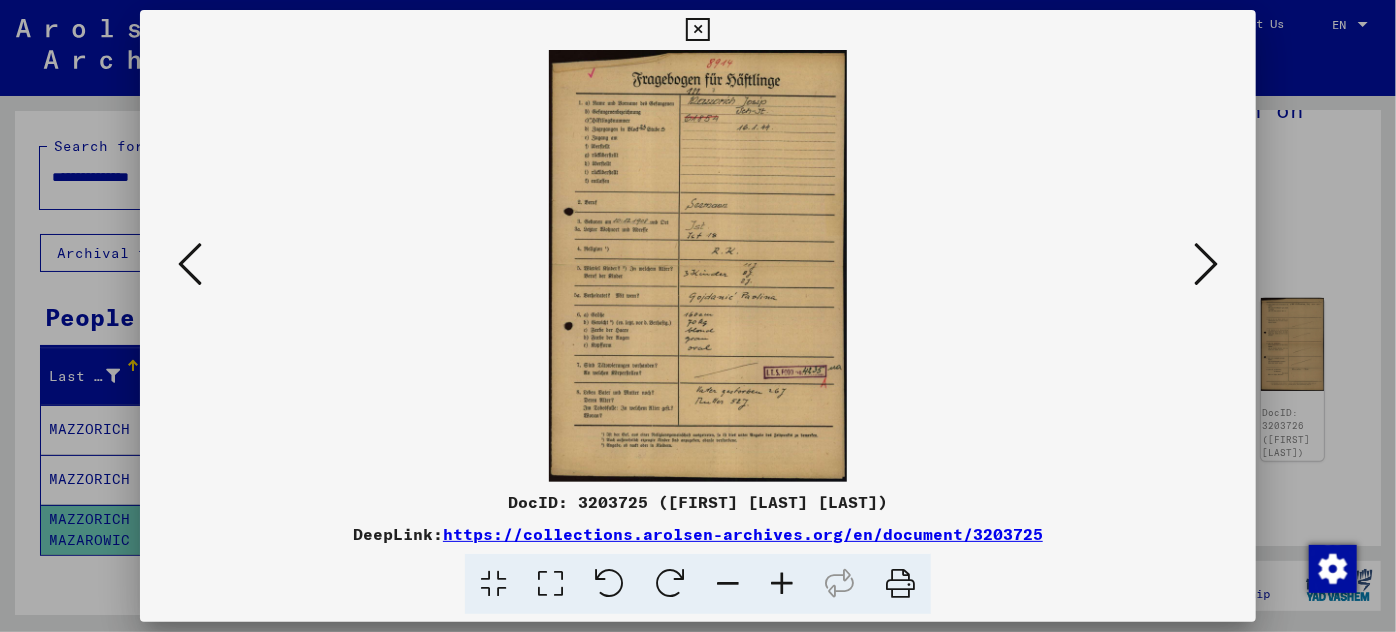 click at bounding box center [782, 584] 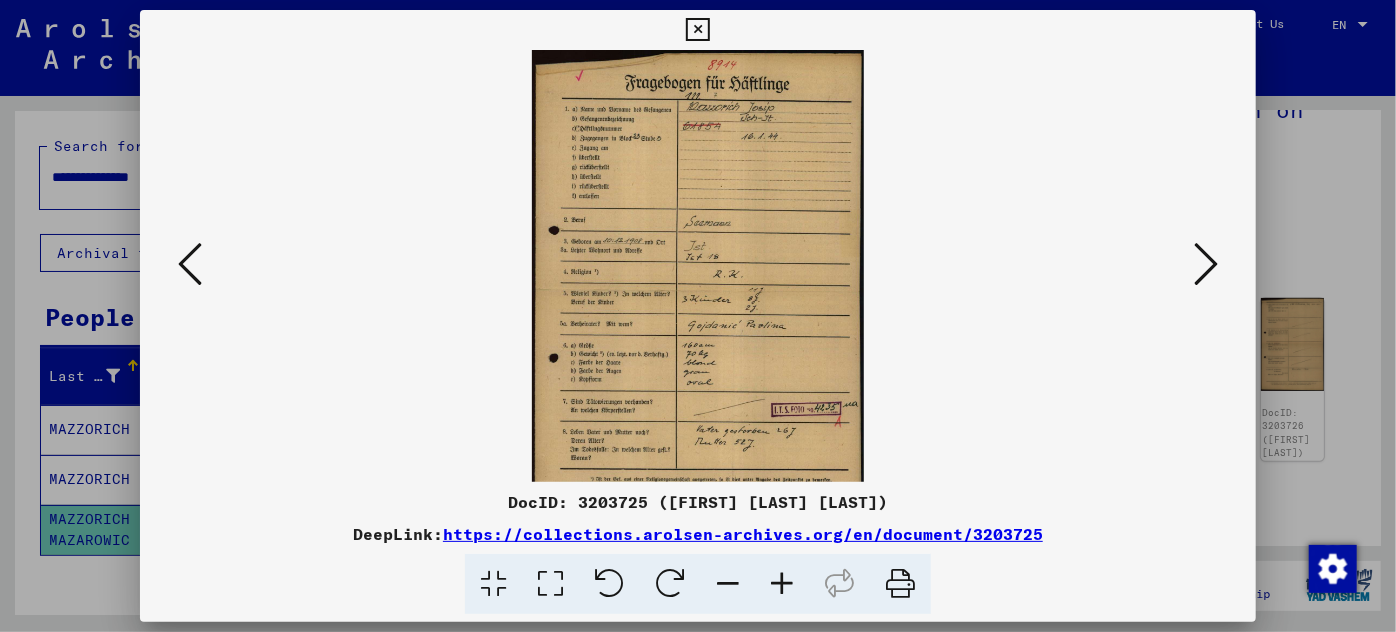 click at bounding box center [782, 584] 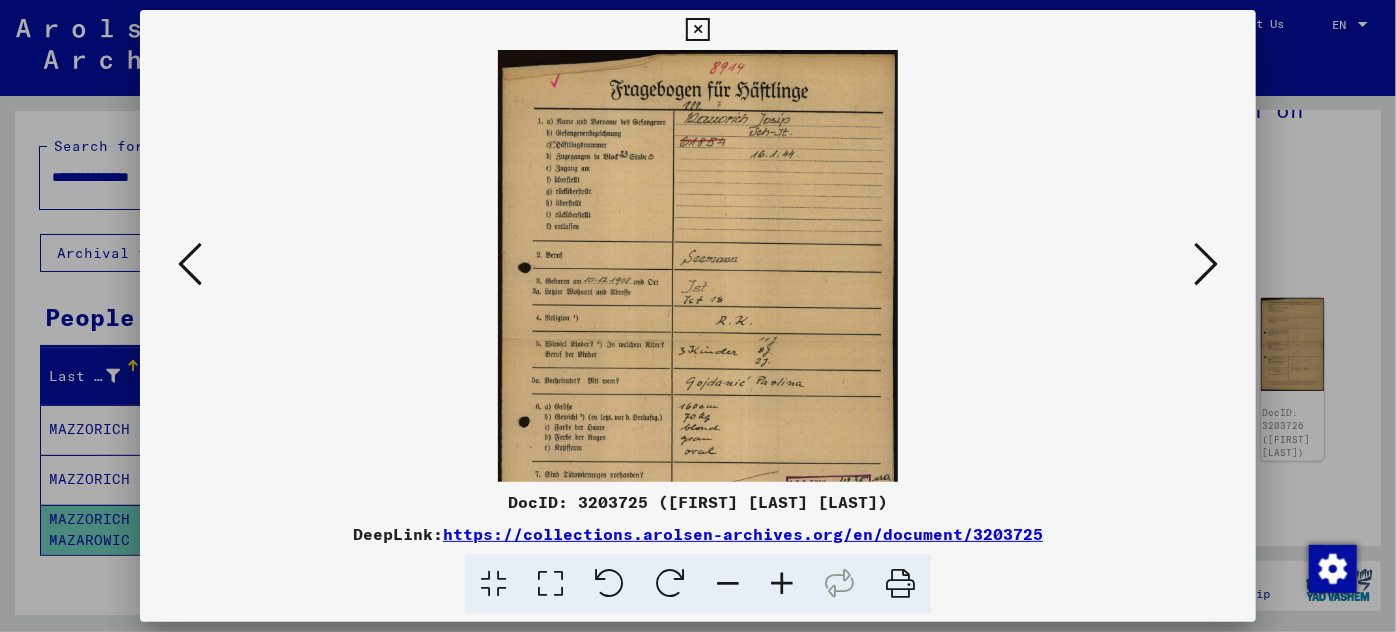 click at bounding box center (782, 584) 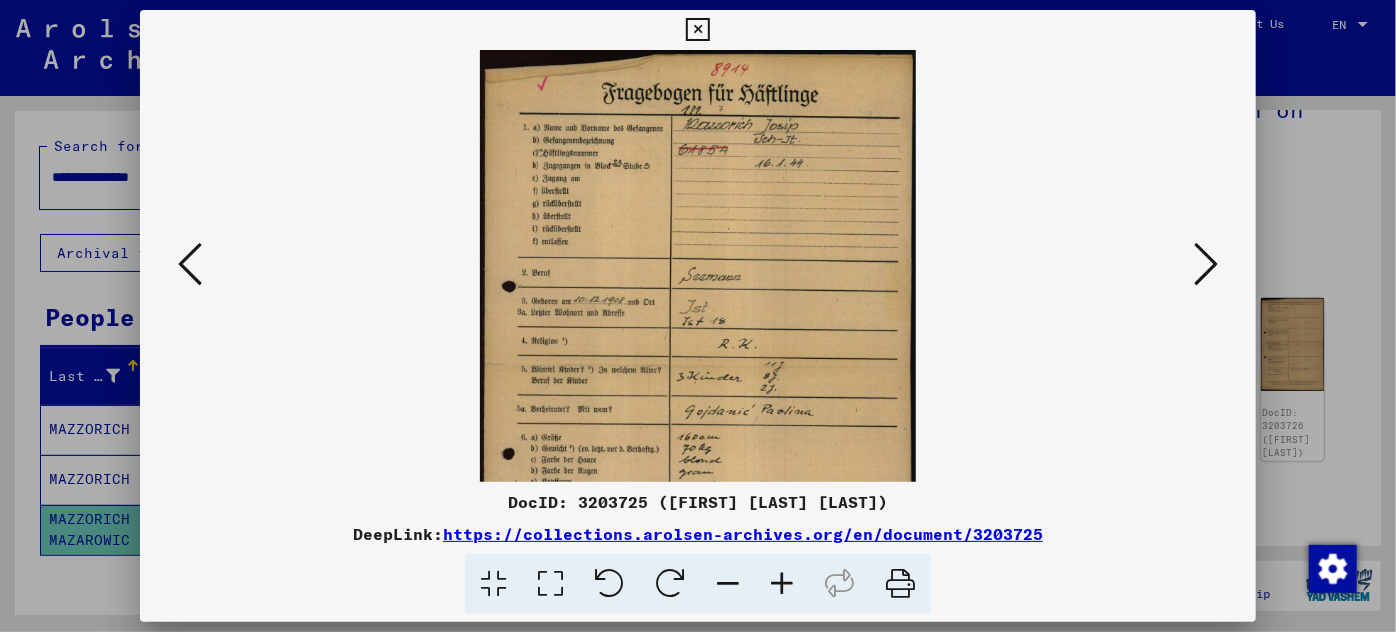 click at bounding box center (782, 584) 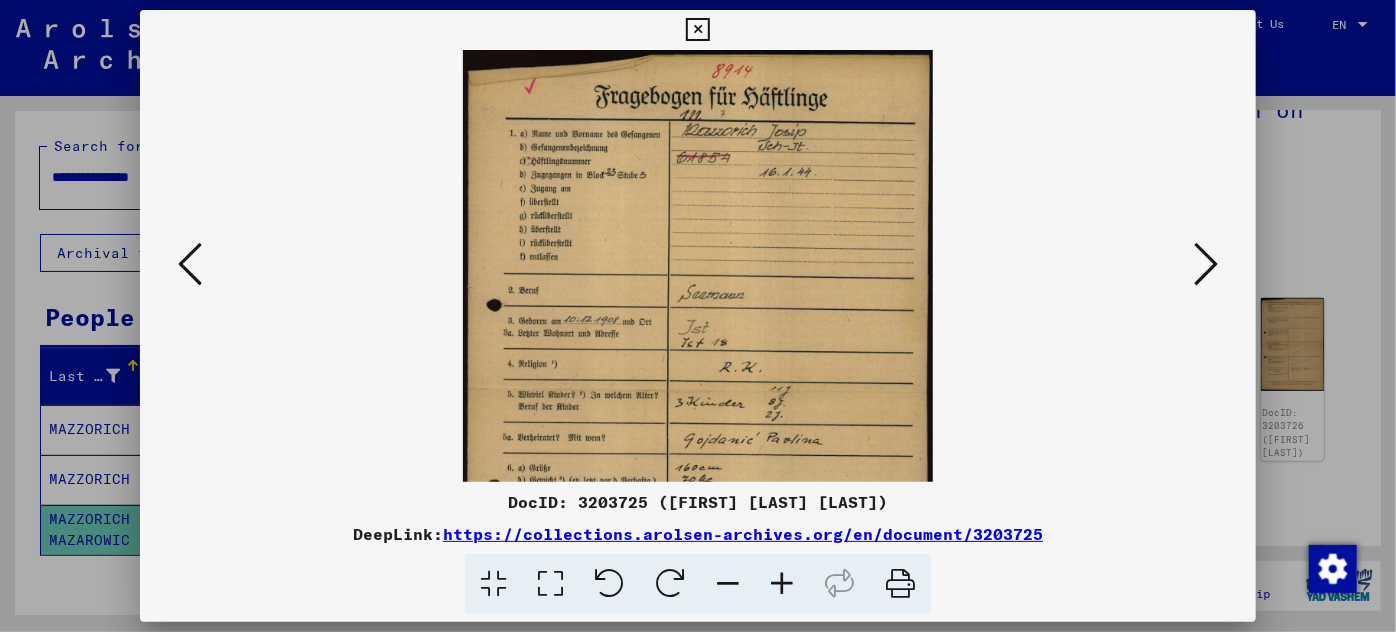 click at bounding box center (782, 584) 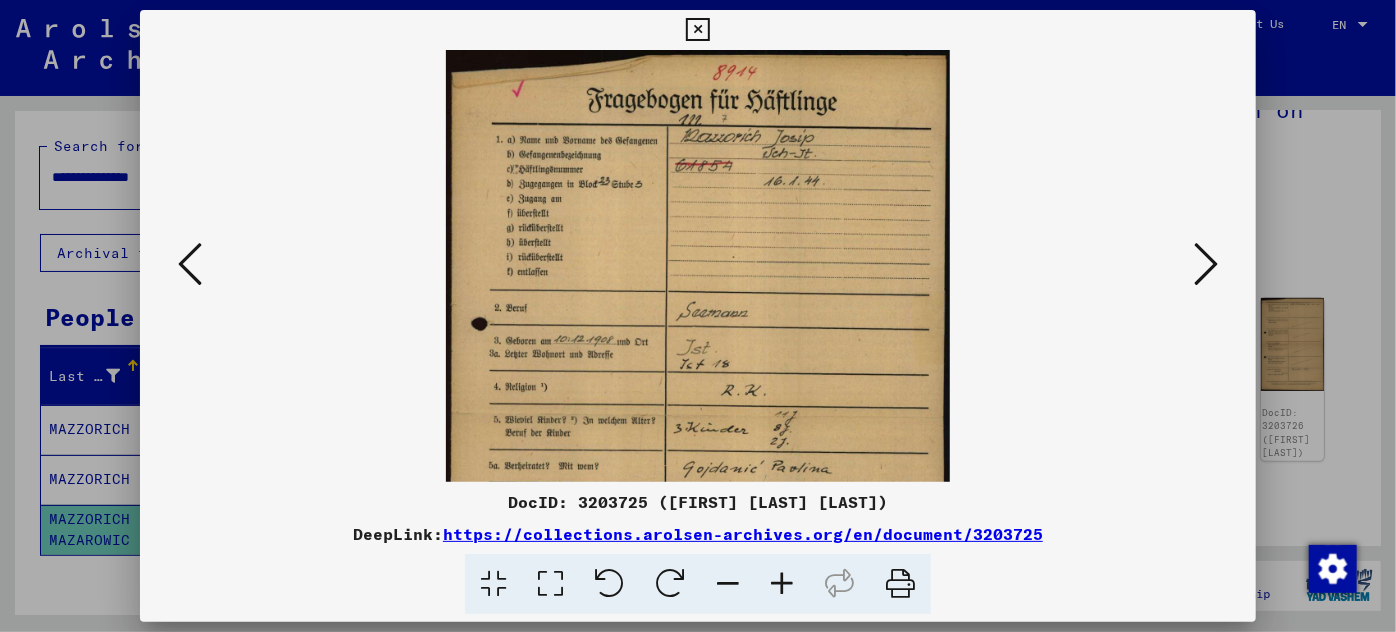click at bounding box center (782, 584) 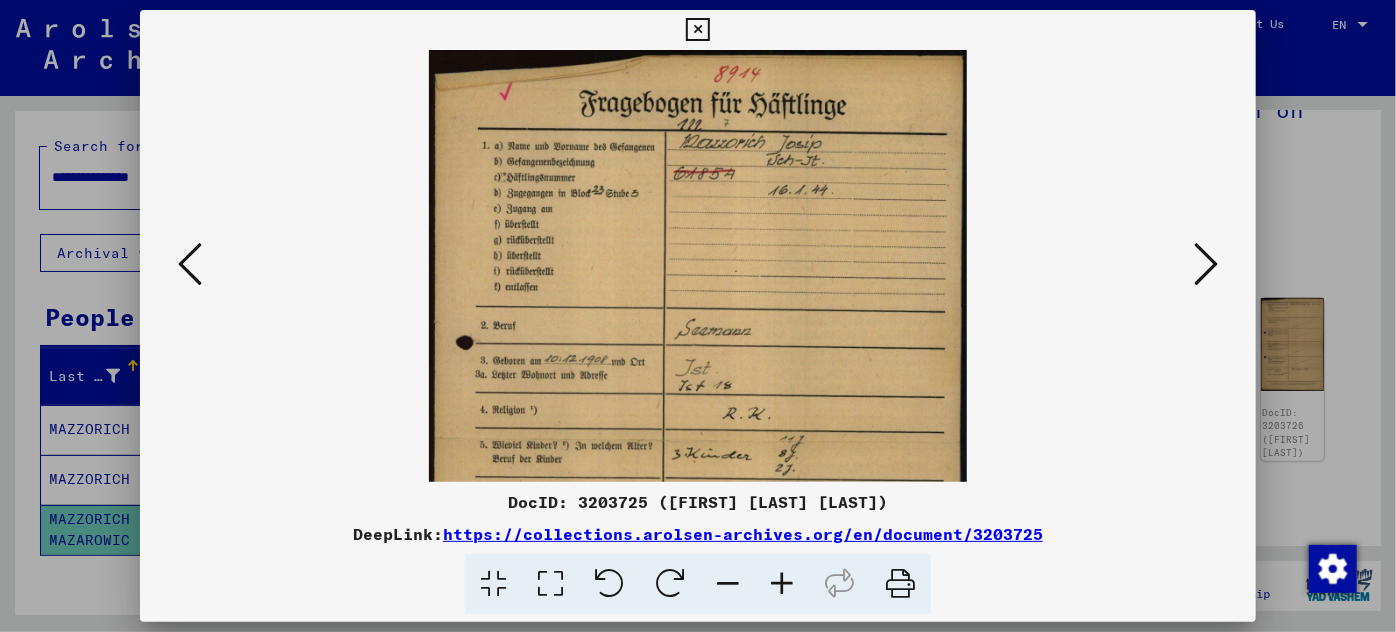 click at bounding box center (782, 584) 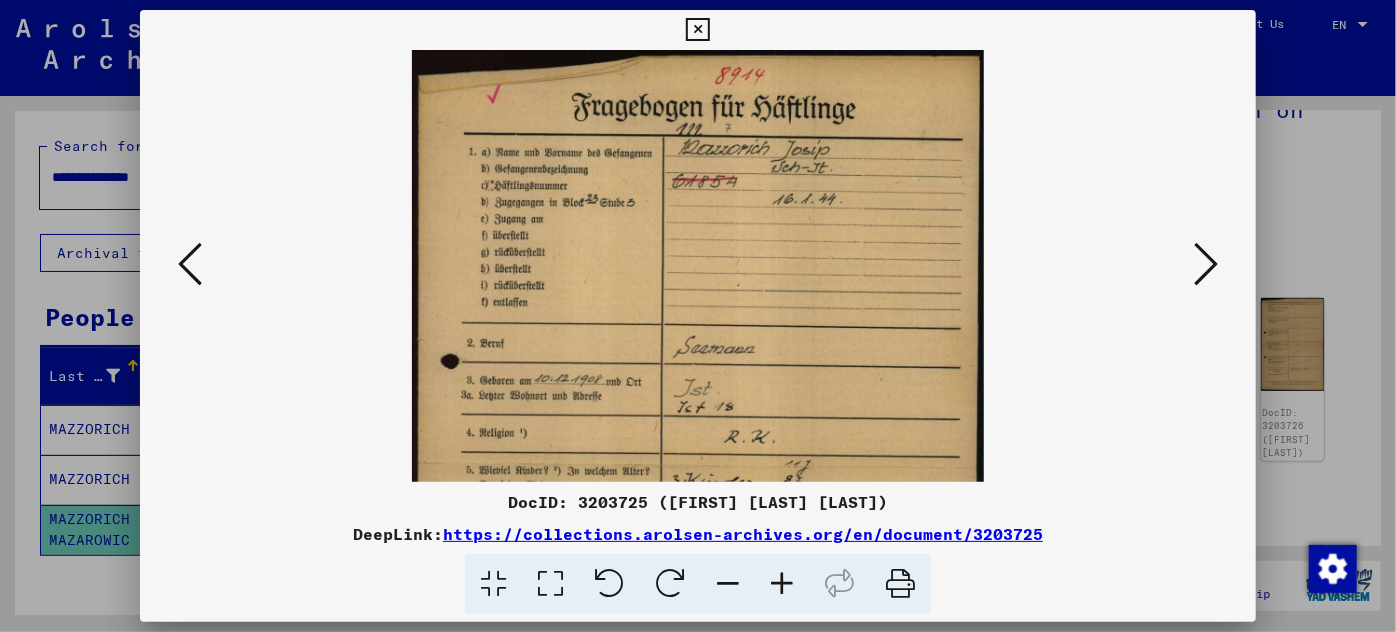 click at bounding box center [782, 584] 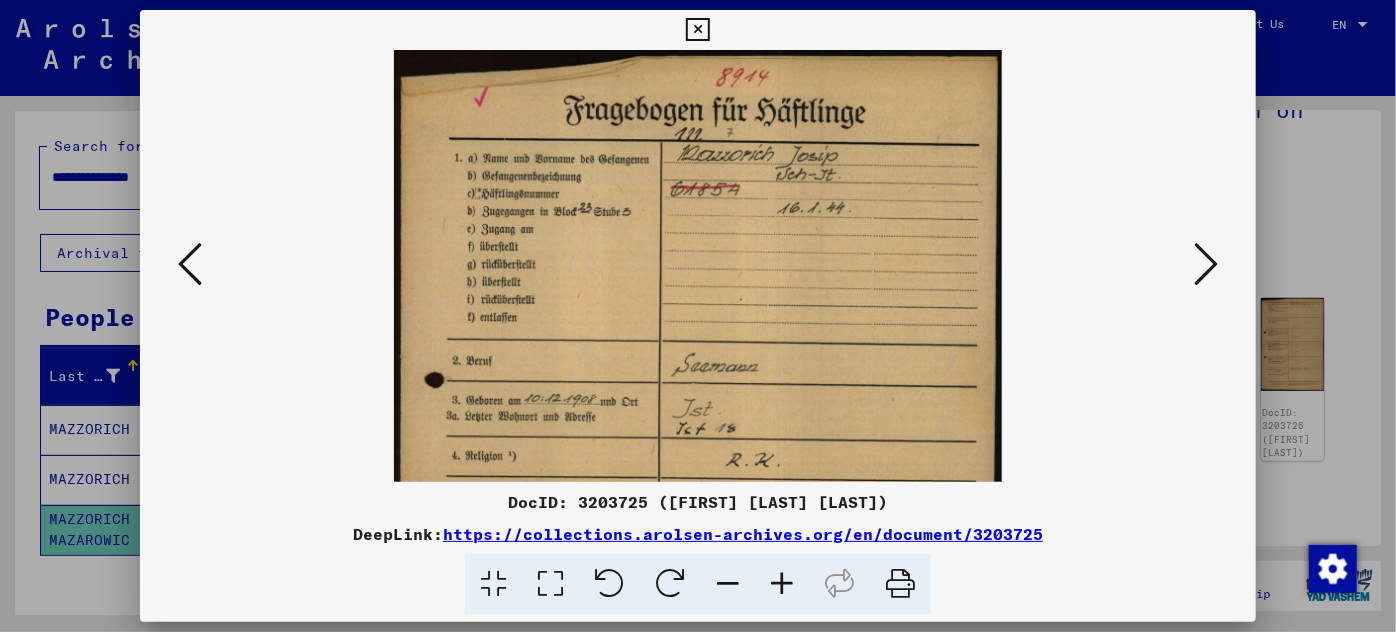 click at bounding box center (782, 584) 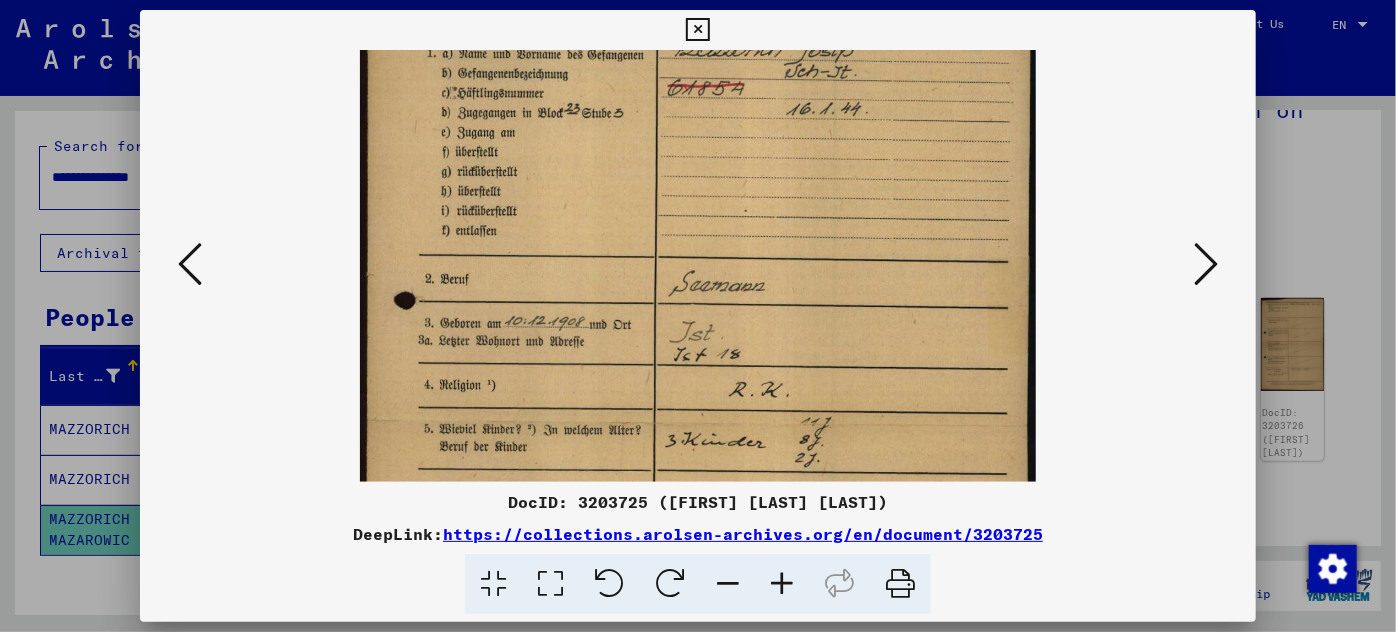 scroll, scrollTop: 149, scrollLeft: 0, axis: vertical 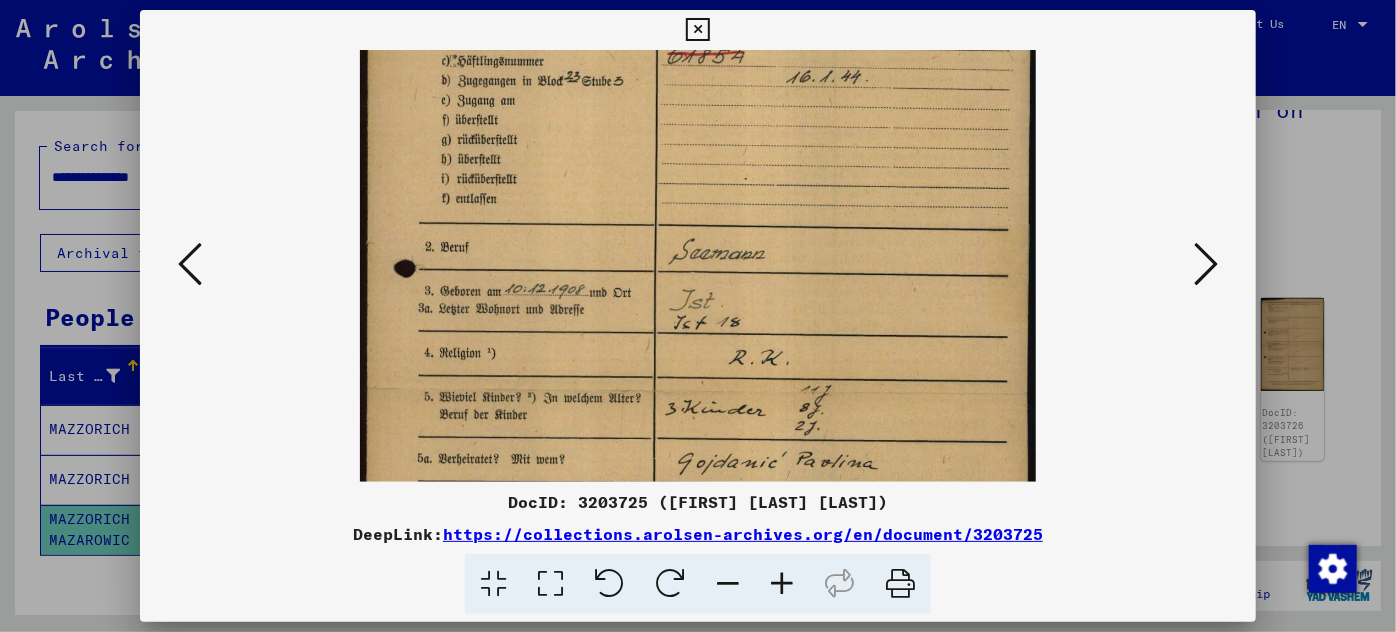 drag, startPoint x: 793, startPoint y: 426, endPoint x: 801, endPoint y: 287, distance: 139.23003 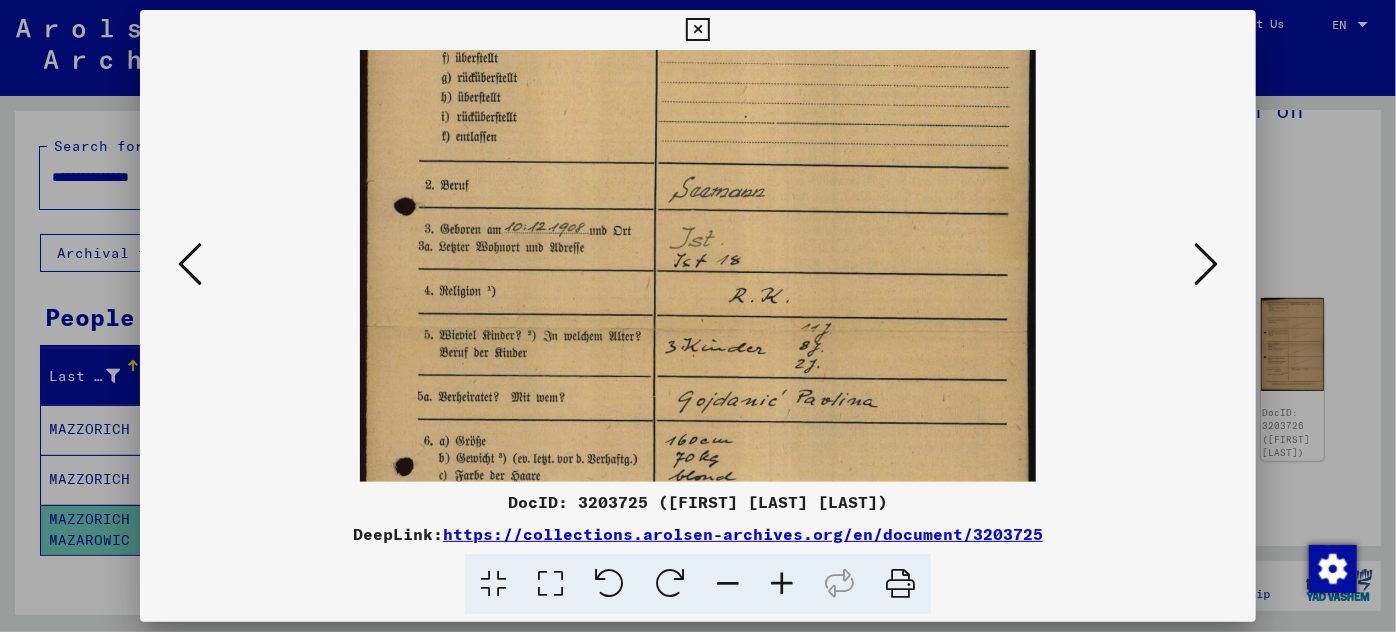 scroll, scrollTop: 221, scrollLeft: 0, axis: vertical 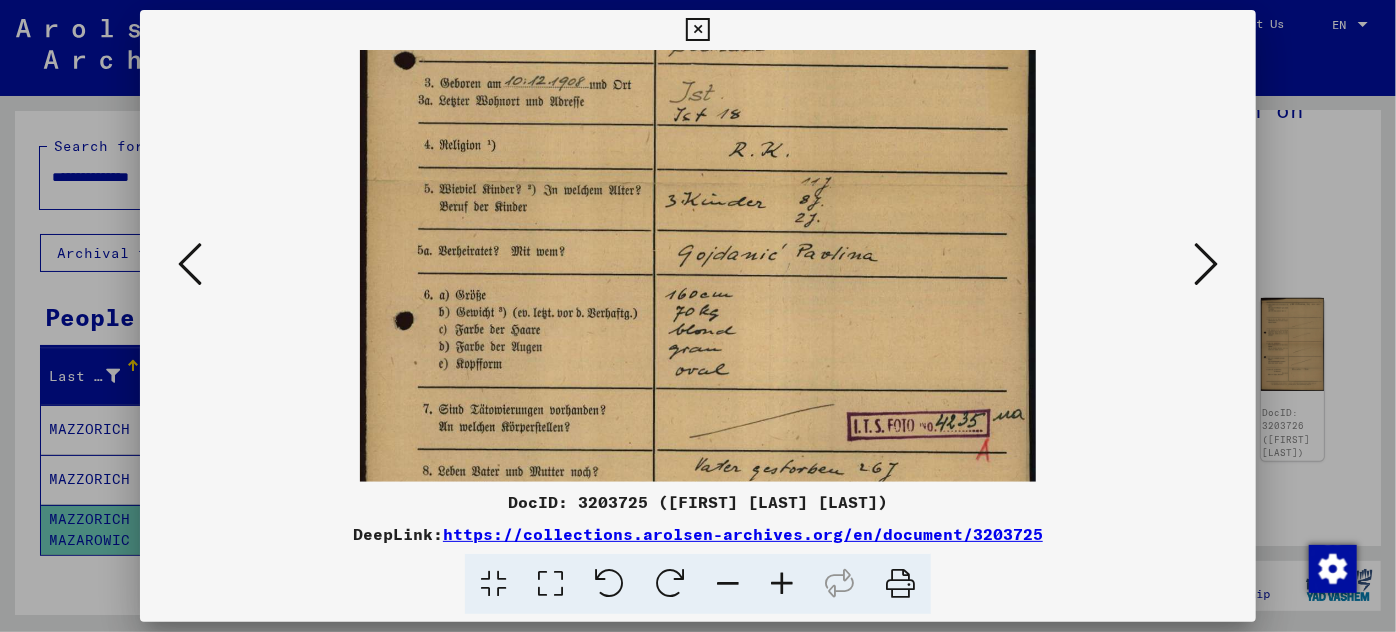 drag, startPoint x: 787, startPoint y: 466, endPoint x: 768, endPoint y: 232, distance: 234.7701 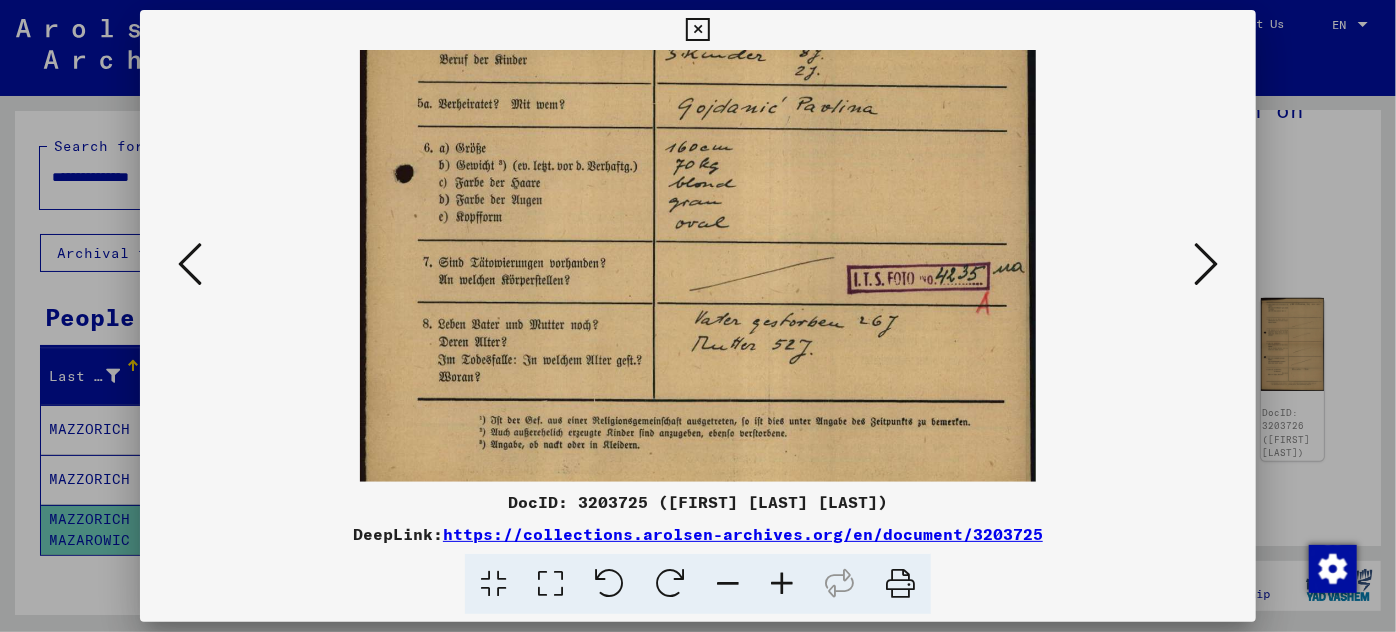 scroll, scrollTop: 549, scrollLeft: 0, axis: vertical 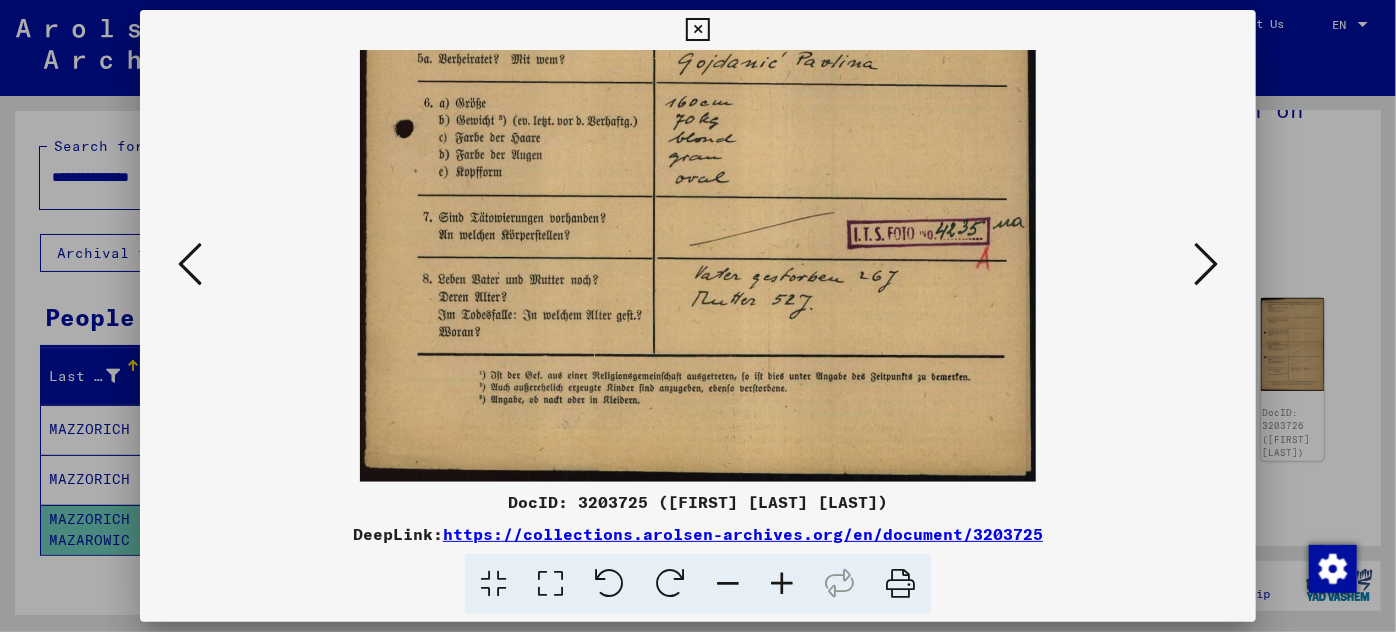 drag, startPoint x: 767, startPoint y: 413, endPoint x: 776, endPoint y: 229, distance: 184.21997 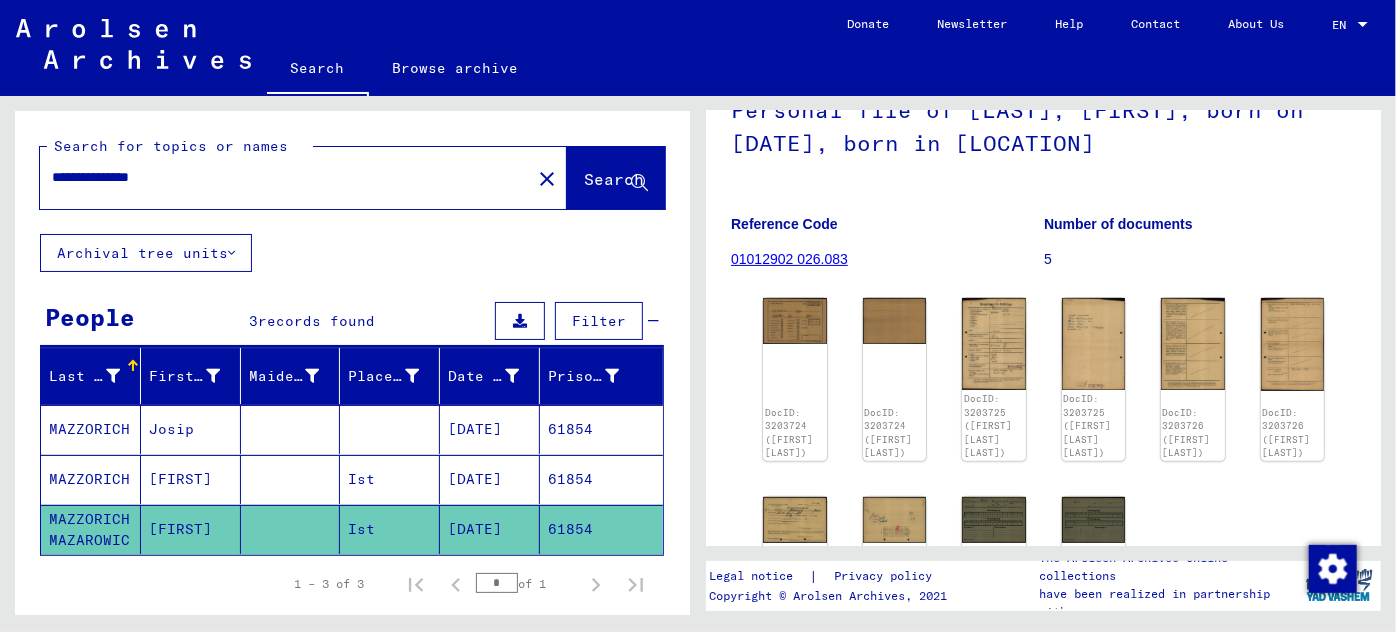 drag, startPoint x: 202, startPoint y: 177, endPoint x: 35, endPoint y: 178, distance: 167.00299 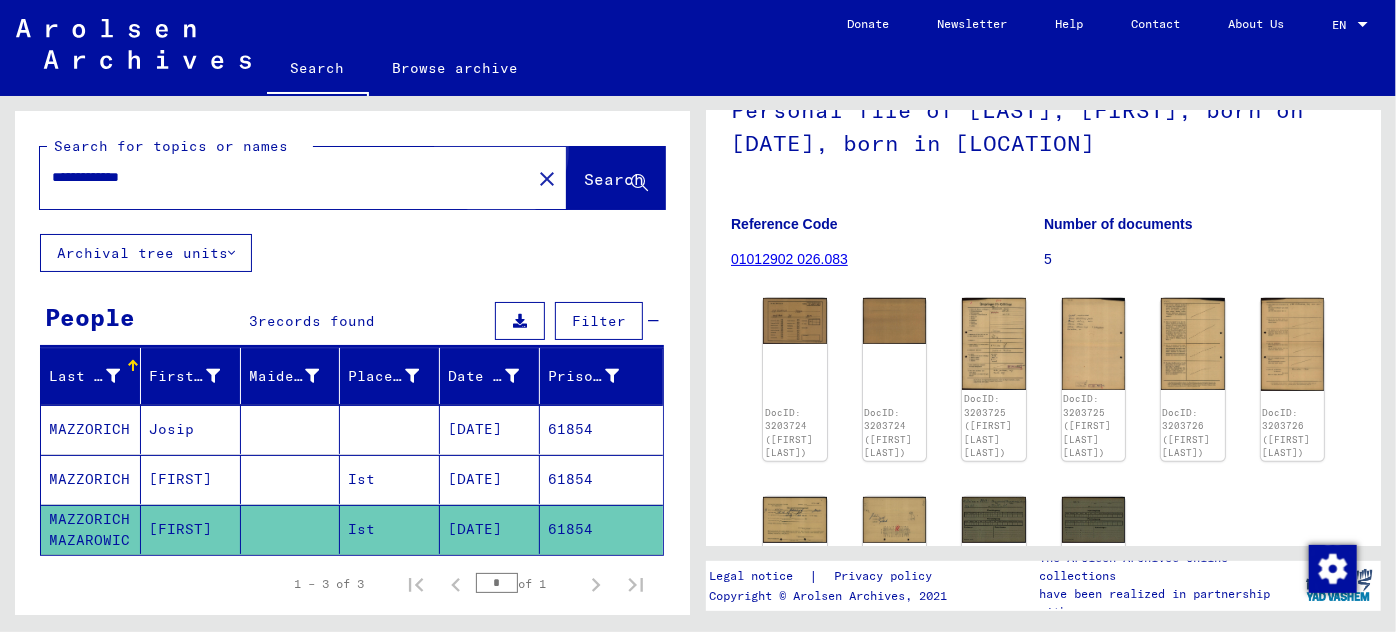 click on "Search" 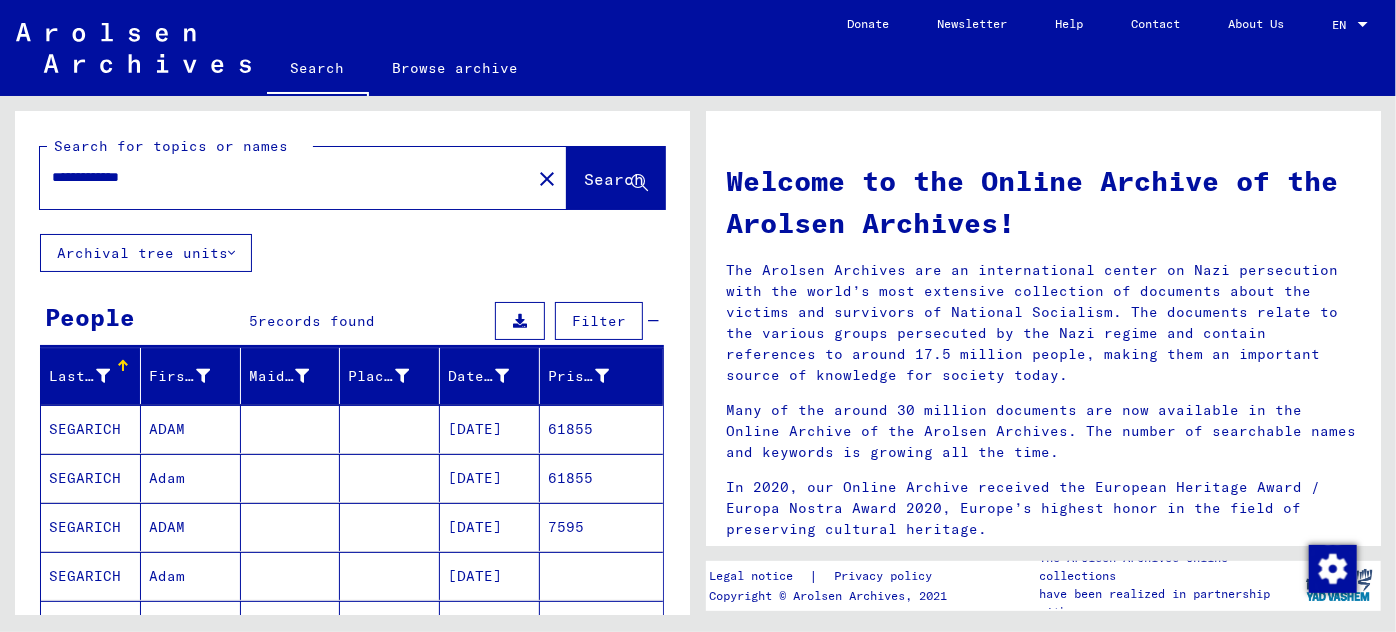click on "[DATE]" at bounding box center [490, 478] 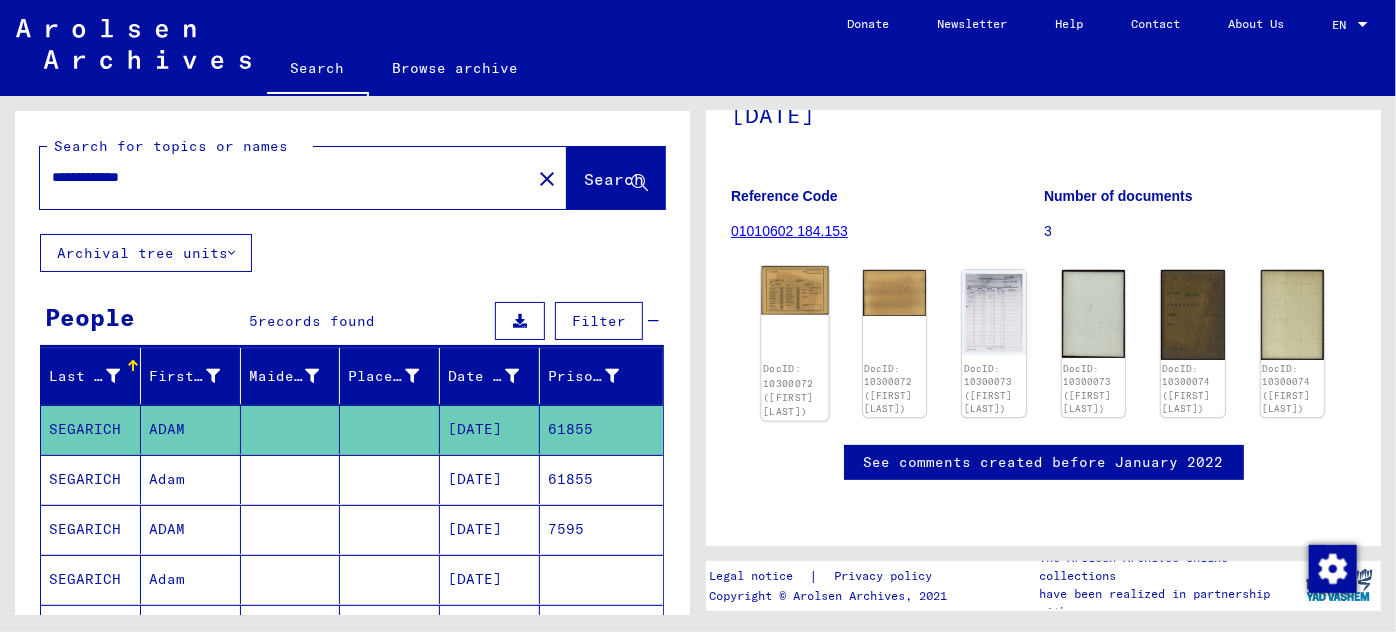 scroll, scrollTop: 219, scrollLeft: 0, axis: vertical 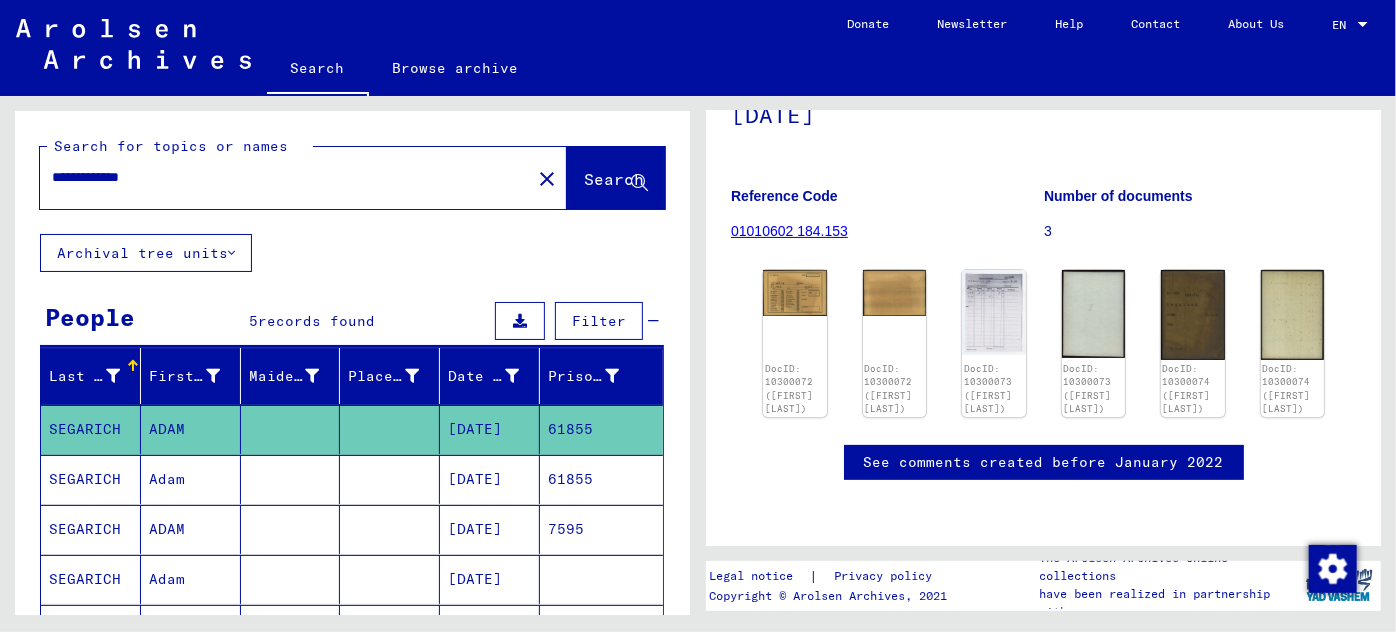 click on "61855" at bounding box center [601, 529] 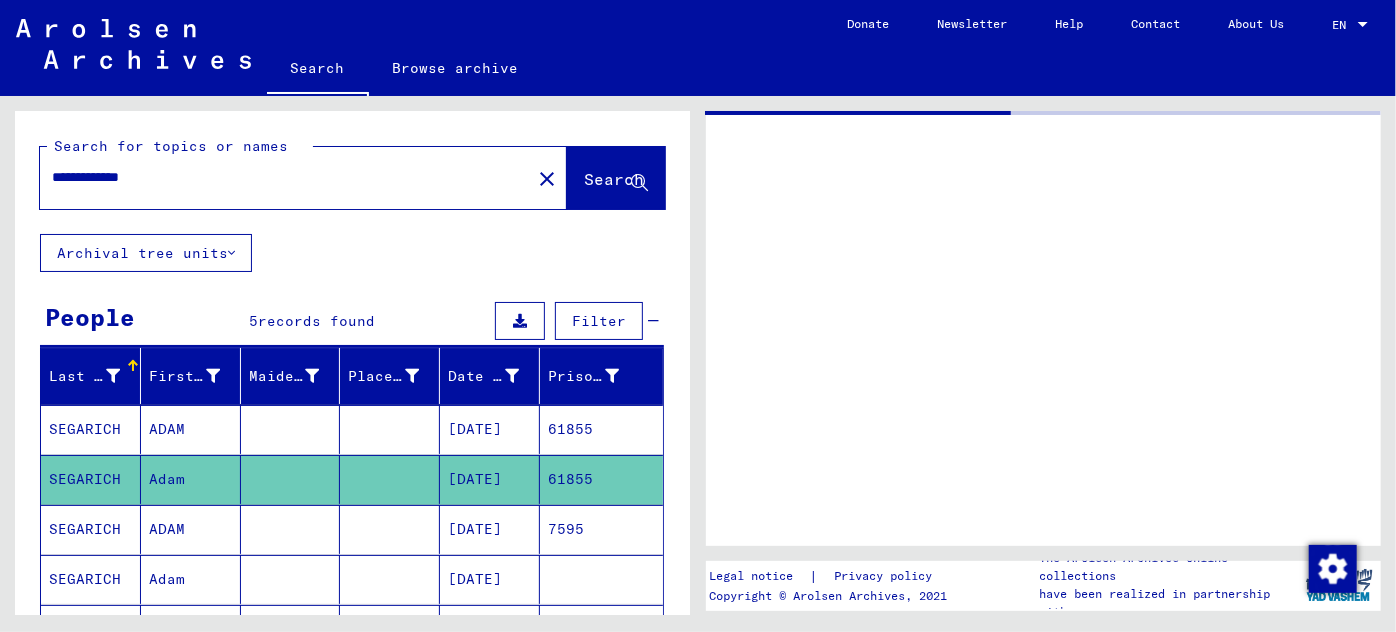 scroll, scrollTop: 0, scrollLeft: 0, axis: both 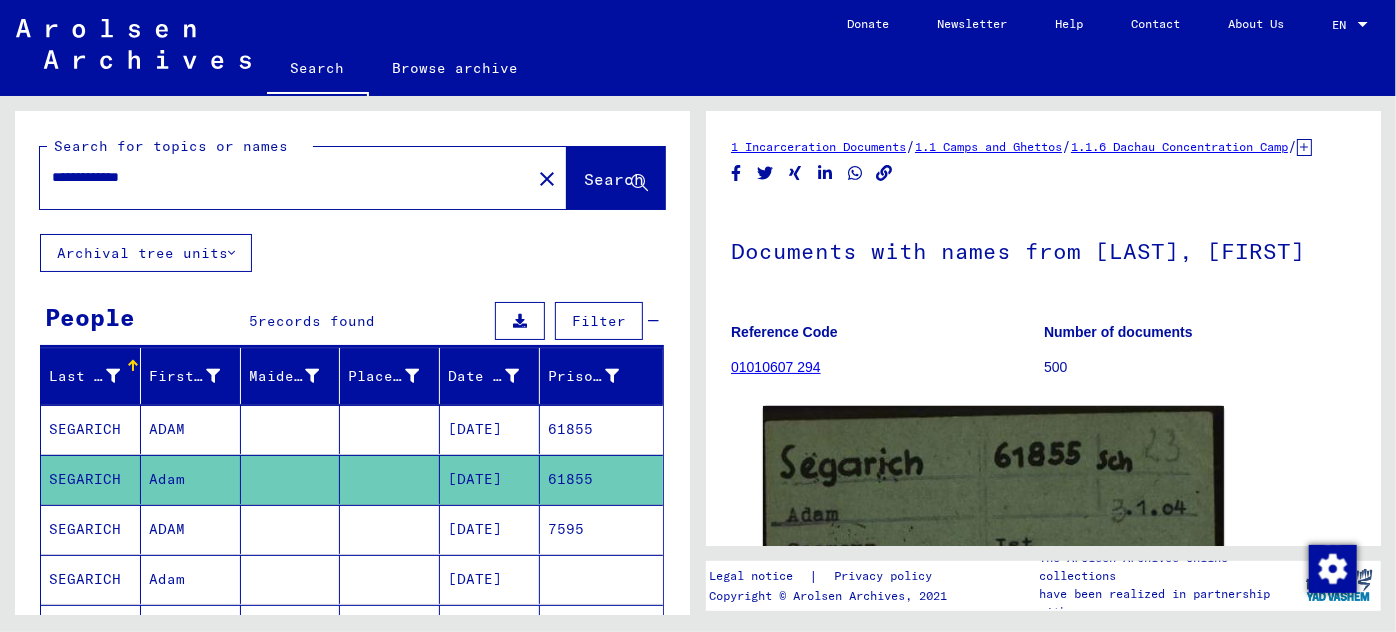 drag, startPoint x: 493, startPoint y: 527, endPoint x: 536, endPoint y: 499, distance: 51.312767 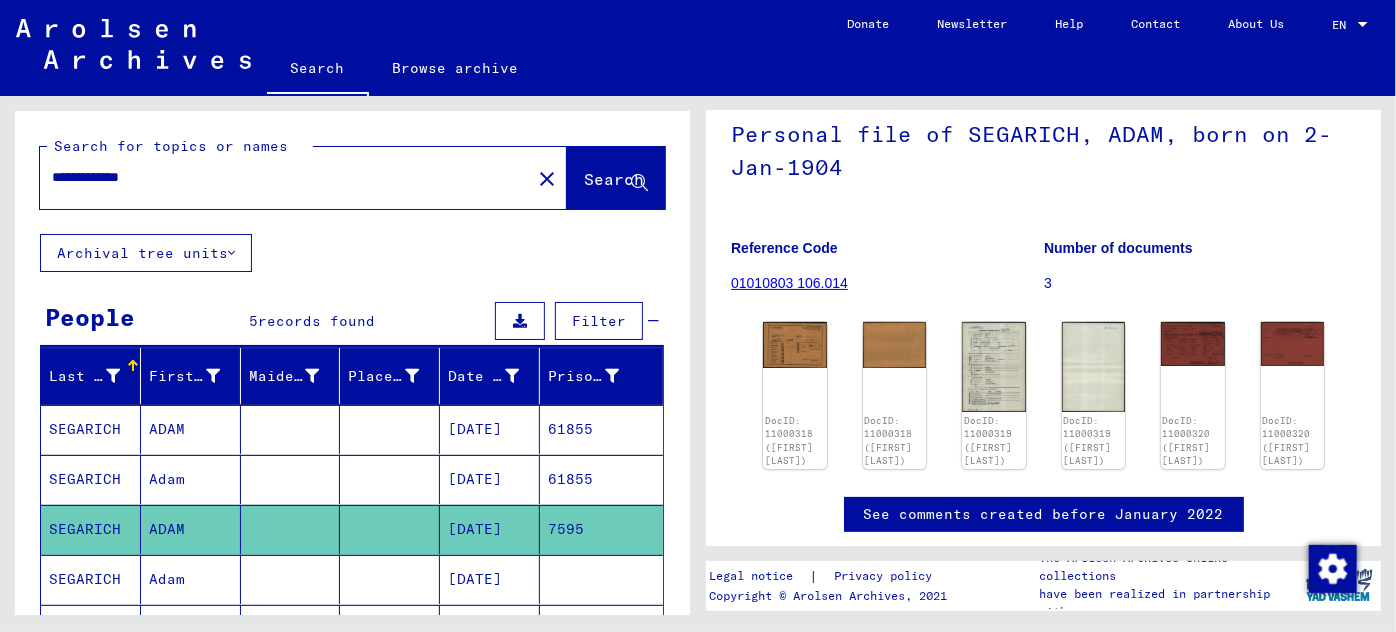 scroll, scrollTop: 133, scrollLeft: 0, axis: vertical 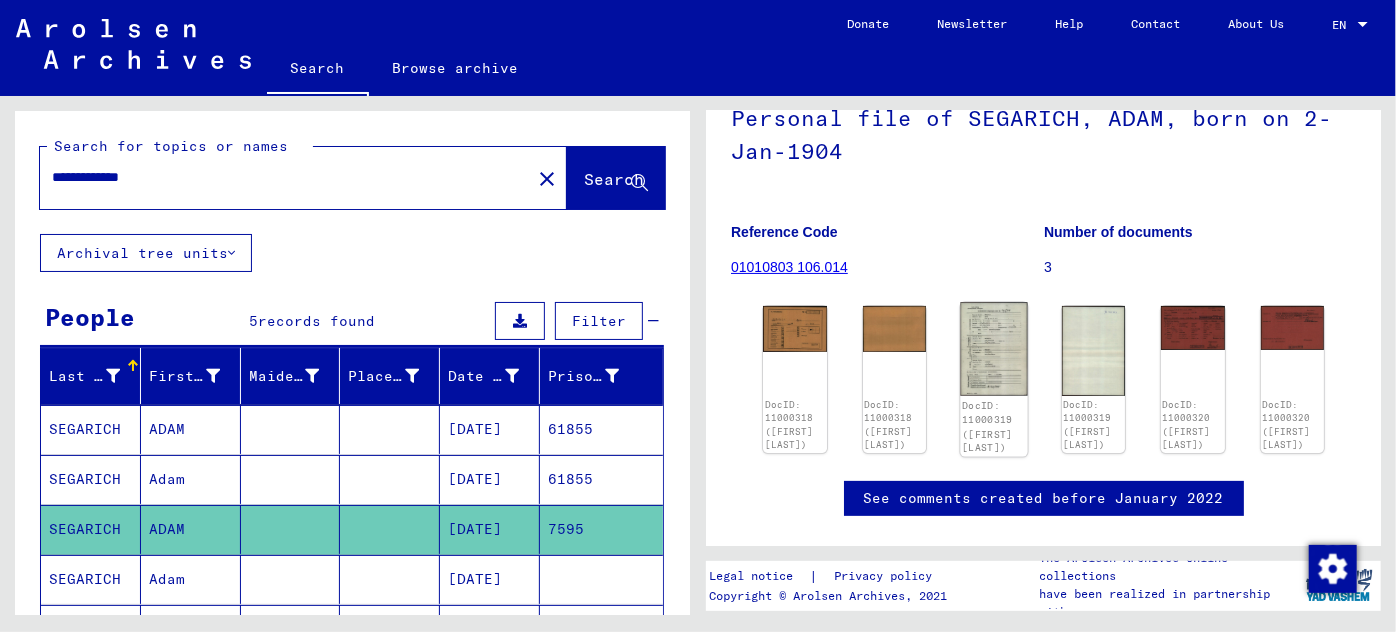 click 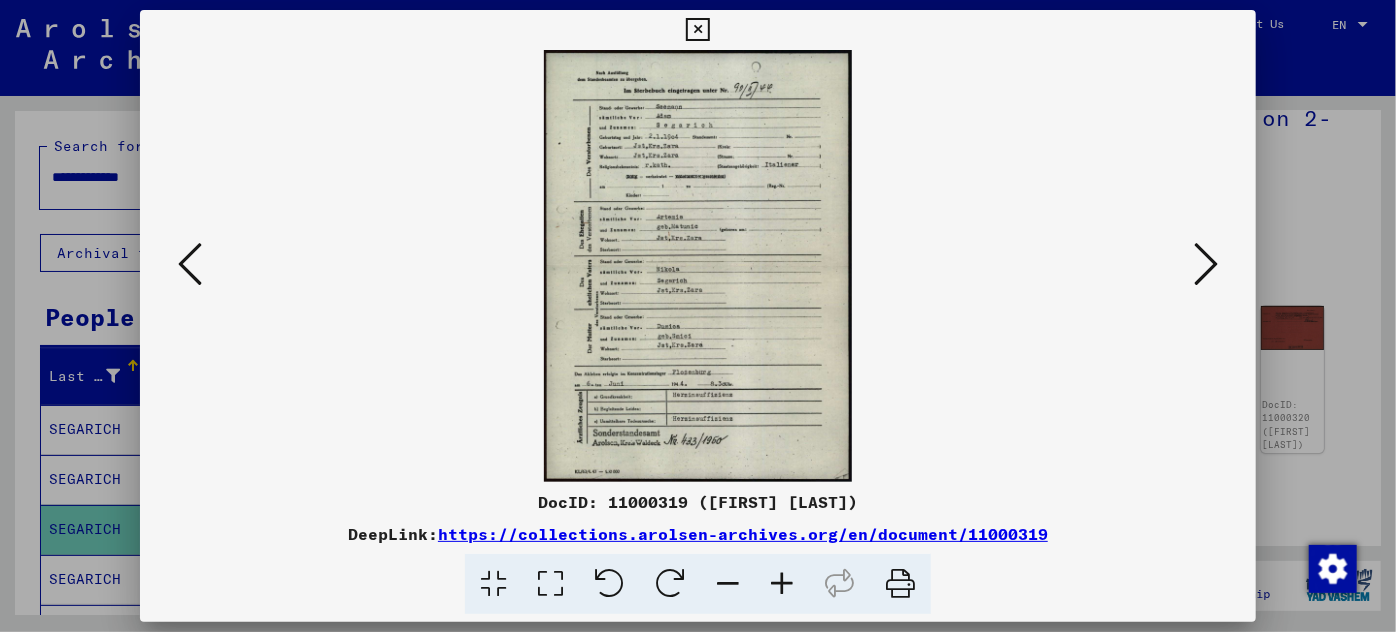 click at bounding box center [782, 584] 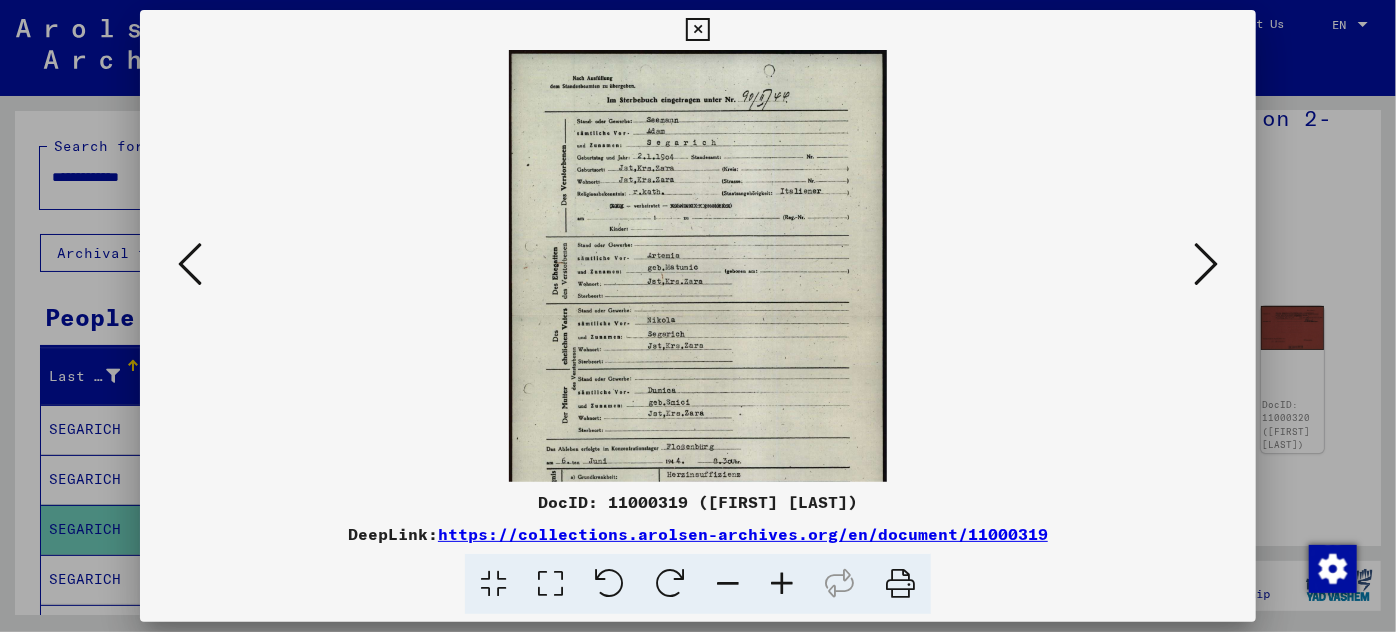 click at bounding box center (782, 584) 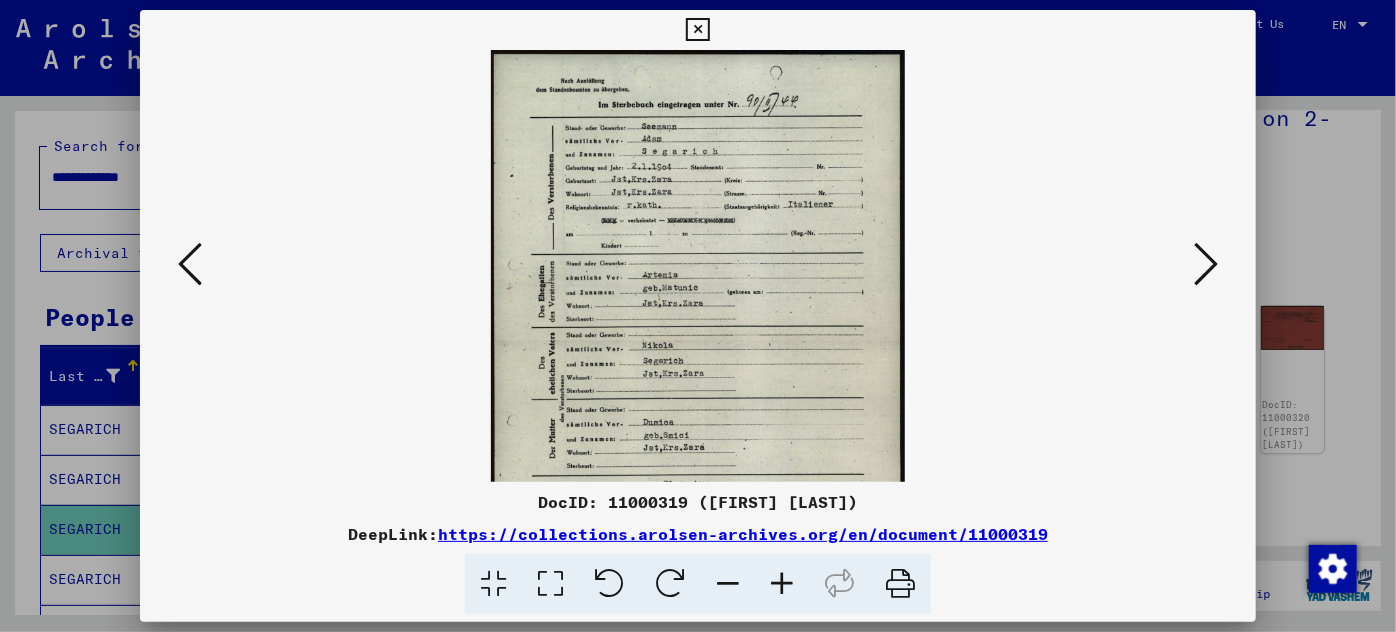 click at bounding box center [782, 584] 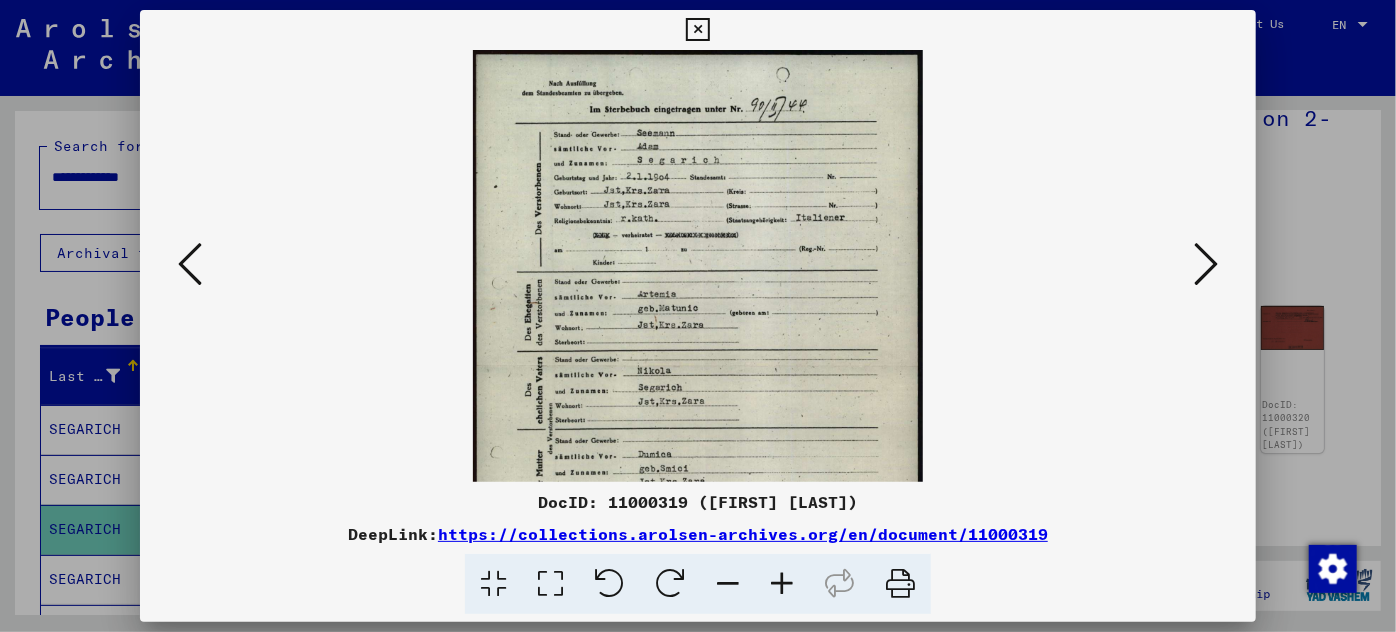 click at bounding box center (782, 584) 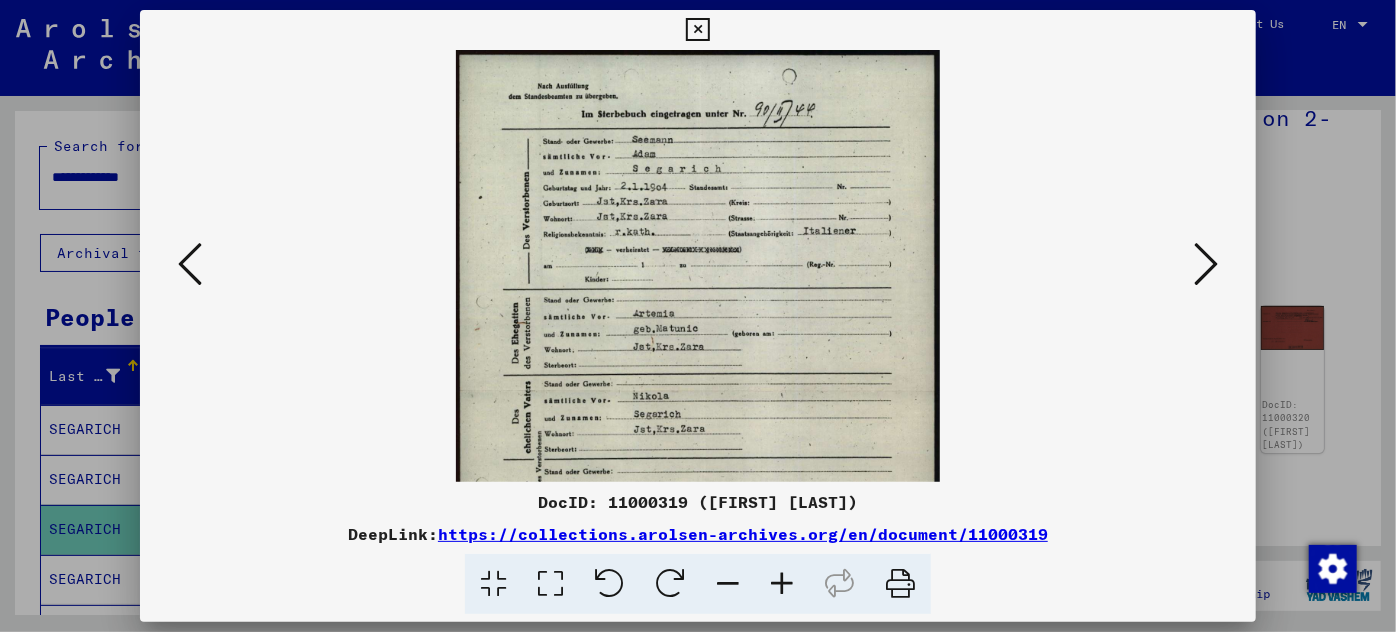 click at bounding box center [782, 584] 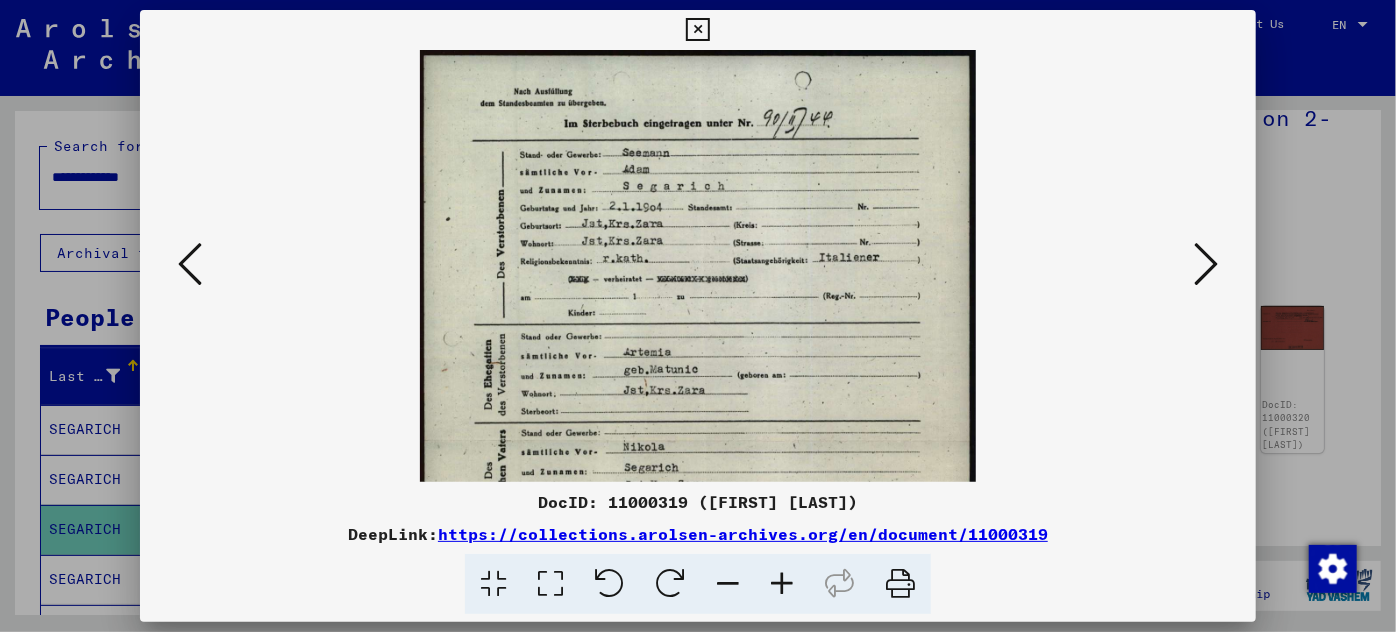 click at bounding box center [782, 584] 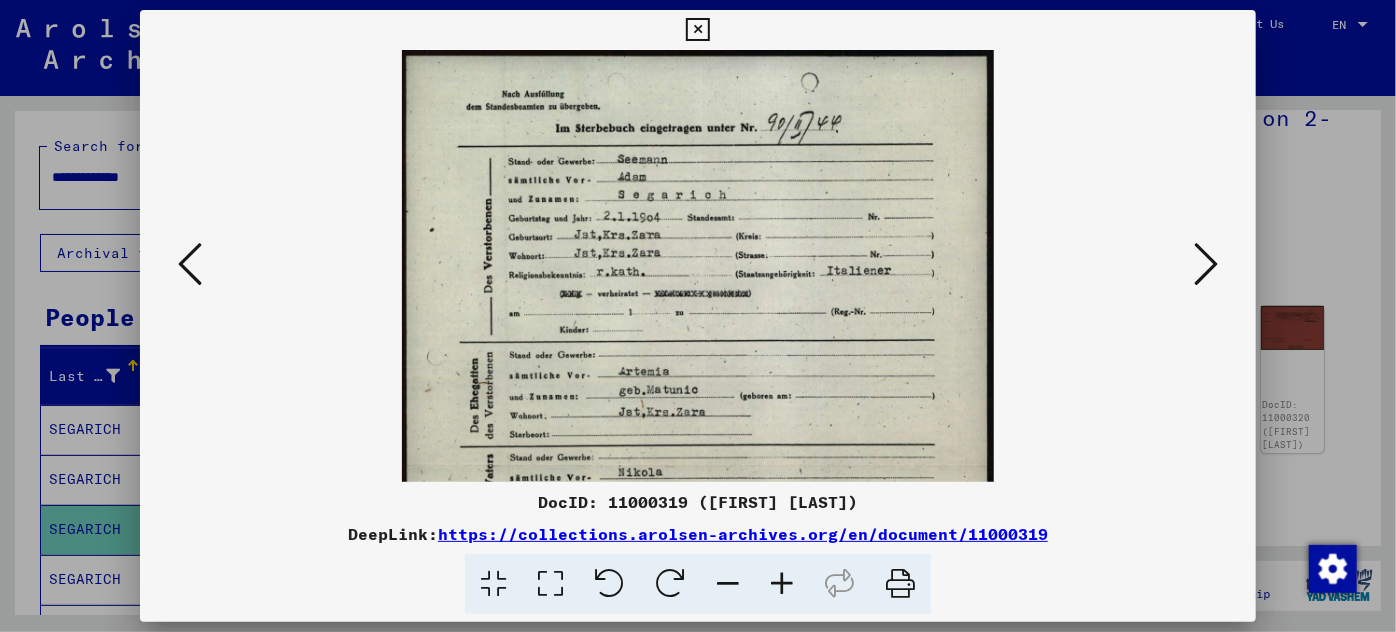 click at bounding box center (782, 584) 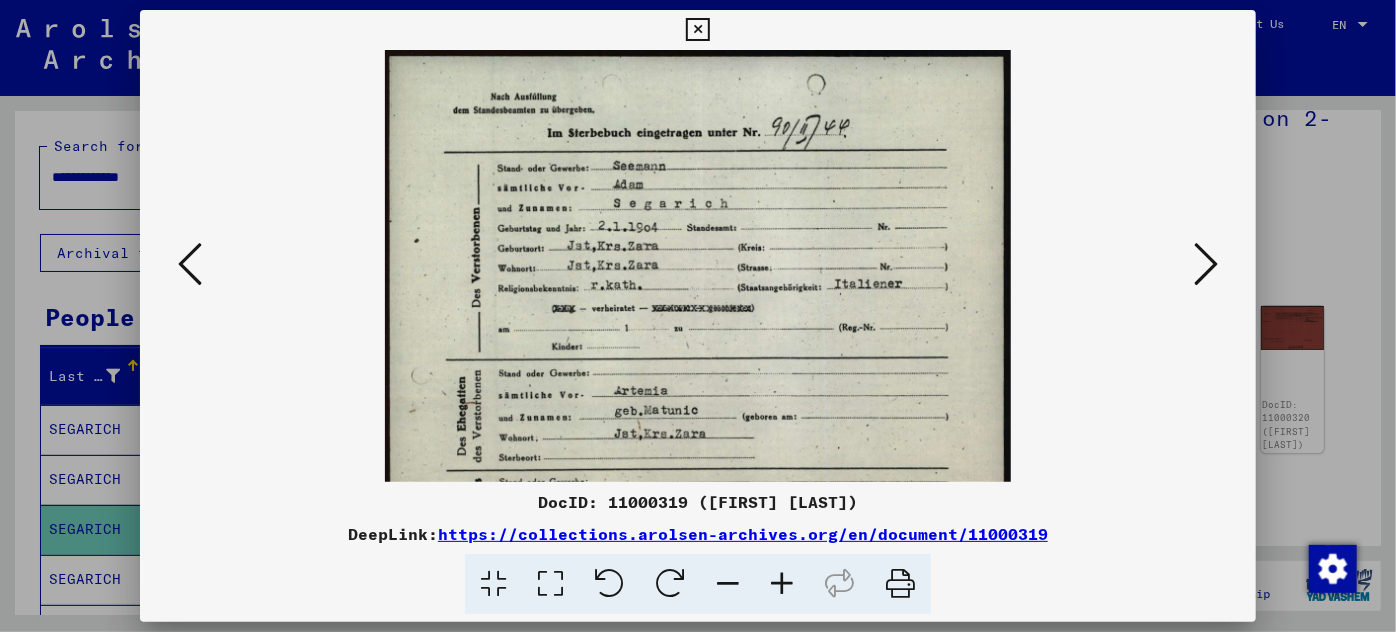 click at bounding box center [782, 584] 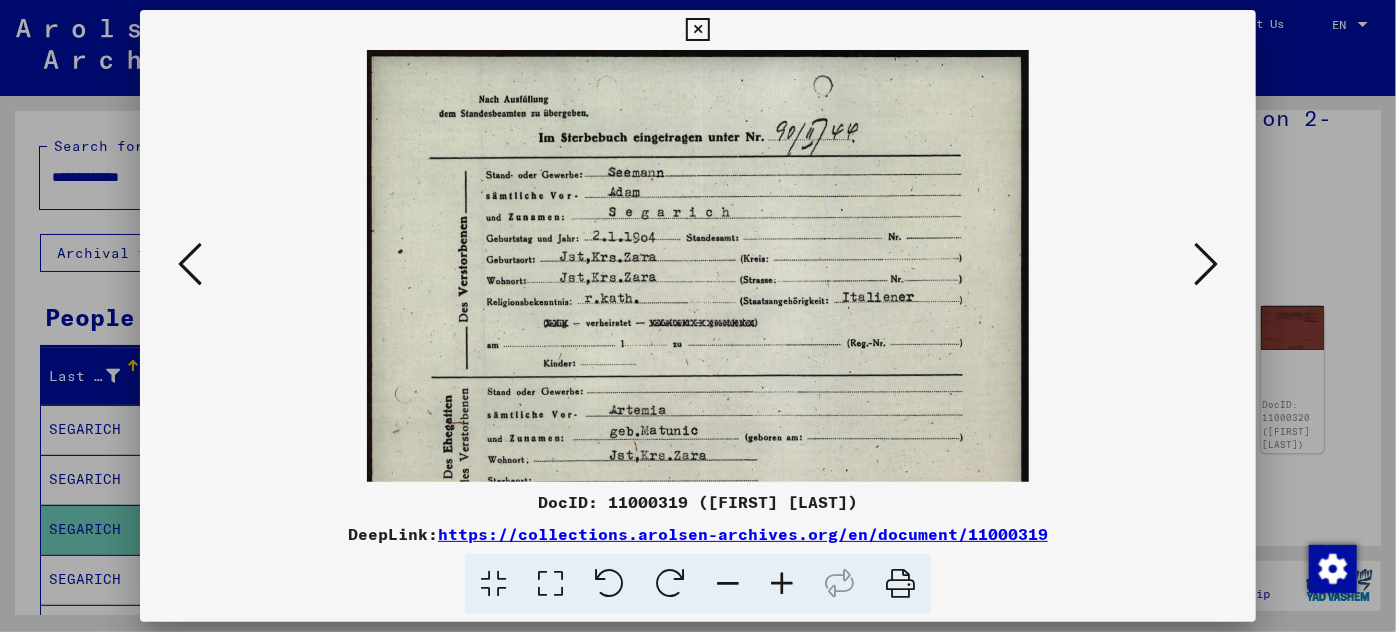 click at bounding box center (782, 584) 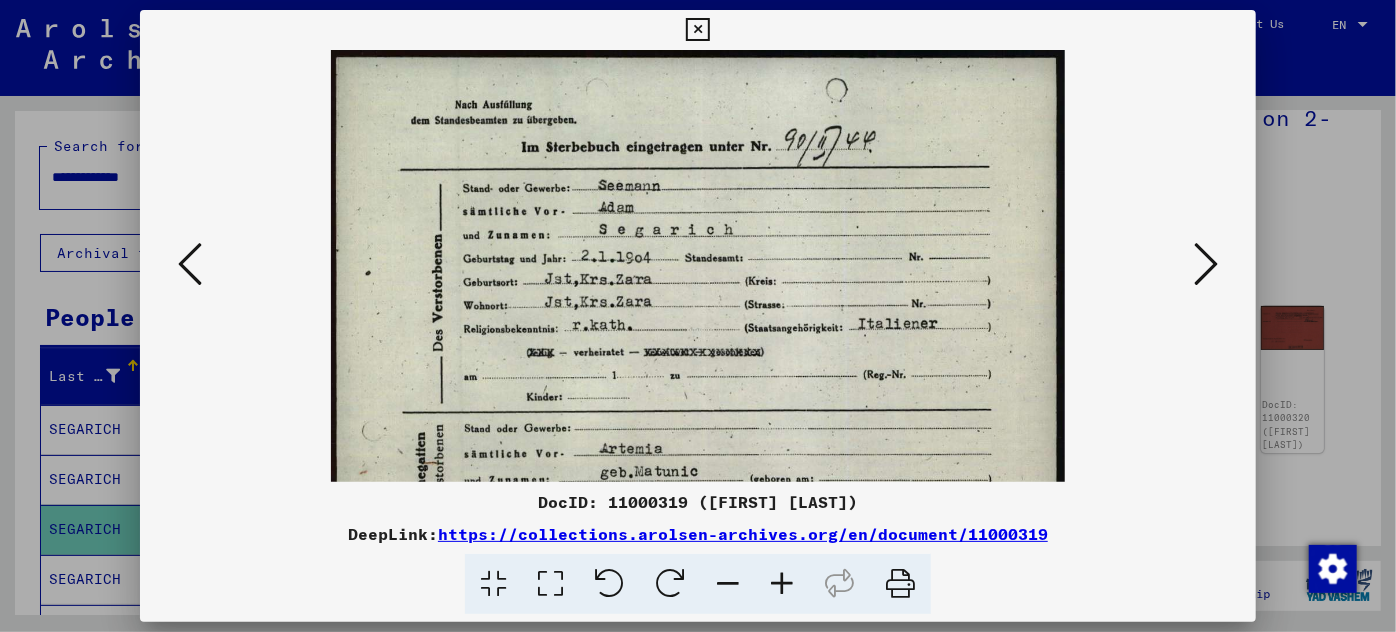 click at bounding box center (782, 584) 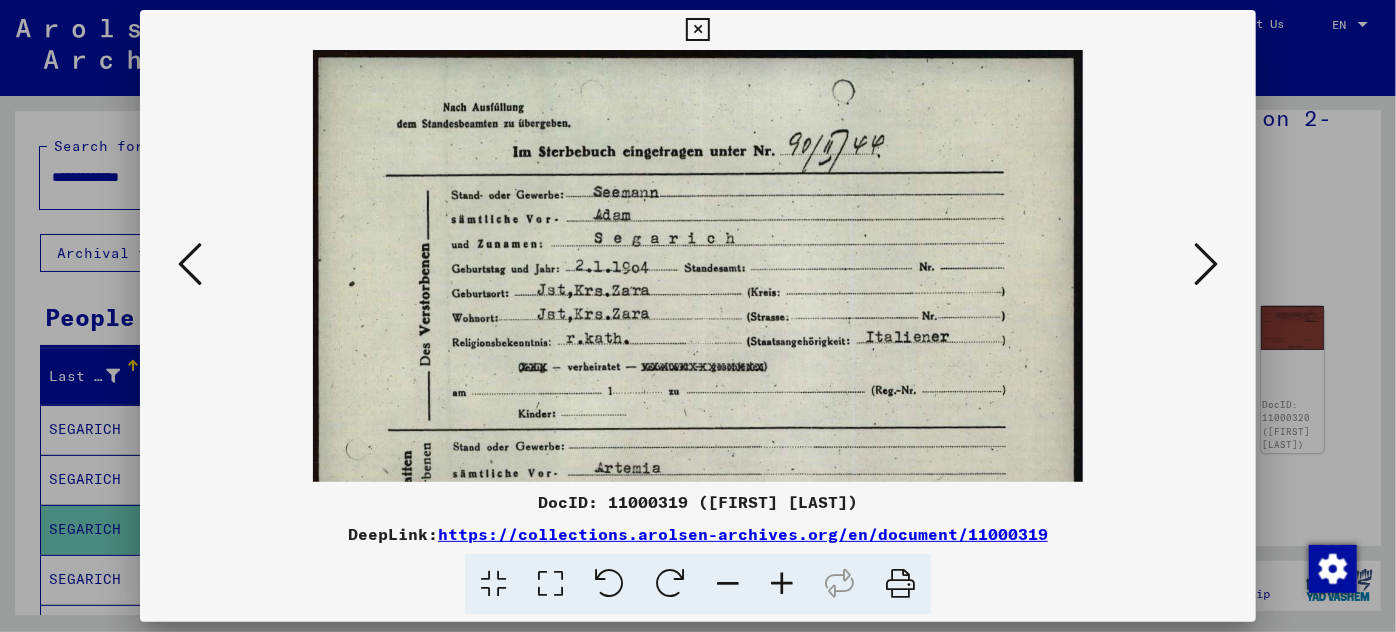 click at bounding box center (782, 584) 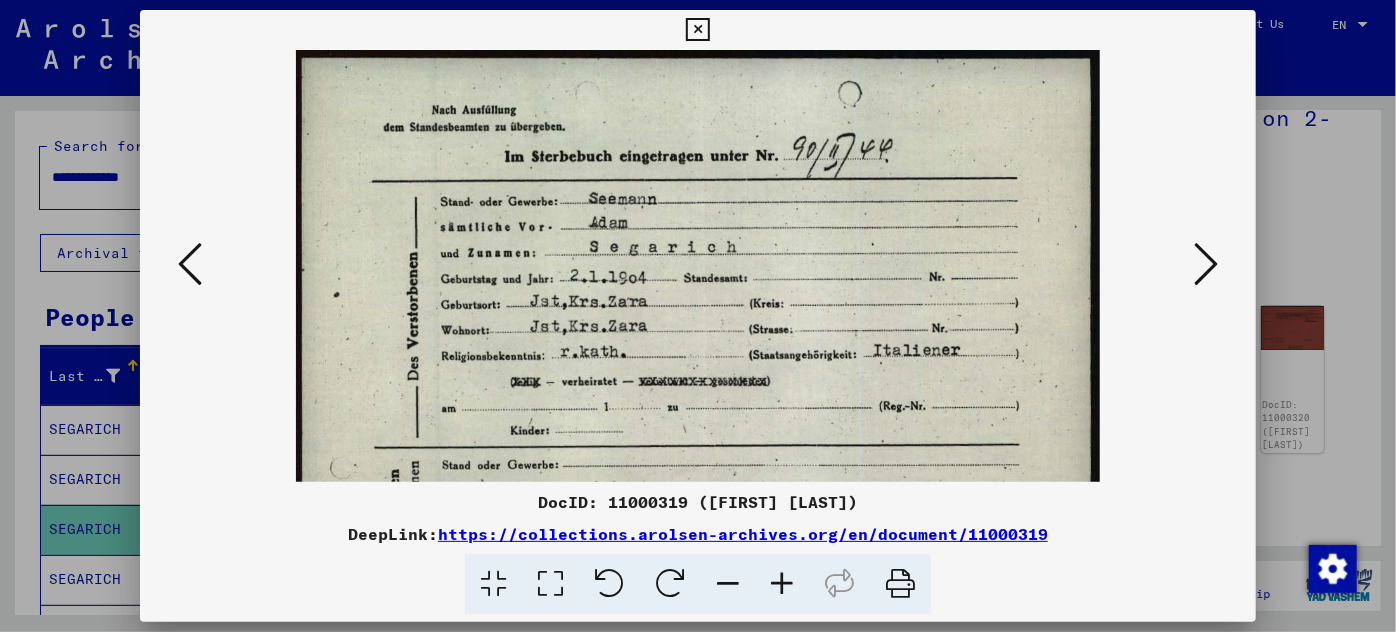 click at bounding box center (782, 584) 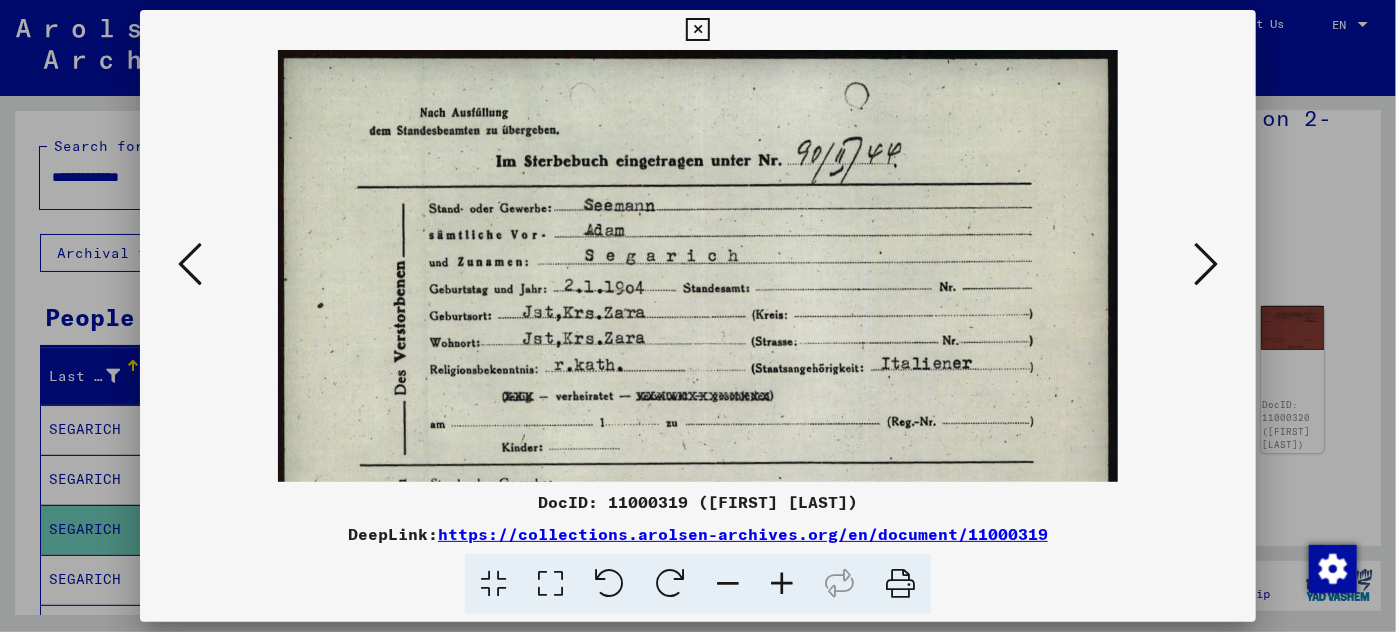 click at bounding box center [782, 584] 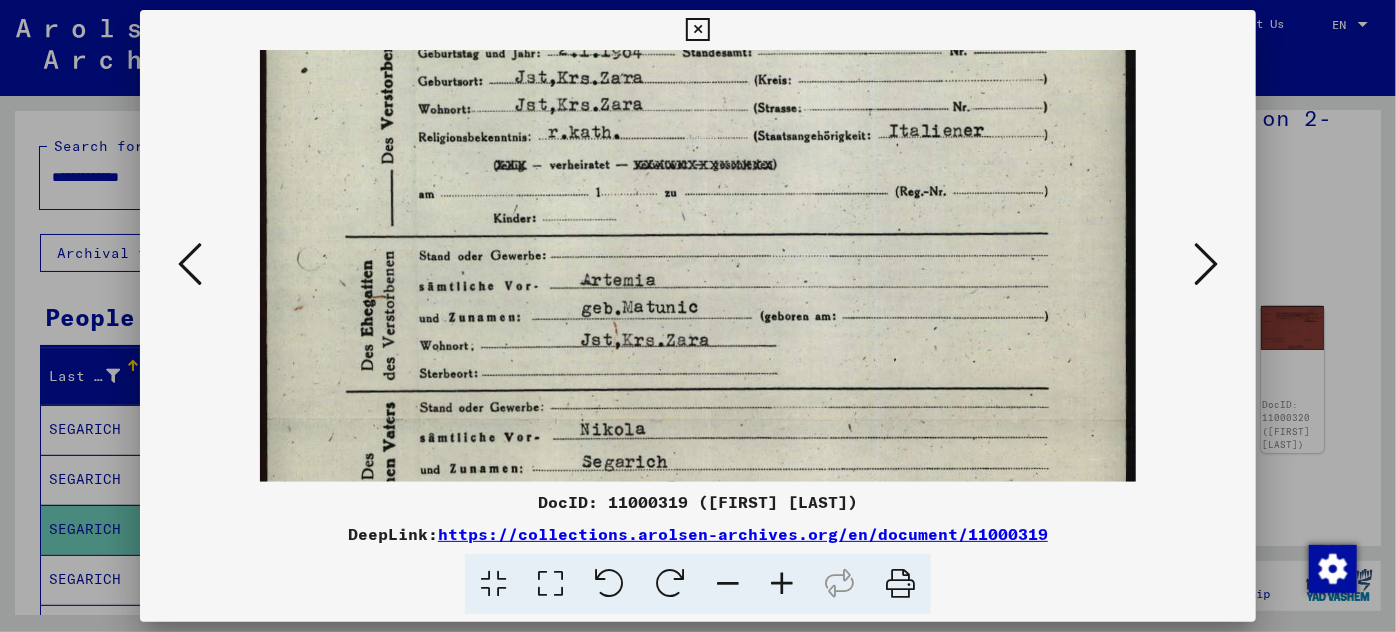 scroll, scrollTop: 272, scrollLeft: 0, axis: vertical 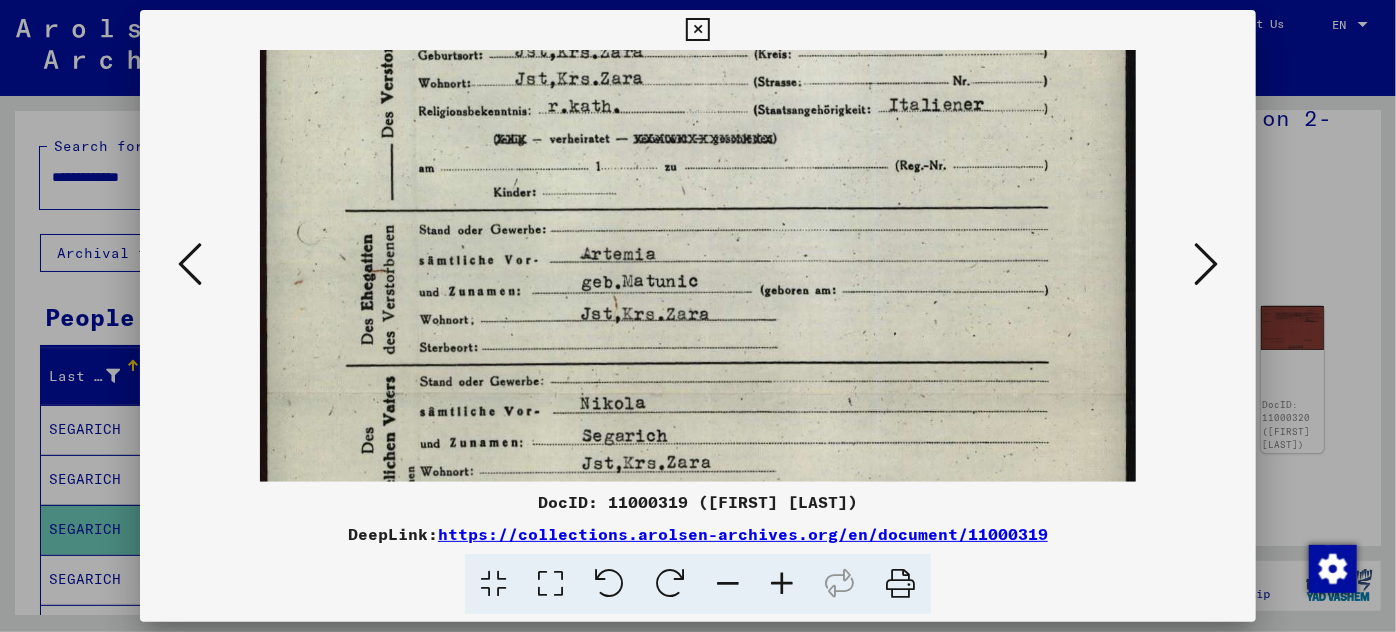 drag, startPoint x: 730, startPoint y: 423, endPoint x: 742, endPoint y: 151, distance: 272.2646 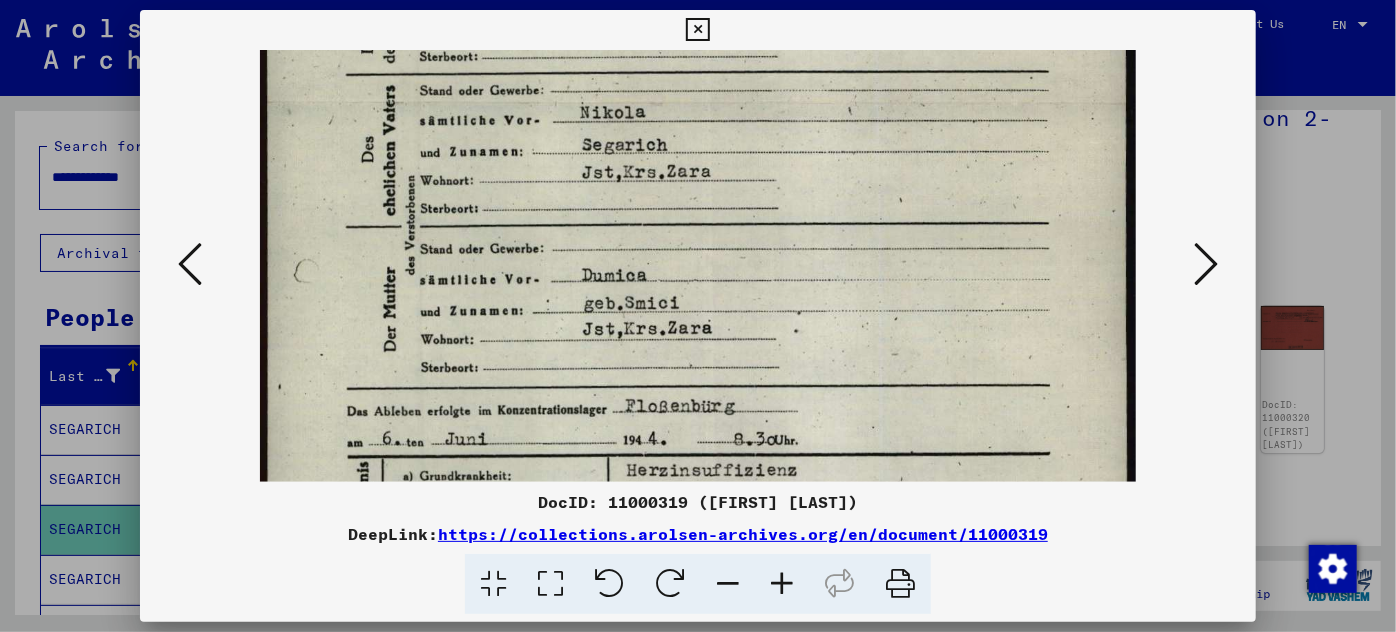 scroll, scrollTop: 574, scrollLeft: 0, axis: vertical 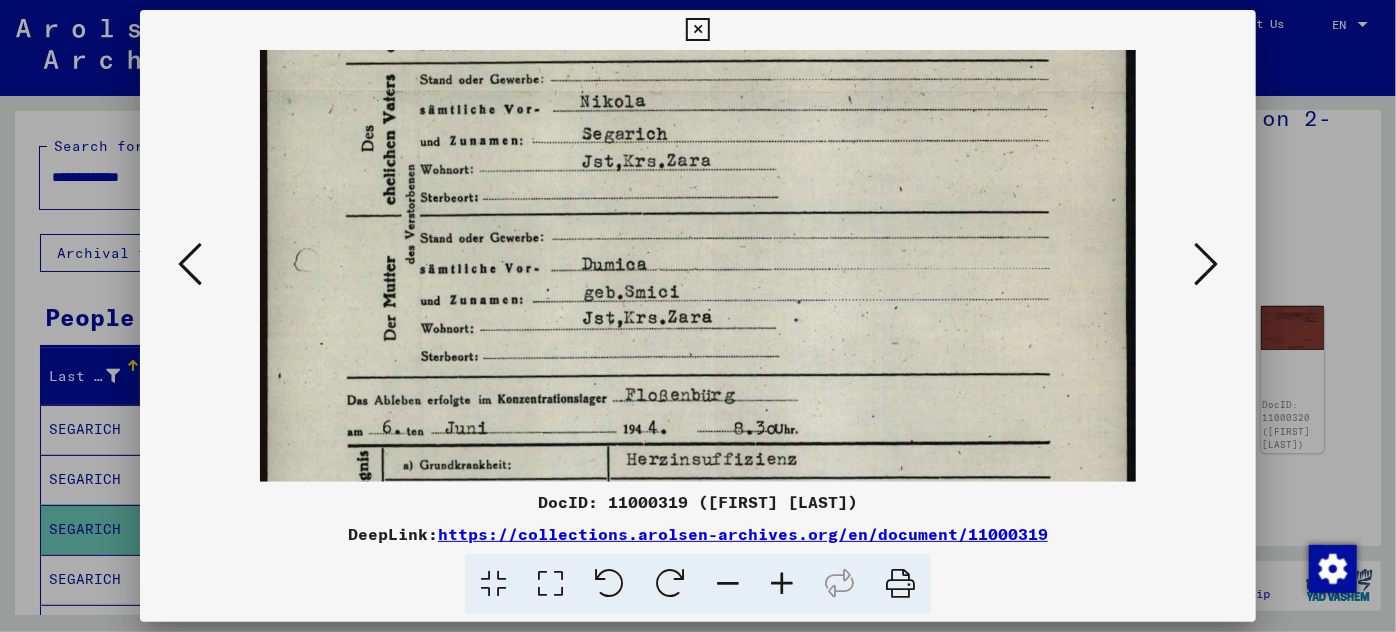 drag, startPoint x: 740, startPoint y: 377, endPoint x: 770, endPoint y: 78, distance: 300.50125 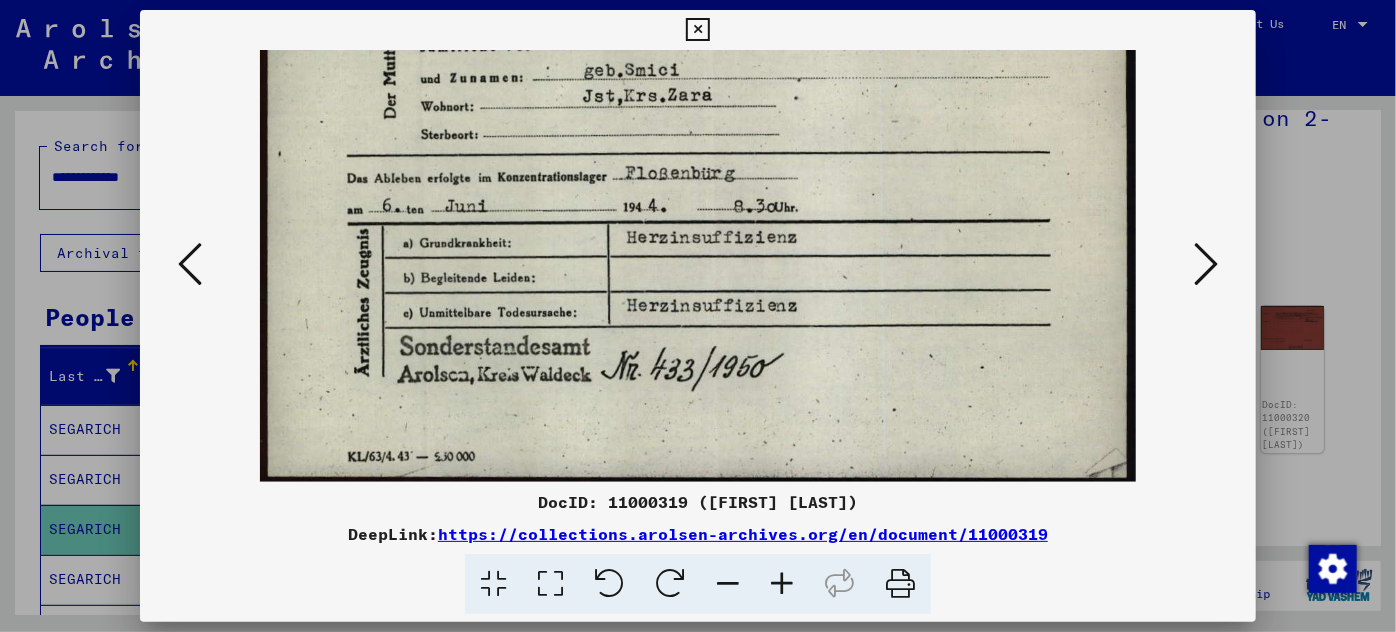 scroll, scrollTop: 800, scrollLeft: 0, axis: vertical 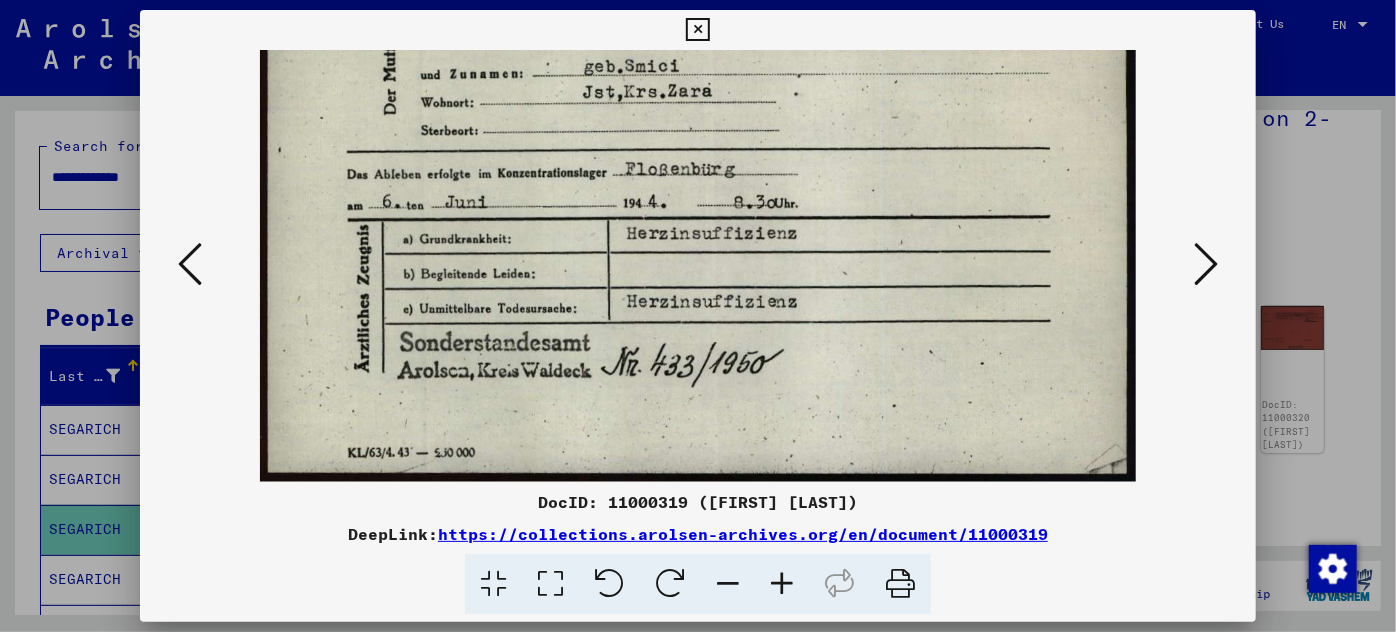 drag, startPoint x: 764, startPoint y: 409, endPoint x: 769, endPoint y: 103, distance: 306.04083 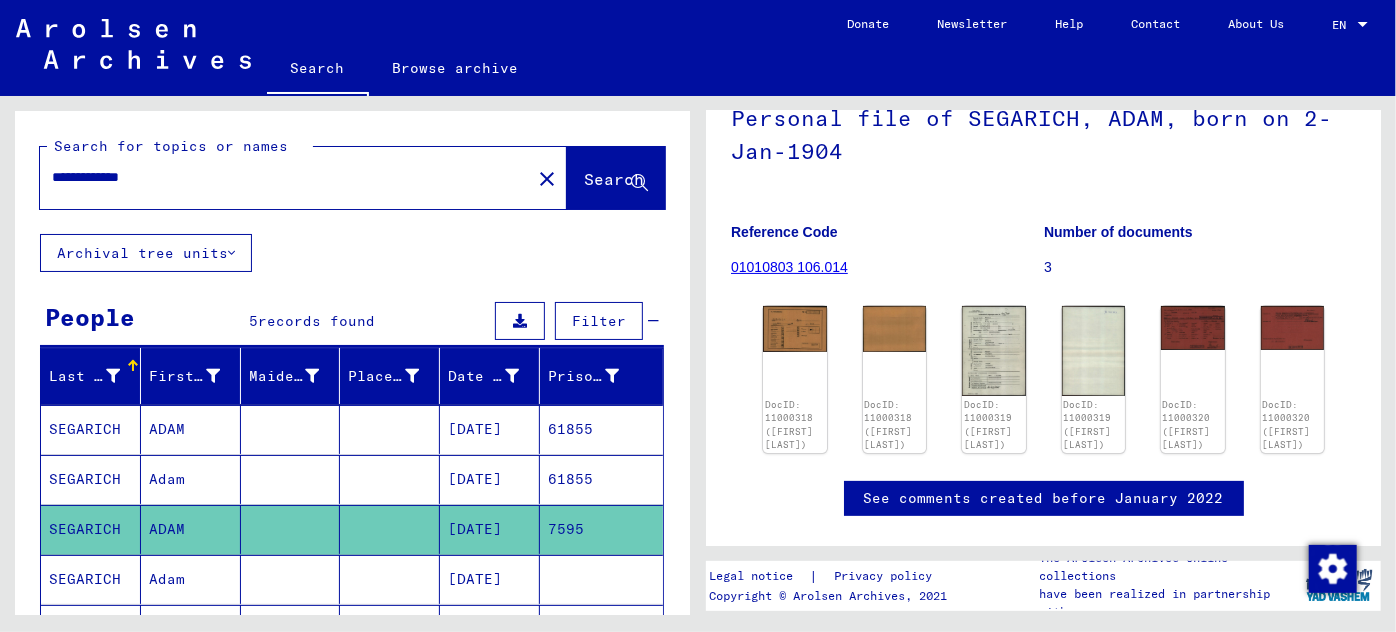 click 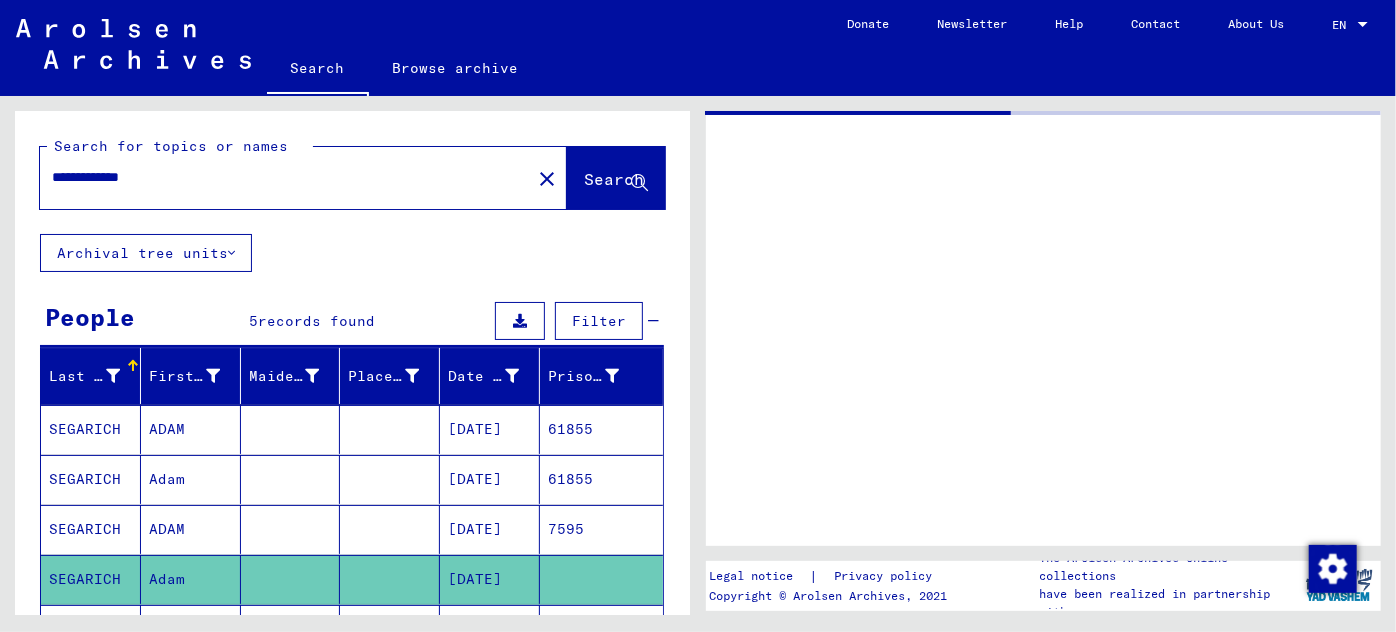 scroll, scrollTop: 0, scrollLeft: 0, axis: both 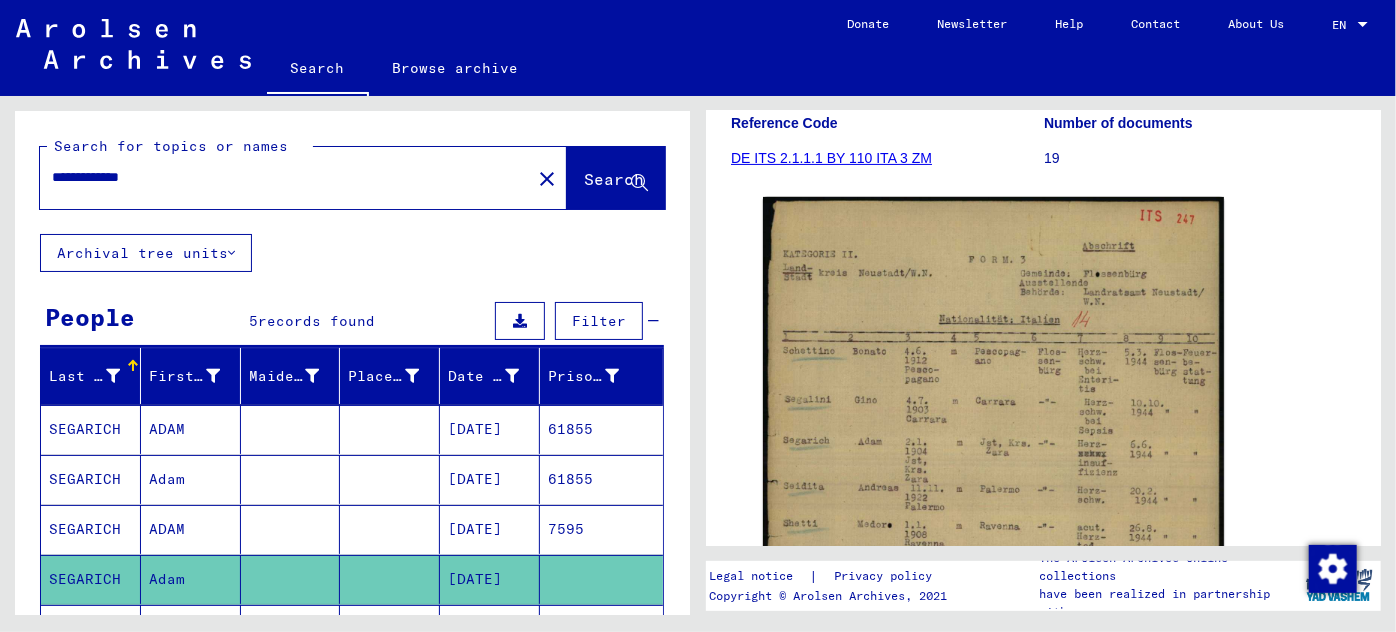 drag, startPoint x: 194, startPoint y: 170, endPoint x: 131, endPoint y: 183, distance: 64.327286 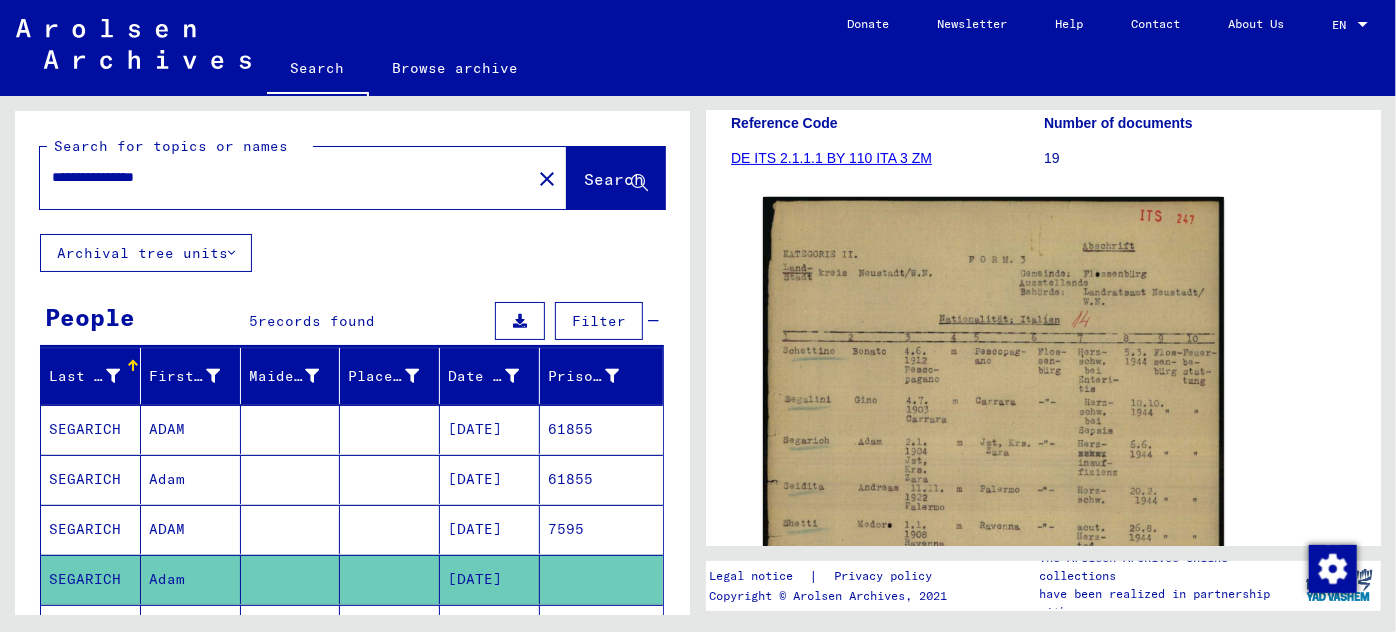 click on "Search" 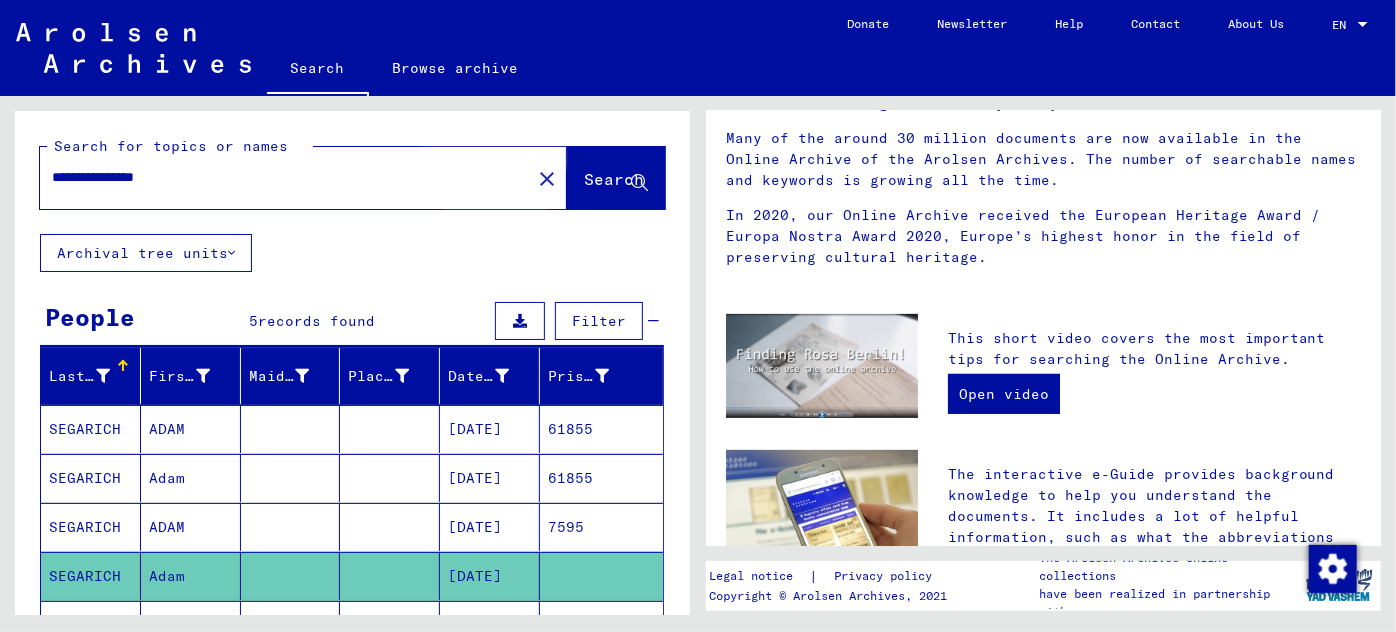 scroll, scrollTop: 0, scrollLeft: 0, axis: both 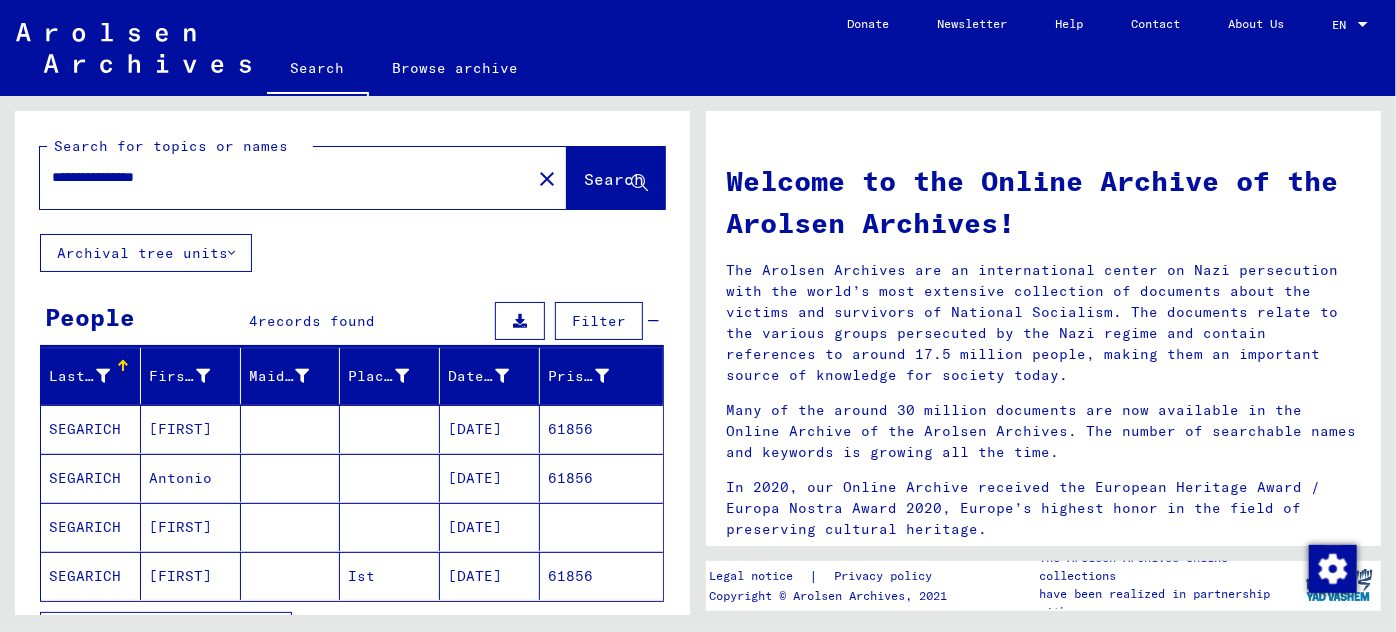 click on "[FIRST]" at bounding box center (191, 478) 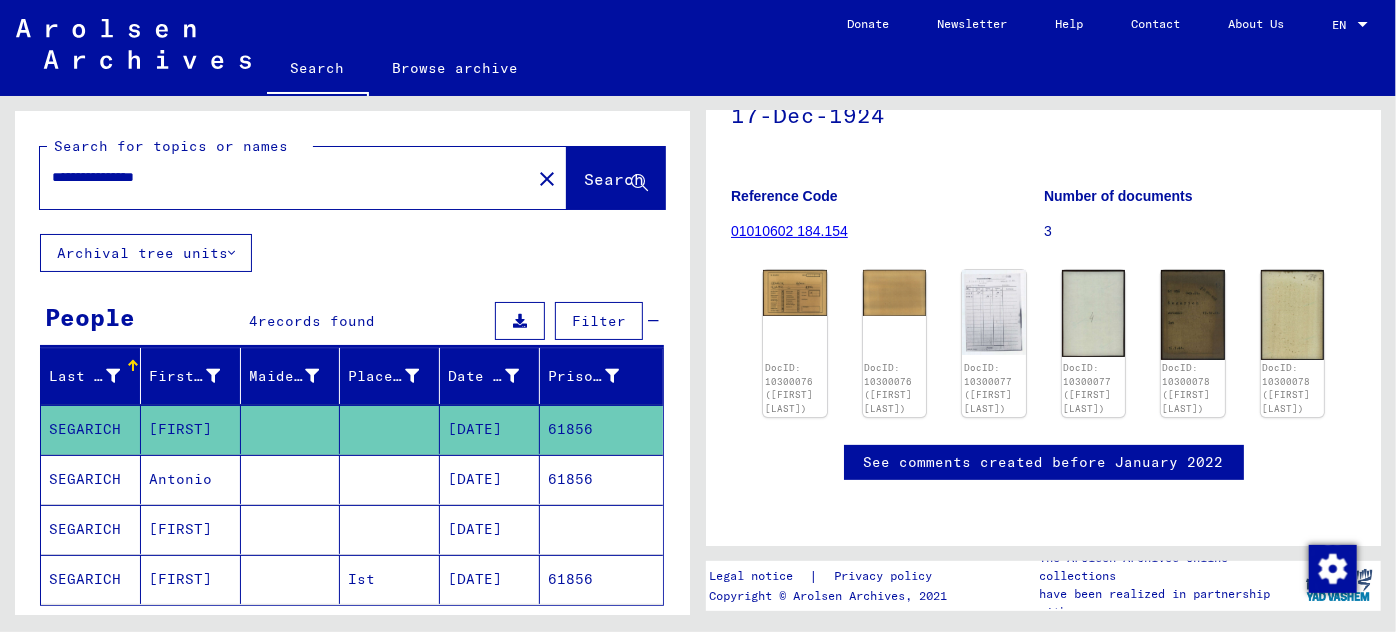 scroll, scrollTop: 181, scrollLeft: 0, axis: vertical 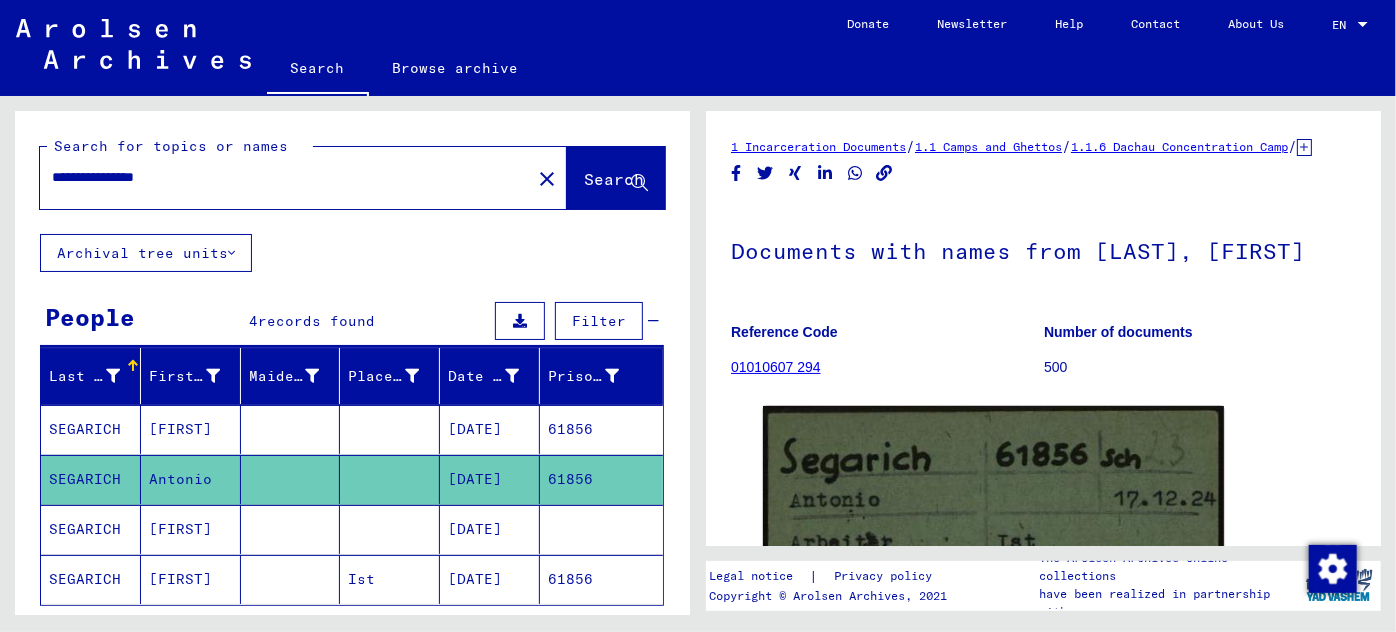 click on "[DATE]" at bounding box center [490, 579] 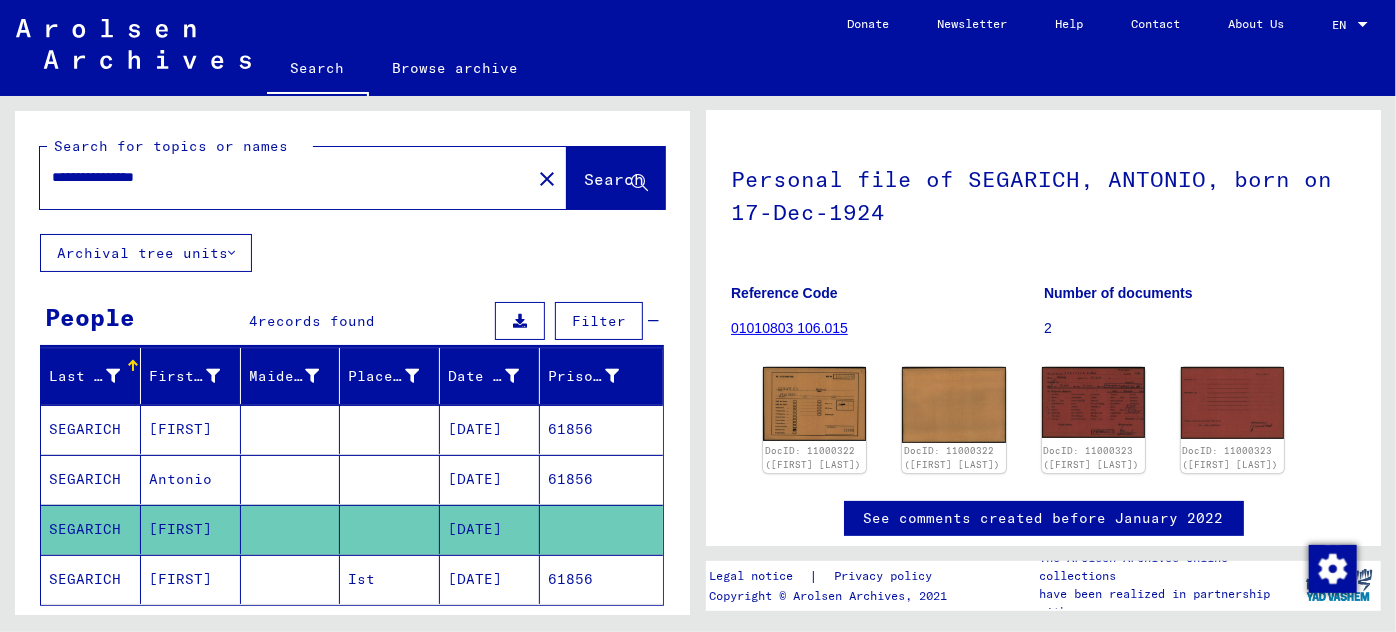 scroll, scrollTop: 29, scrollLeft: 0, axis: vertical 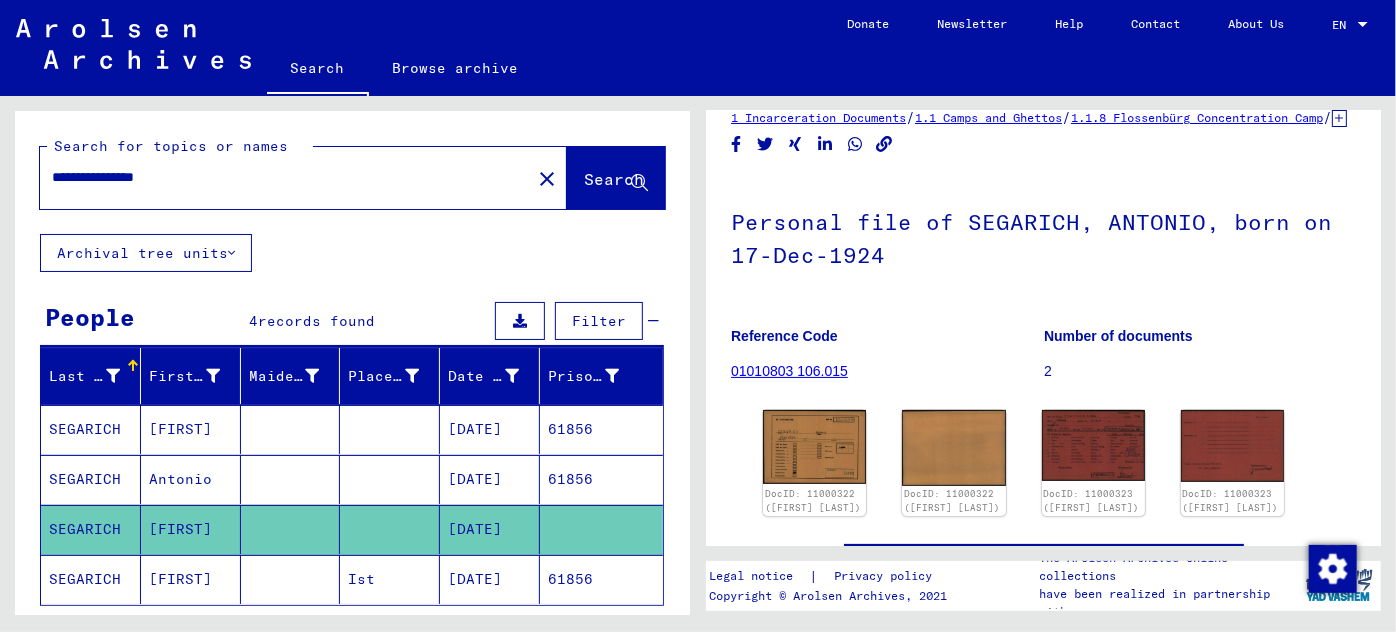 drag, startPoint x: 525, startPoint y: 576, endPoint x: 580, endPoint y: 482, distance: 108.90822 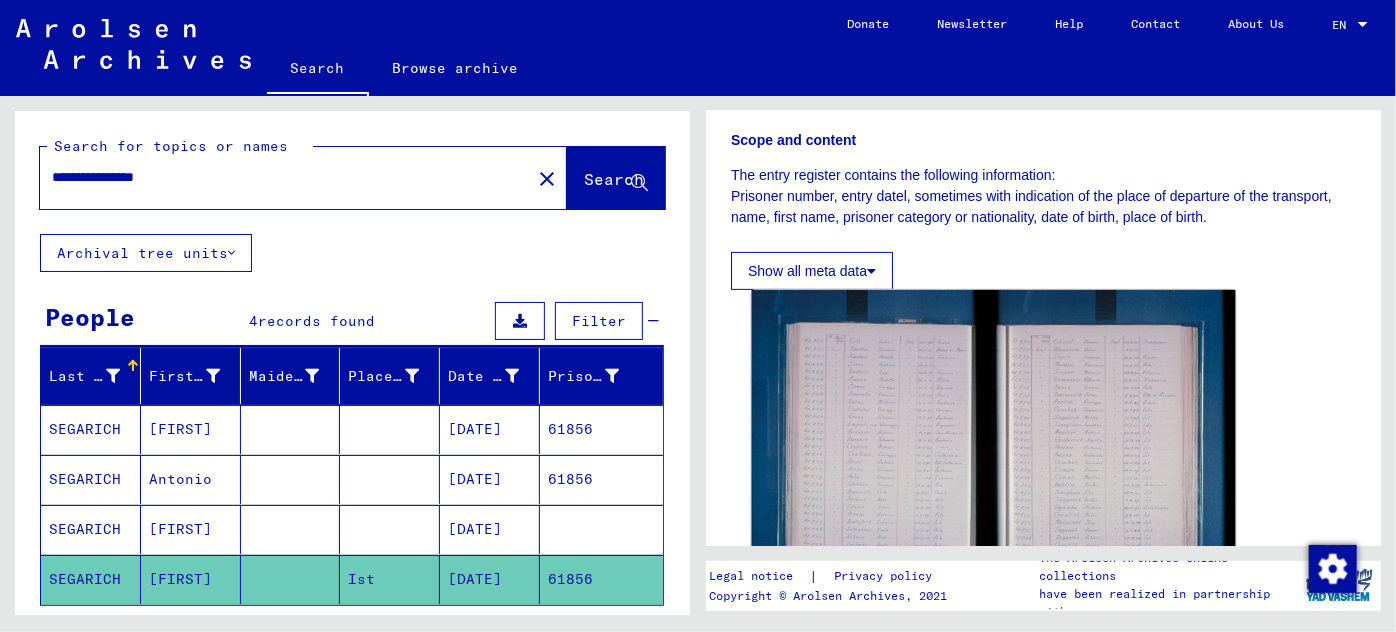 scroll, scrollTop: 363, scrollLeft: 0, axis: vertical 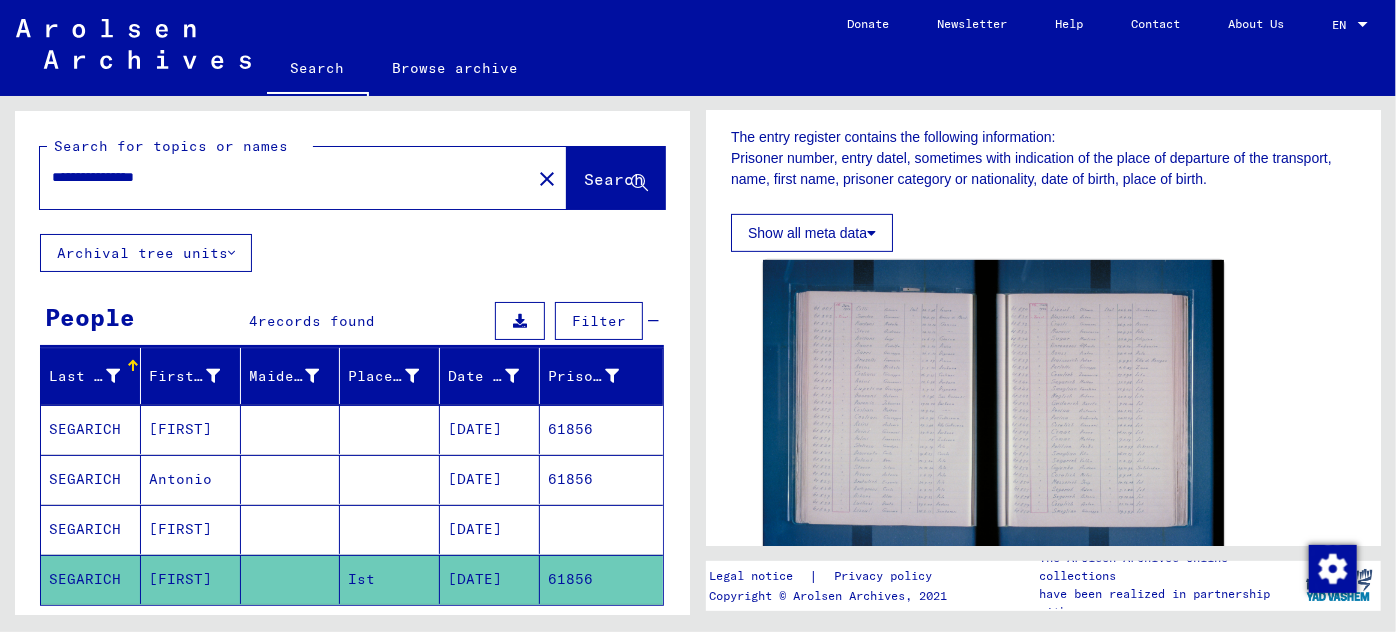 drag, startPoint x: 192, startPoint y: 174, endPoint x: 176, endPoint y: 174, distance: 16 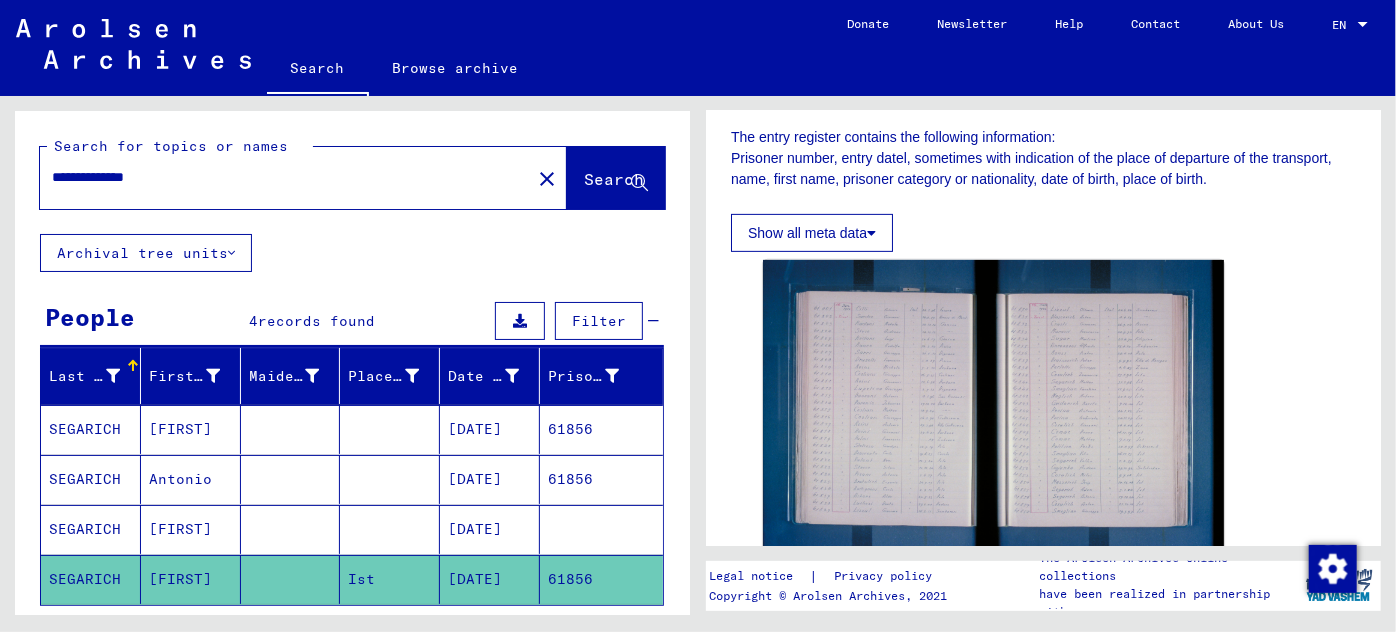 click on "**********" at bounding box center (285, 177) 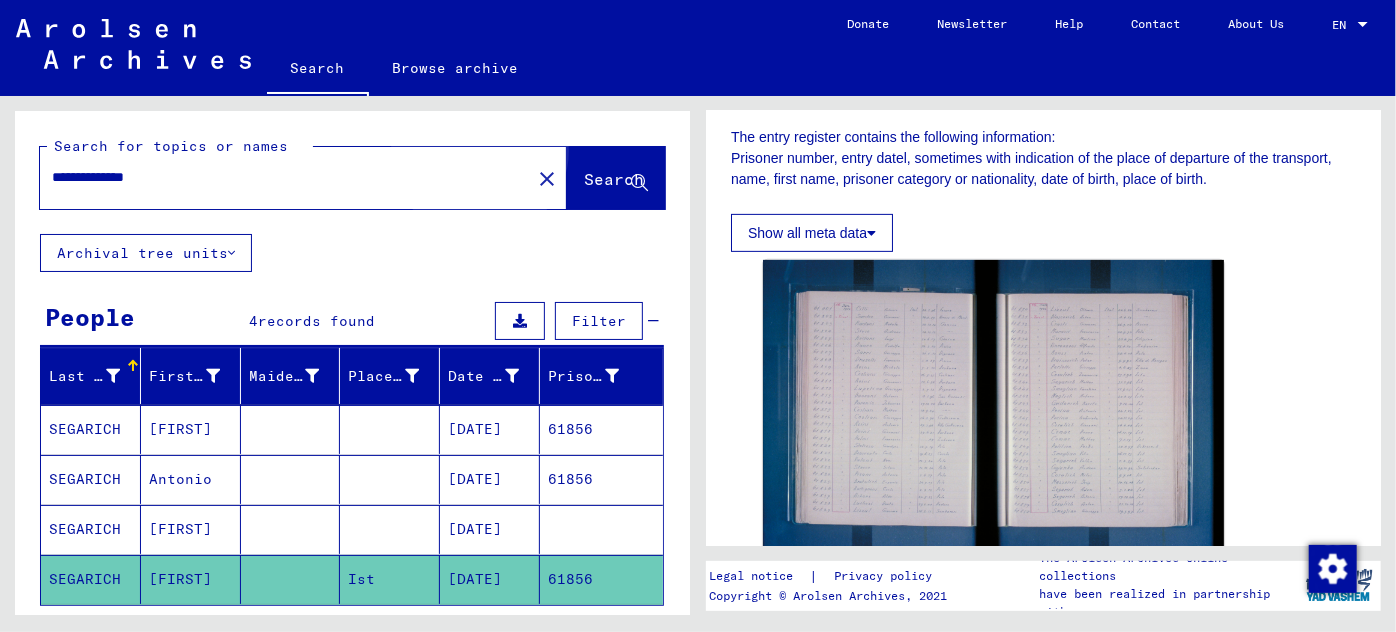 click on "Search" 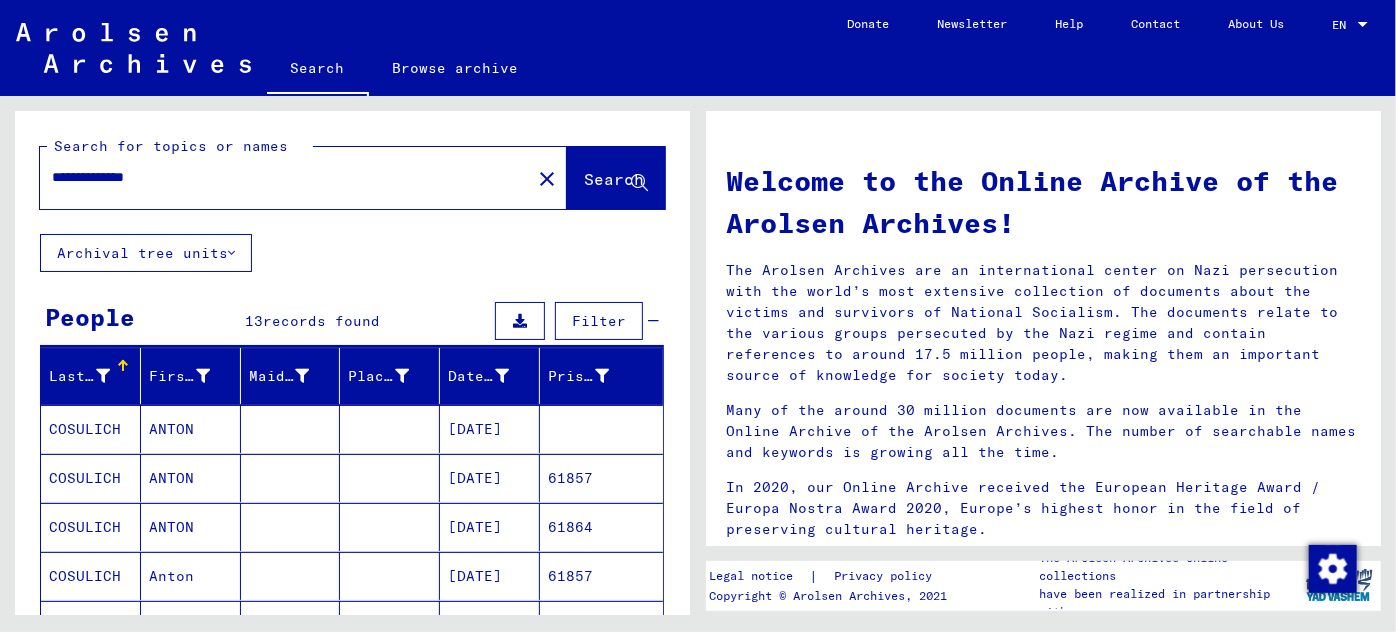 click on "ANTON" at bounding box center [191, 478] 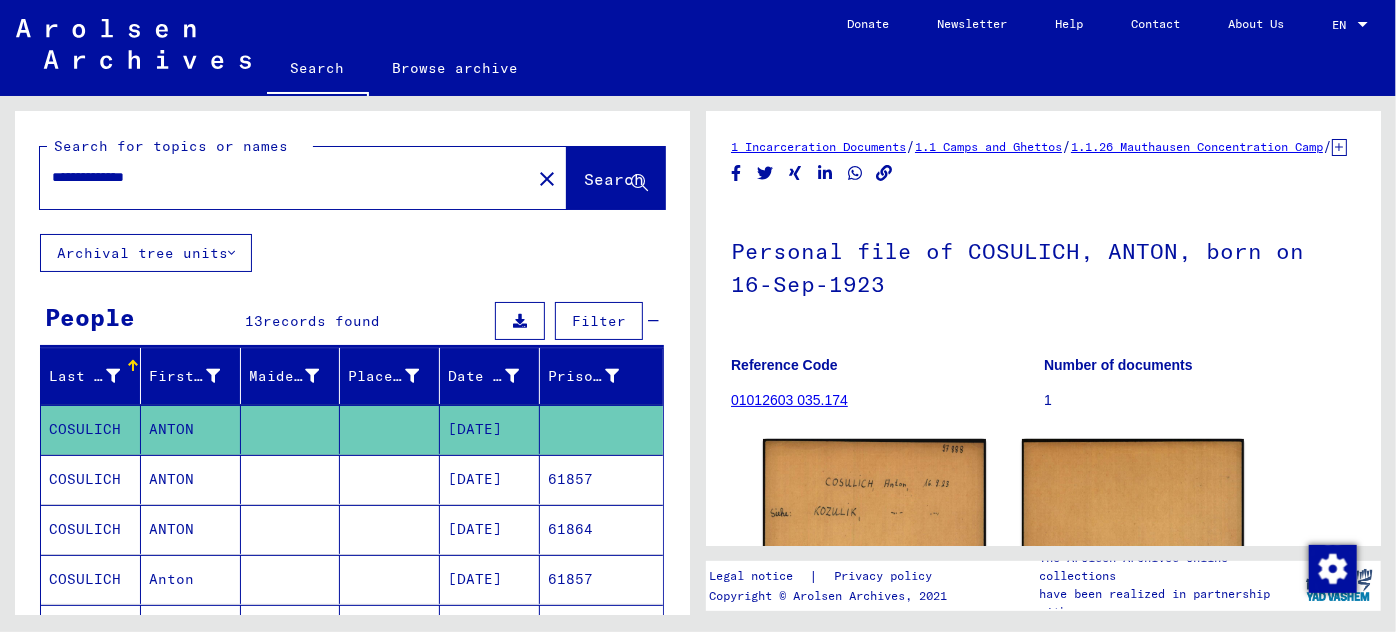 click on "[DATE]" at bounding box center (490, 529) 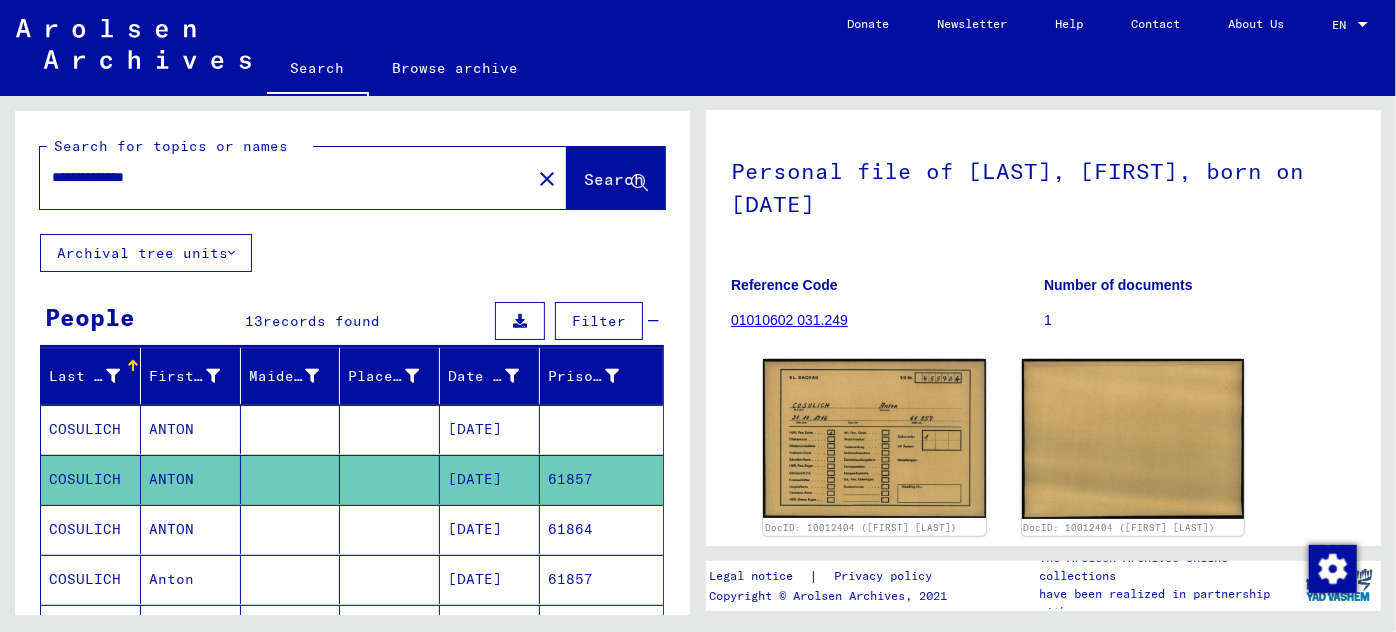 scroll, scrollTop: 90, scrollLeft: 0, axis: vertical 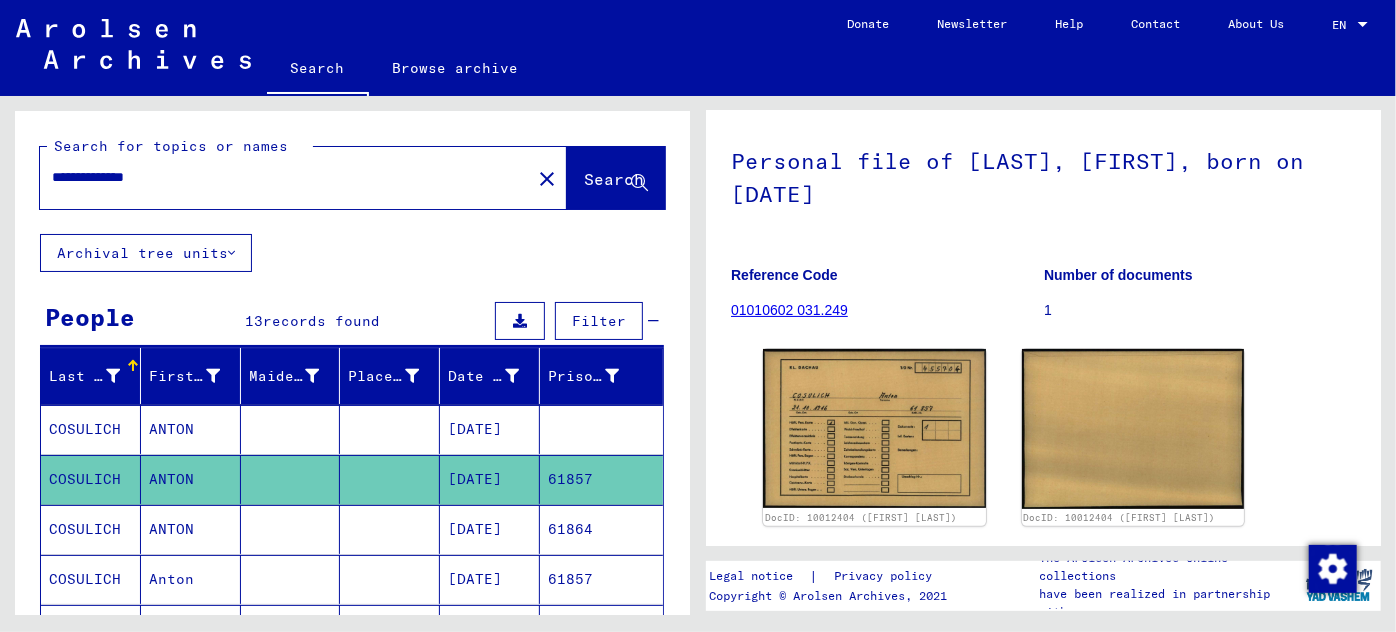 click on "[DATE]" at bounding box center (490, 579) 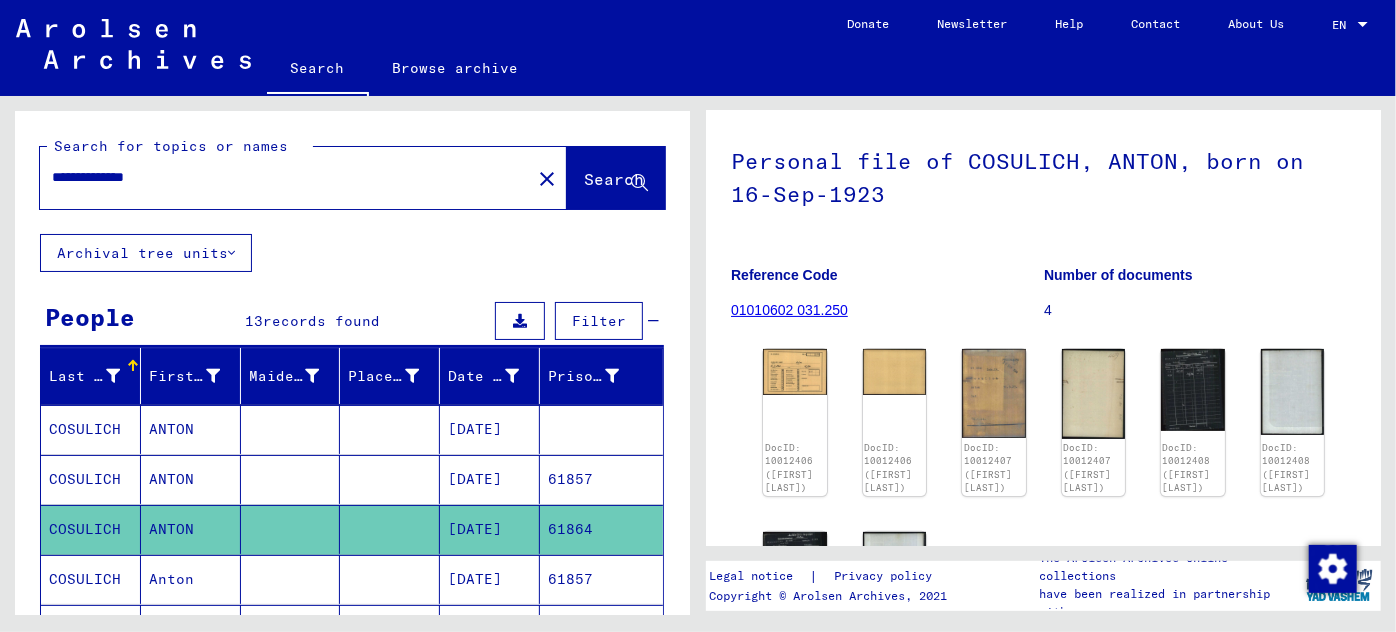 scroll, scrollTop: 90, scrollLeft: 0, axis: vertical 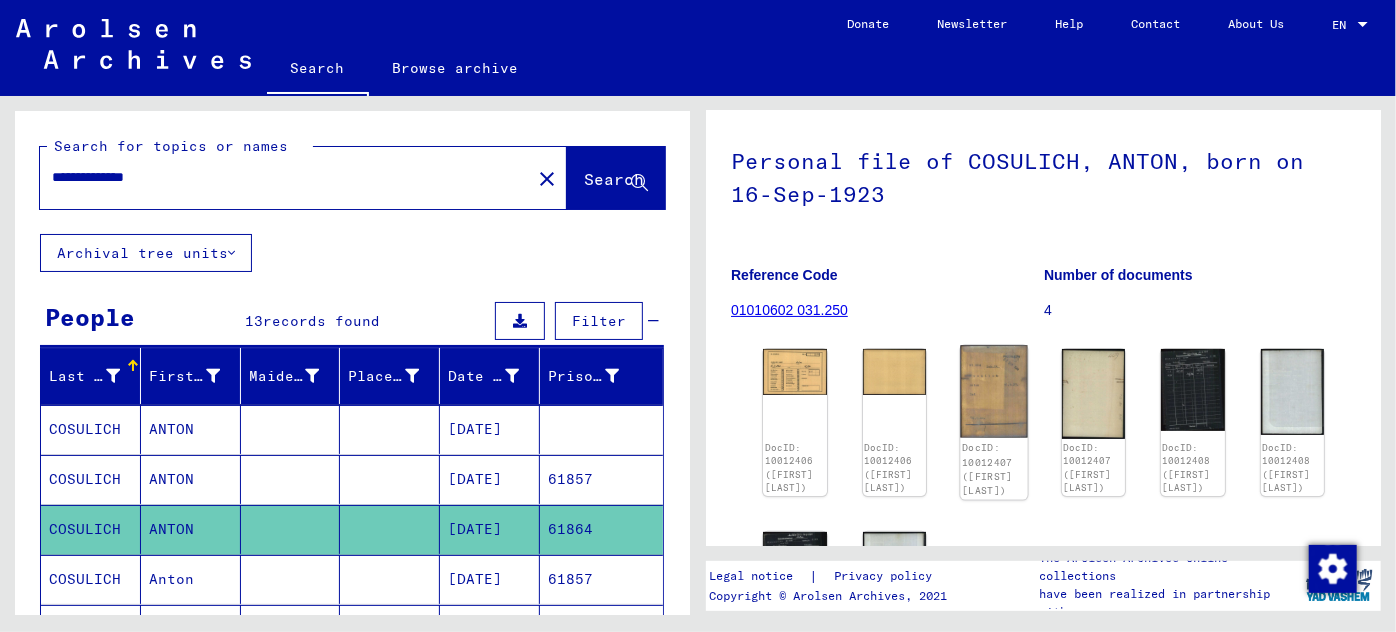 click 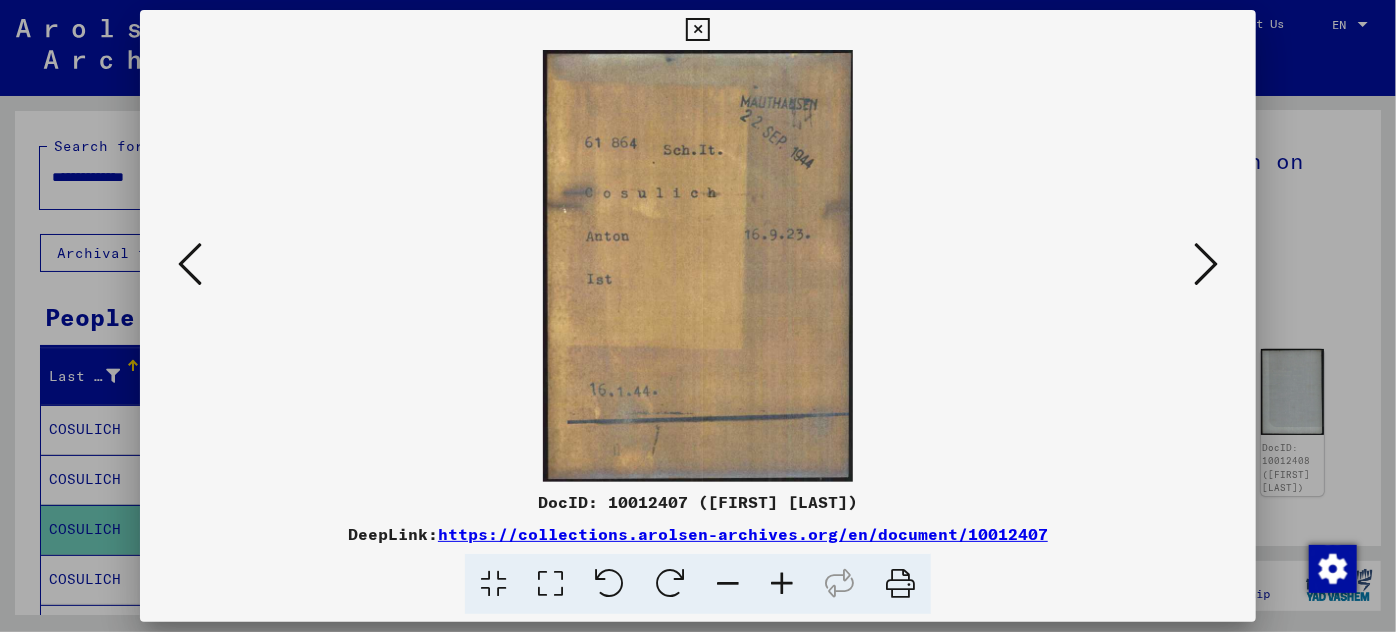 click at bounding box center [1206, 264] 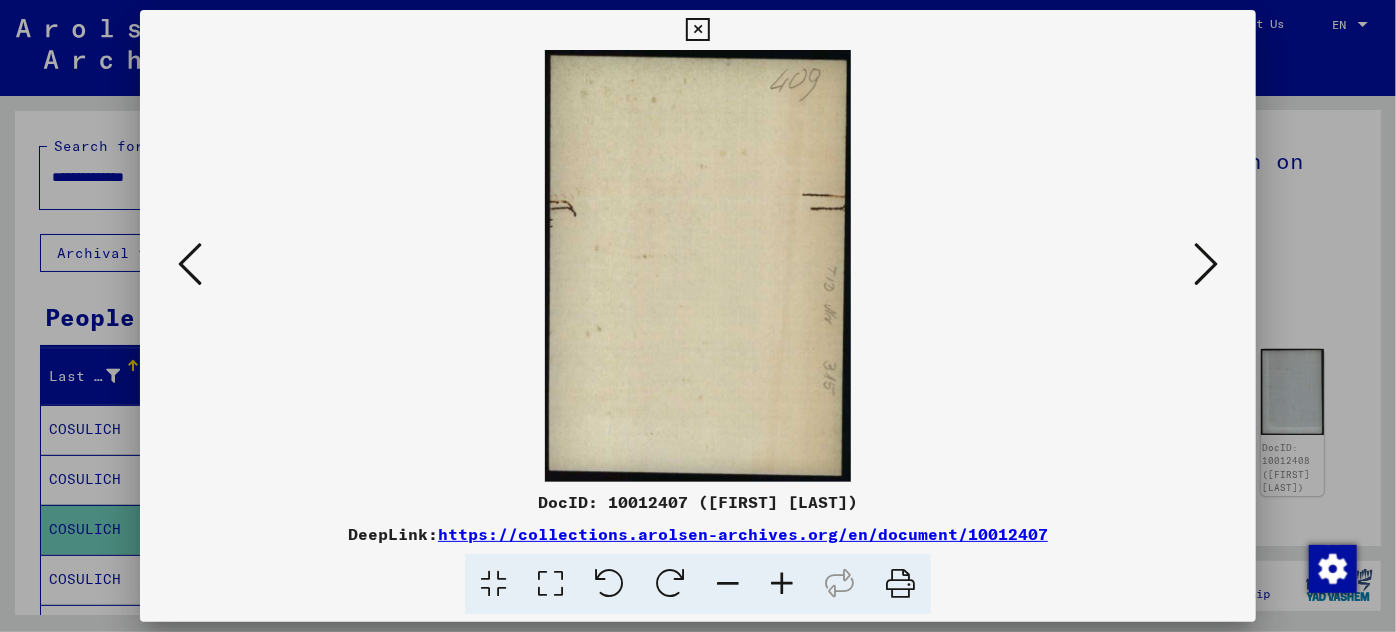 click at bounding box center (1206, 265) 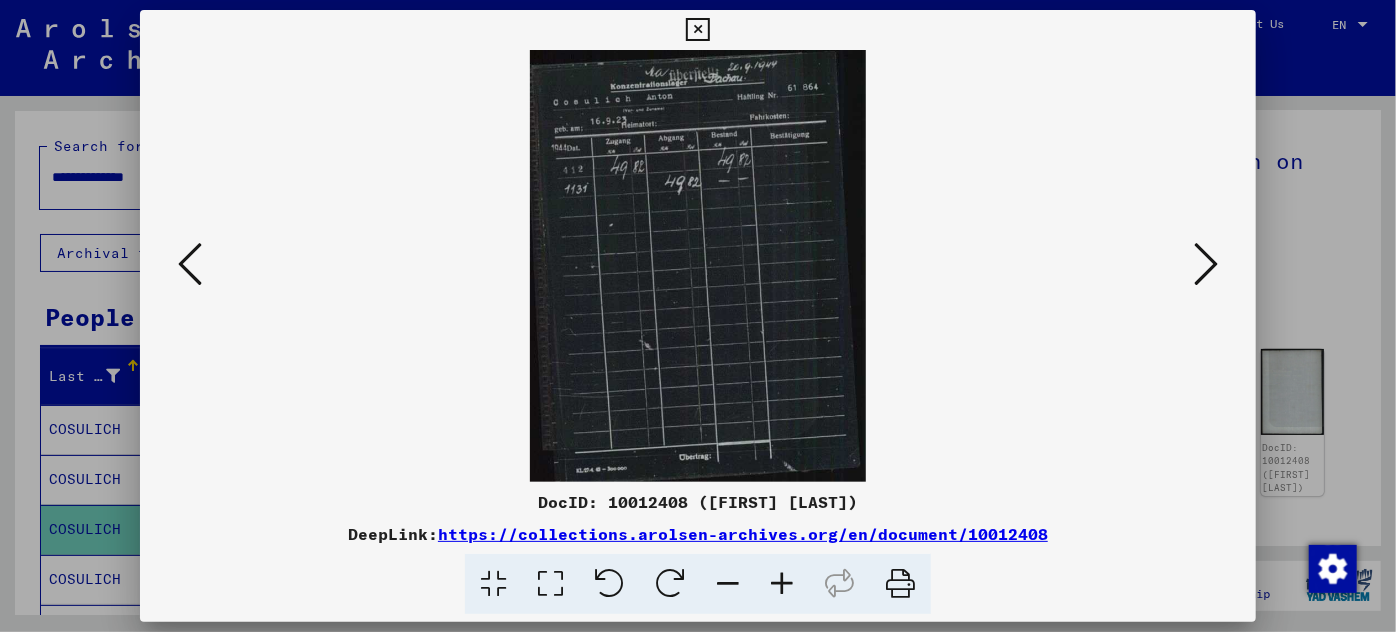 click at bounding box center [698, 266] 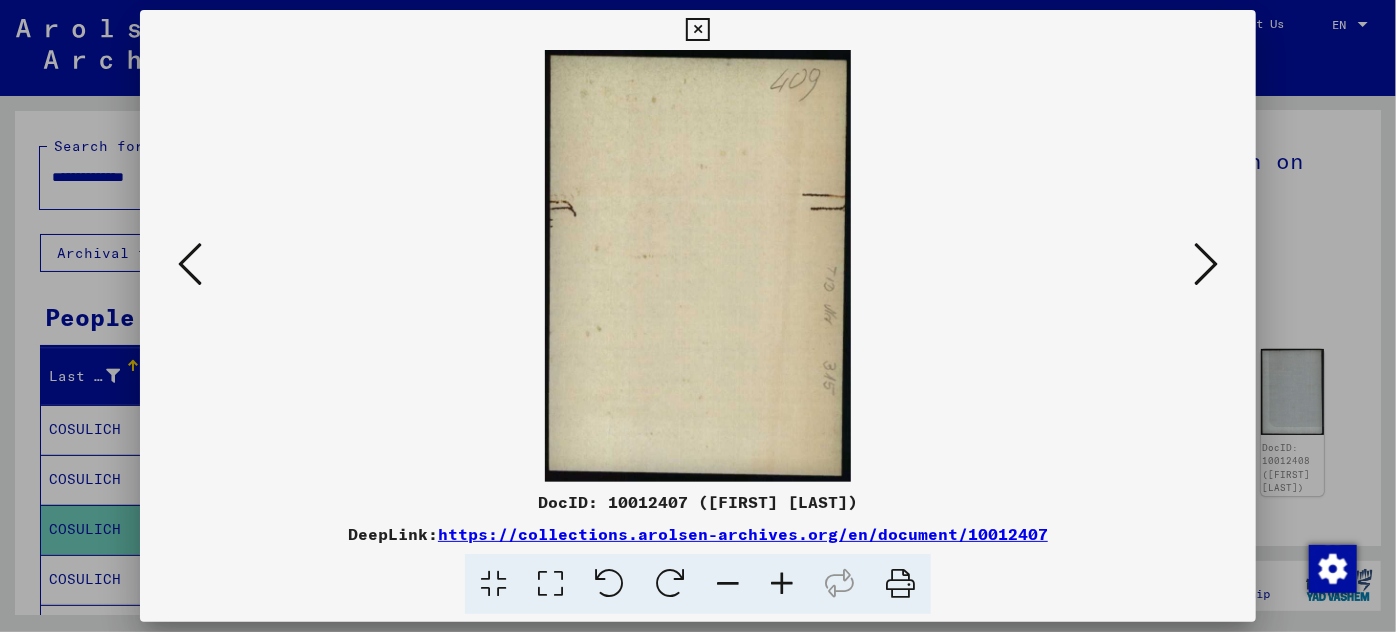 click at bounding box center (190, 264) 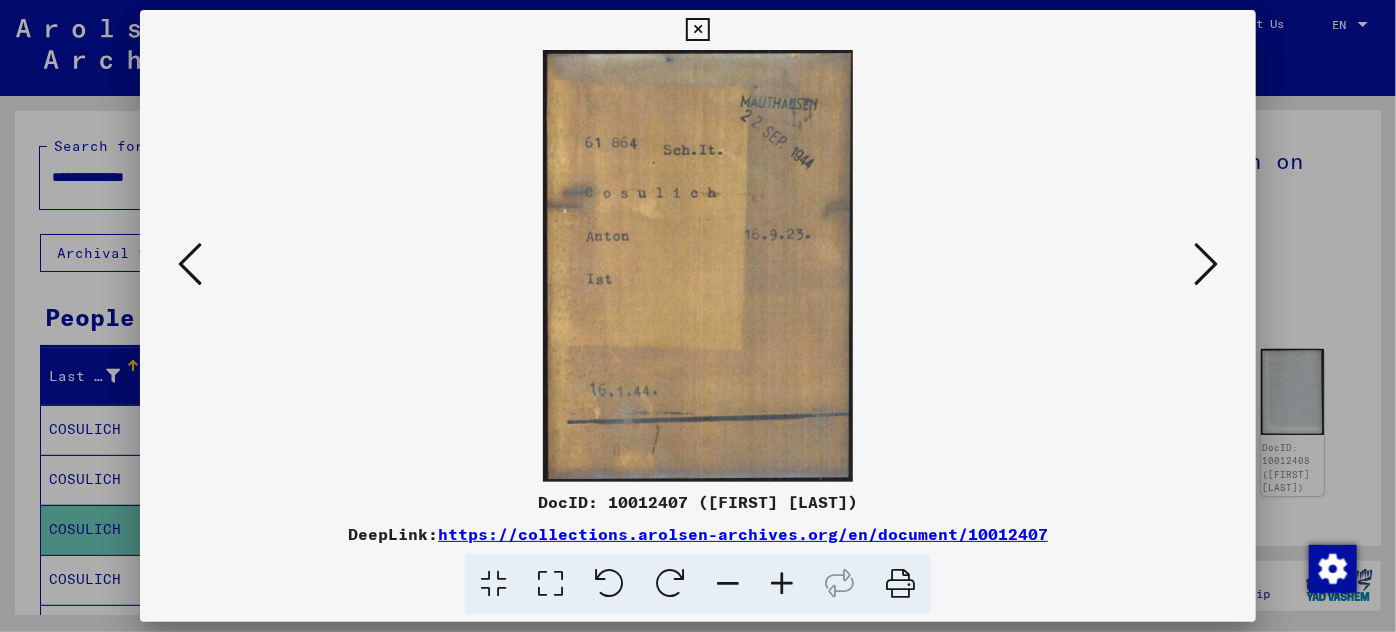 click at bounding box center [190, 264] 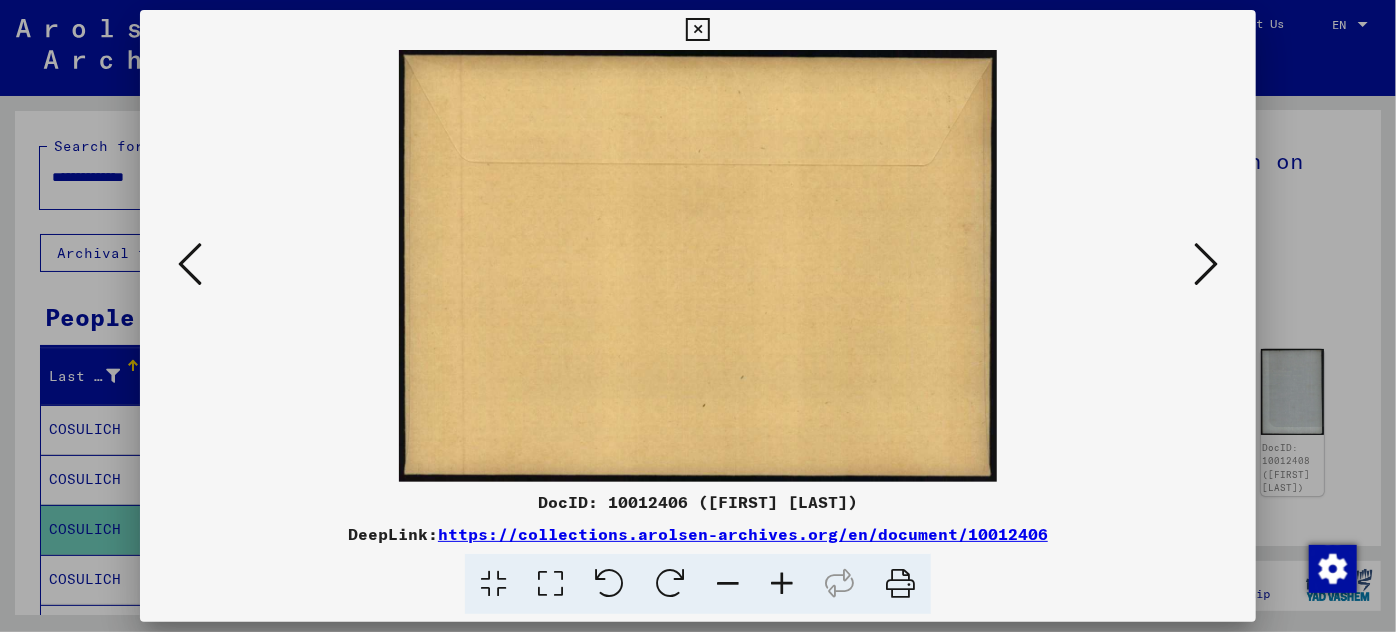 click at bounding box center (190, 264) 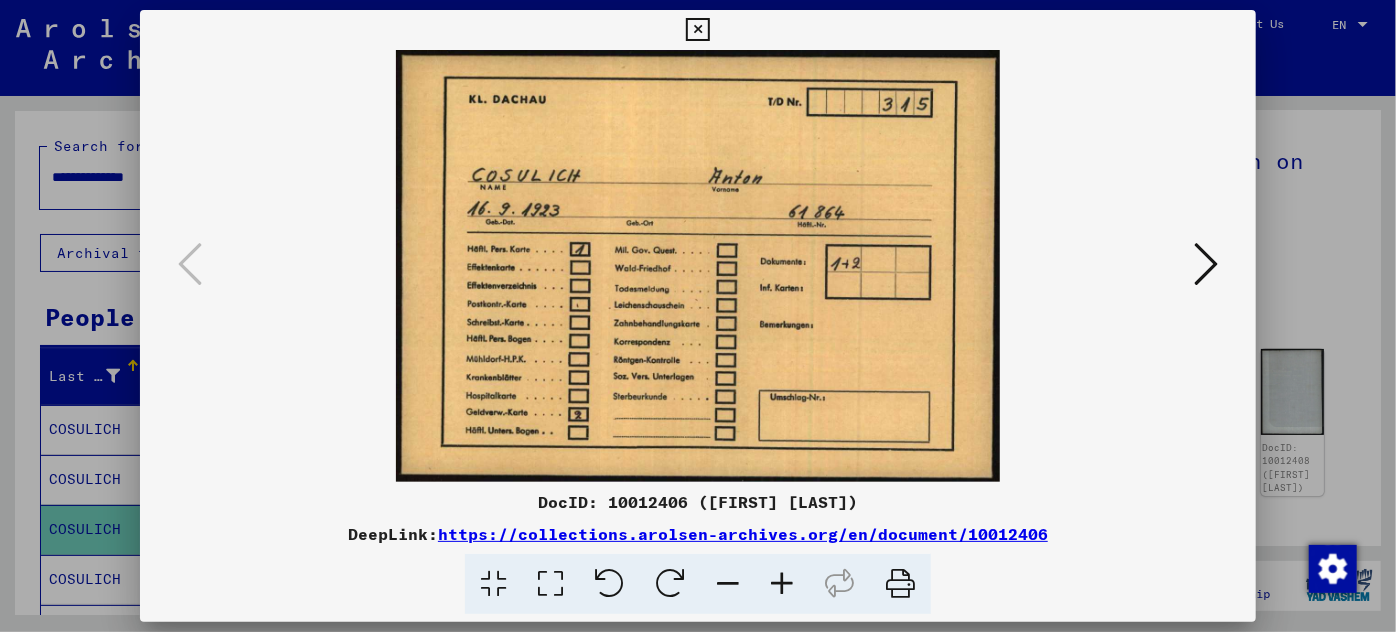 click at bounding box center [698, 316] 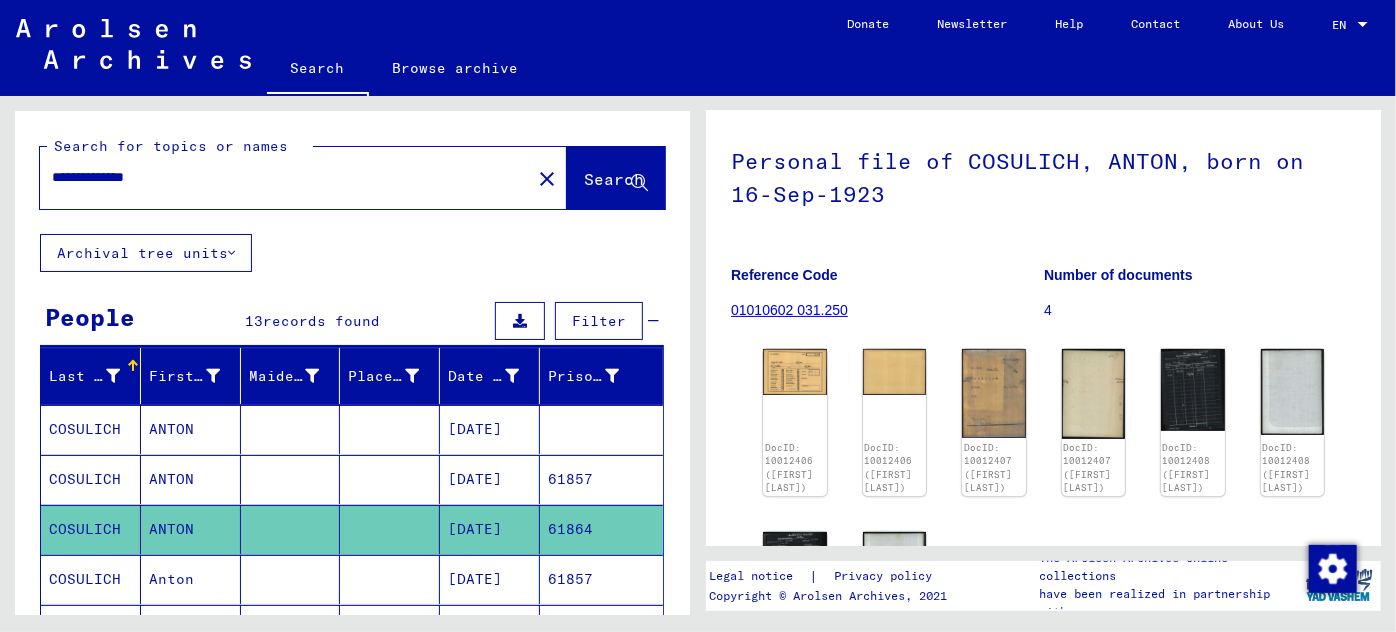 click on "[DATE]" at bounding box center (490, 629) 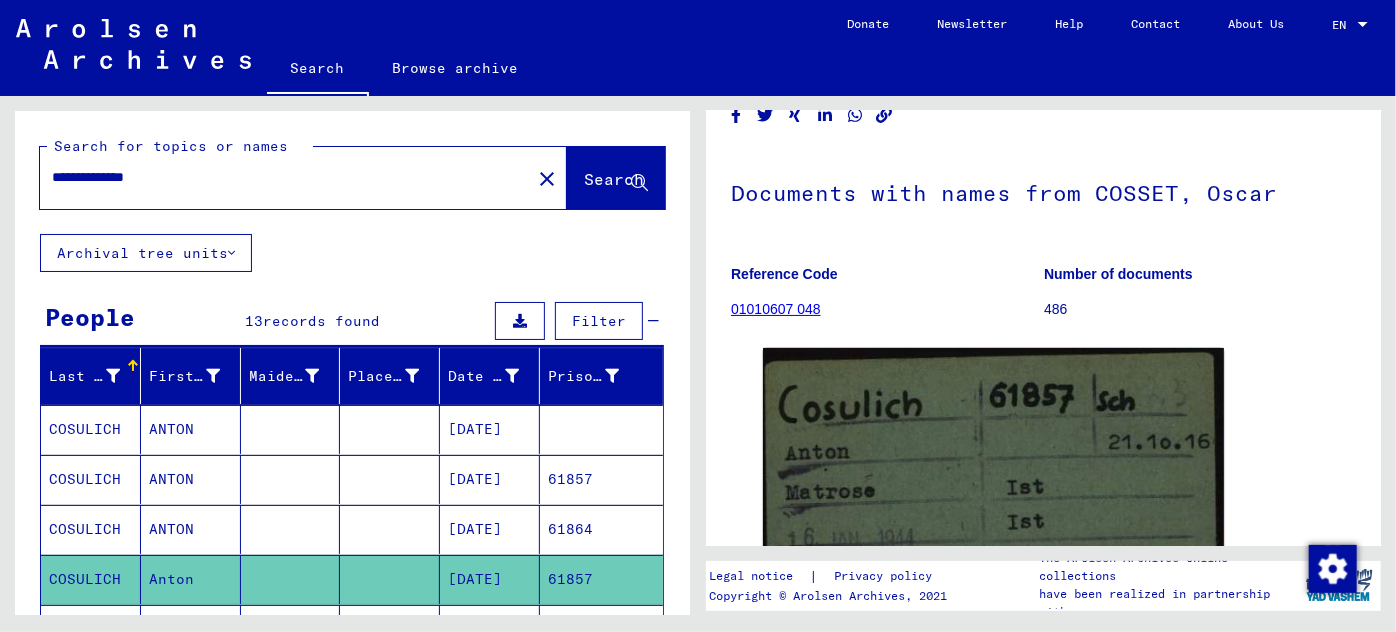scroll, scrollTop: 59, scrollLeft: 0, axis: vertical 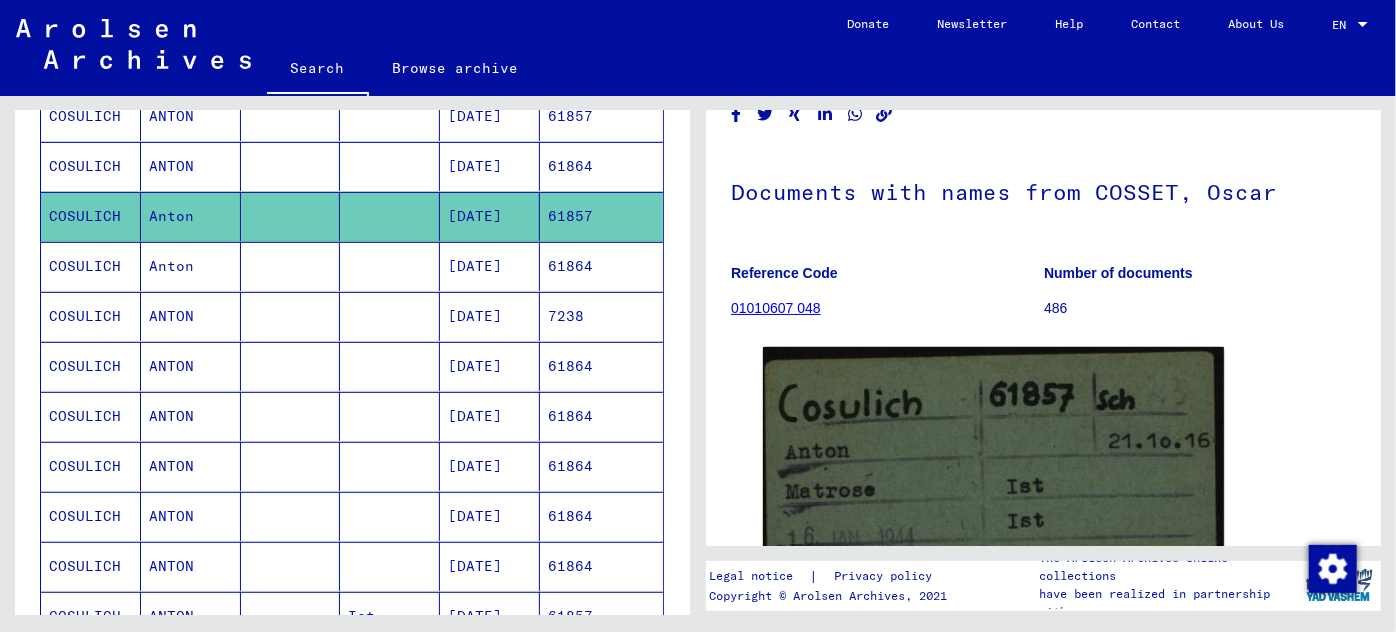 click on "[DATE]" at bounding box center [490, 316] 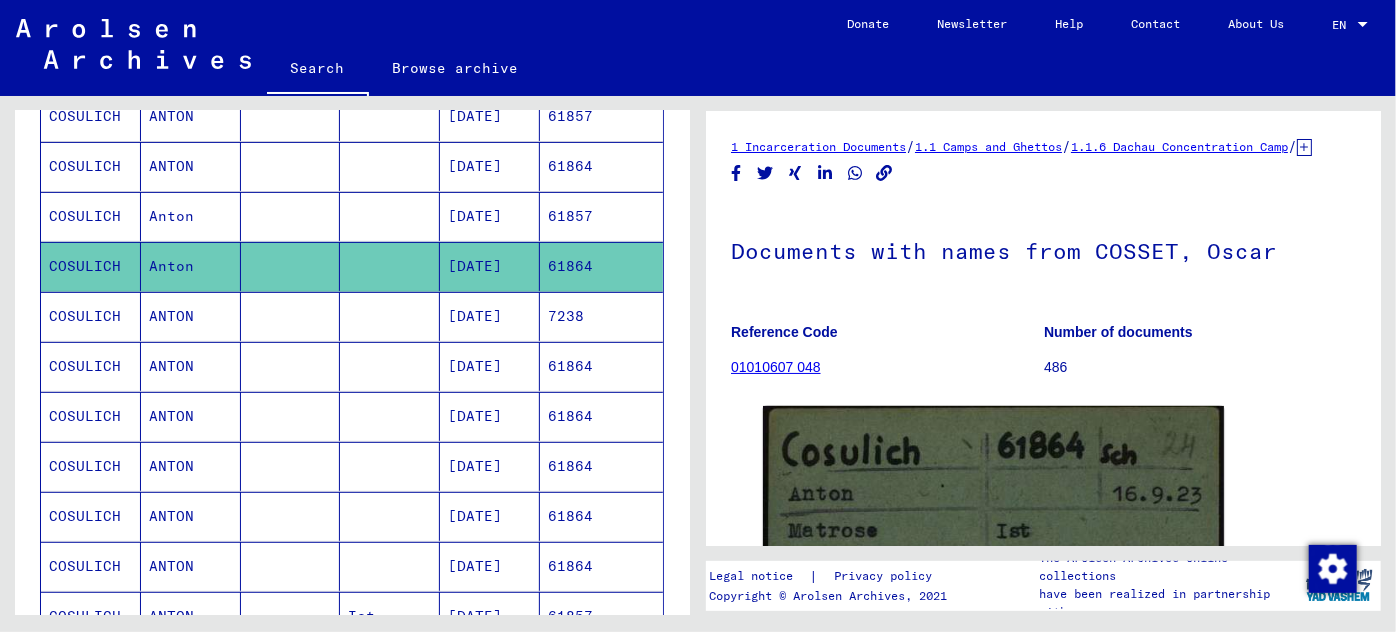 click on "[DATE]" at bounding box center [490, 366] 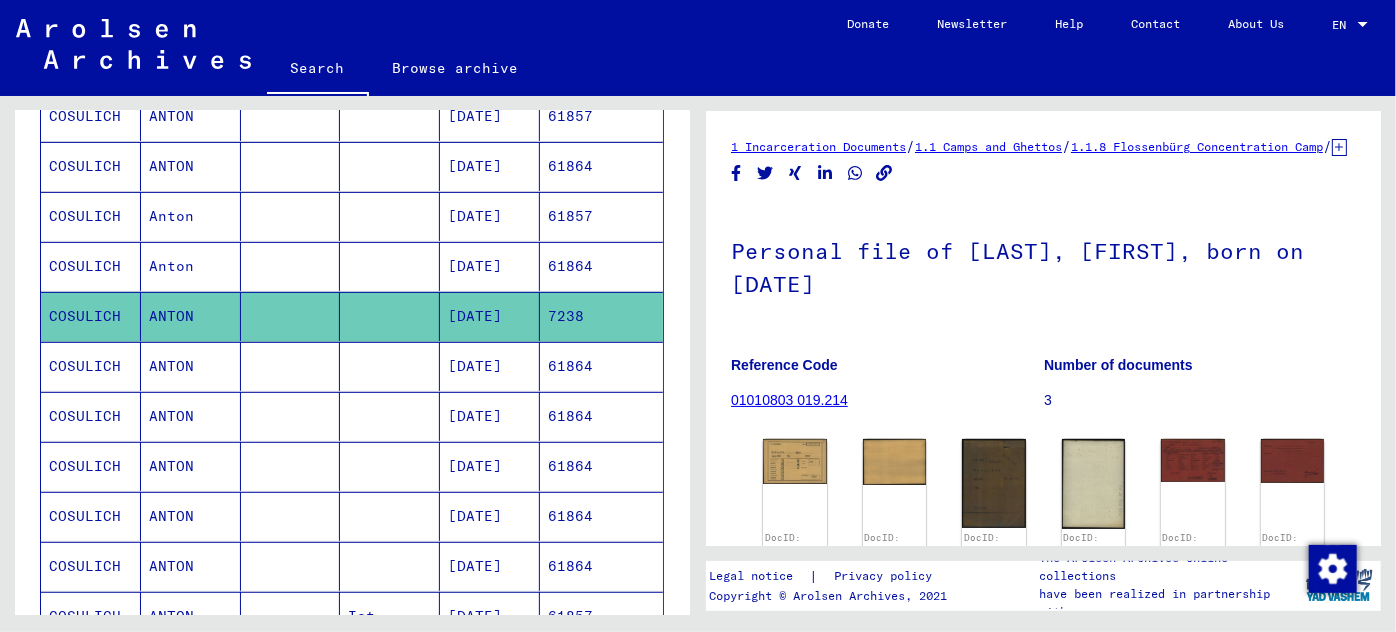 click on "[DATE]" at bounding box center (490, 416) 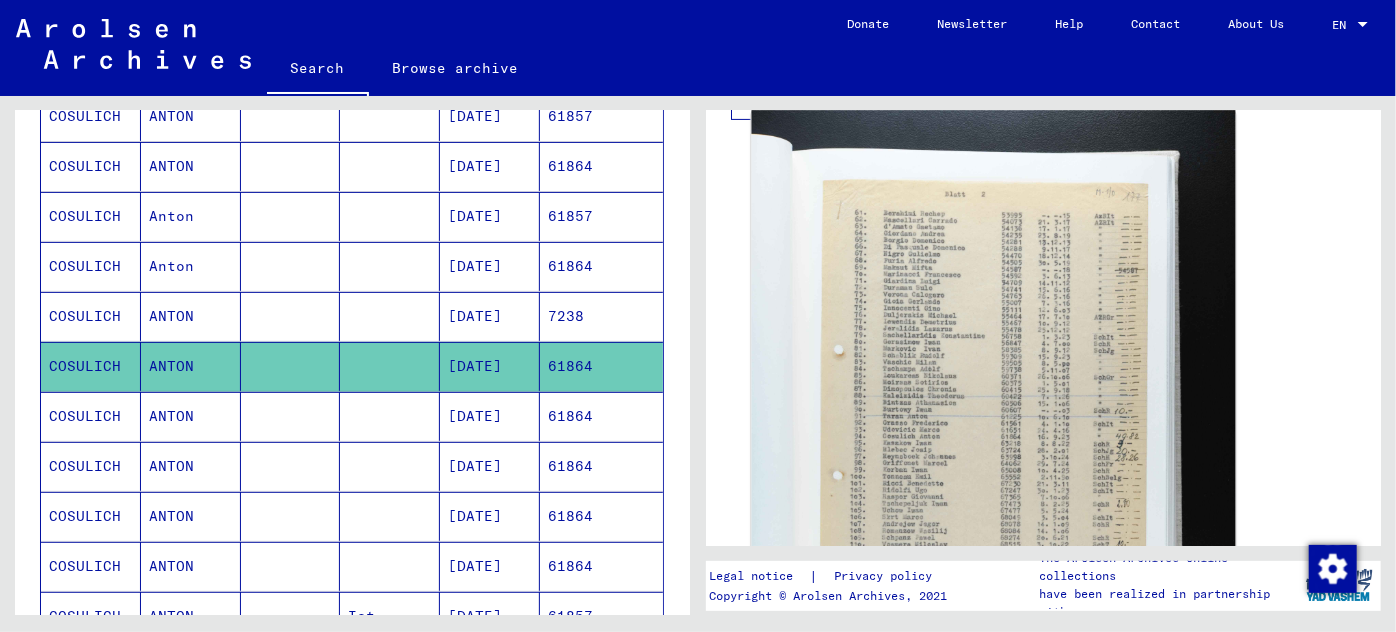 scroll, scrollTop: 363, scrollLeft: 0, axis: vertical 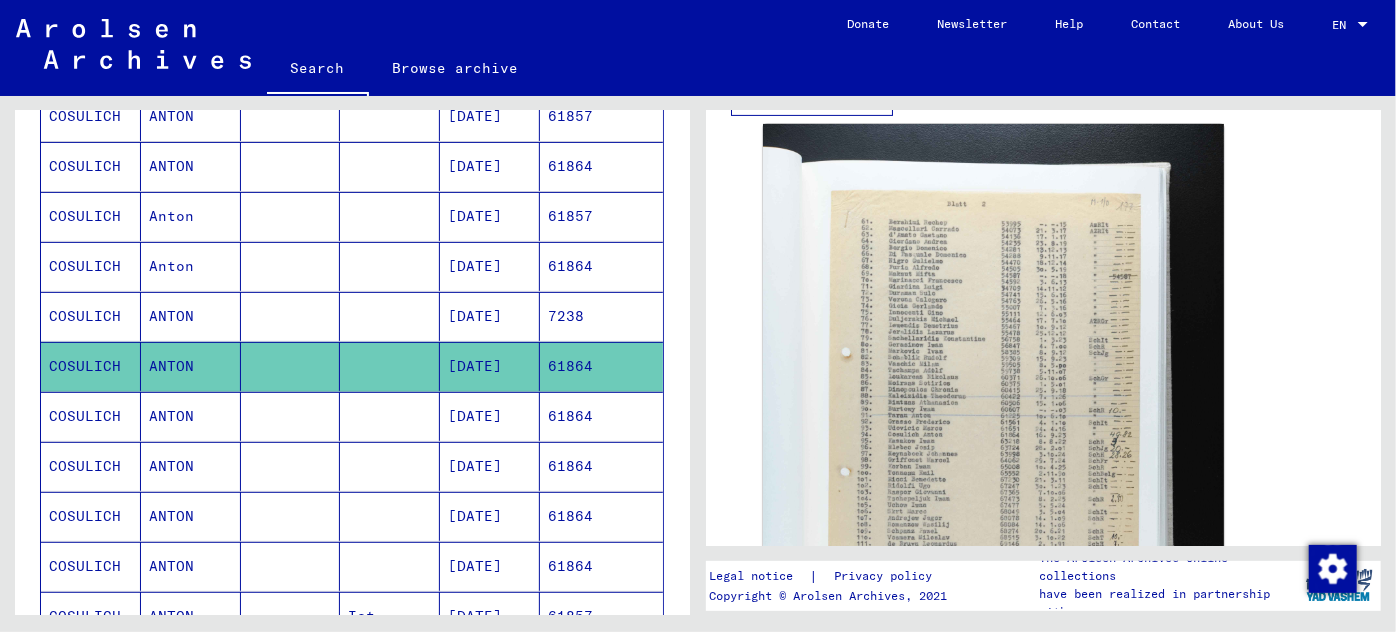 click on "[DATE]" at bounding box center (490, 466) 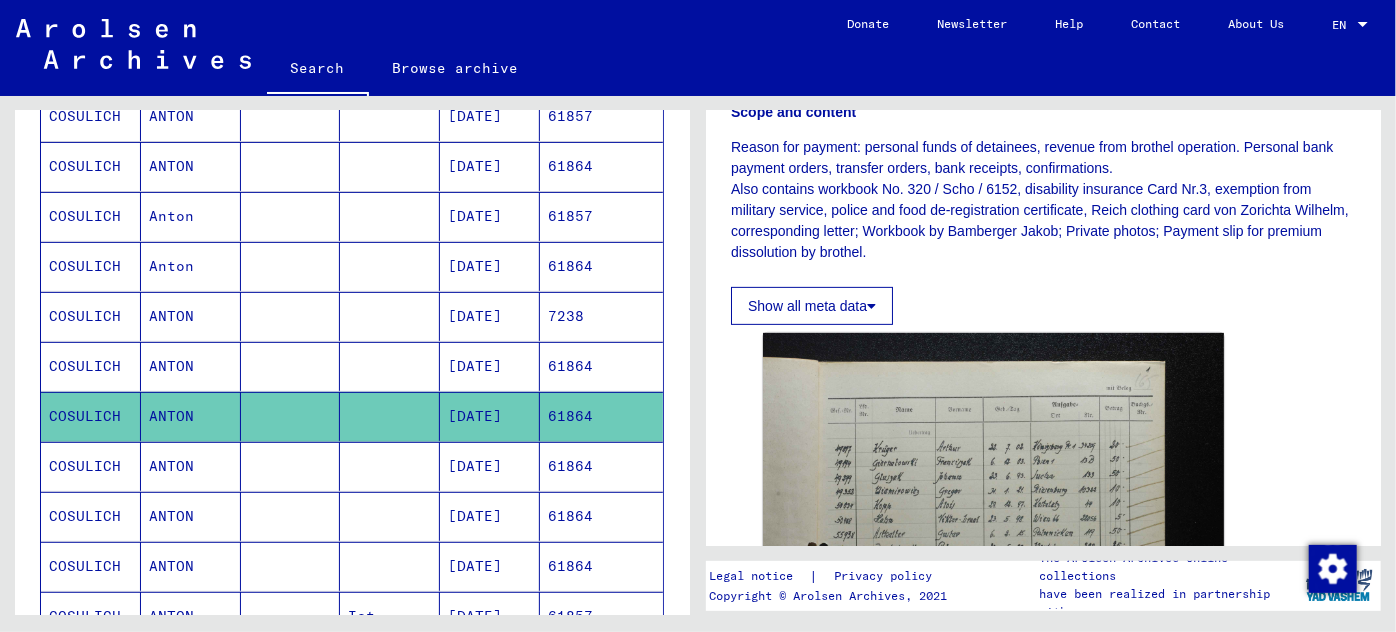 scroll, scrollTop: 363, scrollLeft: 0, axis: vertical 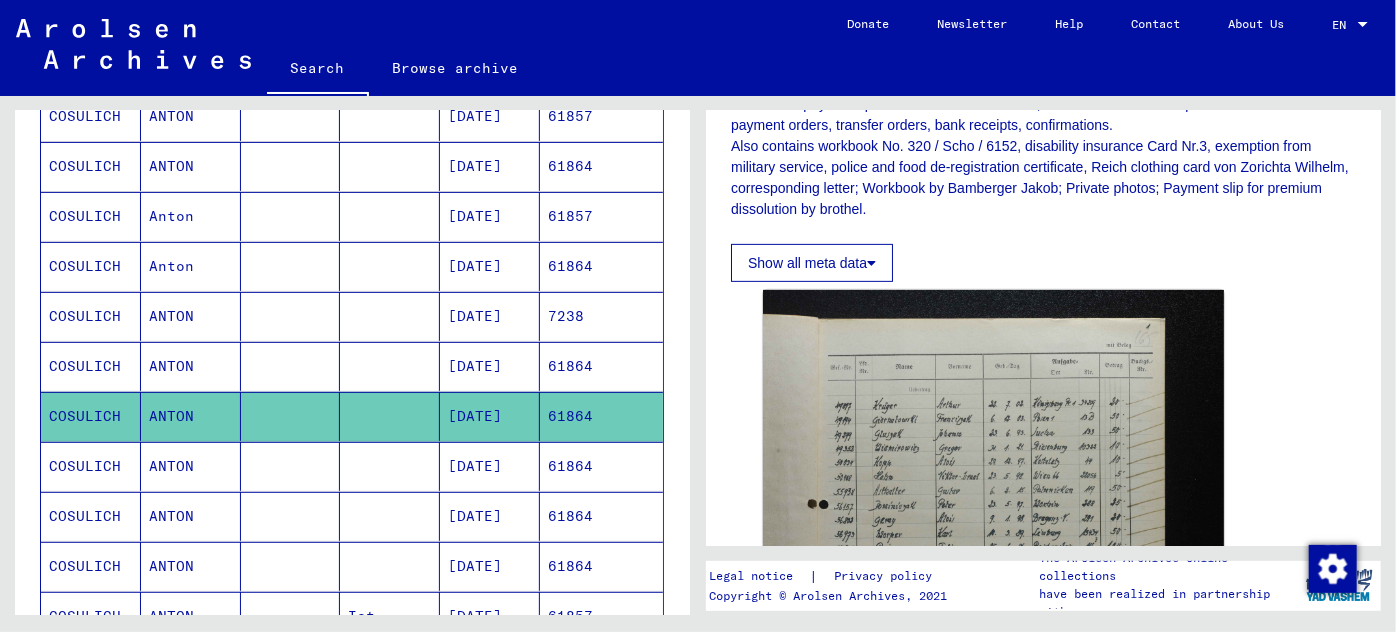 drag, startPoint x: 541, startPoint y: 459, endPoint x: 679, endPoint y: 379, distance: 159.51175 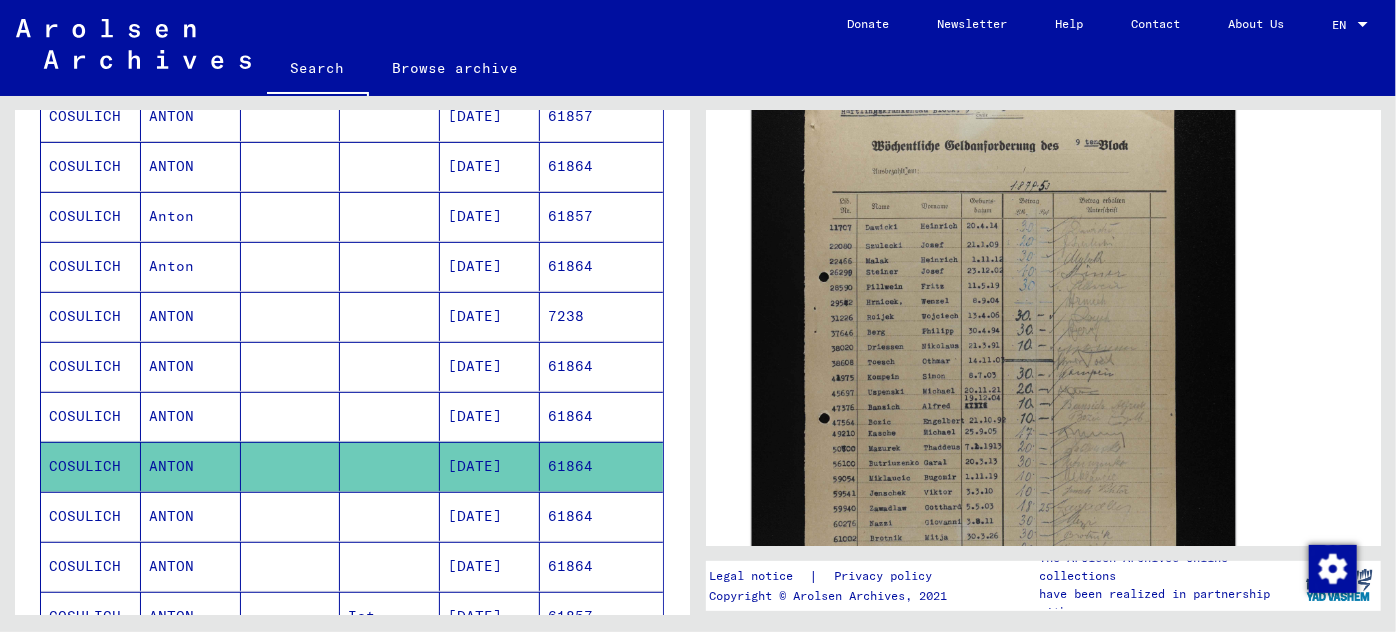 scroll, scrollTop: 545, scrollLeft: 0, axis: vertical 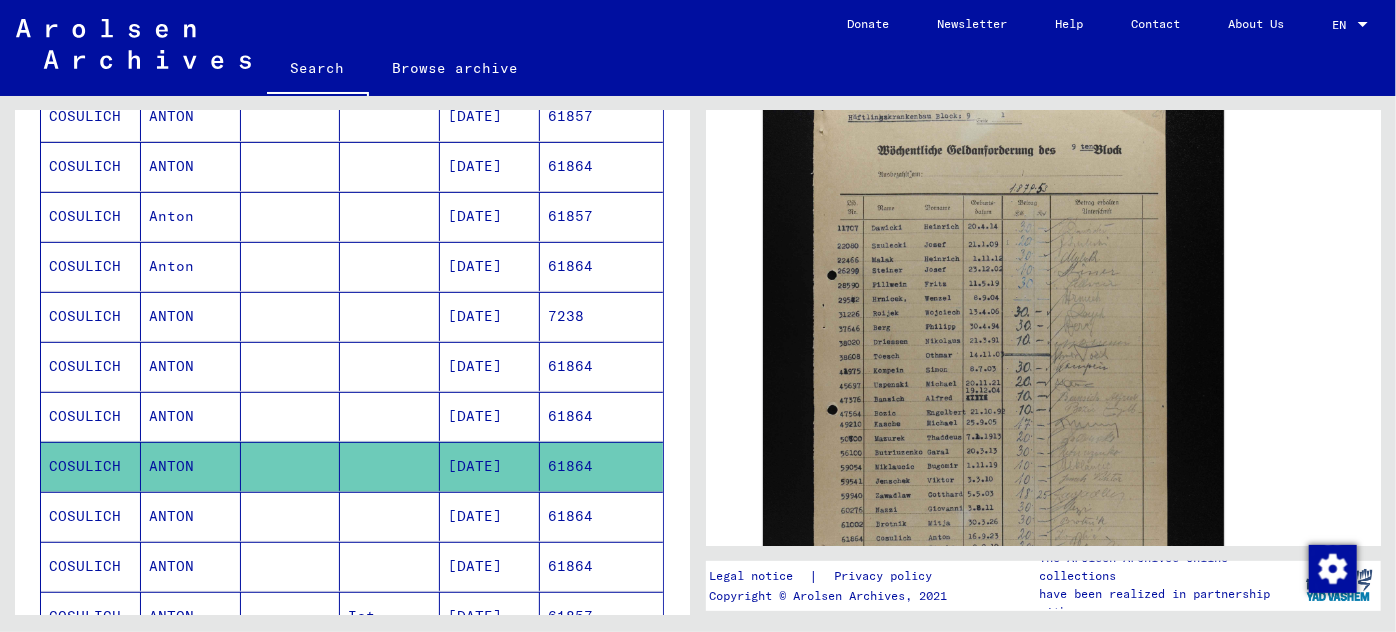 drag, startPoint x: 504, startPoint y: 511, endPoint x: 524, endPoint y: 486, distance: 32.01562 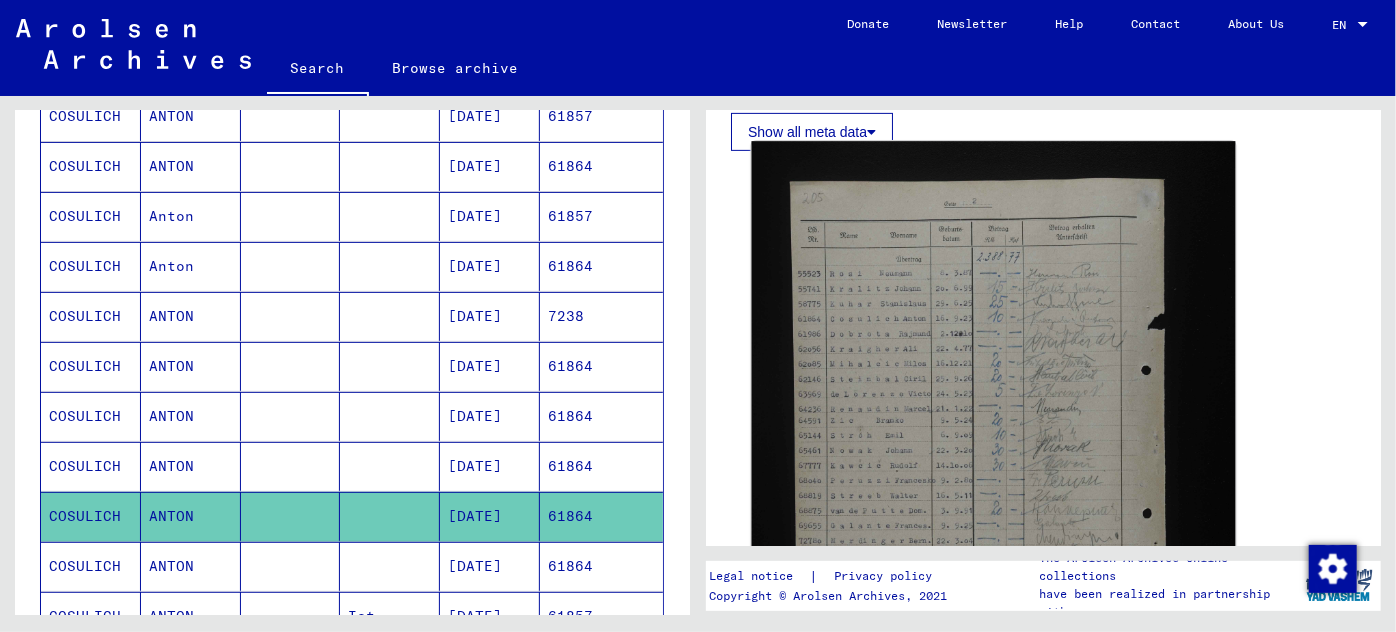 scroll, scrollTop: 454, scrollLeft: 0, axis: vertical 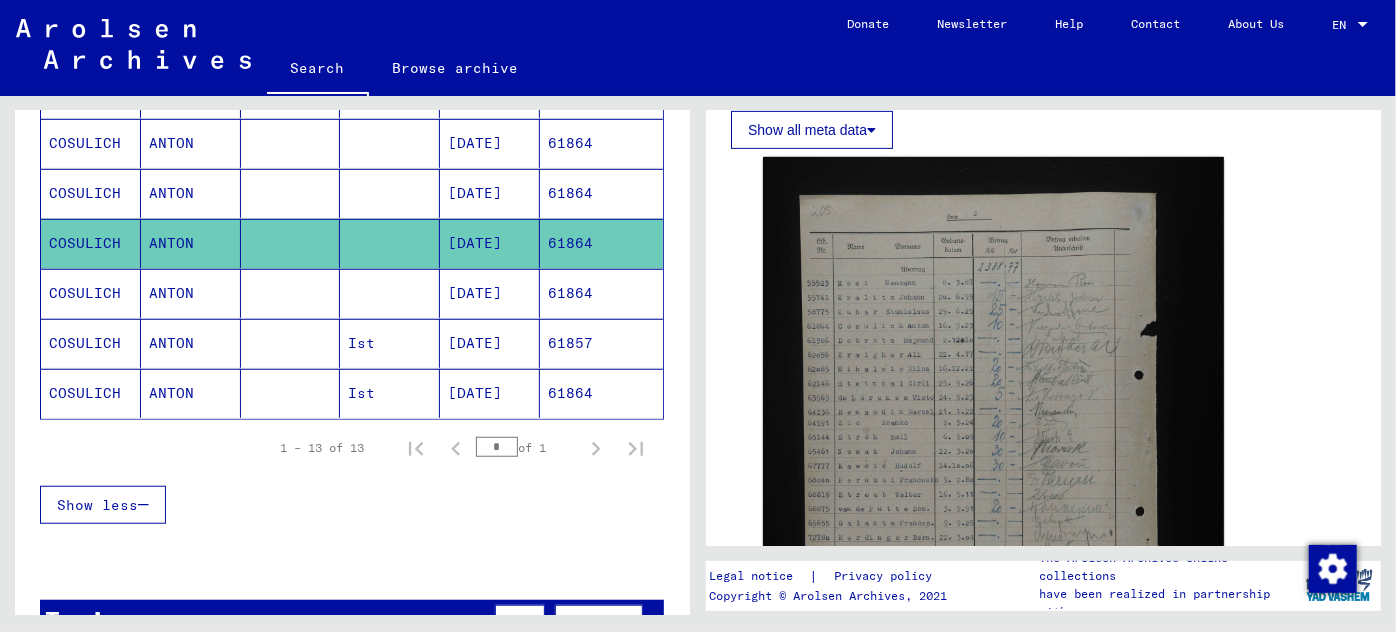 click on "[DATE]" at bounding box center [490, 343] 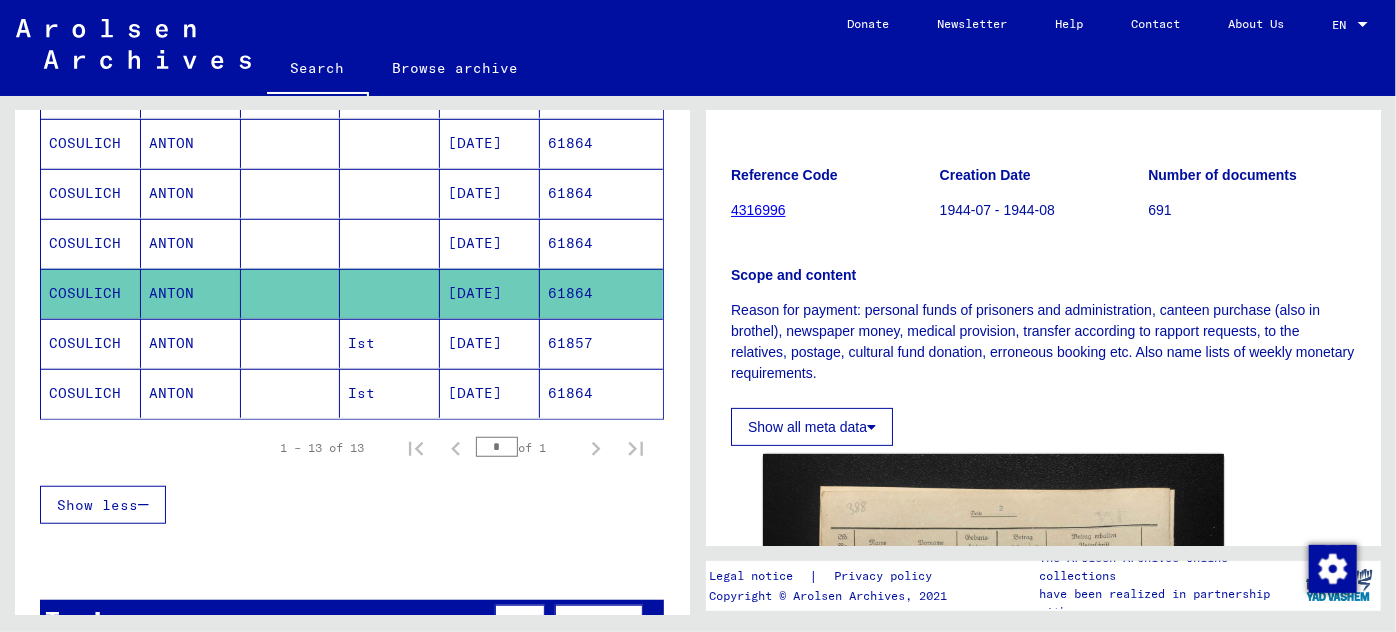 scroll, scrollTop: 264, scrollLeft: 0, axis: vertical 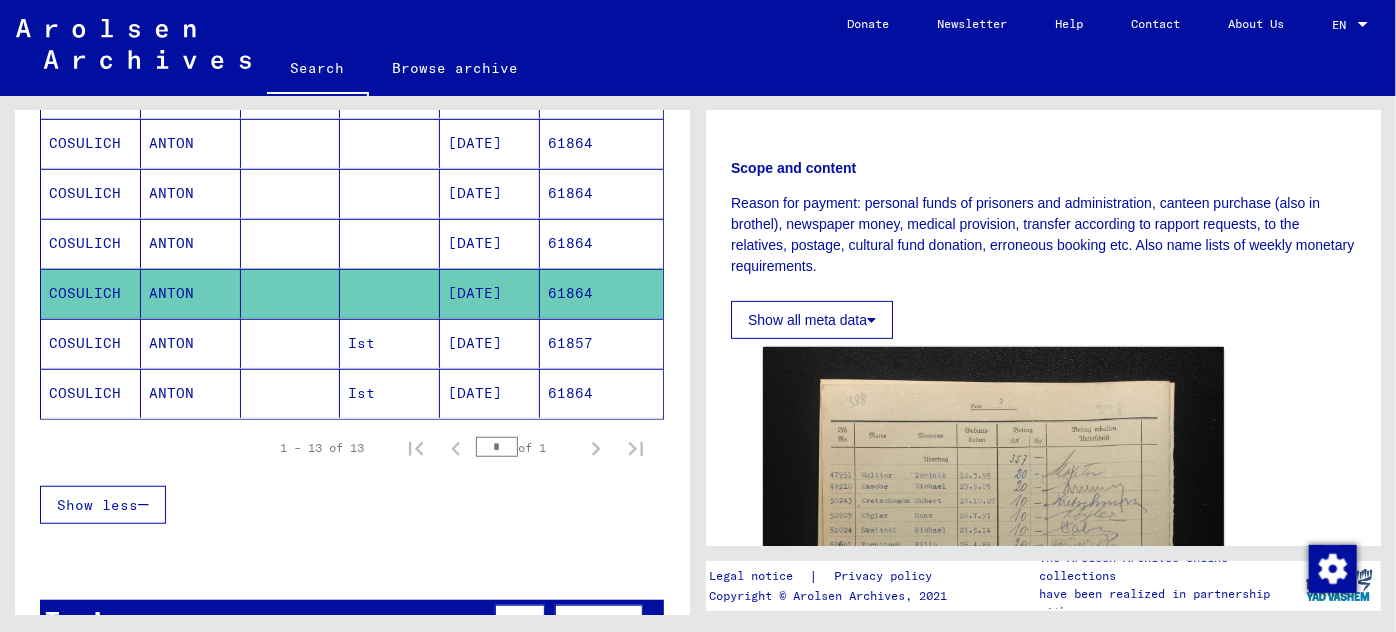 click on "[DATE]" at bounding box center (490, 393) 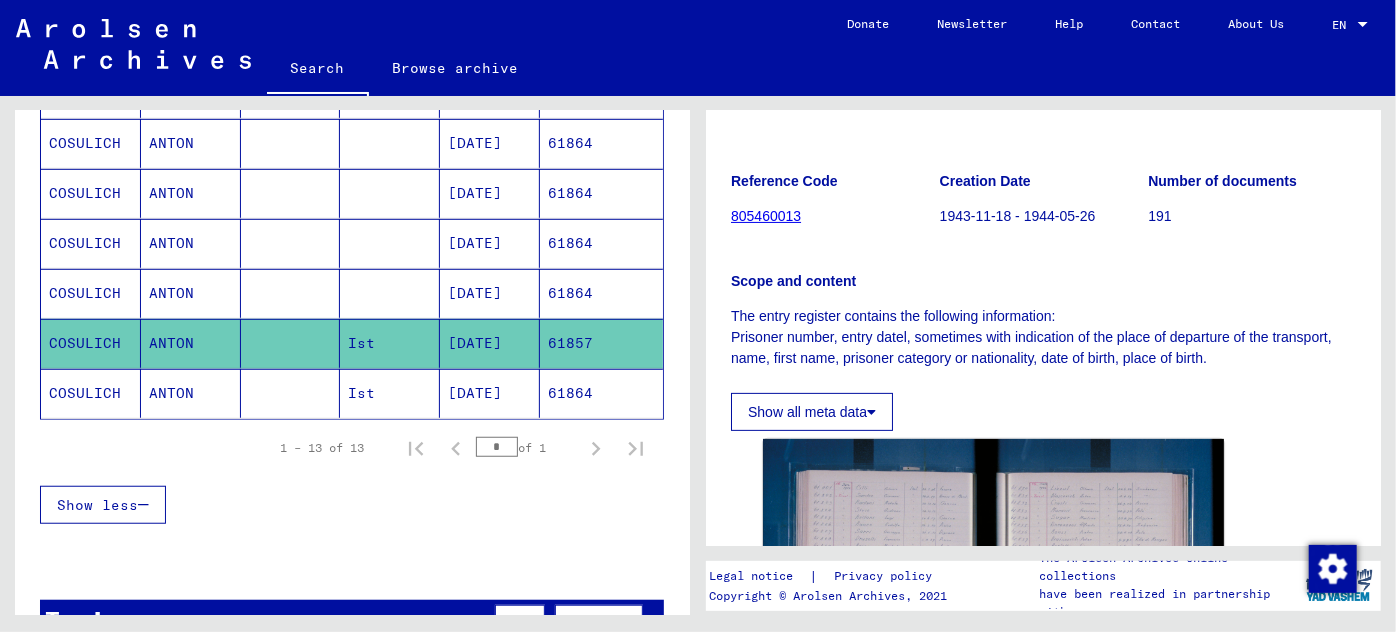 scroll, scrollTop: 363, scrollLeft: 0, axis: vertical 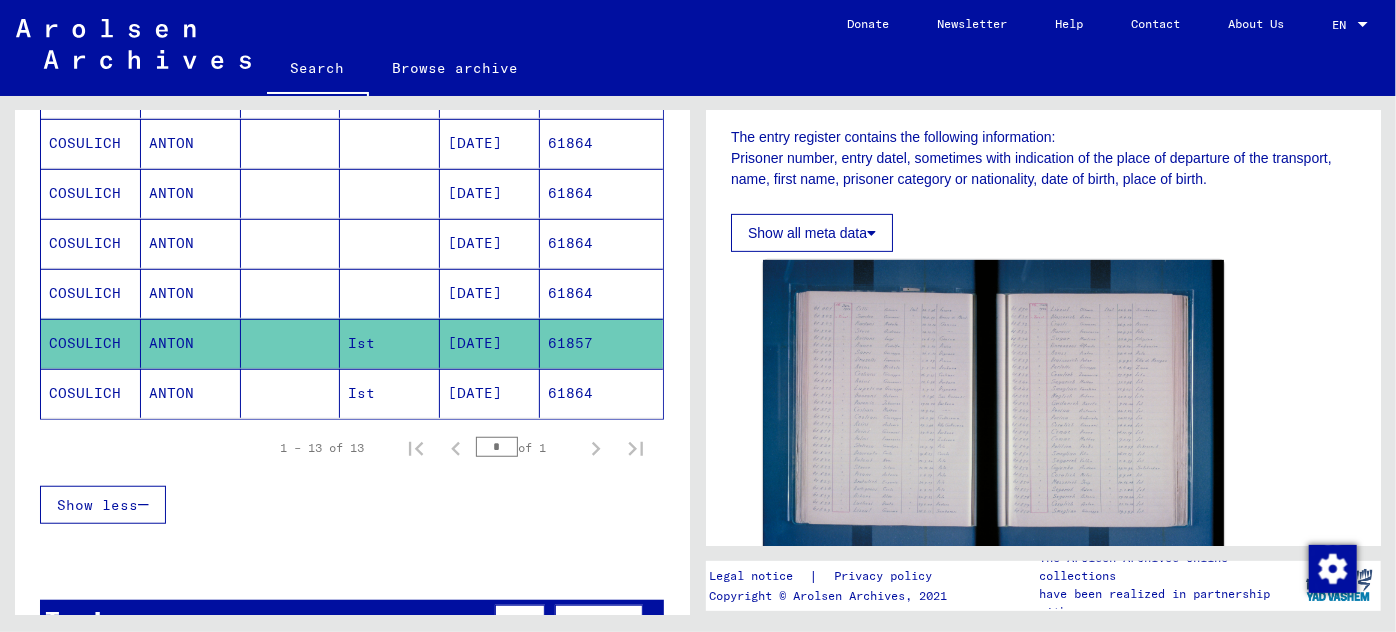 drag, startPoint x: 477, startPoint y: 391, endPoint x: 482, endPoint y: 375, distance: 16.763054 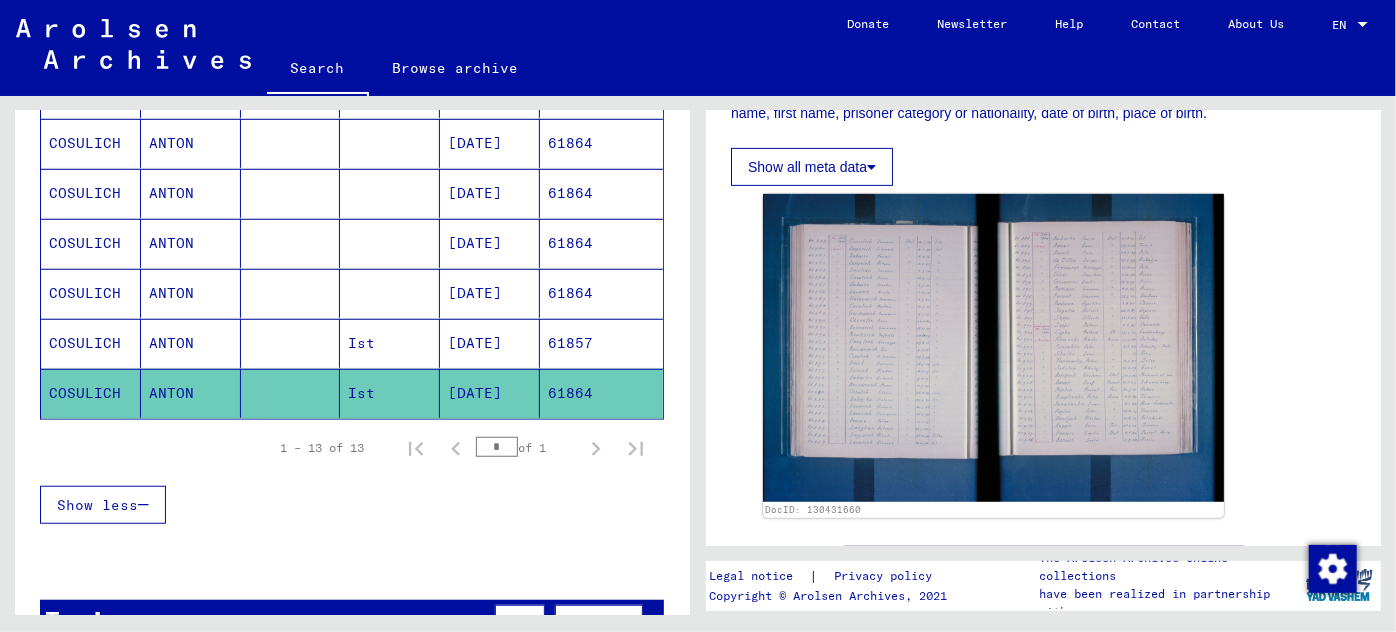 scroll, scrollTop: 454, scrollLeft: 0, axis: vertical 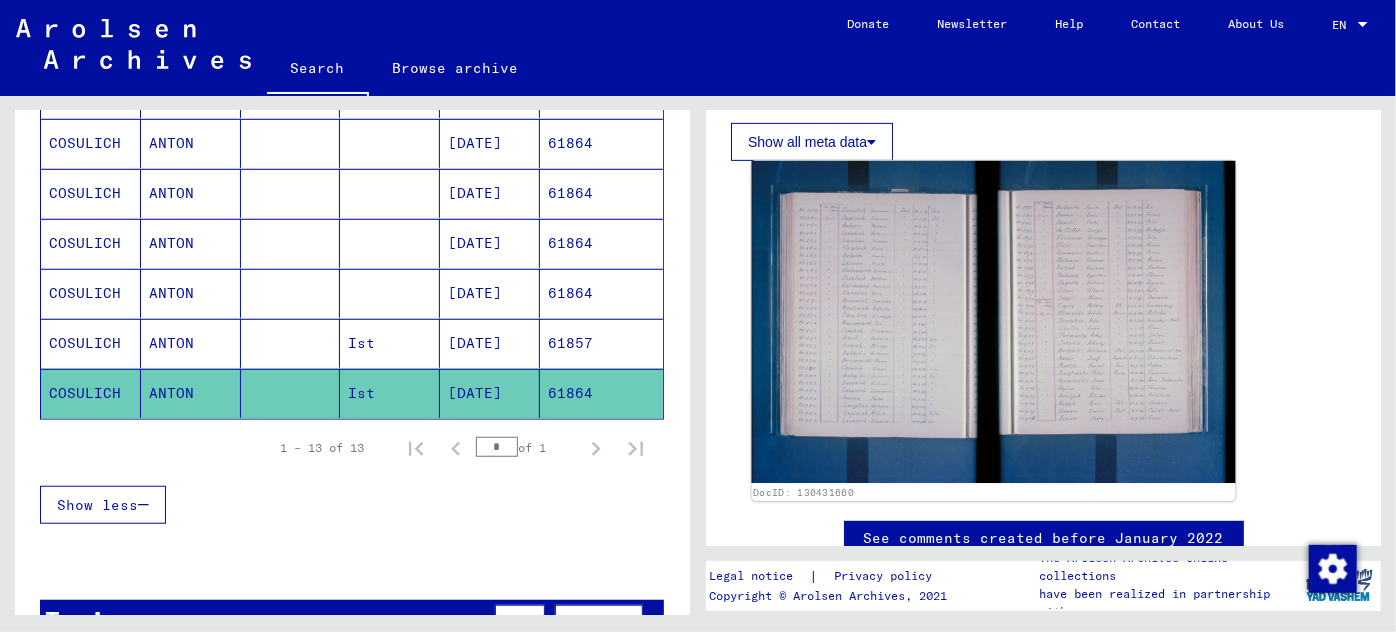 click 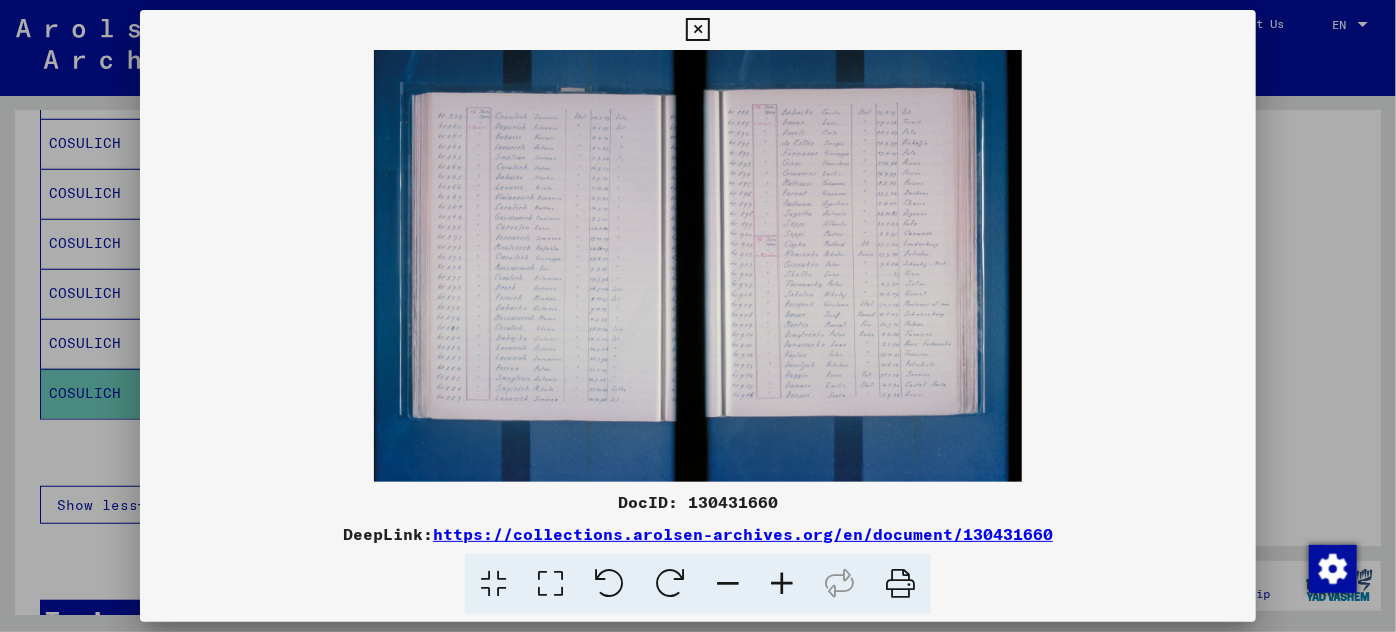 click at bounding box center [698, 266] 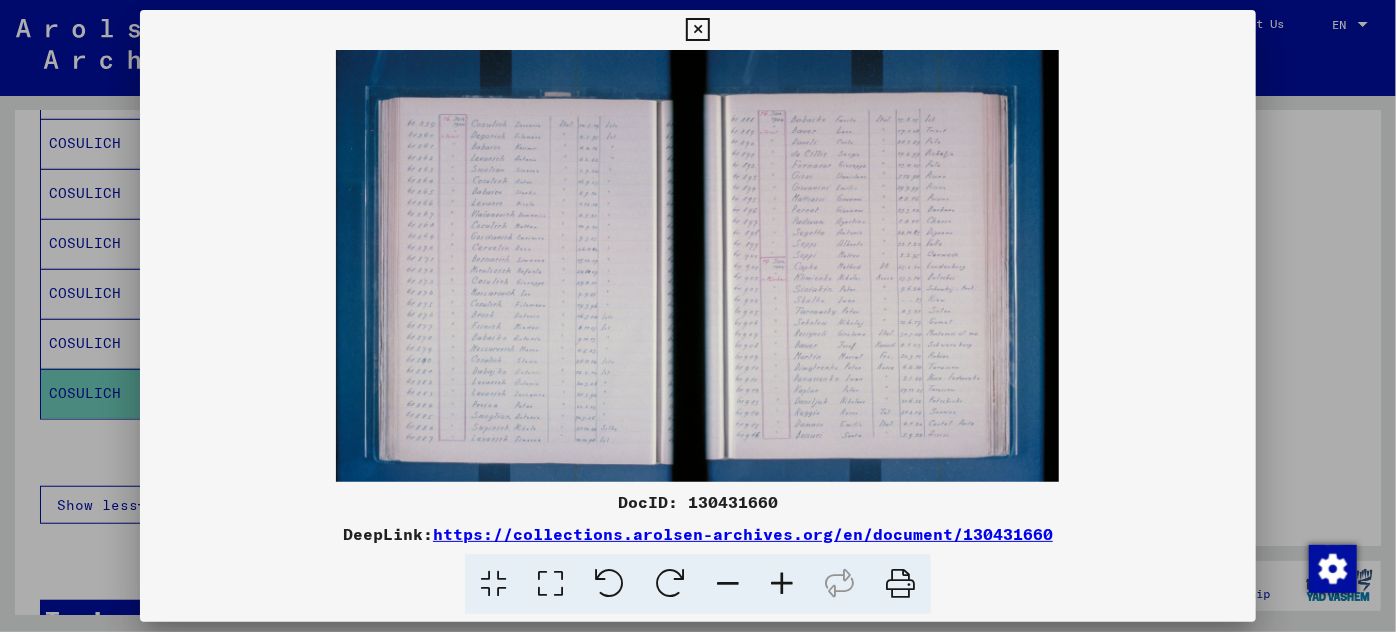 click at bounding box center (782, 584) 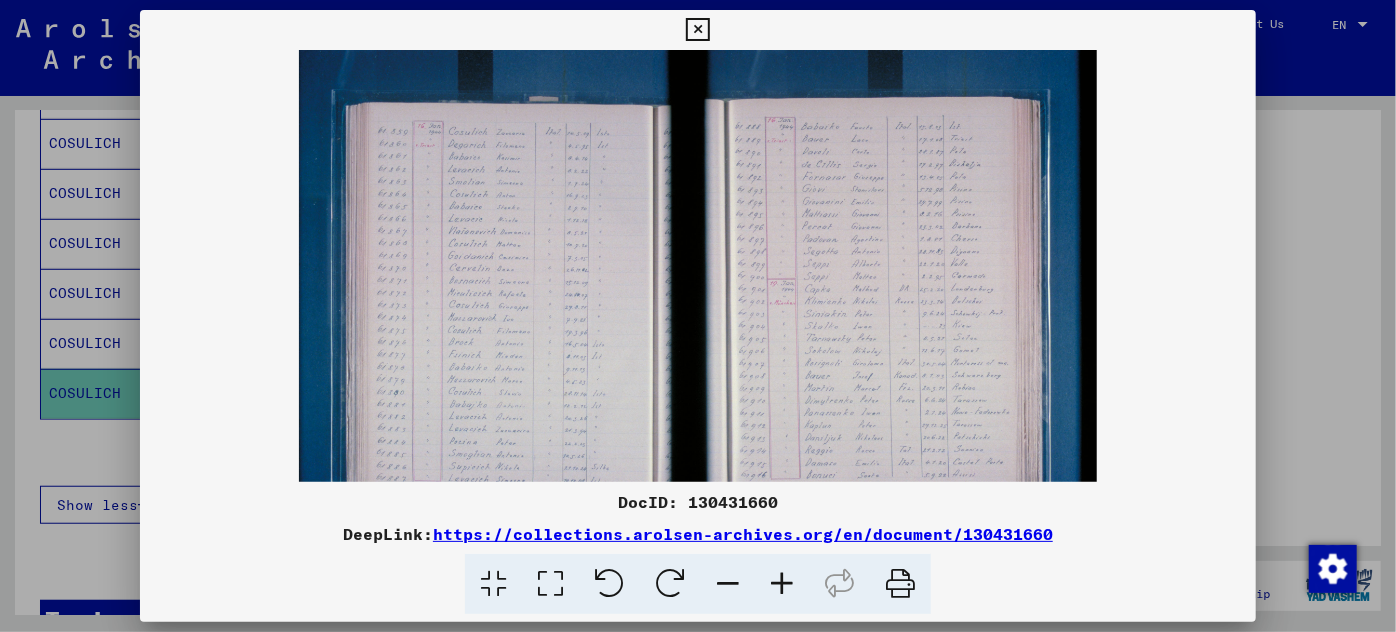 click at bounding box center (782, 584) 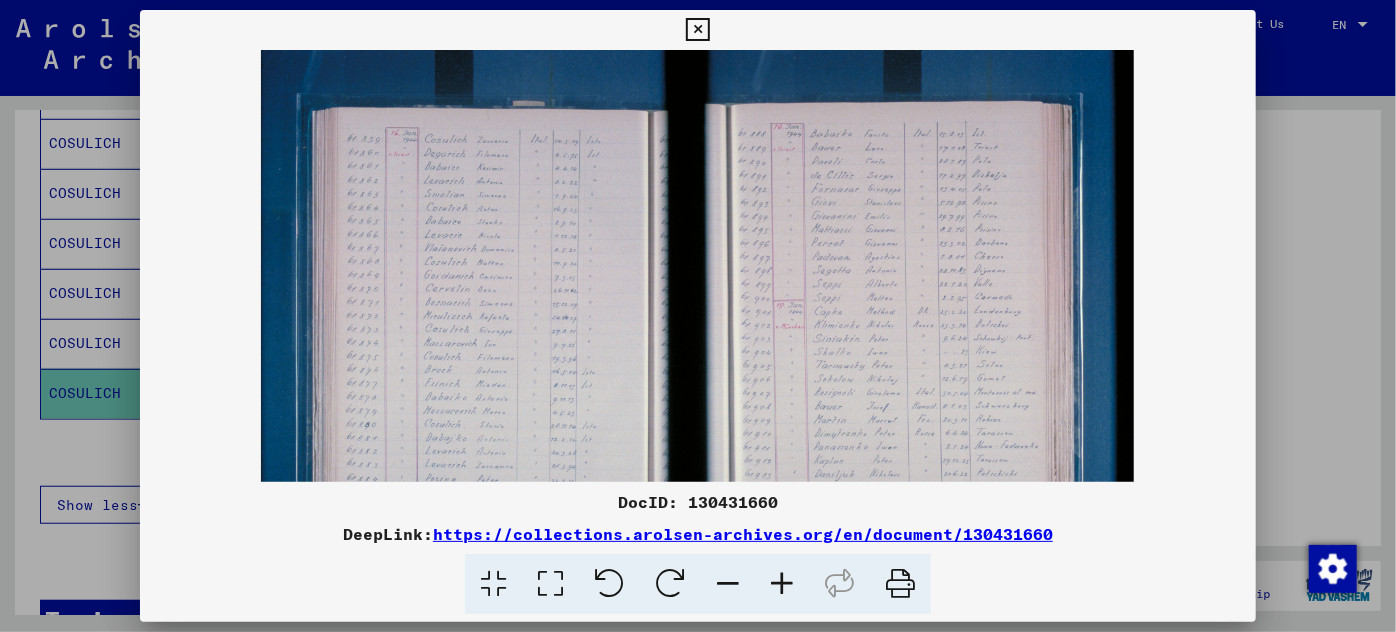 click at bounding box center (782, 584) 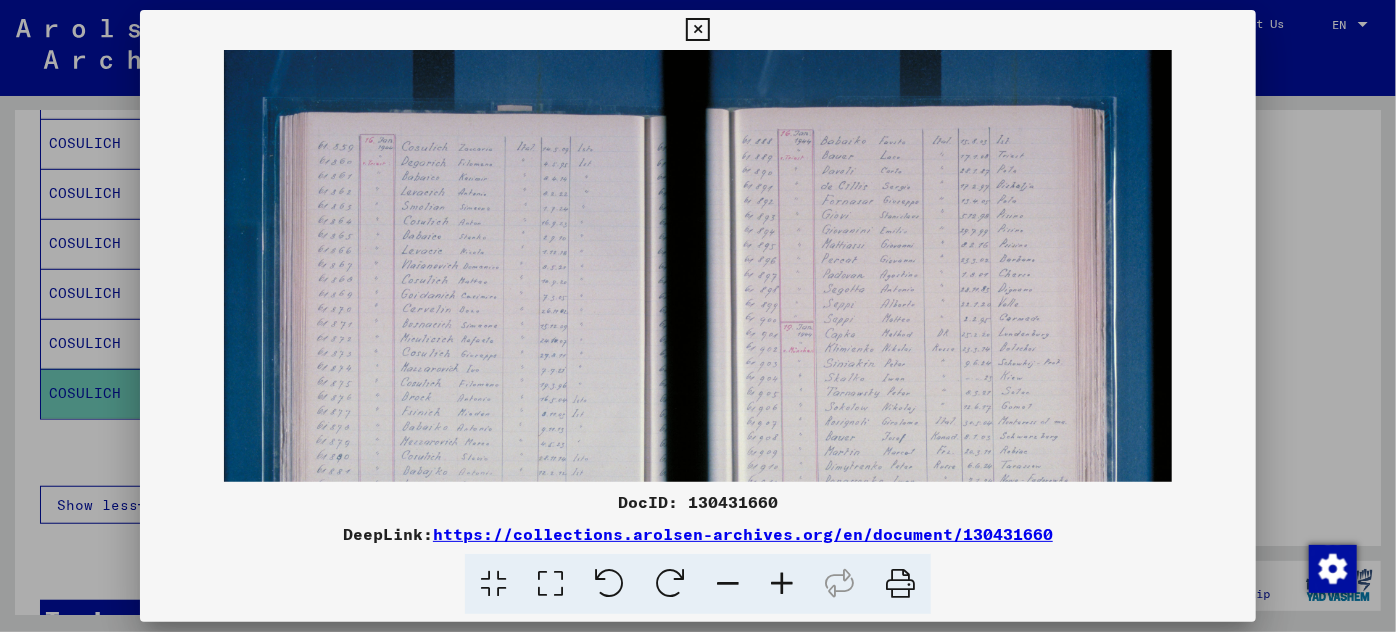 click at bounding box center [782, 584] 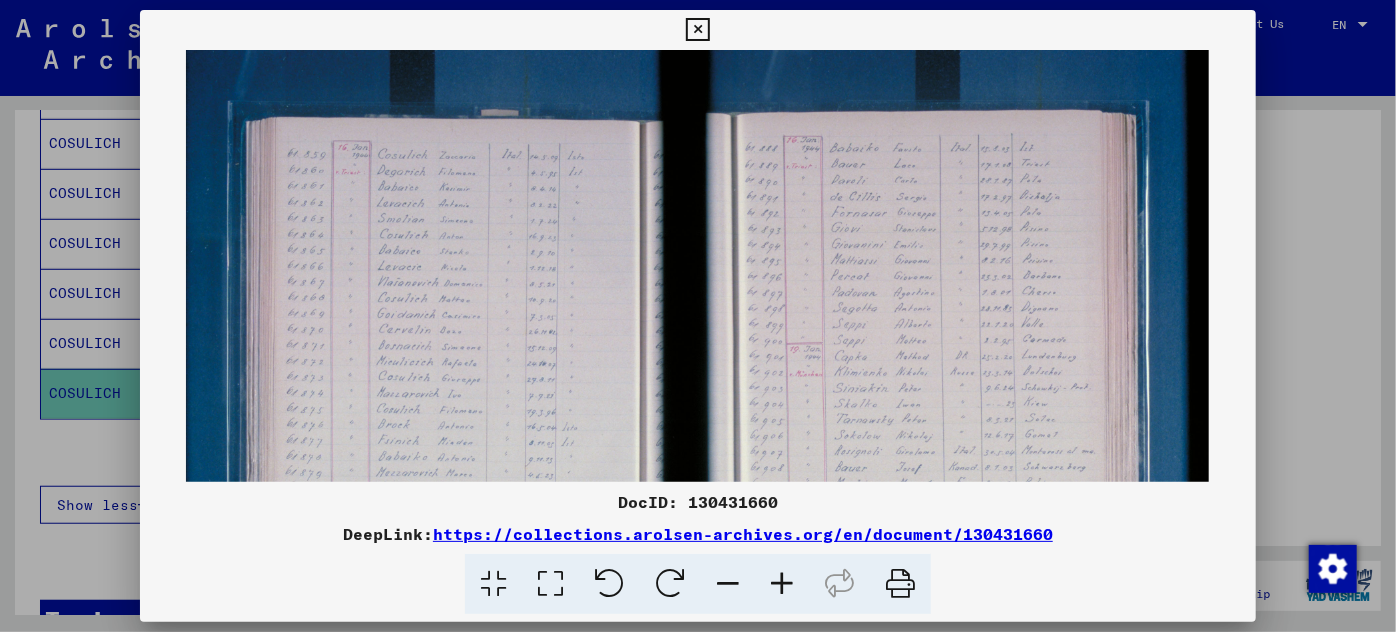 click at bounding box center [782, 584] 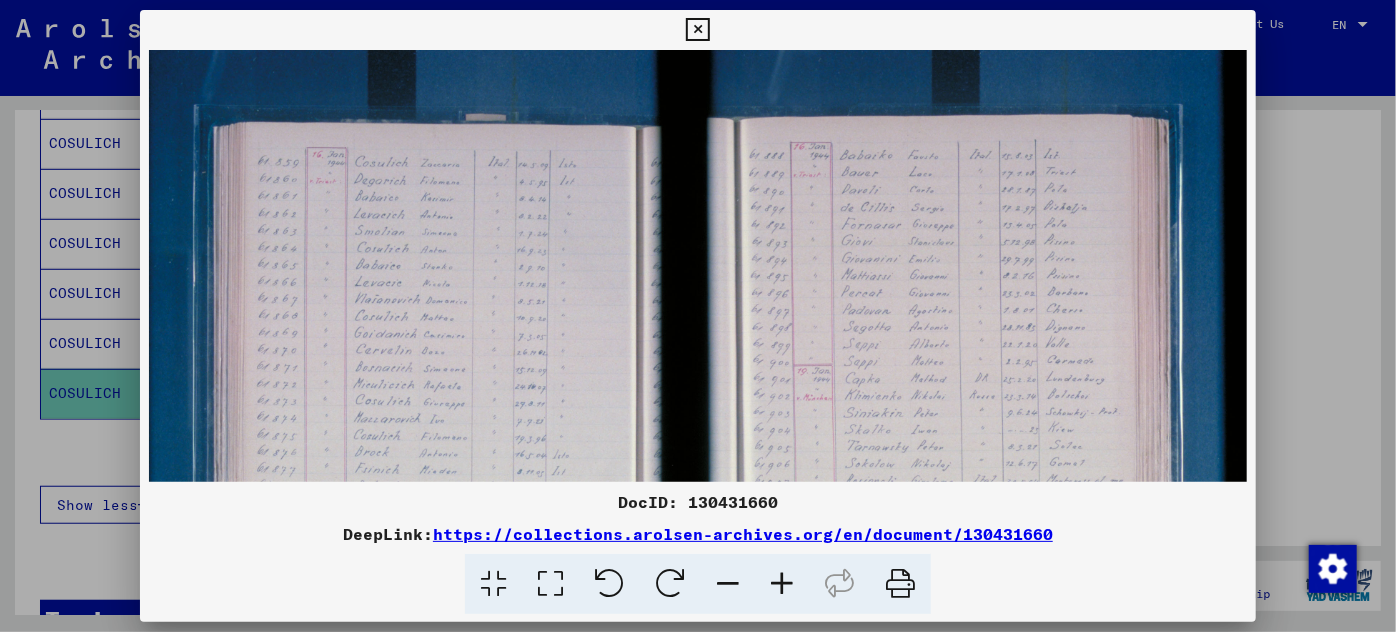 click at bounding box center (782, 584) 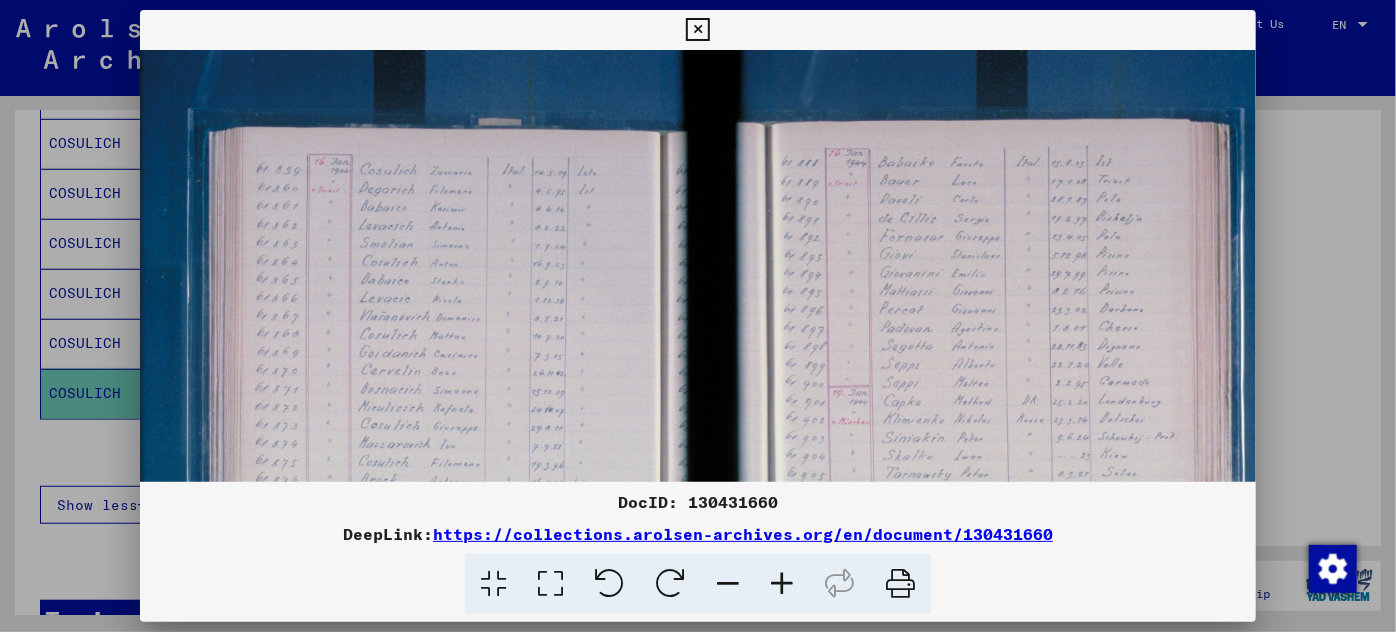 click at bounding box center [782, 584] 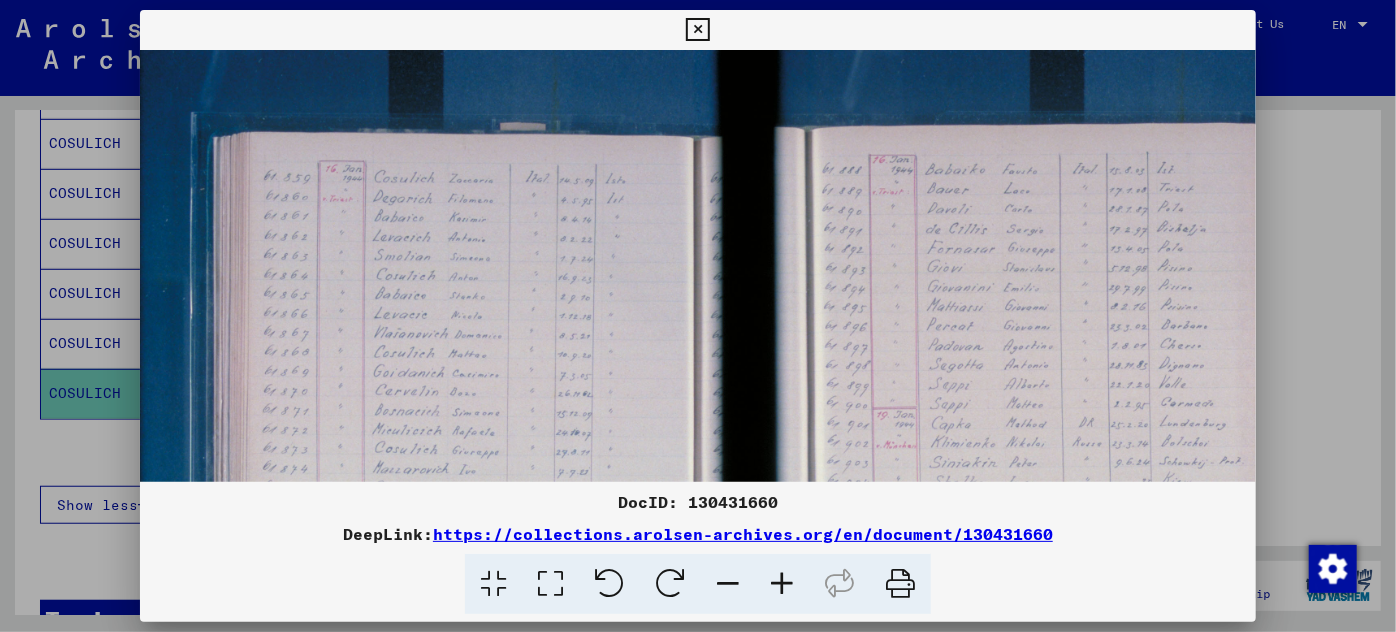 click at bounding box center (782, 584) 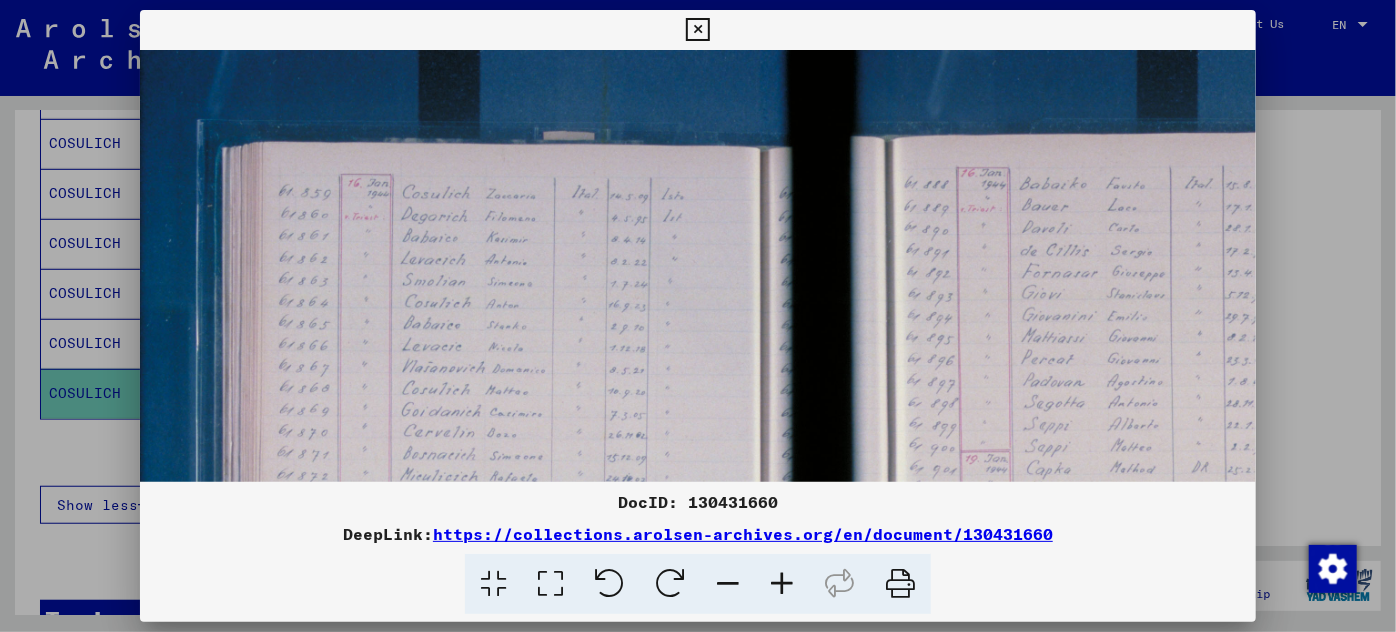 click at bounding box center [782, 584] 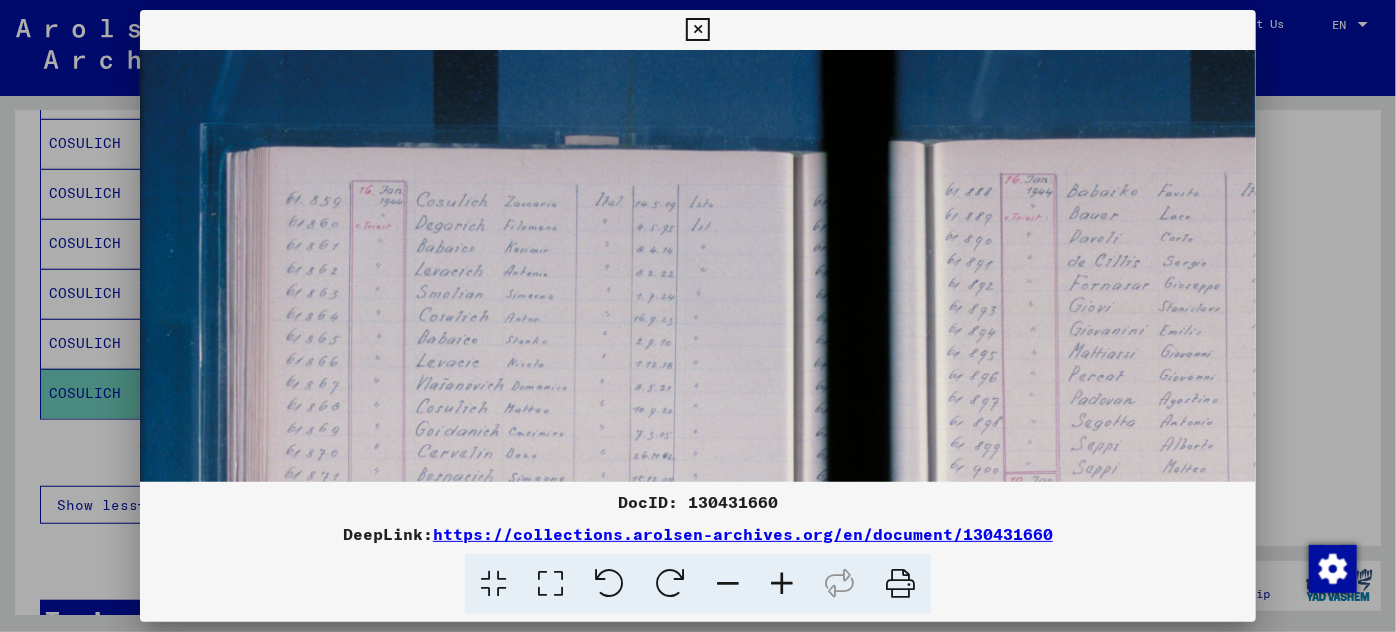 click at bounding box center (782, 584) 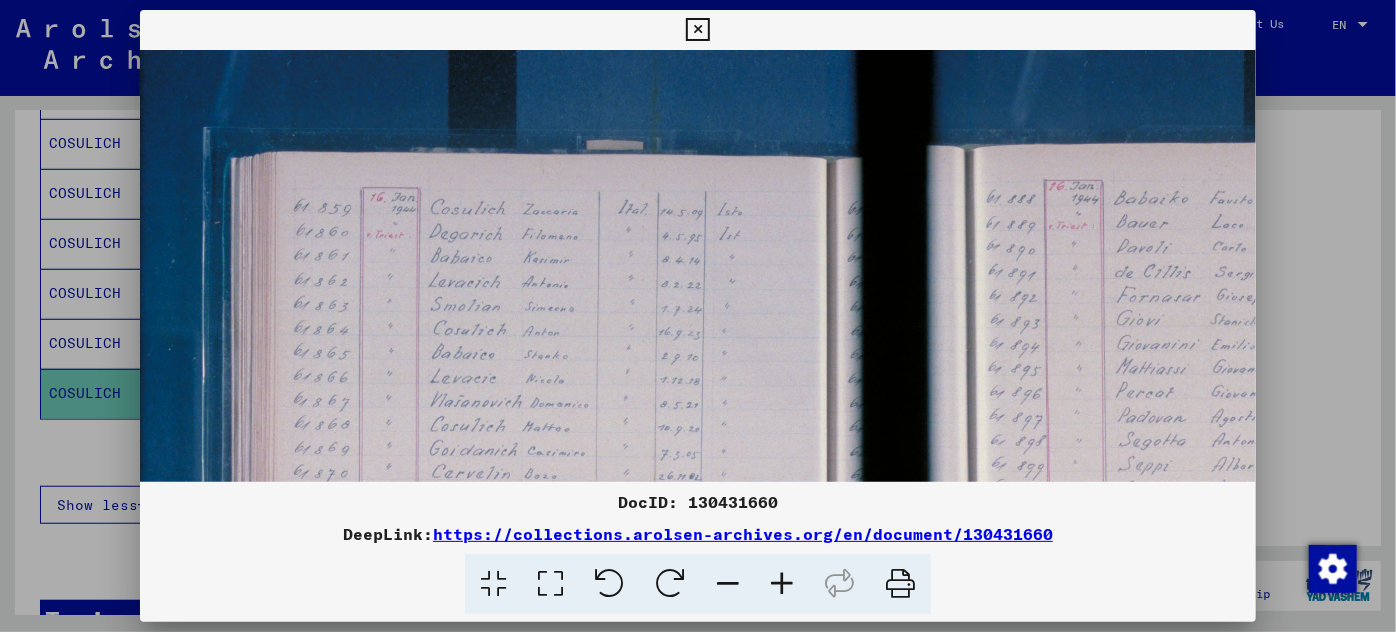 click at bounding box center (782, 584) 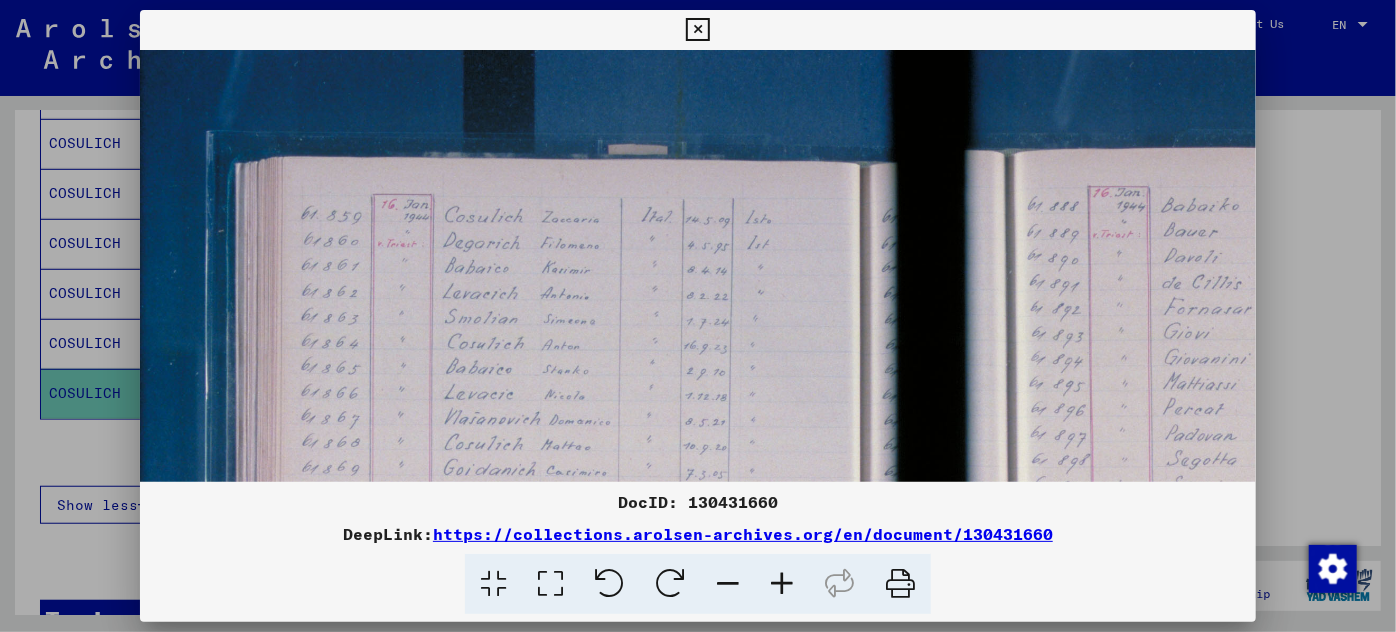 click at bounding box center [782, 584] 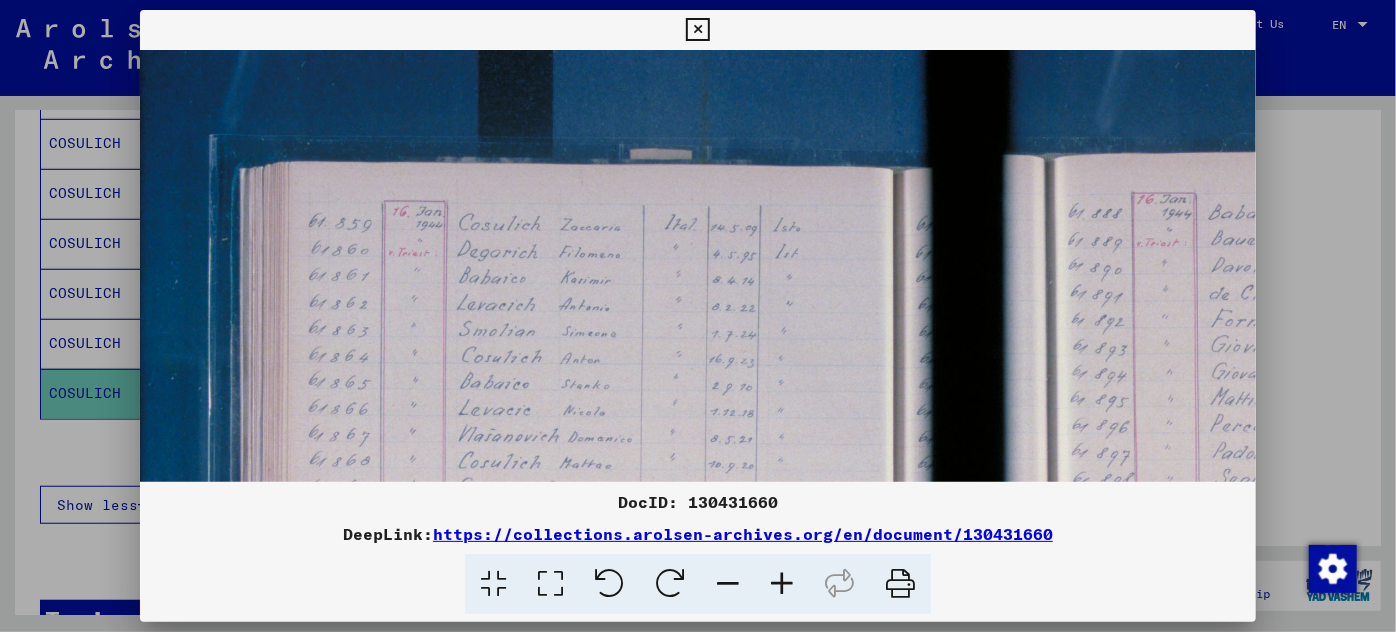 click at bounding box center [782, 584] 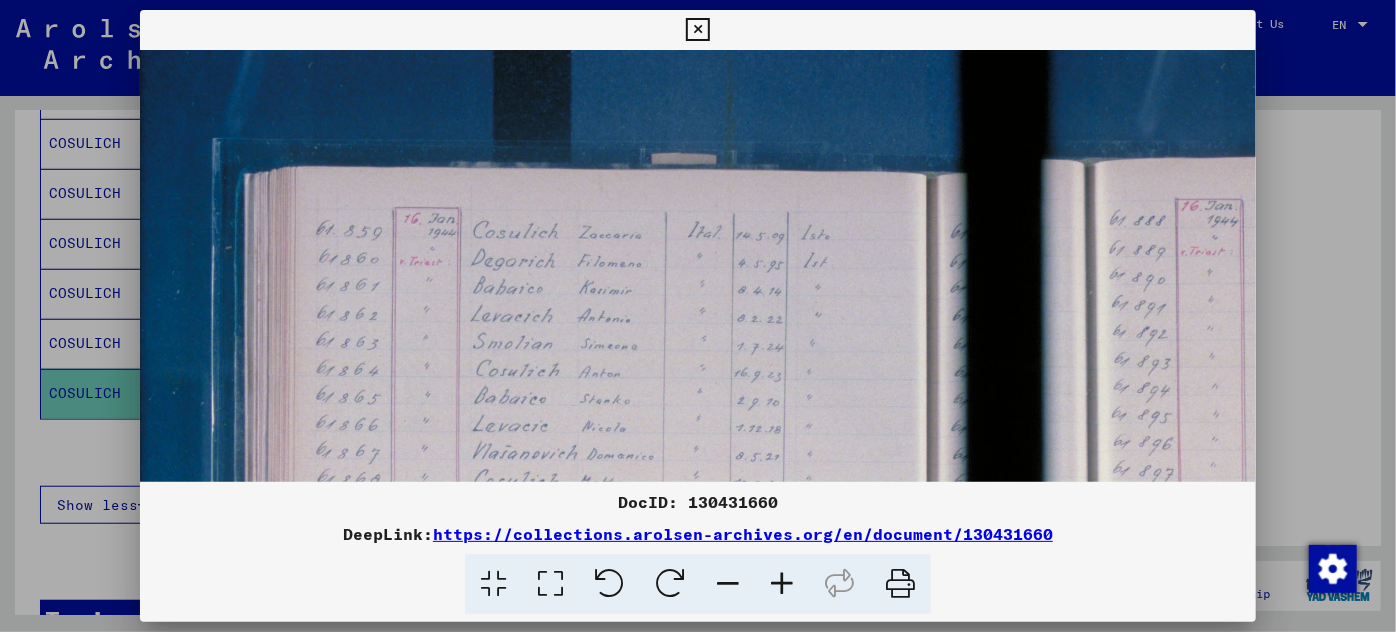 drag, startPoint x: 1070, startPoint y: 529, endPoint x: 437, endPoint y: 527, distance: 633.0032 